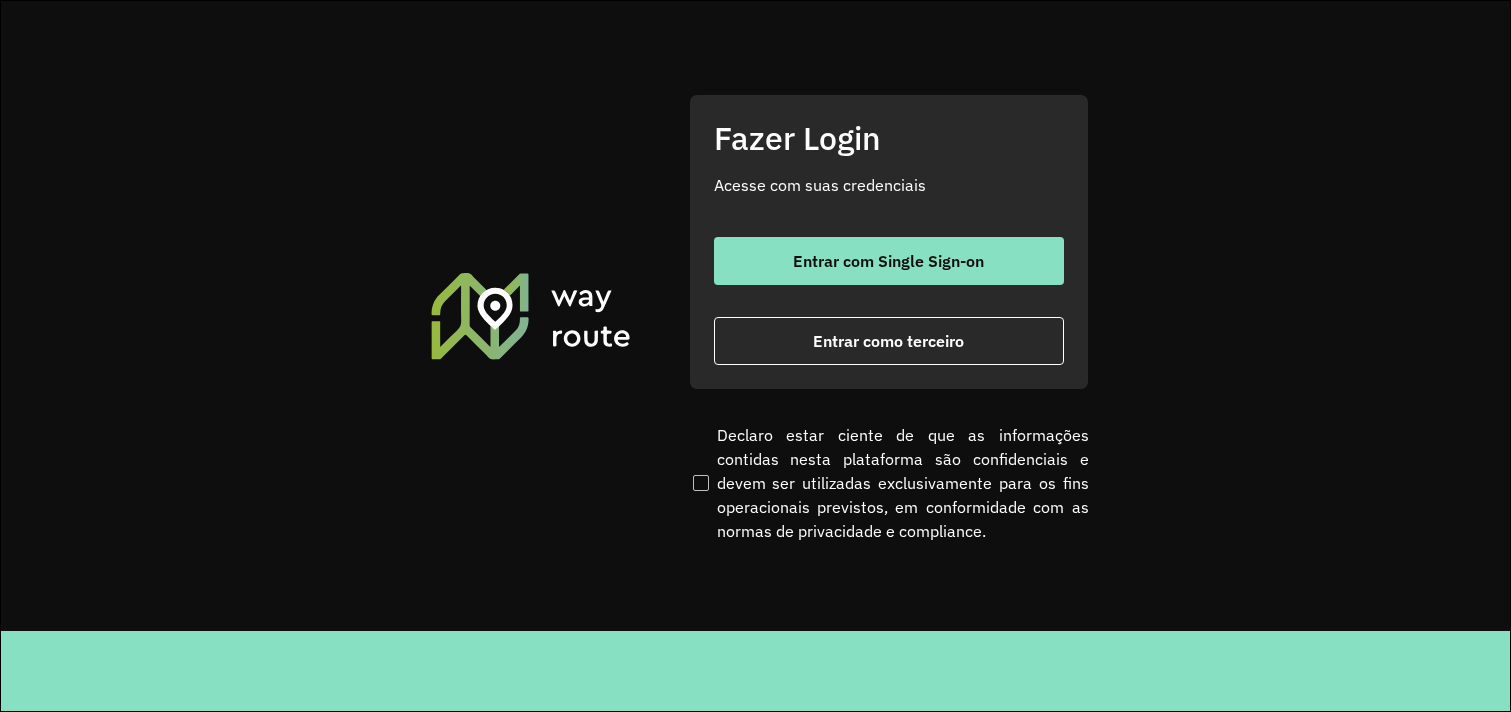 scroll, scrollTop: 0, scrollLeft: 0, axis: both 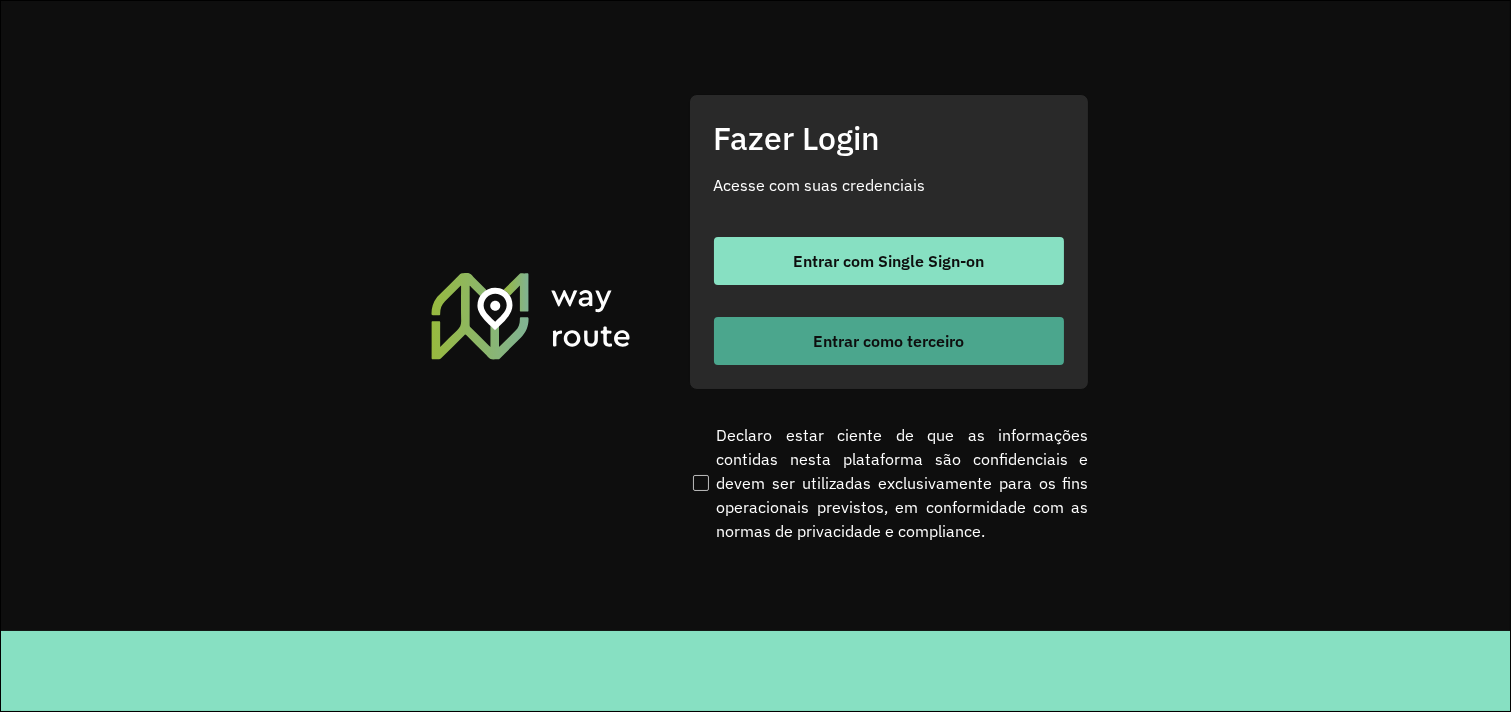 click on "Entrar como terceiro" at bounding box center [888, 341] 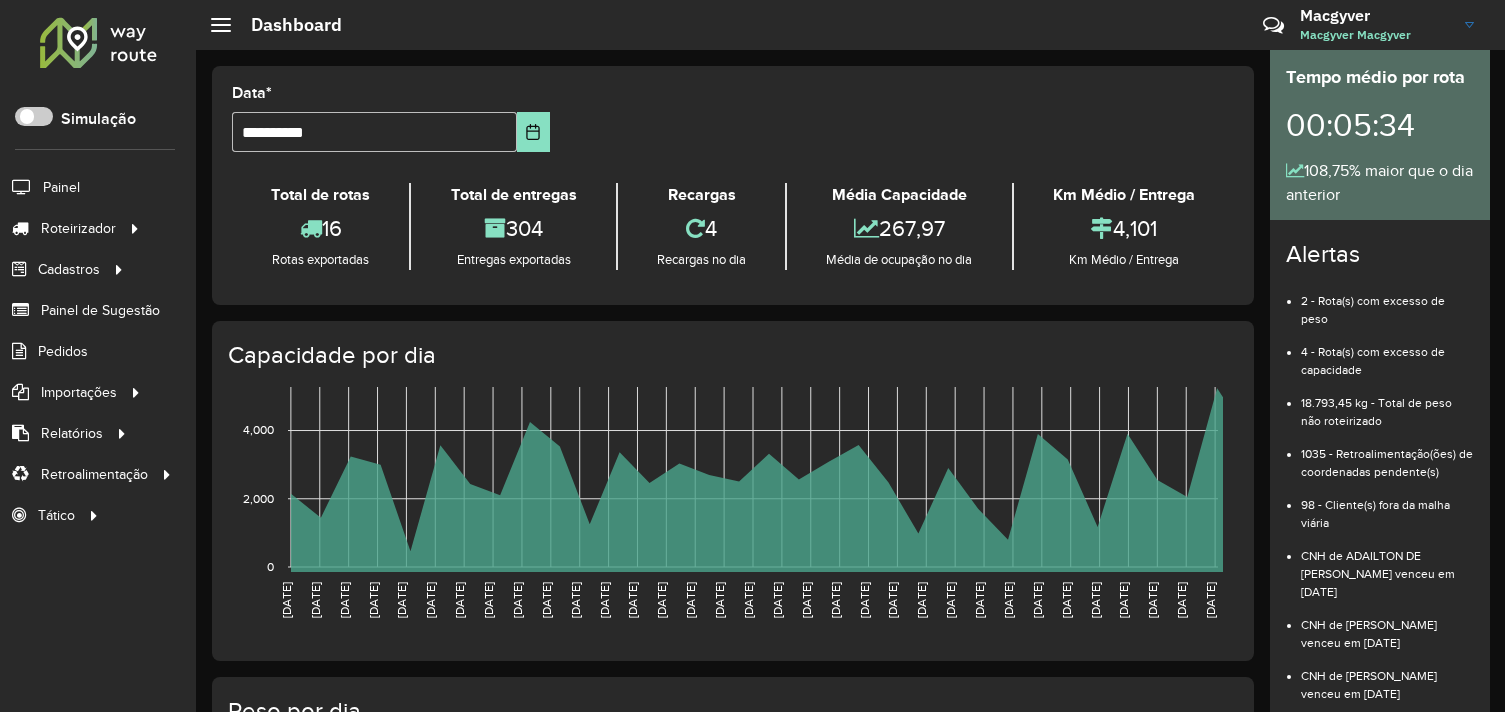 scroll, scrollTop: 0, scrollLeft: 0, axis: both 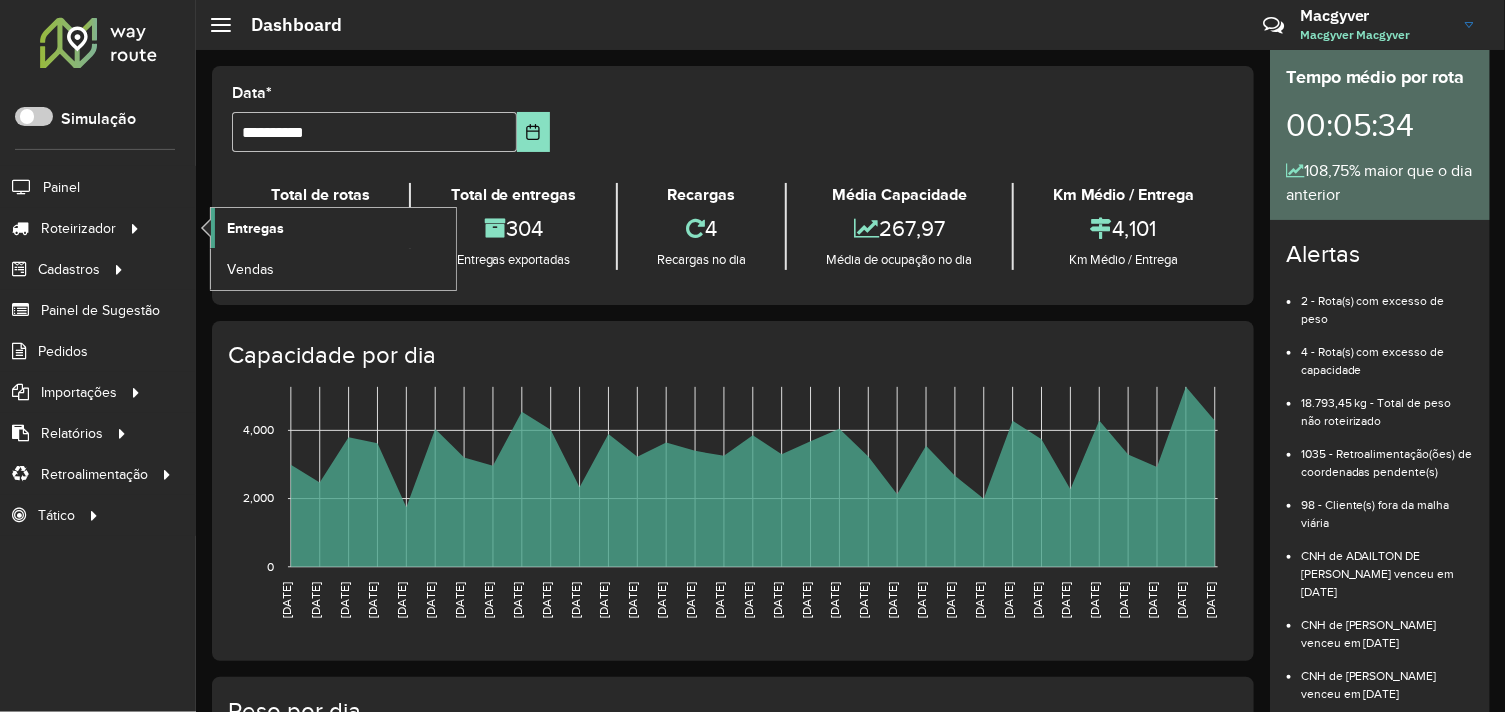 click on "Entregas" 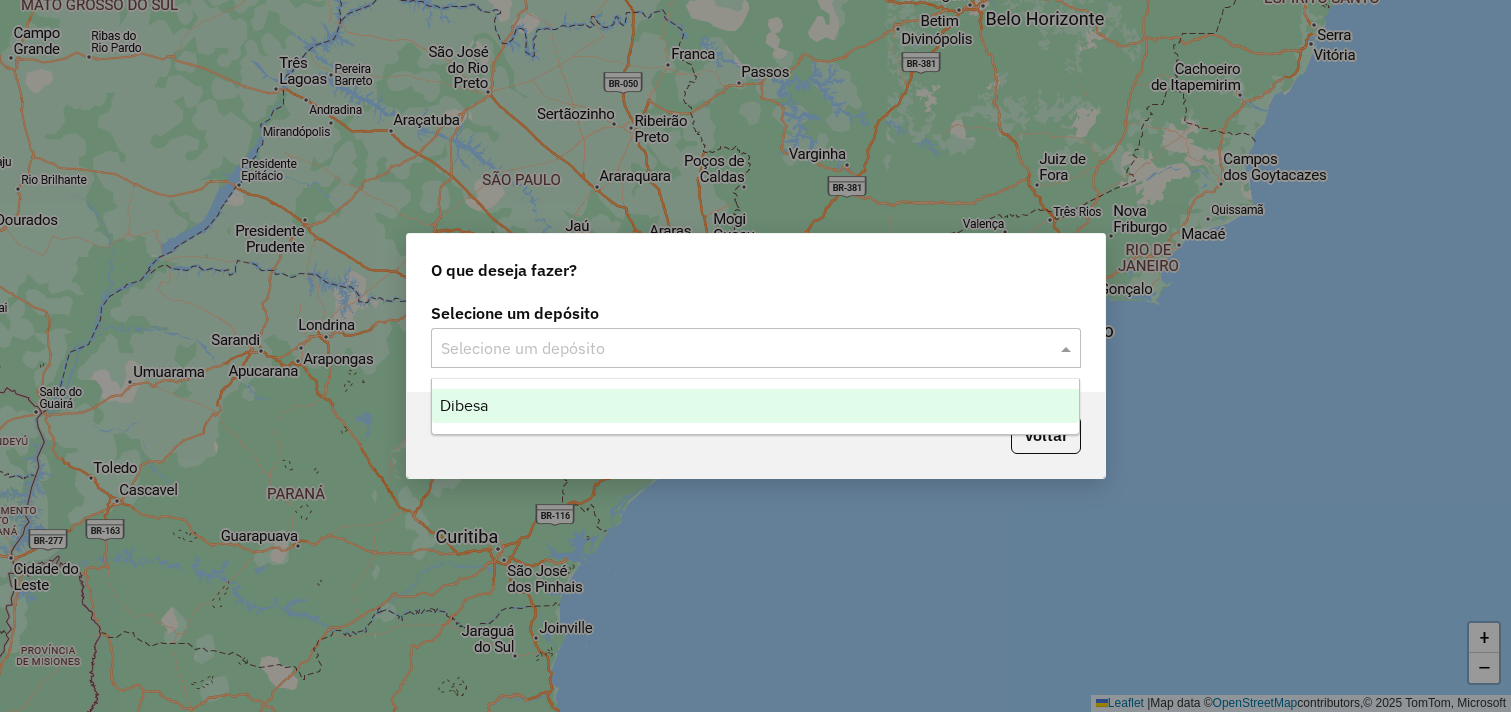 scroll, scrollTop: 0, scrollLeft: 0, axis: both 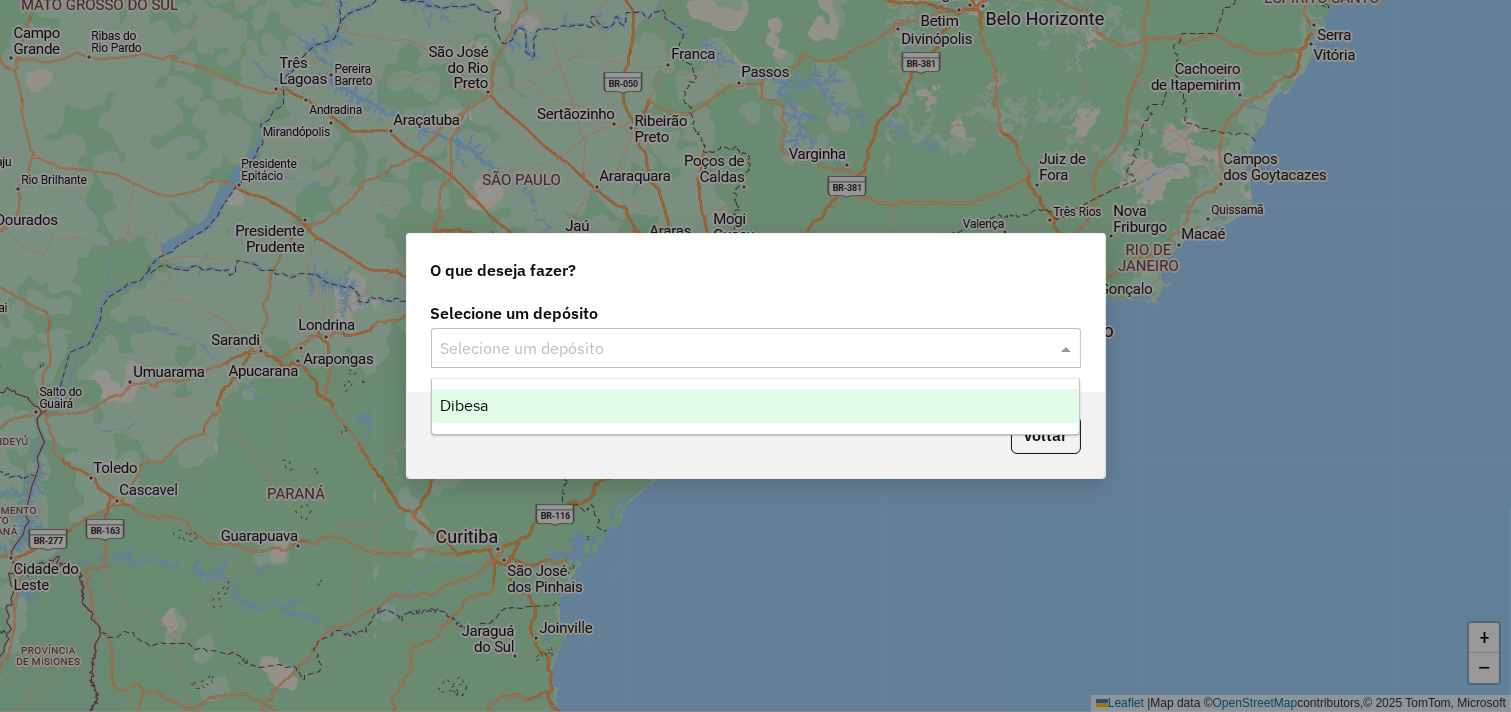 click on "Dibesa" at bounding box center [756, 406] 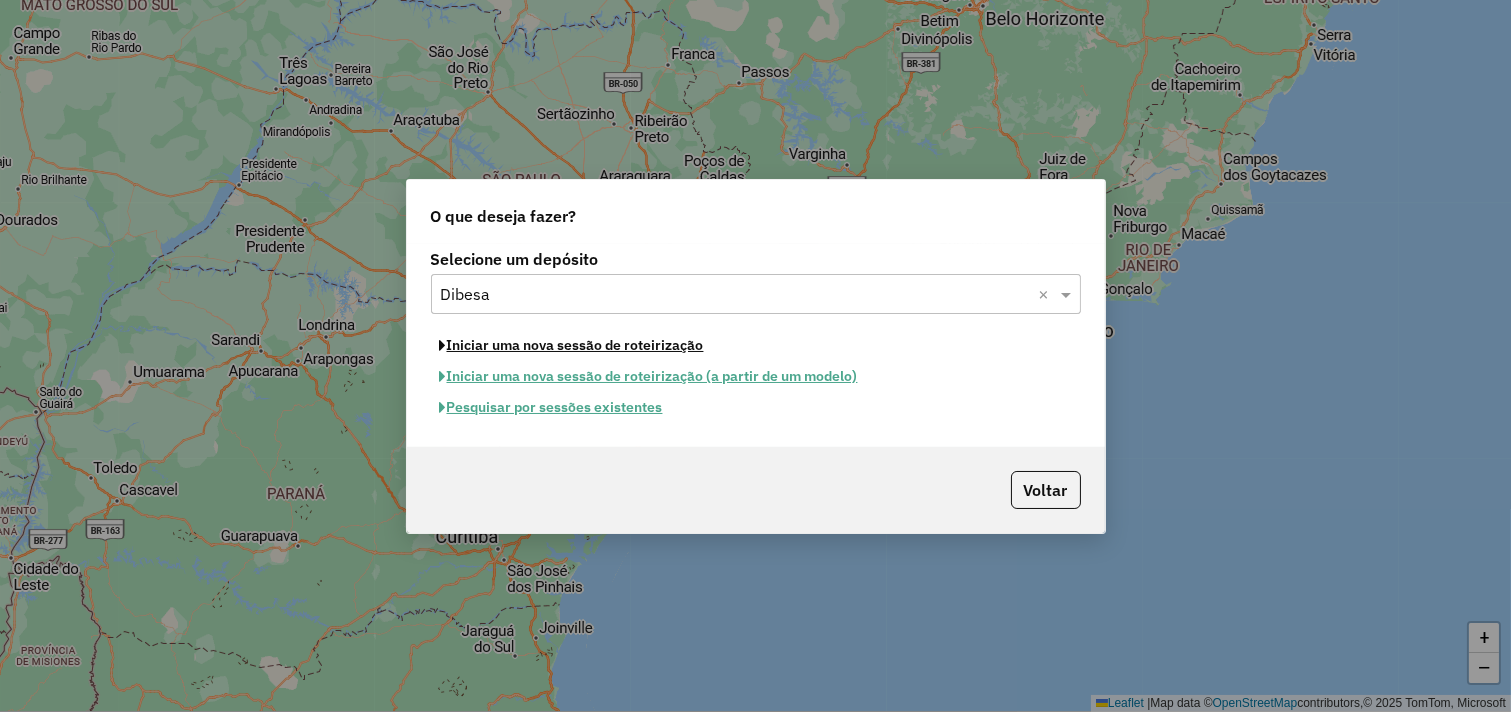 click on "Iniciar uma nova sessão de roteirização" 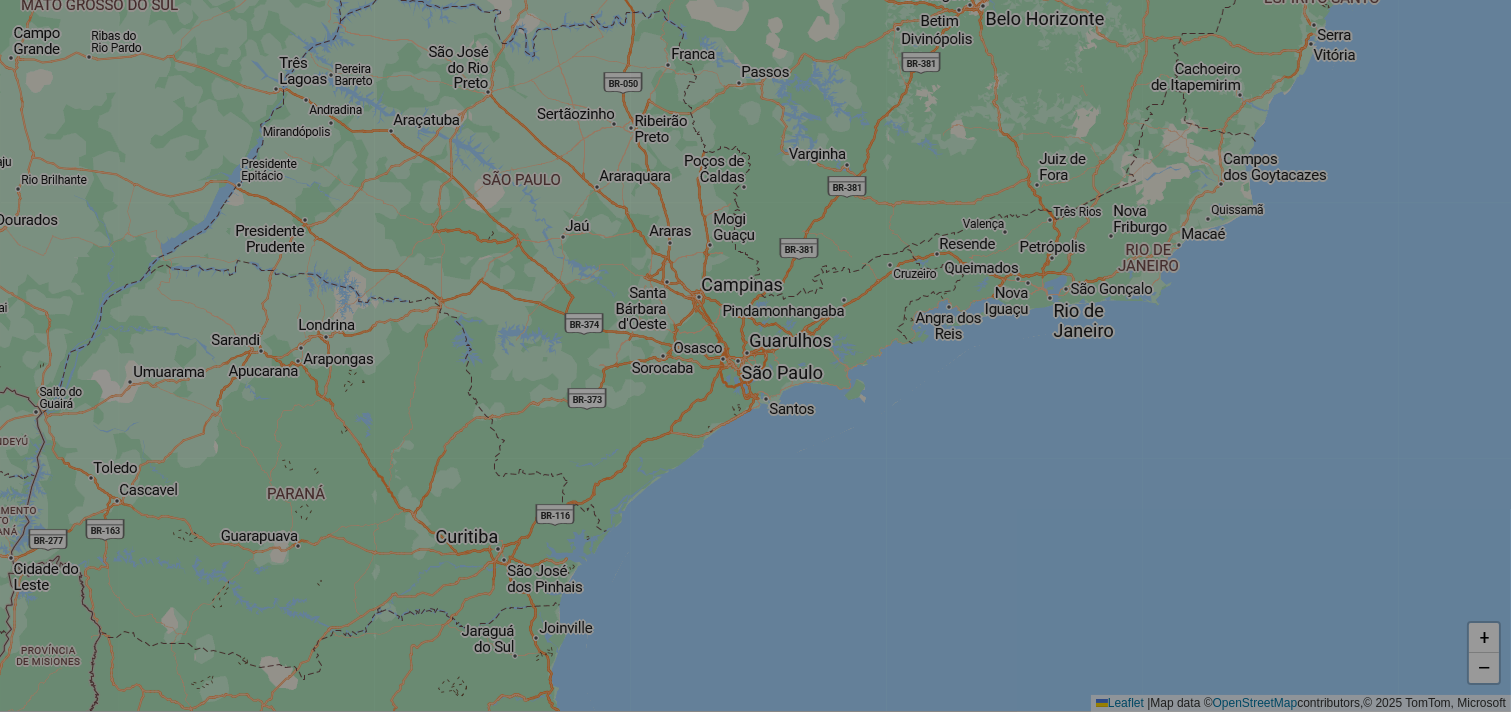 select on "*" 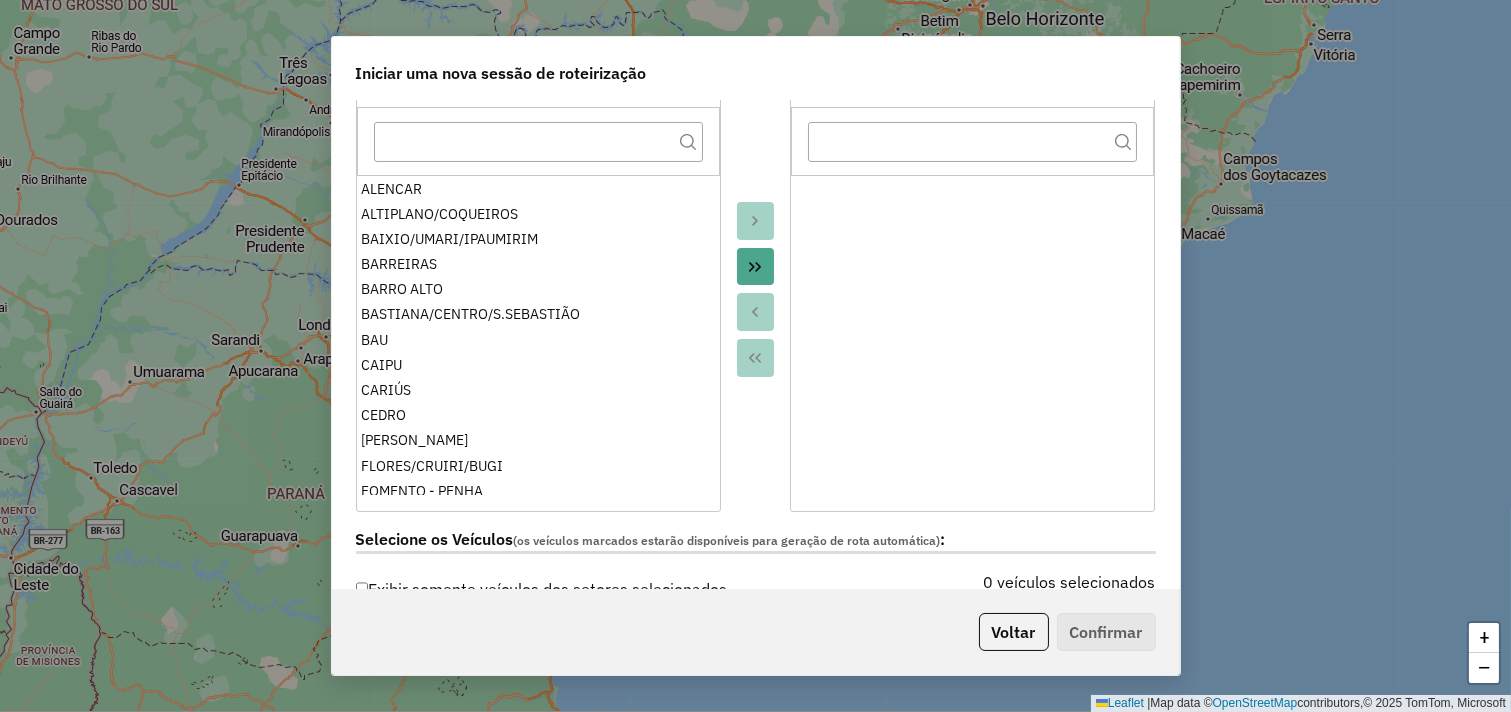 scroll, scrollTop: 222, scrollLeft: 0, axis: vertical 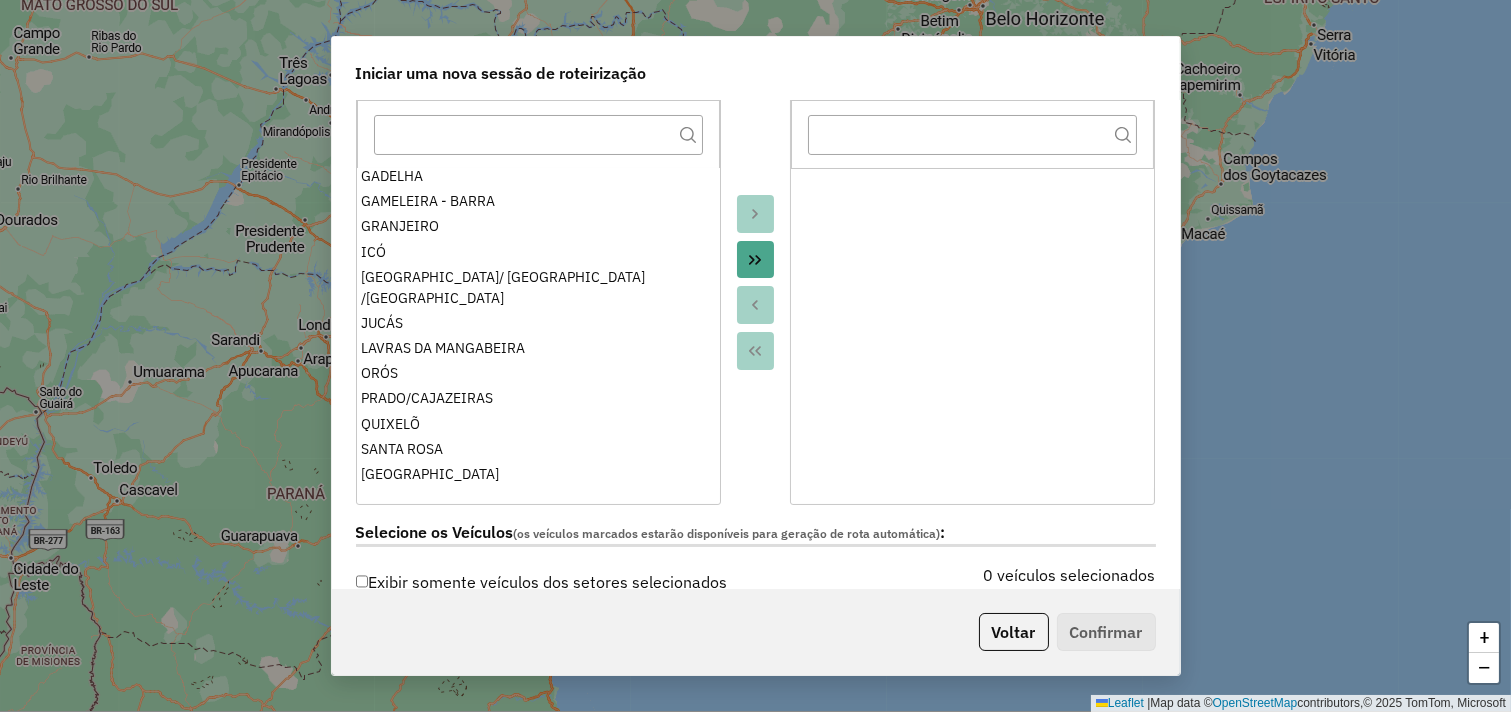 click on "ALENCAR ALTIPLANO/COQUEIROS BAIXIO/UMARI/IPAUMIRIM BARREIRAS BARRO ALTO BASTIANA/CENTRO/S.SEBASTIÃO BAU CAIPU CARIÚS CEDRO FARIAS BRITO FLORES/CRUIRI/BUGI FOMENTO - PENHA GADELHA GAMELEIRA - BARRA GRANJEIRO ICÓ JARDIM OASIS/ JPII /LAGOA SECA JUCÁS LAVRAS DA MANGABEIRA ORÓS PRADO/CAJAZEIRAS QUIXELÕ SANTA ROSA SÃO PEDRO DO NORTE SUASSURANA/BARREIRAS/VARJOTA TARRAFAS VARZEA ALEGRE" at bounding box center [538, 328] 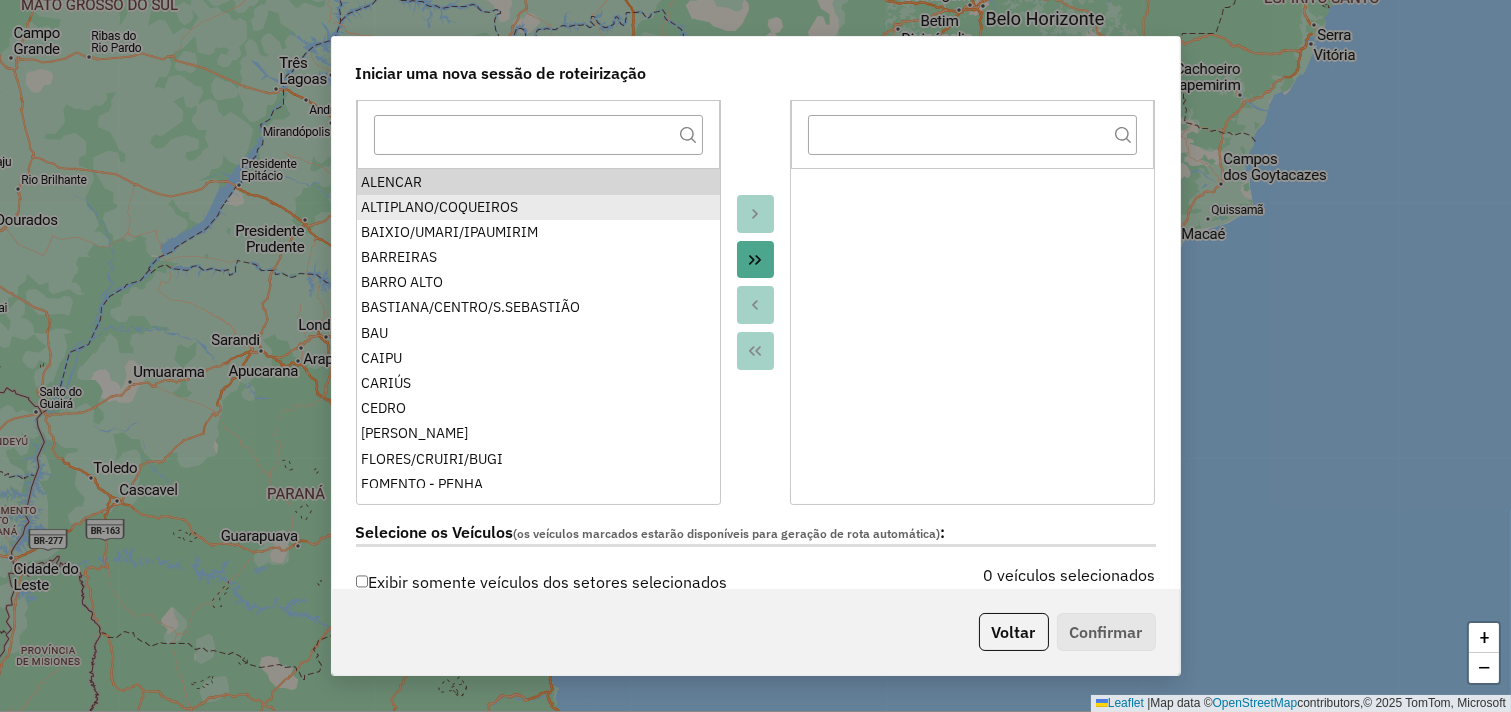 click on "ALTIPLANO/COQUEIROS" at bounding box center (537, 207) 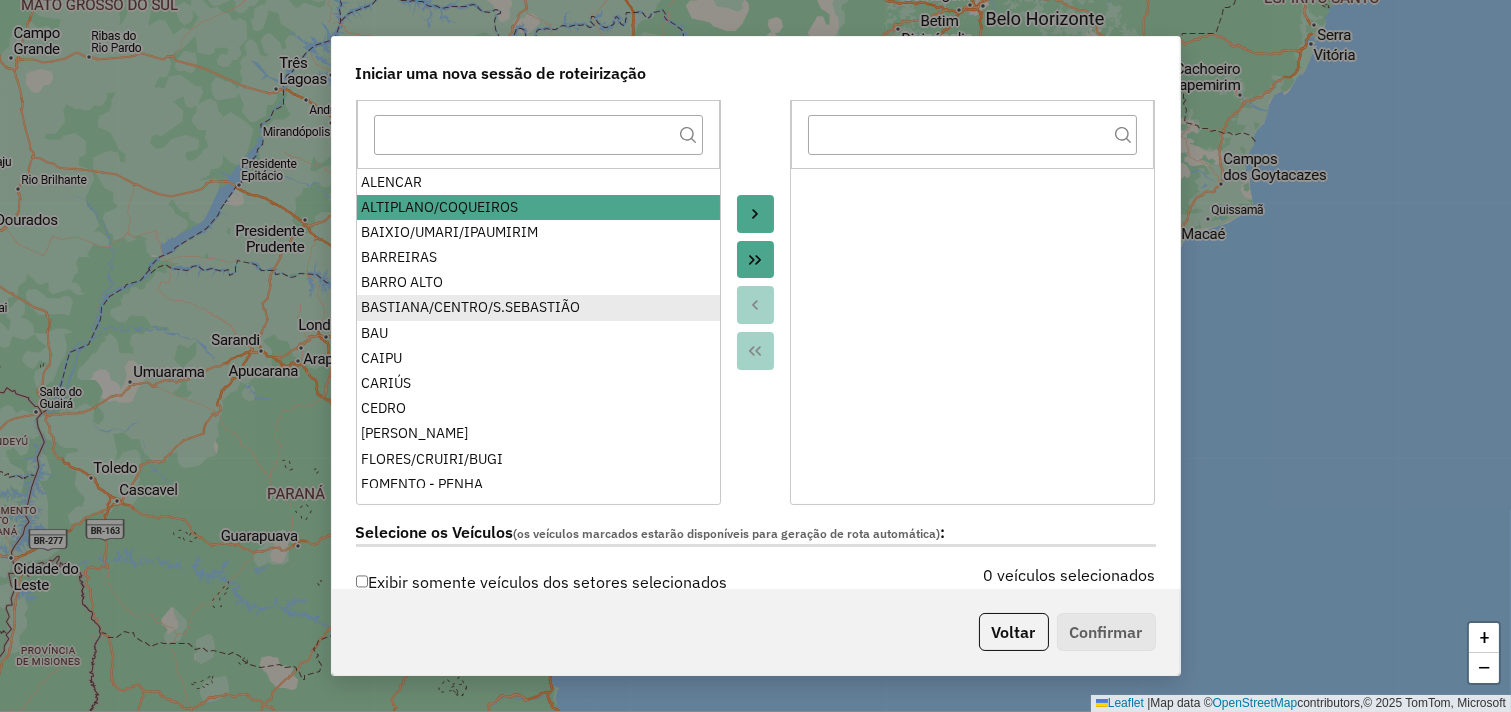 click on "BASTIANA/CENTRO/S.SEBASTIÃO" at bounding box center [537, 307] 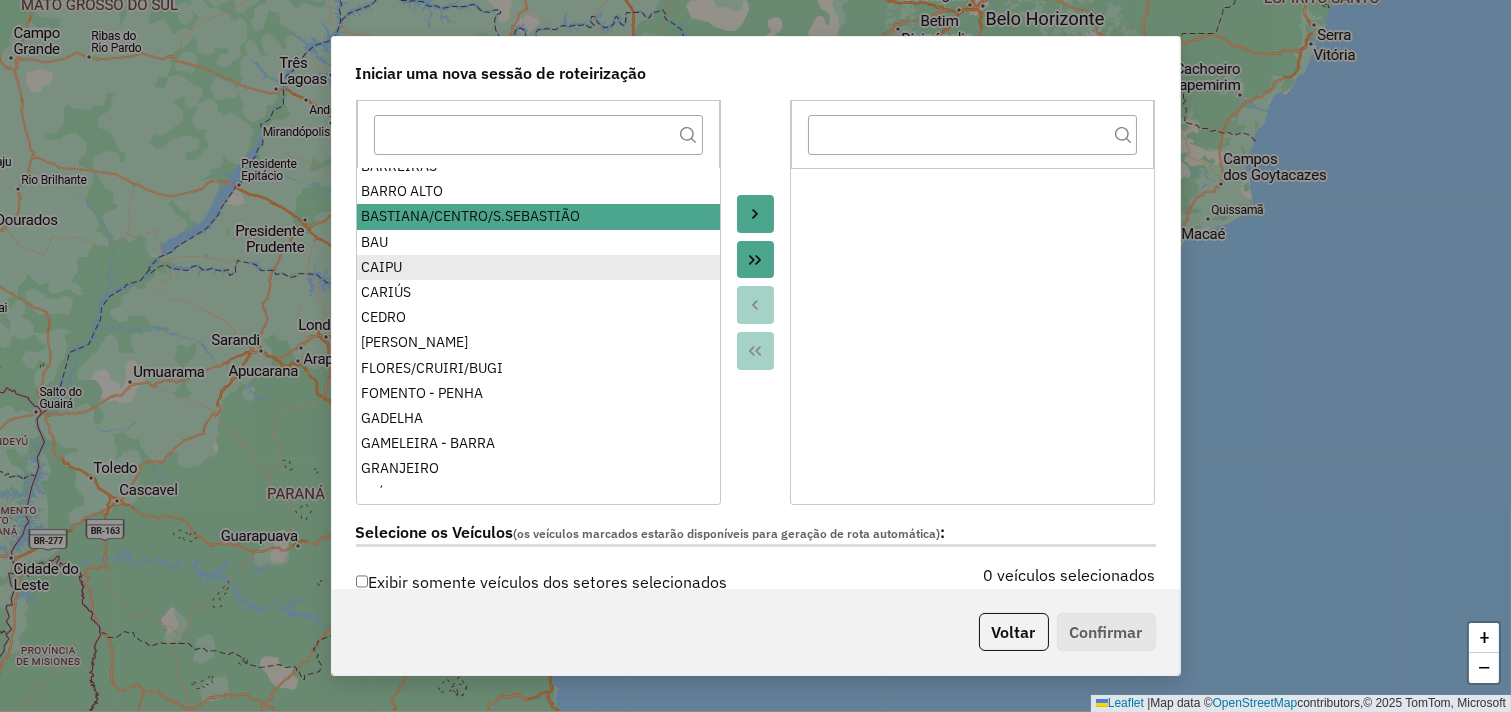 scroll, scrollTop: 111, scrollLeft: 0, axis: vertical 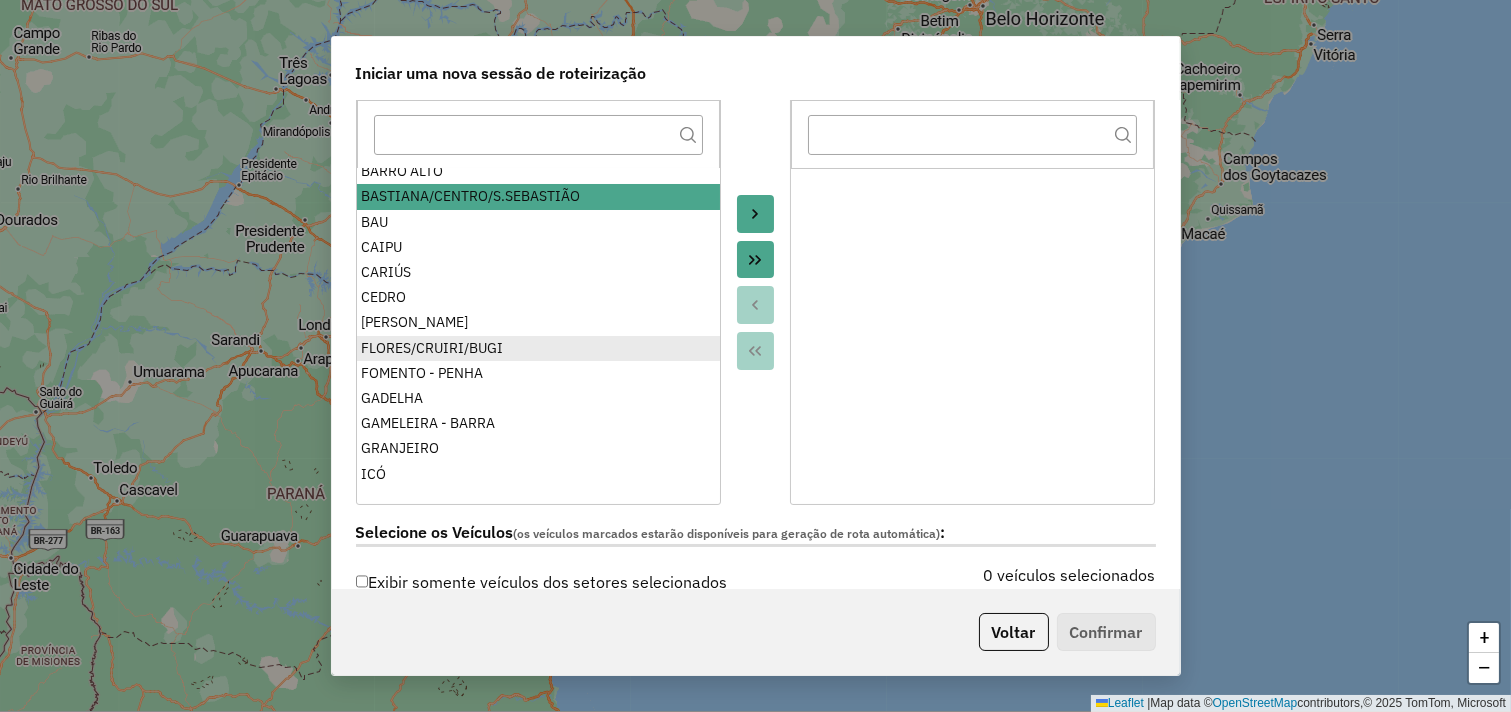 click on "FLORES/CRUIRI/BUGI" at bounding box center (537, 348) 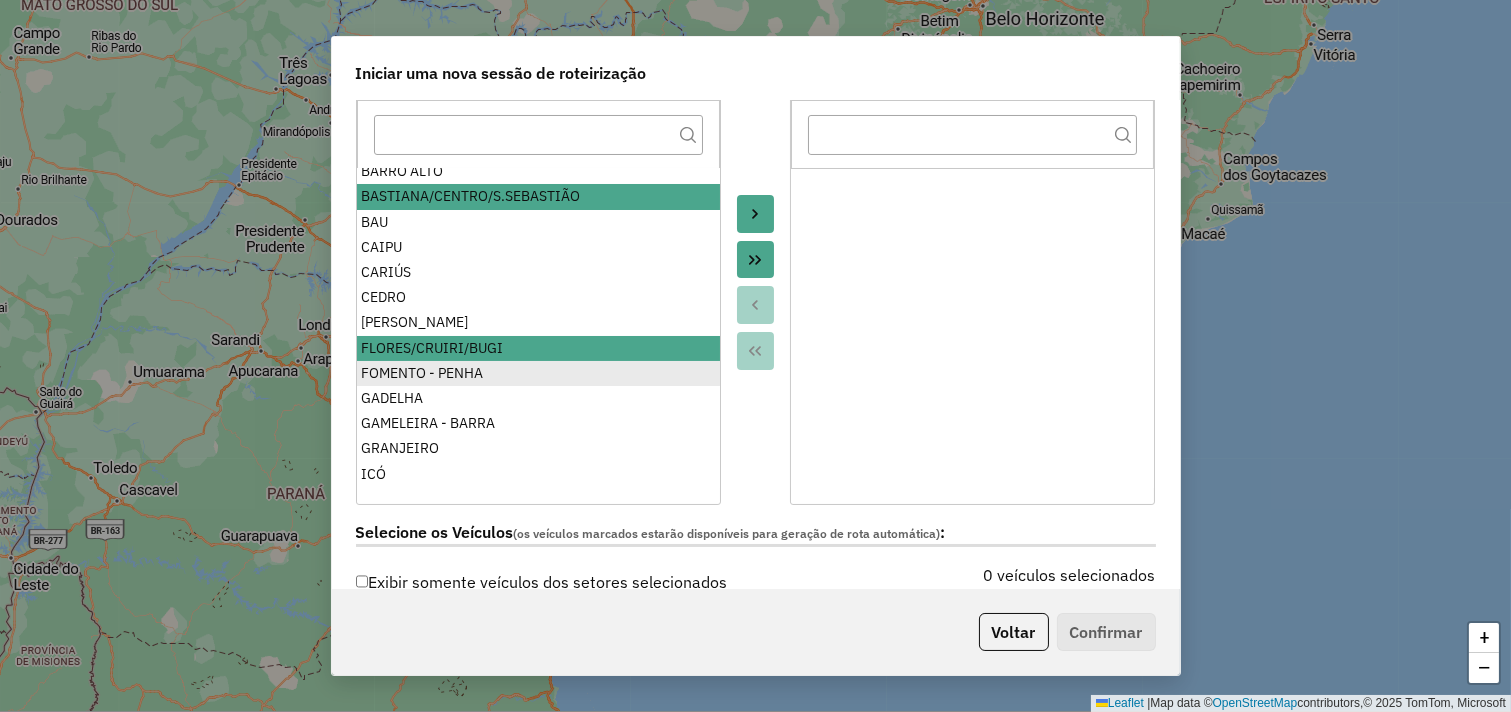 click on "FOMENTO - PENHA" at bounding box center (537, 373) 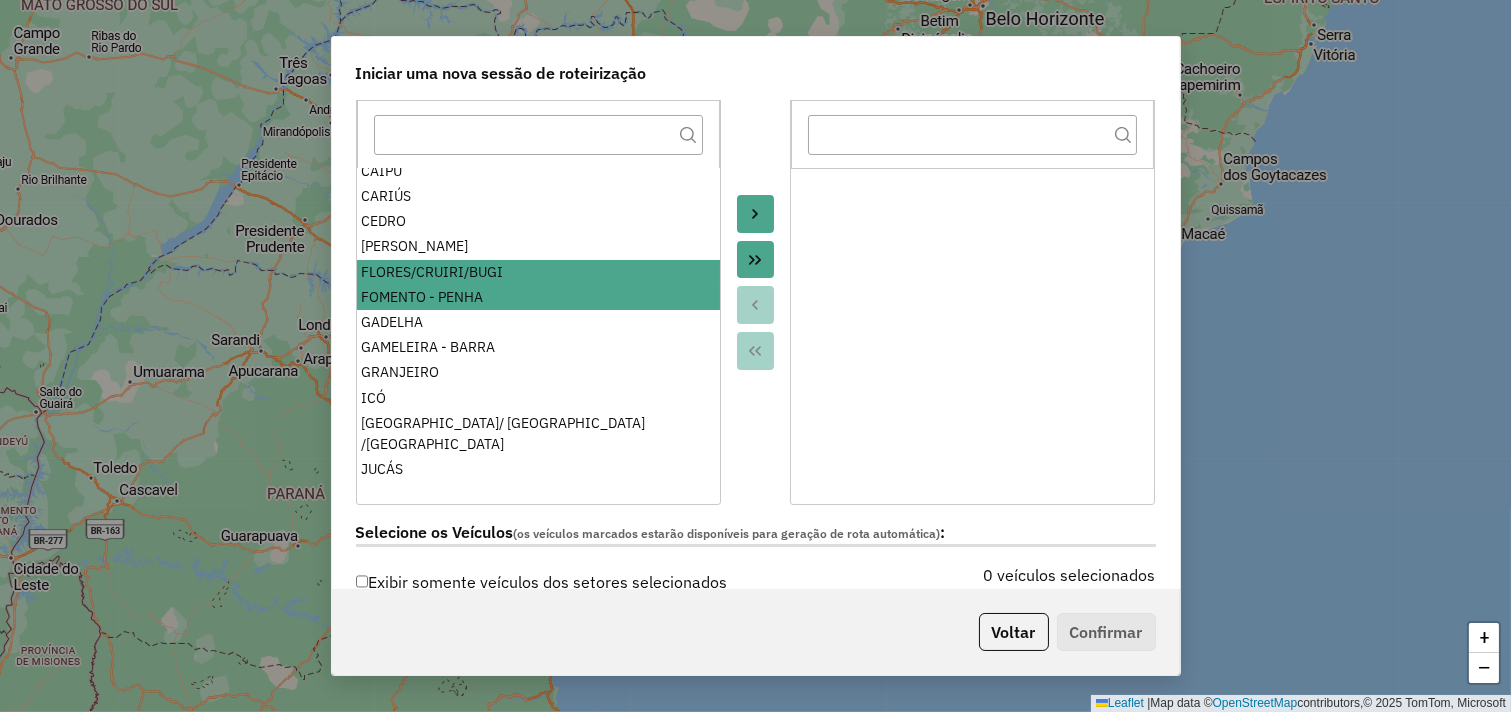 scroll, scrollTop: 222, scrollLeft: 0, axis: vertical 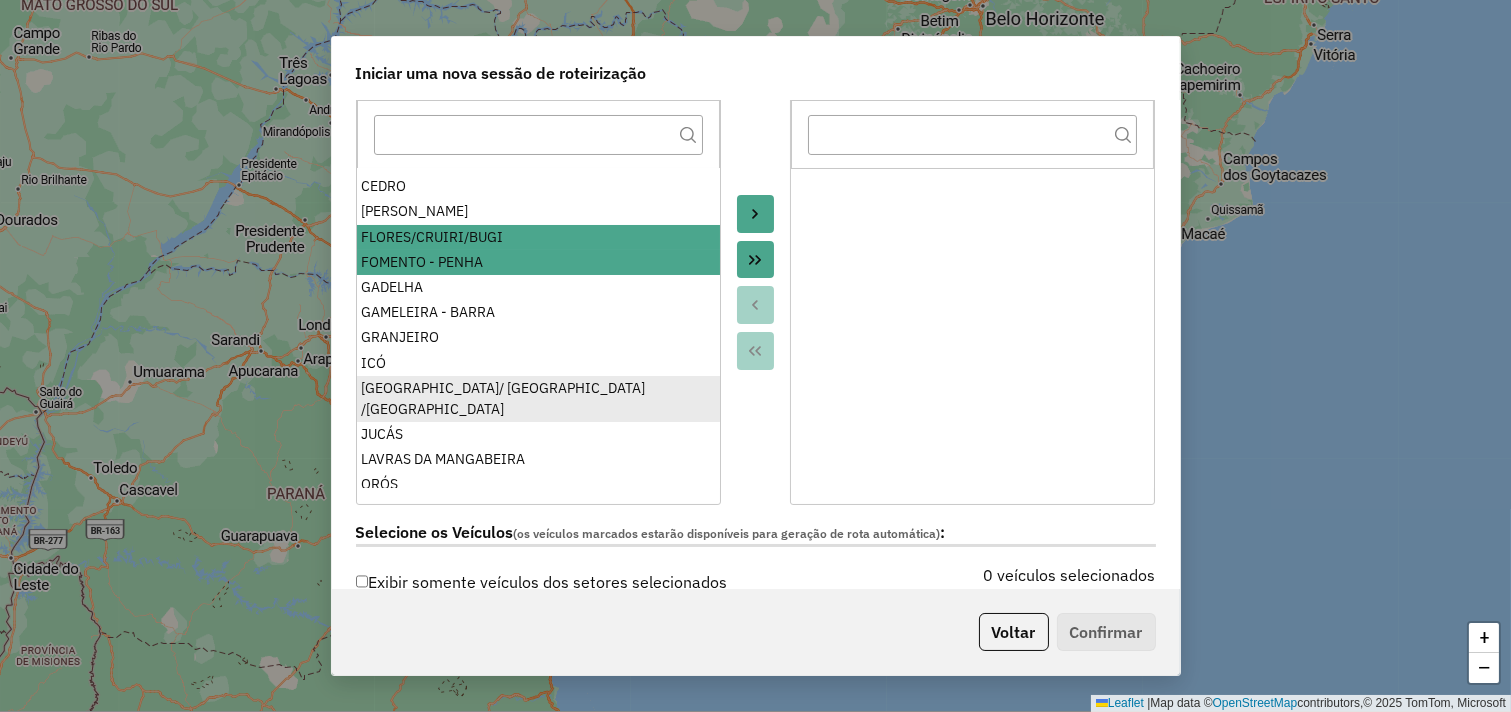 click on "JARDIM OASIS/ JPII /LAGOA SECA" at bounding box center (537, 399) 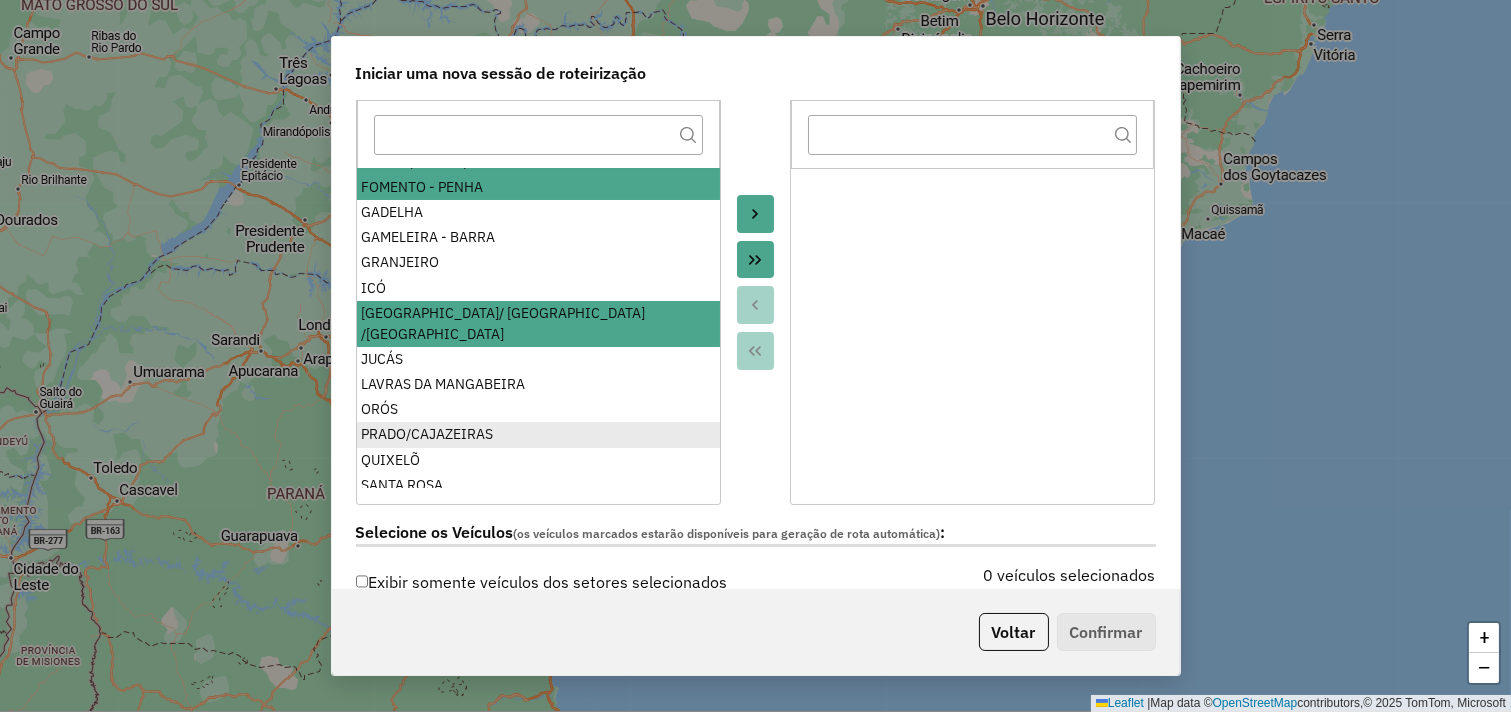 scroll, scrollTop: 333, scrollLeft: 0, axis: vertical 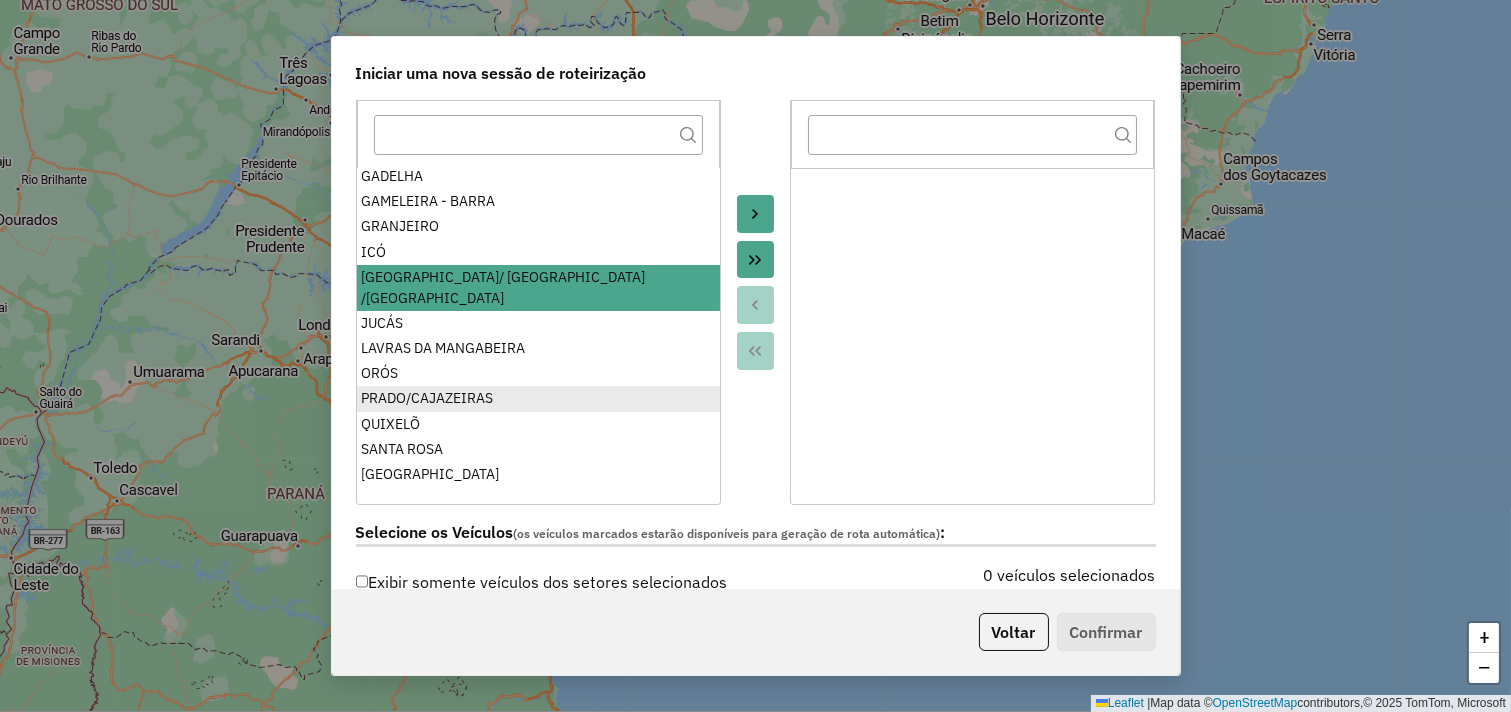 click on "PRADO/CAJAZEIRAS" at bounding box center [537, 398] 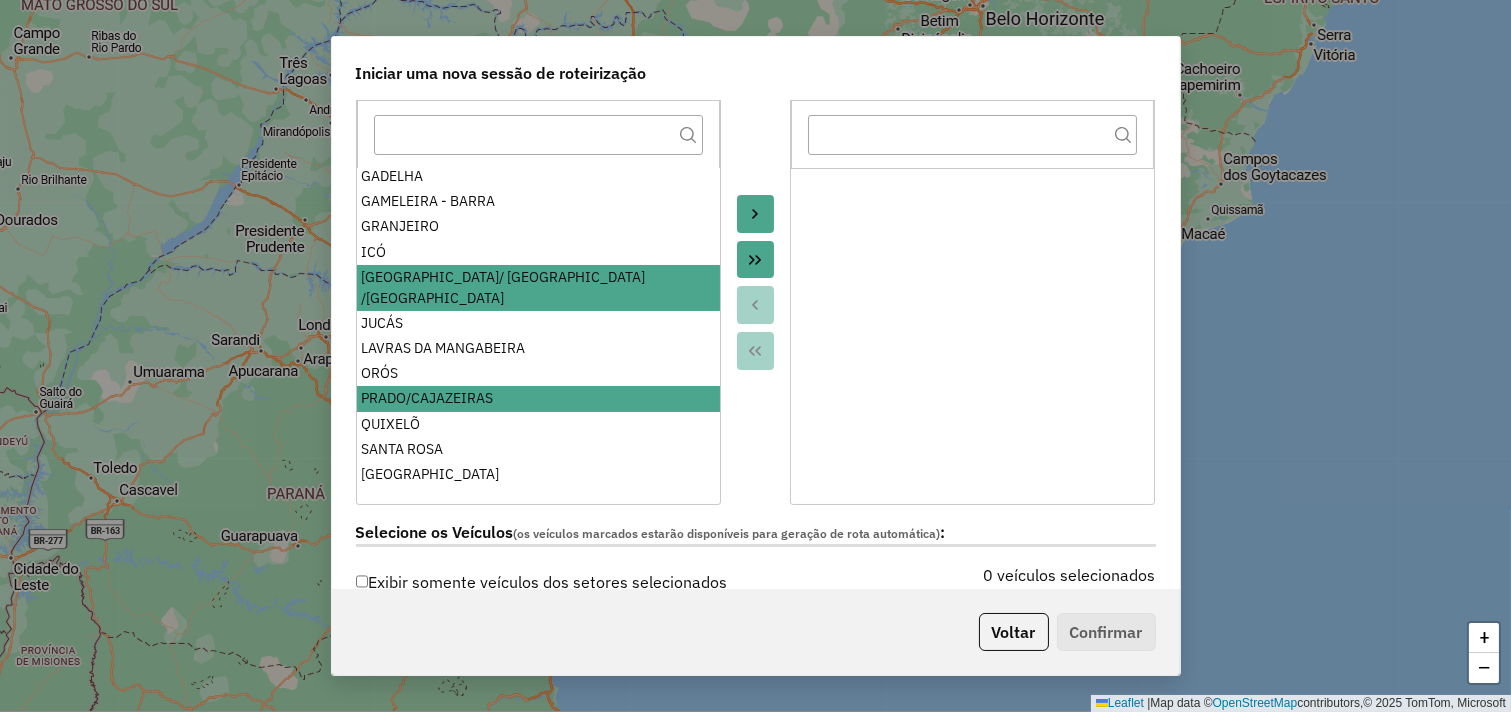 click 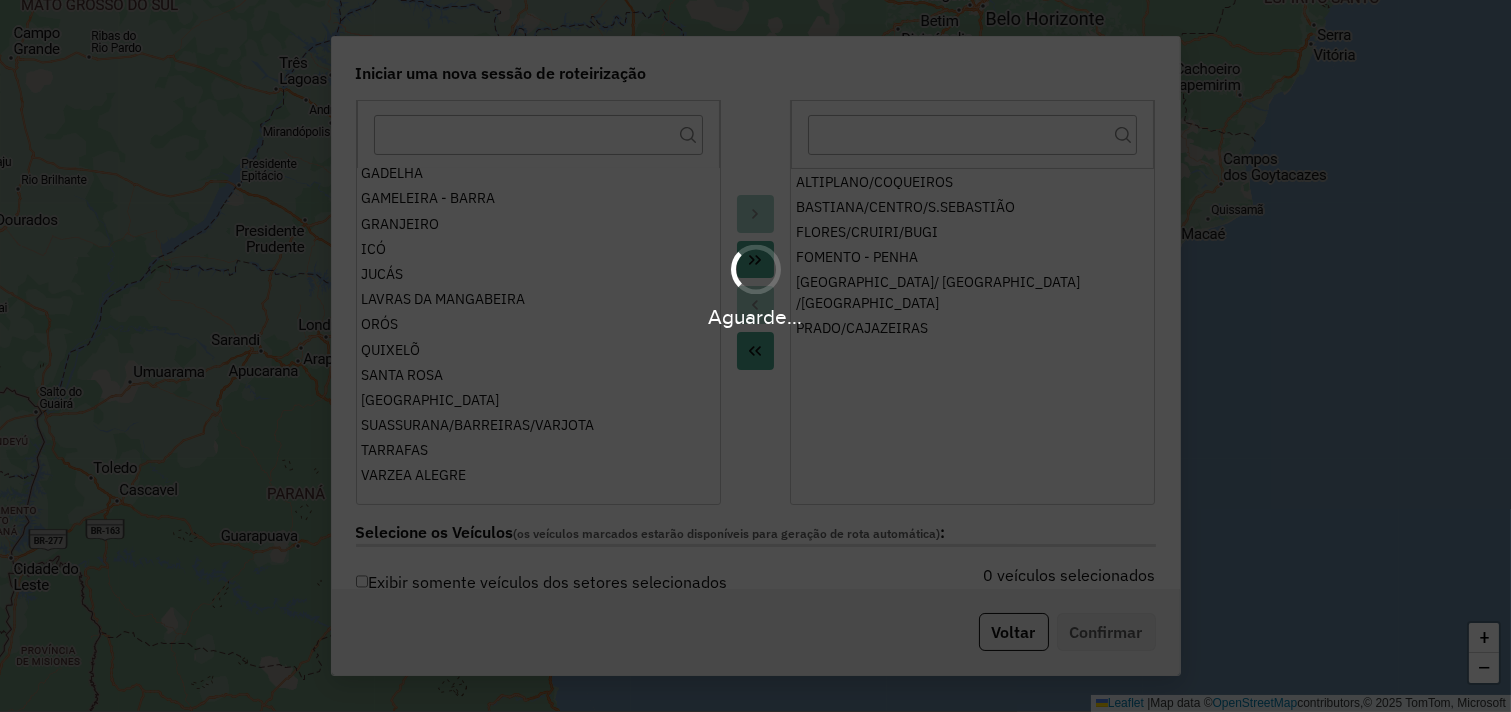 scroll, scrollTop: 233, scrollLeft: 0, axis: vertical 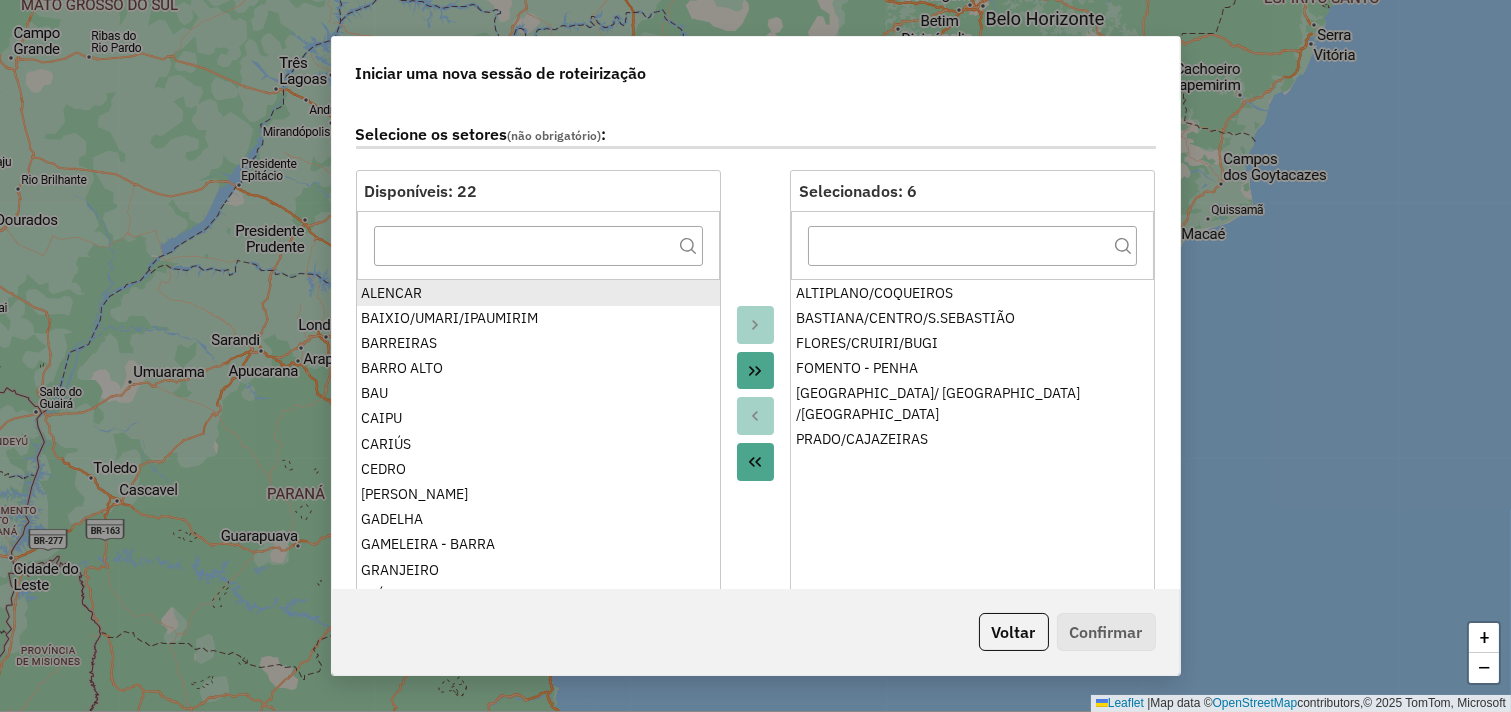 click on "ALENCAR" at bounding box center [537, 293] 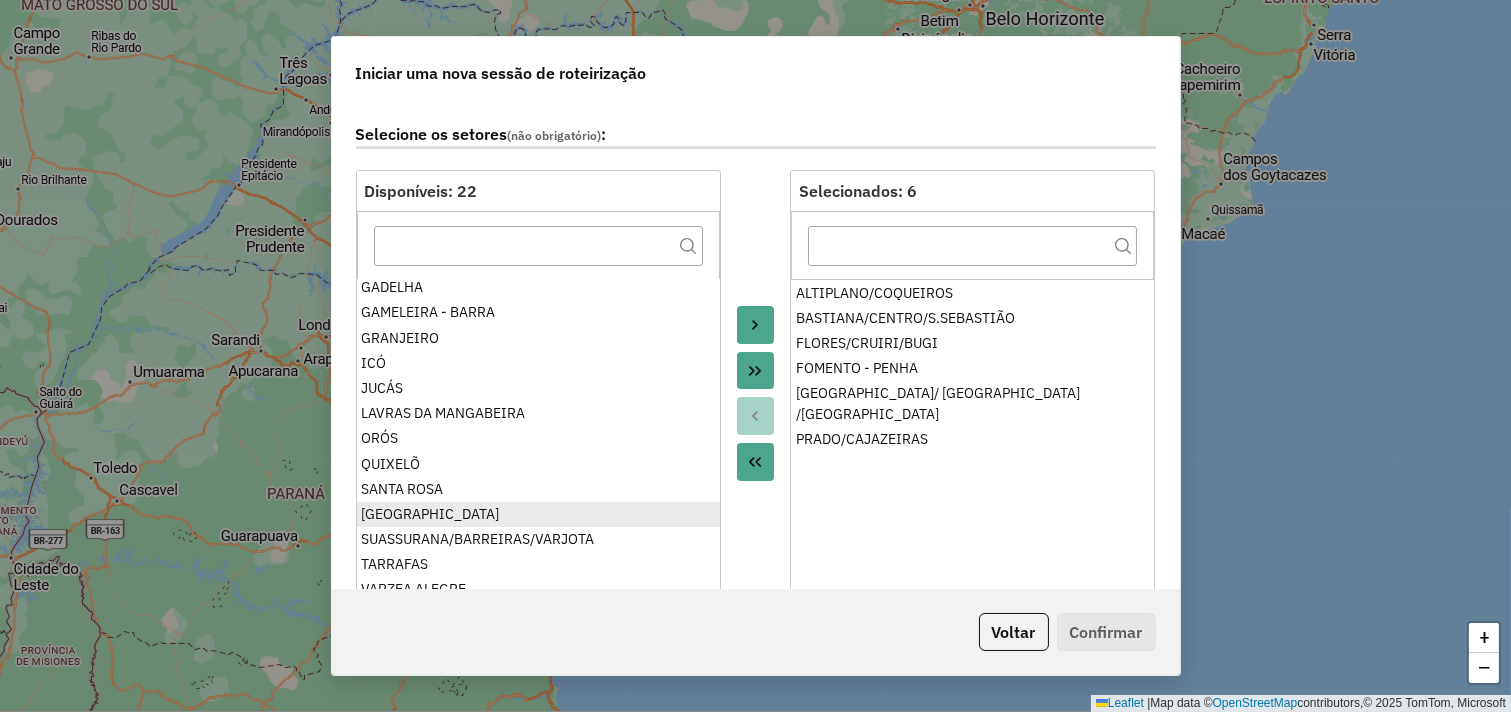 scroll, scrollTop: 234, scrollLeft: 0, axis: vertical 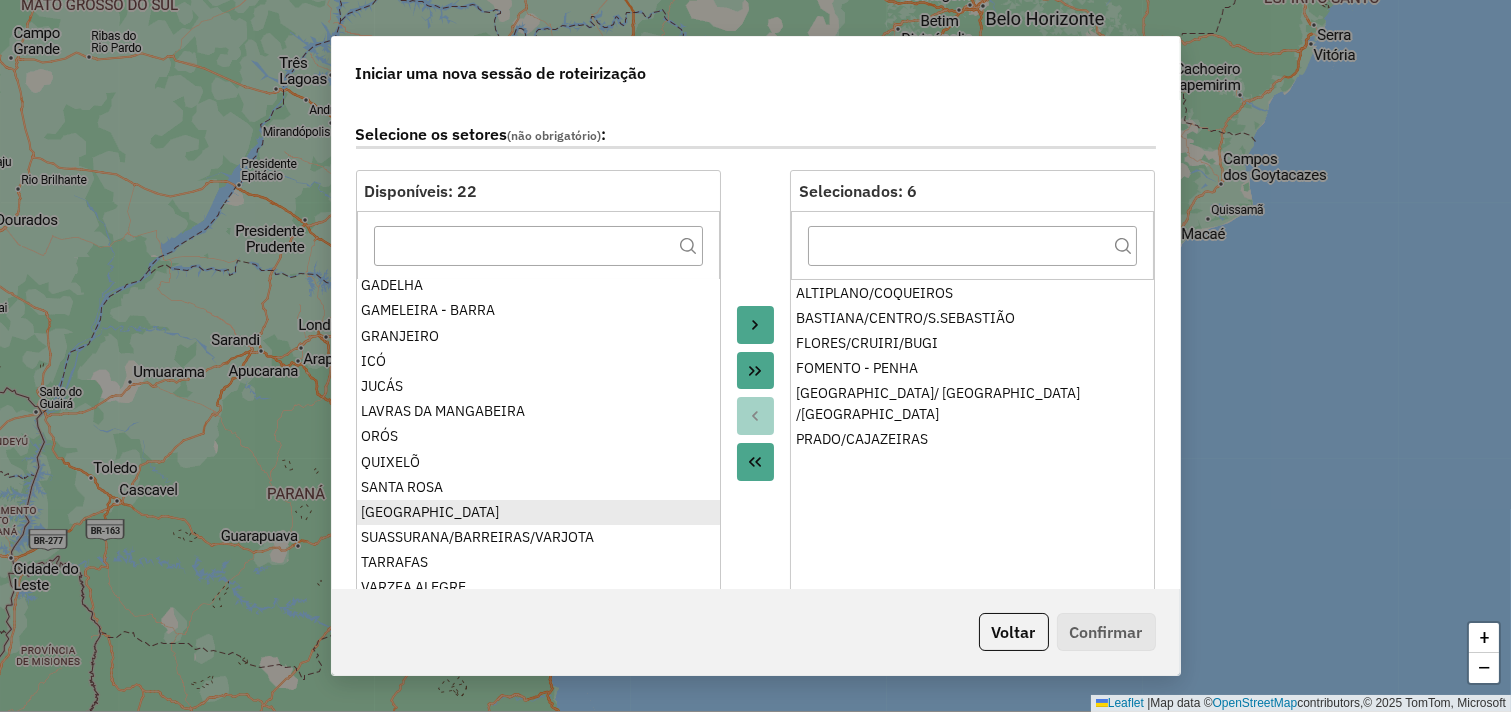 click on "[GEOGRAPHIC_DATA]" at bounding box center (537, 512) 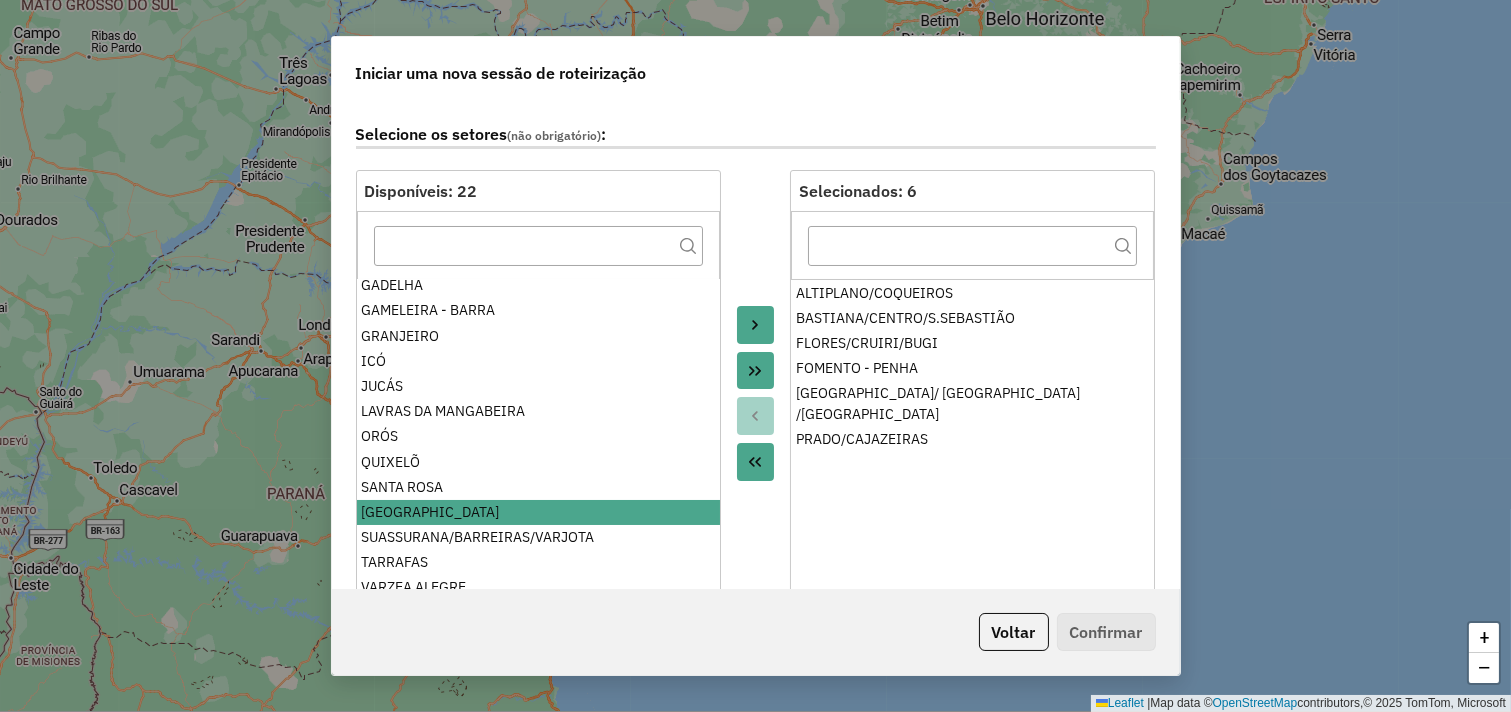 click 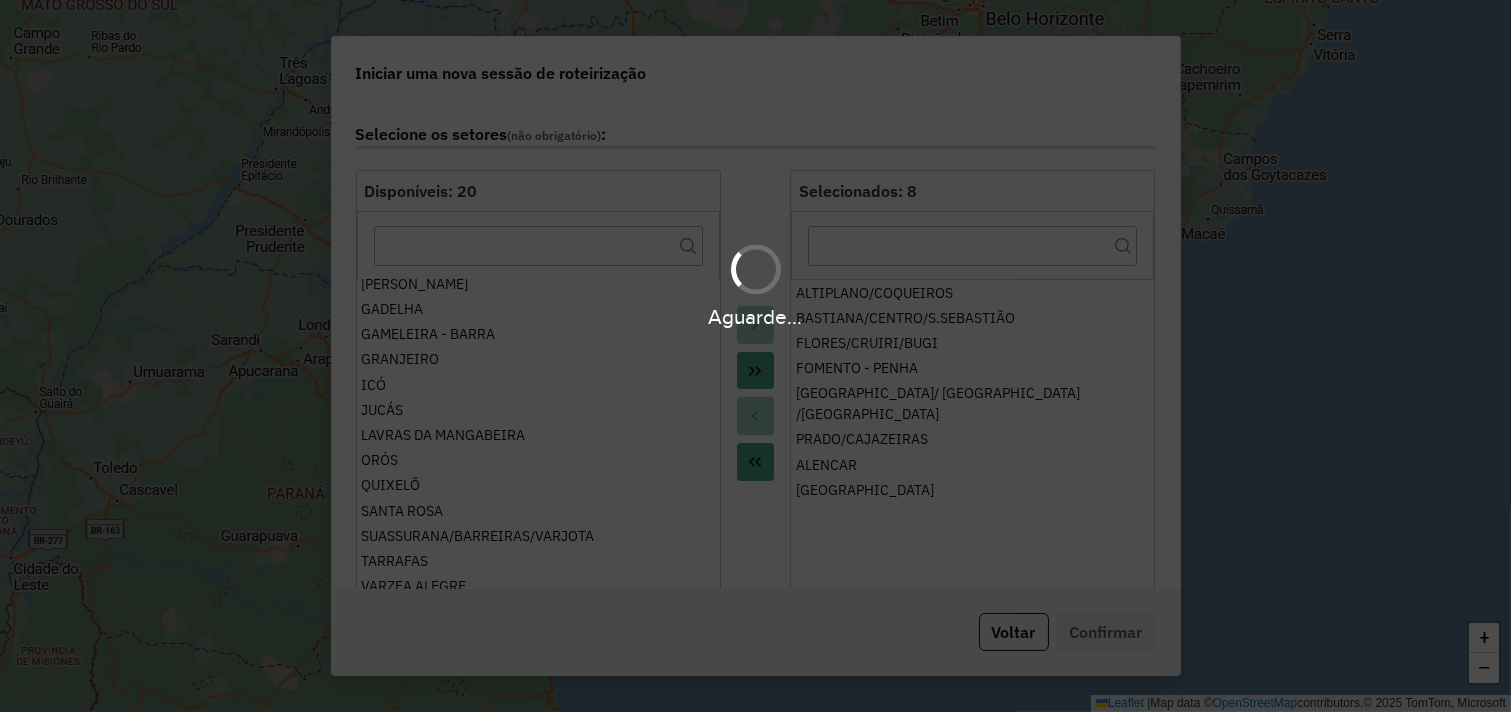 scroll, scrollTop: 184, scrollLeft: 0, axis: vertical 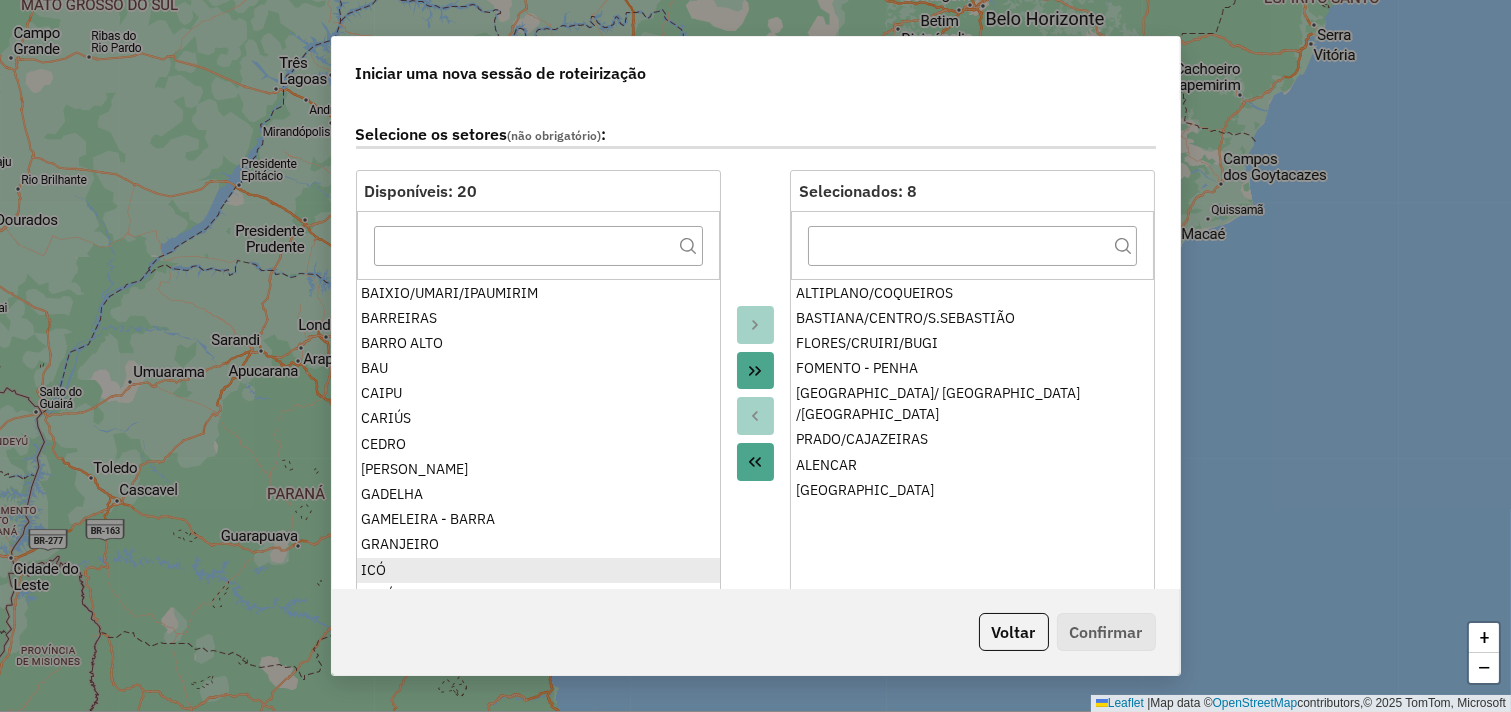 click on "BAIXIO/UMARI/IPAUMIRIM BARREIRAS BARRO ALTO BAU CAIPU CARIÚS CEDRO FARIAS BRITO GADELHA GAMELEIRA - BARRA GRANJEIRO ICÓ JUCÁS LAVRAS DA MANGABEIRA ORÓS QUIXELÕ SANTA ROSA SUASSURANA/BARREIRAS/VARJOTA TARRAFAS VARZEA ALEGRE" at bounding box center [538, 439] 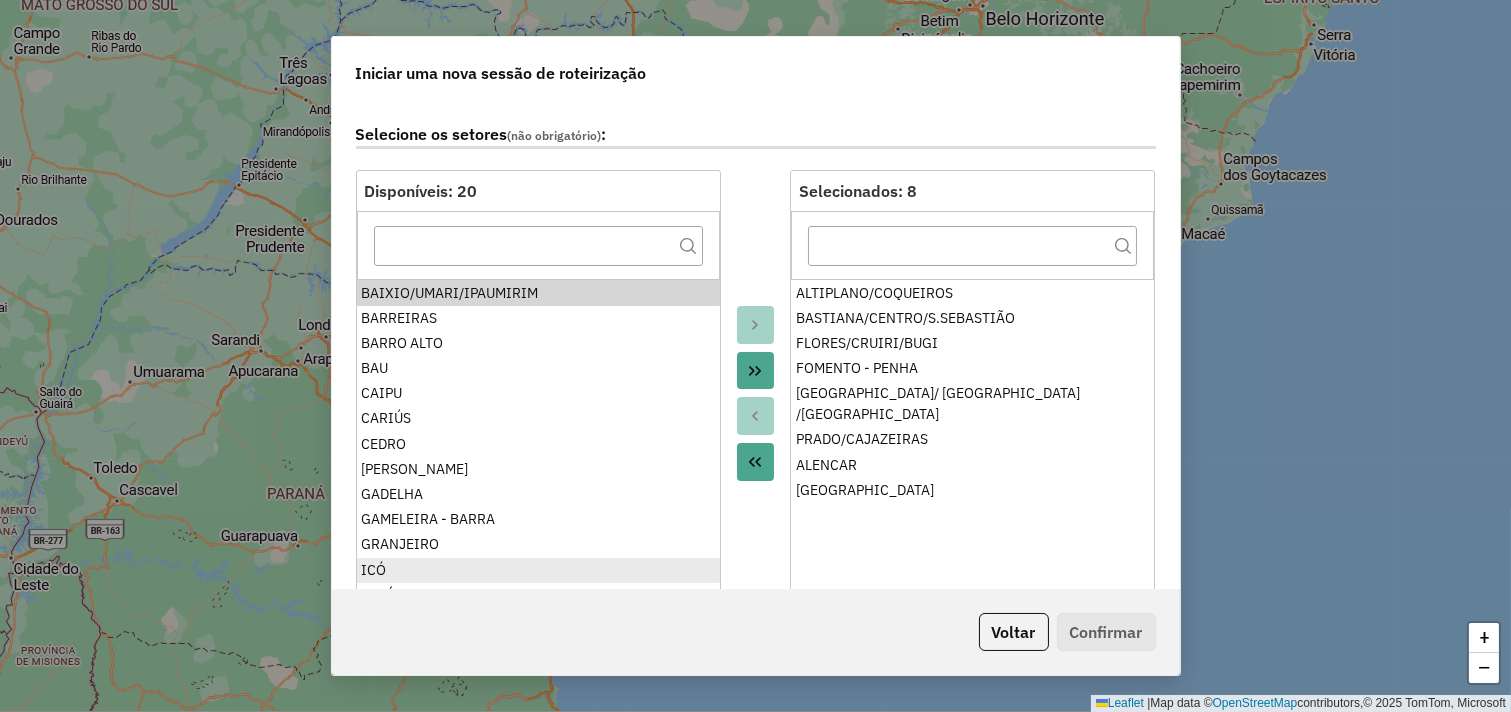 click on "ICÓ" at bounding box center [537, 570] 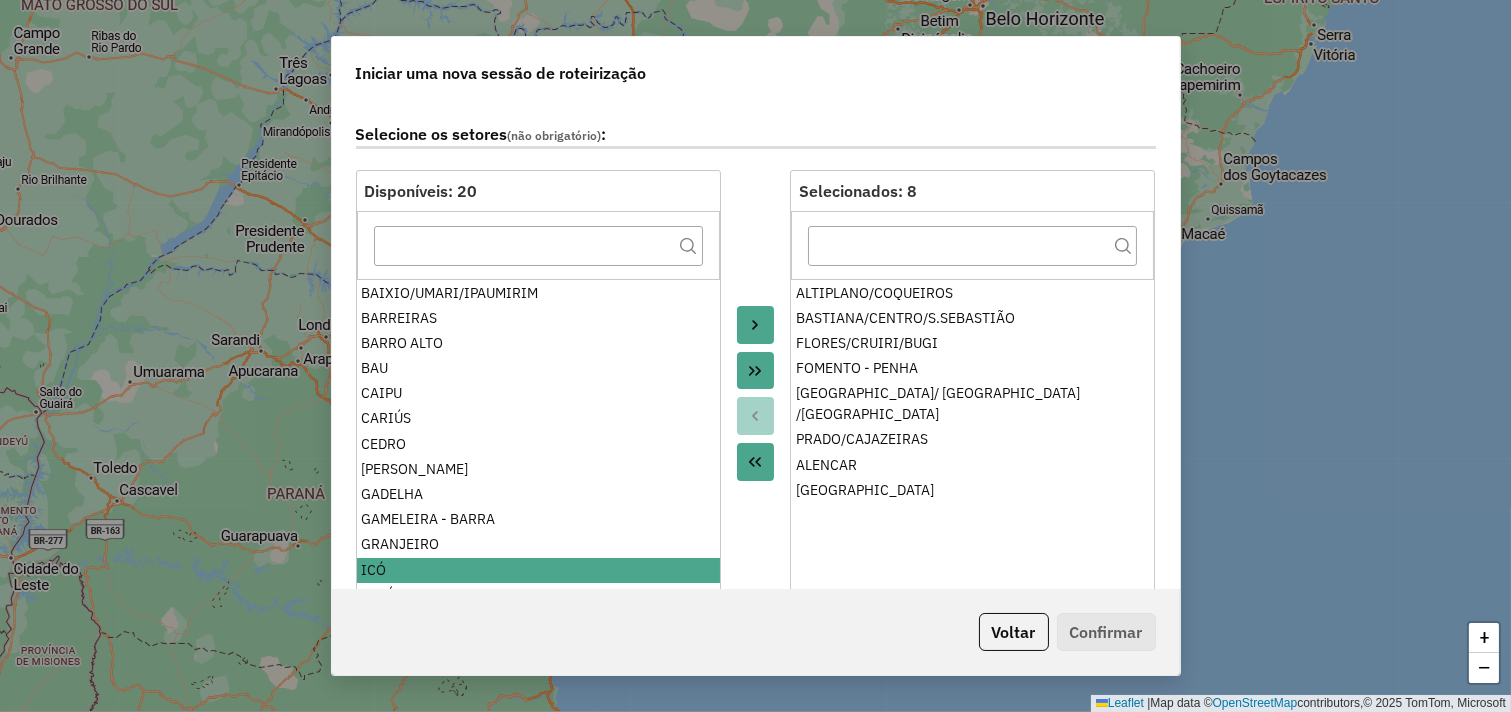 drag, startPoint x: 766, startPoint y: 305, endPoint x: 755, endPoint y: 311, distance: 12.529964 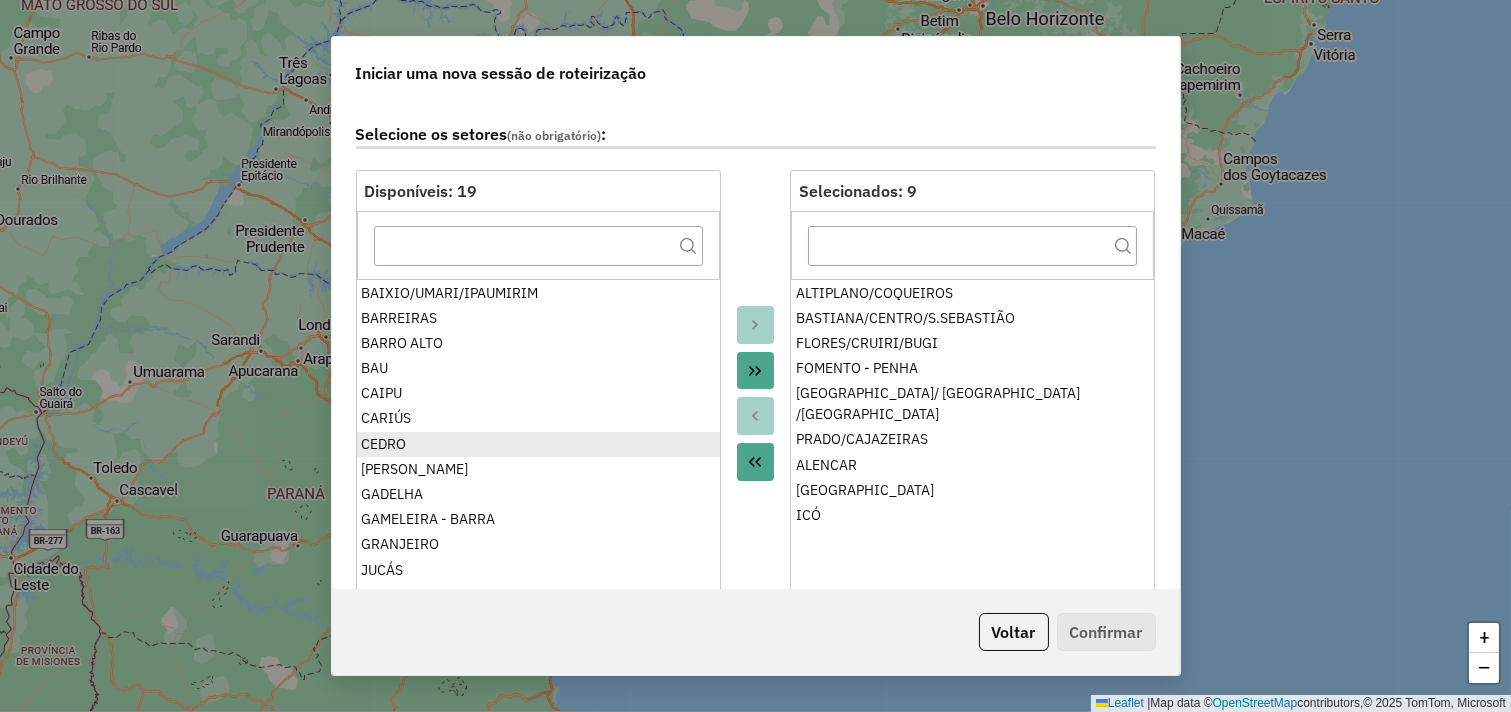 scroll, scrollTop: 222, scrollLeft: 0, axis: vertical 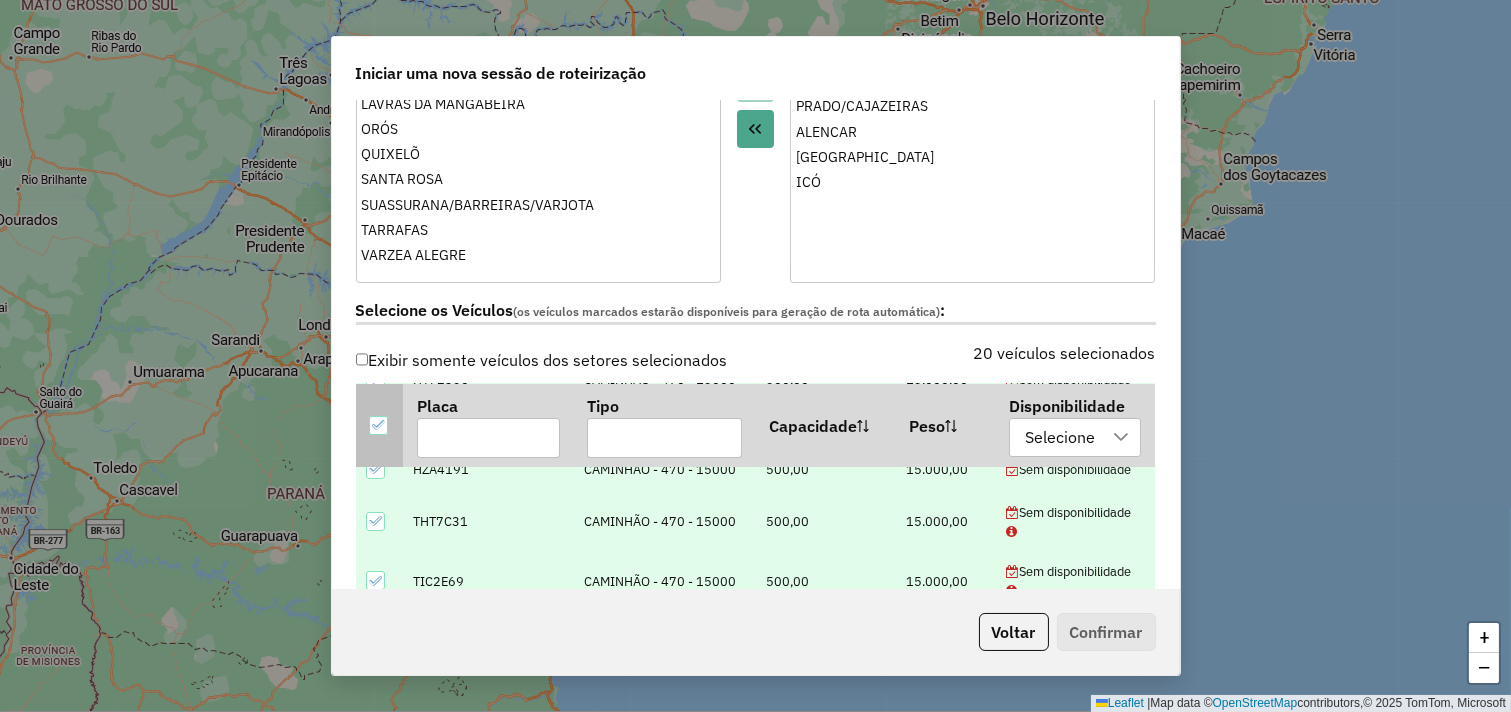 click at bounding box center [378, 425] 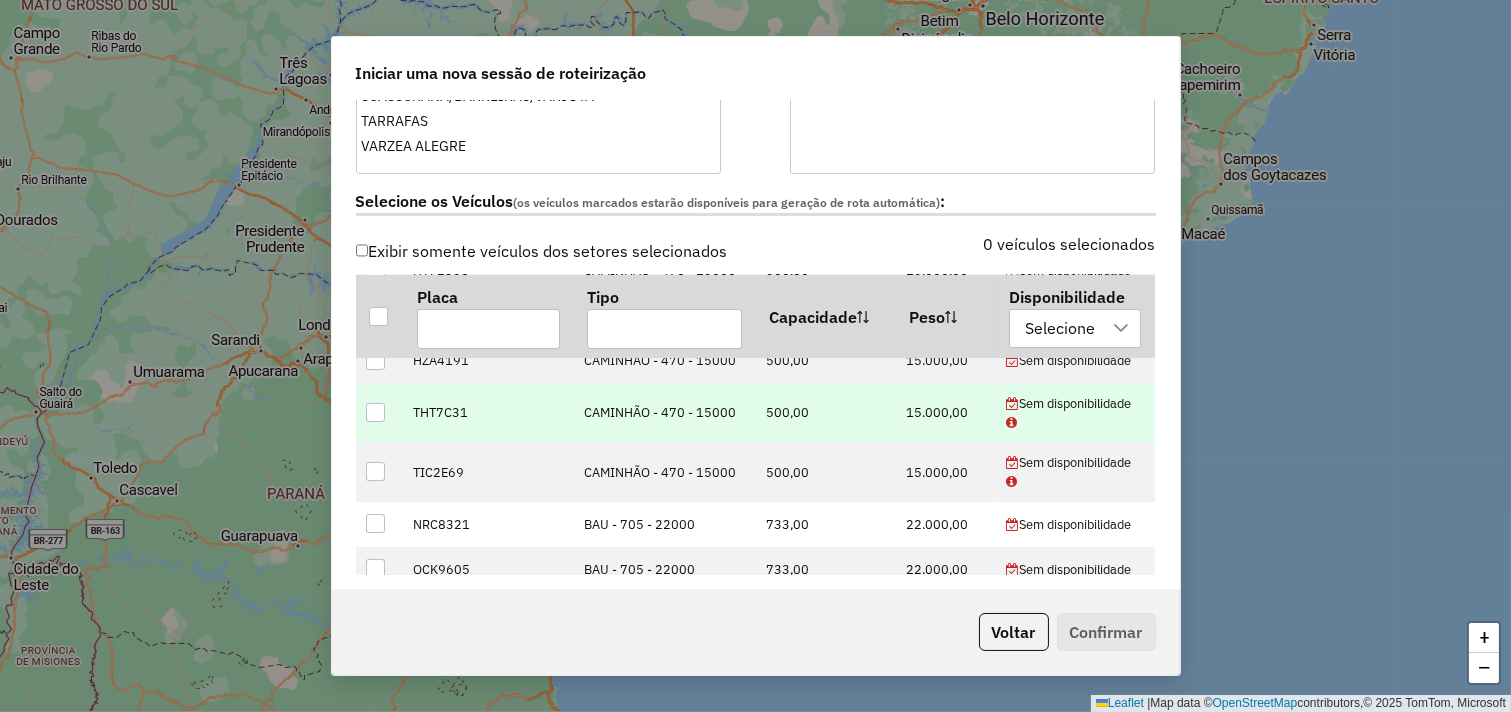 scroll, scrollTop: 666, scrollLeft: 0, axis: vertical 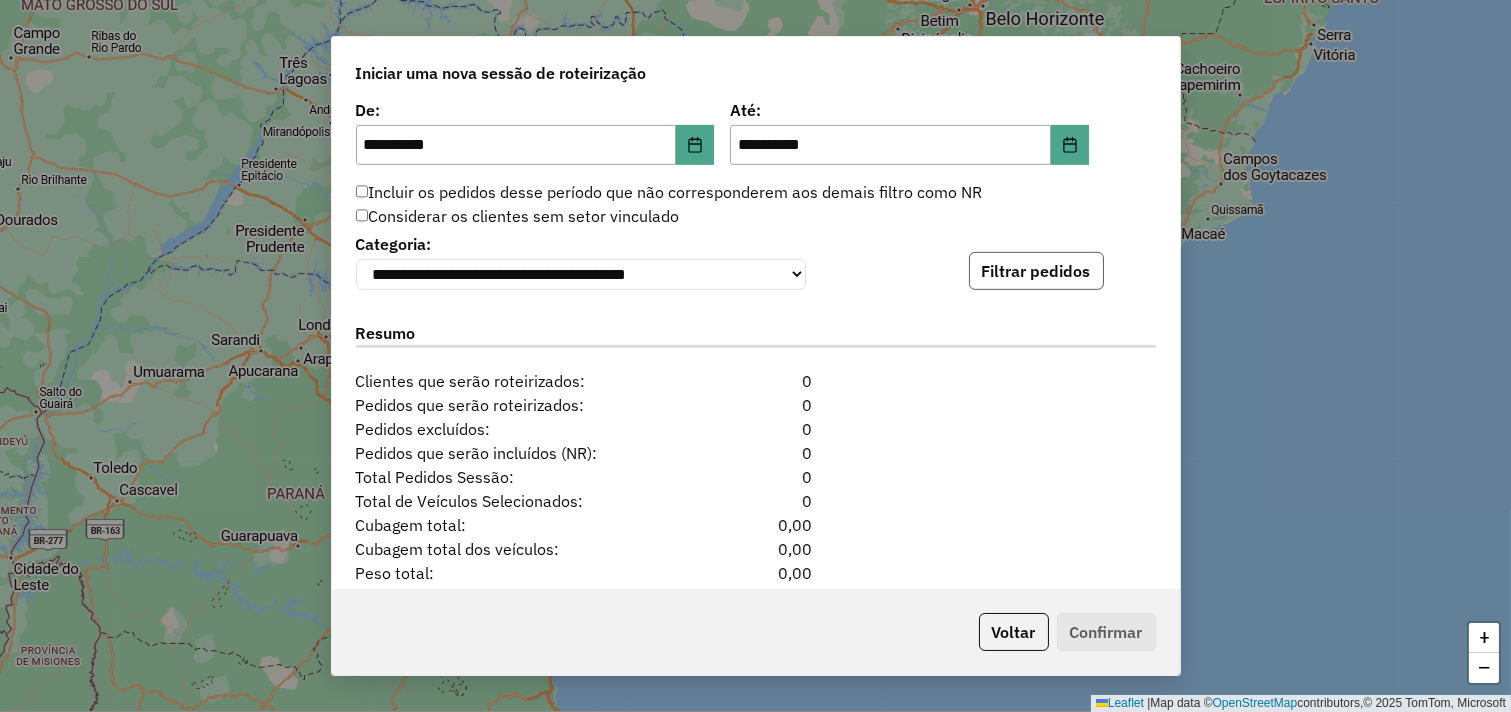 click on "Filtrar pedidos" 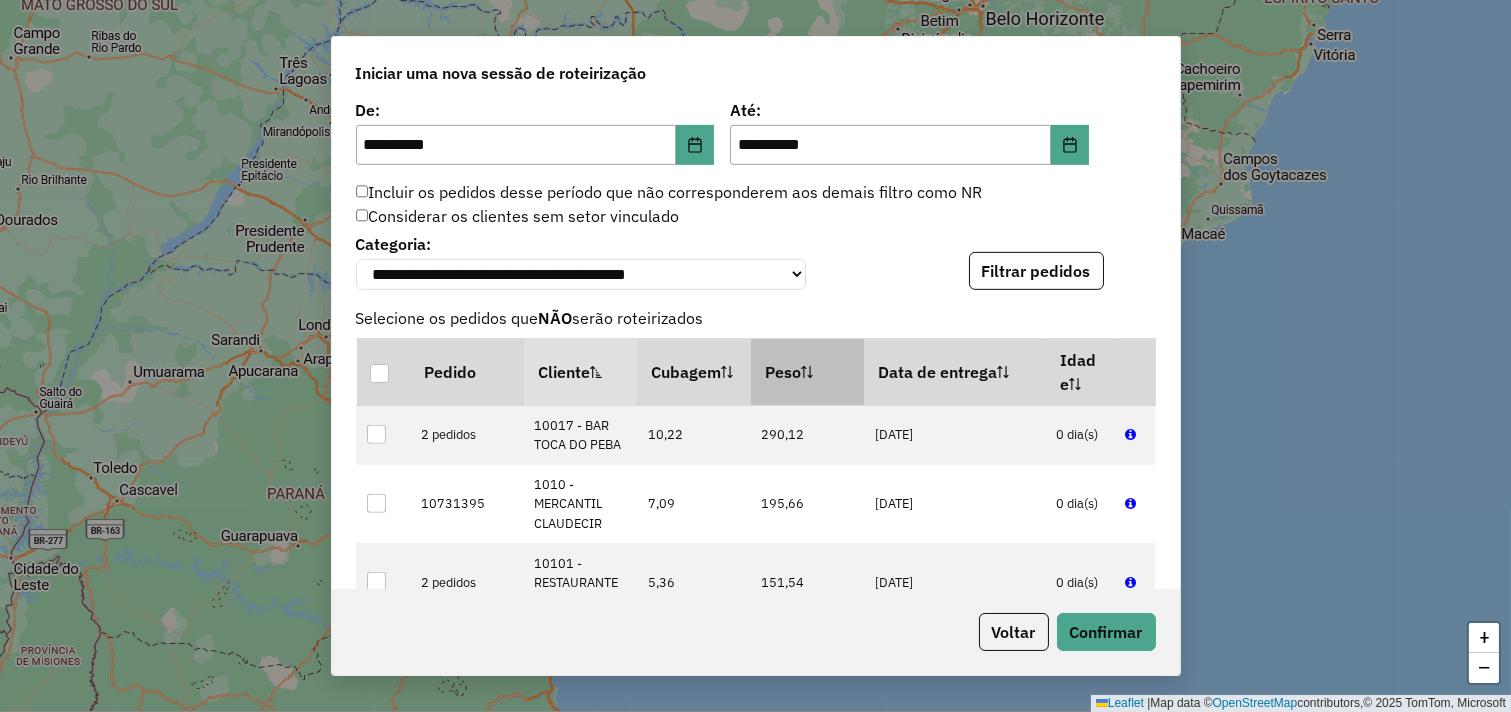 click at bounding box center (807, 372) 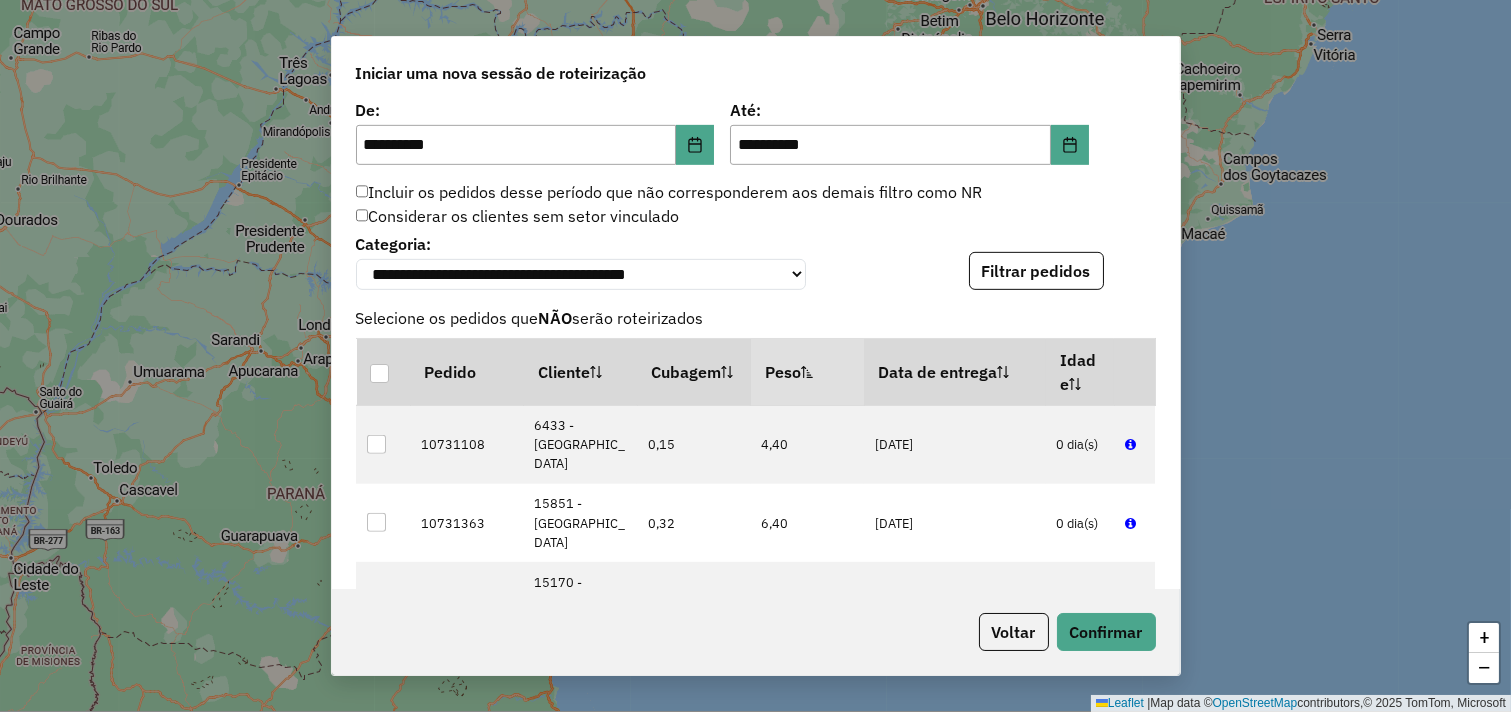 click at bounding box center [807, 372] 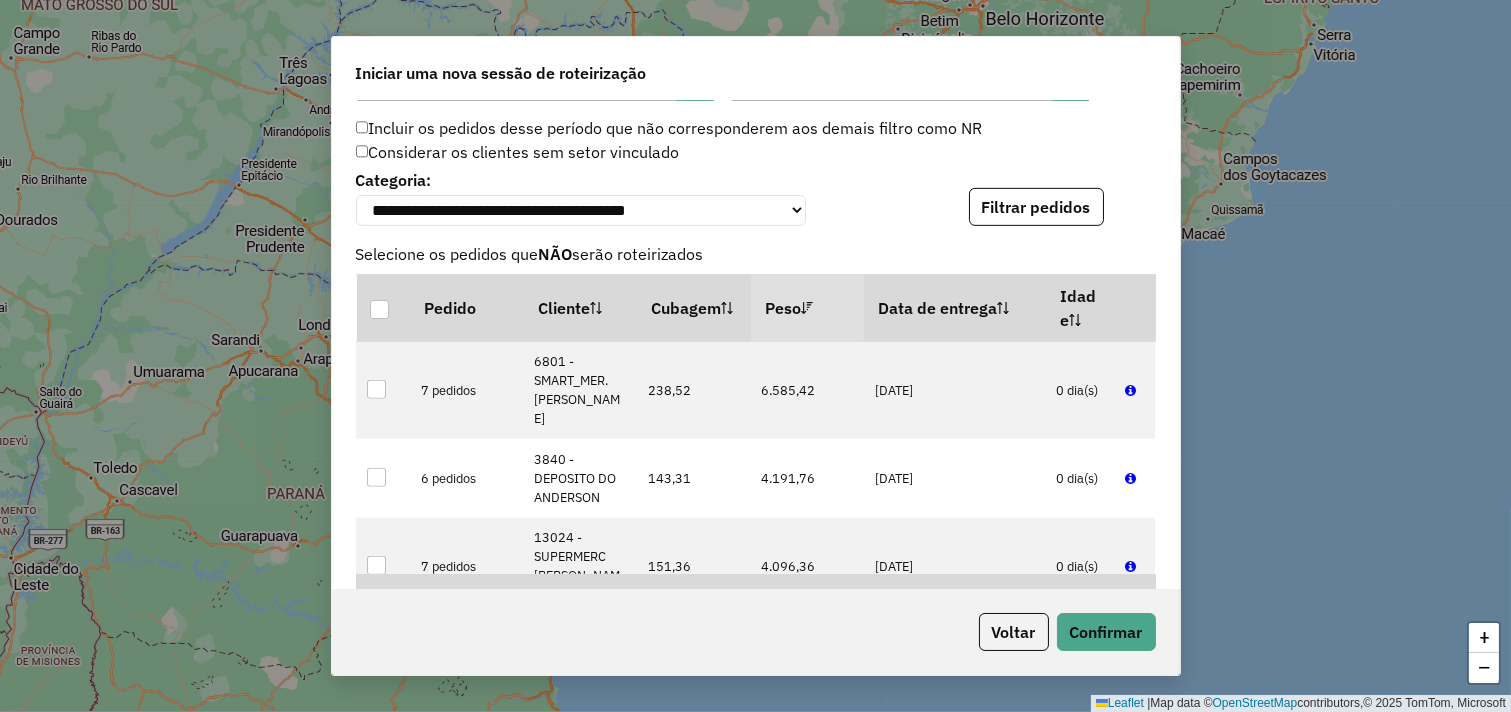 scroll, scrollTop: 2044, scrollLeft: 0, axis: vertical 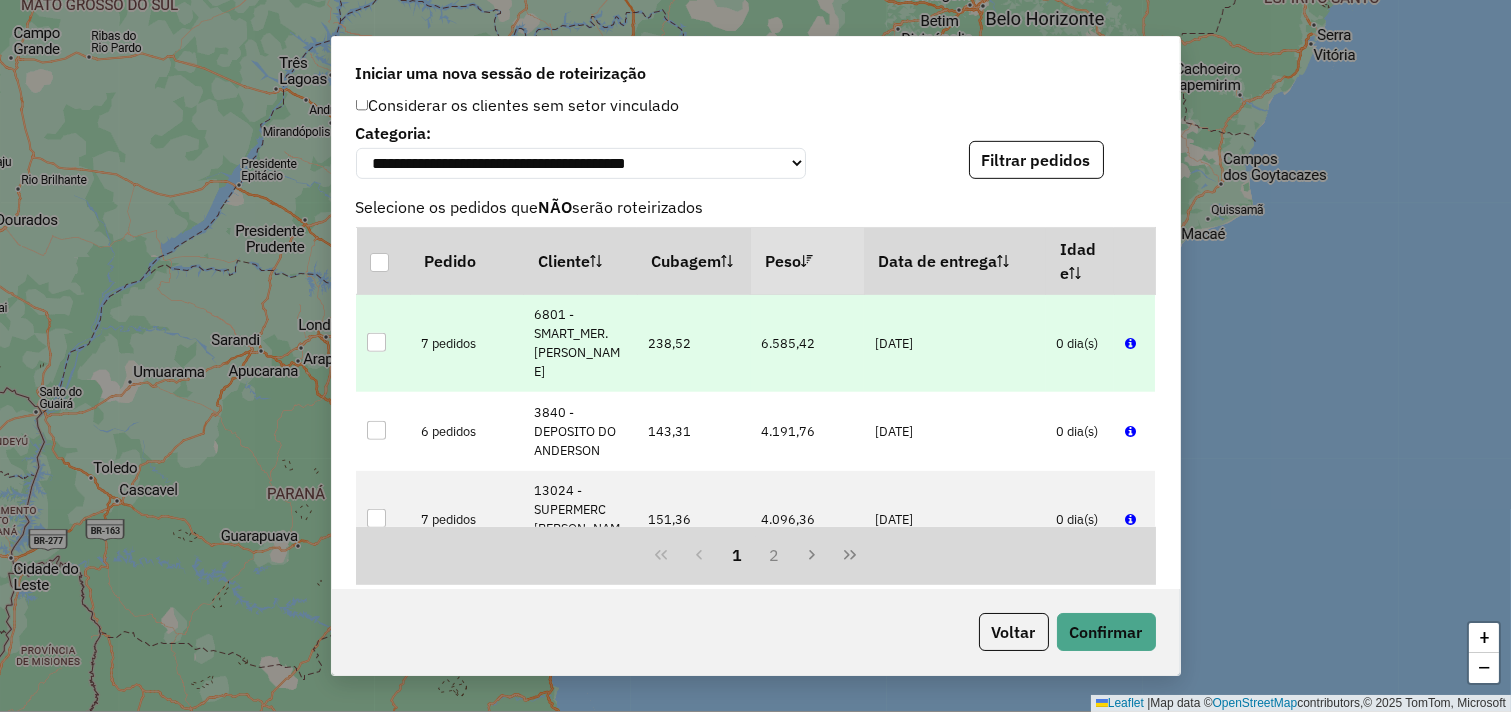 click at bounding box center [383, 343] 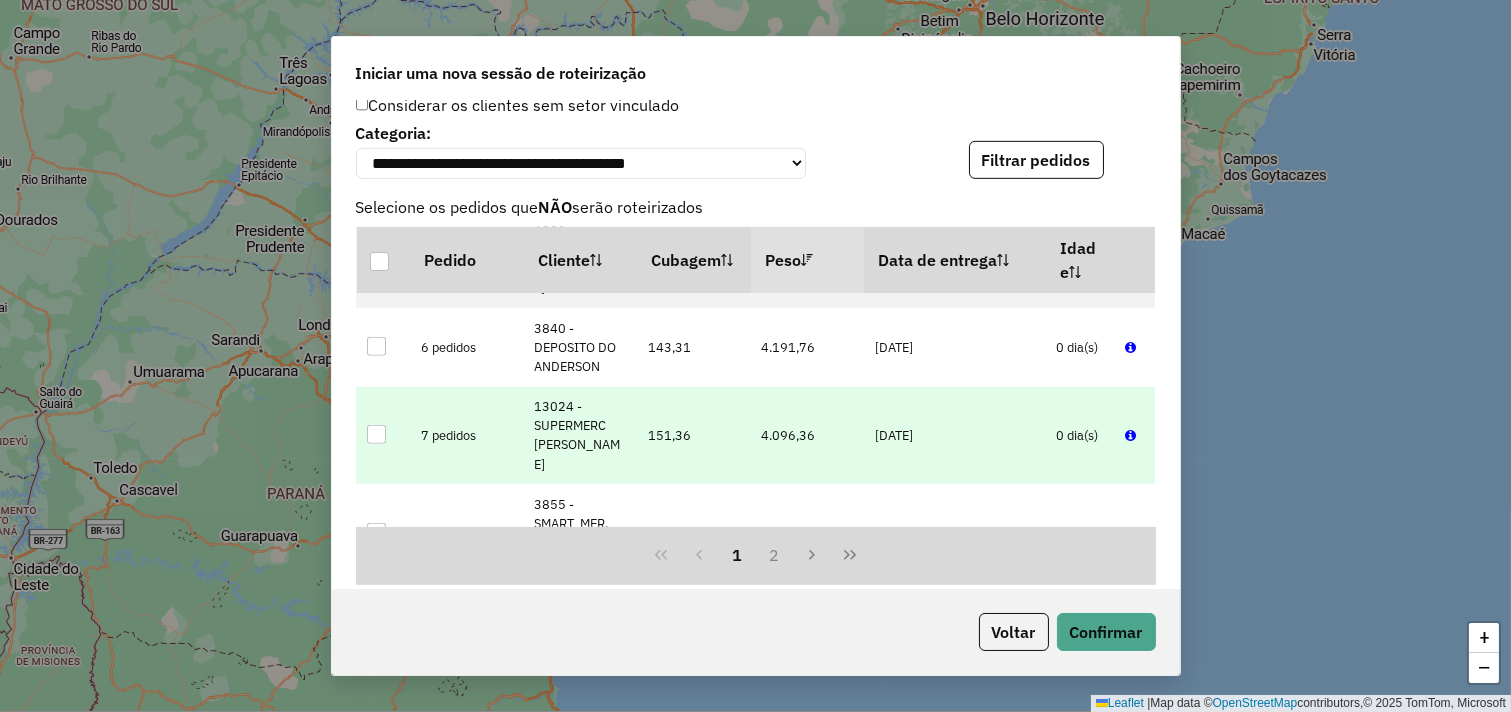 scroll, scrollTop: 111, scrollLeft: 0, axis: vertical 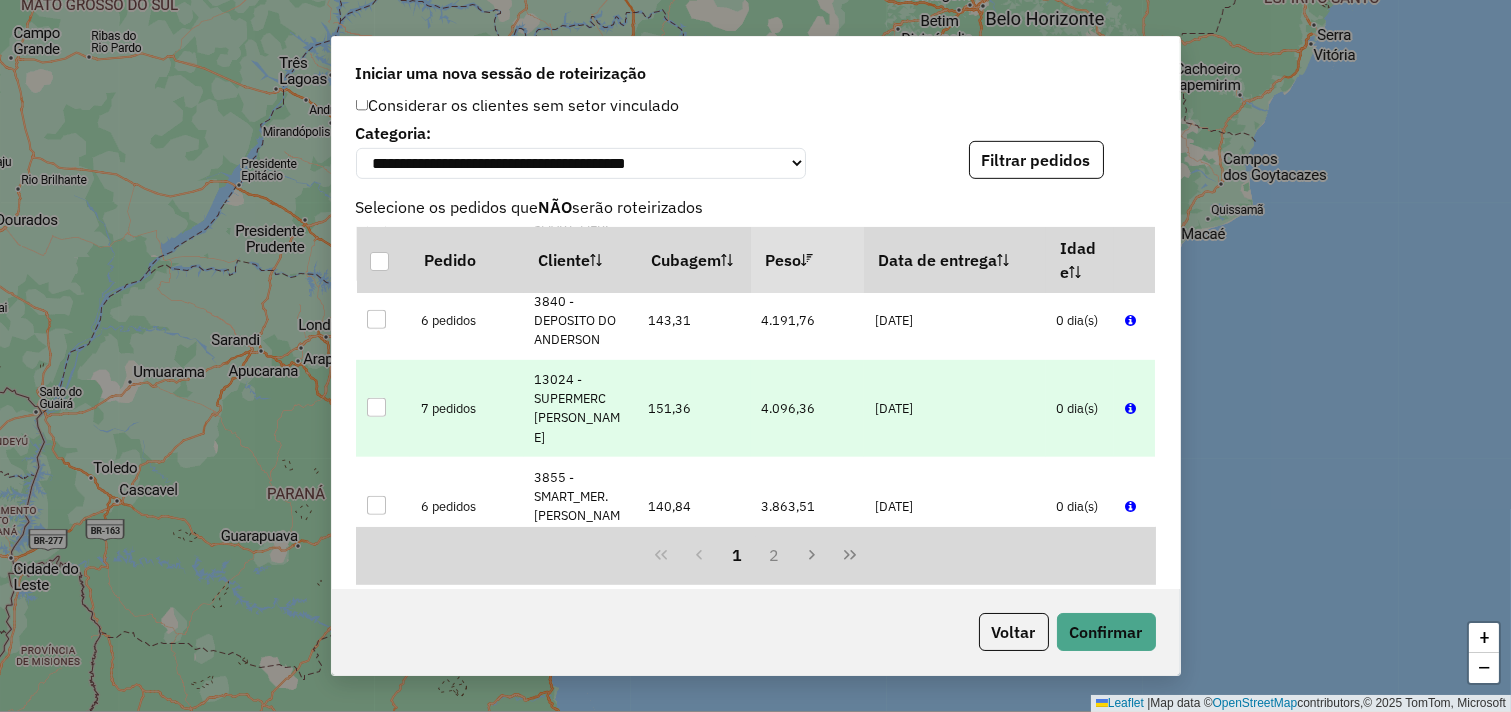 click at bounding box center (376, 407) 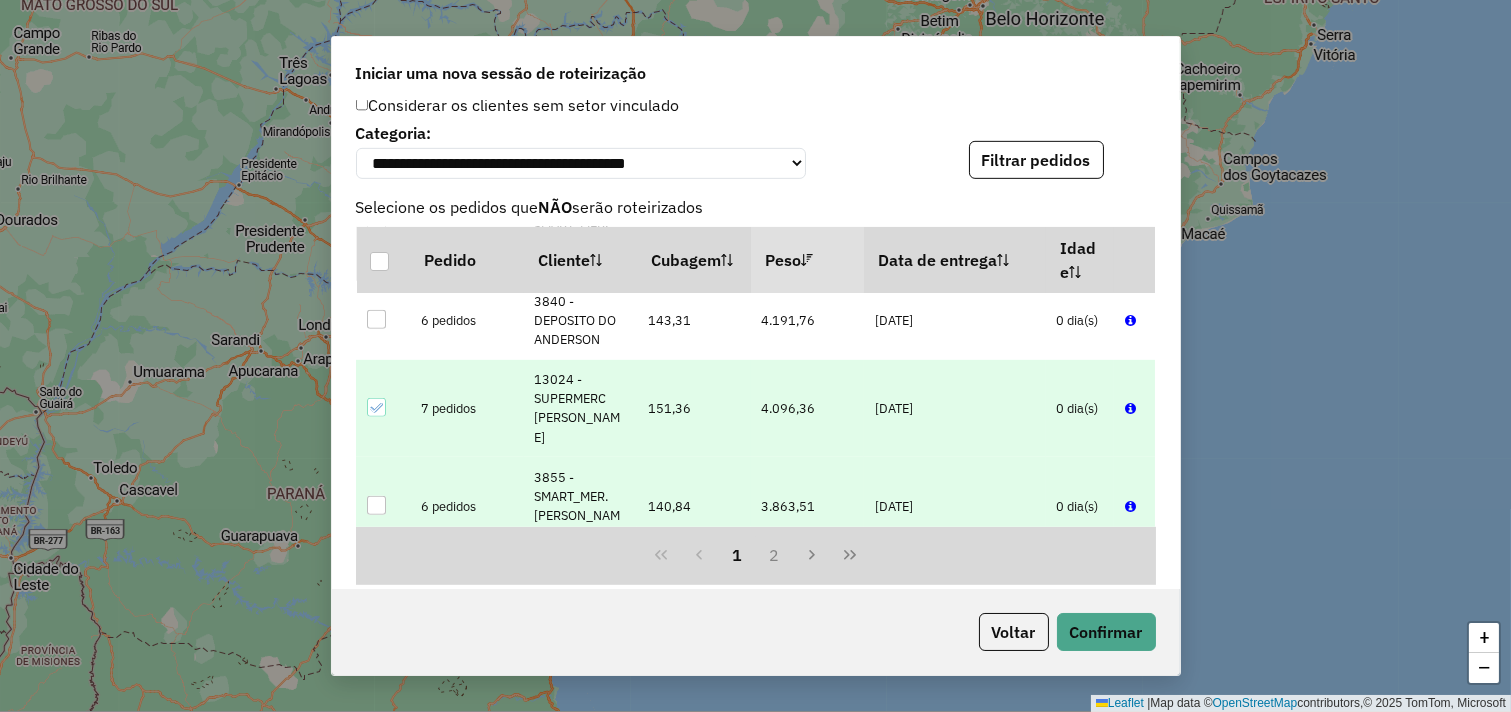 click at bounding box center [376, 505] 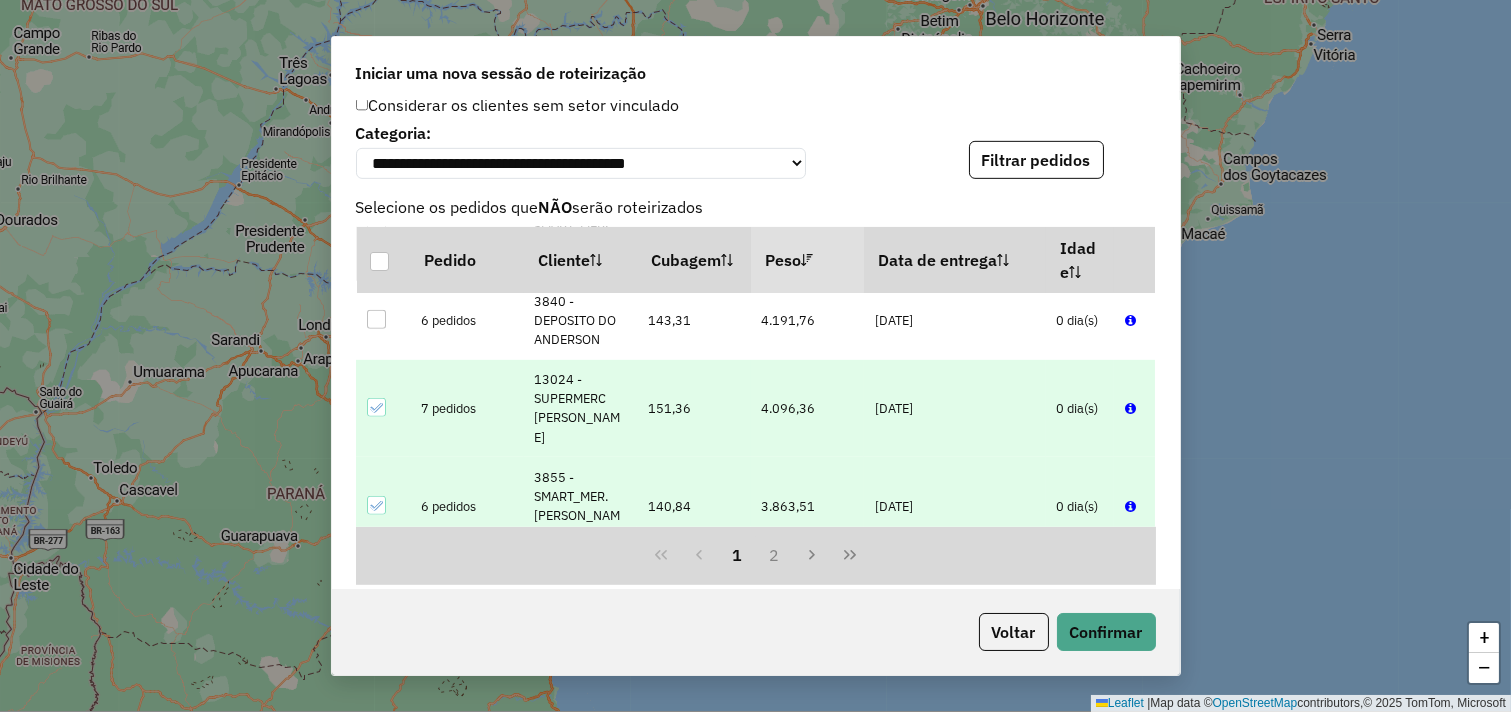 scroll, scrollTop: 222, scrollLeft: 0, axis: vertical 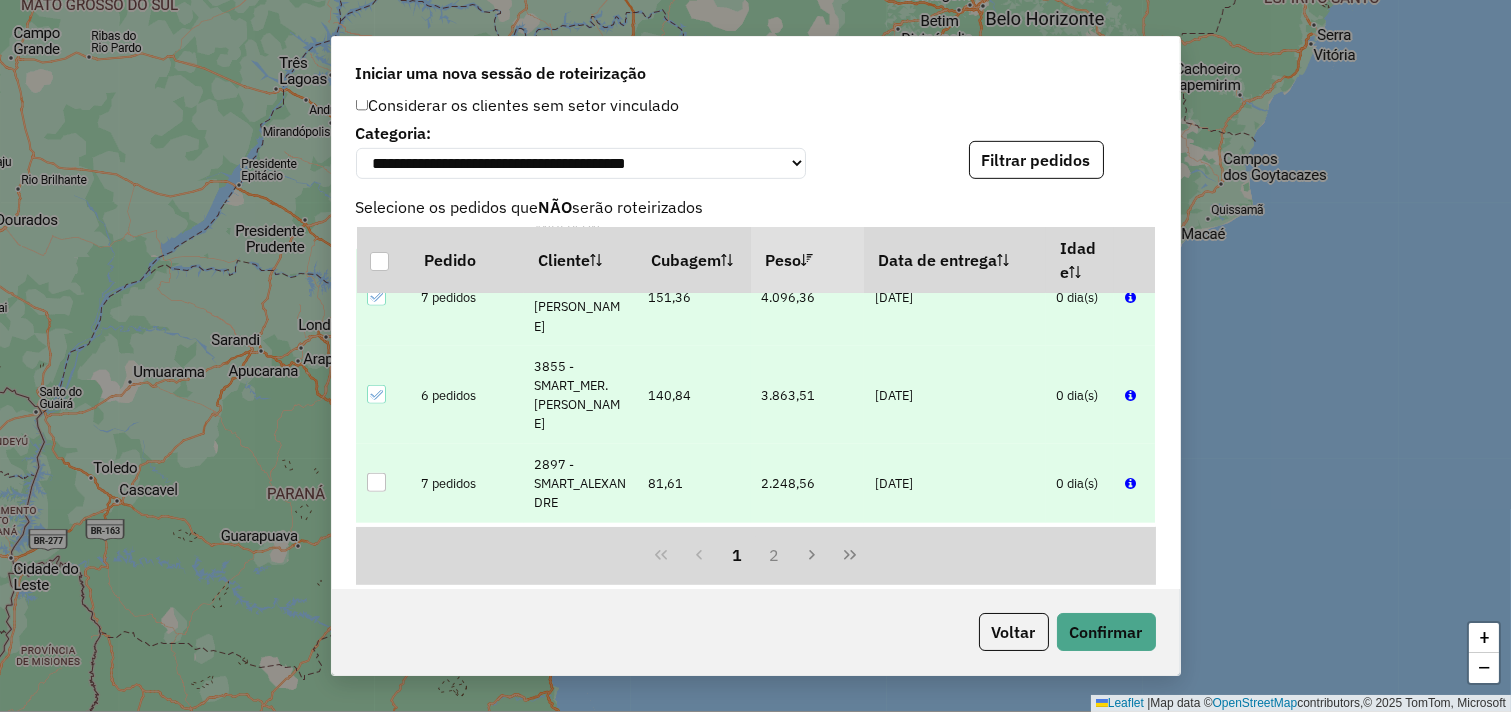 click at bounding box center (376, 482) 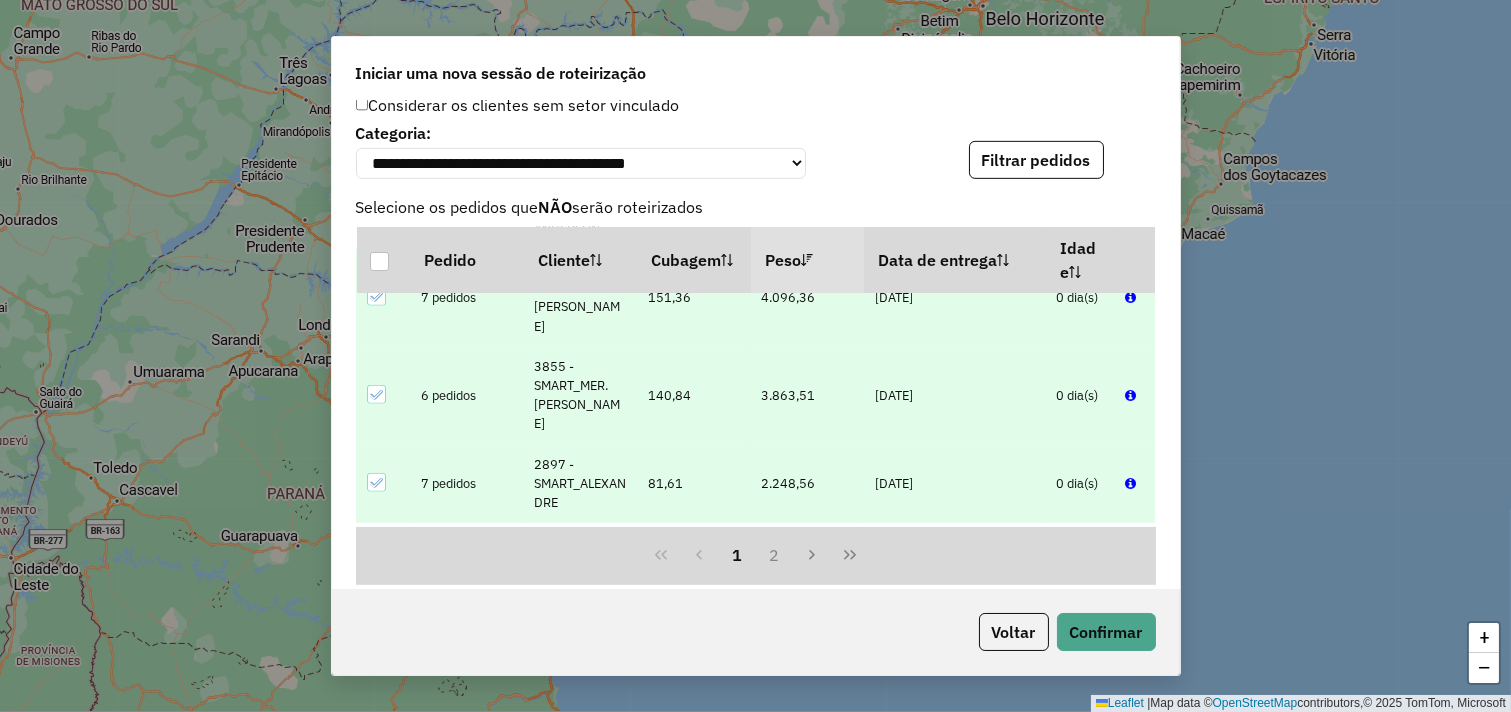 scroll, scrollTop: 333, scrollLeft: 0, axis: vertical 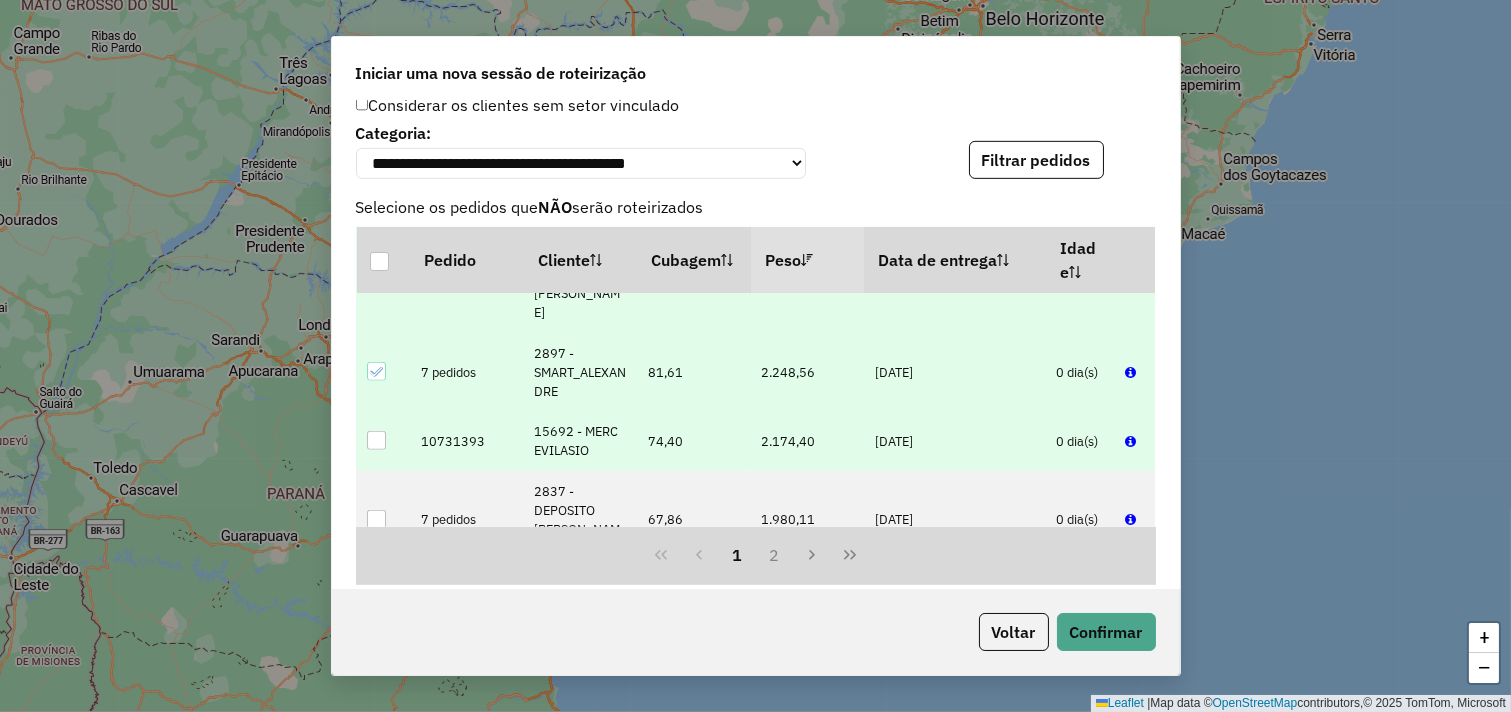 click at bounding box center (376, 440) 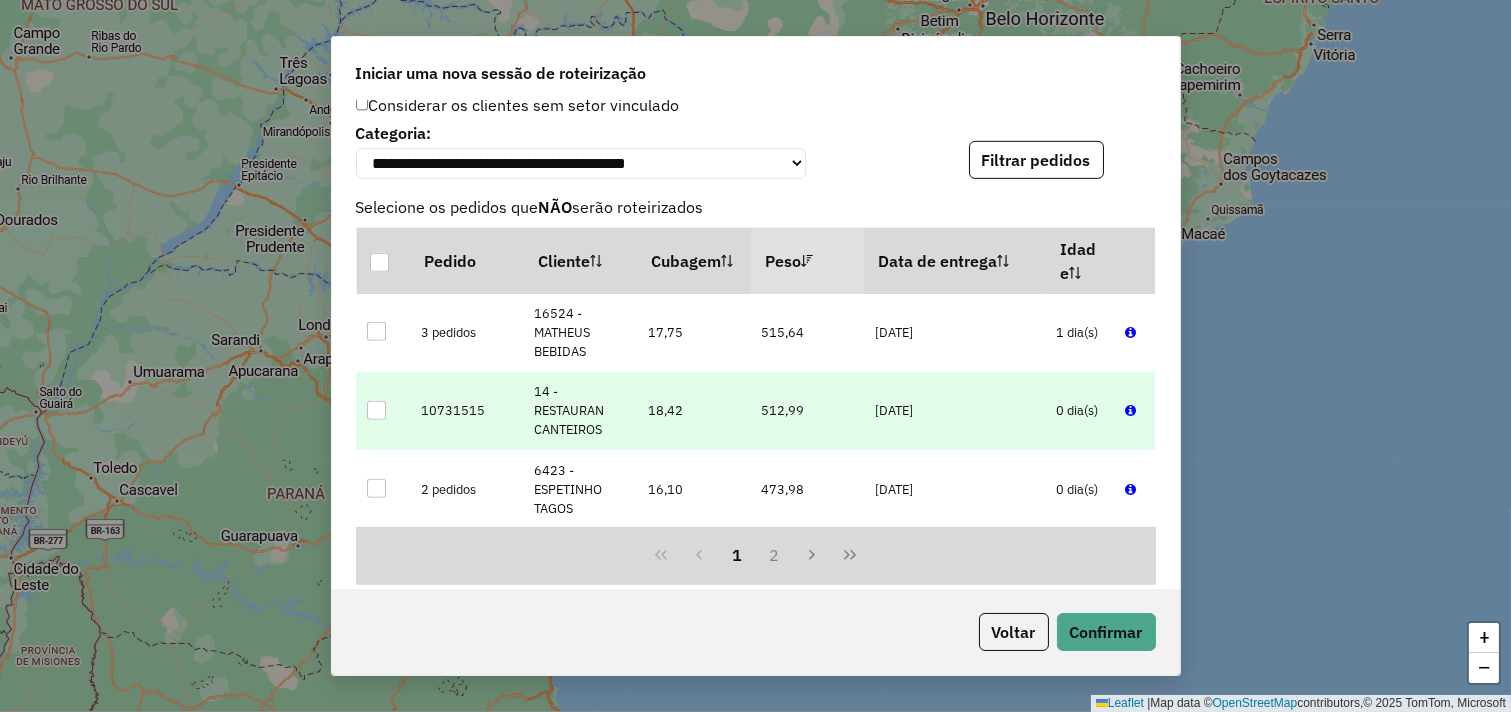 scroll, scrollTop: 2333, scrollLeft: 0, axis: vertical 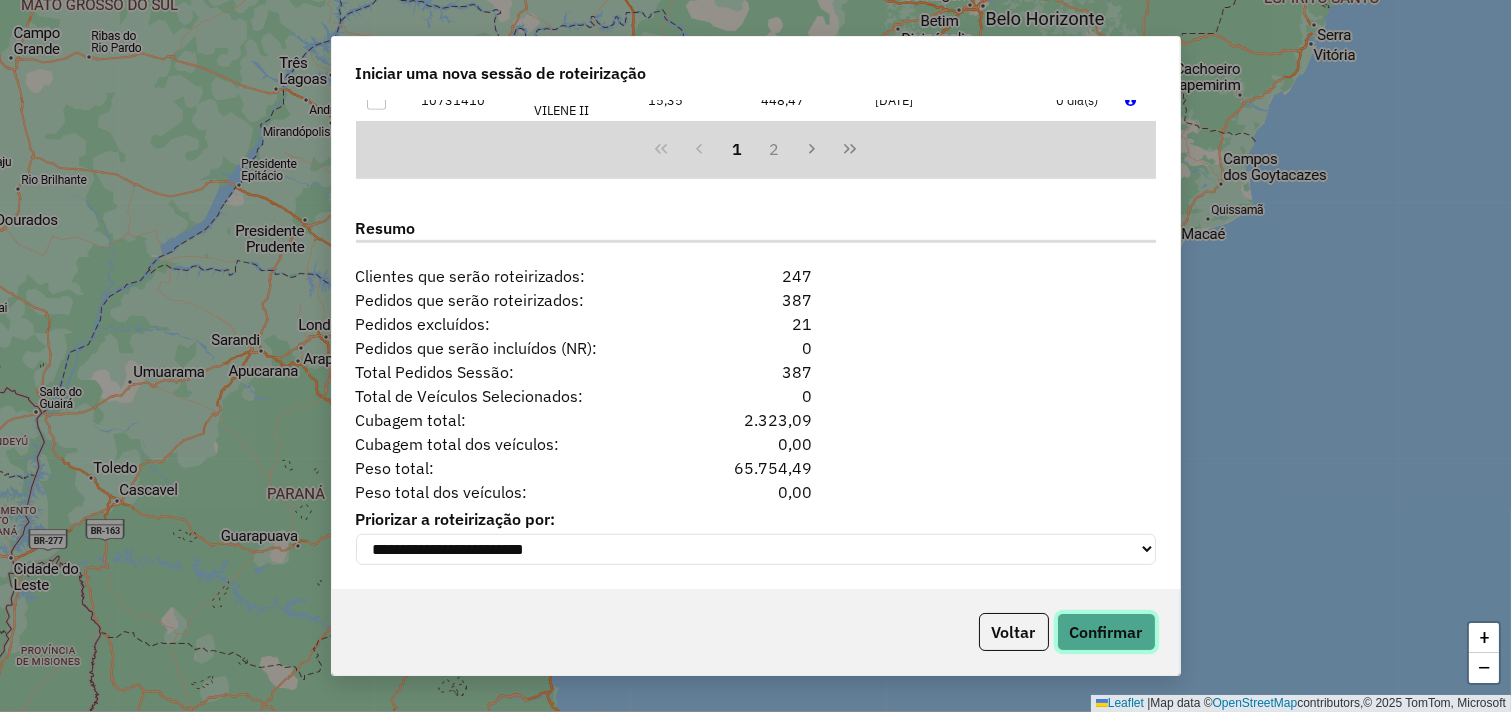 click on "Confirmar" 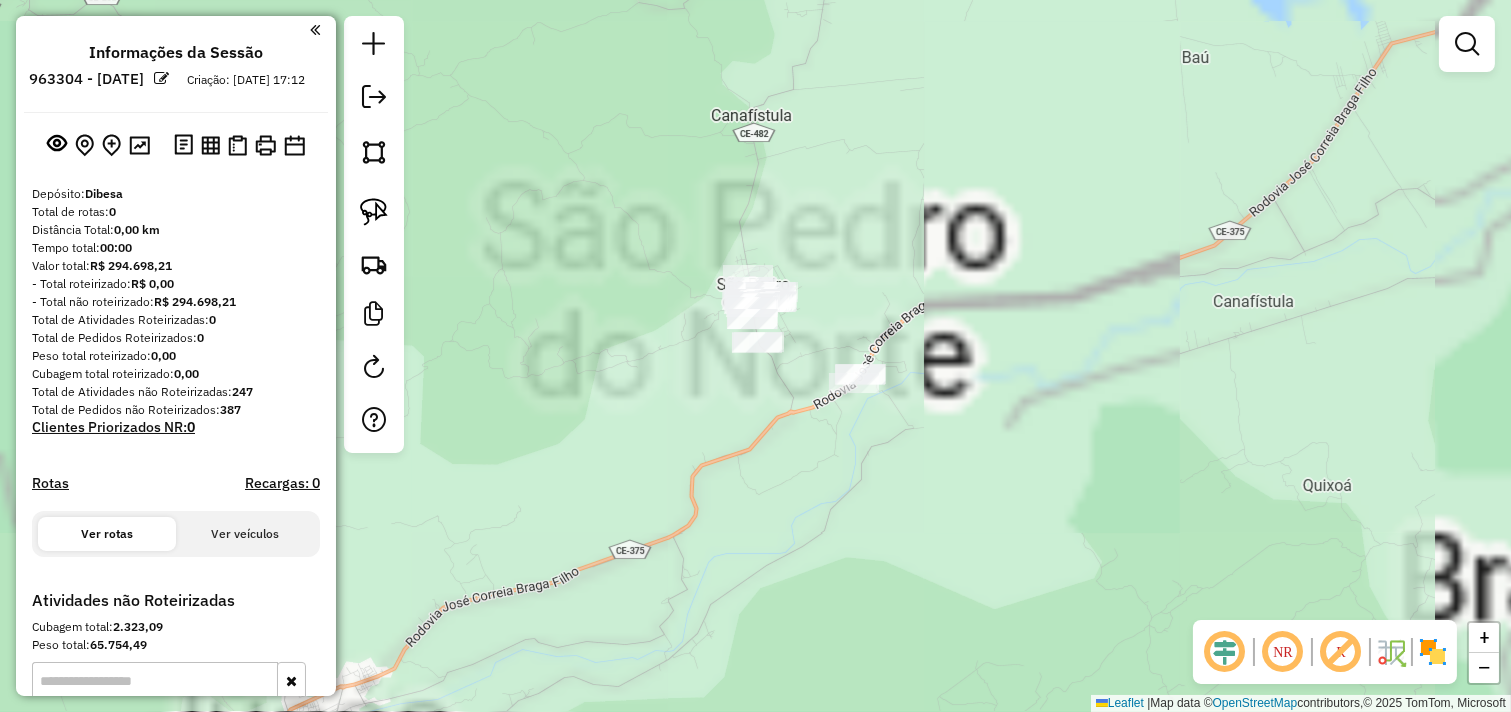 drag, startPoint x: 653, startPoint y: 478, endPoint x: 608, endPoint y: 428, distance: 67.26812 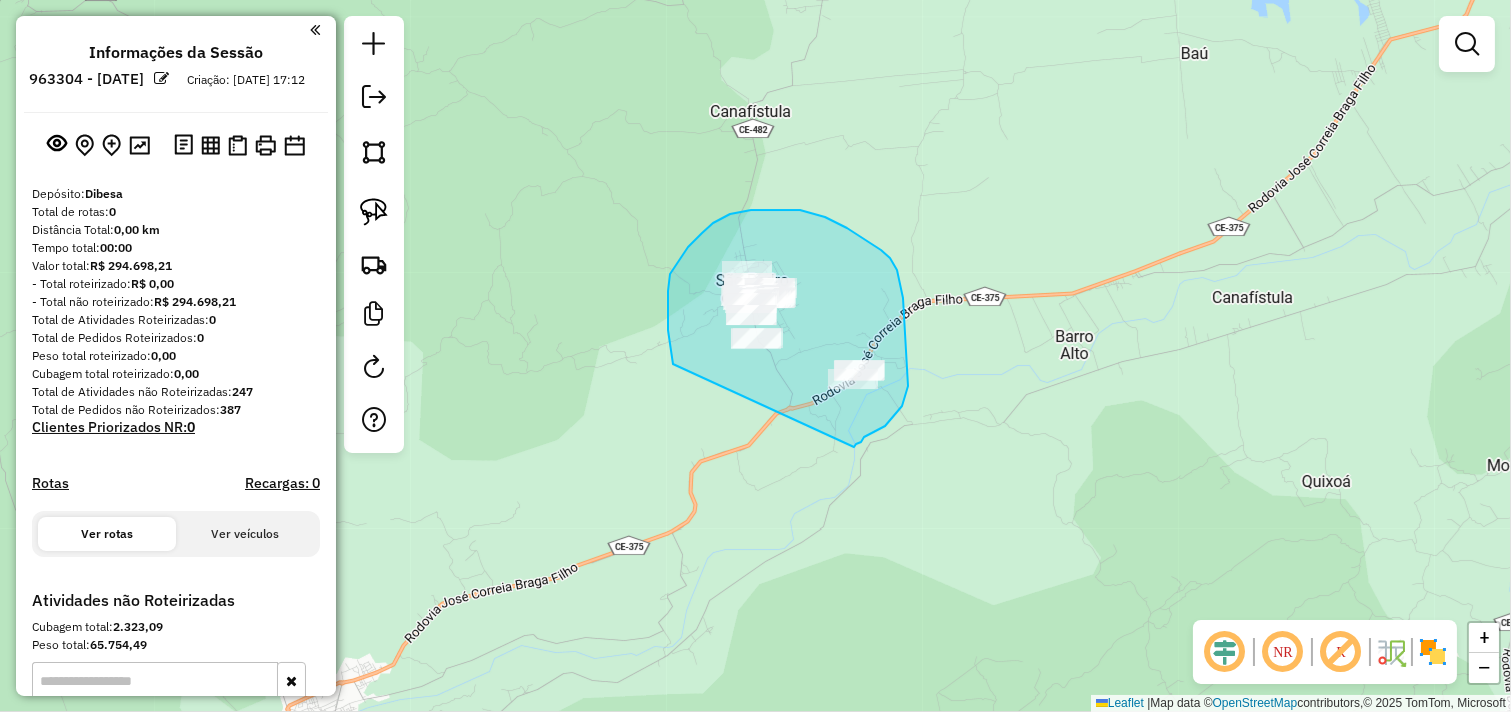 drag, startPoint x: 670, startPoint y: 348, endPoint x: 810, endPoint y: 437, distance: 165.89455 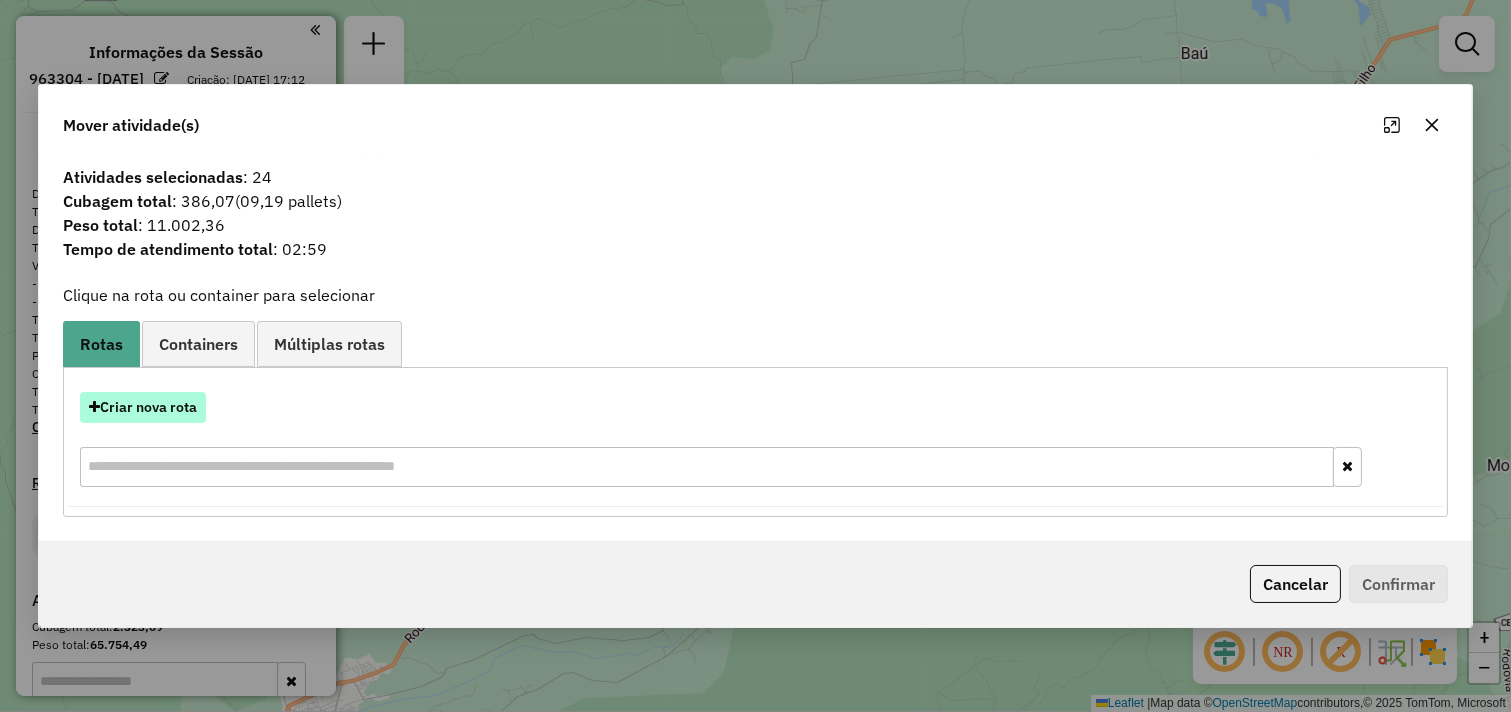 click on "Criar nova rota" at bounding box center (143, 407) 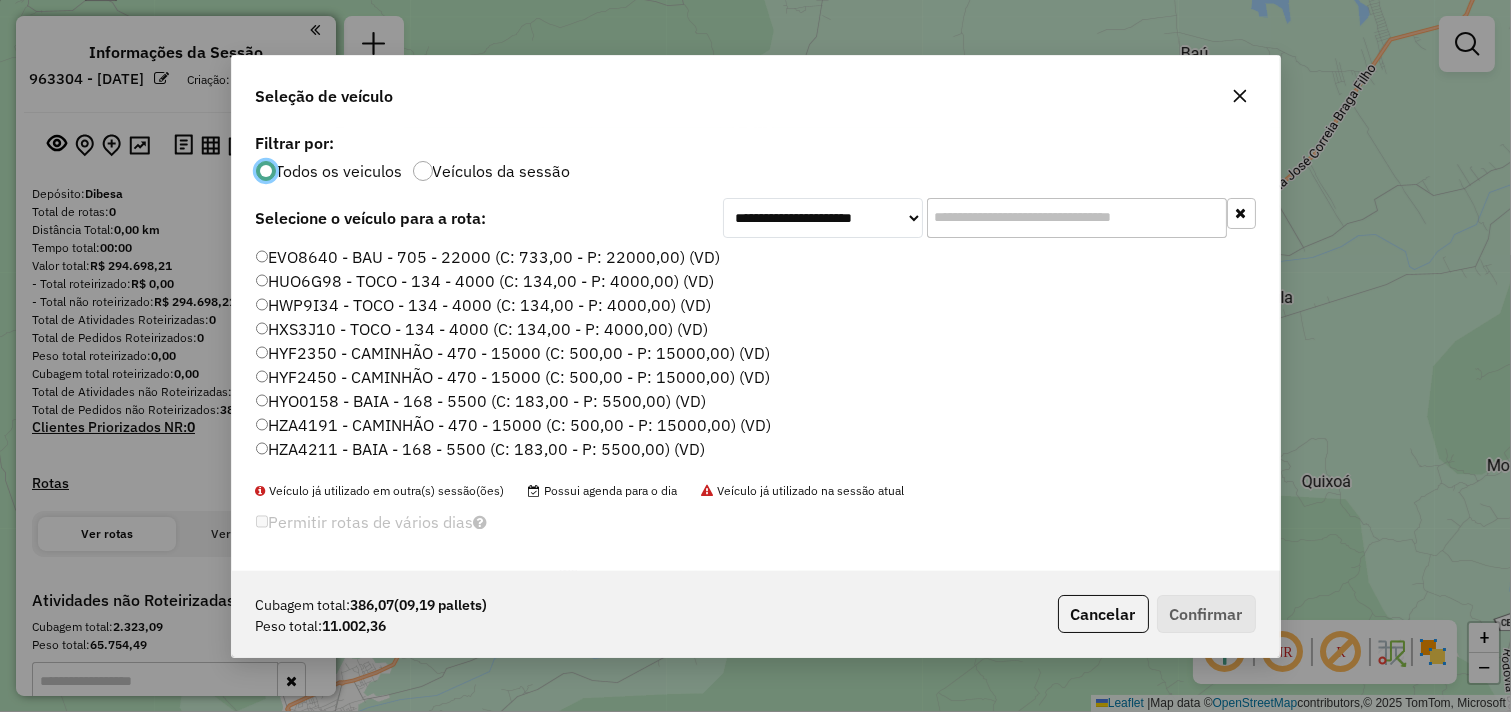 scroll, scrollTop: 11, scrollLeft: 5, axis: both 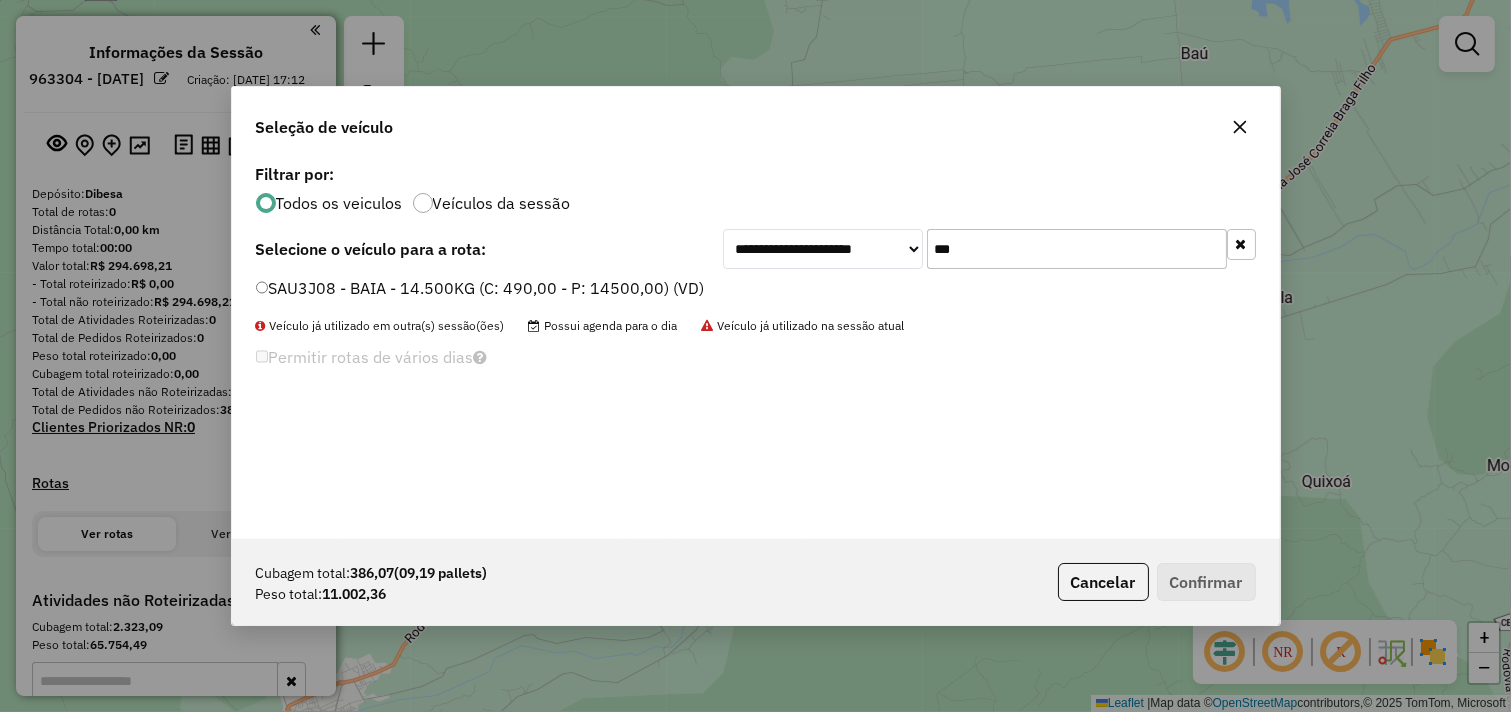 type on "***" 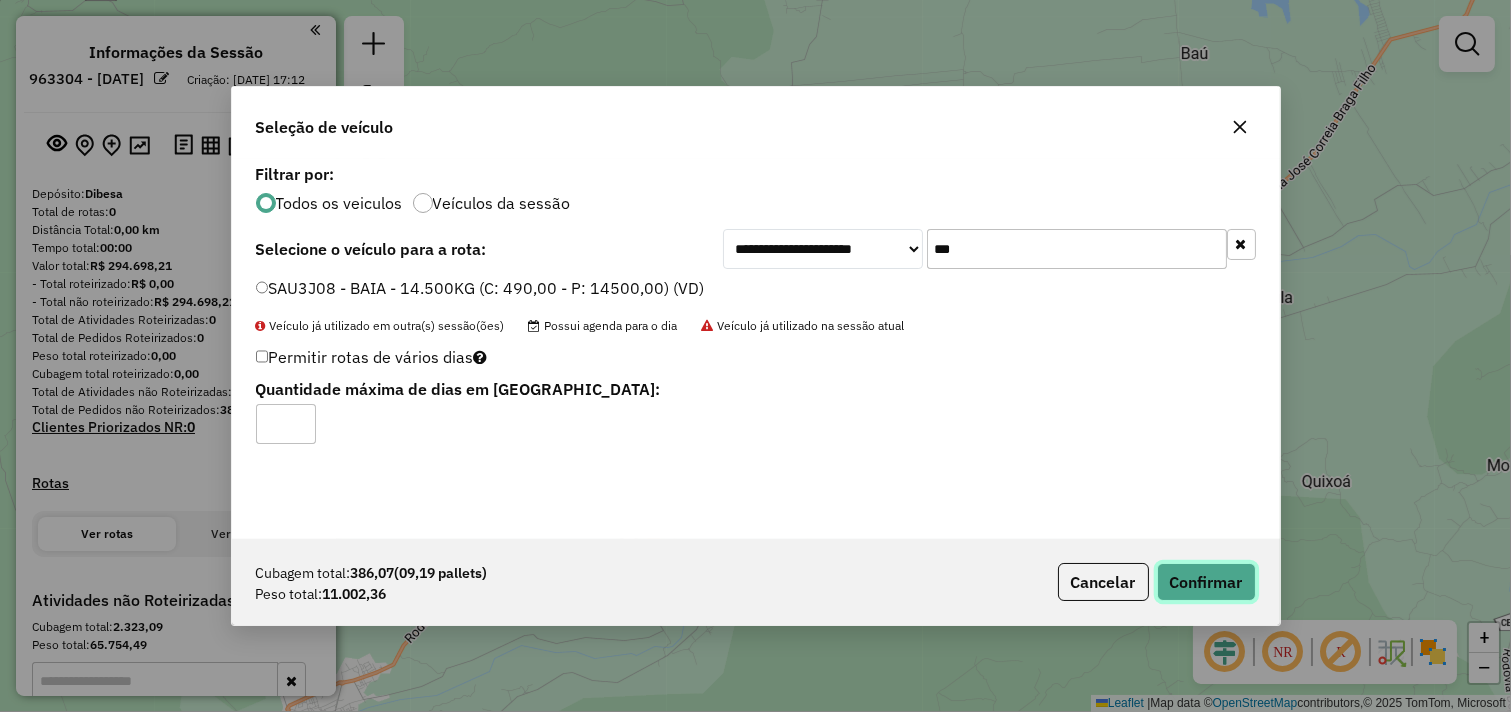 click on "Confirmar" 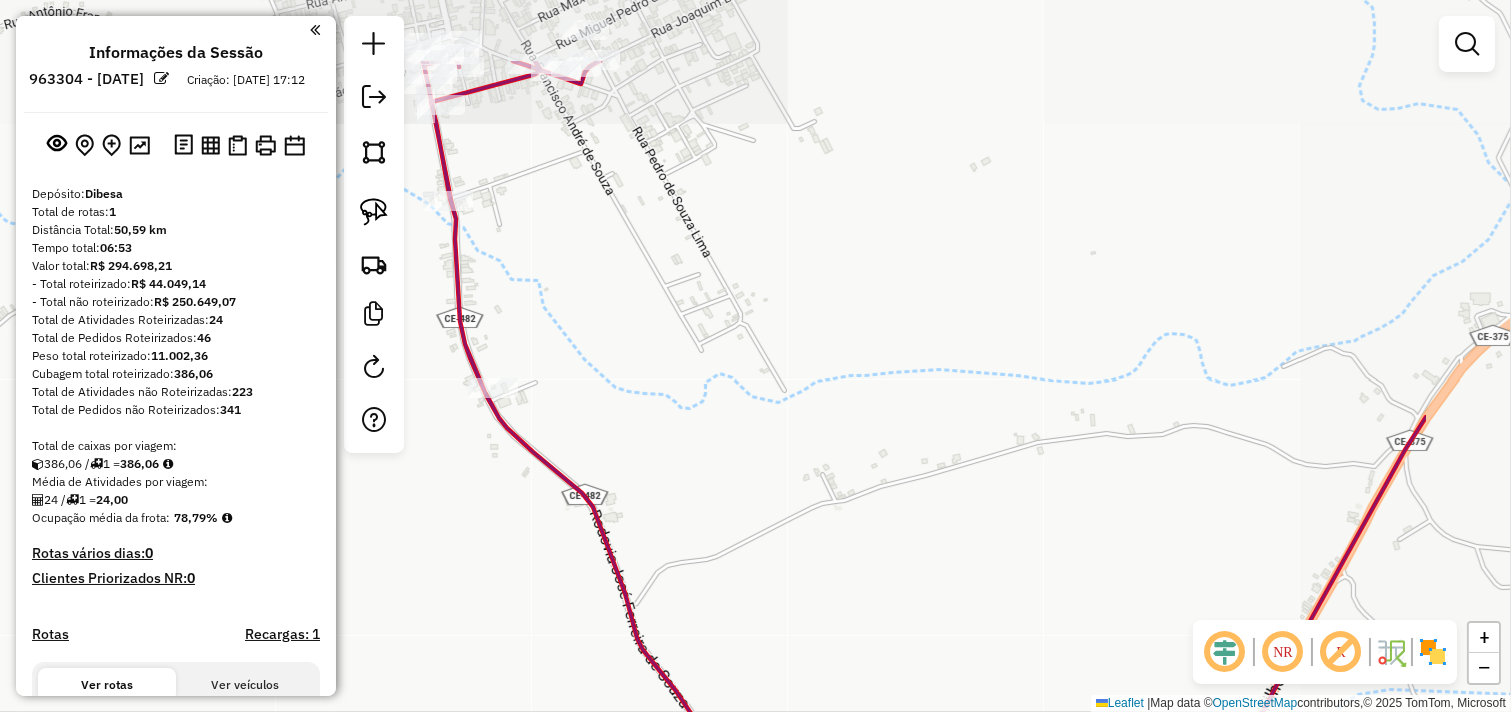 drag, startPoint x: 864, startPoint y: 151, endPoint x: 628, endPoint y: 283, distance: 270.4071 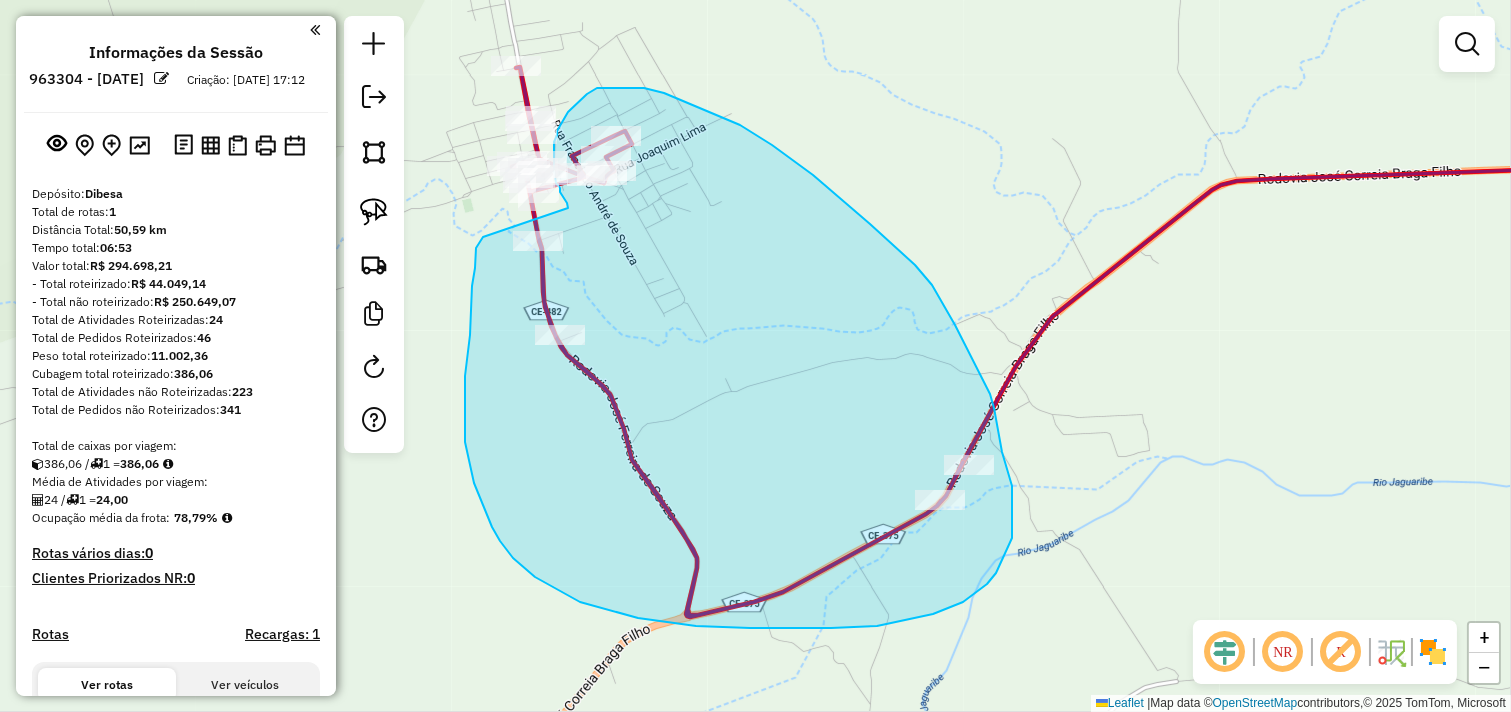 drag, startPoint x: 563, startPoint y: 198, endPoint x: 483, endPoint y: 237, distance: 89 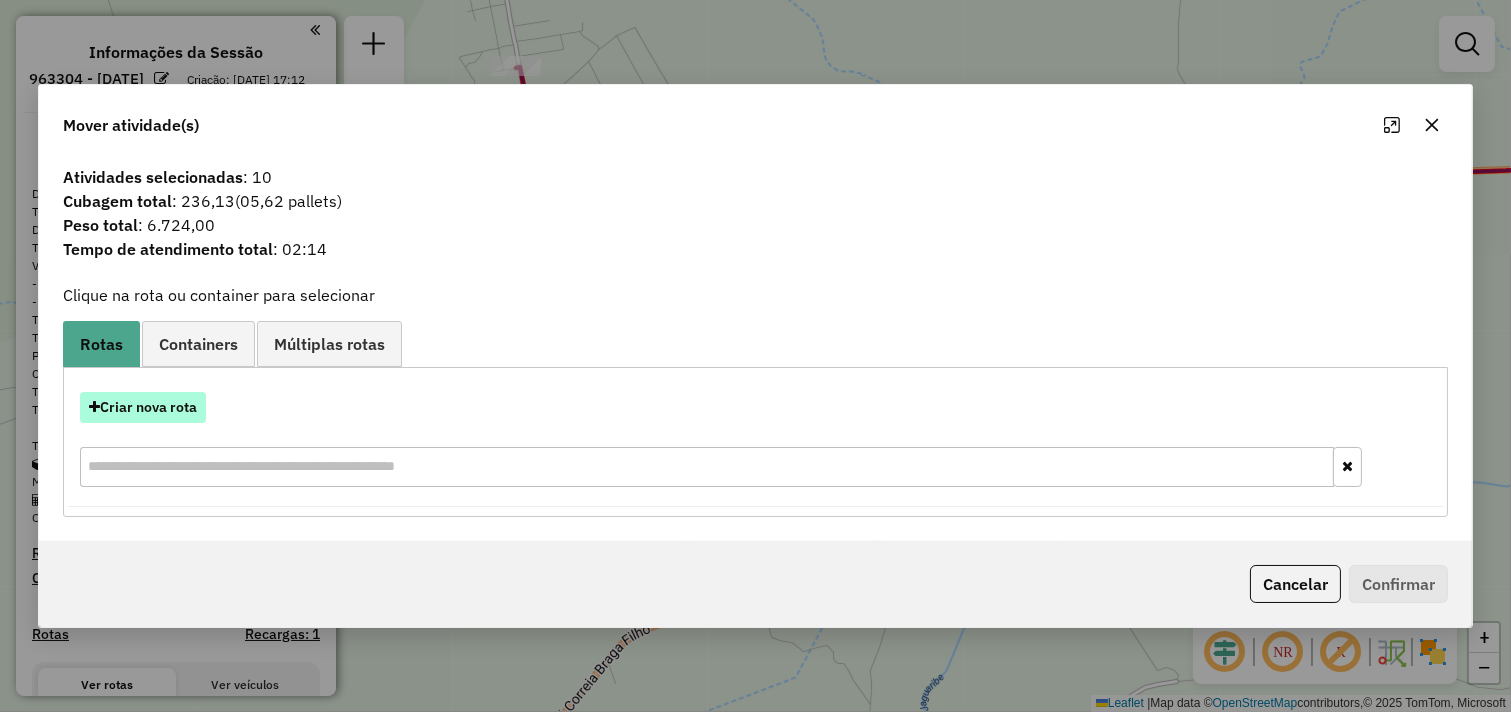 click on "Criar nova rota" at bounding box center (143, 407) 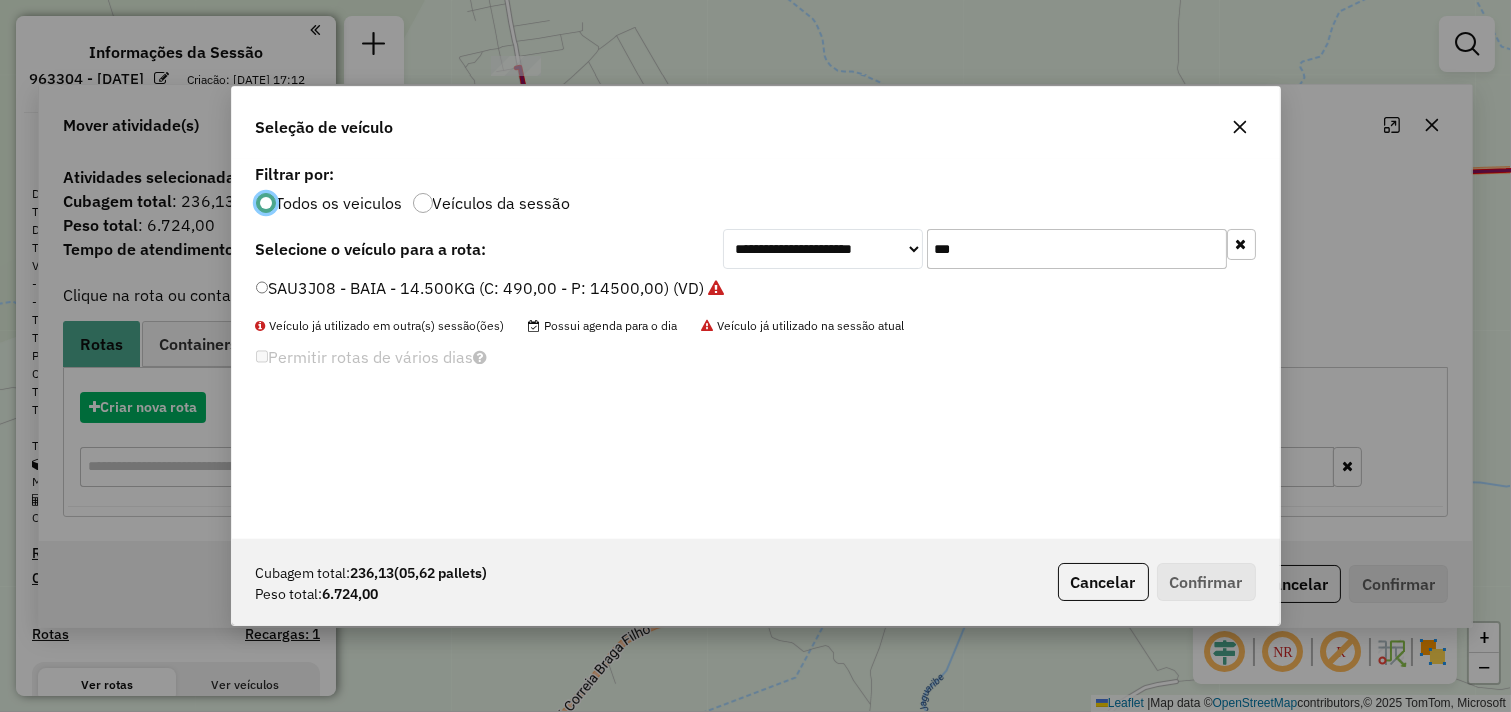 scroll, scrollTop: 11, scrollLeft: 5, axis: both 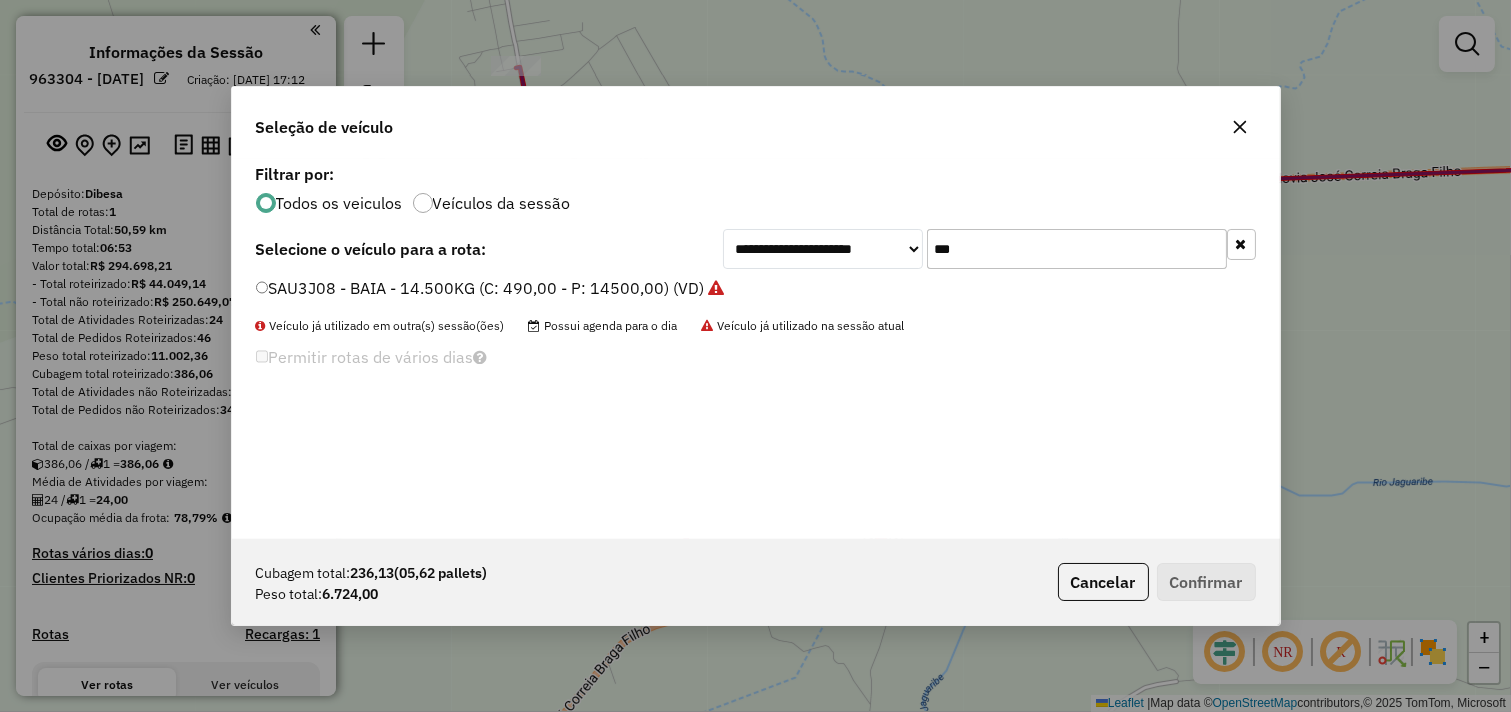 drag, startPoint x: 964, startPoint y: 248, endPoint x: 701, endPoint y: 250, distance: 263.0076 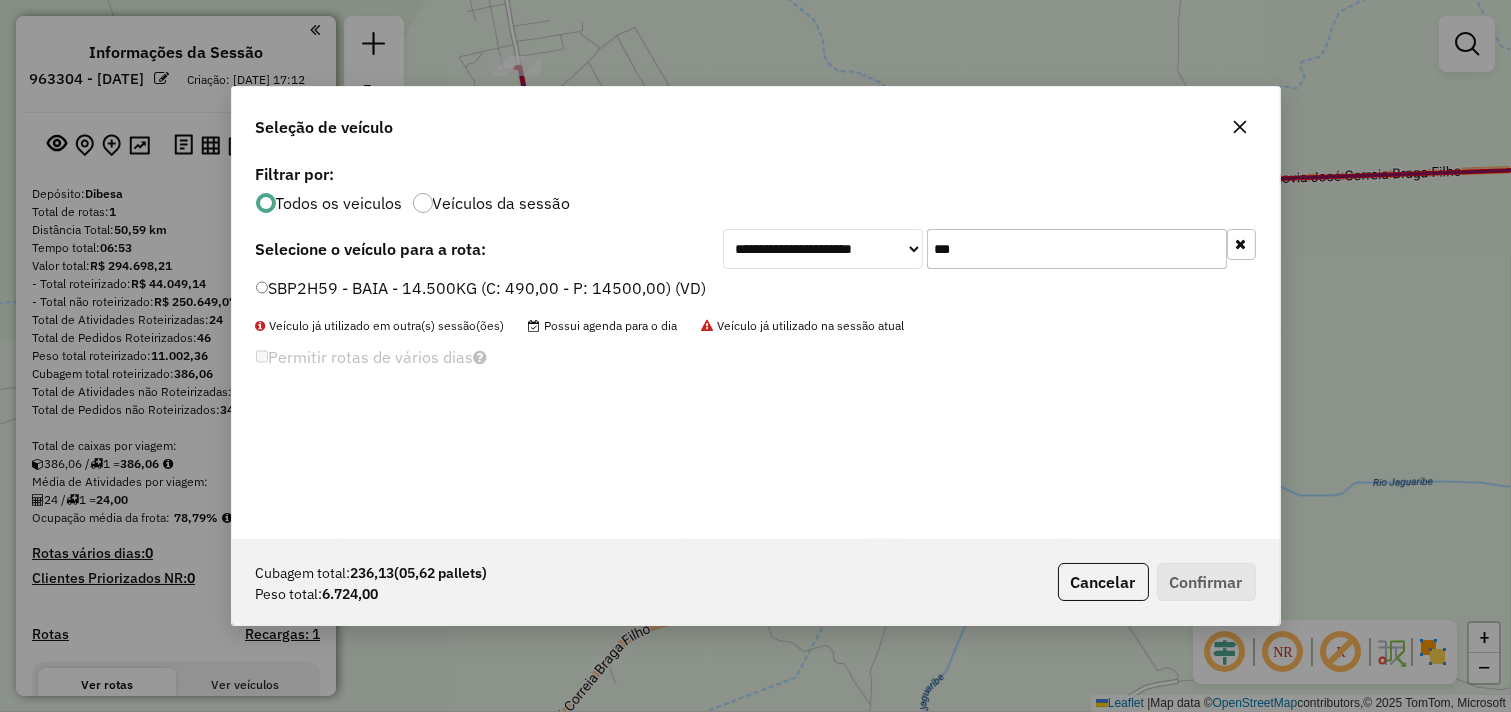 type on "***" 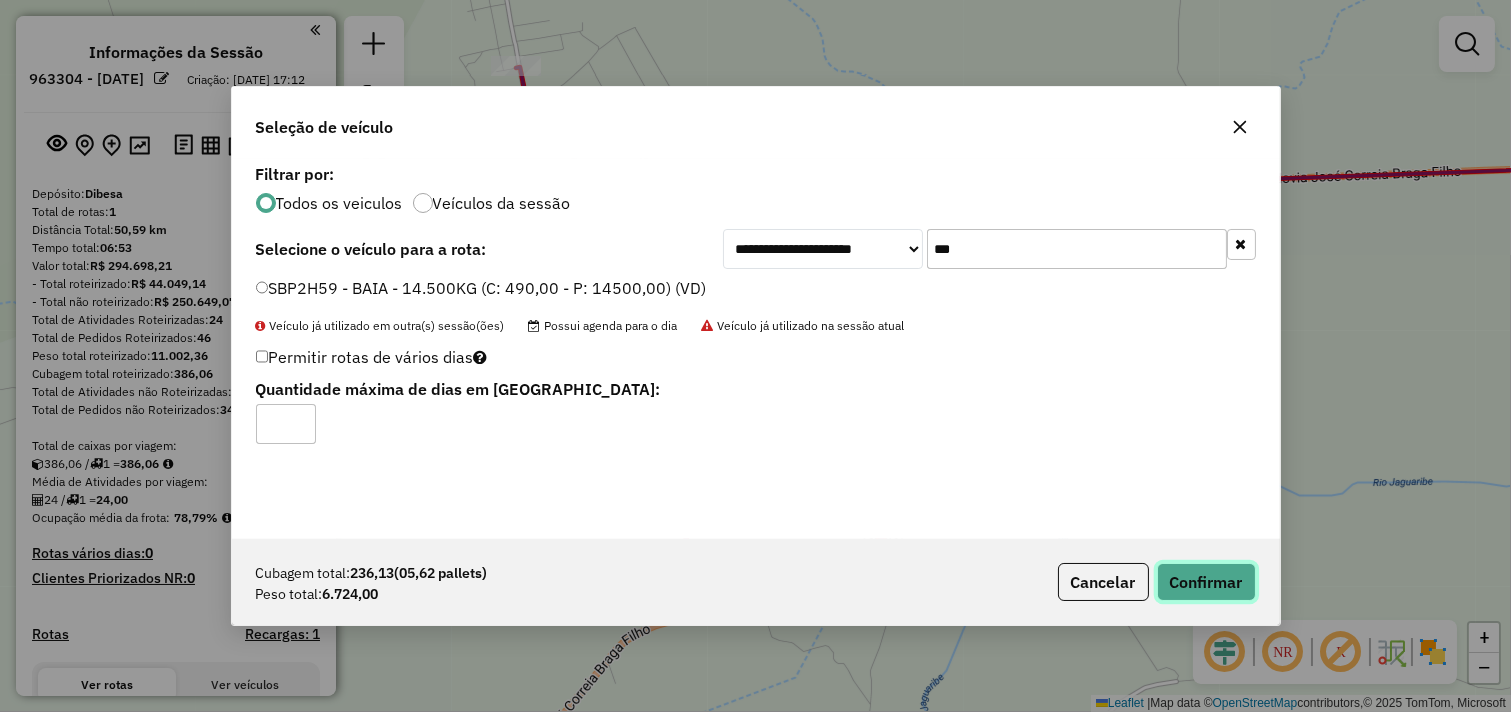 click on "Confirmar" 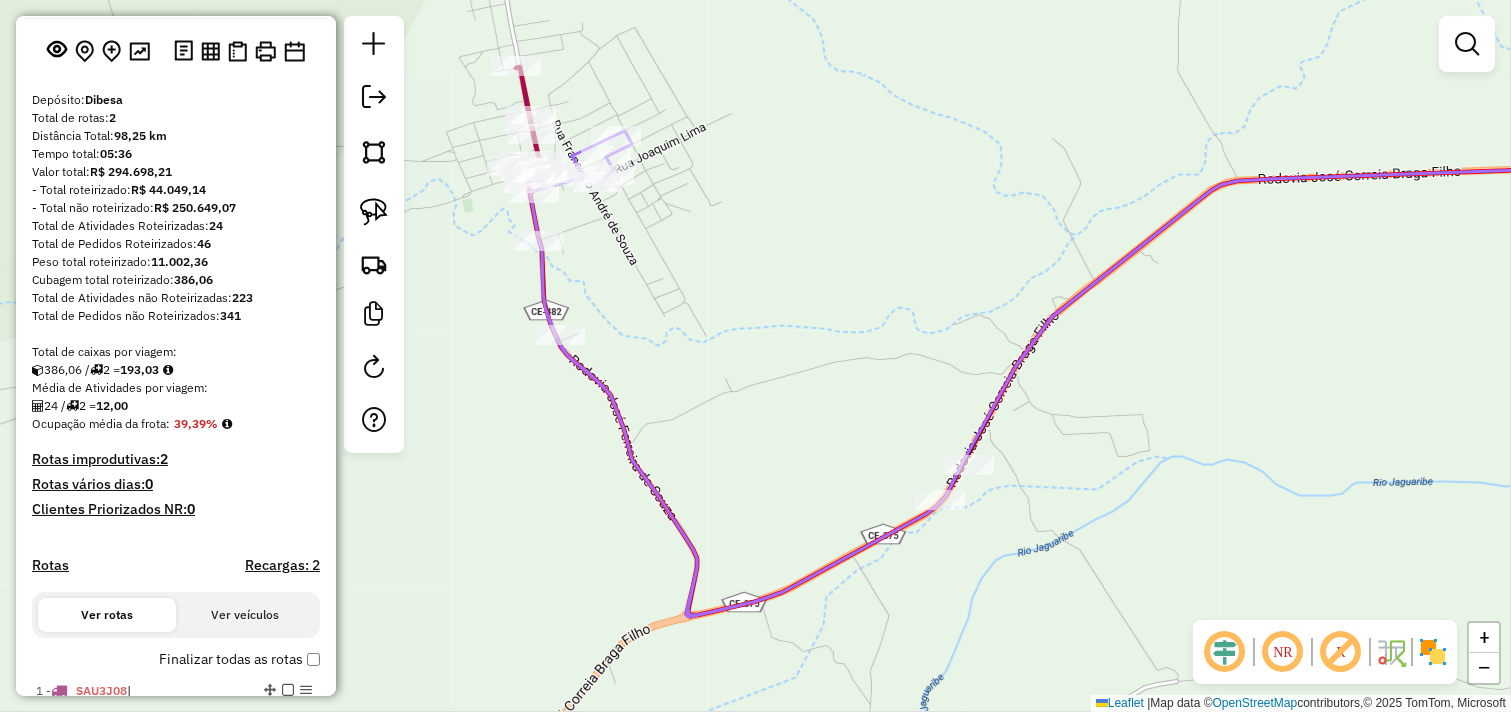 scroll, scrollTop: 222, scrollLeft: 0, axis: vertical 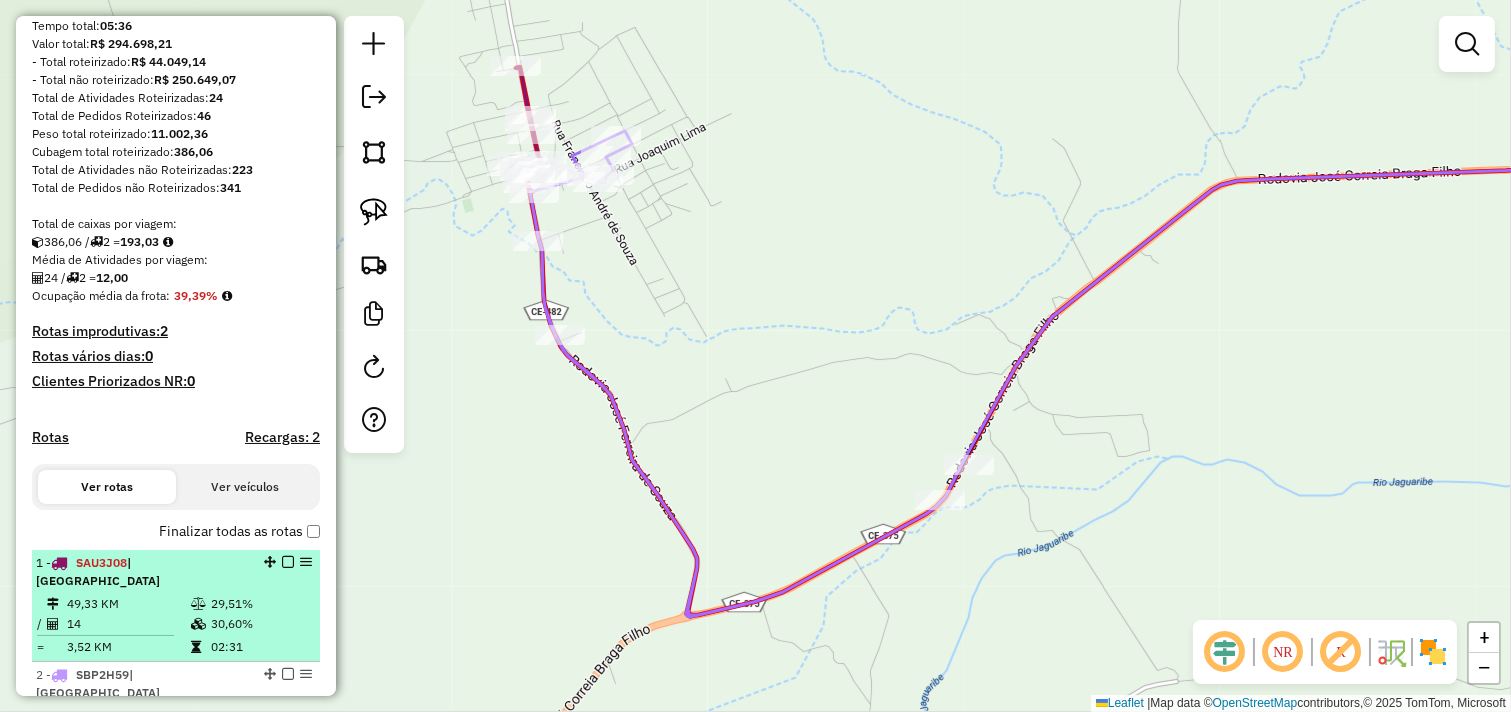 click on "1 -       SAU3J08   | SÃO PEDRO DO NORTE" at bounding box center [142, 572] 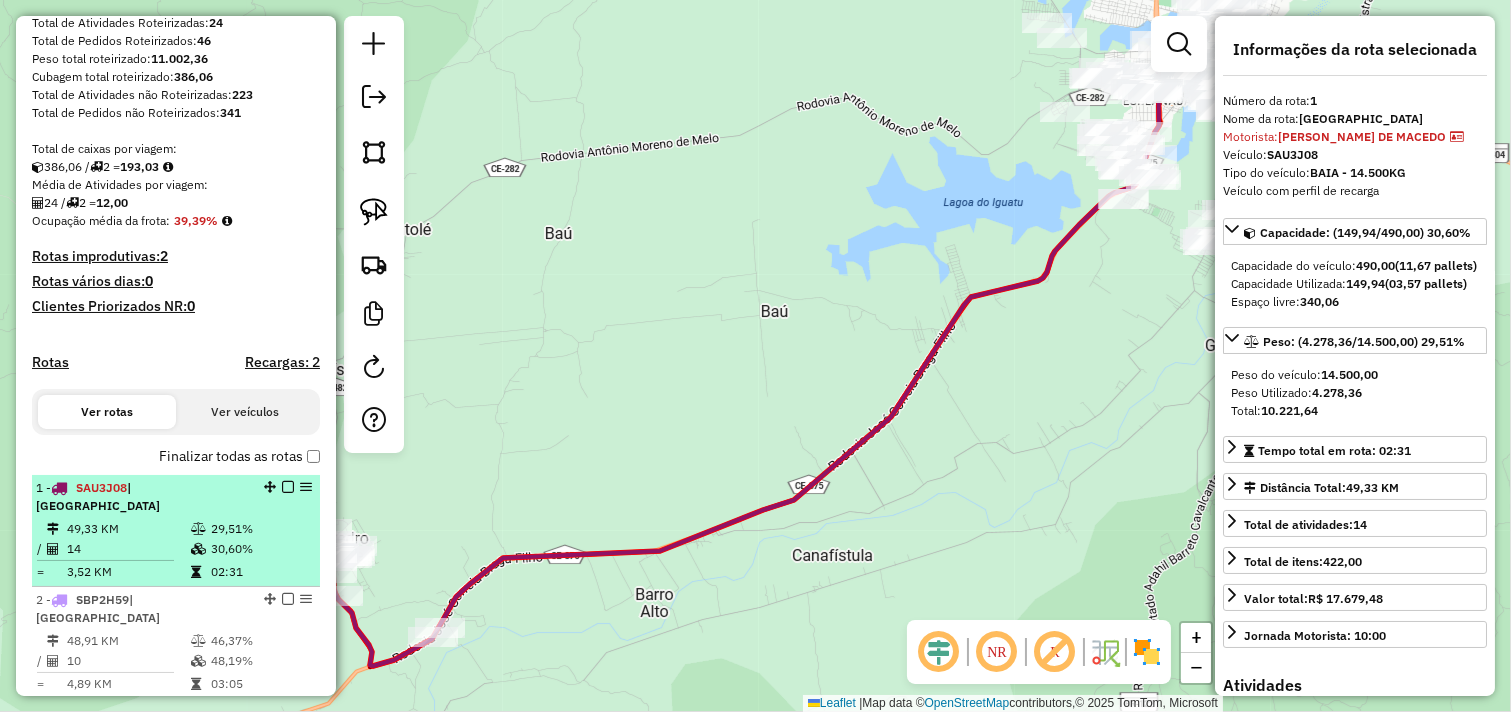 scroll, scrollTop: 333, scrollLeft: 0, axis: vertical 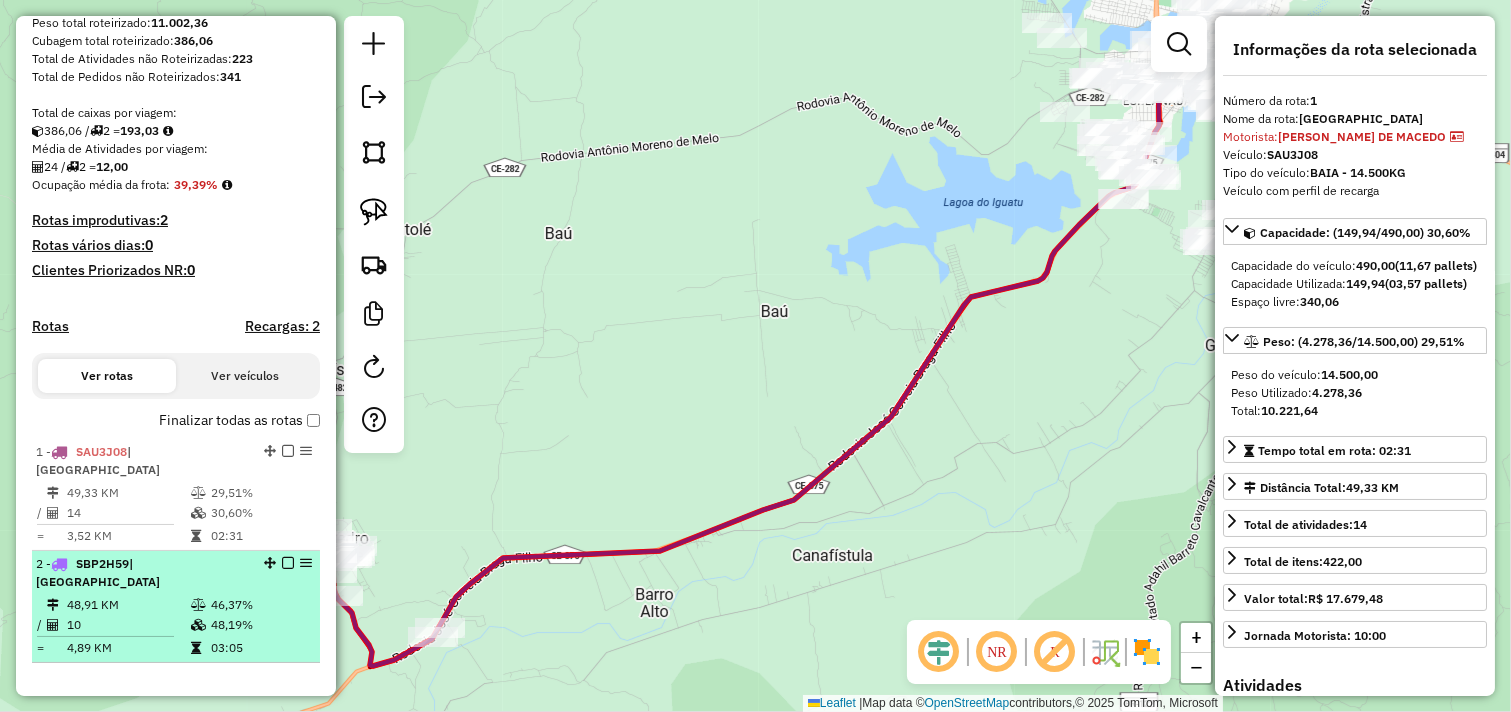 click on "48,91 KM" at bounding box center (128, 605) 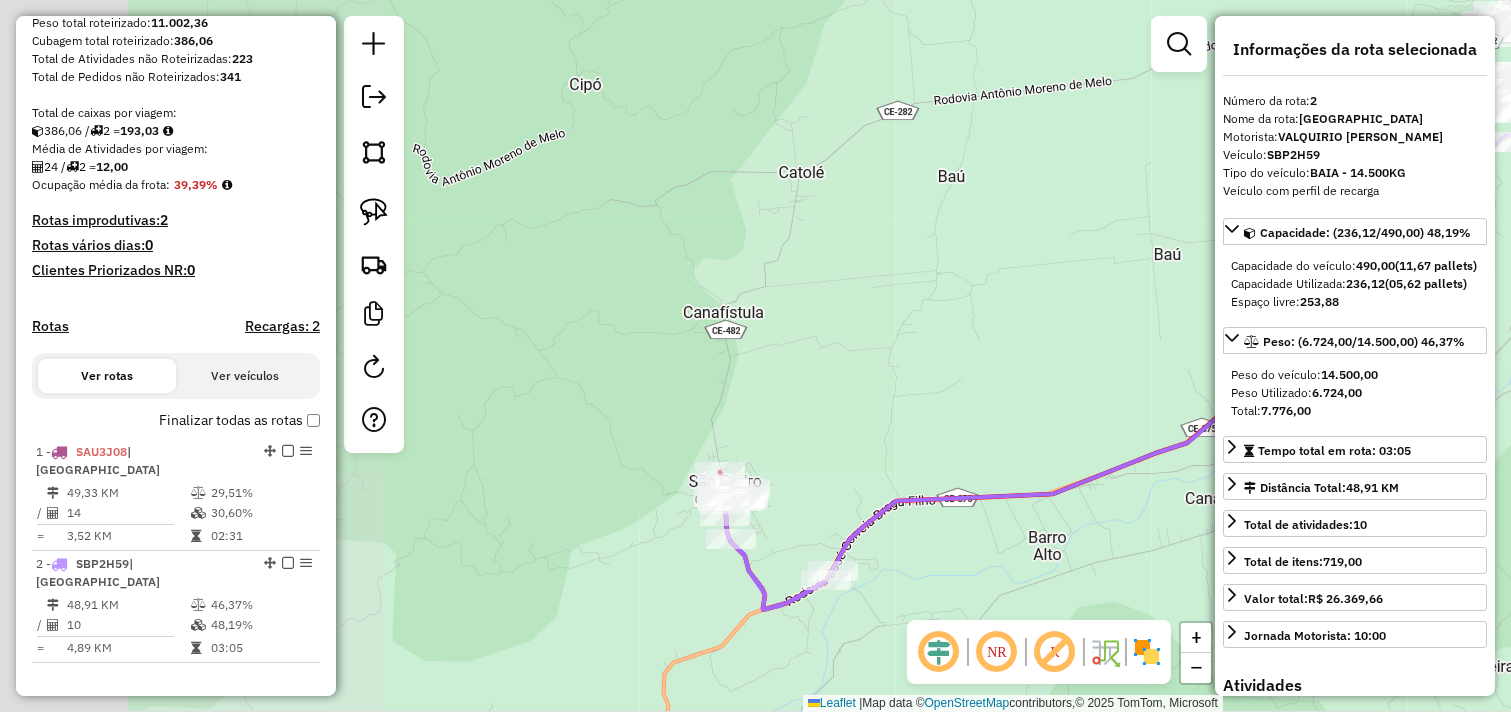 drag, startPoint x: 580, startPoint y: 362, endPoint x: 963, endPoint y: 308, distance: 386.78806 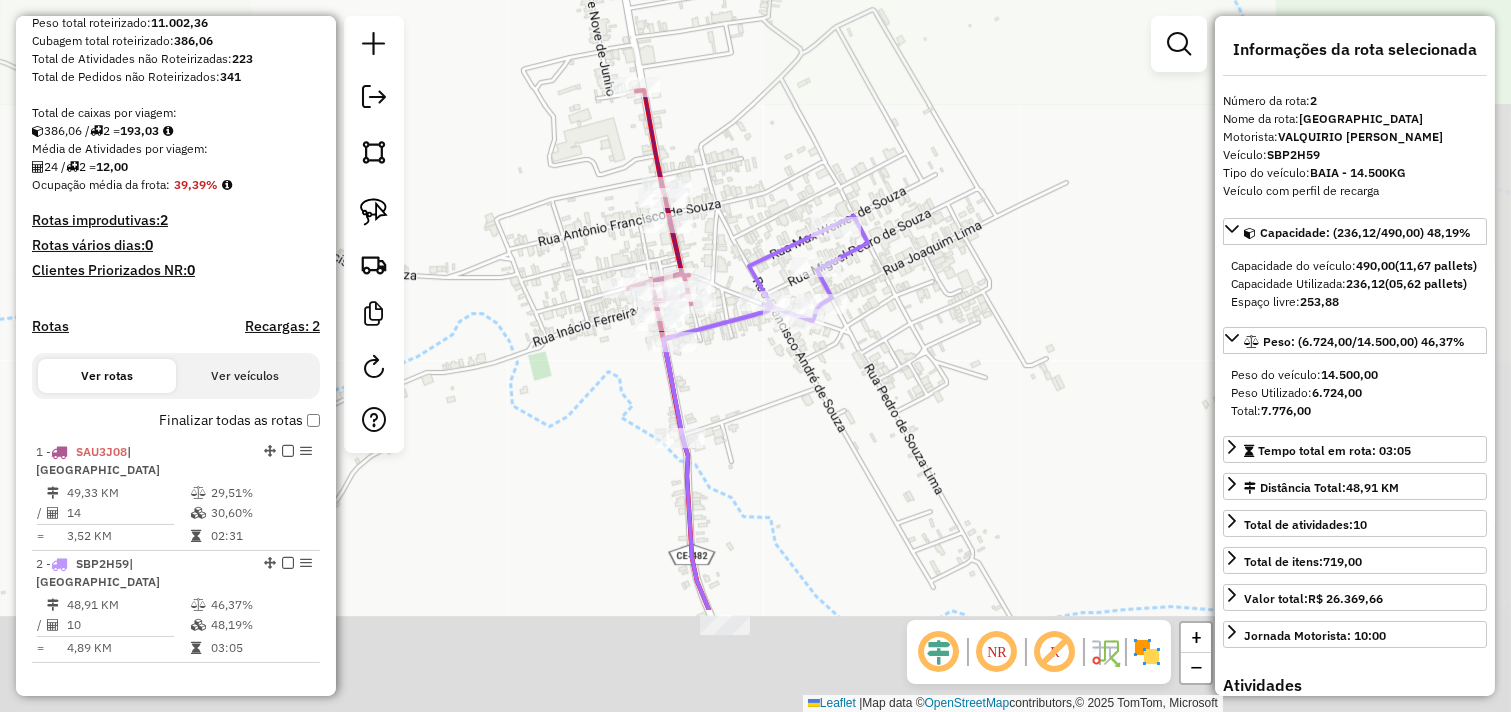 drag, startPoint x: 506, startPoint y: 395, endPoint x: 502, endPoint y: 360, distance: 35.22783 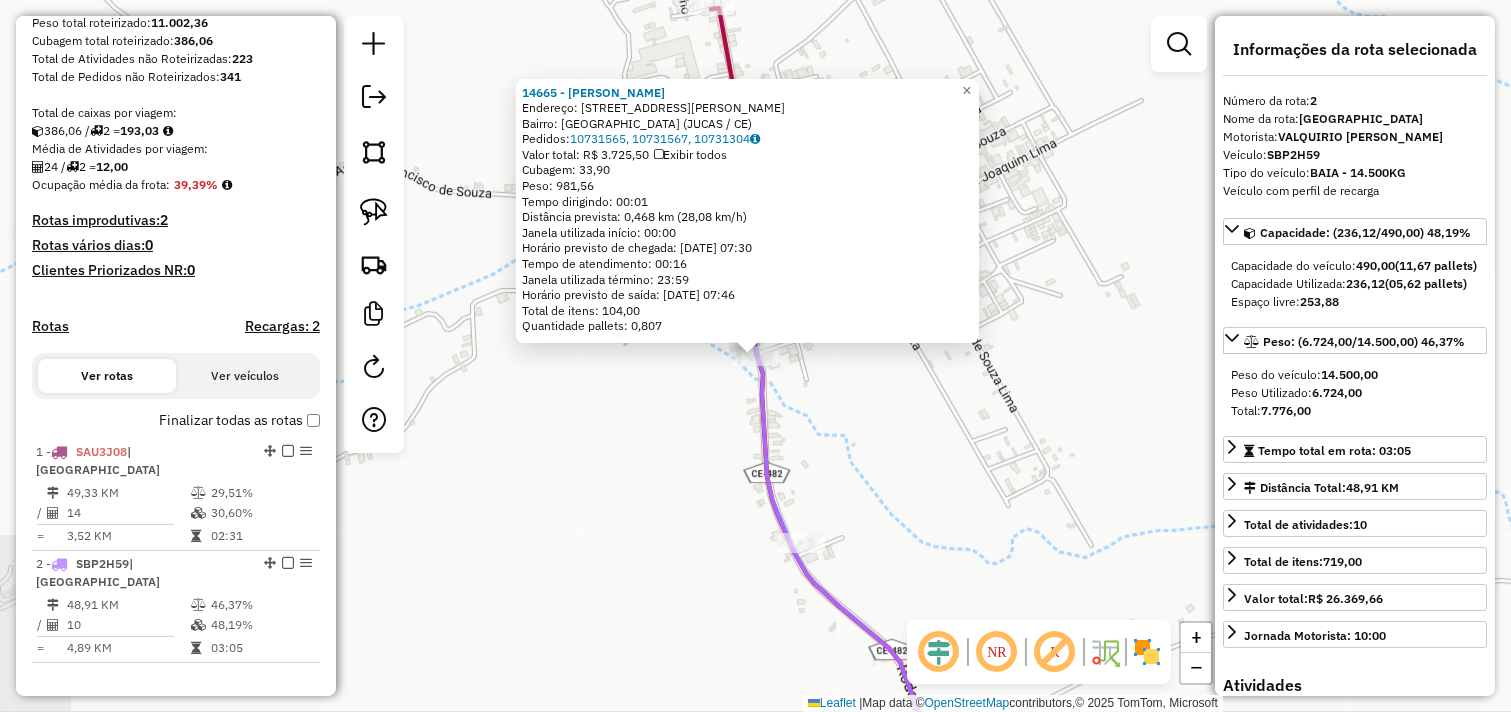 scroll, scrollTop: 711, scrollLeft: 0, axis: vertical 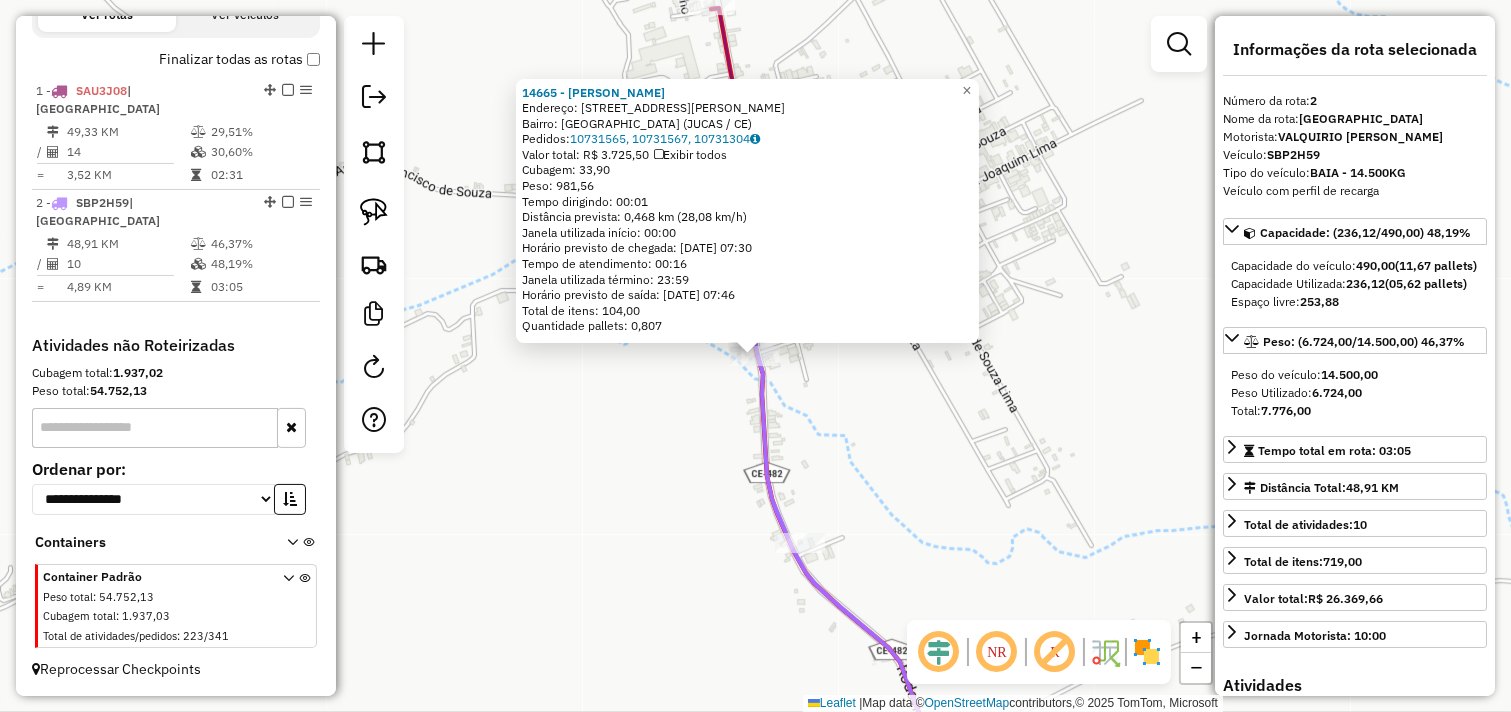 click on "14665 - JM MARTINS  Endereço:  RUA ANTONIO PEREIRA DA SILVA 299   Bairro: VILA SAO PEDRO (JUCAS / CE)   Pedidos:  10731565, 10731567, 10731304   Valor total: R$ 3.725,50   Exibir todos   Cubagem: 33,90  Peso: 981,56  Tempo dirigindo: 00:01   Distância prevista: 0,468 km (28,08 km/h)   Janela utilizada início: 00:00   Horário previsto de chegada: 11/07/2025 07:30   Tempo de atendimento: 00:16   Janela utilizada término: 23:59   Horário previsto de saída: 11/07/2025 07:46   Total de itens: 104,00   Quantidade pallets: 0,807  × Janela de atendimento Grade de atendimento Capacidade Transportadoras Veículos Cliente Pedidos  Rotas Selecione os dias de semana para filtrar as janelas de atendimento  Seg   Ter   Qua   Qui   Sex   Sáb   Dom  Informe o período da janela de atendimento: De: Até:  Filtrar exatamente a janela do cliente  Considerar janela de atendimento padrão  Selecione os dias de semana para filtrar as grades de atendimento  Seg   Ter   Qua   Qui   Sex   Sáb   Dom   Peso mínimo:   De:  De:" 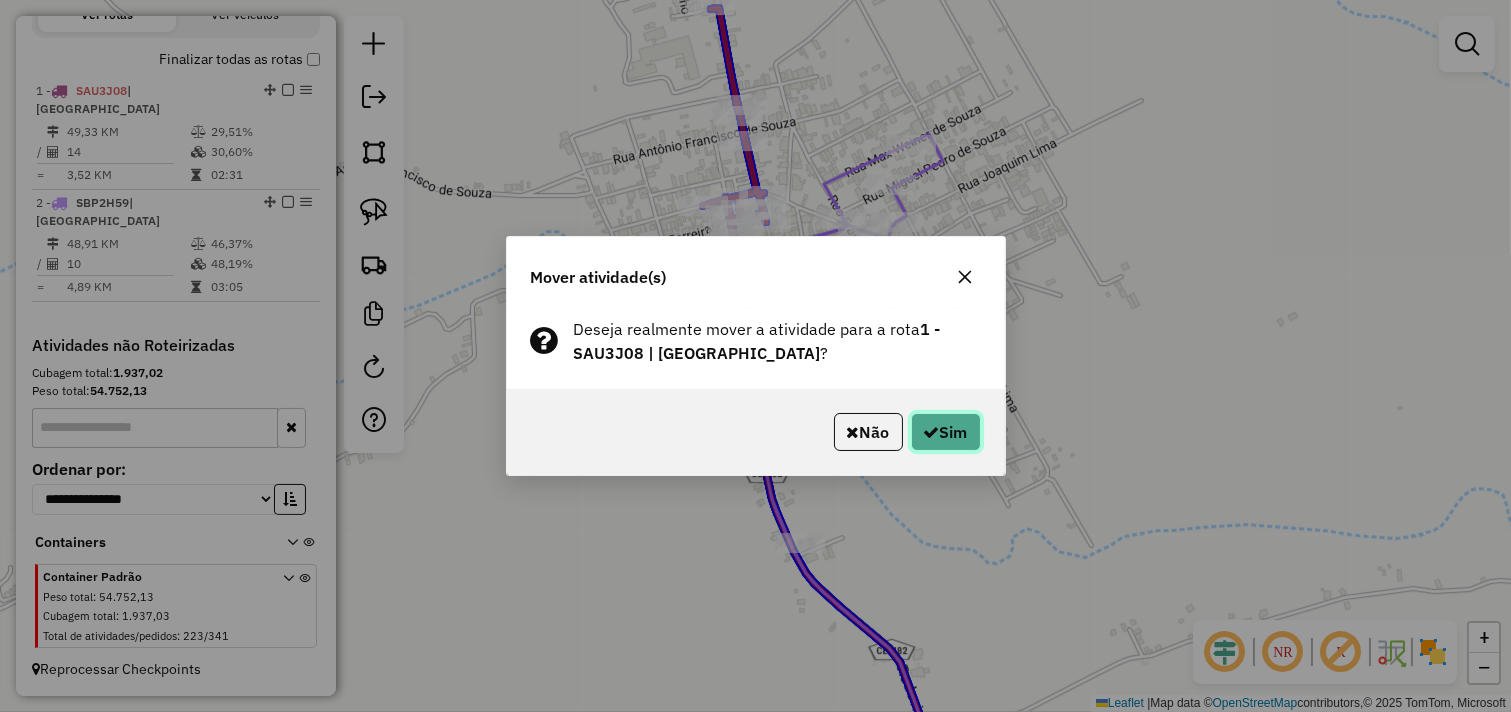 click on "Sim" 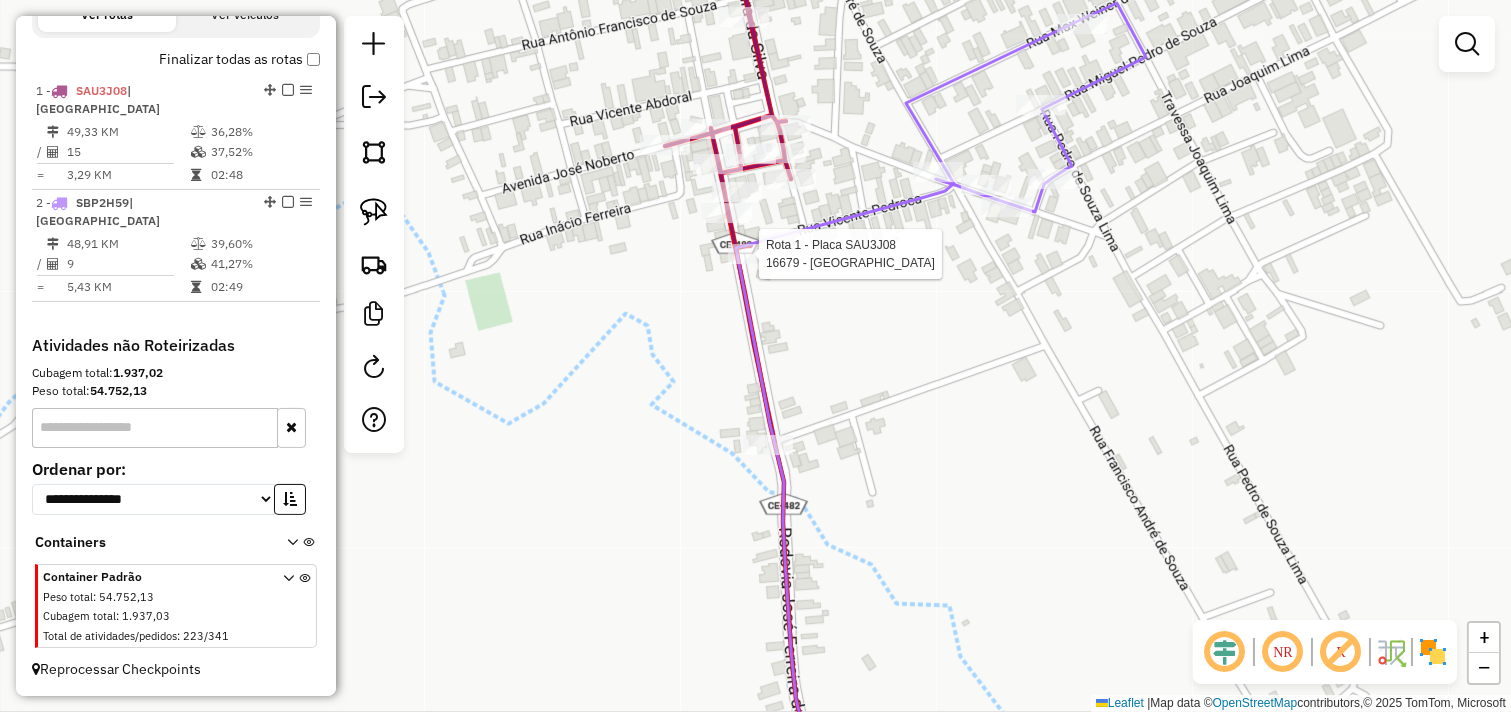 select on "**********" 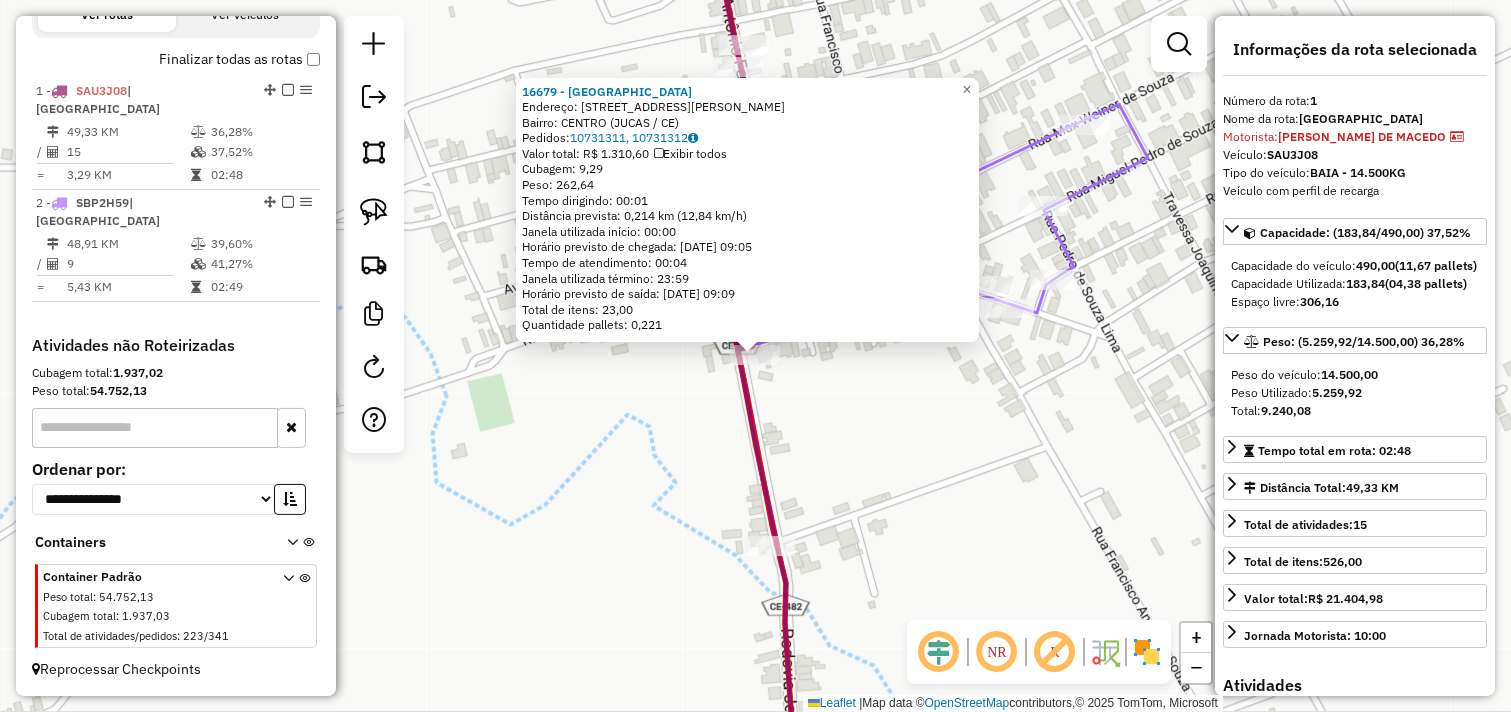 drag, startPoint x: 891, startPoint y: 428, endPoint x: 868, endPoint y: 412, distance: 28.01785 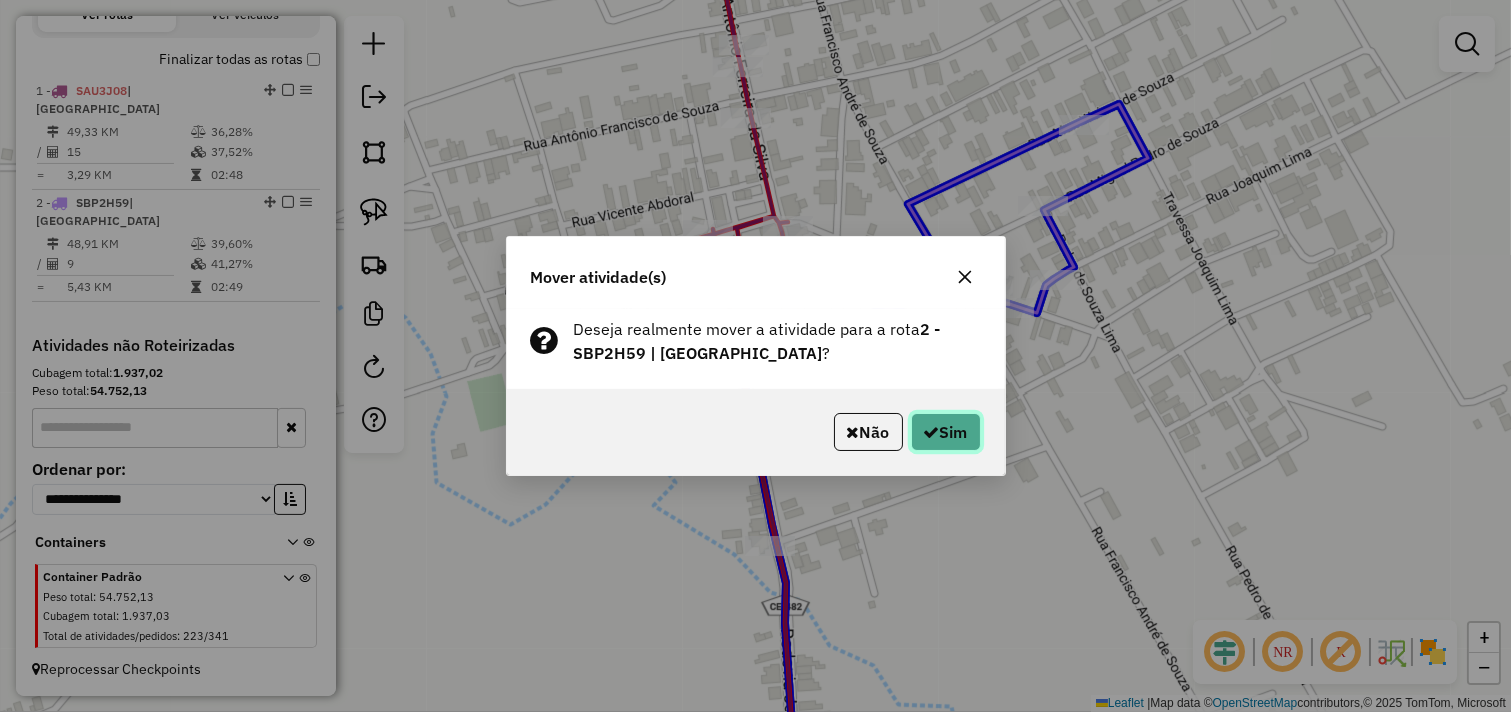 click on "Sim" 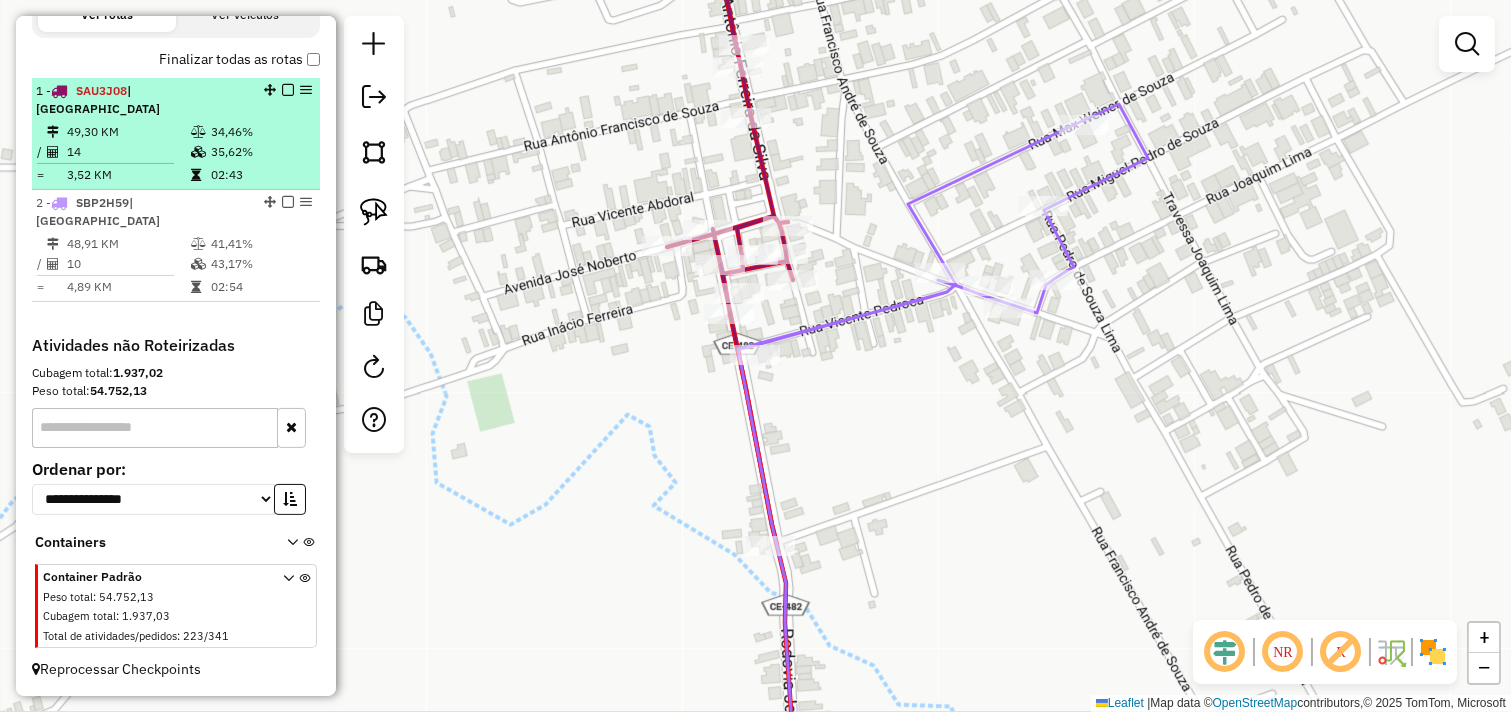 click at bounding box center [198, 152] 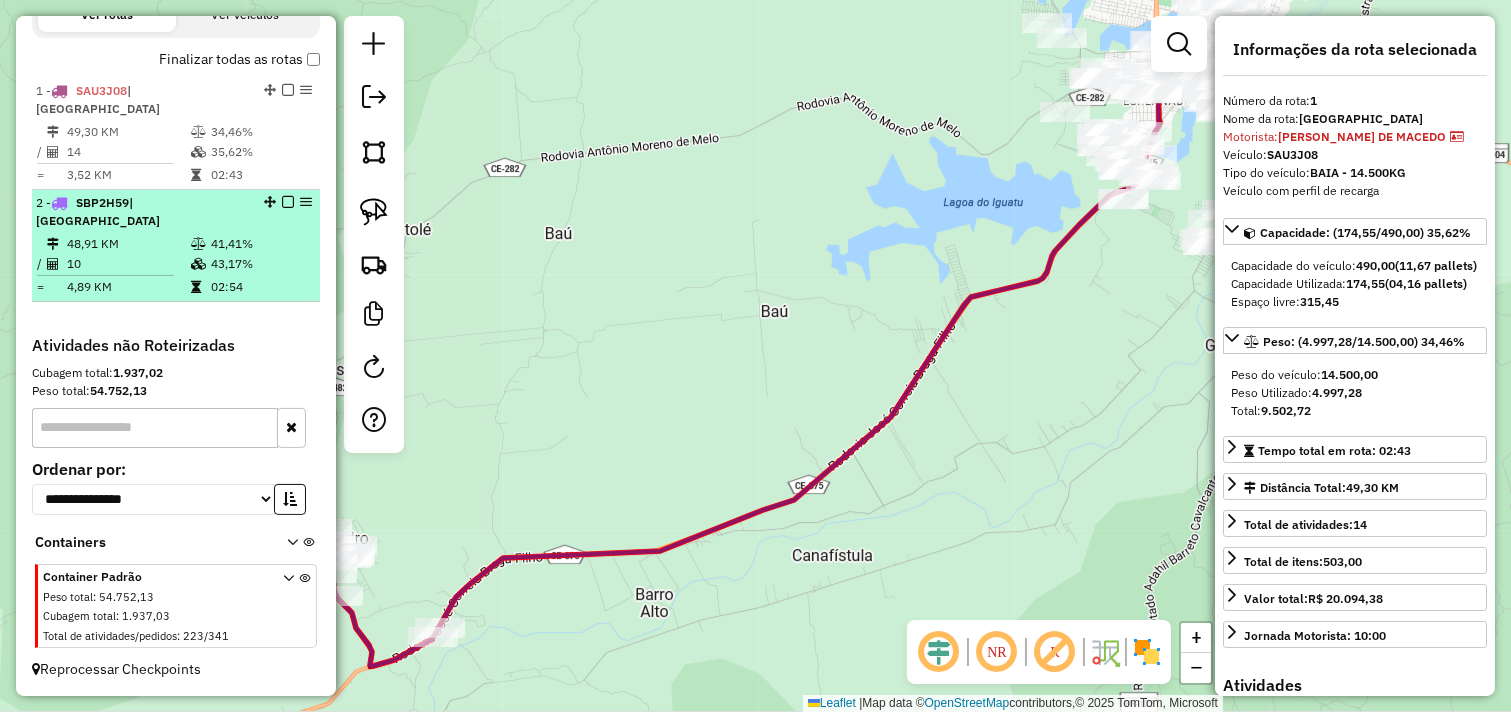 click on "43,17%" at bounding box center (260, 264) 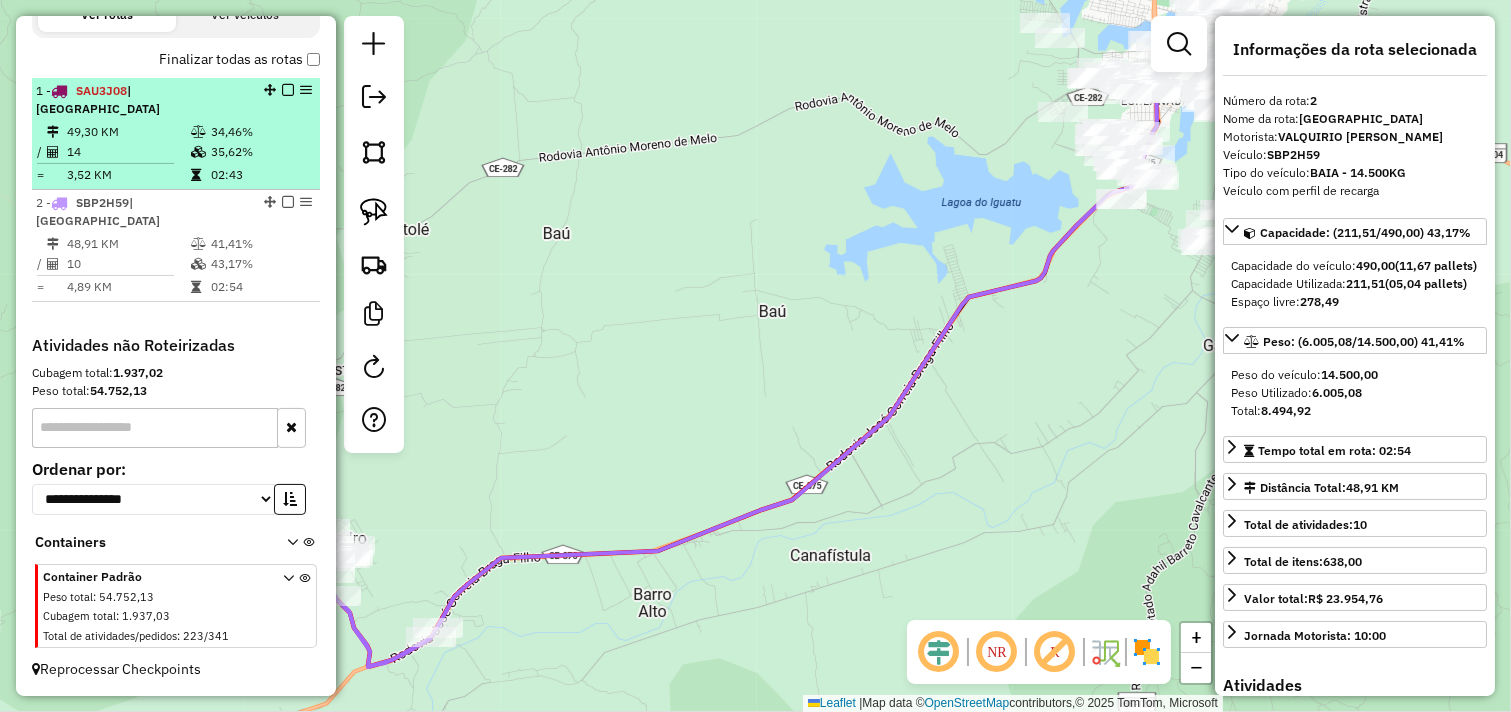 click at bounding box center [198, 132] 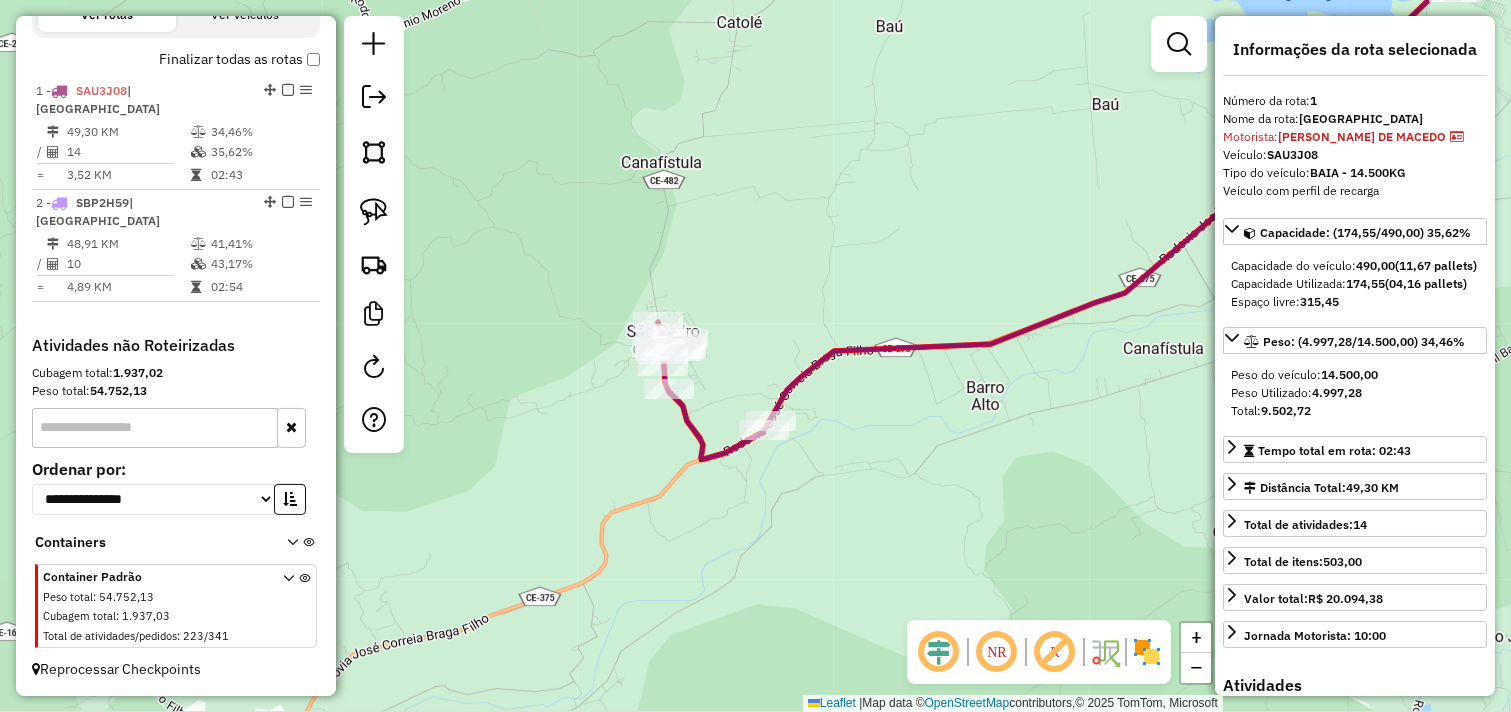 drag, startPoint x: 617, startPoint y: 345, endPoint x: 916, endPoint y: 216, distance: 325.6409 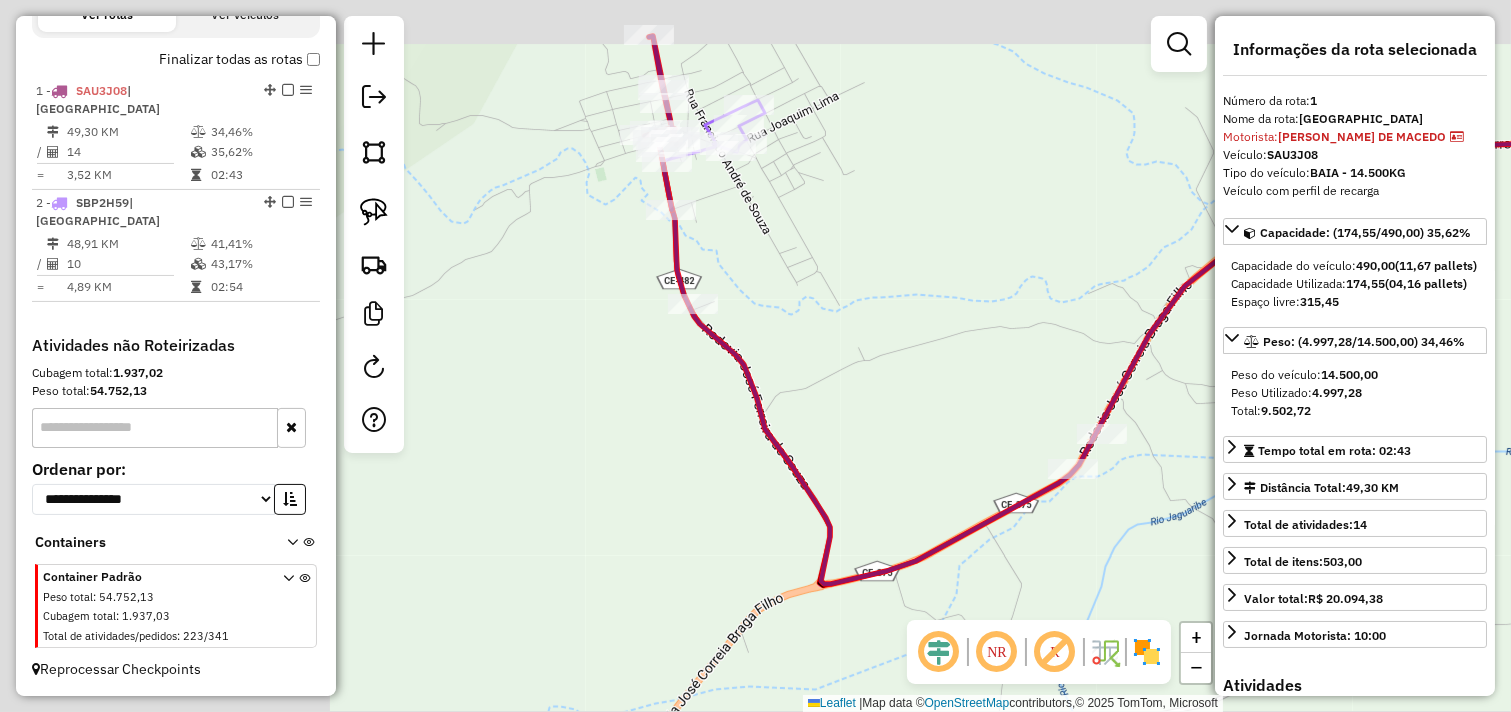 drag, startPoint x: 918, startPoint y: 371, endPoint x: 982, endPoint y: 417, distance: 78.81624 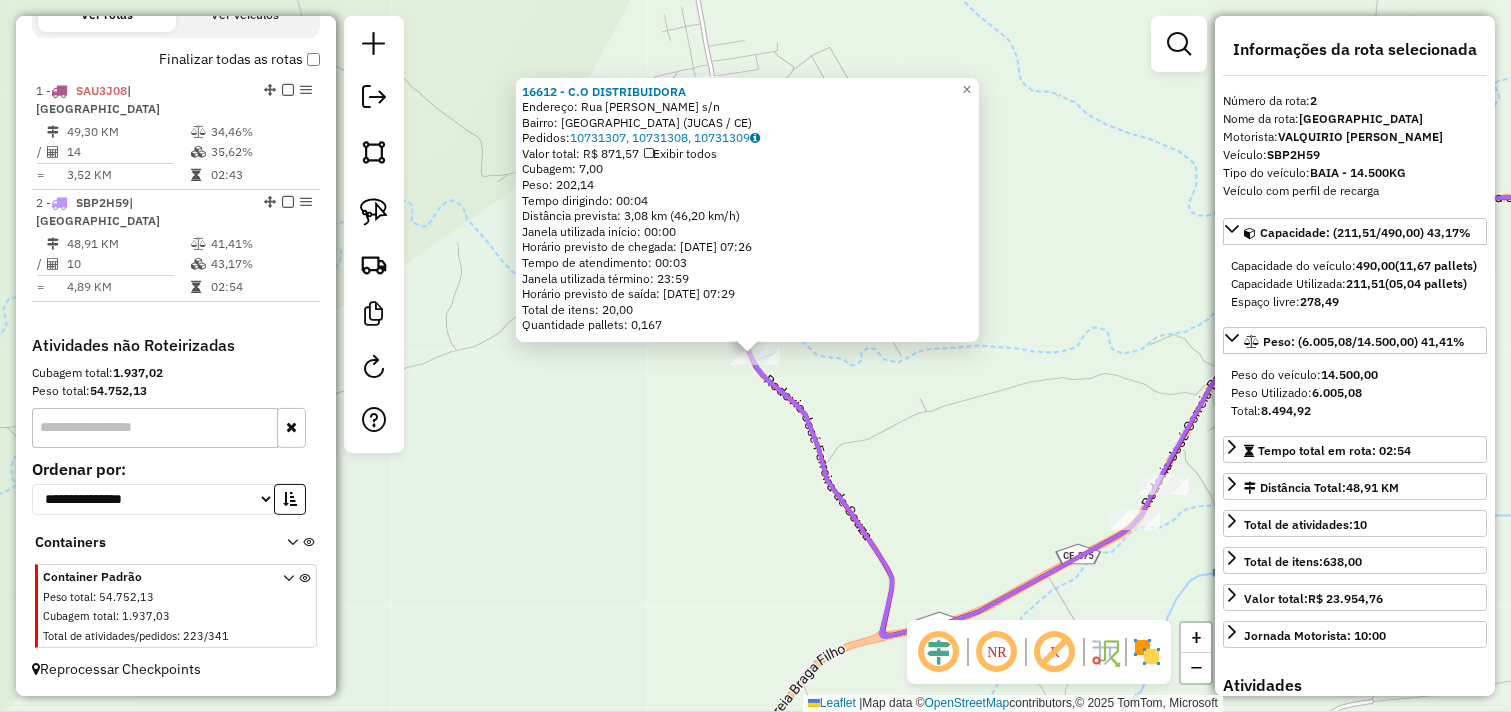 click on "16612 - C.O DISTRIBUIDORA  Endereço:  Rua Anastacio Ferreira da Cunh s/n   Bairro: SAO PEDRO DO NORTE (JUCAS / CE)   Pedidos:  10731307, 10731308, 10731309   Valor total: R$ 871,57   Exibir todos   Cubagem: 7,00  Peso: 202,14  Tempo dirigindo: 00:04   Distância prevista: 3,08 km (46,20 km/h)   Janela utilizada início: 00:00   Horário previsto de chegada: 11/07/2025 07:26   Tempo de atendimento: 00:03   Janela utilizada término: 23:59   Horário previsto de saída: 11/07/2025 07:29   Total de itens: 20,00   Quantidade pallets: 0,167  × Janela de atendimento Grade de atendimento Capacidade Transportadoras Veículos Cliente Pedidos  Rotas Selecione os dias de semana para filtrar as janelas de atendimento  Seg   Ter   Qua   Qui   Sex   Sáb   Dom  Informe o período da janela de atendimento: De: Até:  Filtrar exatamente a janela do cliente  Considerar janela de atendimento padrão  Selecione os dias de semana para filtrar as grades de atendimento  Seg   Ter   Qua   Qui   Sex   Sáb   Dom   Peso mínimo:  +" 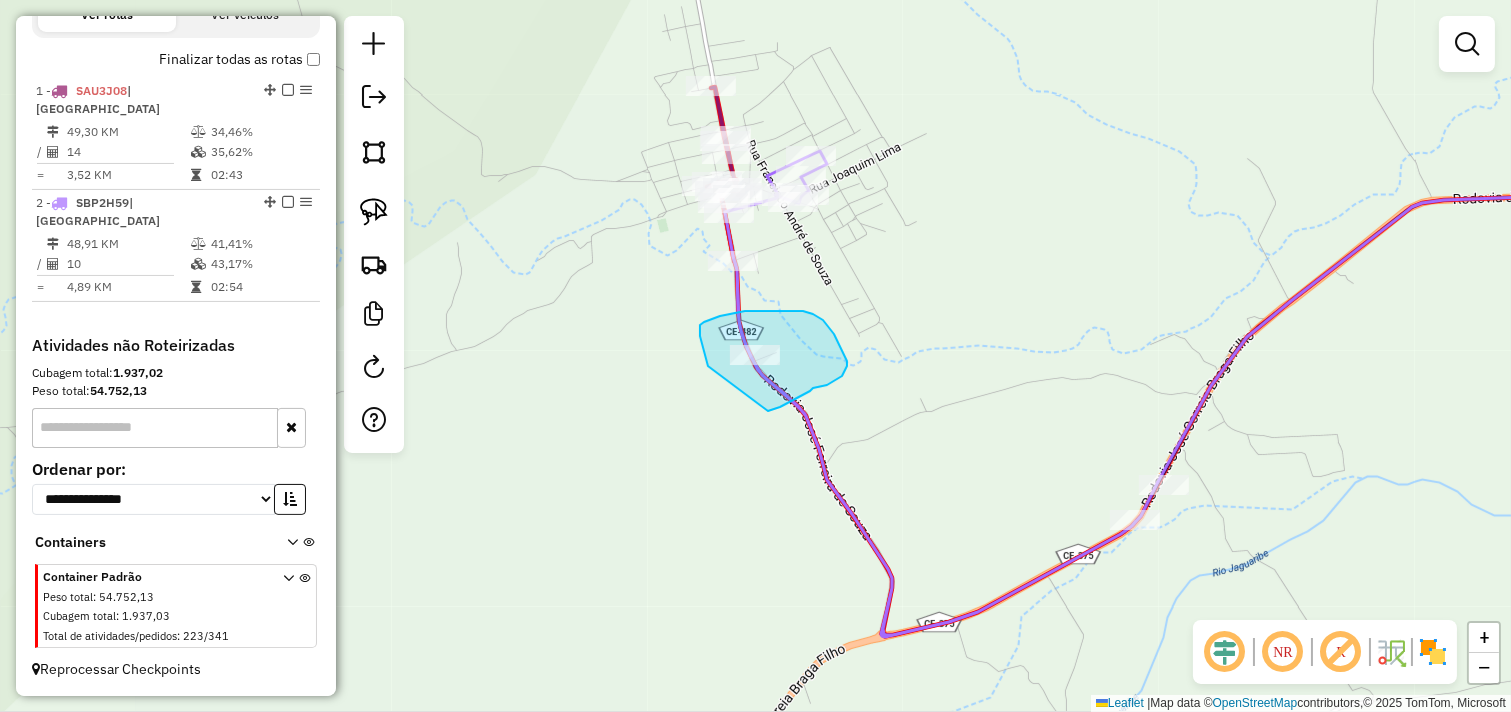 drag, startPoint x: 702, startPoint y: 343, endPoint x: 768, endPoint y: 411, distance: 94.76286 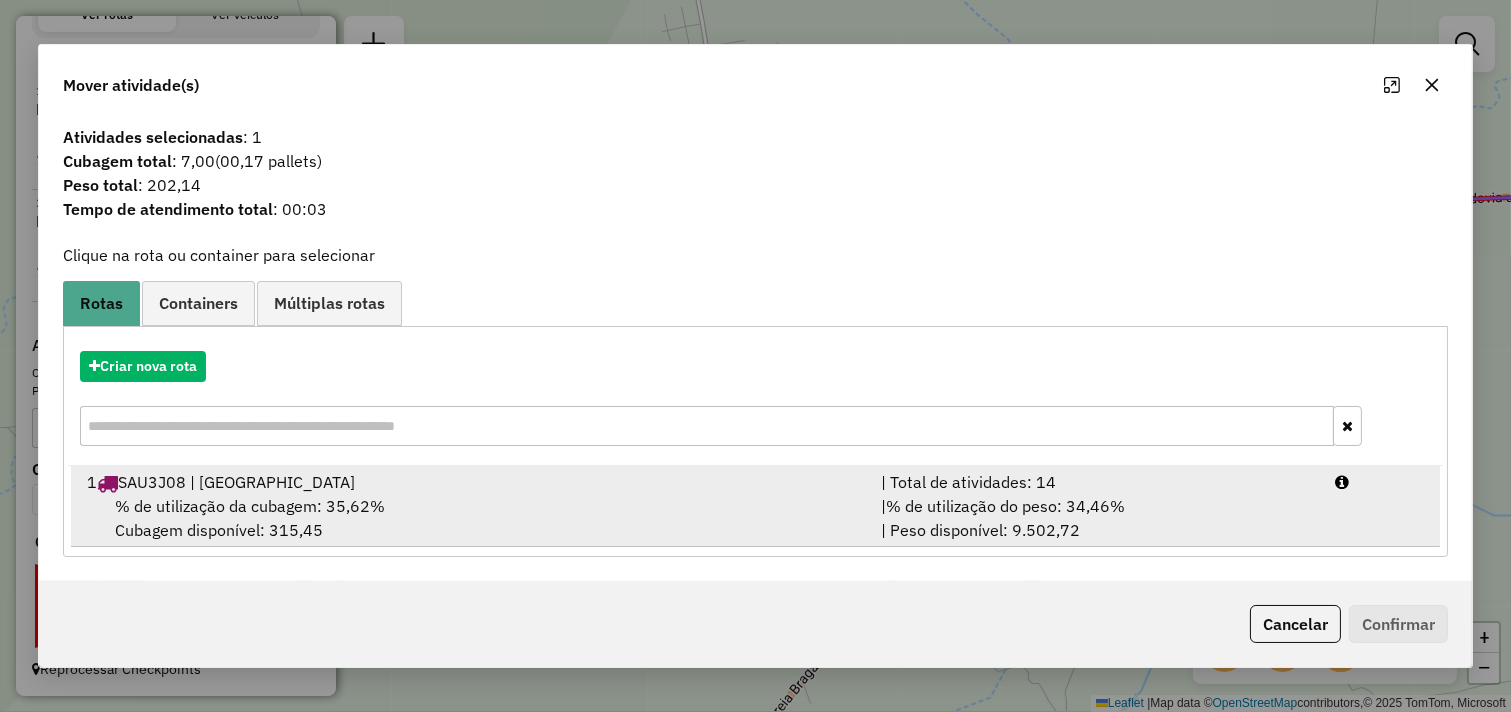 drag, startPoint x: 732, startPoint y: 485, endPoint x: 827, endPoint y: 488, distance: 95.047356 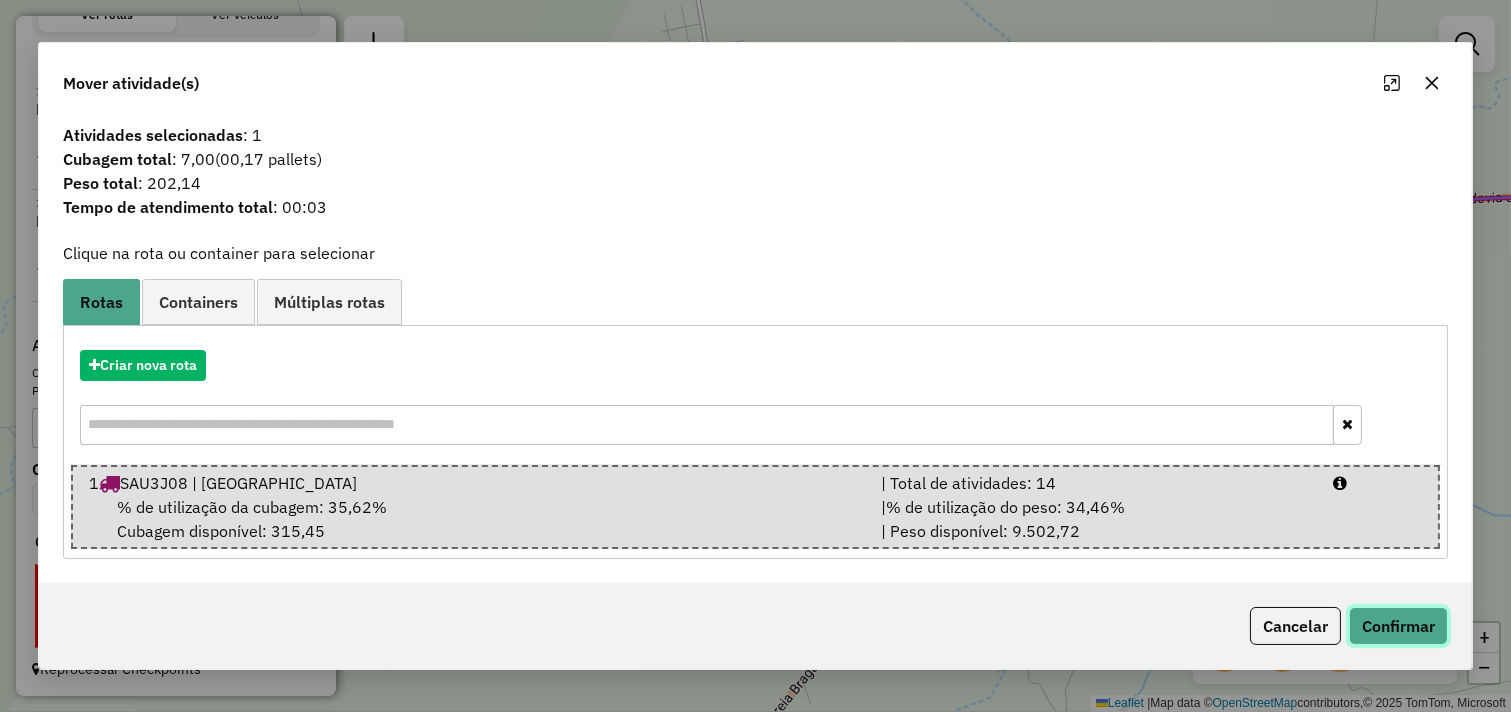 click on "Confirmar" 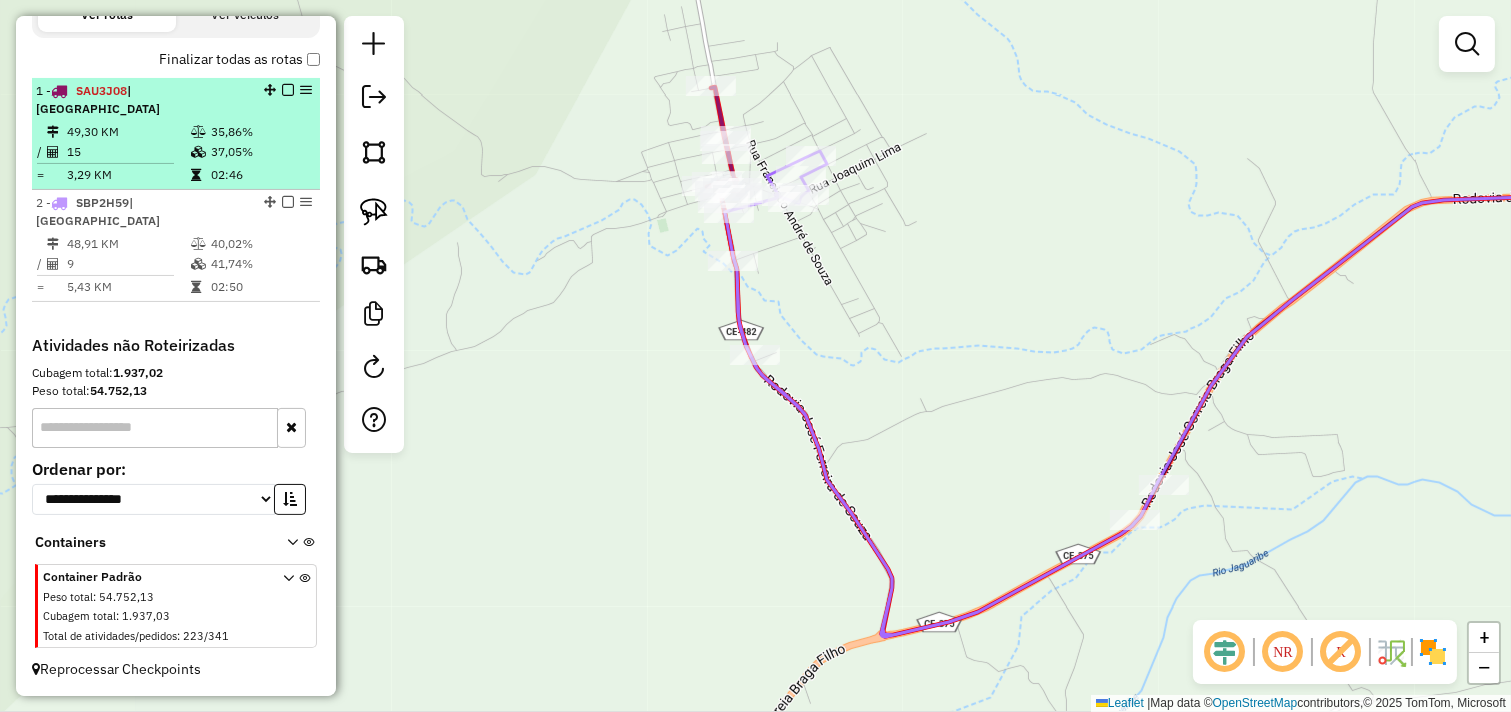 click on "49,30 KM" at bounding box center [128, 132] 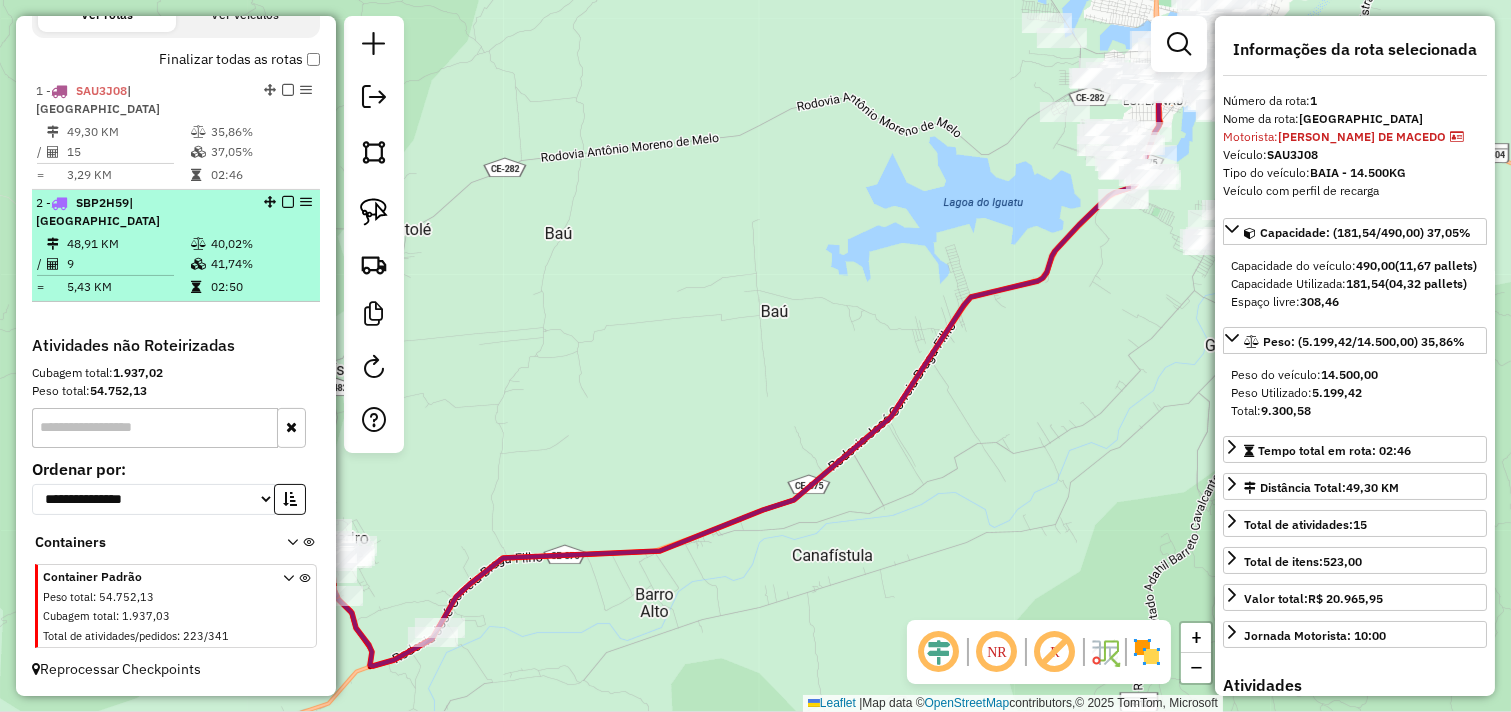 click on "48,91 KM" at bounding box center [128, 244] 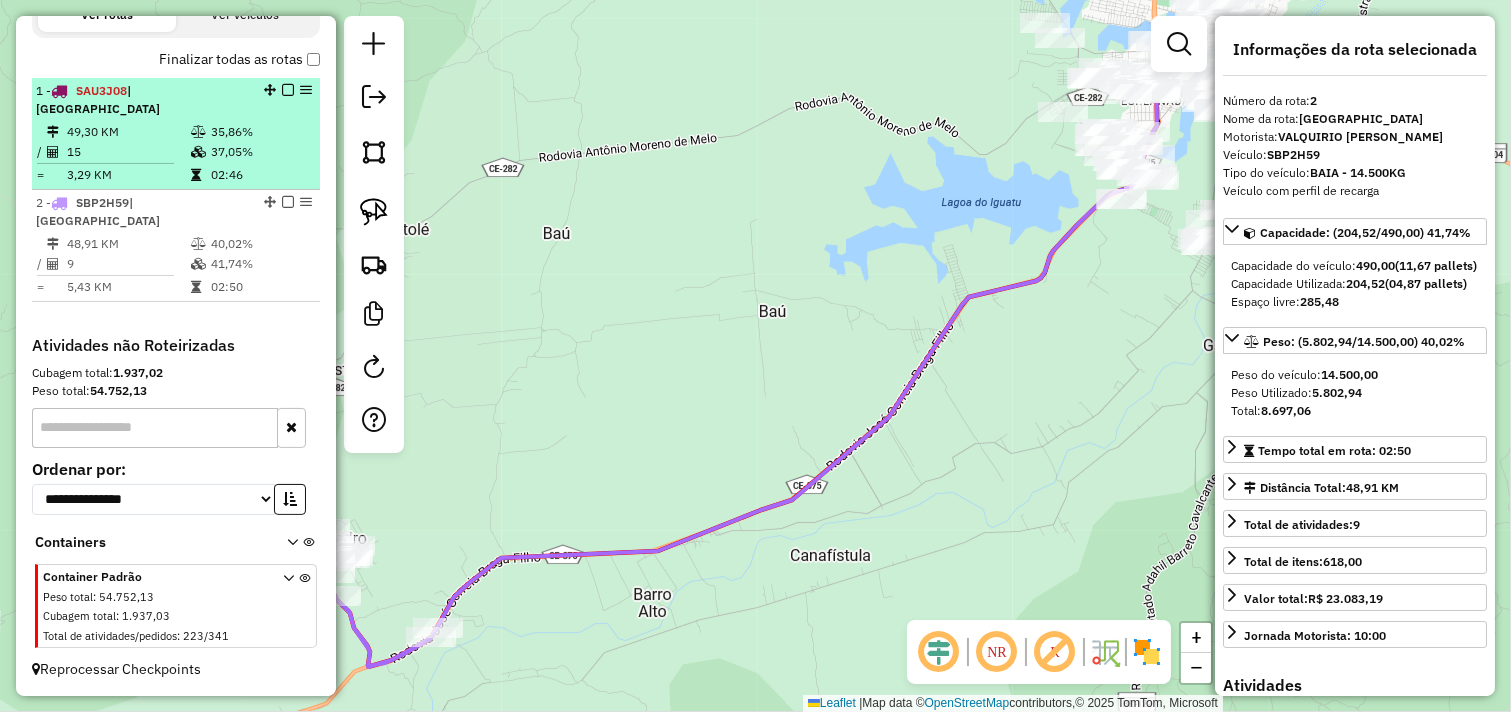 click on "49,30 KM" at bounding box center (128, 132) 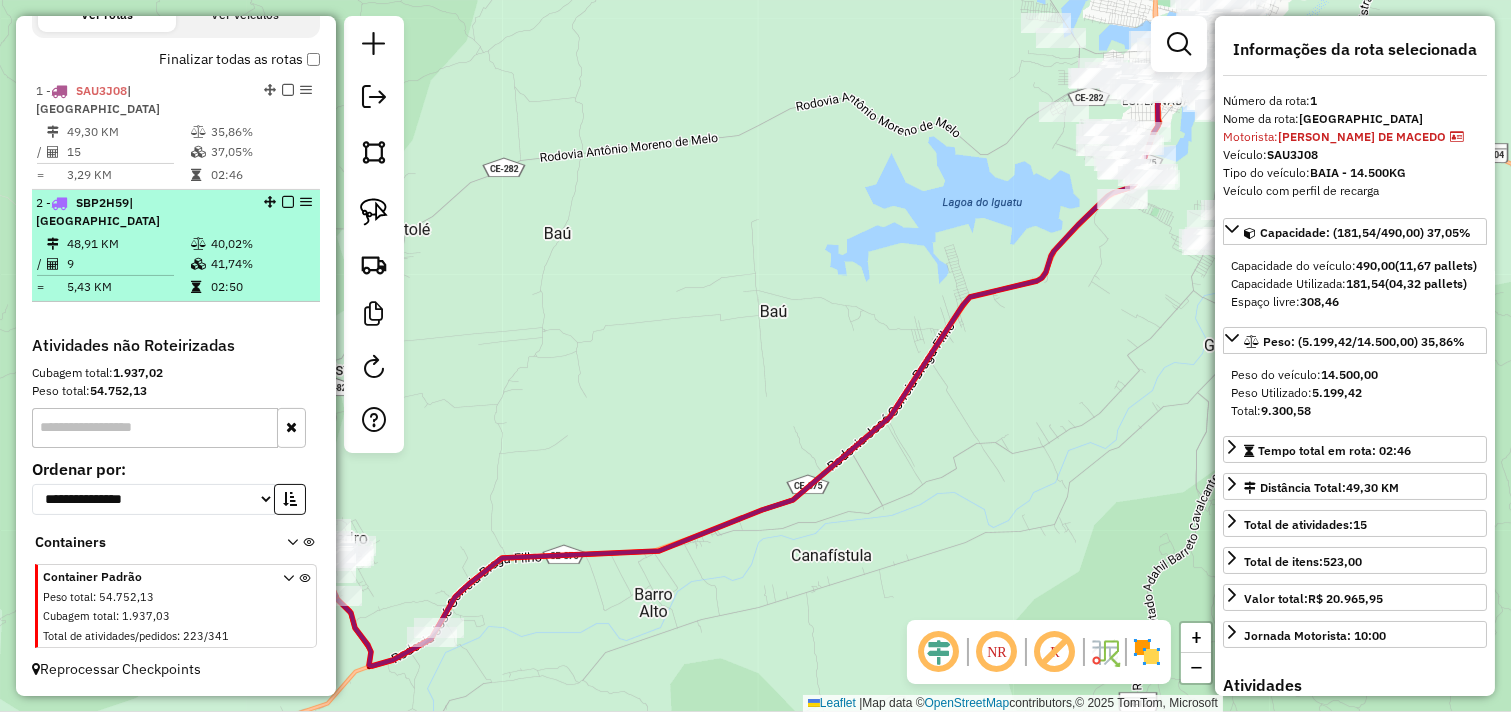 click on "2 -       SBP2H59   | SÃO PEDRO DO NORTE" at bounding box center (142, 212) 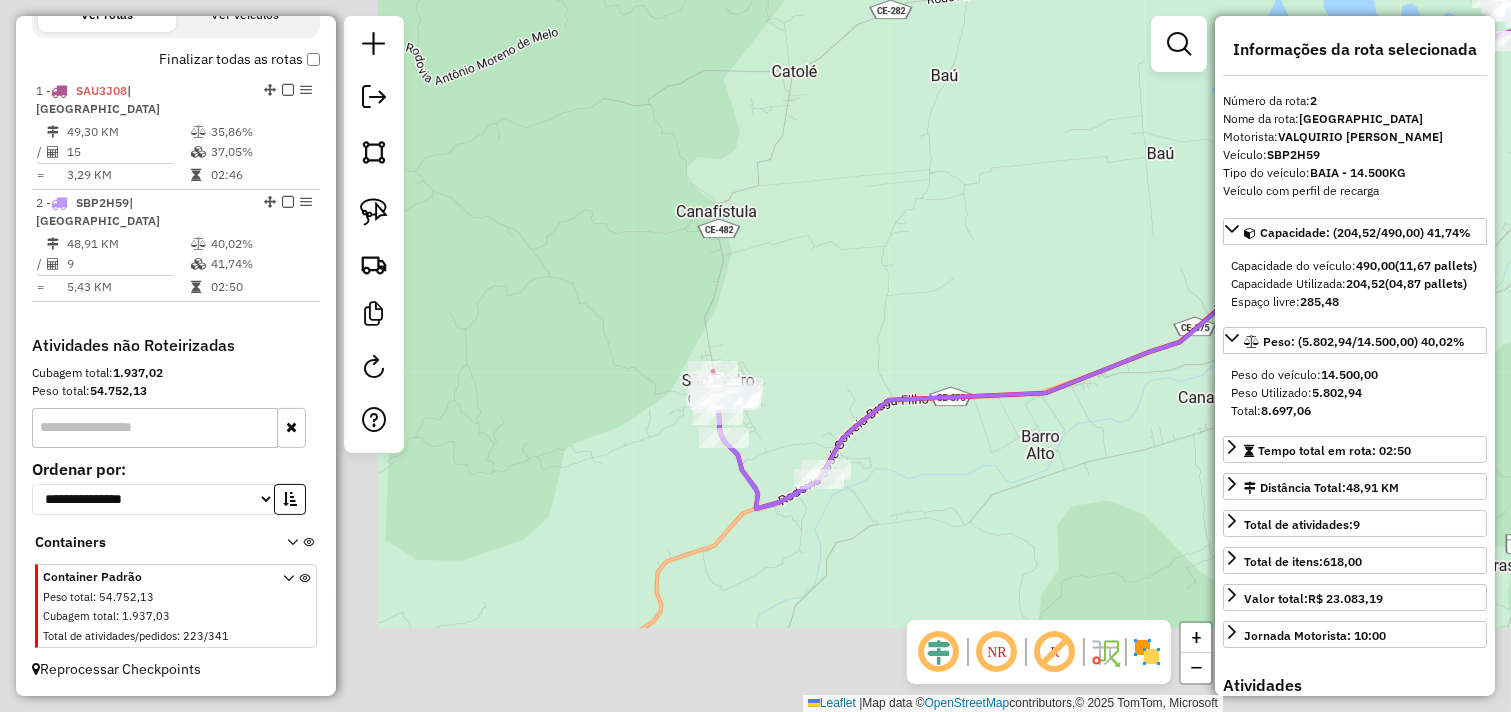 drag, startPoint x: 682, startPoint y: 403, endPoint x: 1072, endPoint y: 245, distance: 420.78973 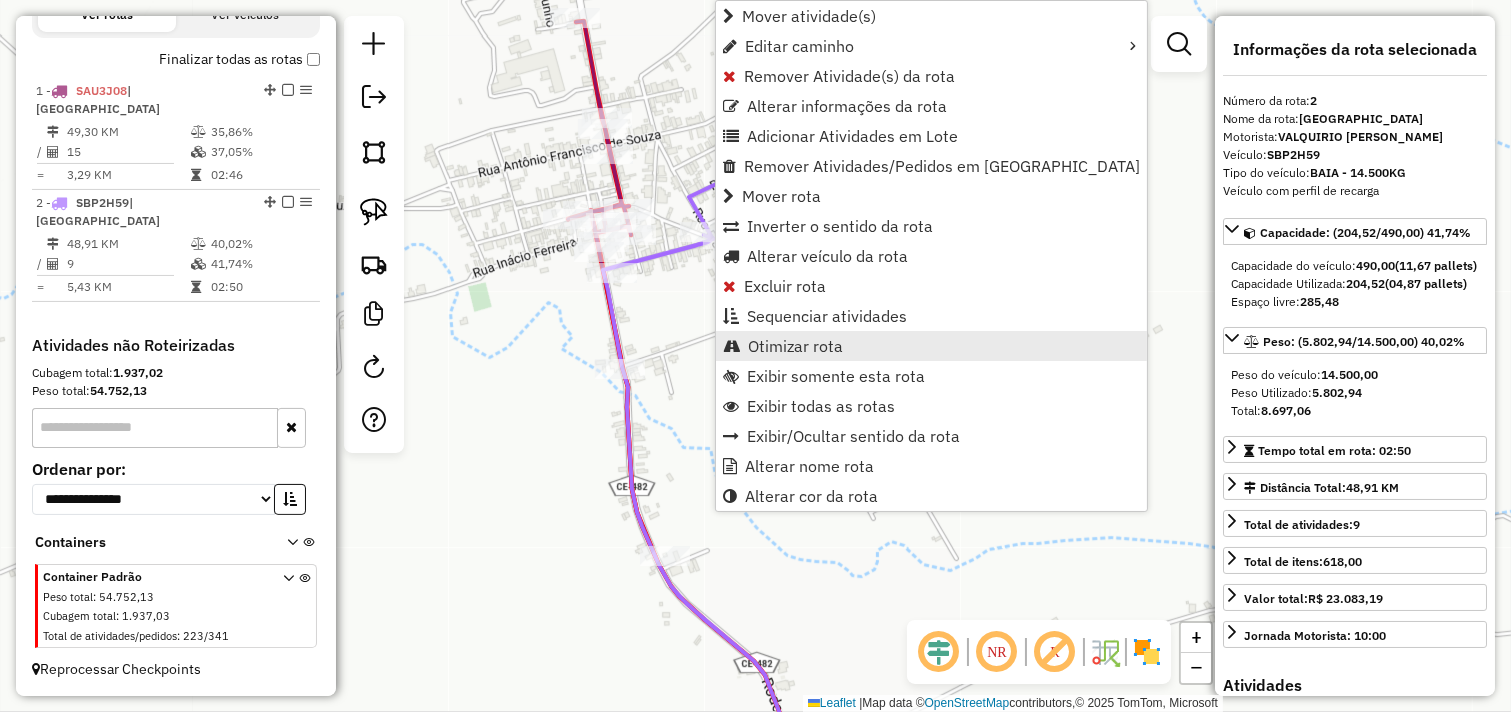 click on "Otimizar rota" at bounding box center [795, 346] 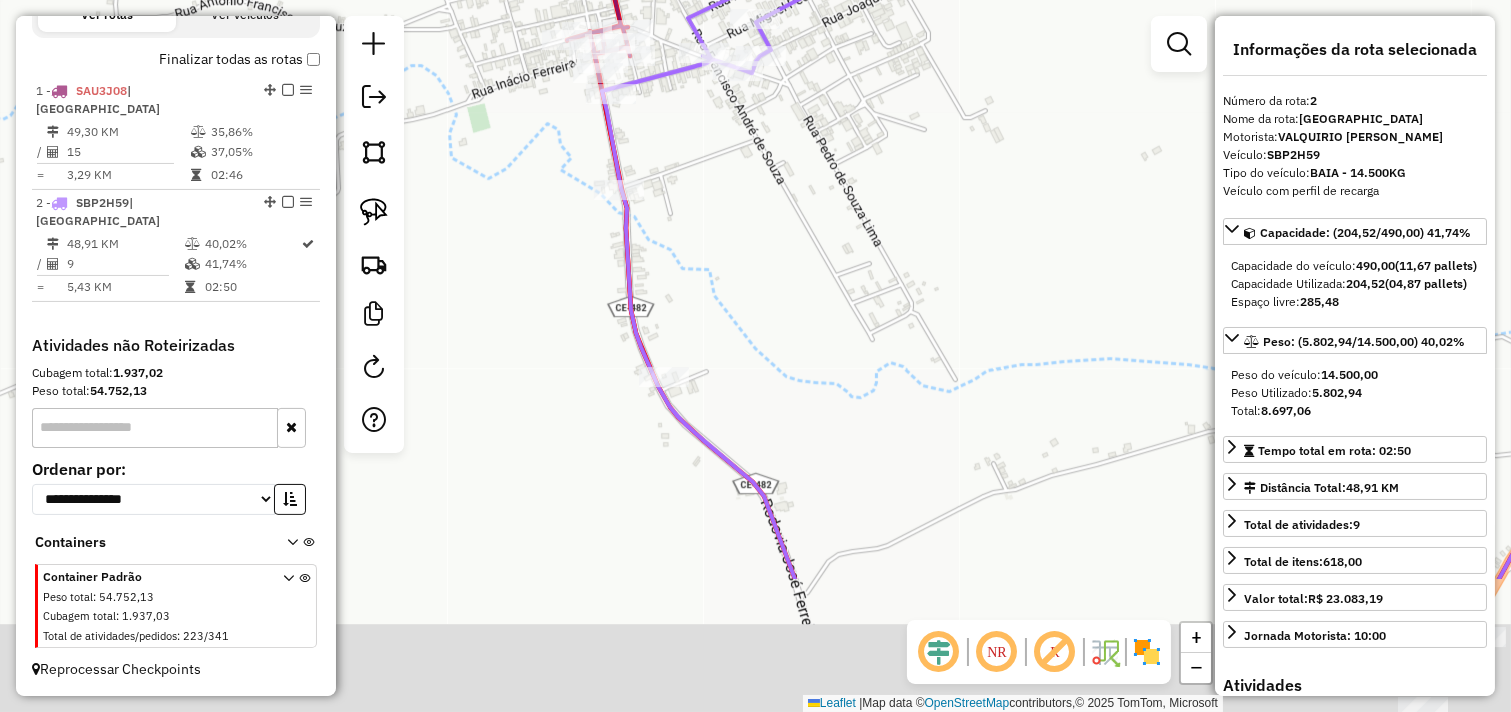 drag, startPoint x: 707, startPoint y: 404, endPoint x: 708, endPoint y: 201, distance: 203.00246 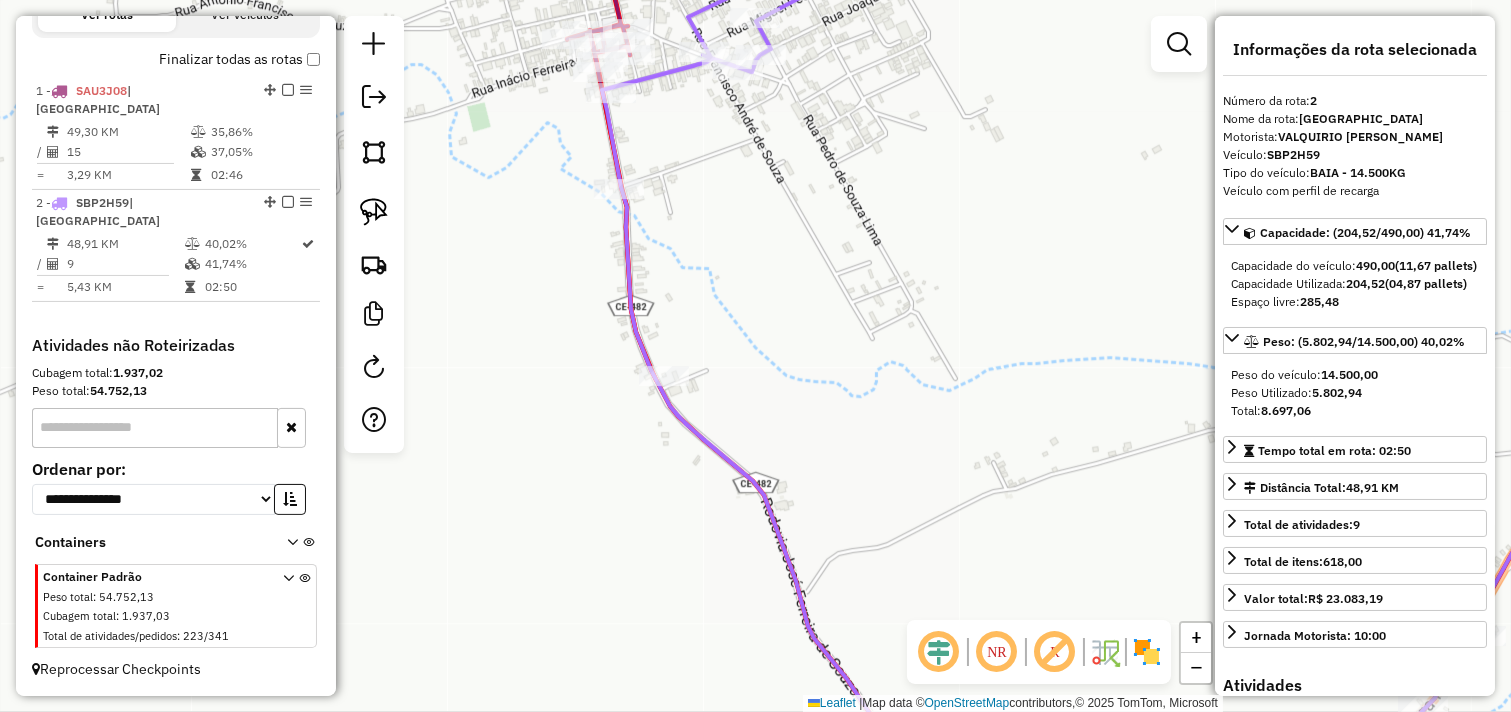 drag, startPoint x: 720, startPoint y: 343, endPoint x: 641, endPoint y: 124, distance: 232.81323 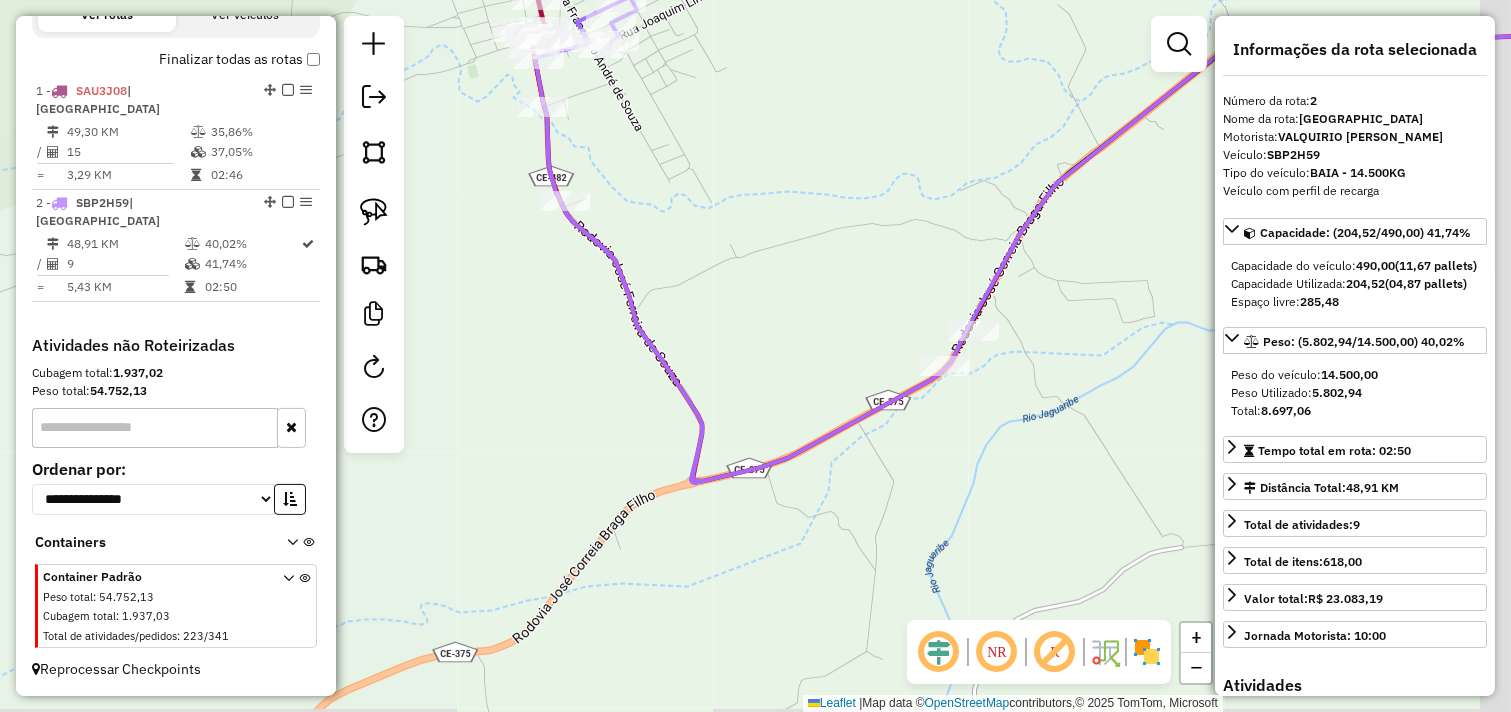 drag, startPoint x: 846, startPoint y: 327, endPoint x: 794, endPoint y: 380, distance: 74.24958 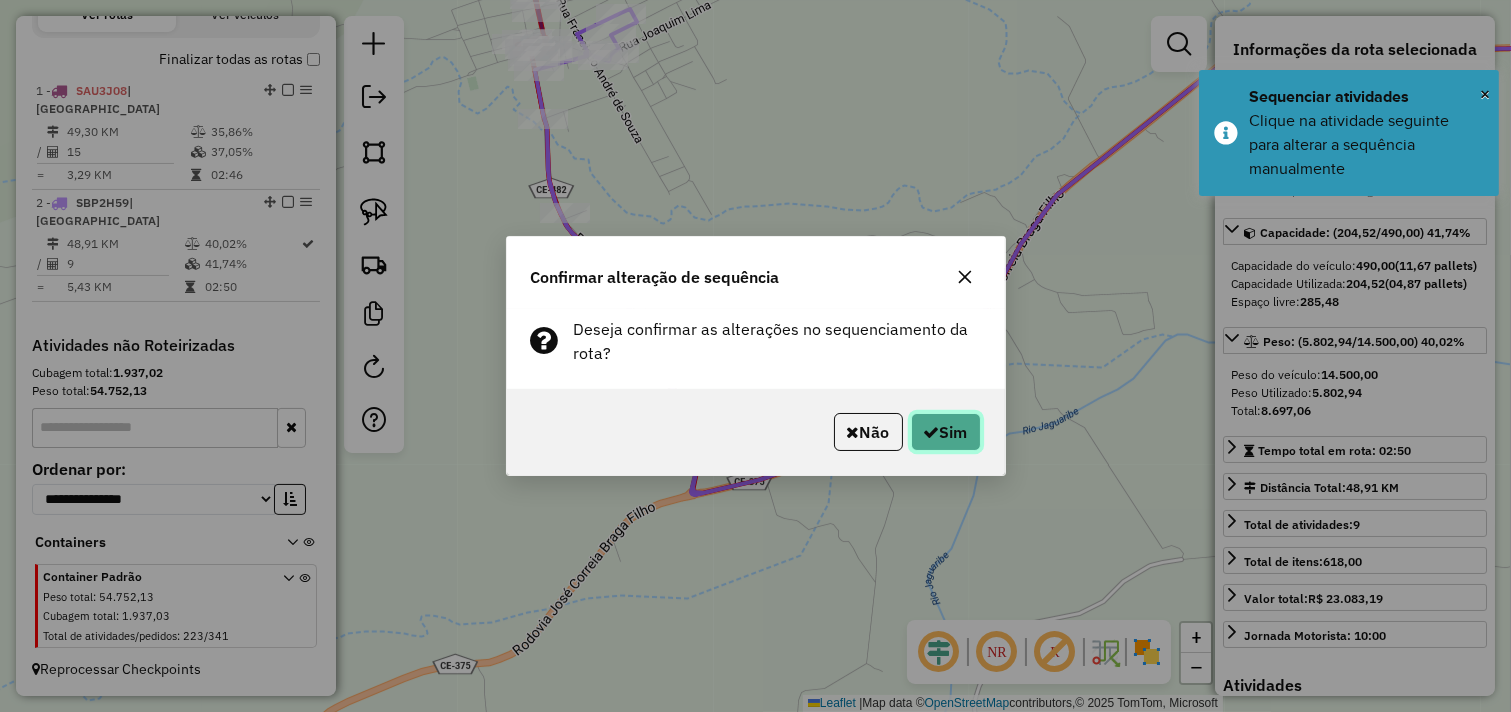 click on "Sim" 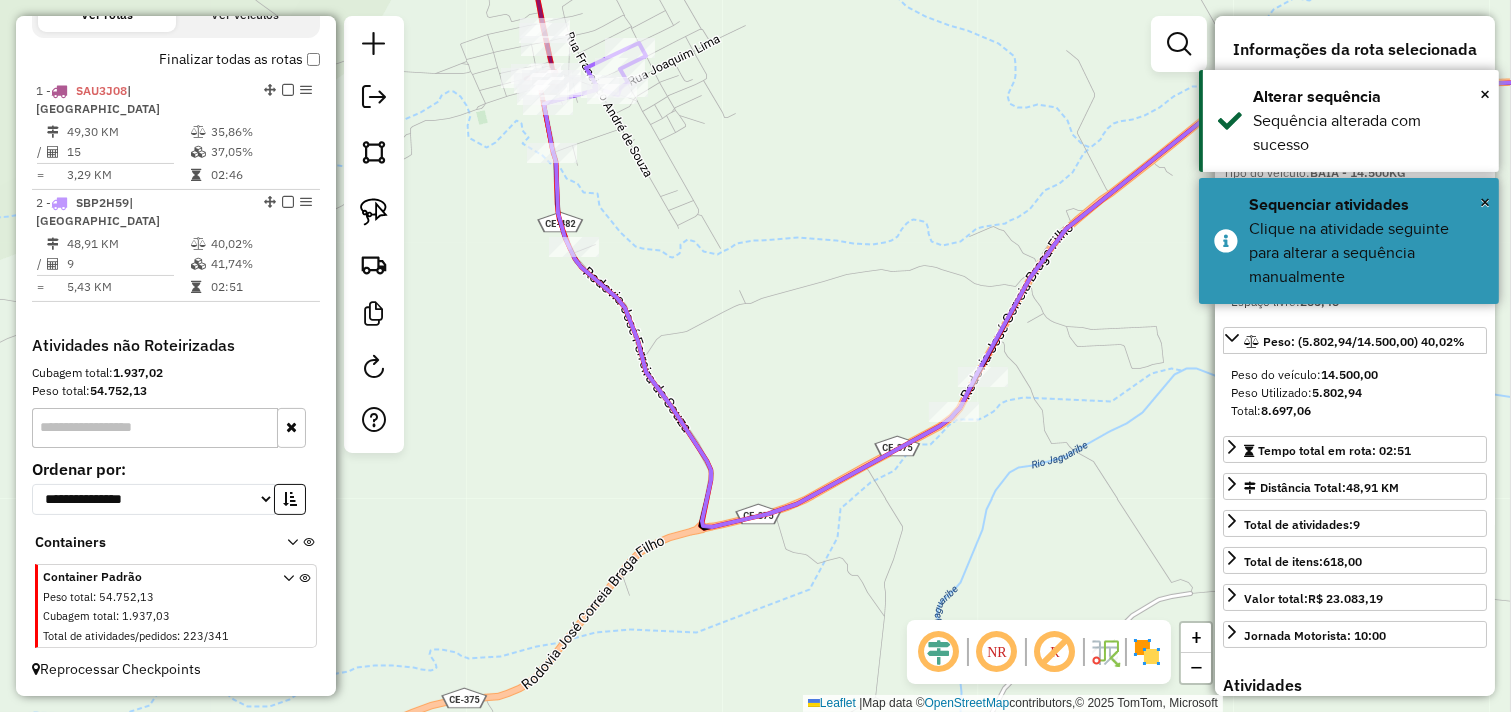drag, startPoint x: 635, startPoint y: 172, endPoint x: 666, endPoint y: 265, distance: 98.03061 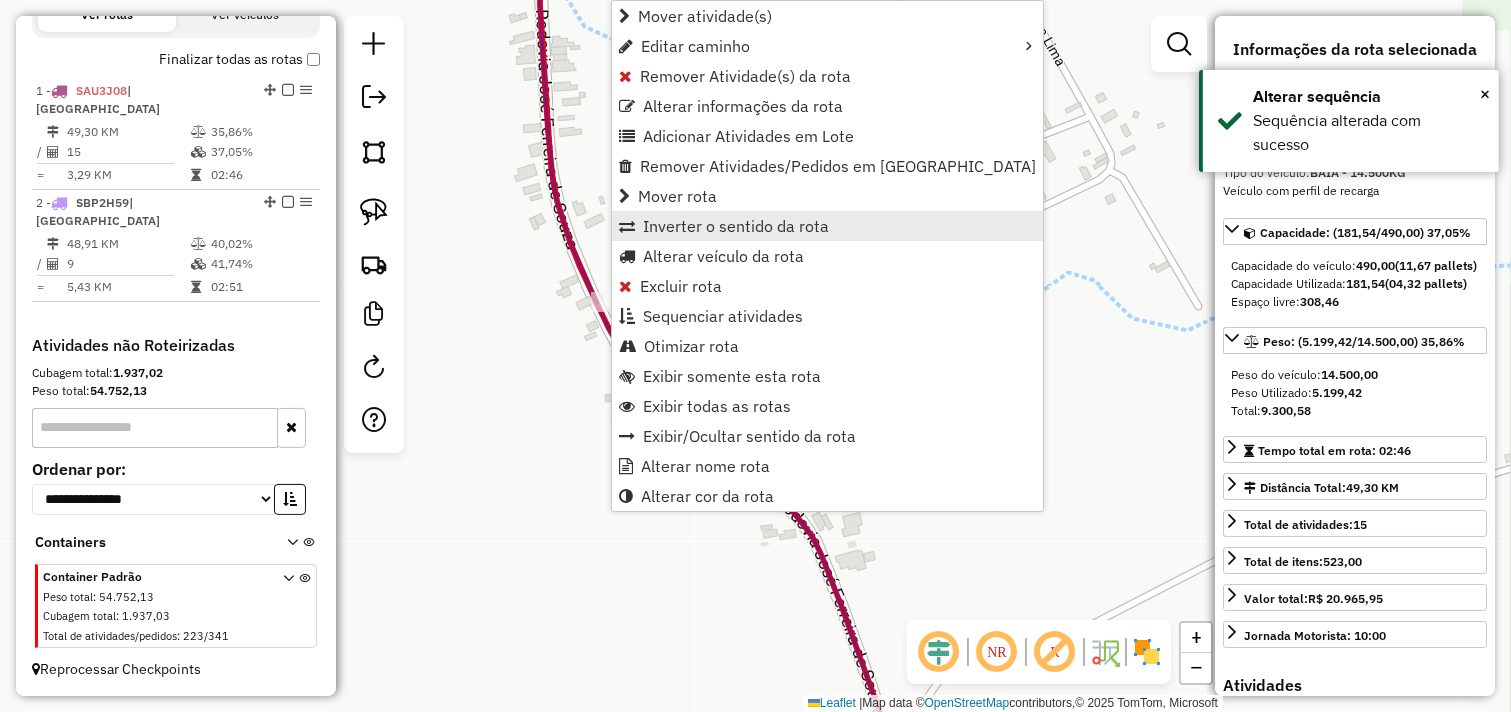 click on "Inverter o sentido da rota" at bounding box center (736, 226) 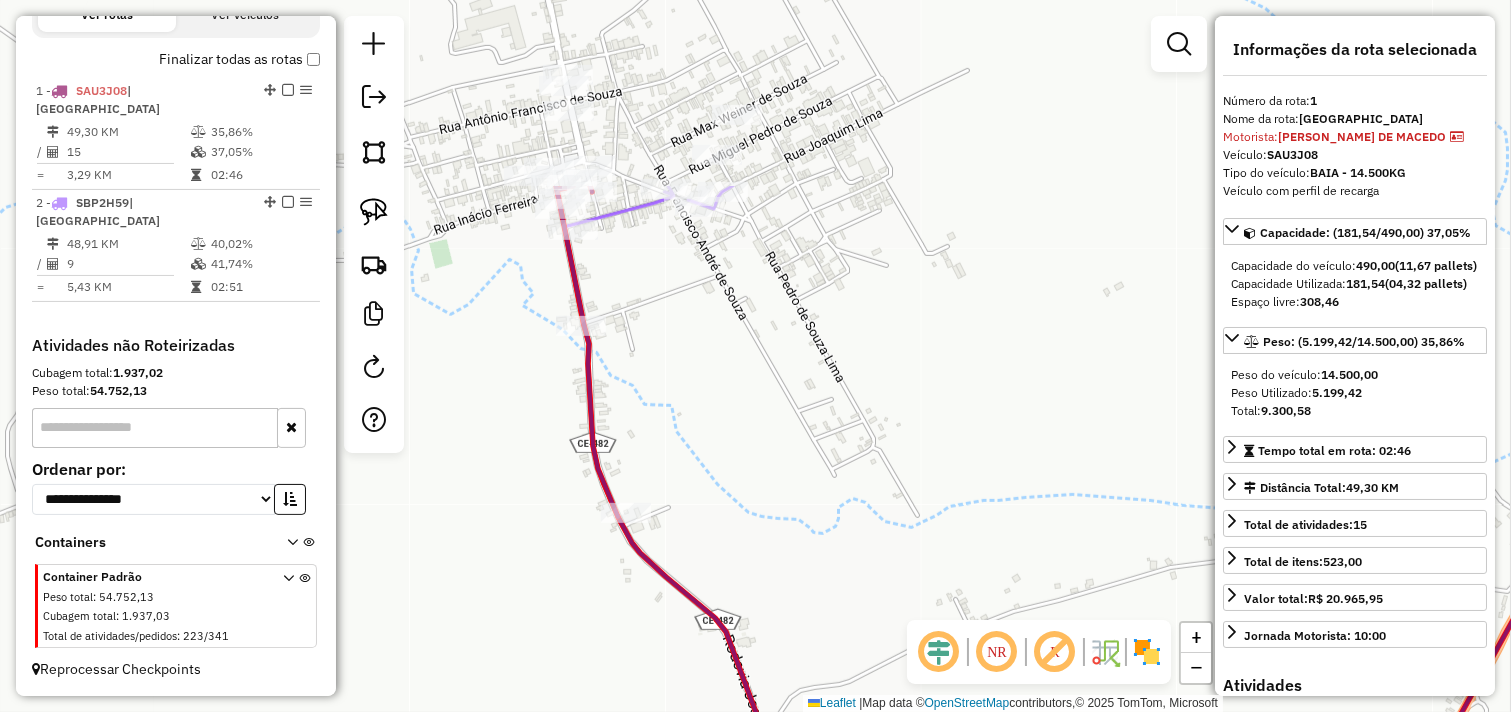drag, startPoint x: 643, startPoint y: 130, endPoint x: 648, endPoint y: 401, distance: 271.0461 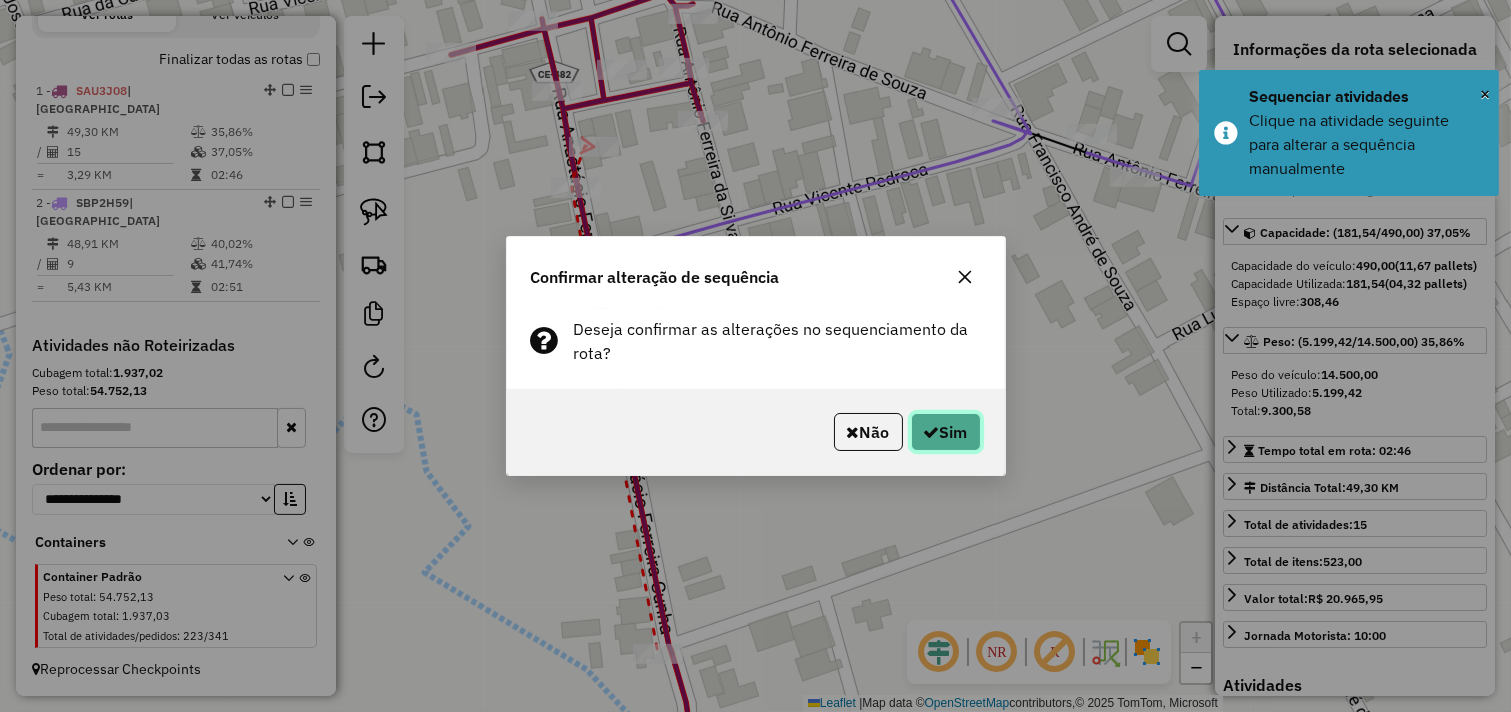 click 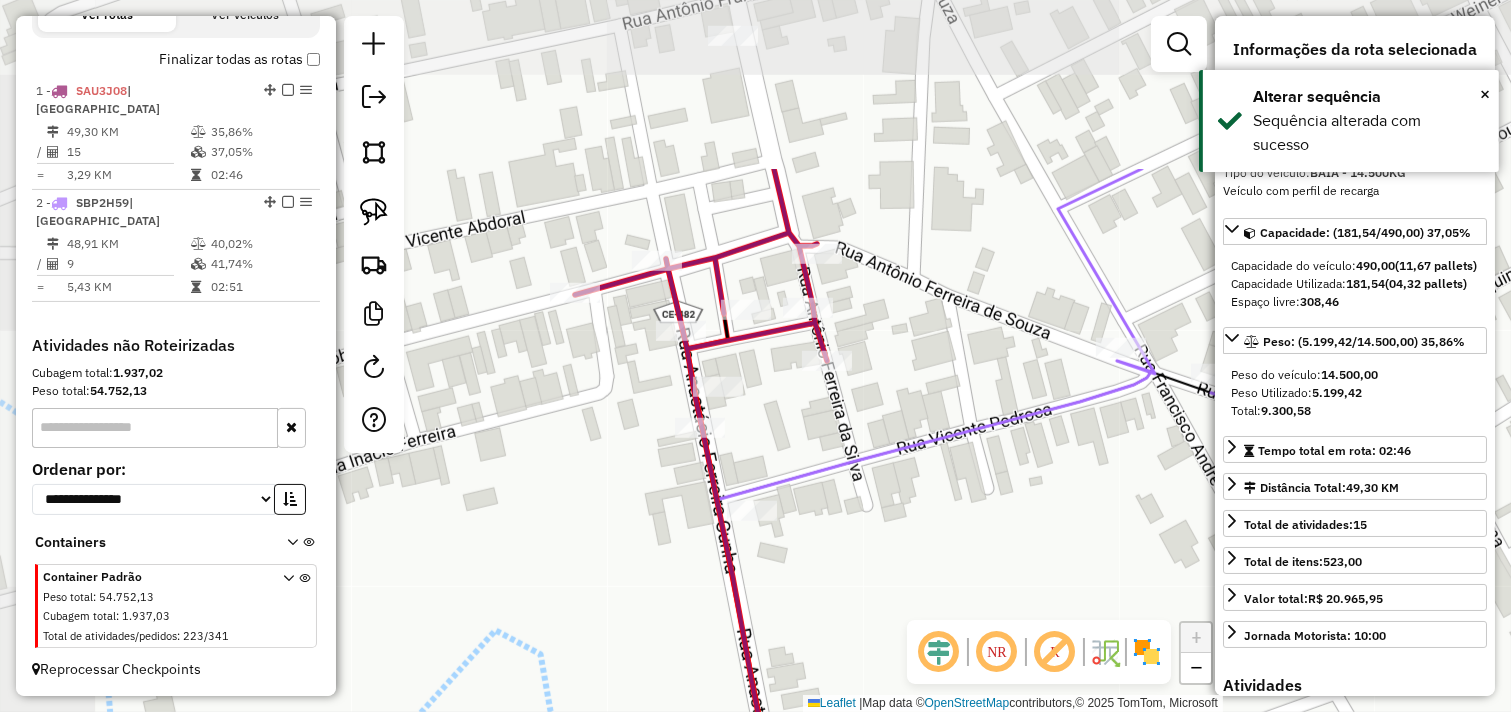 drag, startPoint x: 693, startPoint y: 210, endPoint x: 807, endPoint y: 424, distance: 242.47061 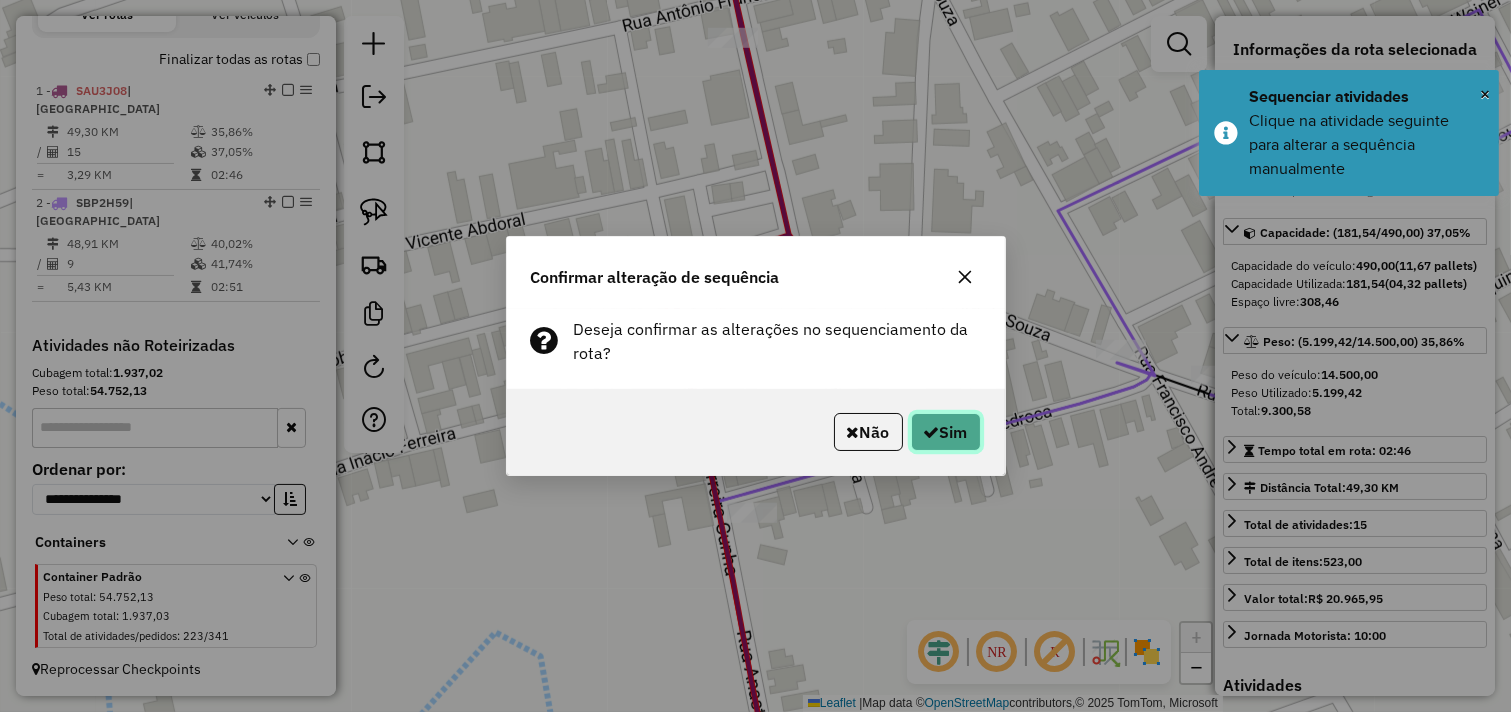 drag, startPoint x: 958, startPoint y: 431, endPoint x: 952, endPoint y: 421, distance: 11.661903 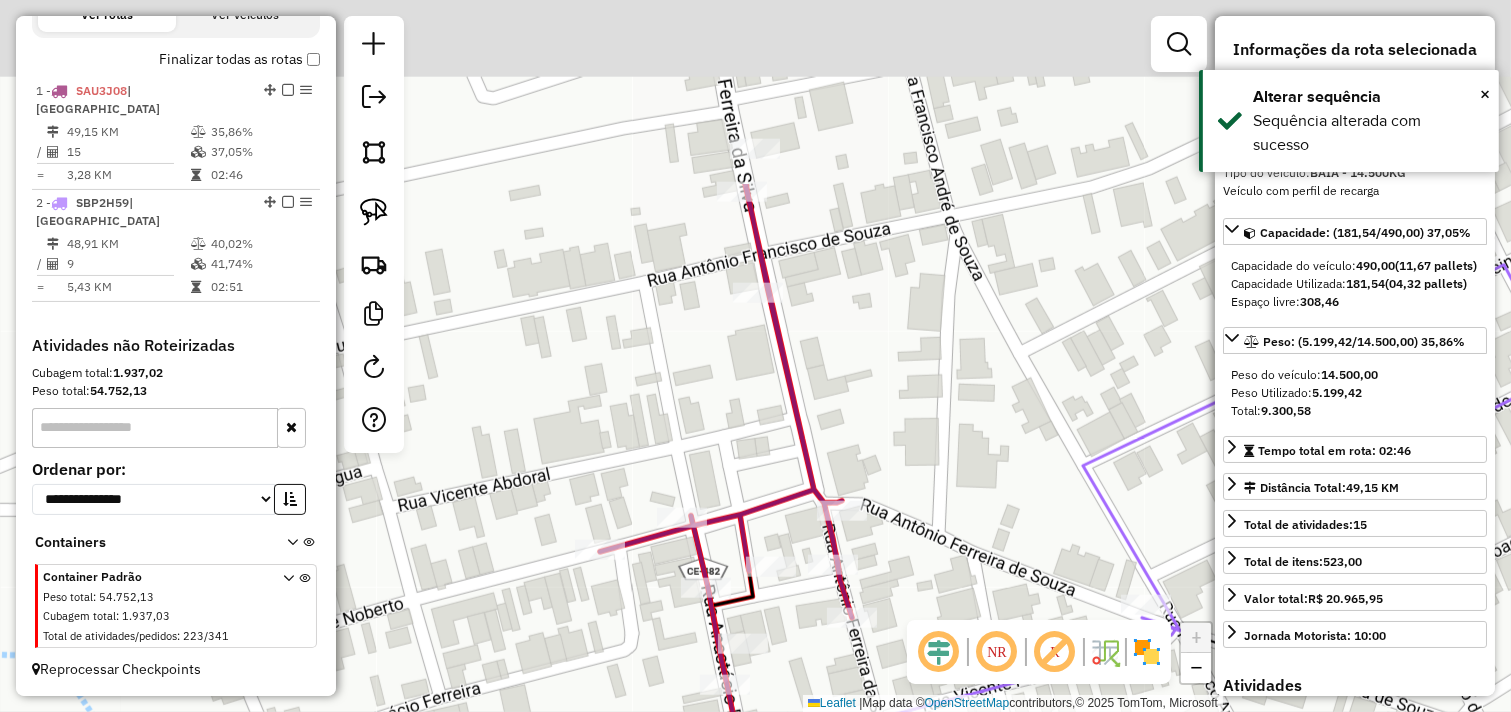 drag, startPoint x: 873, startPoint y: 132, endPoint x: 898, endPoint y: 388, distance: 257.2178 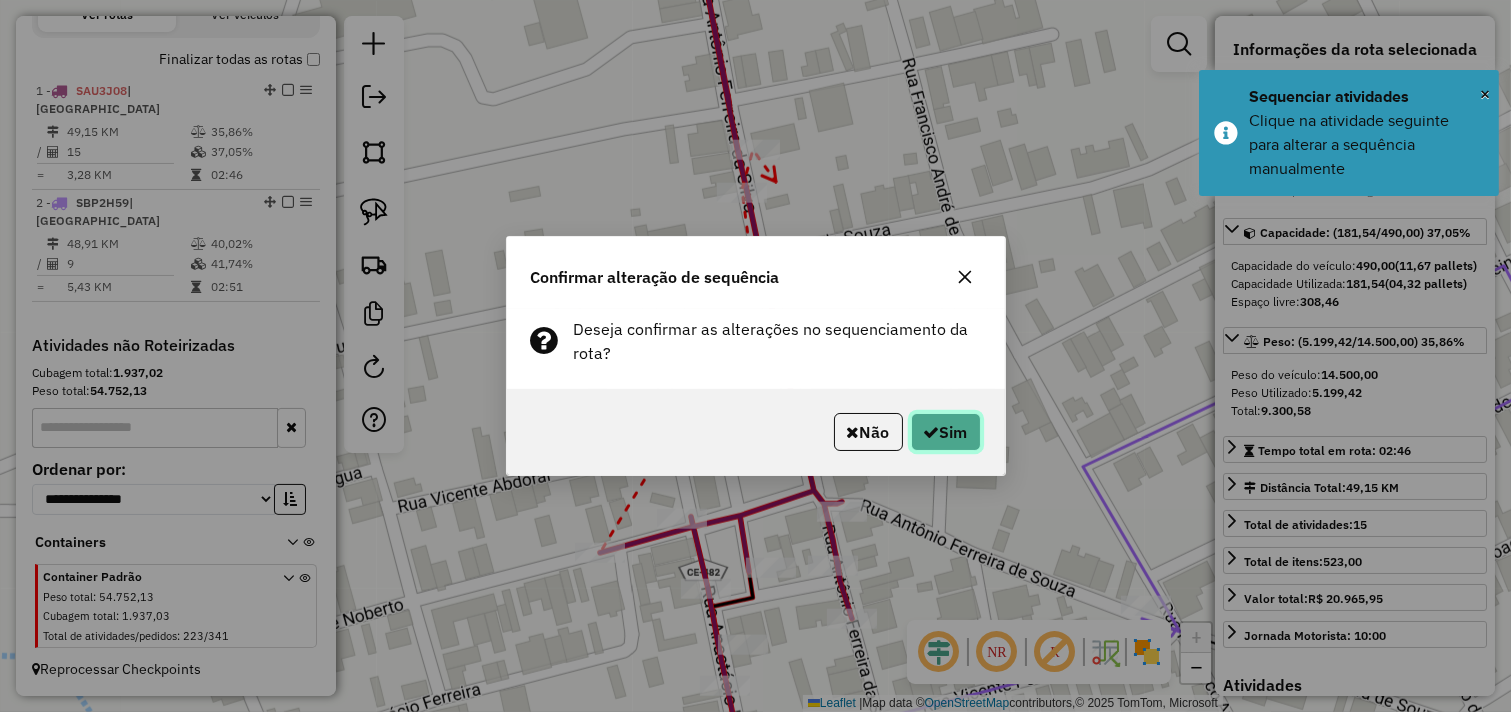 click on "Sim" 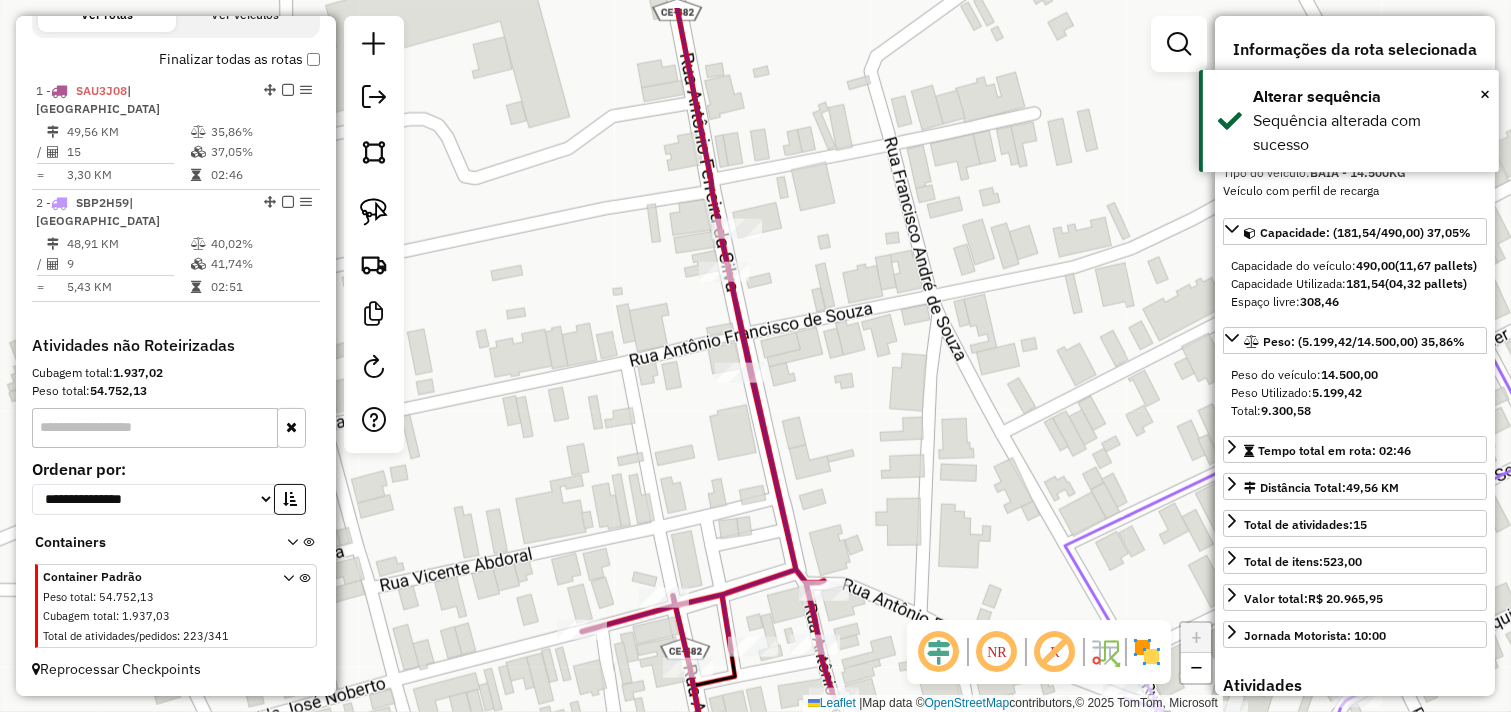 drag, startPoint x: 981, startPoint y: 390, endPoint x: 911, endPoint y: 684, distance: 302.21848 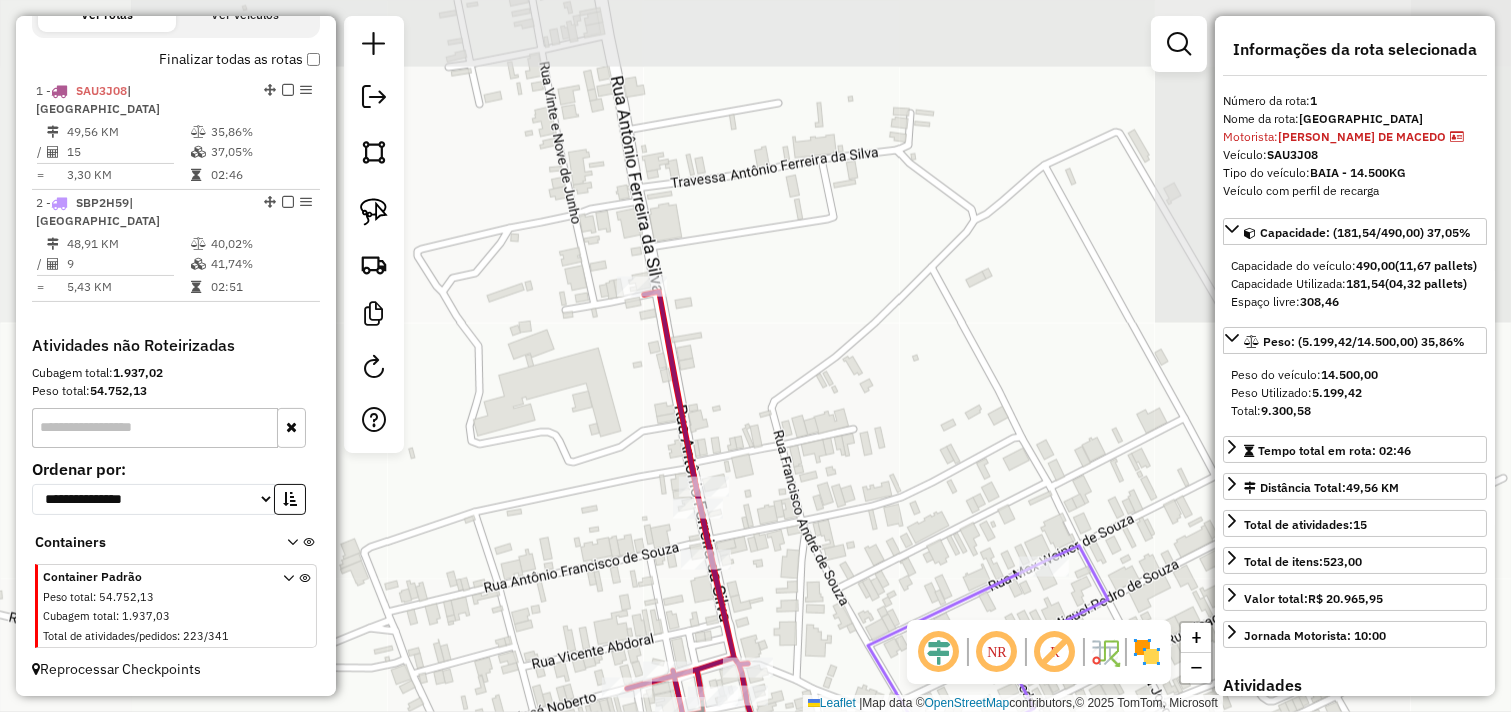 click on "Janela de atendimento Grade de atendimento Capacidade Transportadoras Veículos Cliente Pedidos  Rotas Selecione os dias de semana para filtrar as janelas de atendimento  Seg   Ter   Qua   Qui   Sex   Sáb   Dom  Informe o período da janela de atendimento: De: Até:  Filtrar exatamente a janela do cliente  Considerar janela de atendimento padrão  Selecione os dias de semana para filtrar as grades de atendimento  Seg   Ter   Qua   Qui   Sex   Sáb   Dom   Considerar clientes sem dia de atendimento cadastrado  Clientes fora do dia de atendimento selecionado Filtrar as atividades entre os valores definidos abaixo:  Peso mínimo:   Peso máximo:   Cubagem mínima:   Cubagem máxima:   De:   Até:  Filtrar as atividades entre o tempo de atendimento definido abaixo:  De:   Até:   Considerar capacidade total dos clientes não roteirizados Transportadora: Selecione um ou mais itens Tipo de veículo: Selecione um ou mais itens Veículo: Selecione um ou mais itens Motorista: Selecione um ou mais itens Nome: Rótulo:" 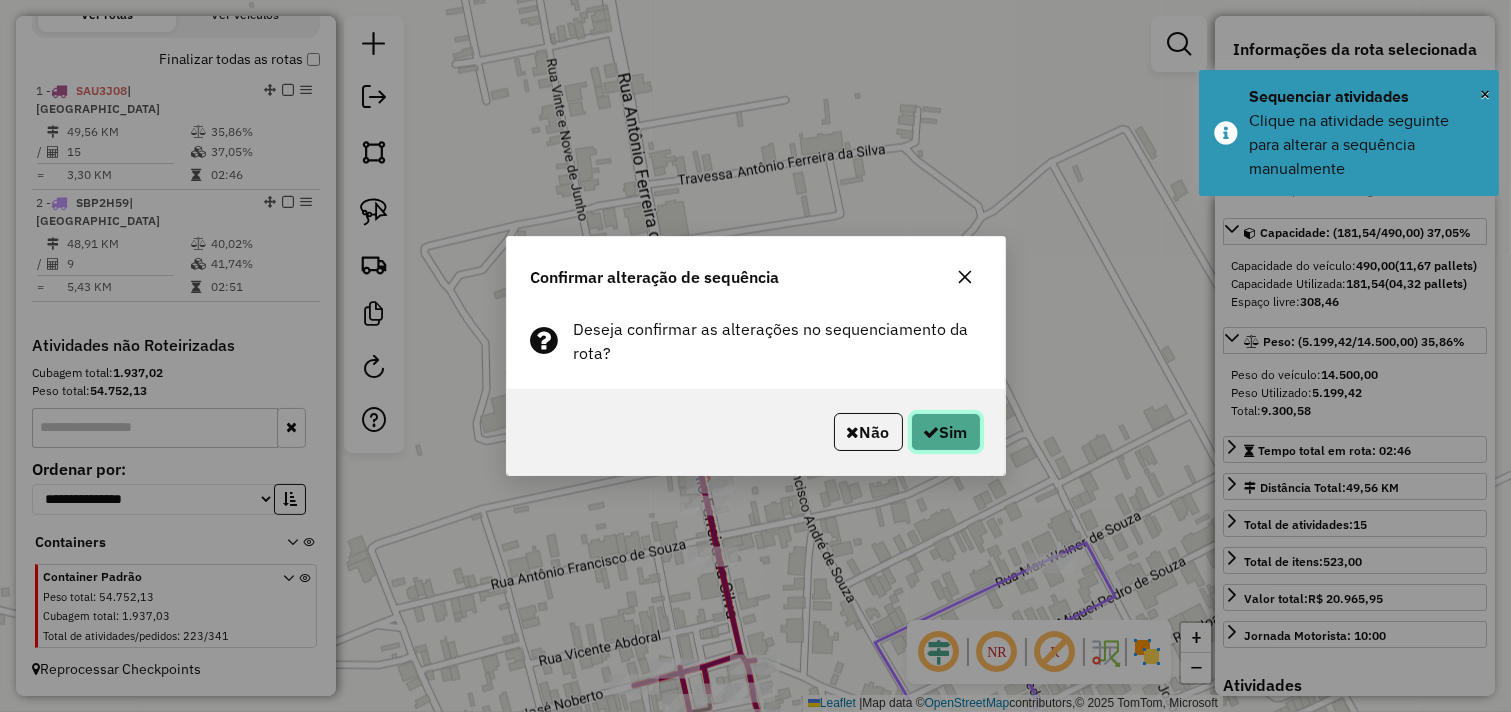 drag, startPoint x: 948, startPoint y: 437, endPoint x: 933, endPoint y: 424, distance: 19.849434 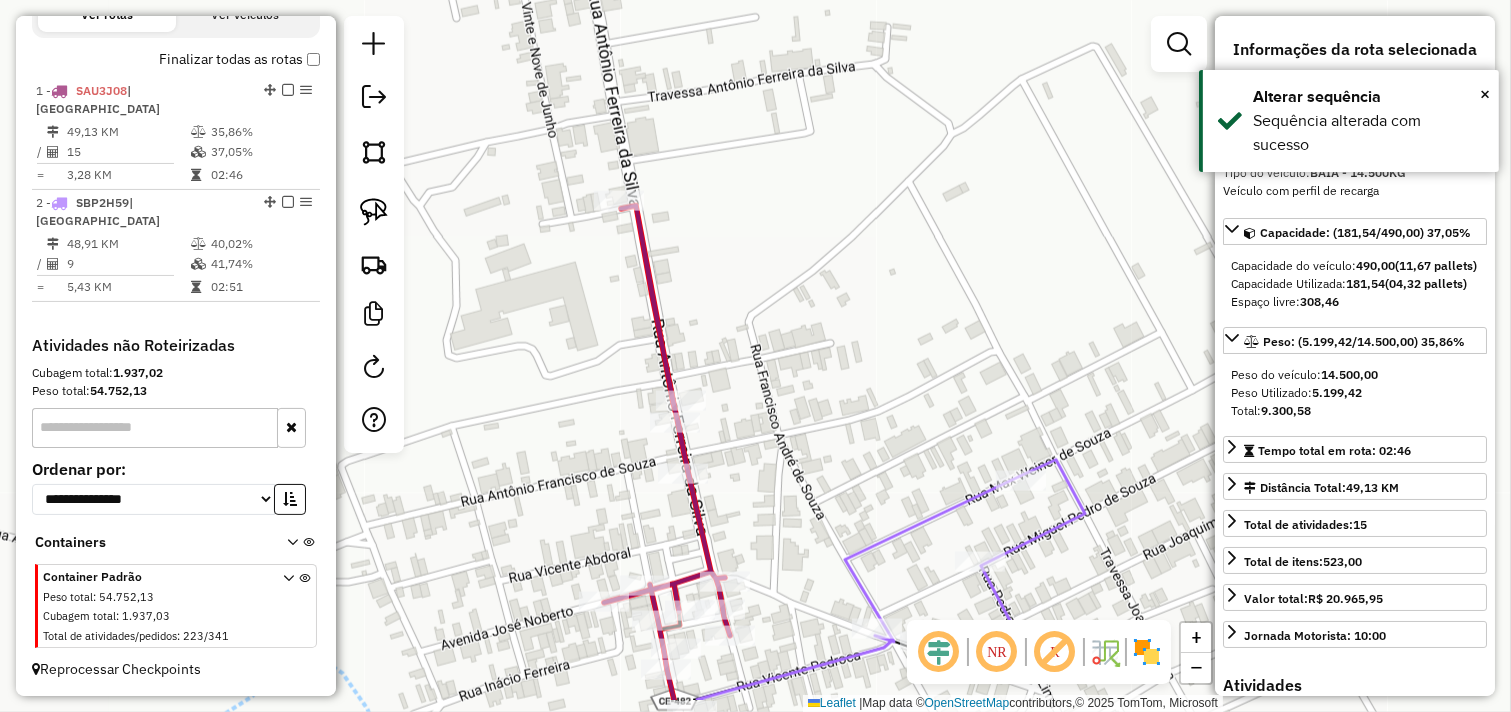 drag, startPoint x: 891, startPoint y: 342, endPoint x: 806, endPoint y: 182, distance: 181.17671 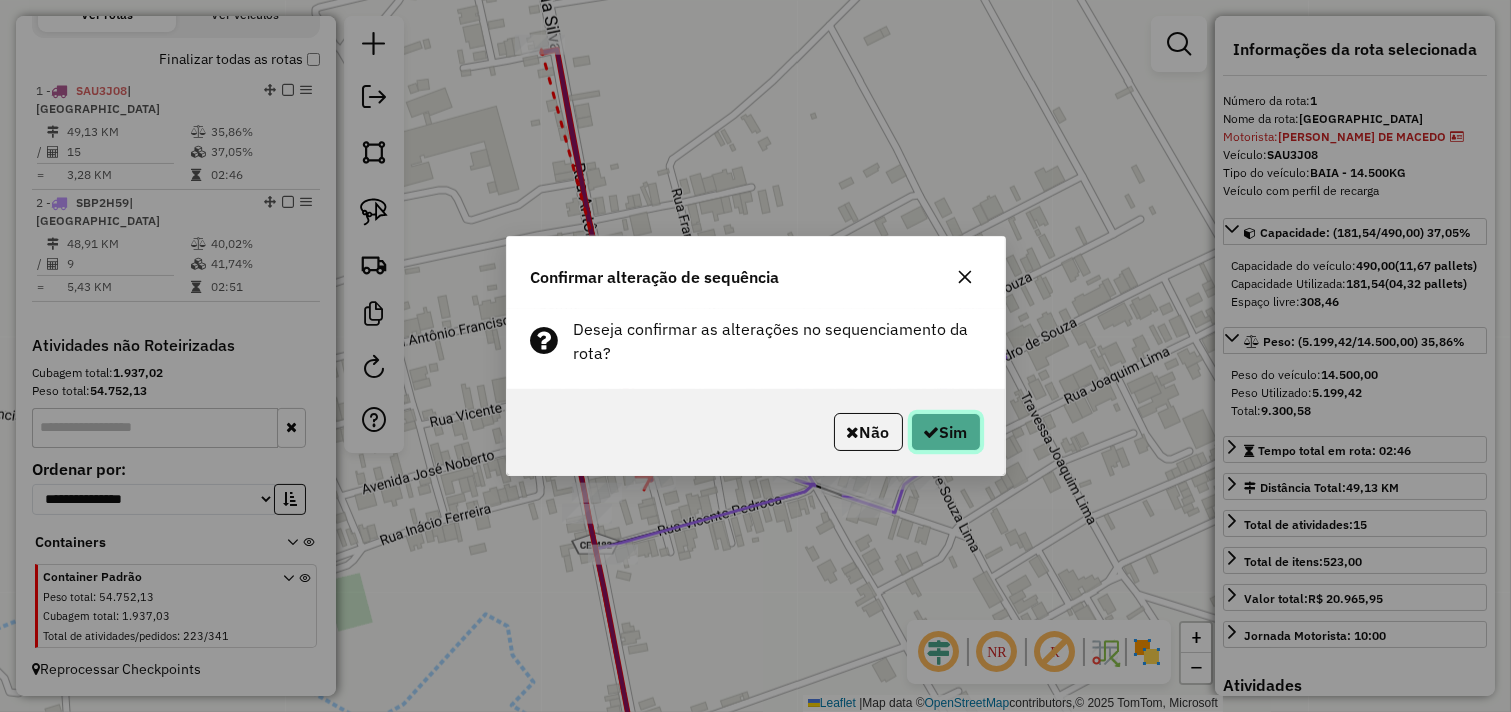 click on "Sim" 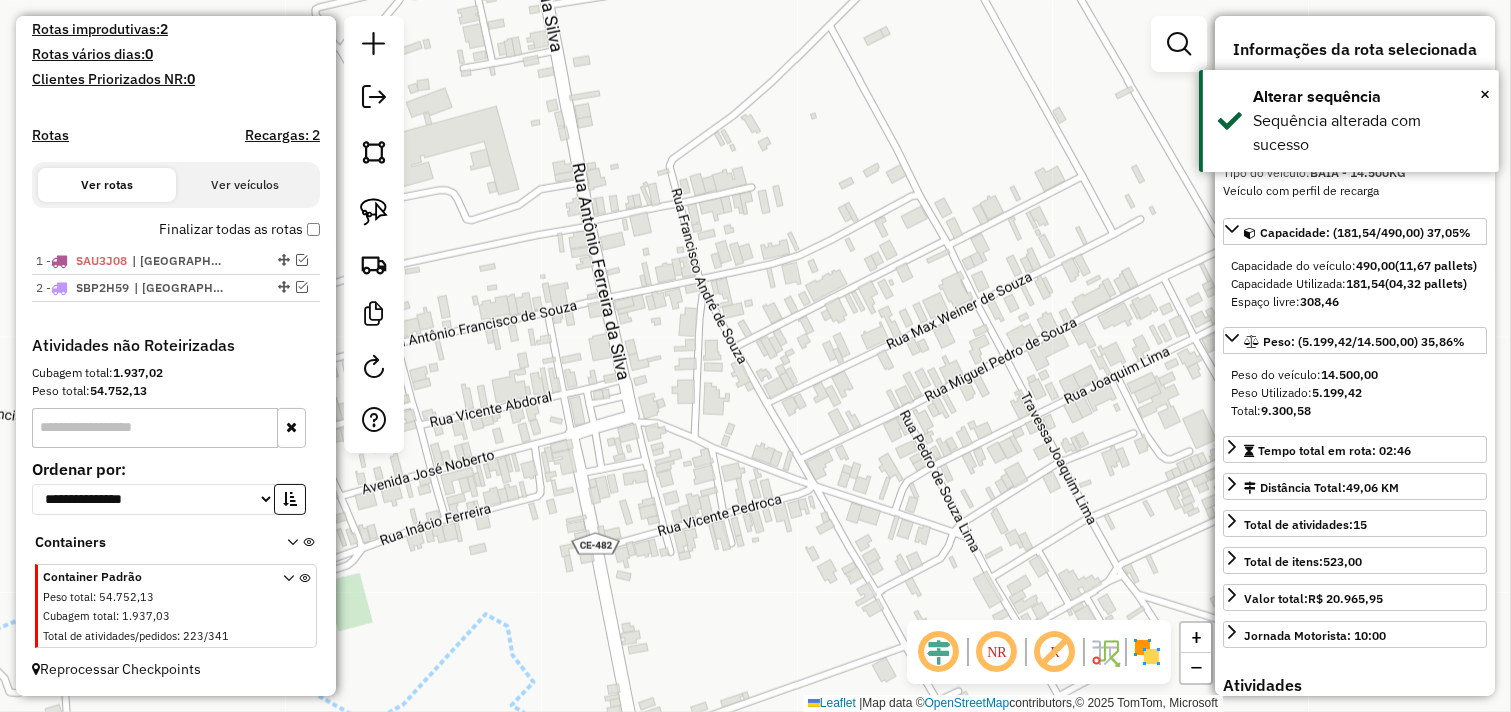 scroll, scrollTop: 541, scrollLeft: 0, axis: vertical 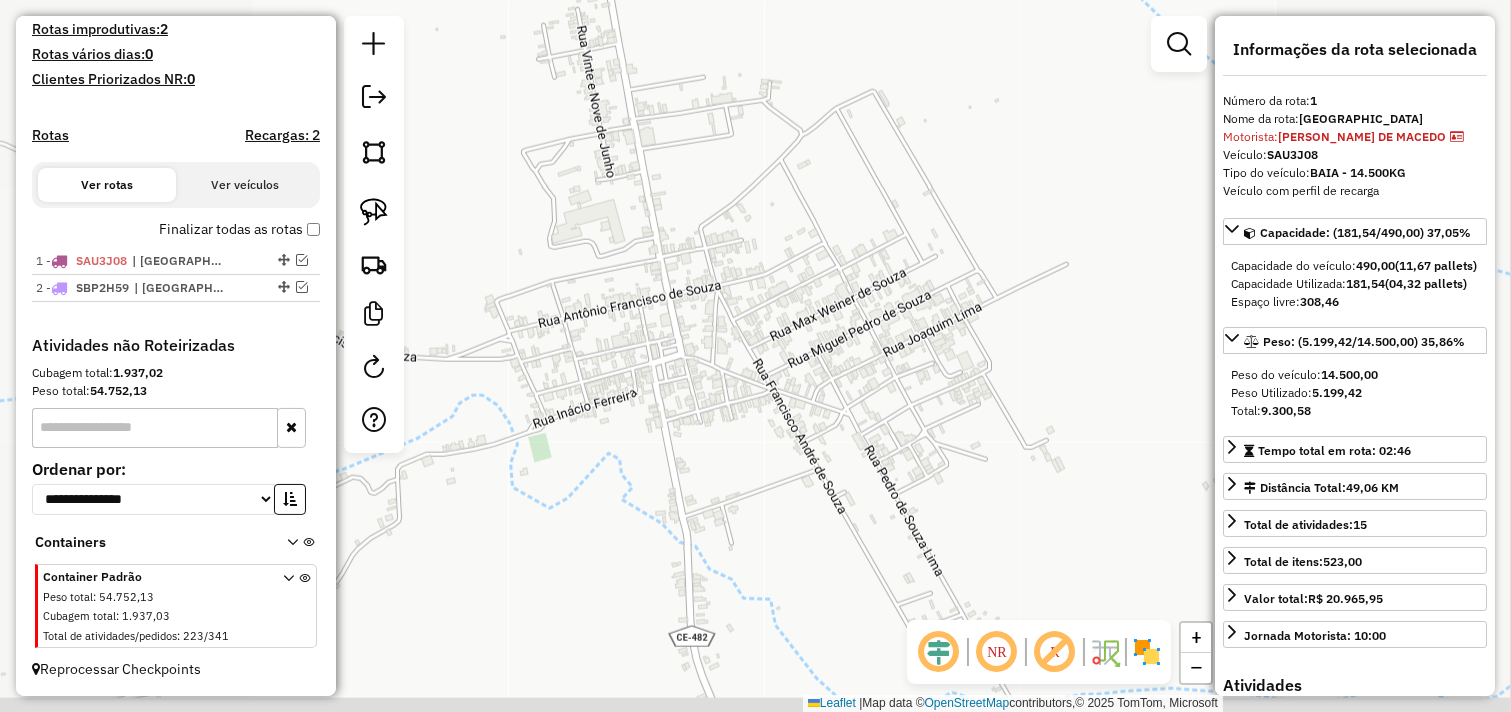 drag, startPoint x: 838, startPoint y: 406, endPoint x: 680, endPoint y: 251, distance: 221.3346 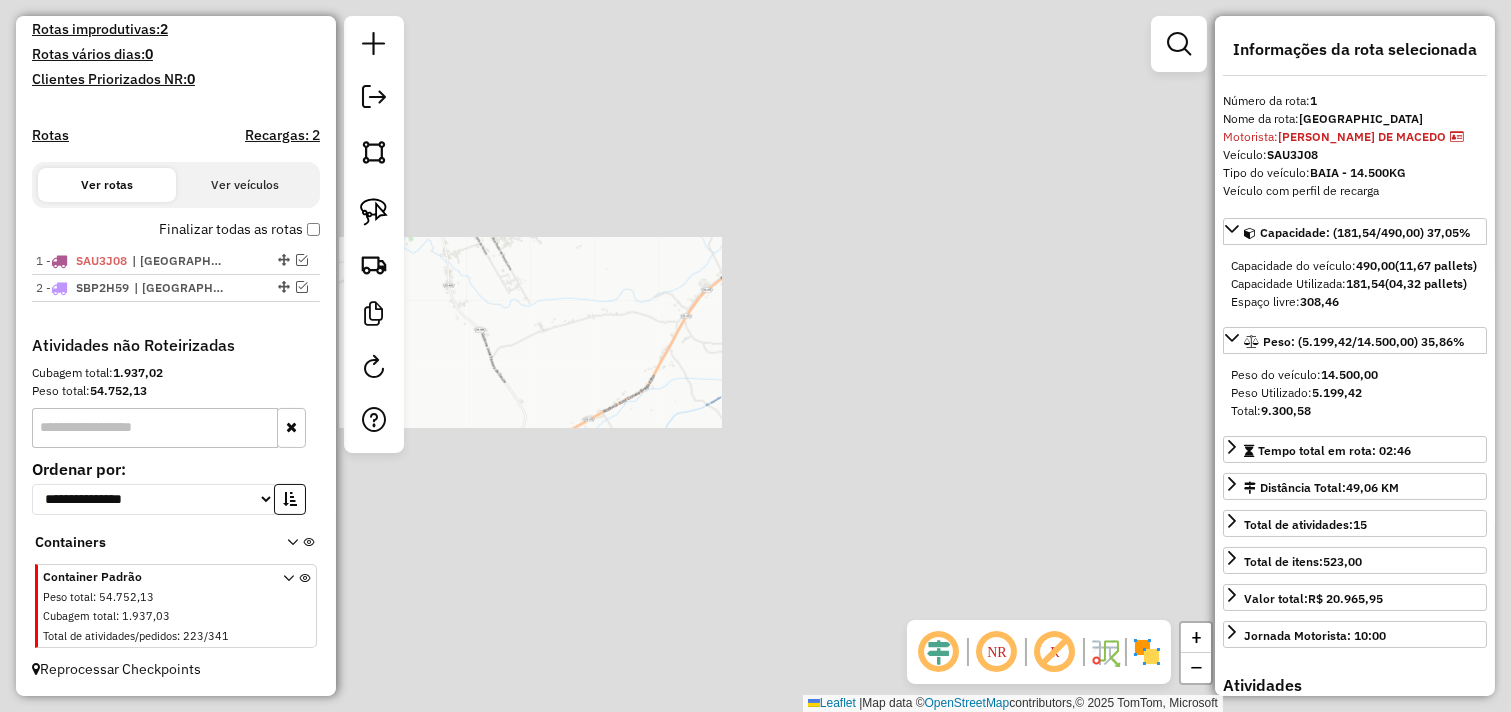 drag, startPoint x: 862, startPoint y: 343, endPoint x: 665, endPoint y: 316, distance: 198.84164 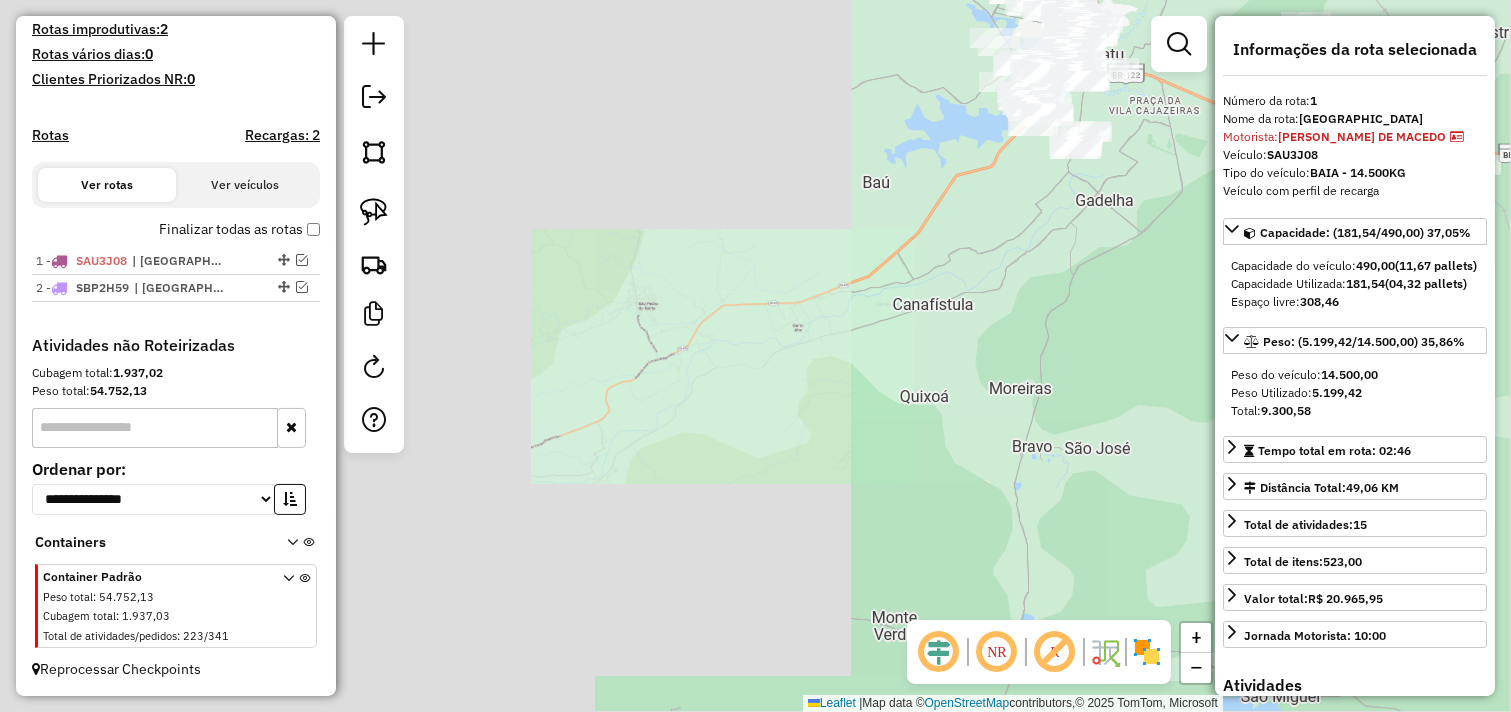 click on "Janela de atendimento Grade de atendimento Capacidade Transportadoras Veículos Cliente Pedidos  Rotas Selecione os dias de semana para filtrar as janelas de atendimento  Seg   Ter   Qua   Qui   Sex   Sáb   Dom  Informe o período da janela de atendimento: De: Até:  Filtrar exatamente a janela do cliente  Considerar janela de atendimento padrão  Selecione os dias de semana para filtrar as grades de atendimento  Seg   Ter   Qua   Qui   Sex   Sáb   Dom   Considerar clientes sem dia de atendimento cadastrado  Clientes fora do dia de atendimento selecionado Filtrar as atividades entre os valores definidos abaixo:  Peso mínimo:   Peso máximo:   Cubagem mínima:   Cubagem máxima:   De:   Até:  Filtrar as atividades entre o tempo de atendimento definido abaixo:  De:   Até:   Considerar capacidade total dos clientes não roteirizados Transportadora: Selecione um ou mais itens Tipo de veículo: Selecione um ou mais itens Veículo: Selecione um ou mais itens Motorista: Selecione um ou mais itens Nome: Rótulo:" 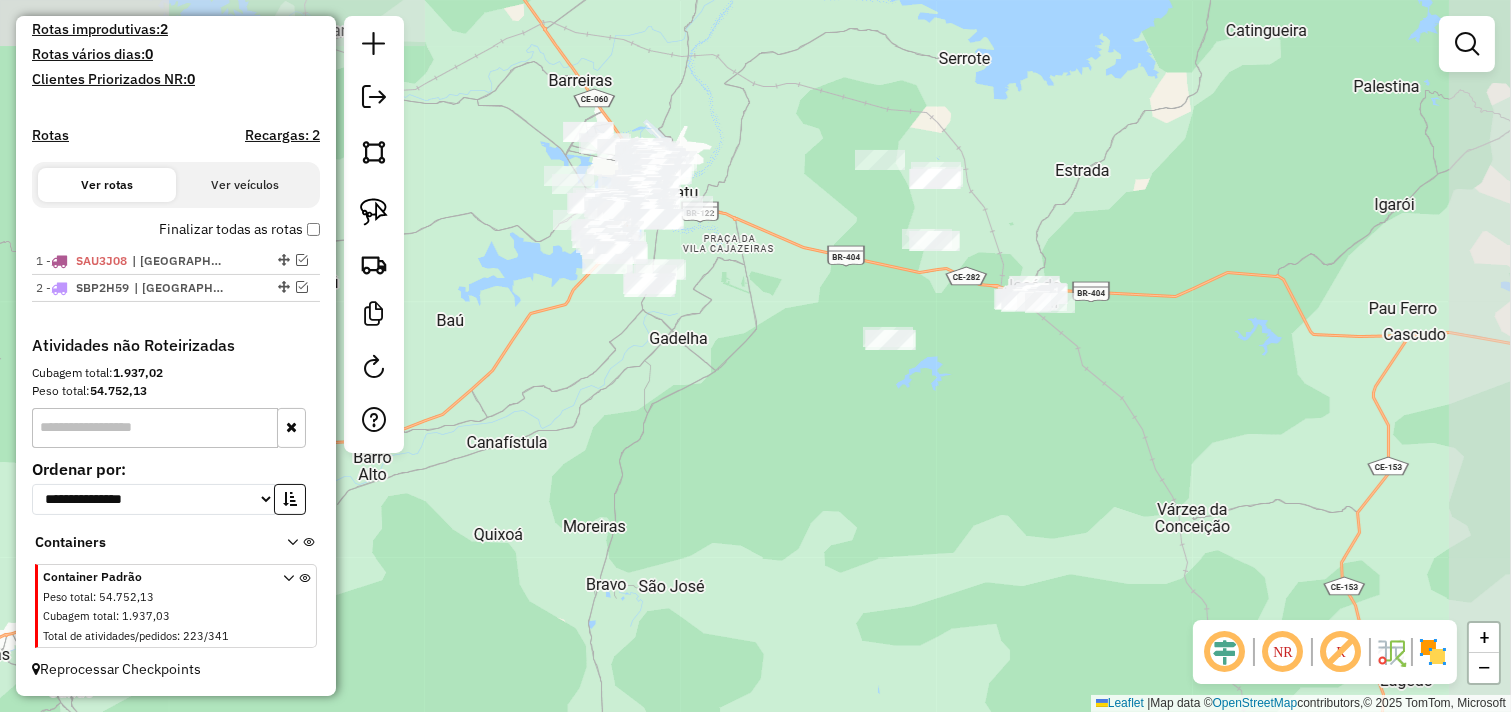 drag, startPoint x: 982, startPoint y: 203, endPoint x: 592, endPoint y: 342, distance: 414.03018 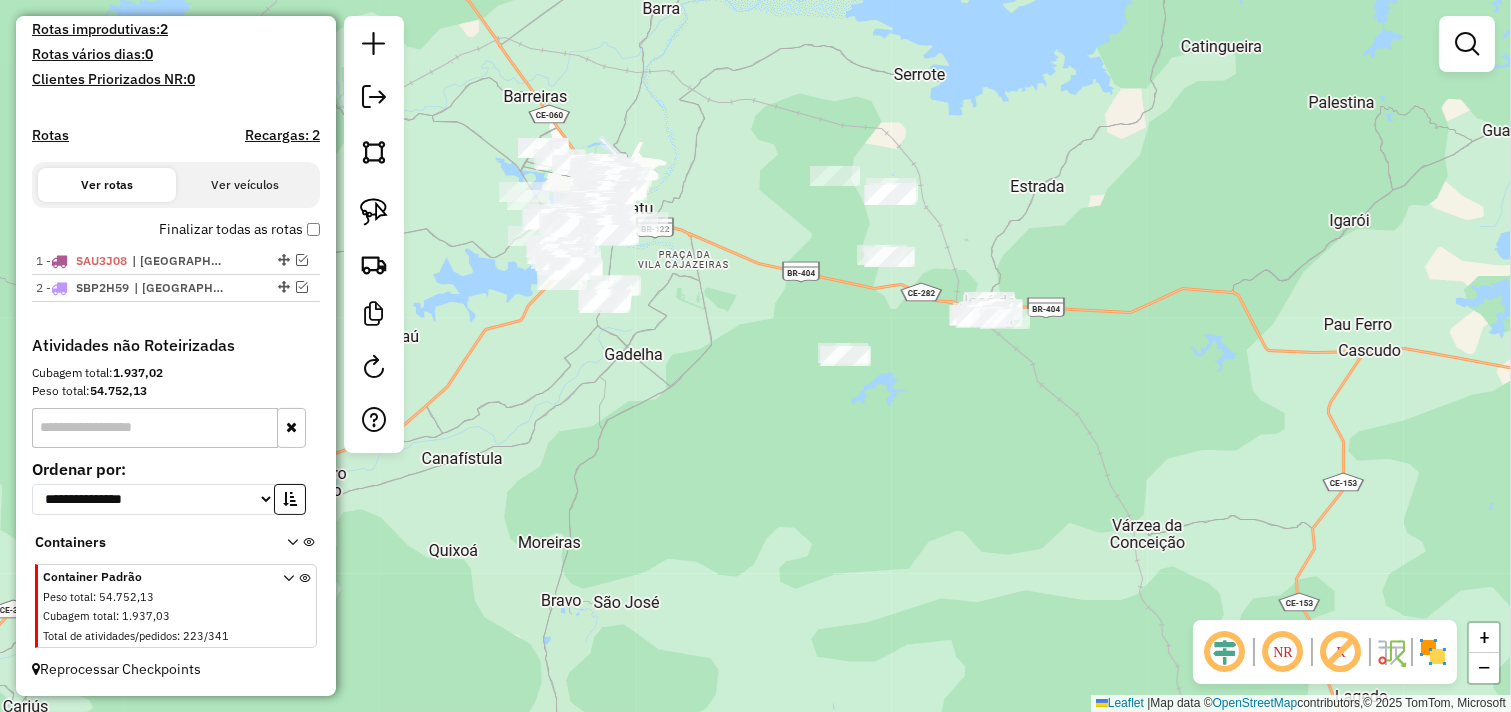 click on "Janela de atendimento Grade de atendimento Capacidade Transportadoras Veículos Cliente Pedidos  Rotas Selecione os dias de semana para filtrar as janelas de atendimento  Seg   Ter   Qua   Qui   Sex   Sáb   Dom  Informe o período da janela de atendimento: De: Até:  Filtrar exatamente a janela do cliente  Considerar janela de atendimento padrão  Selecione os dias de semana para filtrar as grades de atendimento  Seg   Ter   Qua   Qui   Sex   Sáb   Dom   Considerar clientes sem dia de atendimento cadastrado  Clientes fora do dia de atendimento selecionado Filtrar as atividades entre os valores definidos abaixo:  Peso mínimo:   Peso máximo:   Cubagem mínima:   Cubagem máxima:   De:   Até:  Filtrar as atividades entre o tempo de atendimento definido abaixo:  De:   Até:   Considerar capacidade total dos clientes não roteirizados Transportadora: Selecione um ou mais itens Tipo de veículo: Selecione um ou mais itens Veículo: Selecione um ou mais itens Motorista: Selecione um ou mais itens Nome: Rótulo:" 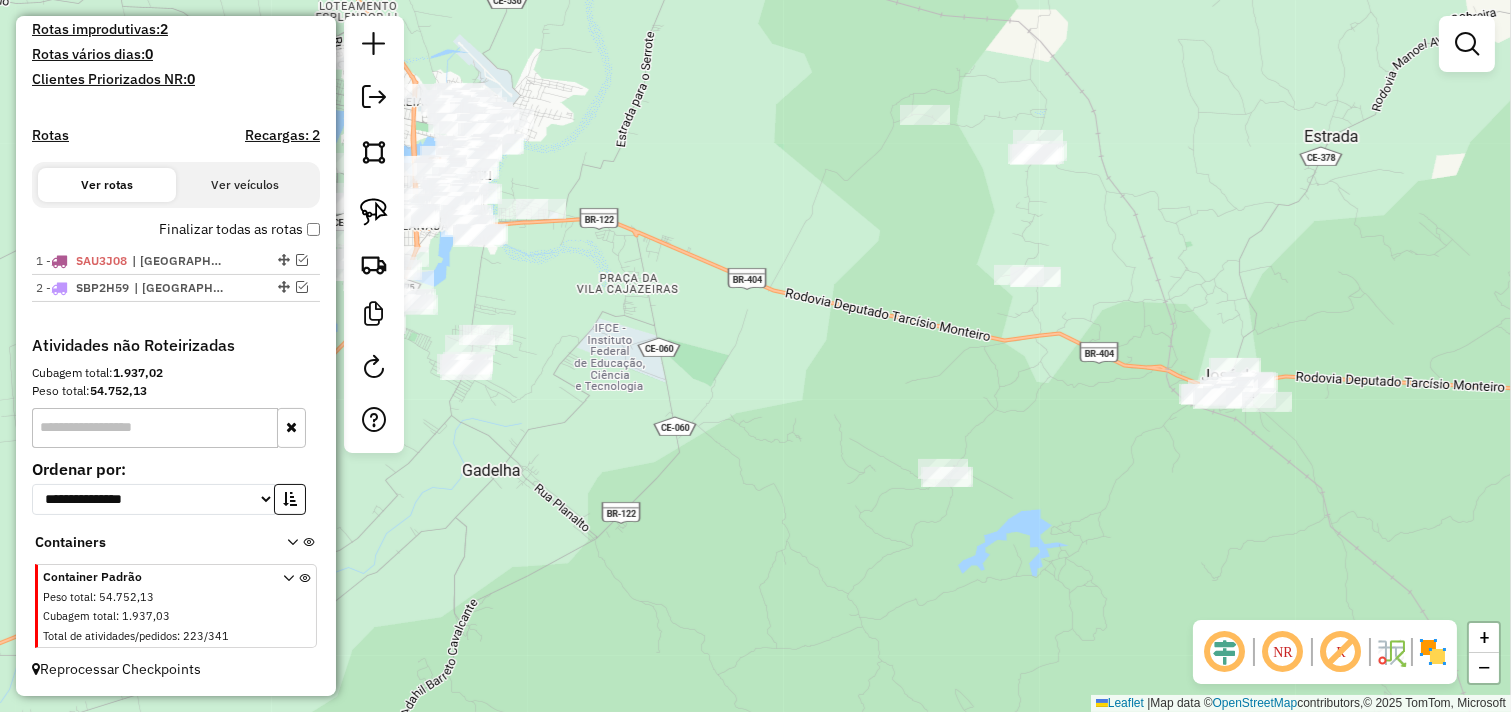 drag, startPoint x: 901, startPoint y: 267, endPoint x: 752, endPoint y: 327, distance: 160.62689 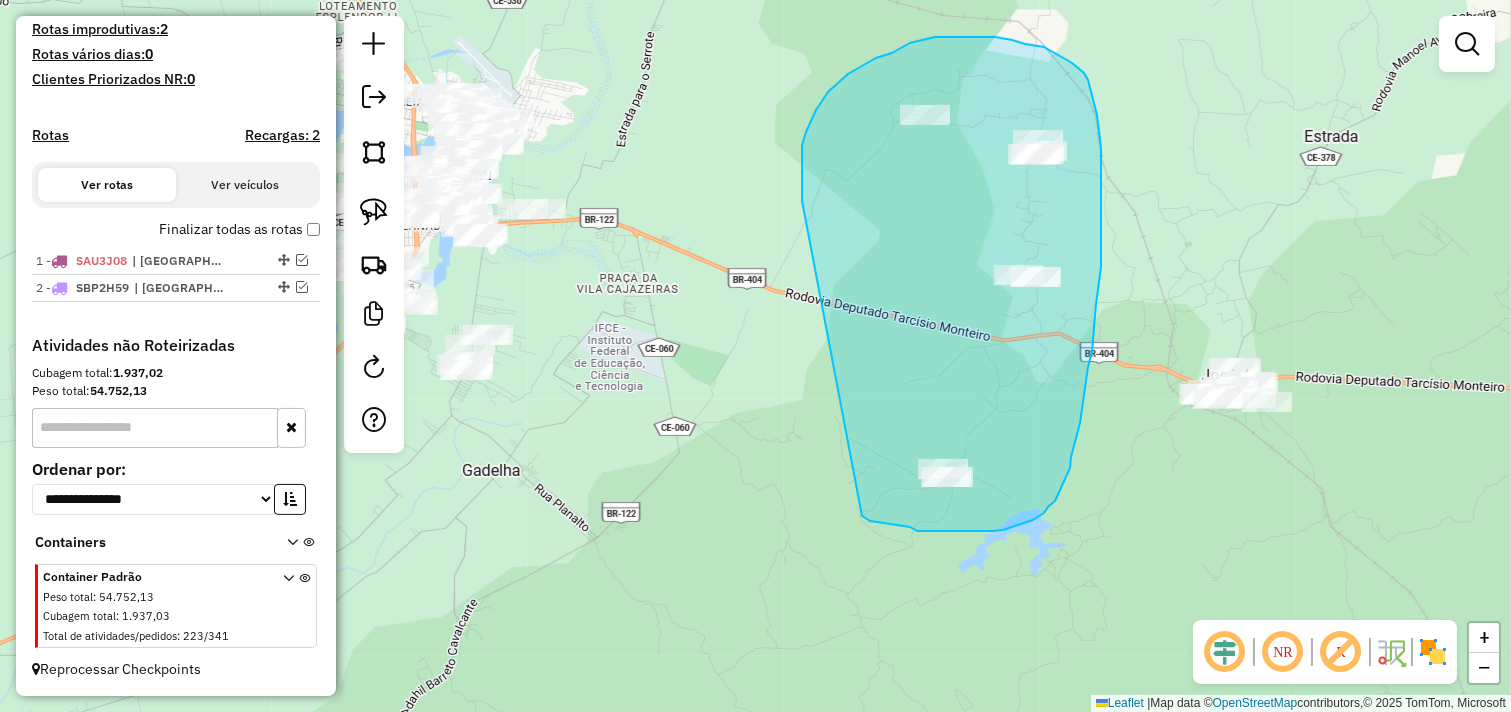drag, startPoint x: 806, startPoint y: 132, endPoint x: 824, endPoint y: 506, distance: 374.4329 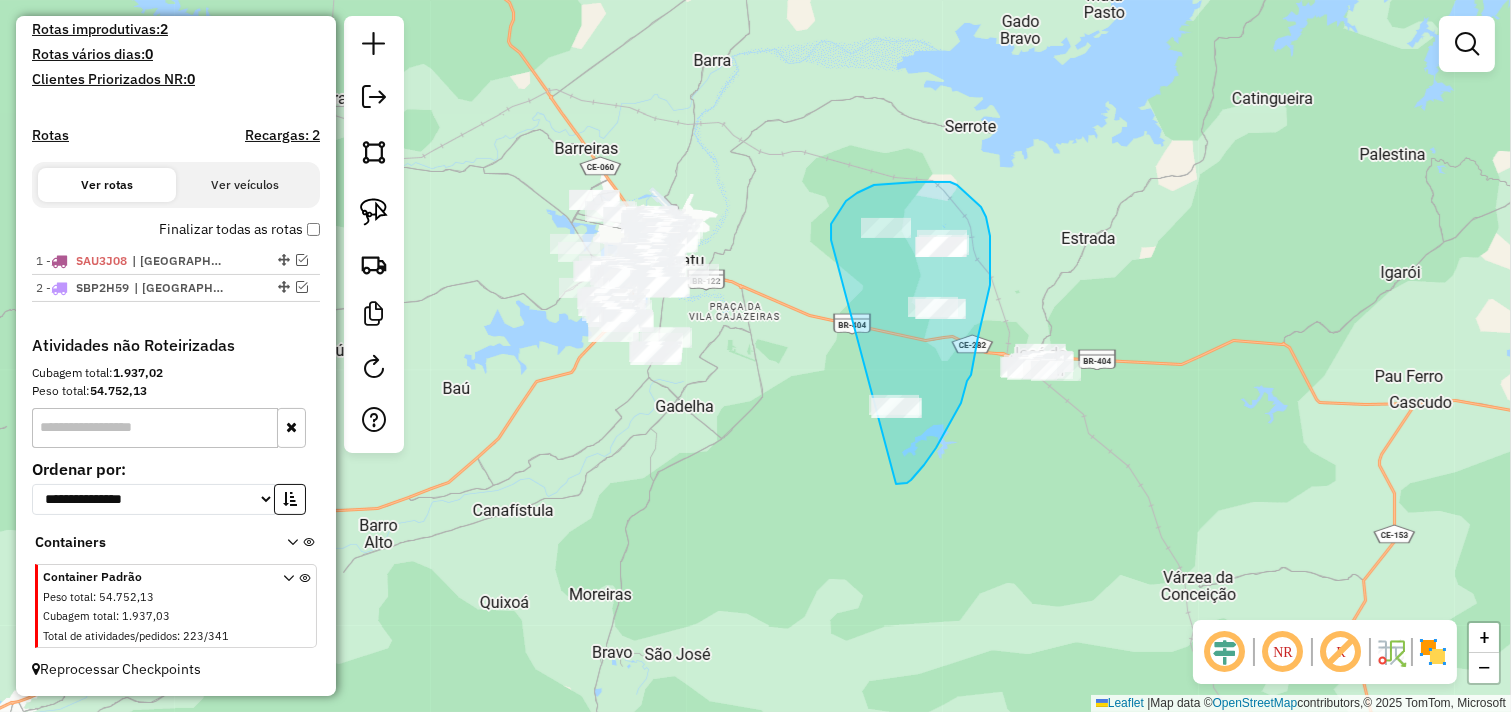 drag, startPoint x: 843, startPoint y: 205, endPoint x: 797, endPoint y: 480, distance: 278.82074 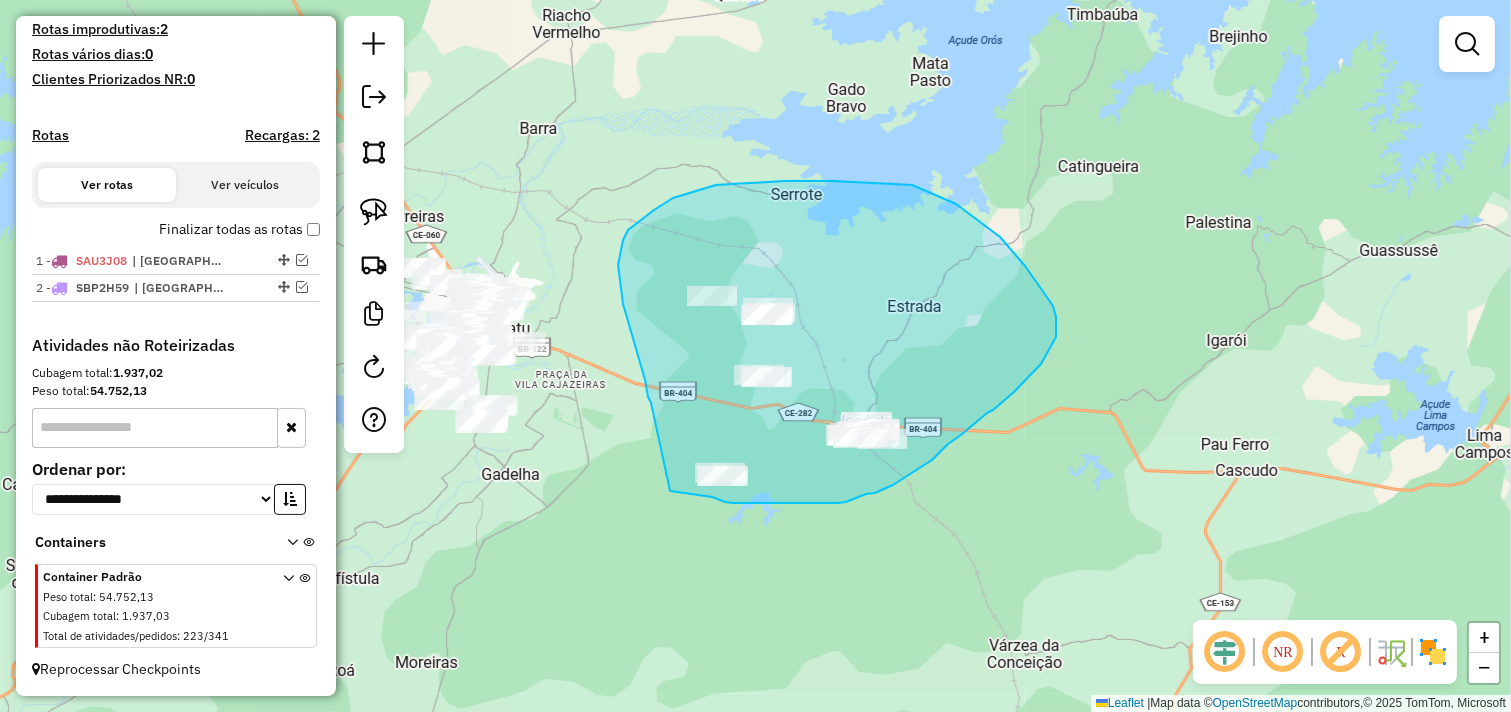 drag, startPoint x: 648, startPoint y: 397, endPoint x: 666, endPoint y: 485, distance: 89.822044 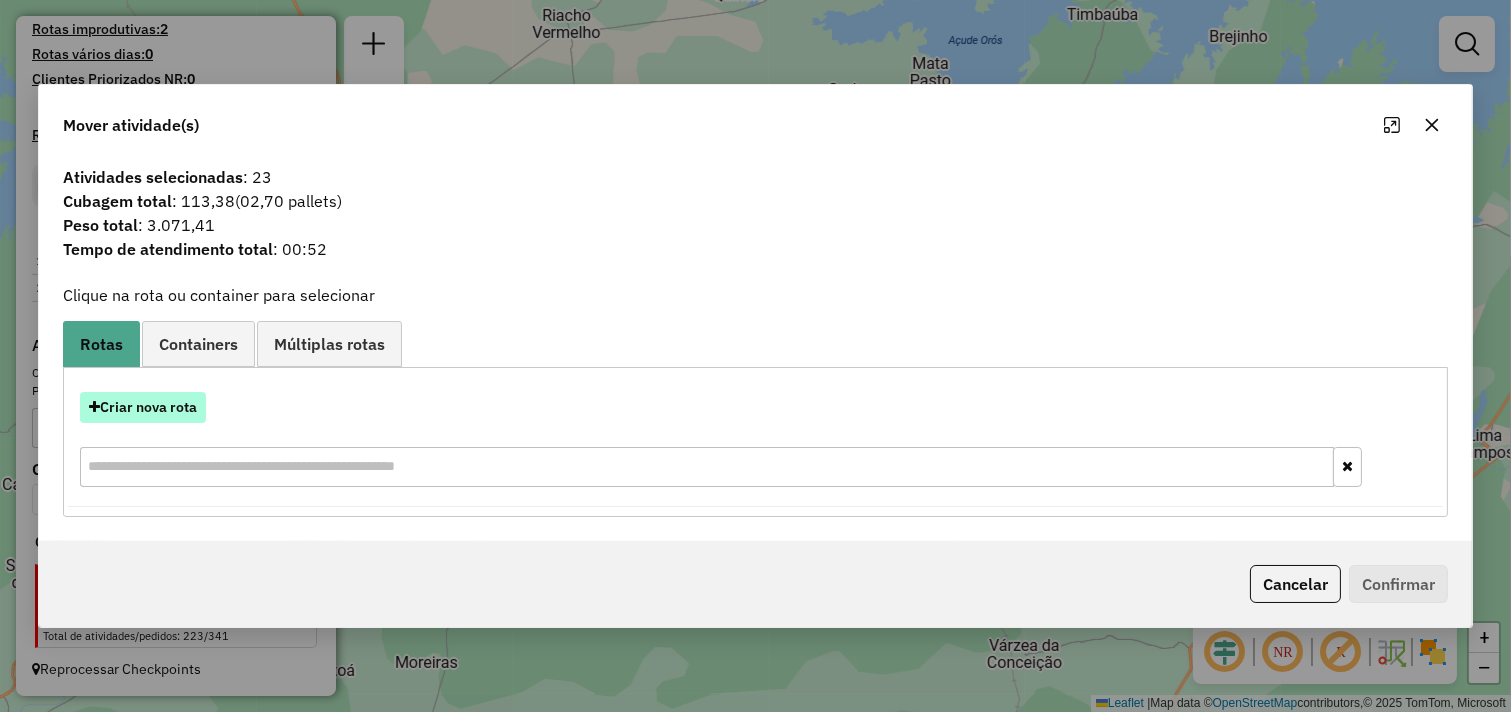 click on "Criar nova rota" at bounding box center [143, 407] 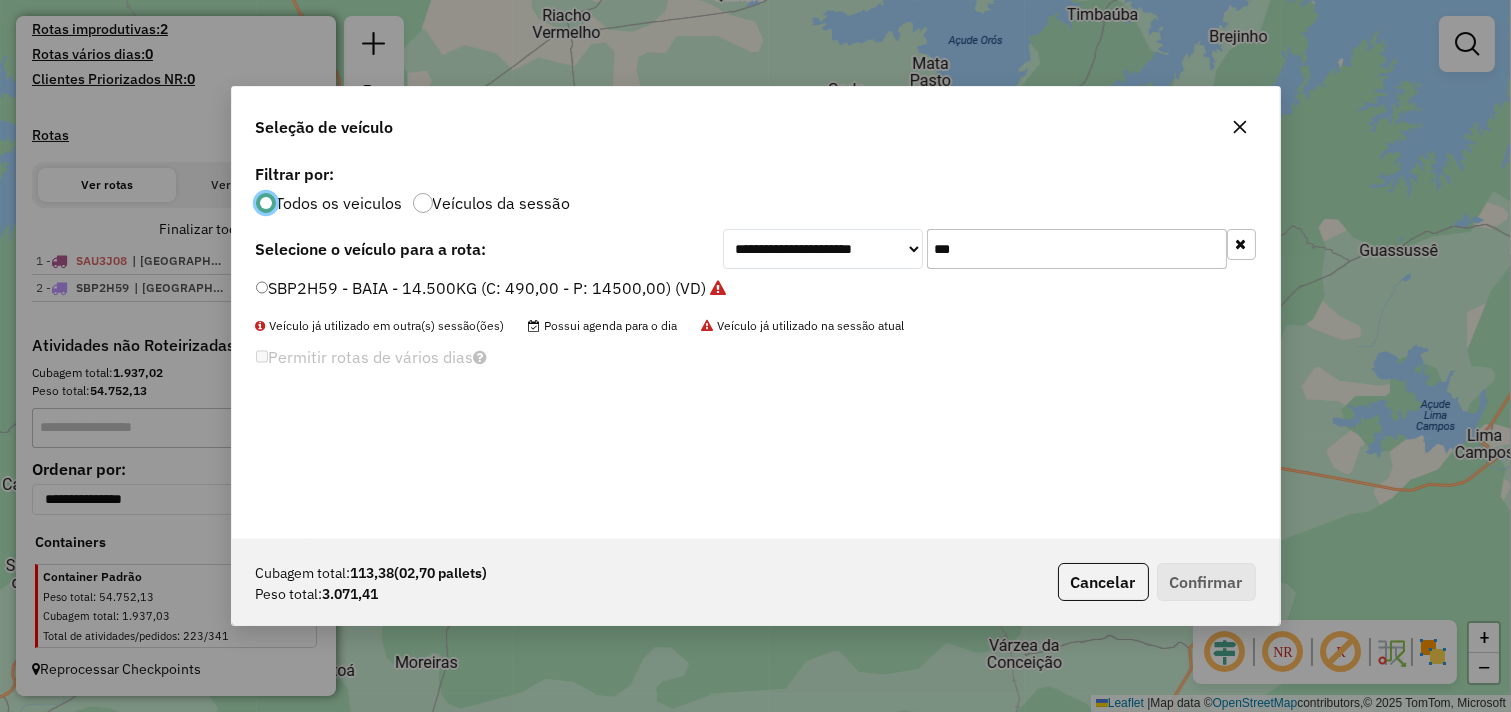 scroll, scrollTop: 11, scrollLeft: 5, axis: both 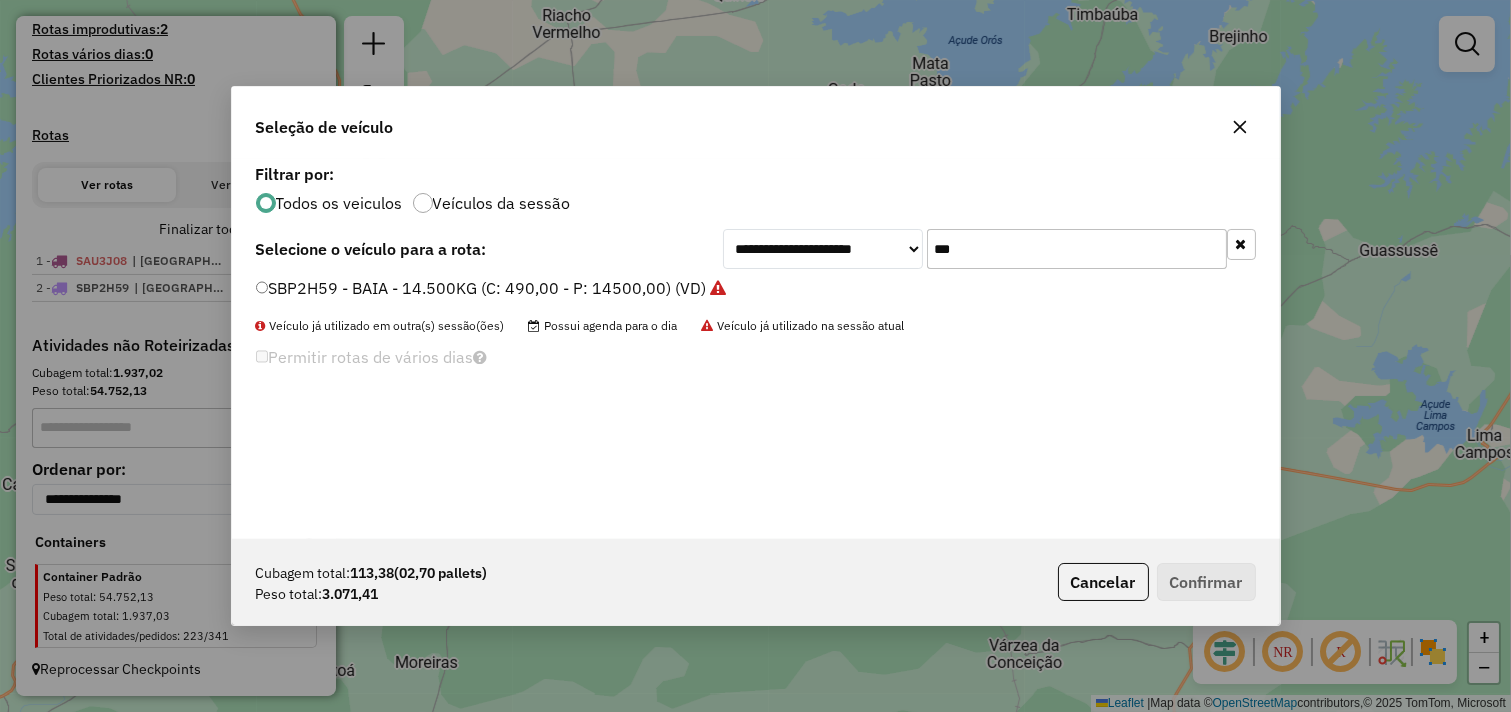 drag, startPoint x: 856, startPoint y: 247, endPoint x: 753, endPoint y: 248, distance: 103.00485 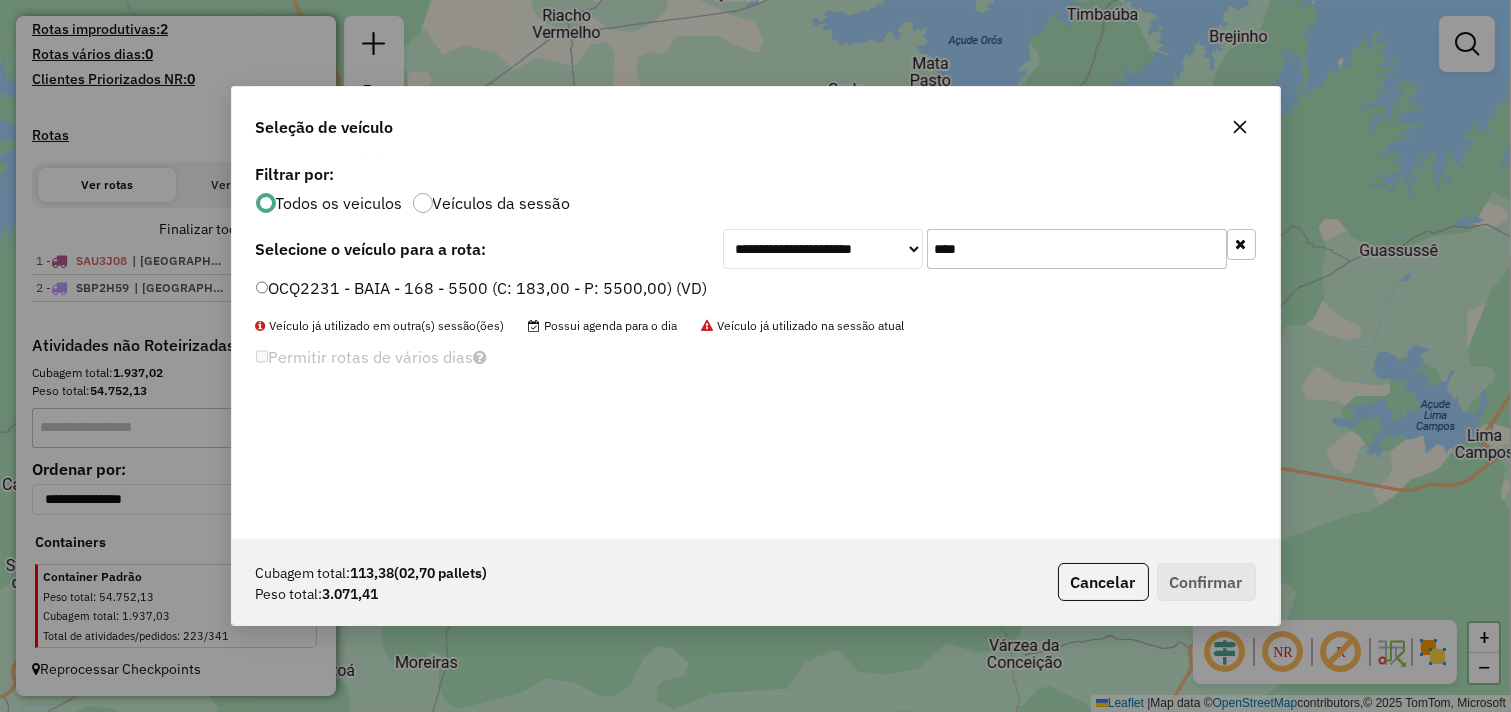 type on "****" 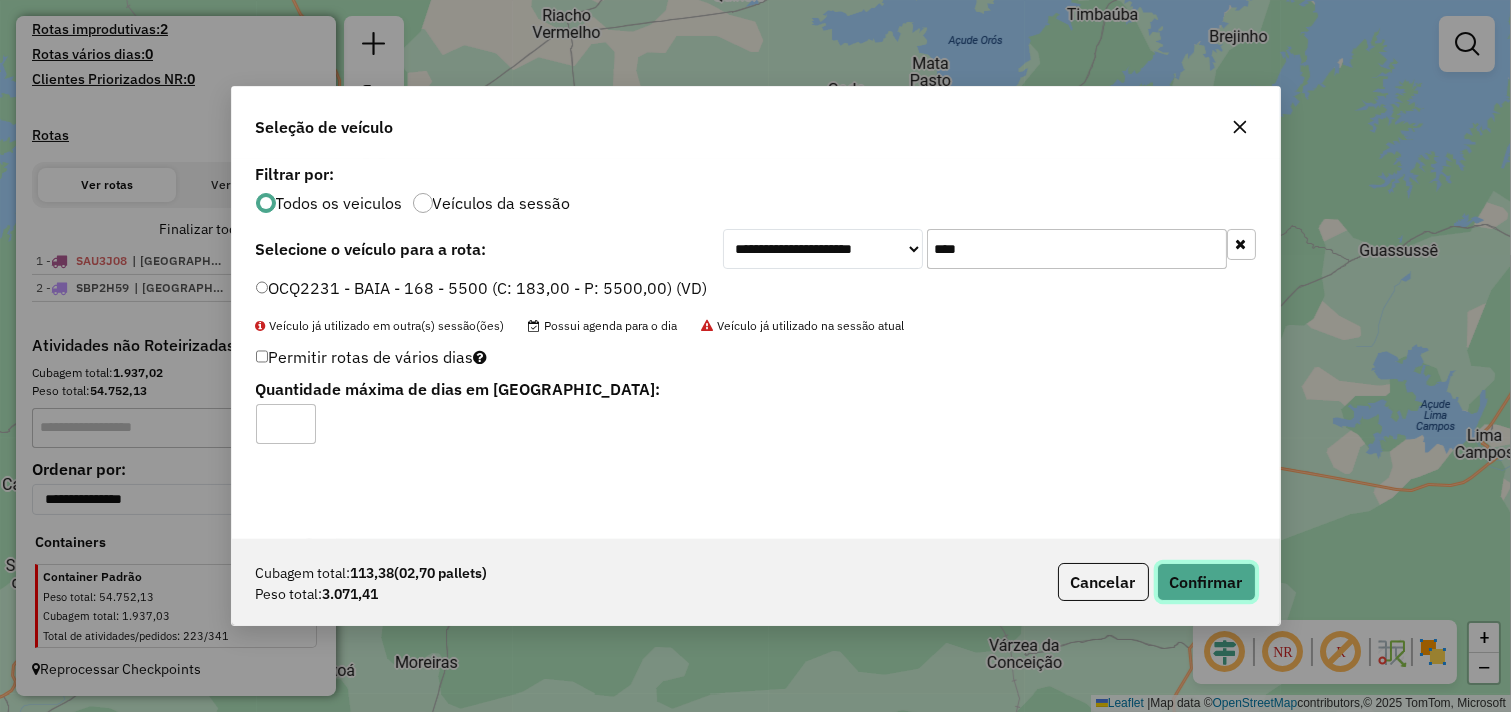click on "Confirmar" 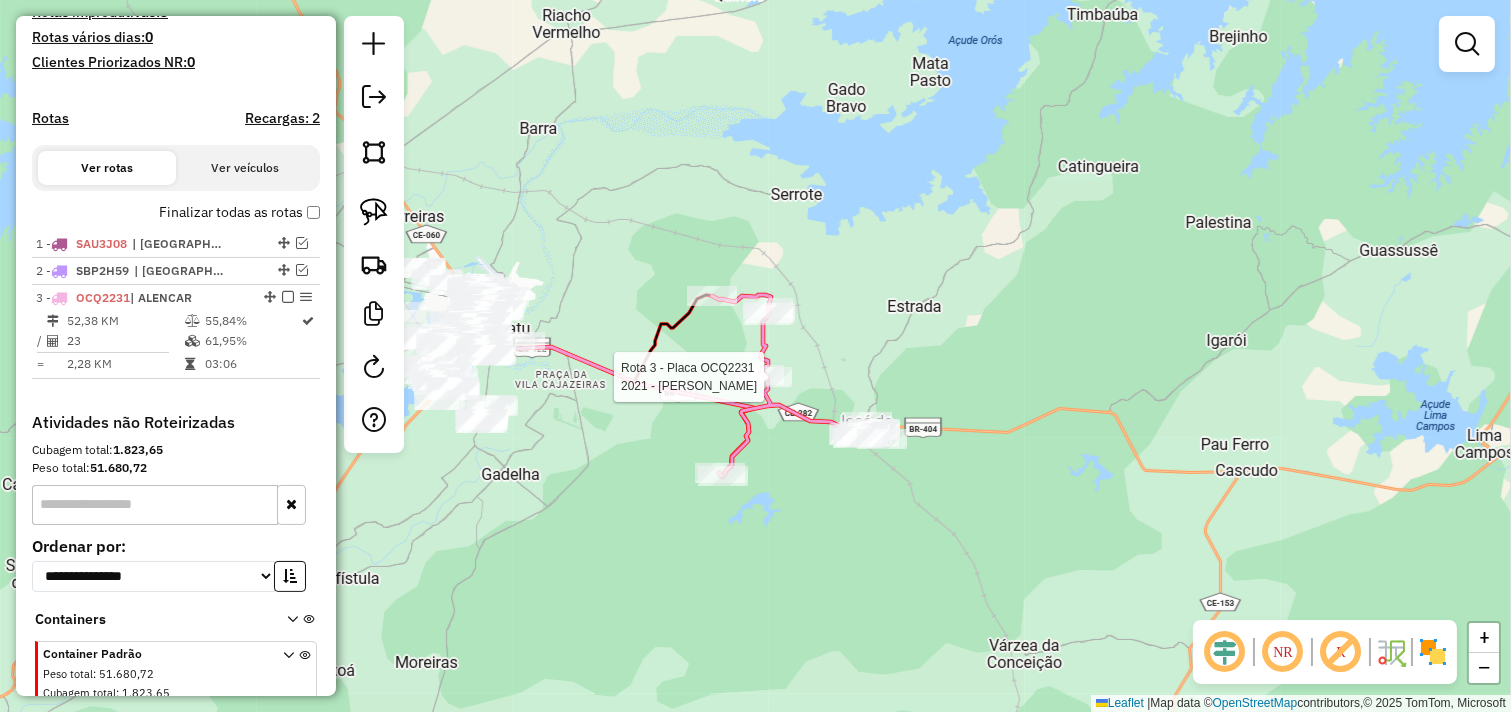 select on "**********" 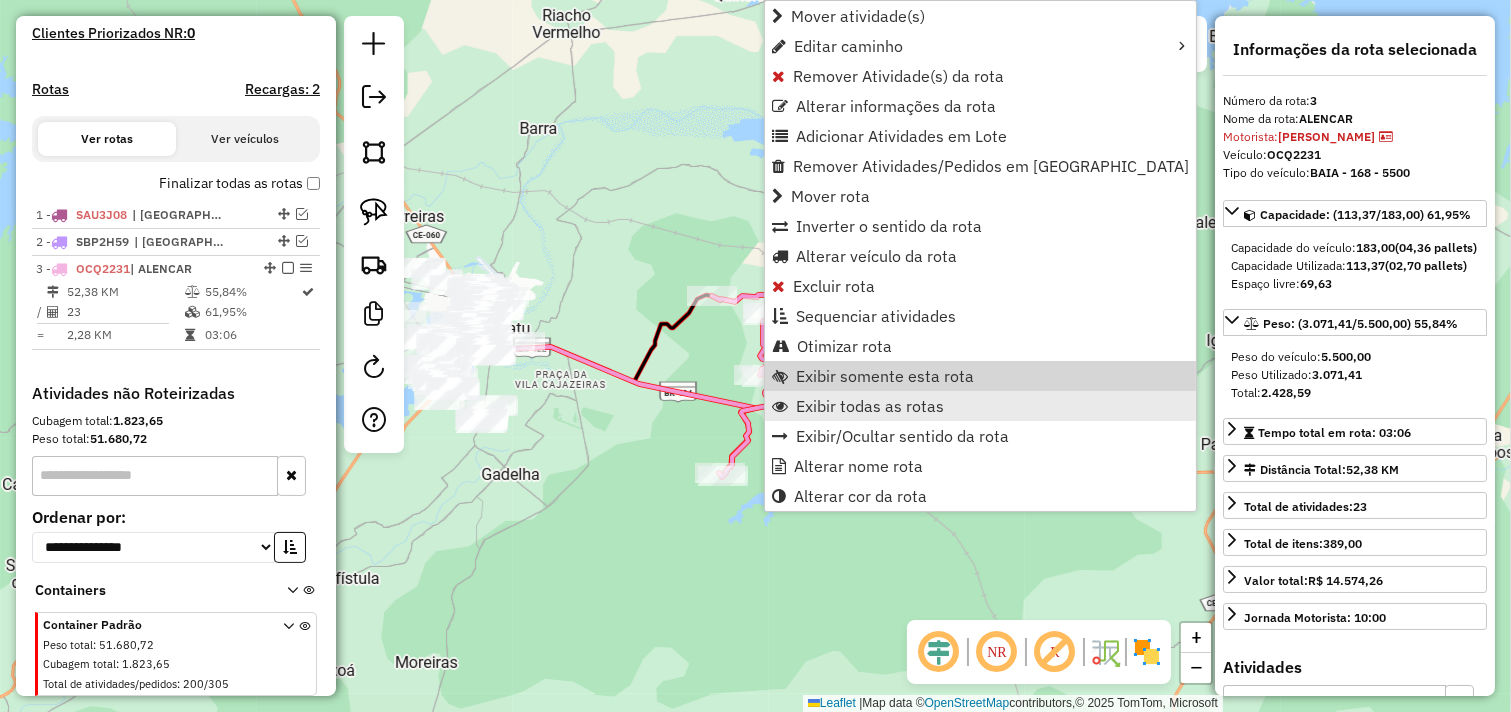 scroll, scrollTop: 635, scrollLeft: 0, axis: vertical 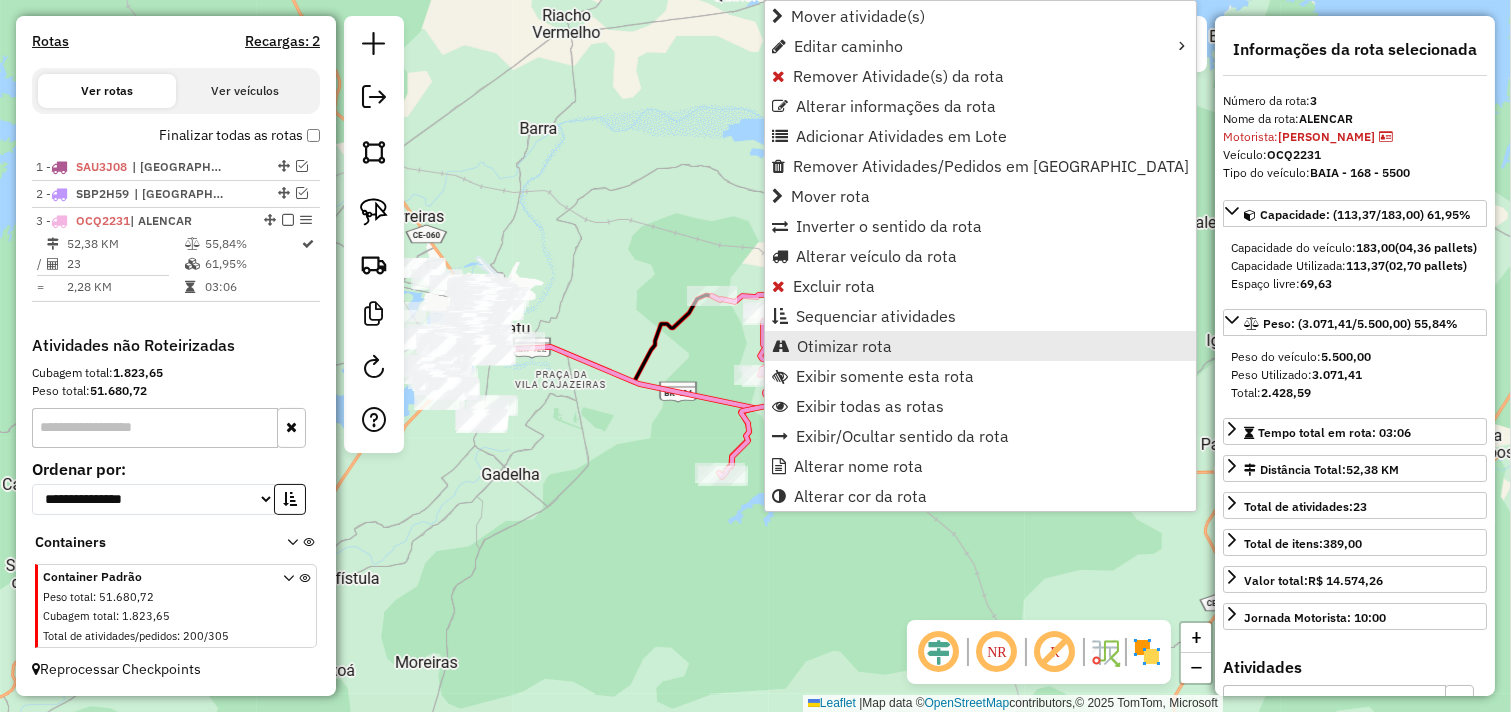 click on "Otimizar rota" at bounding box center (844, 346) 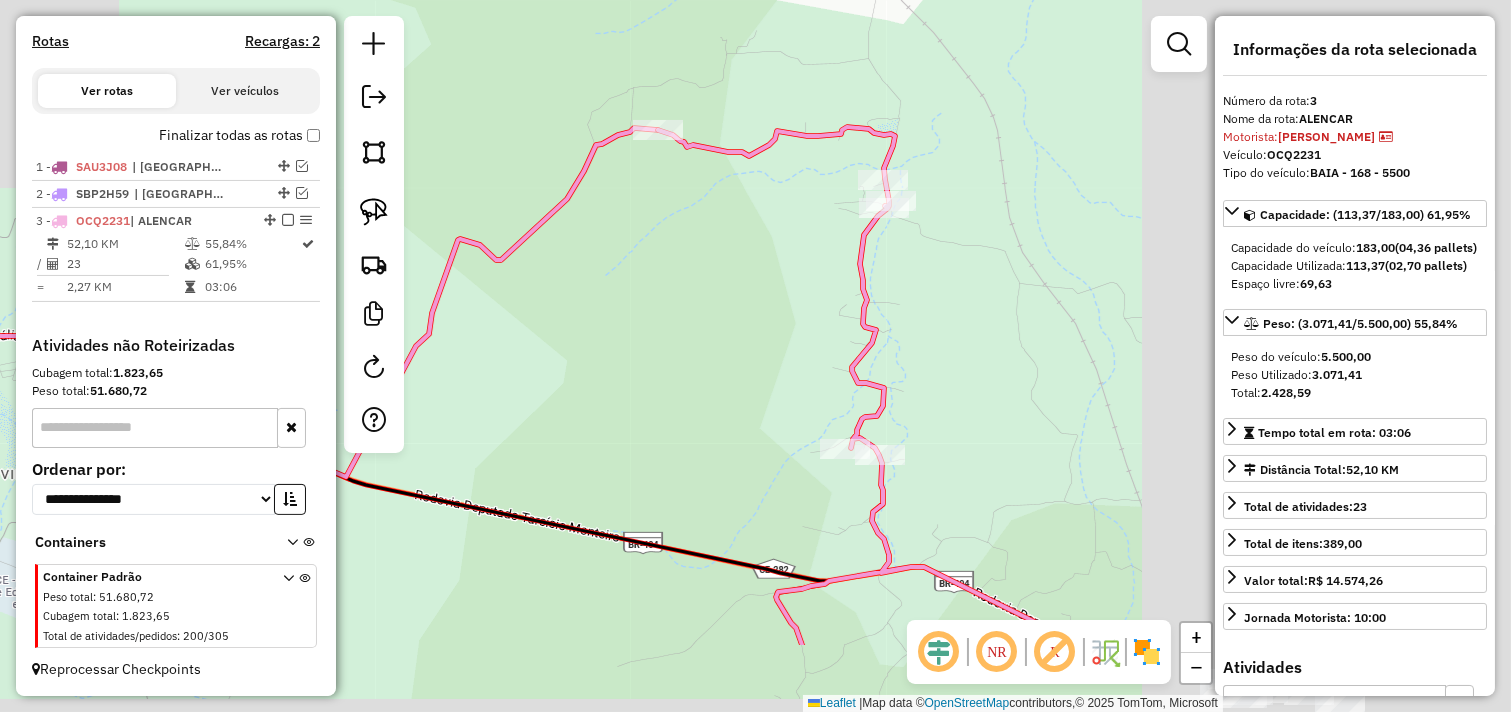 drag, startPoint x: 940, startPoint y: 332, endPoint x: 934, endPoint y: 291, distance: 41.4367 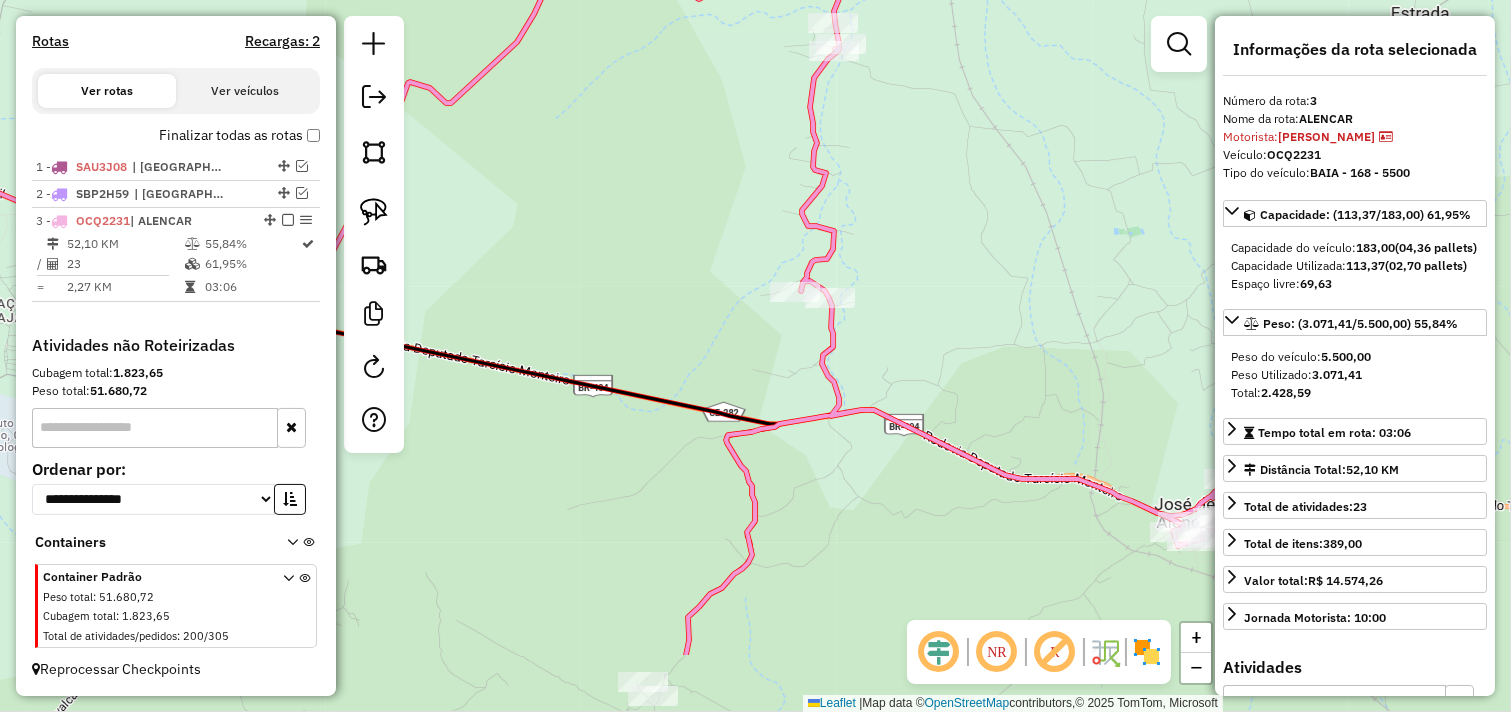 drag, startPoint x: 978, startPoint y: 472, endPoint x: 882, endPoint y: 197, distance: 291.27478 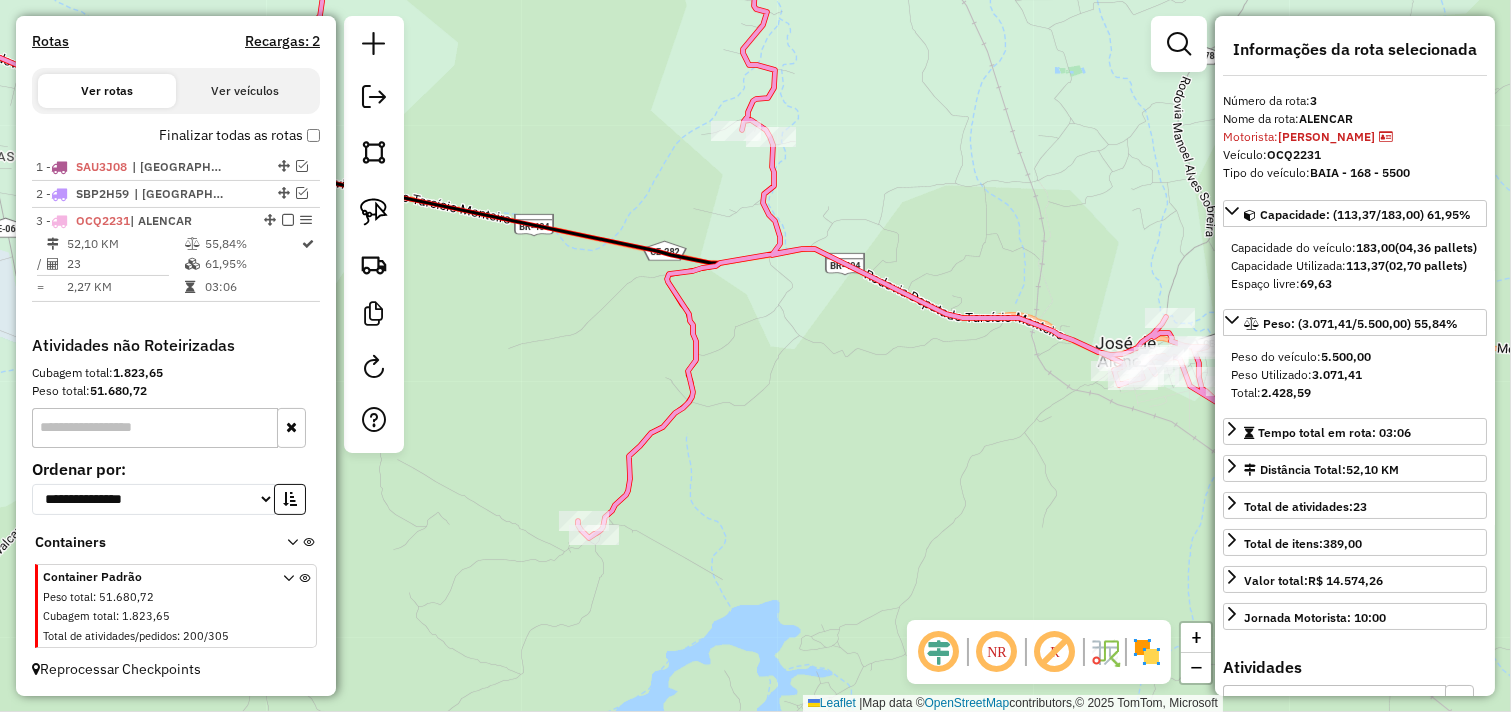 drag, startPoint x: 834, startPoint y: 478, endPoint x: 822, endPoint y: 453, distance: 27.730848 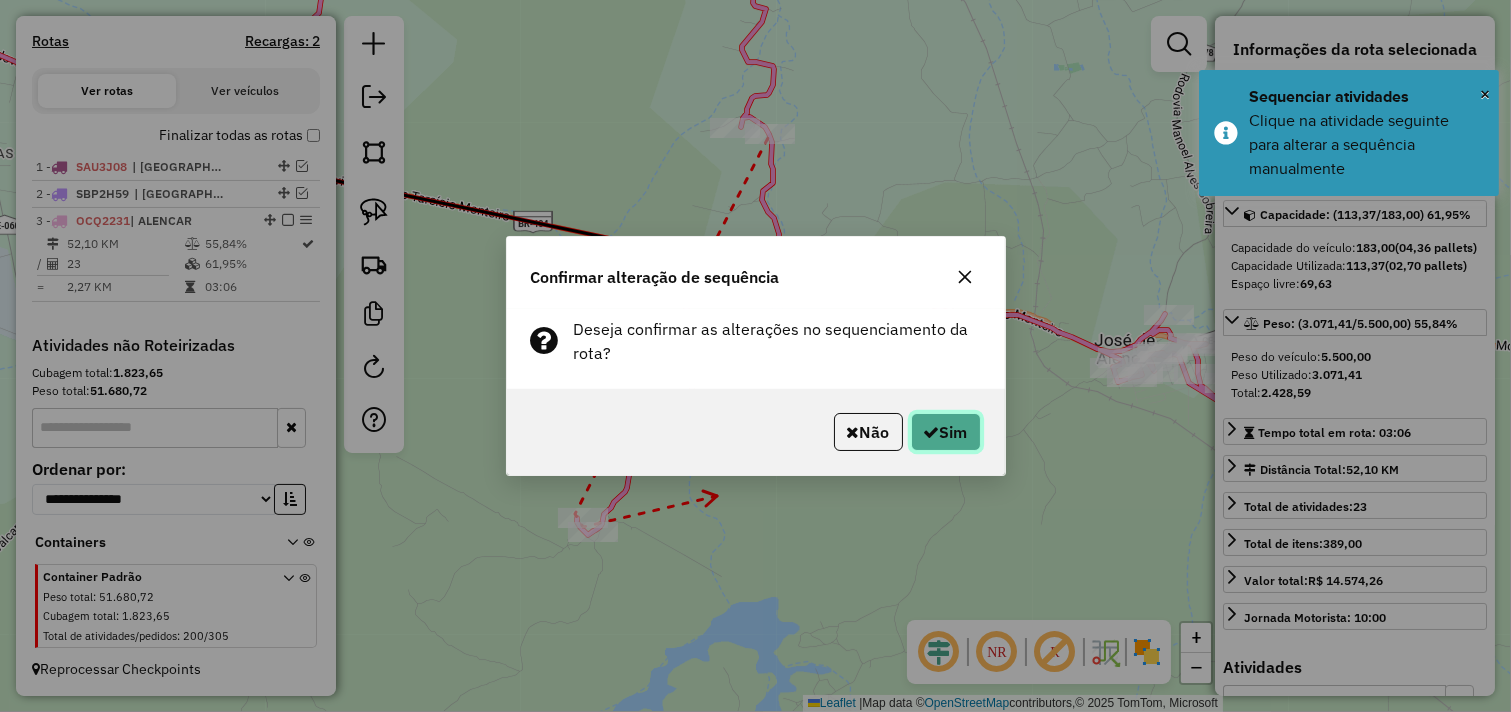 click on "Sim" 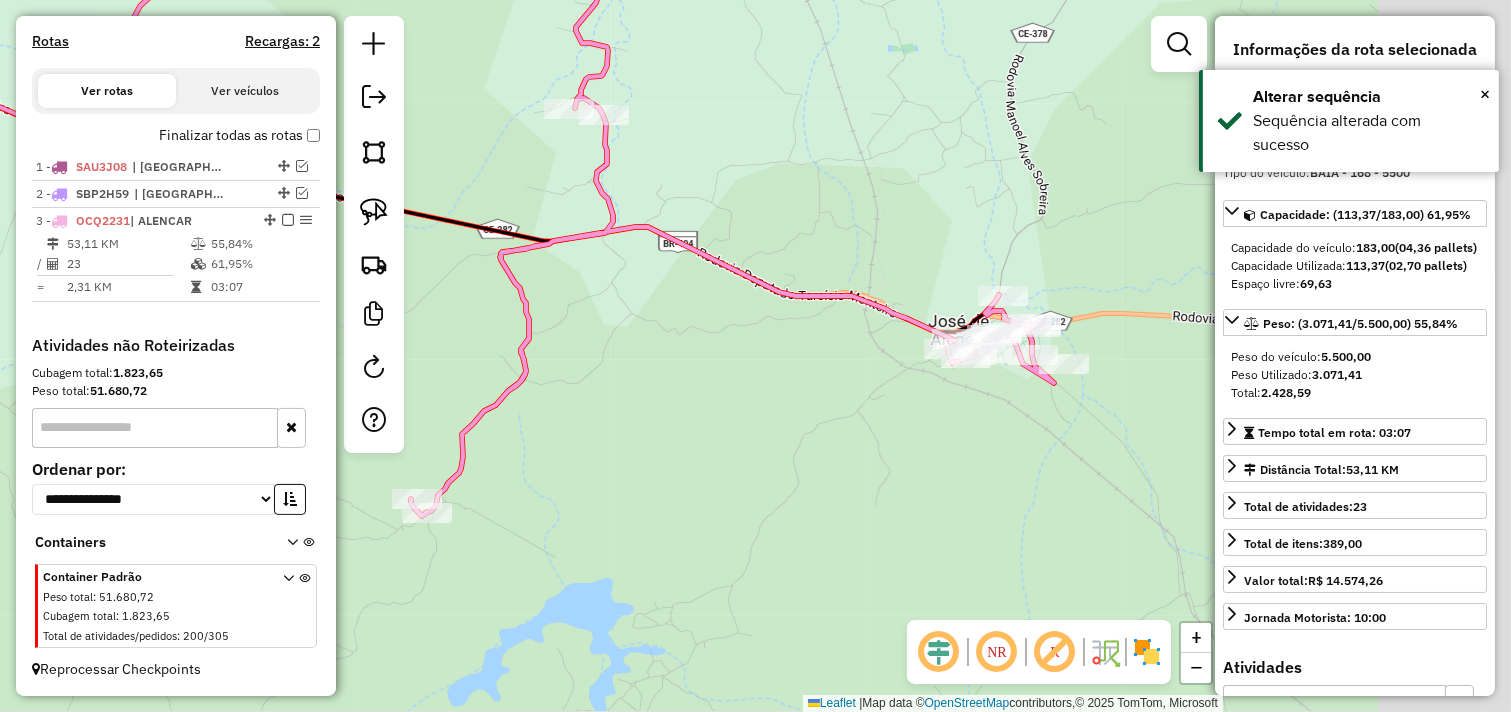 drag, startPoint x: 977, startPoint y: 452, endPoint x: 807, endPoint y: 433, distance: 171.05847 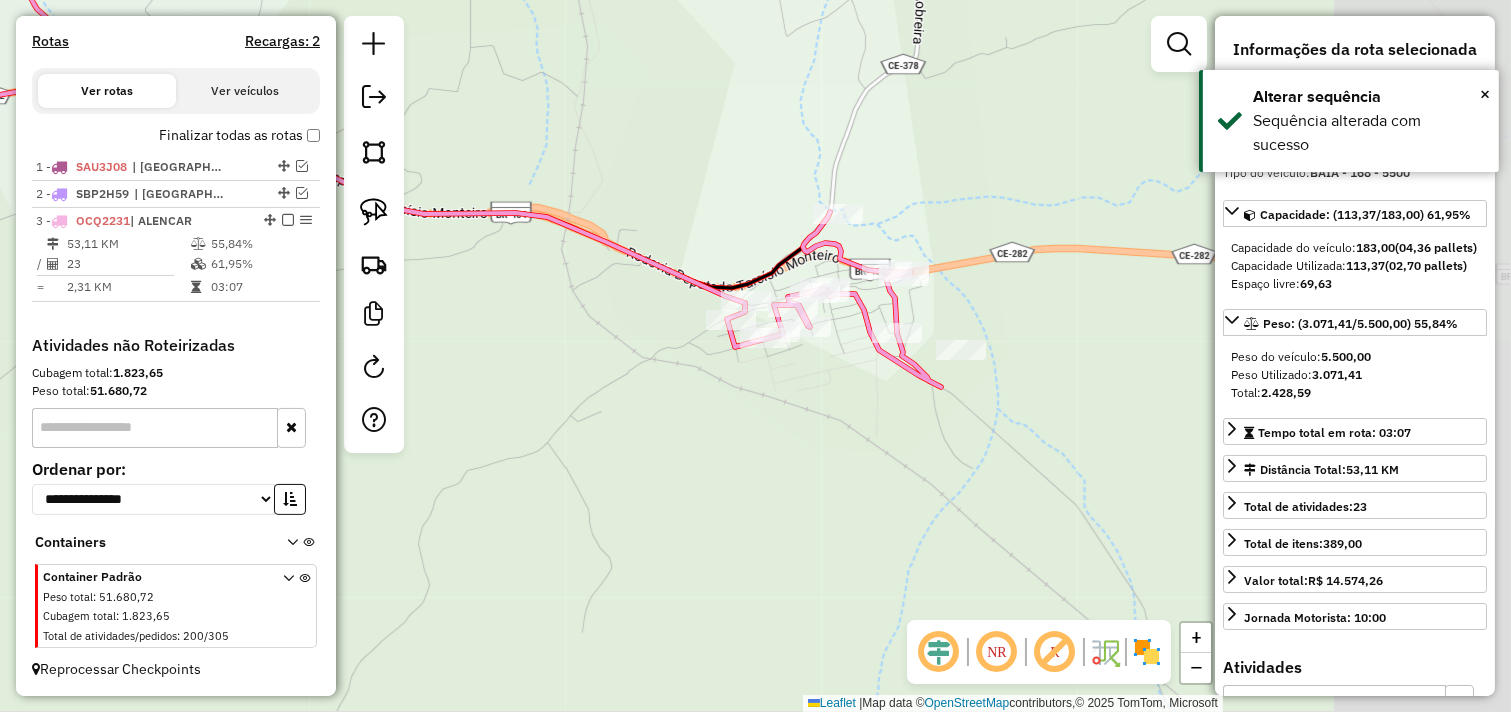 drag, startPoint x: 893, startPoint y: 404, endPoint x: 704, endPoint y: 422, distance: 189.85521 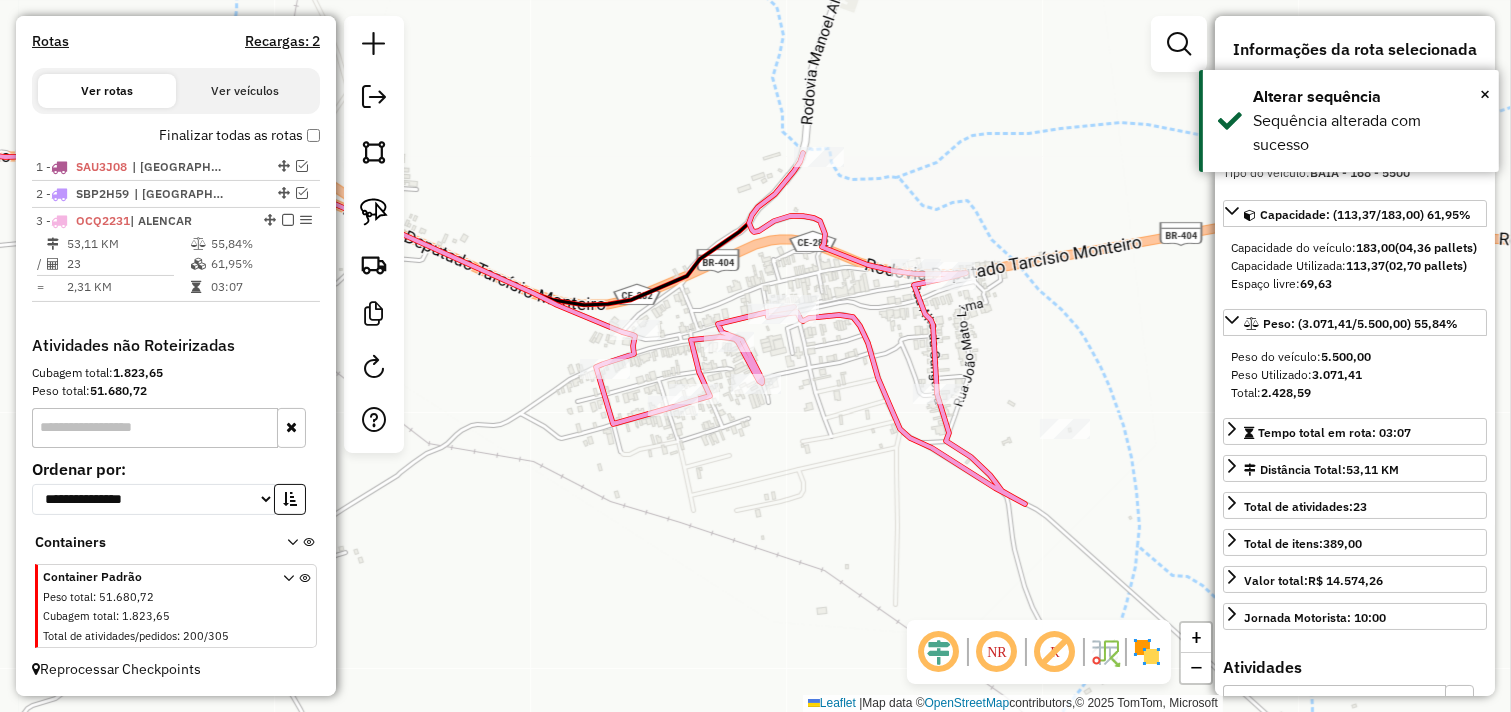drag, startPoint x: 832, startPoint y: 383, endPoint x: 753, endPoint y: 443, distance: 99.20181 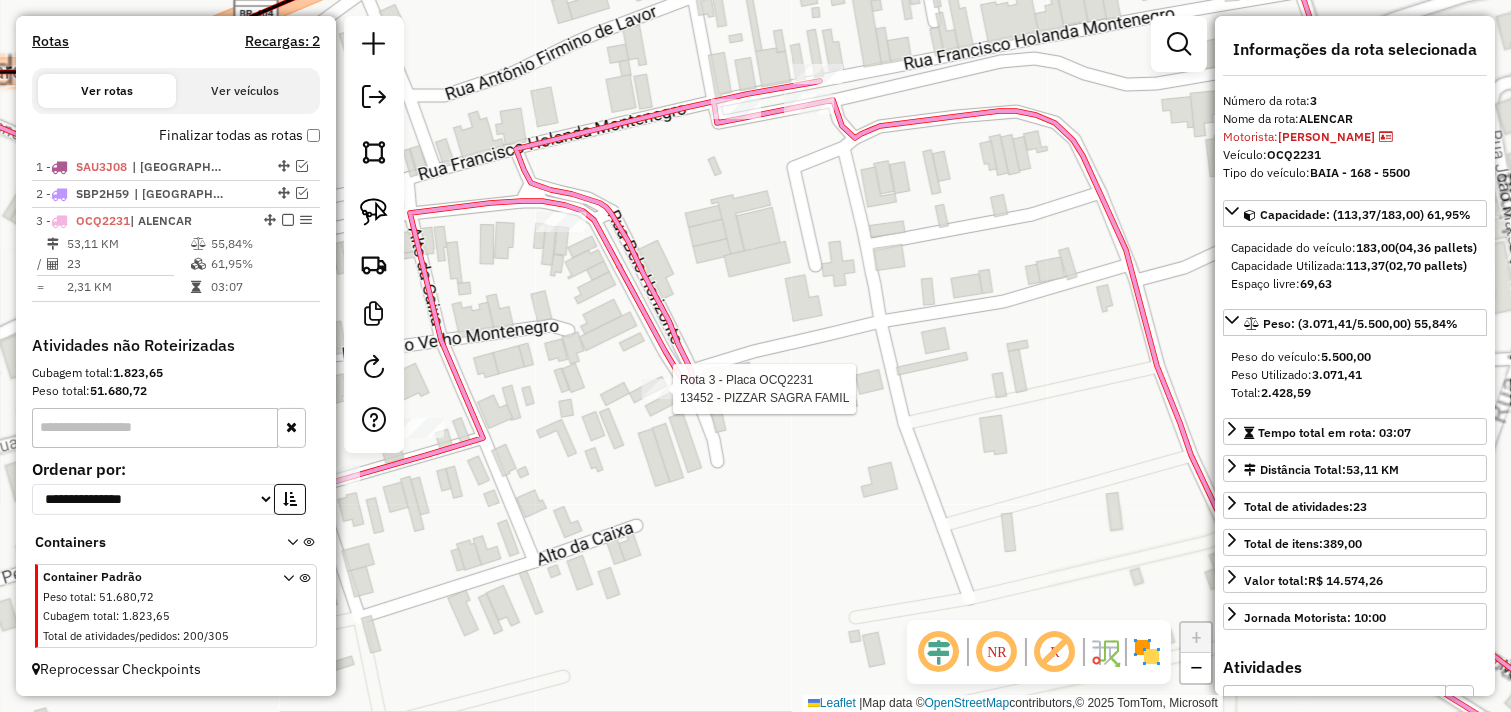 click 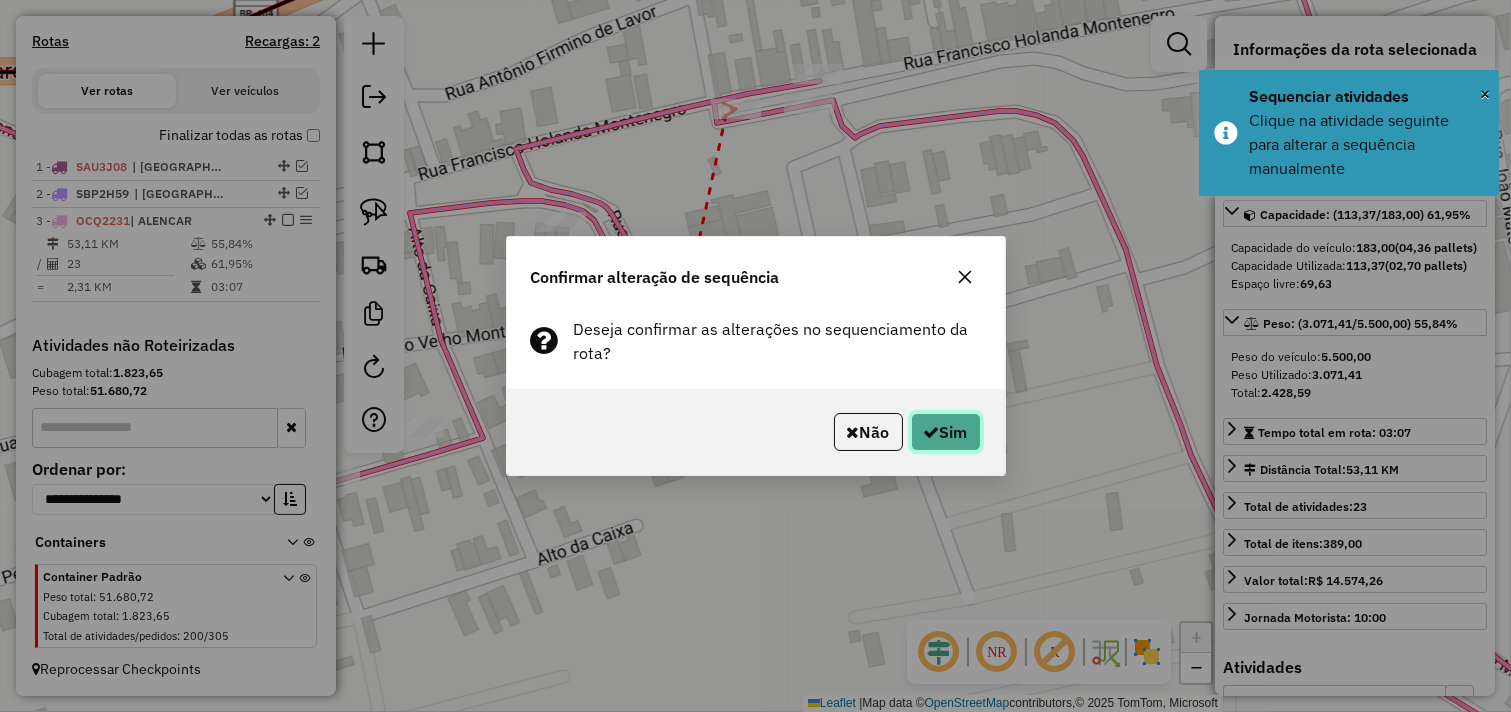 click on "Sim" 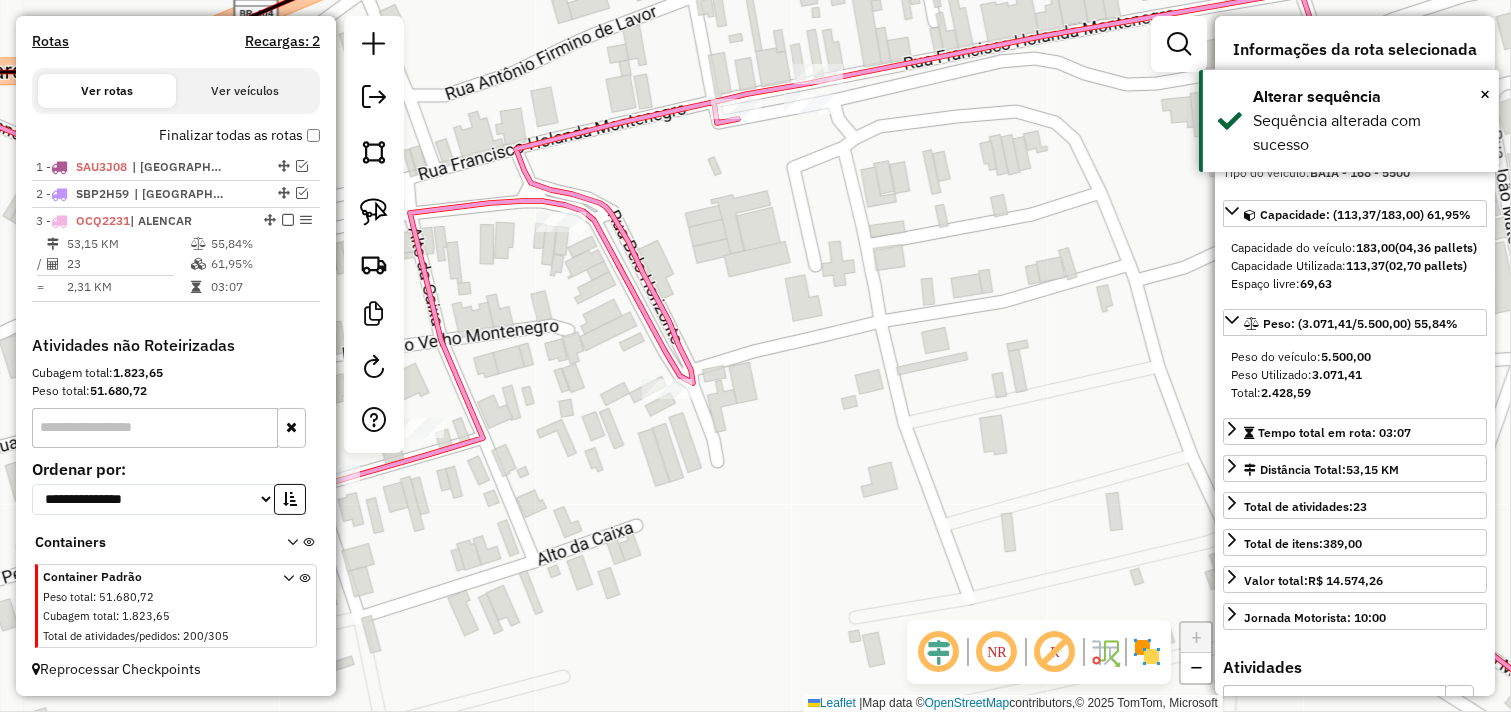 click on "Janela de atendimento Grade de atendimento Capacidade Transportadoras Veículos Cliente Pedidos  Rotas Selecione os dias de semana para filtrar as janelas de atendimento  Seg   Ter   Qua   Qui   Sex   Sáb   Dom  Informe o período da janela de atendimento: De: Até:  Filtrar exatamente a janela do cliente  Considerar janela de atendimento padrão  Selecione os dias de semana para filtrar as grades de atendimento  Seg   Ter   Qua   Qui   Sex   Sáb   Dom   Considerar clientes sem dia de atendimento cadastrado  Clientes fora do dia de atendimento selecionado Filtrar as atividades entre os valores definidos abaixo:  Peso mínimo:   Peso máximo:   Cubagem mínima:   Cubagem máxima:   De:   Até:  Filtrar as atividades entre o tempo de atendimento definido abaixo:  De:   Até:   Considerar capacidade total dos clientes não roteirizados Transportadora: Selecione um ou mais itens Tipo de veículo: Selecione um ou mais itens Veículo: Selecione um ou mais itens Motorista: Selecione um ou mais itens Nome: Rótulo:" 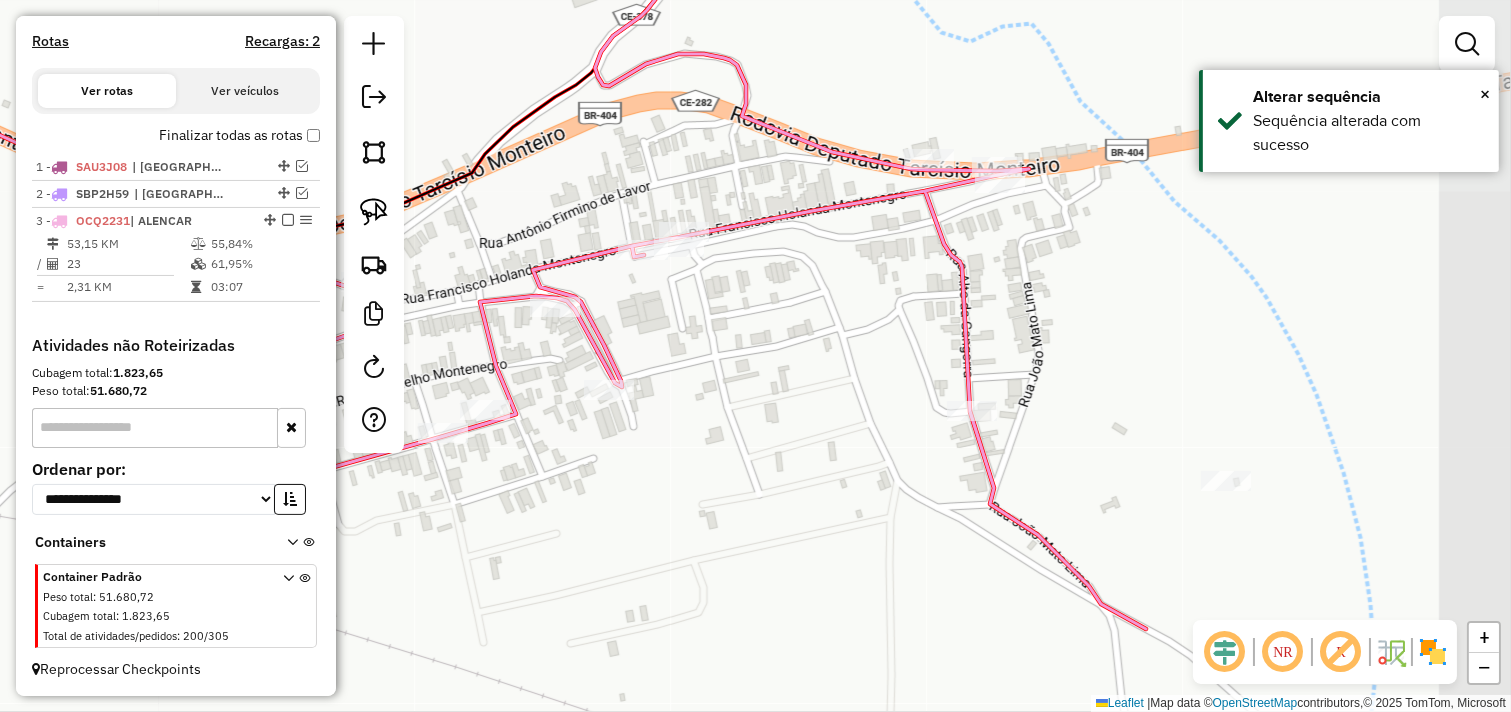 drag, startPoint x: 997, startPoint y: 402, endPoint x: 783, endPoint y: 395, distance: 214.11446 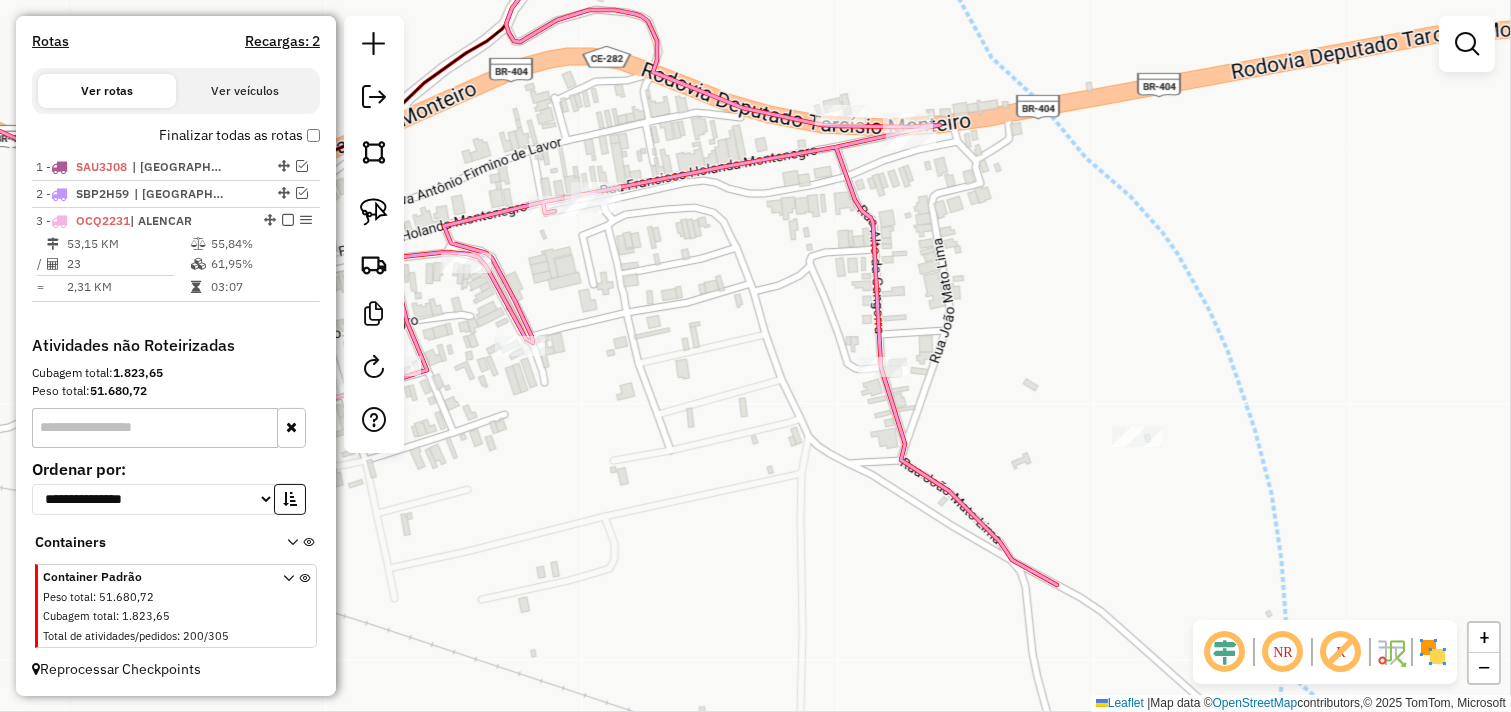 drag, startPoint x: 901, startPoint y: 344, endPoint x: 797, endPoint y: 297, distance: 114.12712 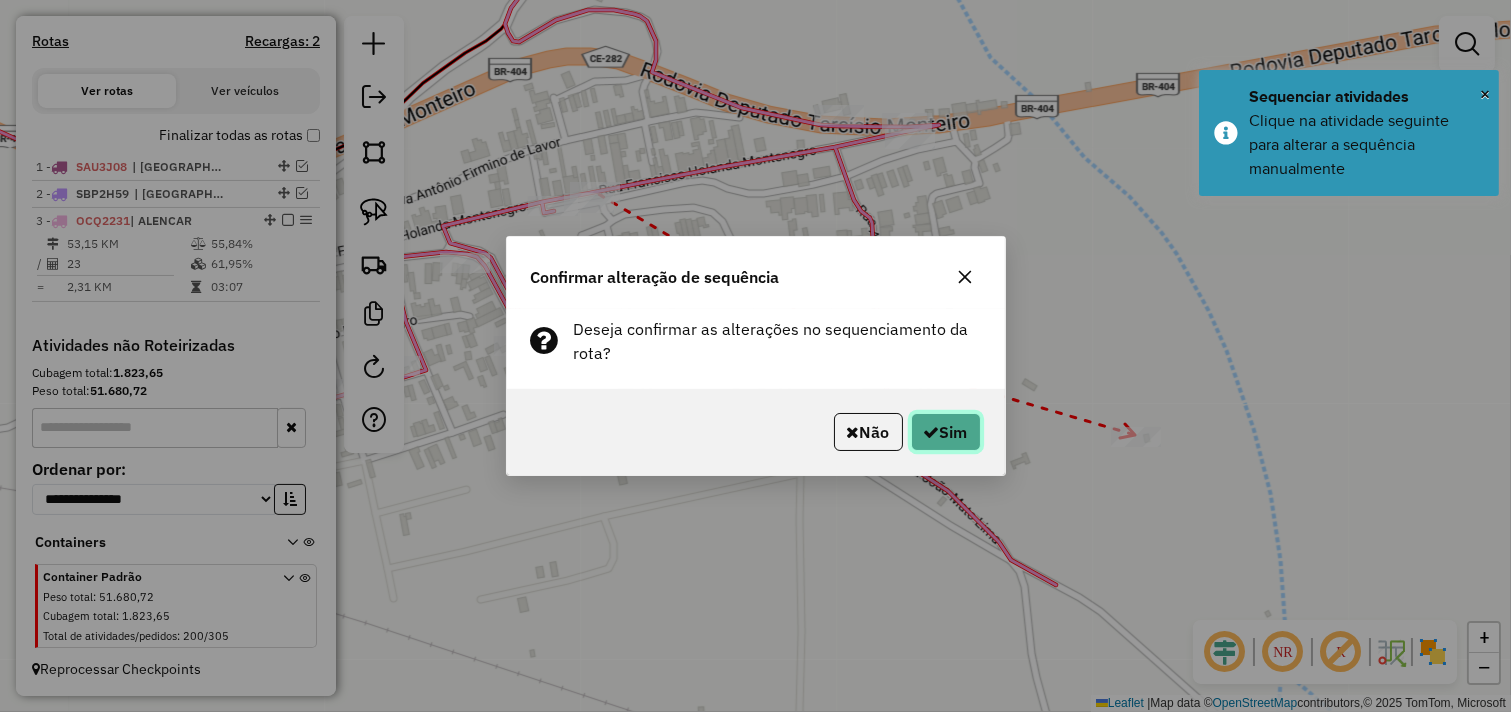 click on "Sim" 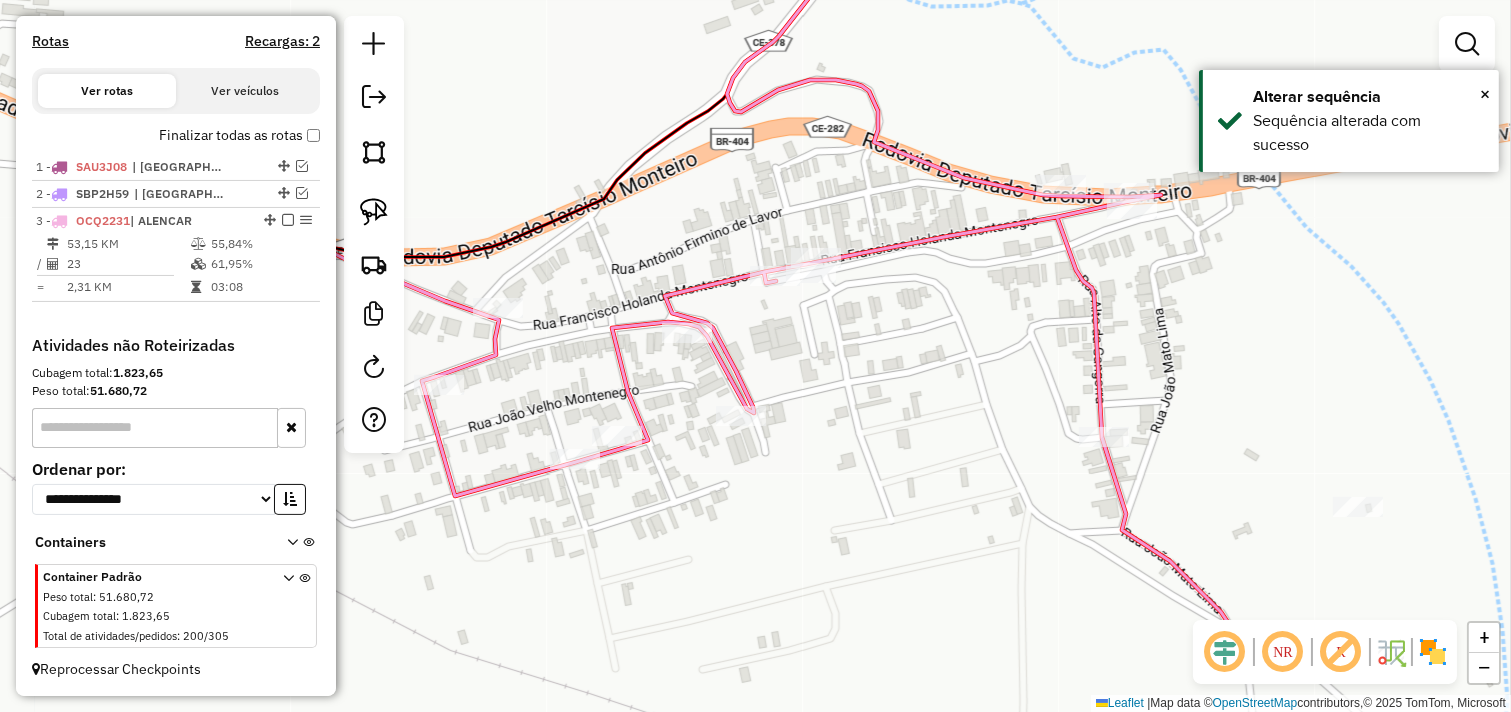 drag, startPoint x: 853, startPoint y: 206, endPoint x: 1071, endPoint y: 267, distance: 226.37358 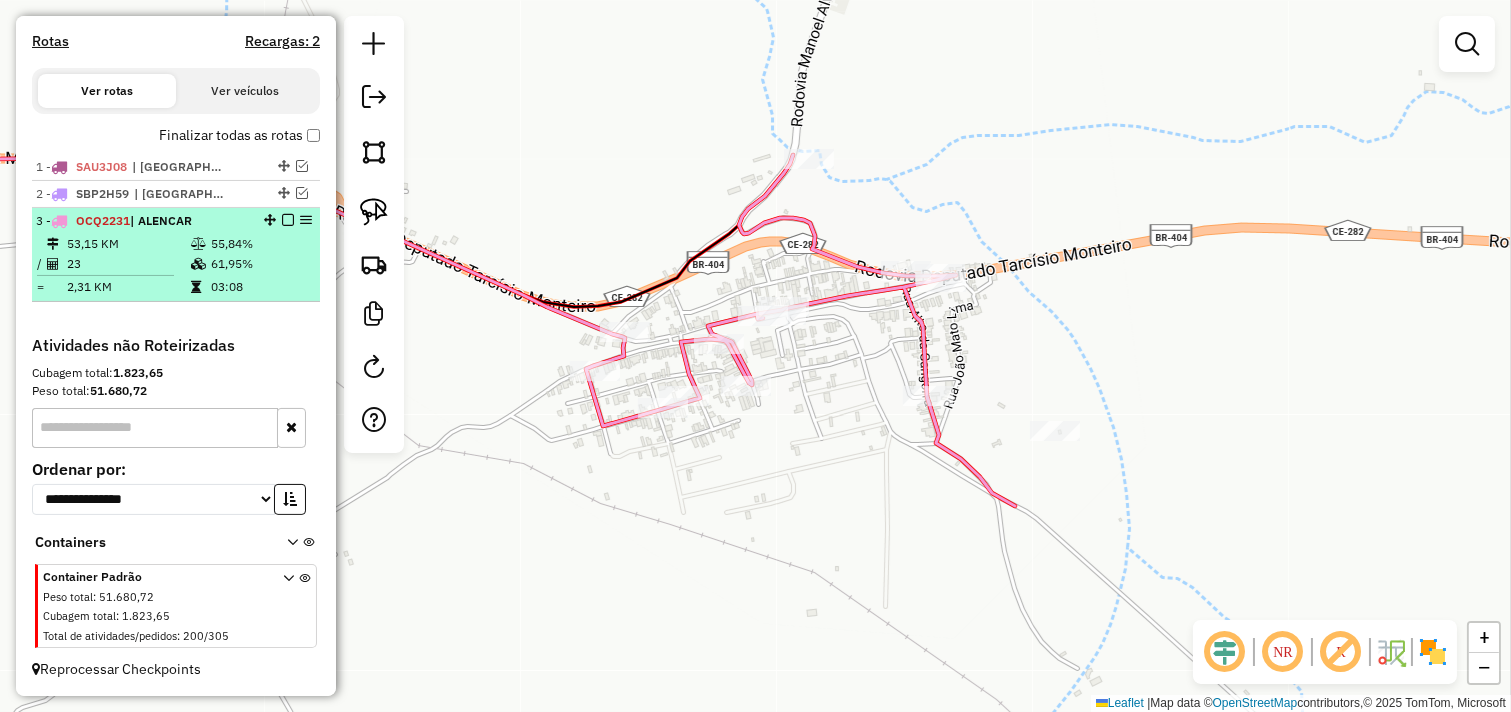 click at bounding box center (288, 220) 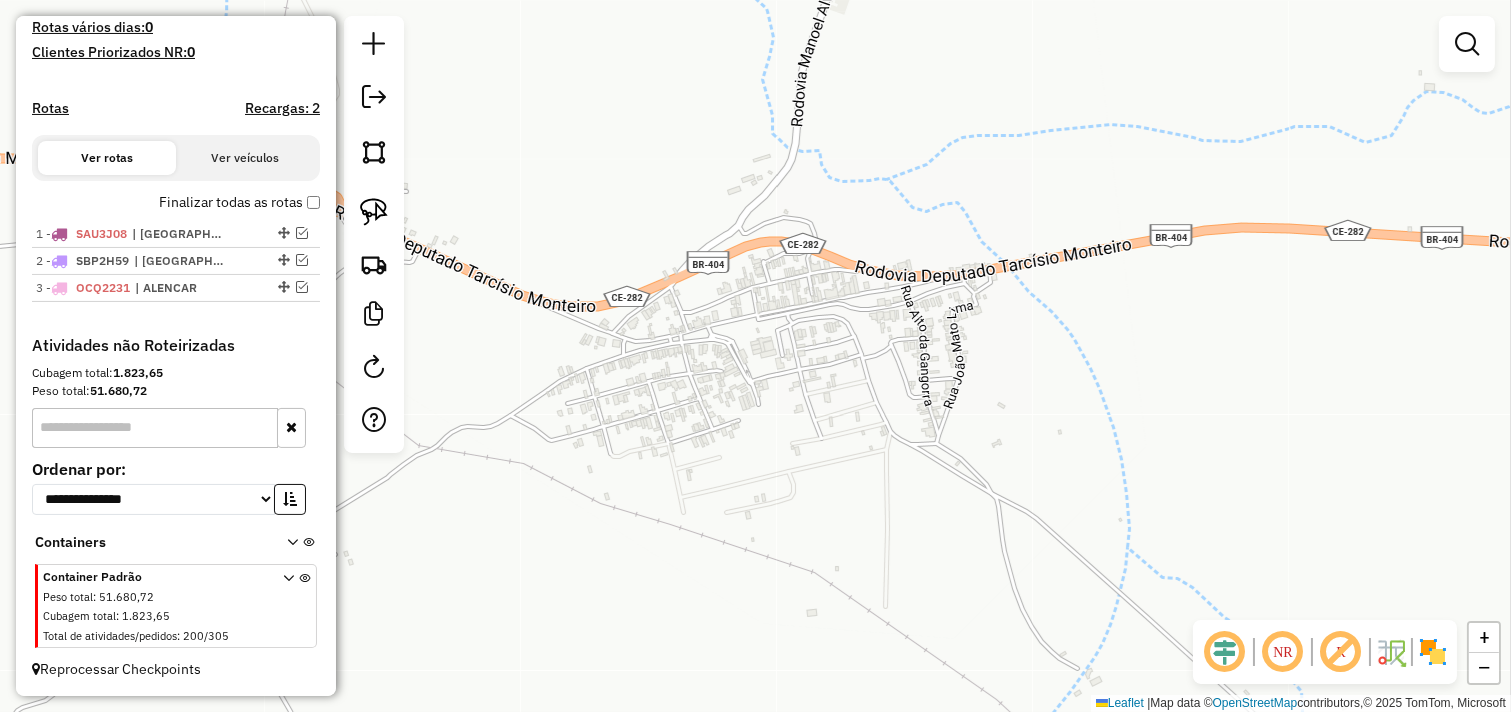 scroll, scrollTop: 568, scrollLeft: 0, axis: vertical 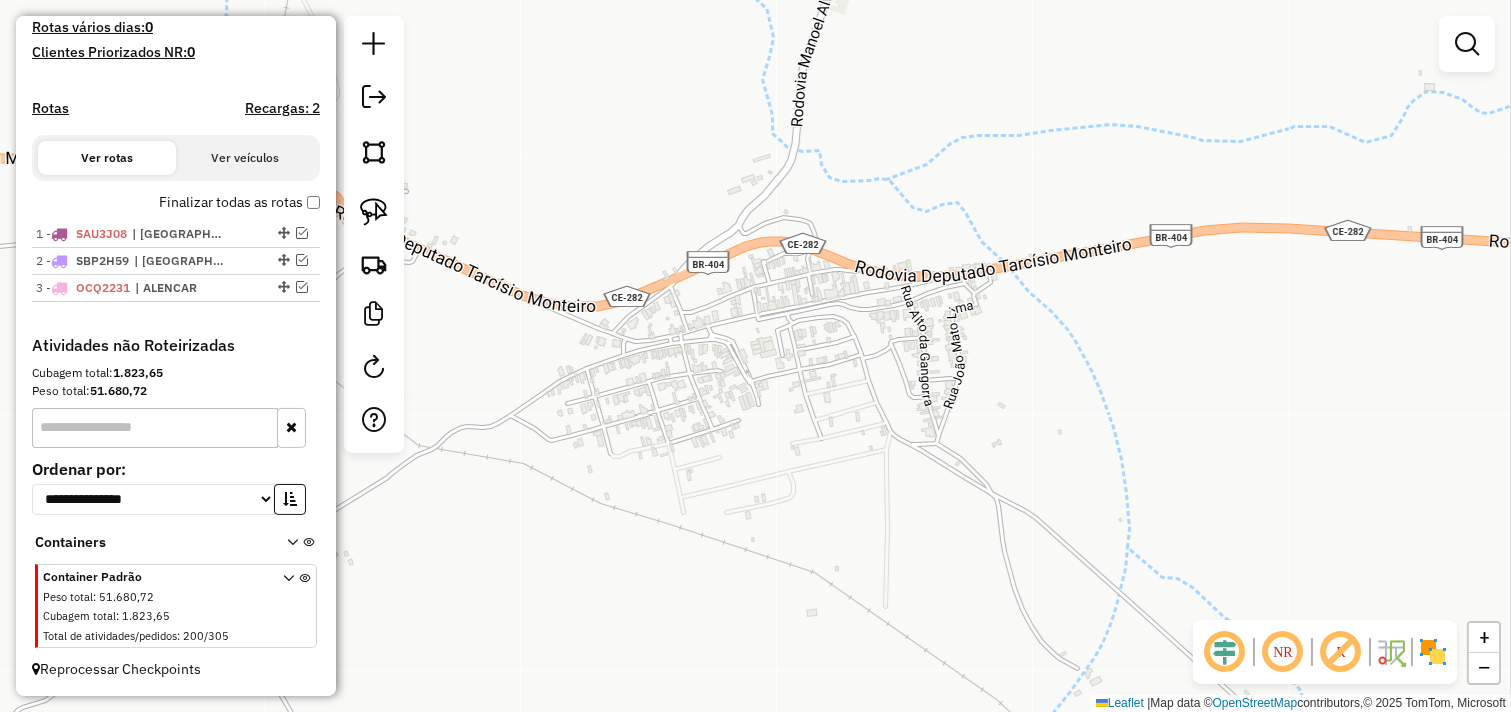 click on "Janela de atendimento Grade de atendimento Capacidade Transportadoras Veículos Cliente Pedidos  Rotas Selecione os dias de semana para filtrar as janelas de atendimento  Seg   Ter   Qua   Qui   Sex   Sáb   Dom  Informe o período da janela de atendimento: De: Até:  Filtrar exatamente a janela do cliente  Considerar janela de atendimento padrão  Selecione os dias de semana para filtrar as grades de atendimento  Seg   Ter   Qua   Qui   Sex   Sáb   Dom   Considerar clientes sem dia de atendimento cadastrado  Clientes fora do dia de atendimento selecionado Filtrar as atividades entre os valores definidos abaixo:  Peso mínimo:   Peso máximo:   Cubagem mínima:   Cubagem máxima:   De:   Até:  Filtrar as atividades entre o tempo de atendimento definido abaixo:  De:   Até:   Considerar capacidade total dos clientes não roteirizados Transportadora: Selecione um ou mais itens Tipo de veículo: Selecione um ou mais itens Veículo: Selecione um ou mais itens Motorista: Selecione um ou mais itens Nome: Rótulo:" 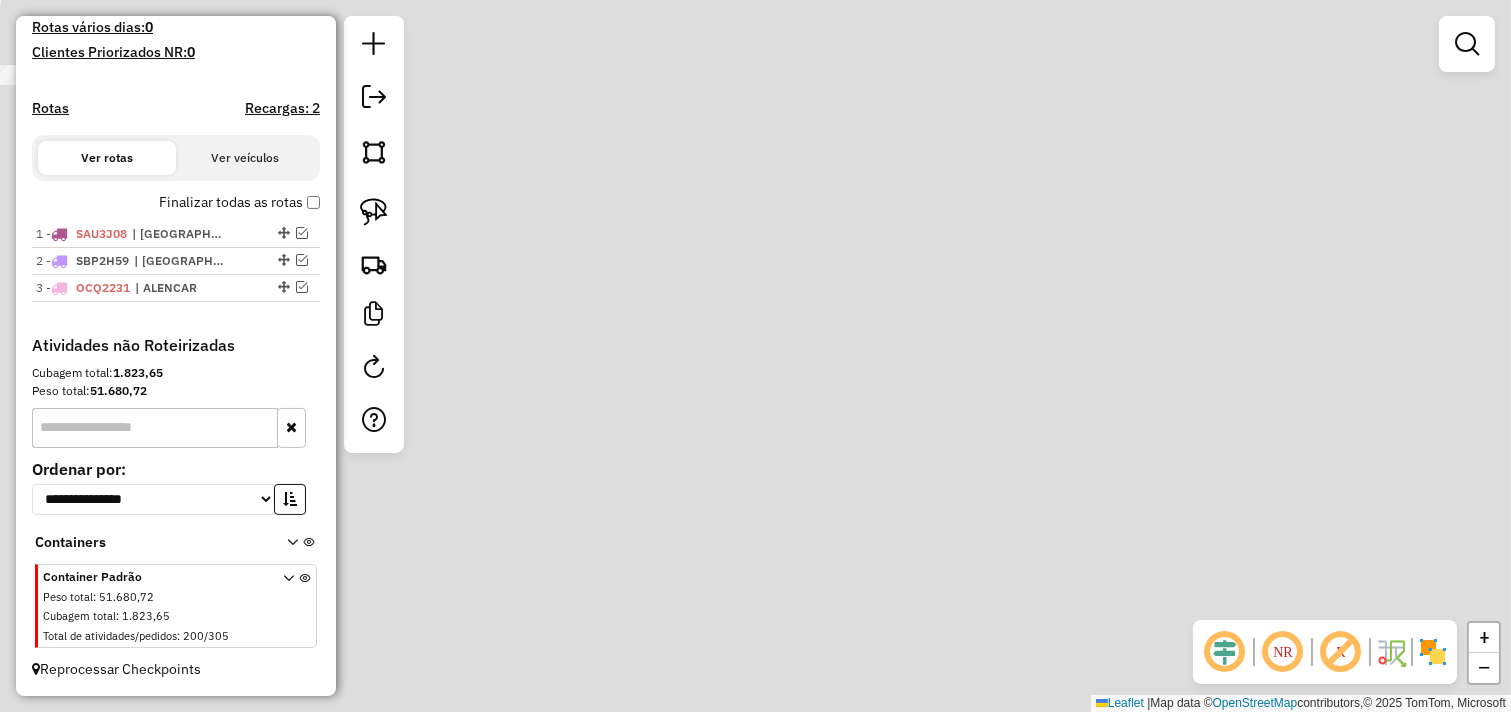 click on "Janela de atendimento Grade de atendimento Capacidade Transportadoras Veículos Cliente Pedidos  Rotas Selecione os dias de semana para filtrar as janelas de atendimento  Seg   Ter   Qua   Qui   Sex   Sáb   Dom  Informe o período da janela de atendimento: De: Até:  Filtrar exatamente a janela do cliente  Considerar janela de atendimento padrão  Selecione os dias de semana para filtrar as grades de atendimento  Seg   Ter   Qua   Qui   Sex   Sáb   Dom   Considerar clientes sem dia de atendimento cadastrado  Clientes fora do dia de atendimento selecionado Filtrar as atividades entre os valores definidos abaixo:  Peso mínimo:   Peso máximo:   Cubagem mínima:   Cubagem máxima:   De:   Até:  Filtrar as atividades entre o tempo de atendimento definido abaixo:  De:   Até:   Considerar capacidade total dos clientes não roteirizados Transportadora: Selecione um ou mais itens Tipo de veículo: Selecione um ou mais itens Veículo: Selecione um ou mais itens Motorista: Selecione um ou mais itens Nome: Rótulo:" 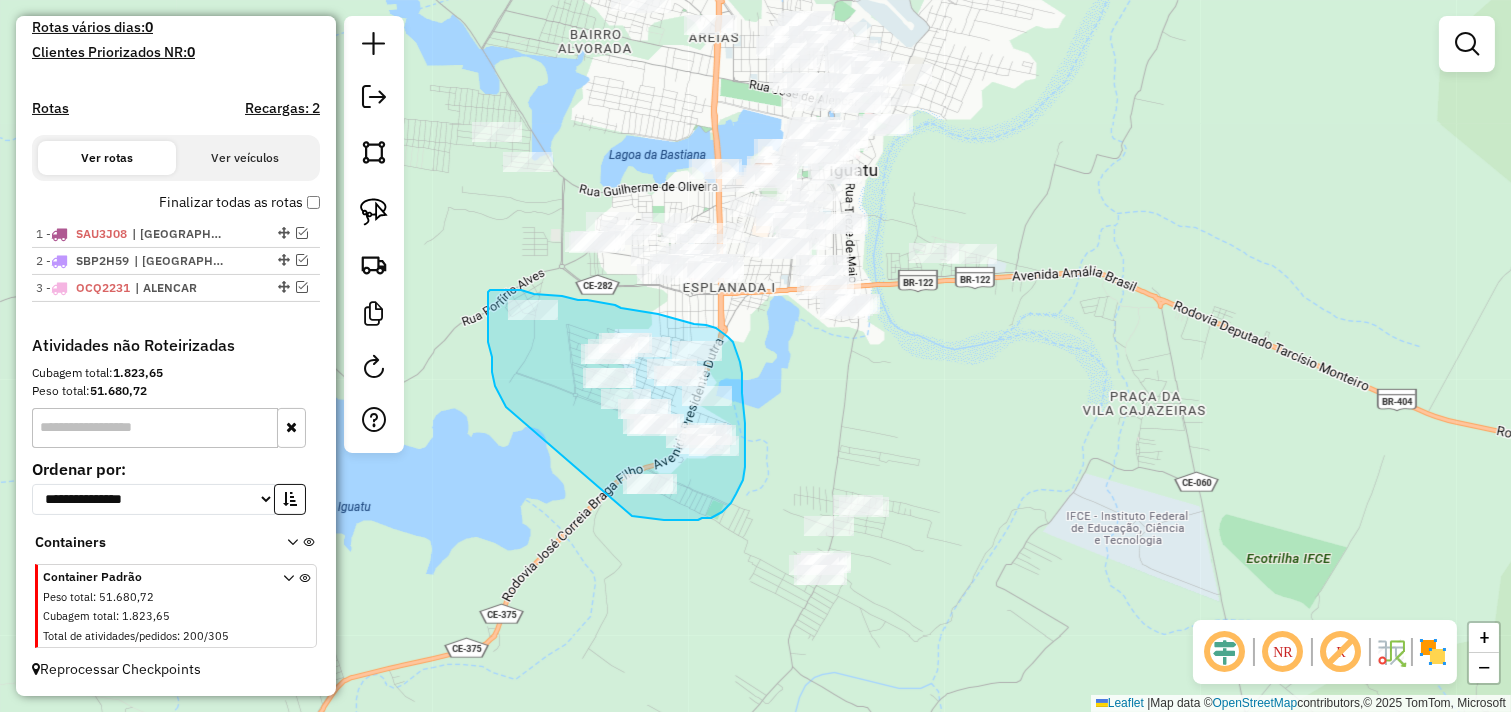 drag, startPoint x: 505, startPoint y: 405, endPoint x: 631, endPoint y: 516, distance: 167.91962 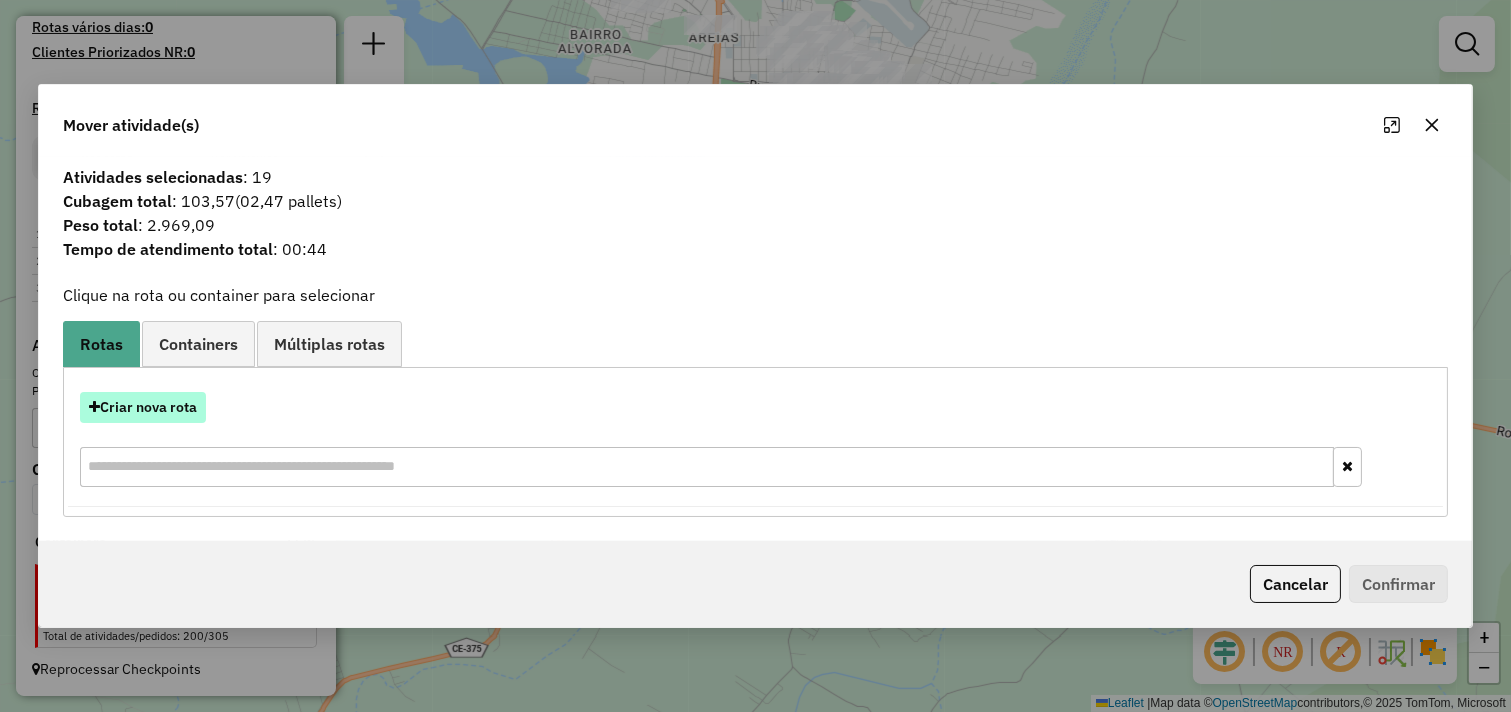click on "Criar nova rota" at bounding box center (143, 407) 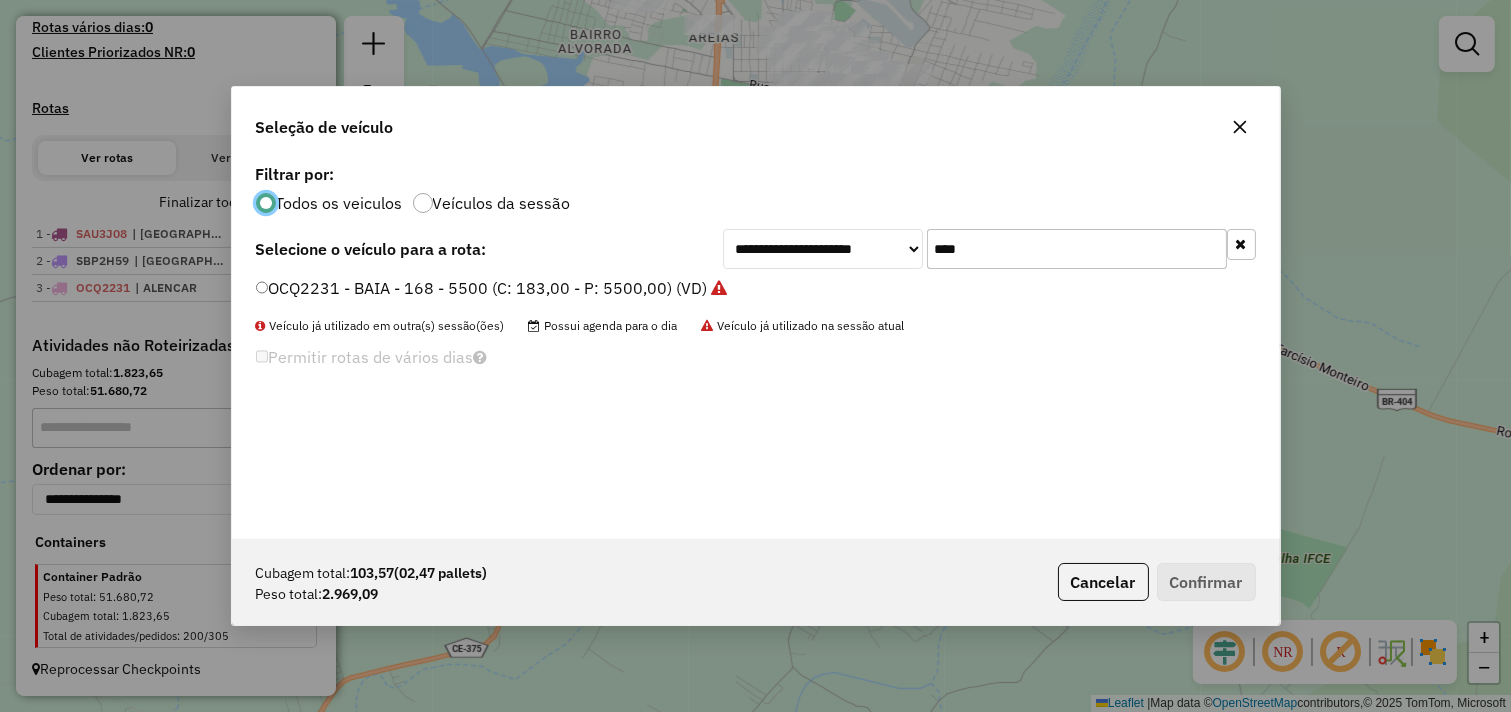 scroll, scrollTop: 11, scrollLeft: 5, axis: both 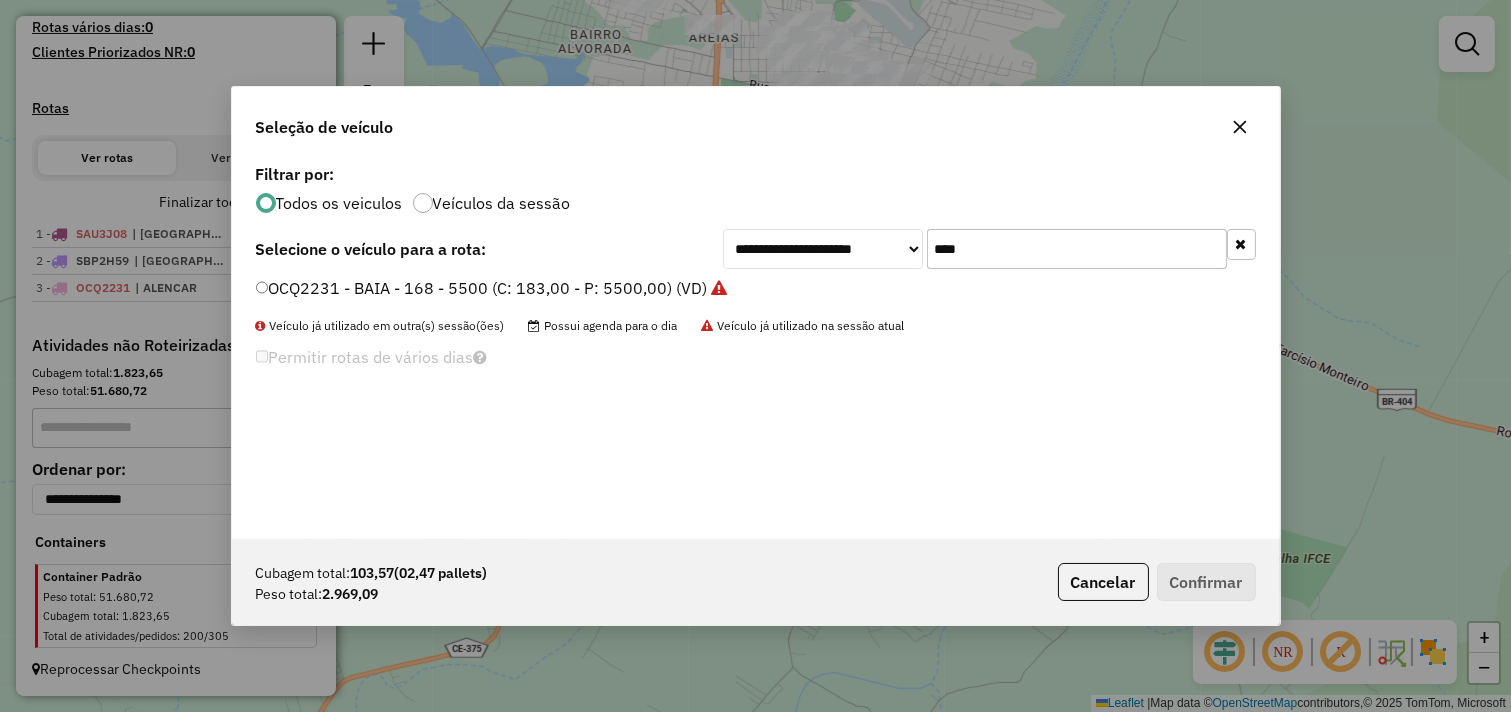 drag, startPoint x: 1003, startPoint y: 251, endPoint x: 768, endPoint y: 257, distance: 235.07658 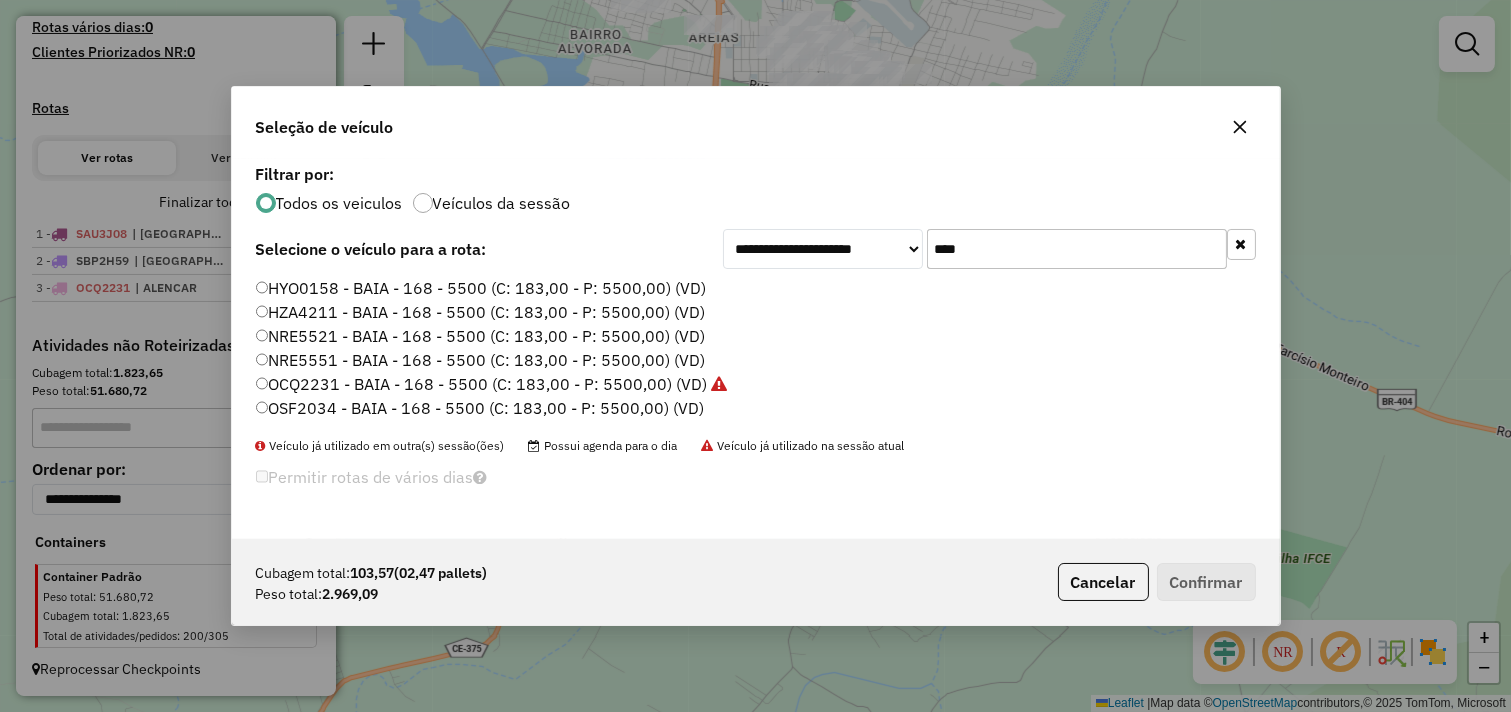 type on "****" 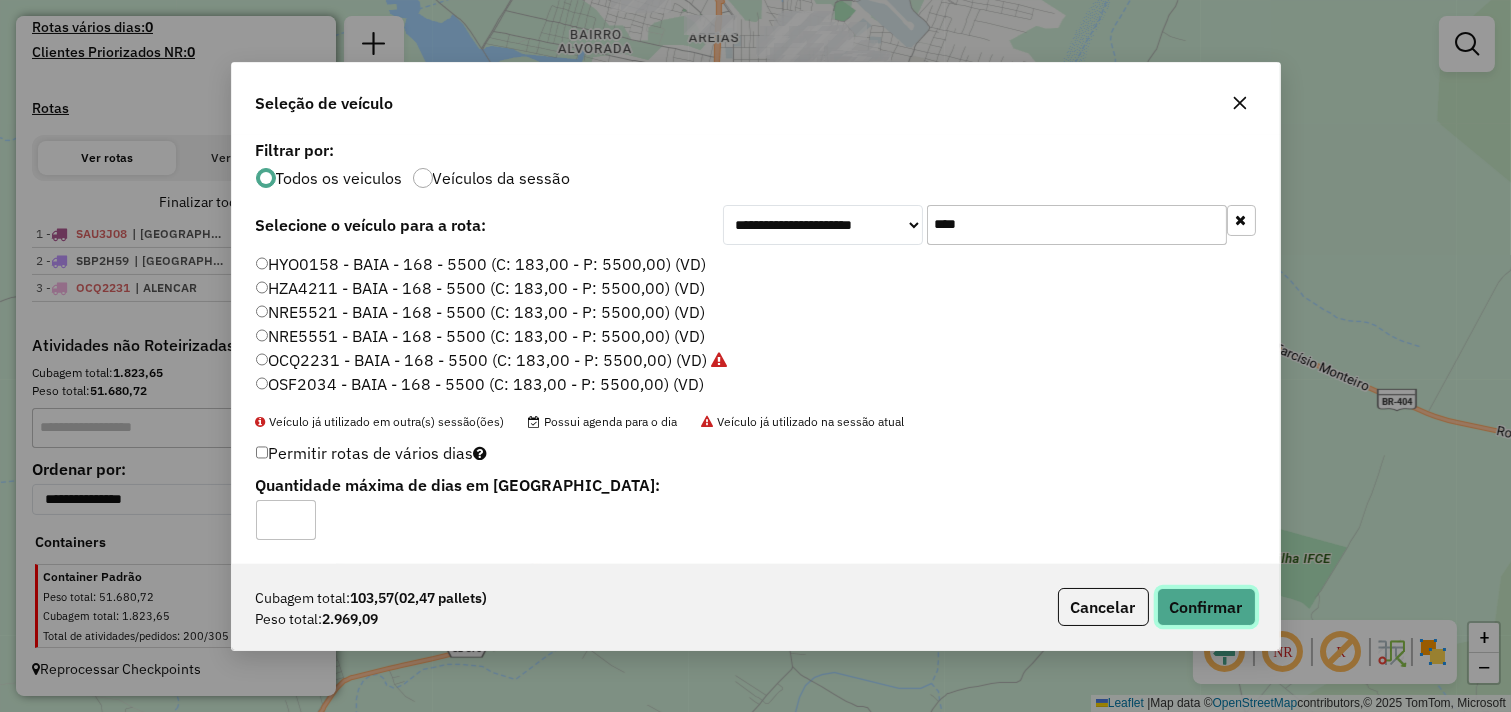 click on "Confirmar" 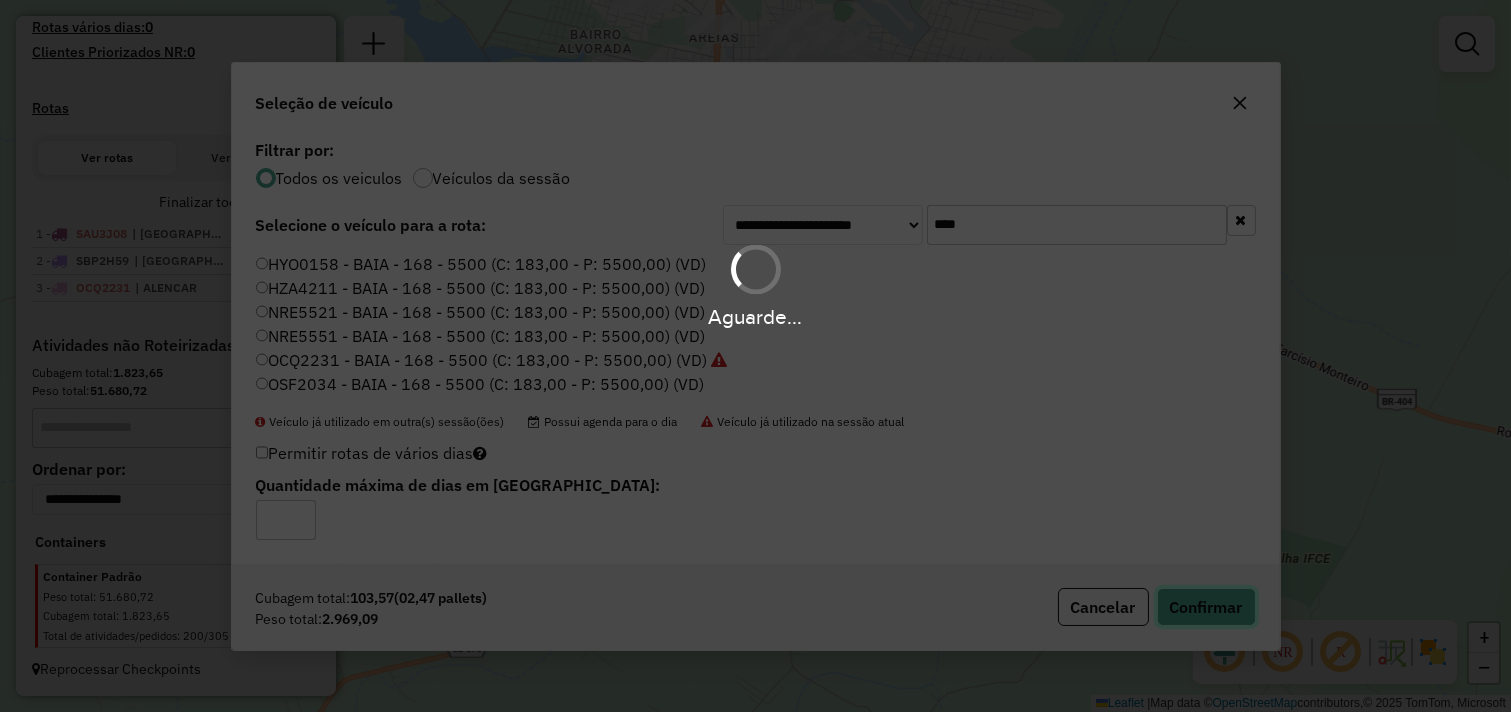type 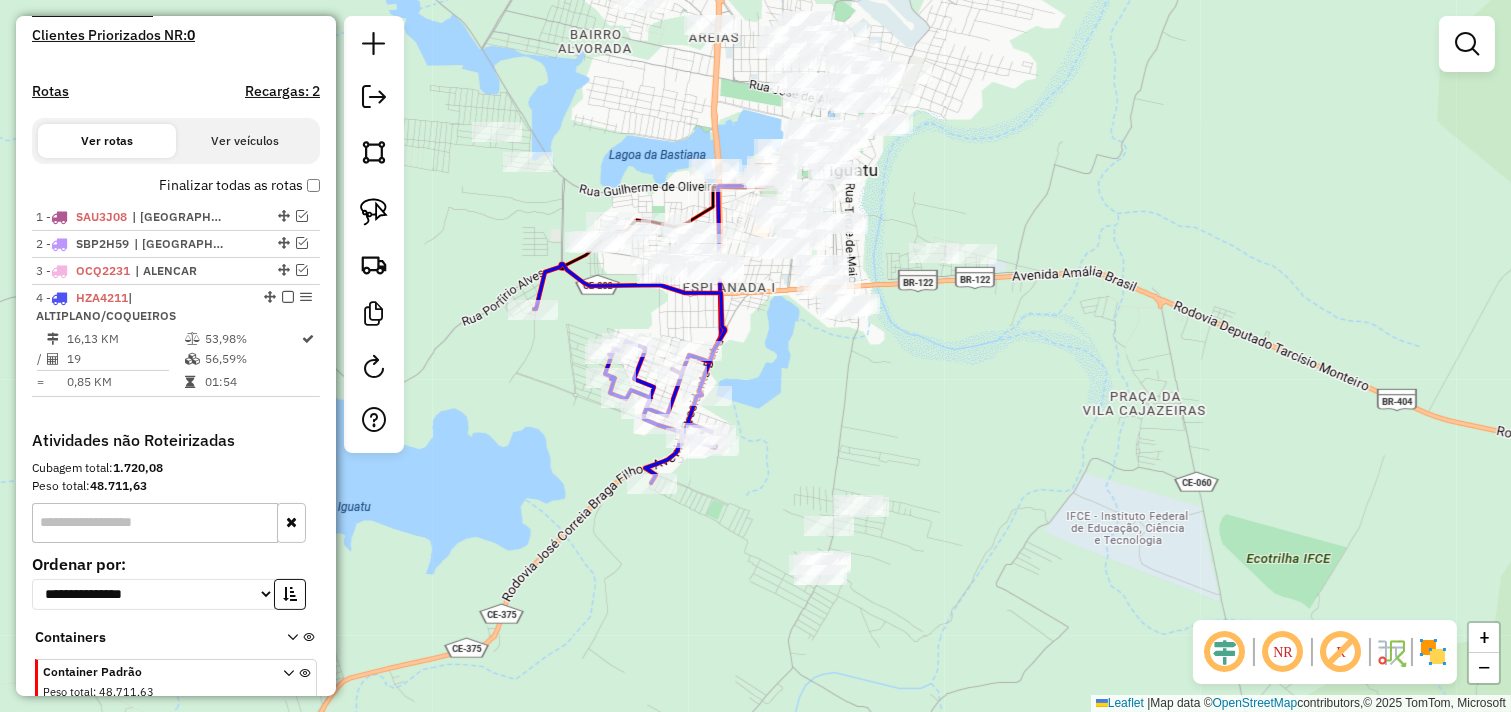 scroll, scrollTop: 635, scrollLeft: 0, axis: vertical 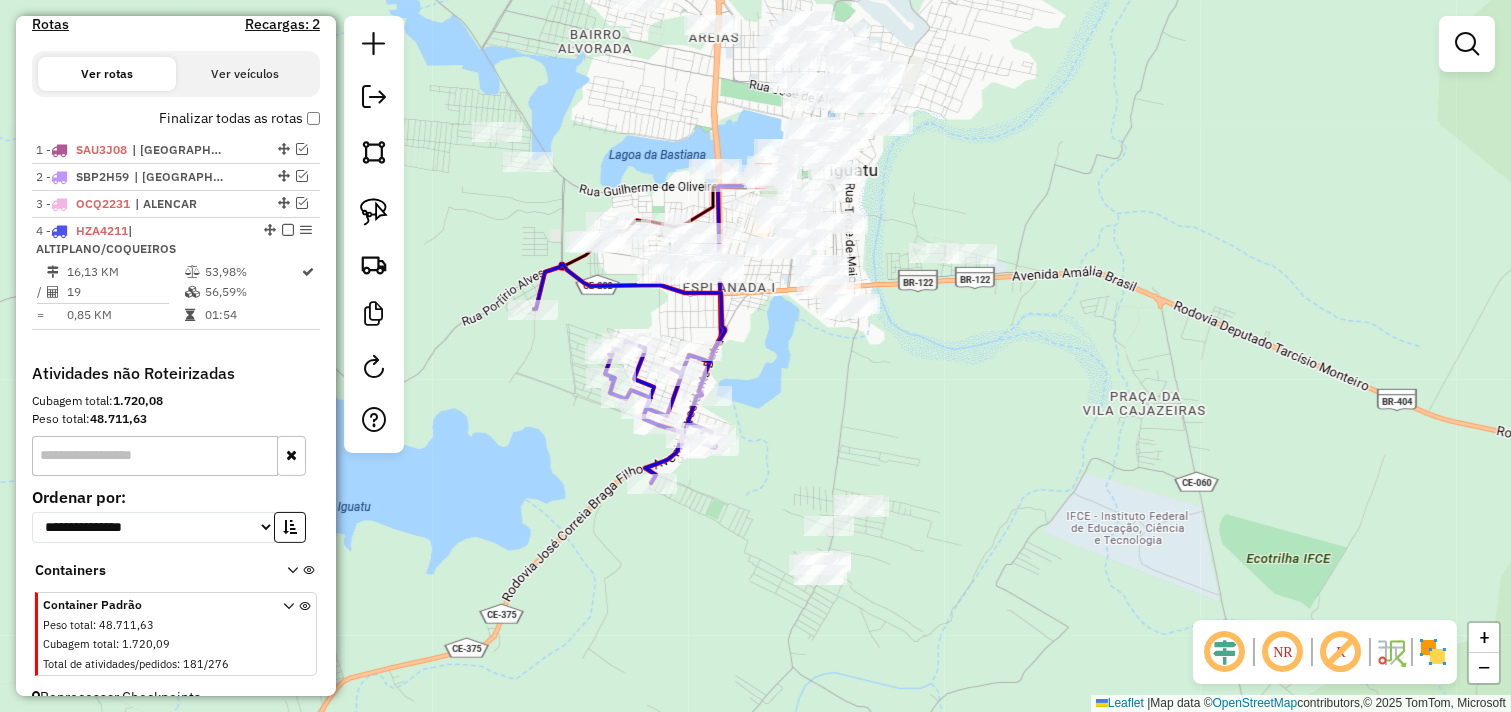 click on "Janela de atendimento Grade de atendimento Capacidade Transportadoras Veículos Cliente Pedidos  Rotas Selecione os dias de semana para filtrar as janelas de atendimento  Seg   Ter   Qua   Qui   Sex   Sáb   Dom  Informe o período da janela de atendimento: De: Até:  Filtrar exatamente a janela do cliente  Considerar janela de atendimento padrão  Selecione os dias de semana para filtrar as grades de atendimento  Seg   Ter   Qua   Qui   Sex   Sáb   Dom   Considerar clientes sem dia de atendimento cadastrado  Clientes fora do dia de atendimento selecionado Filtrar as atividades entre os valores definidos abaixo:  Peso mínimo:   Peso máximo:   Cubagem mínima:   Cubagem máxima:   De:   Até:  Filtrar as atividades entre o tempo de atendimento definido abaixo:  De:   Até:   Considerar capacidade total dos clientes não roteirizados Transportadora: Selecione um ou mais itens Tipo de veículo: Selecione um ou mais itens Veículo: Selecione um ou mais itens Motorista: Selecione um ou mais itens Nome: Rótulo:" 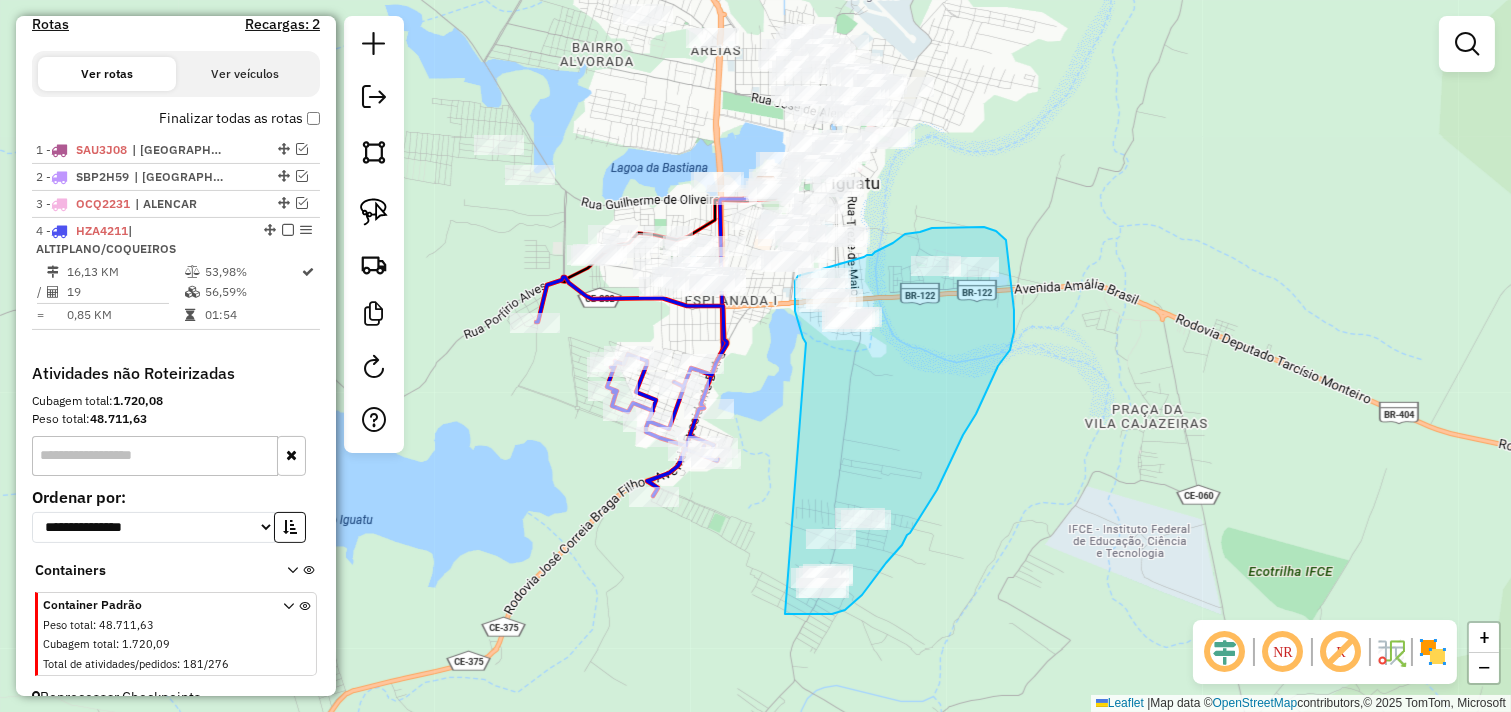 drag, startPoint x: 802, startPoint y: 335, endPoint x: 777, endPoint y: 611, distance: 277.12994 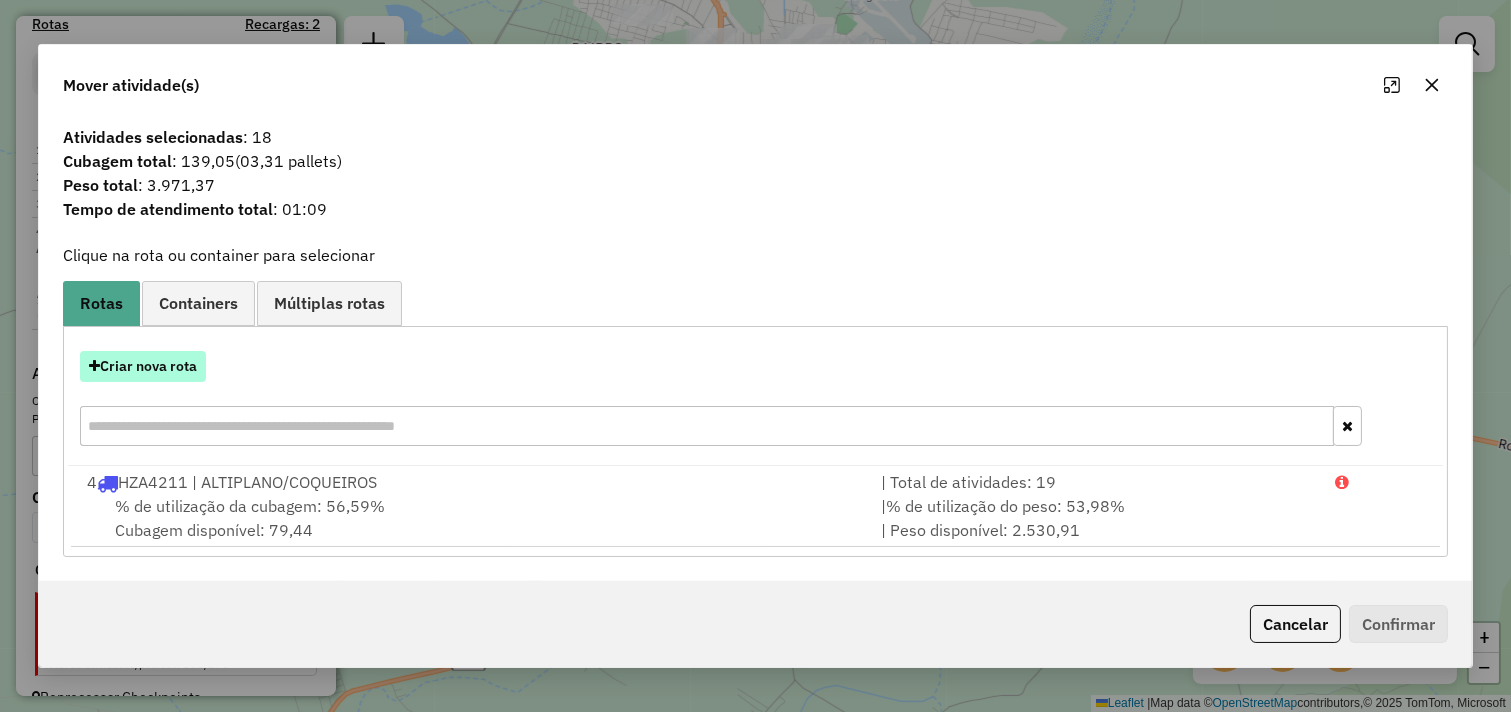 click on "Criar nova rota" at bounding box center [143, 366] 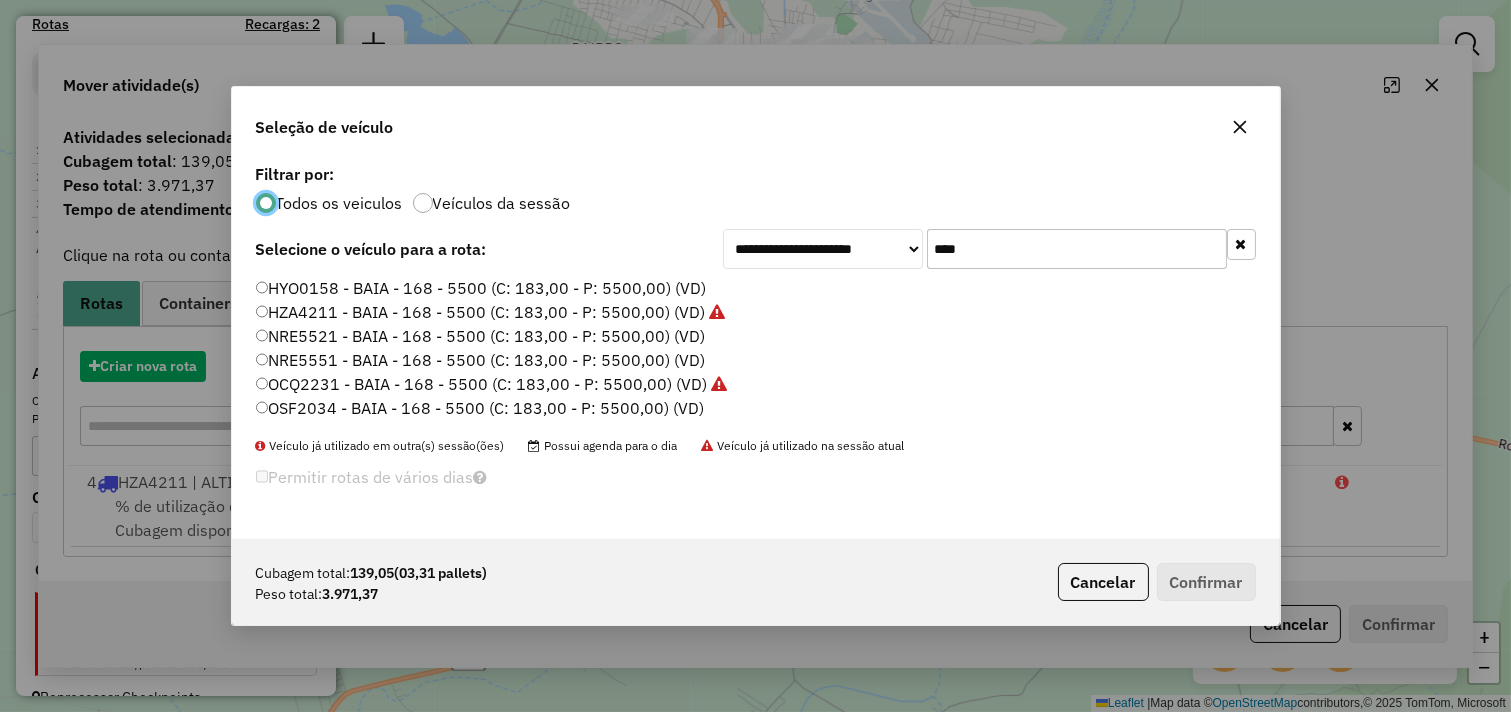 scroll, scrollTop: 11, scrollLeft: 5, axis: both 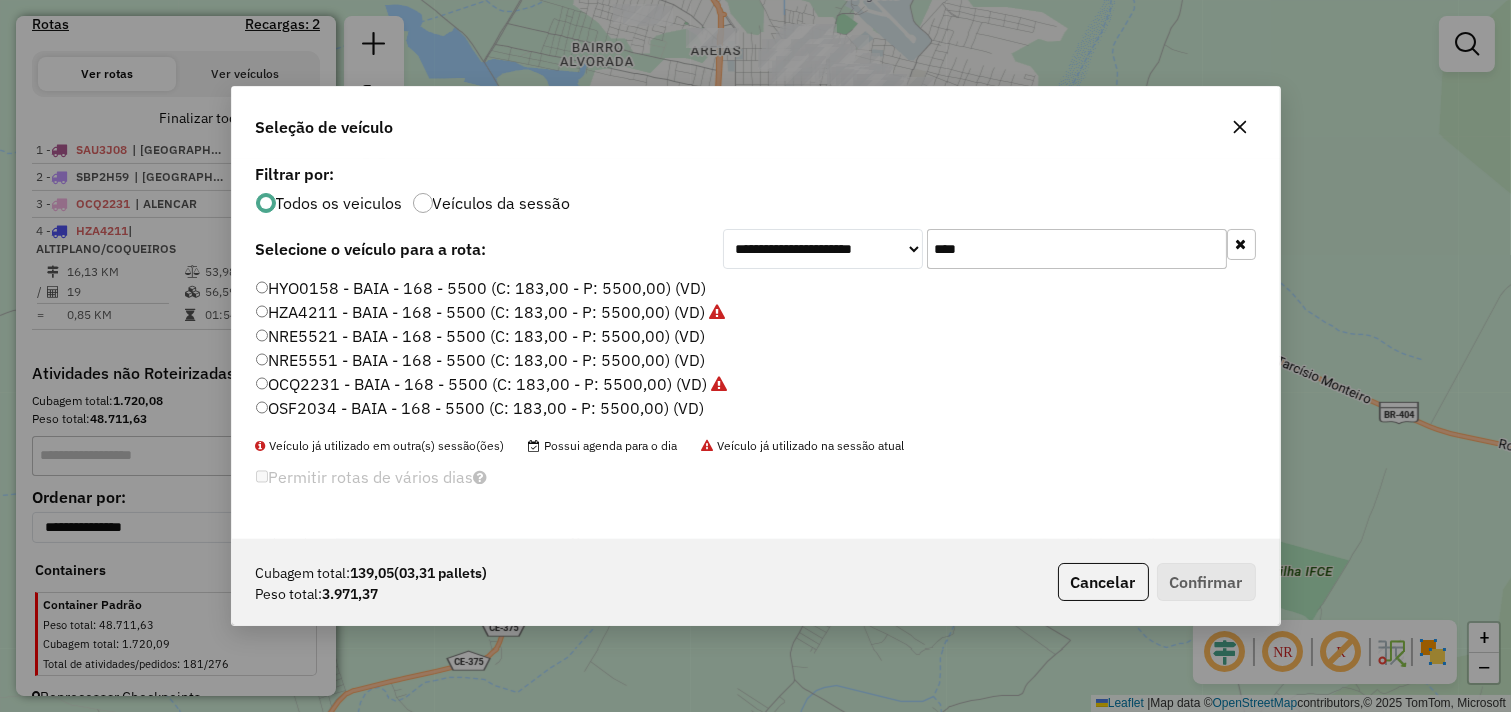 drag, startPoint x: 1034, startPoint y: 247, endPoint x: 600, endPoint y: 254, distance: 434.05646 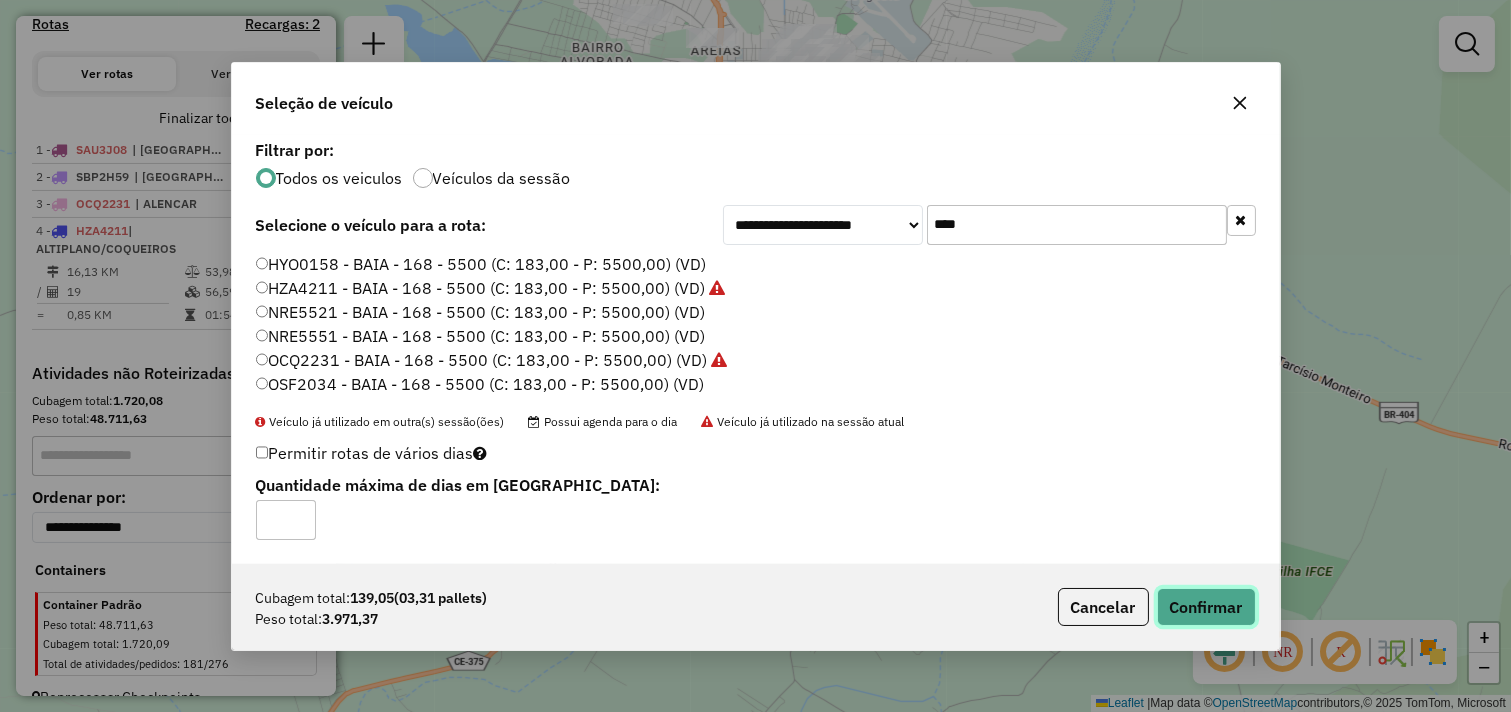 click on "Confirmar" 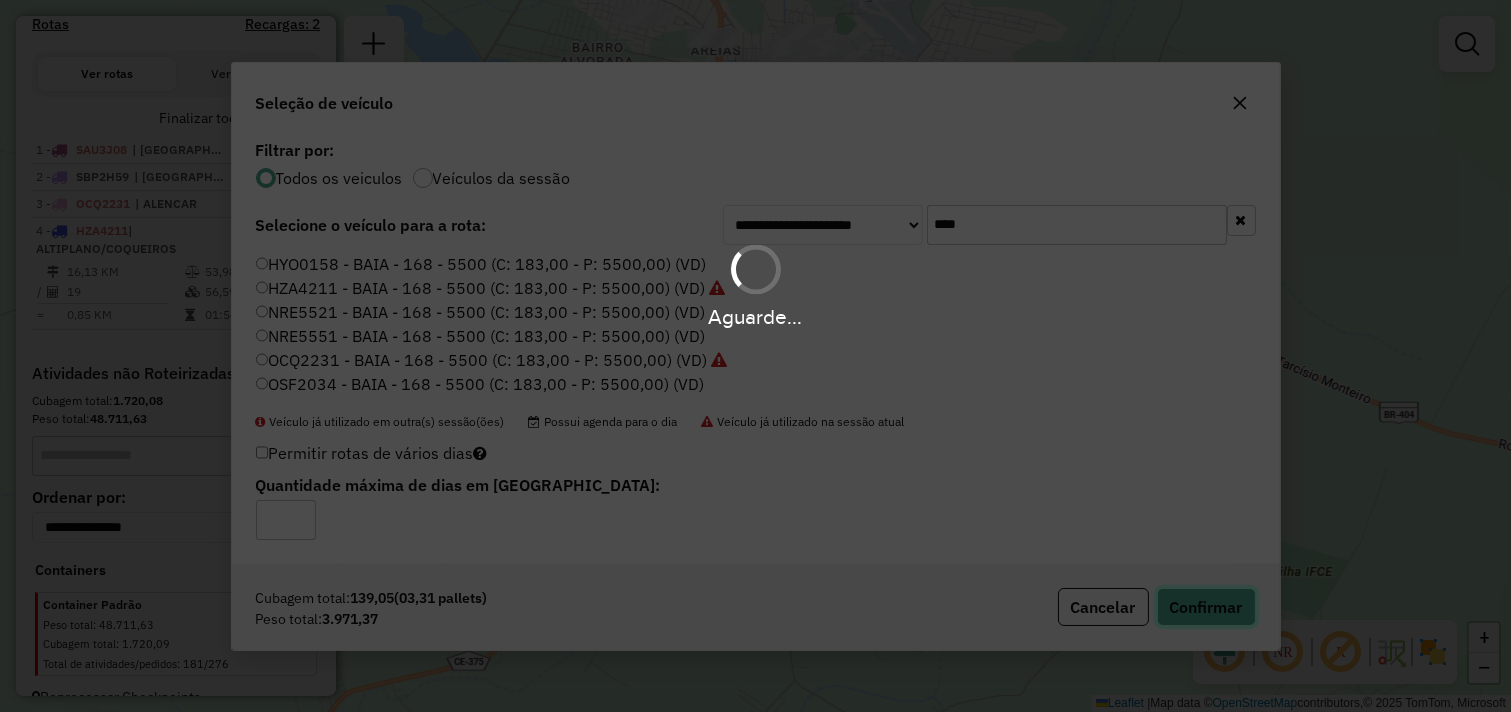 type 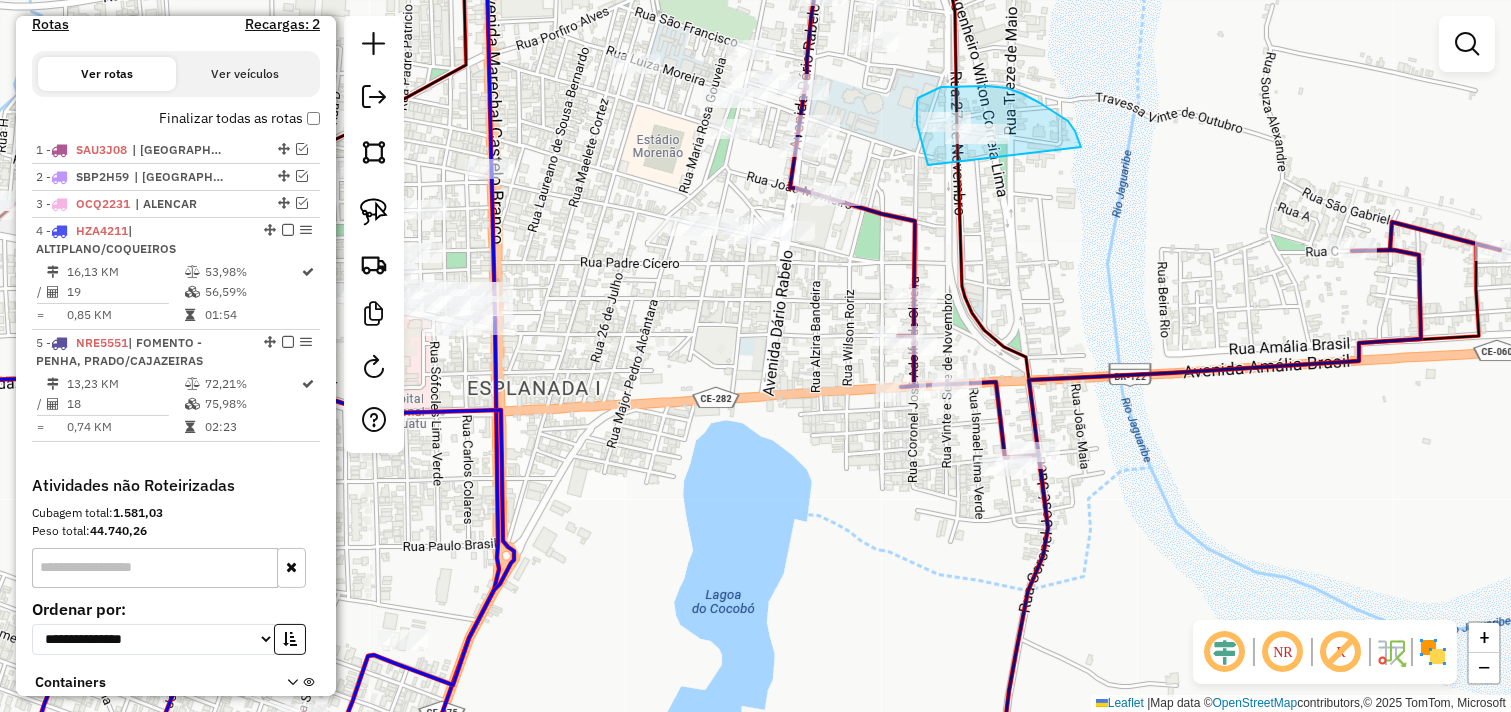 drag, startPoint x: 928, startPoint y: 164, endPoint x: 1054, endPoint y: 196, distance: 130 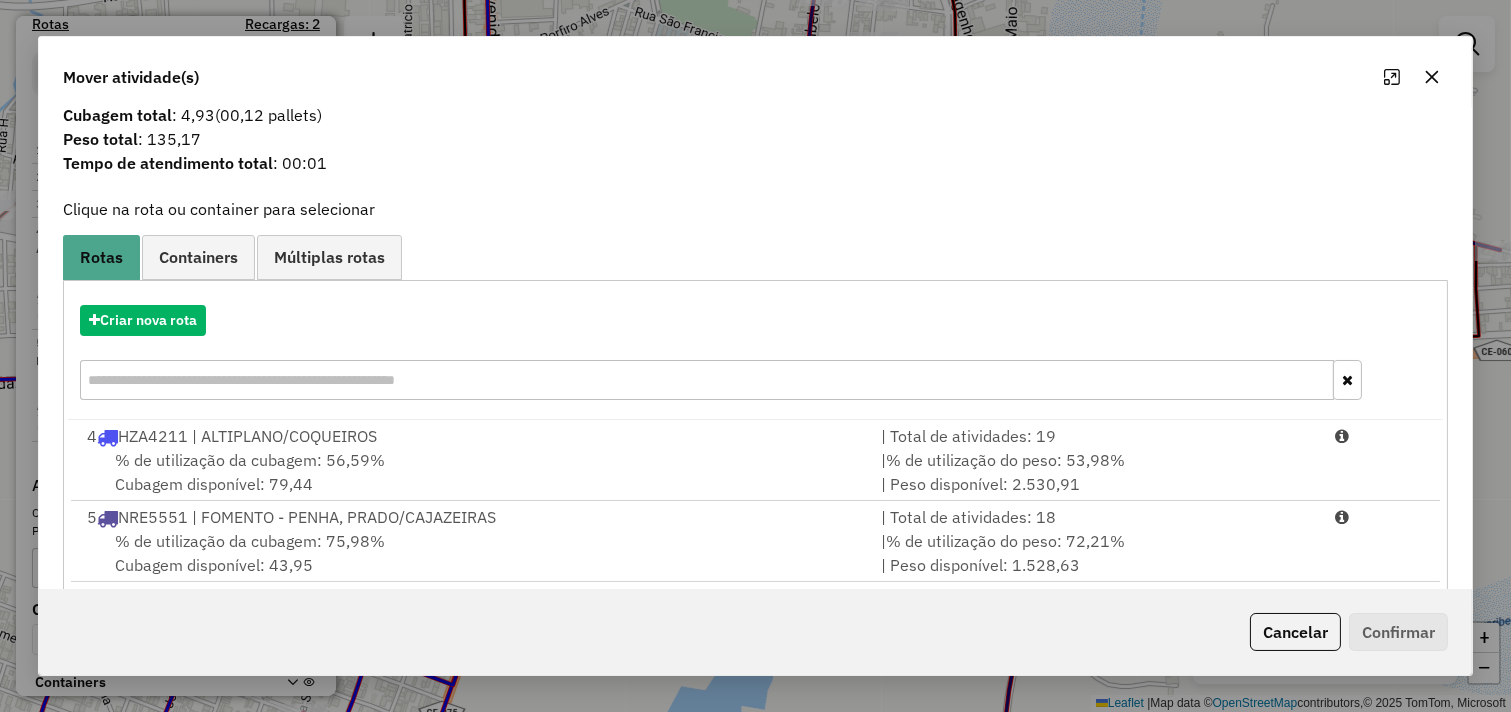 scroll, scrollTop: 64, scrollLeft: 0, axis: vertical 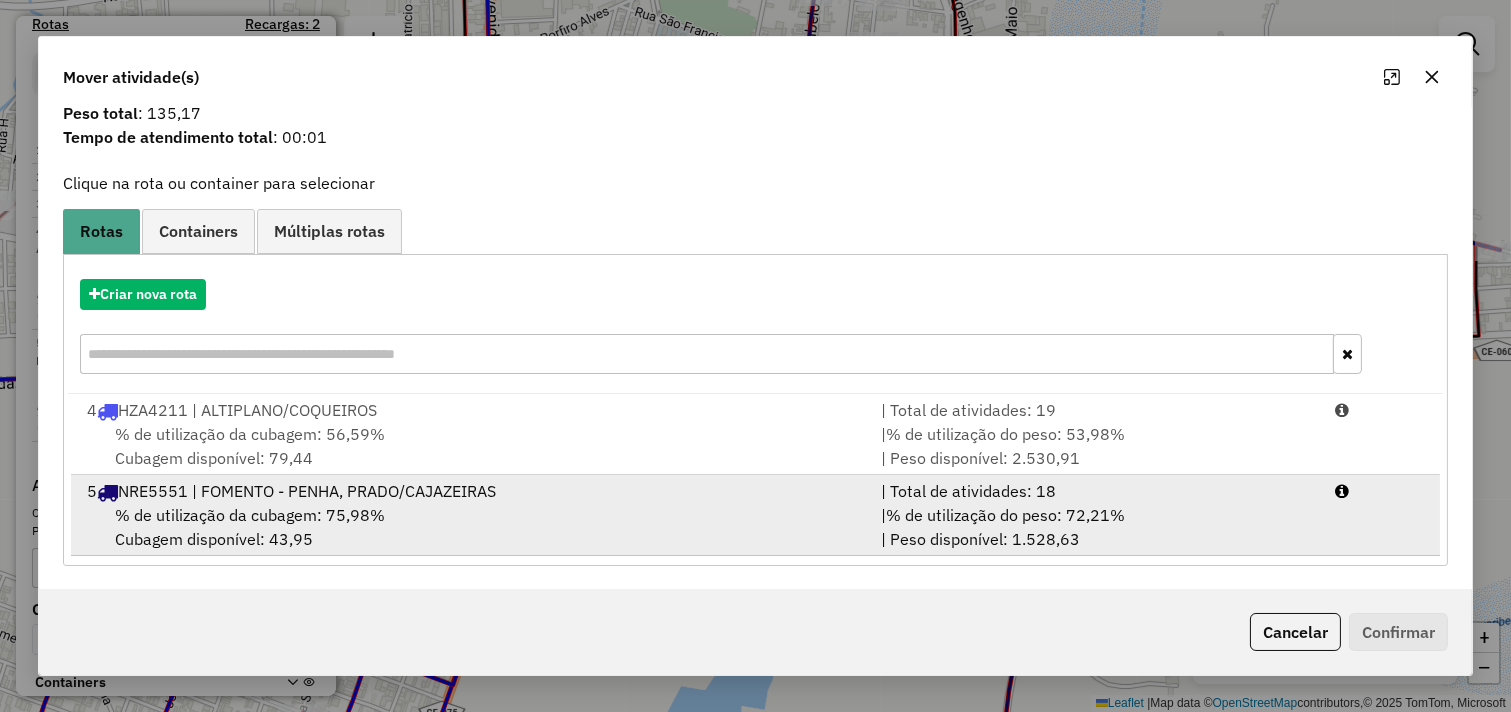 drag, startPoint x: 1162, startPoint y: 540, endPoint x: 1188, endPoint y: 540, distance: 26 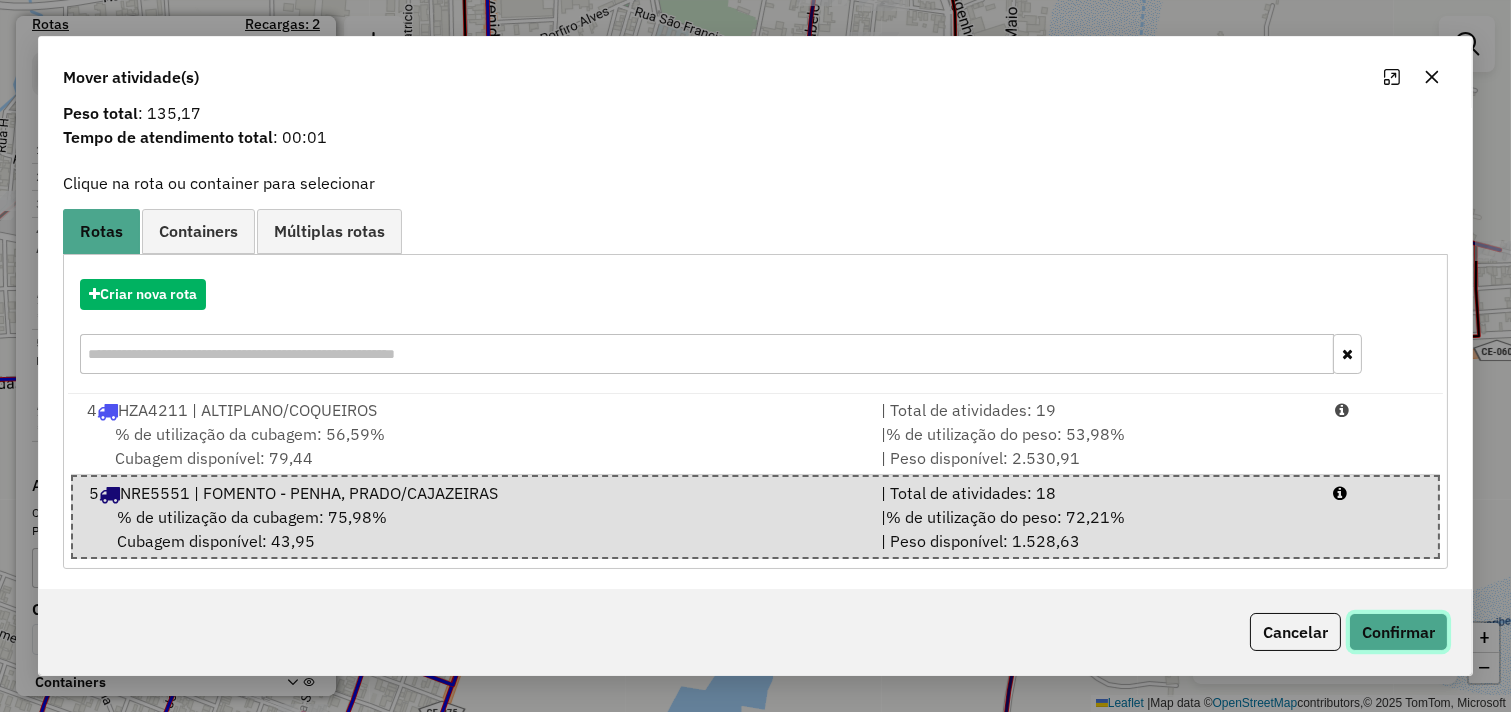 click on "Confirmar" 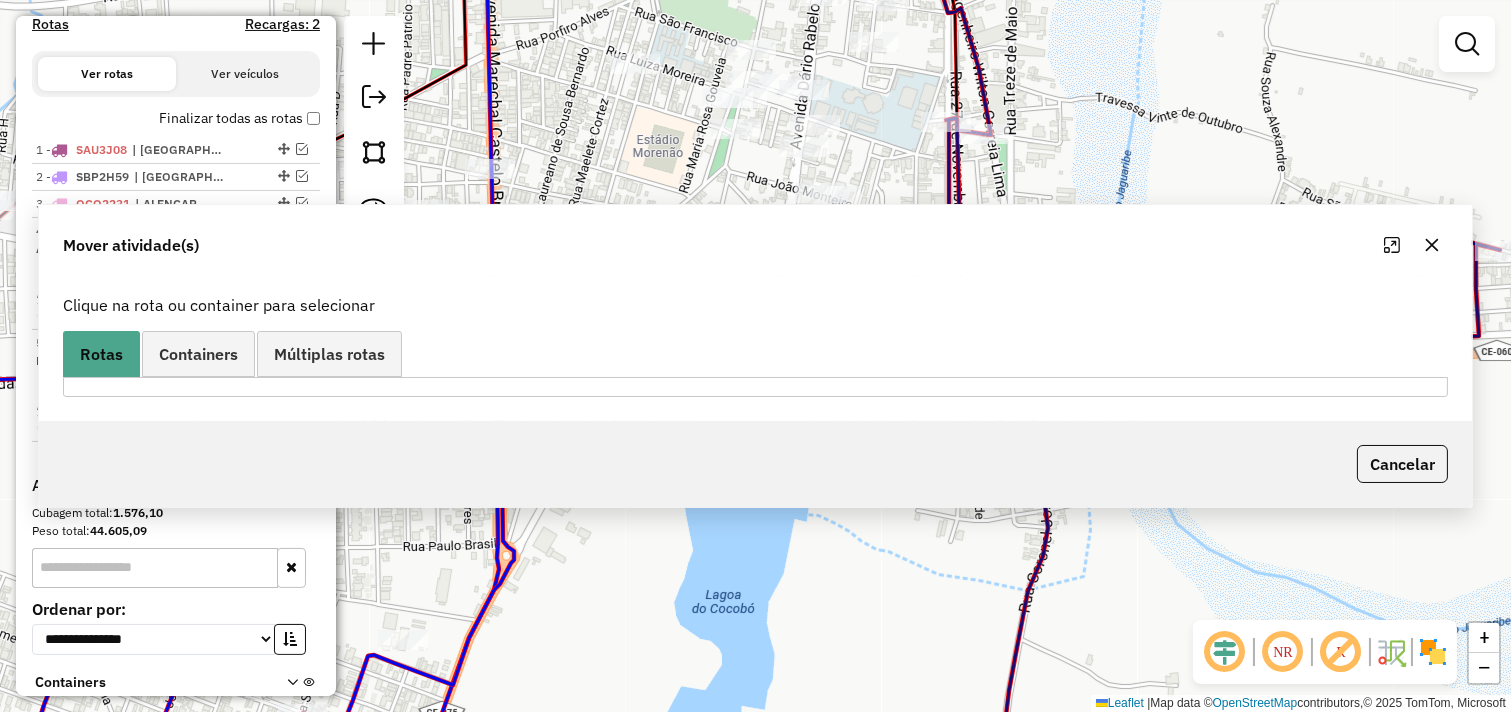 scroll, scrollTop: 0, scrollLeft: 0, axis: both 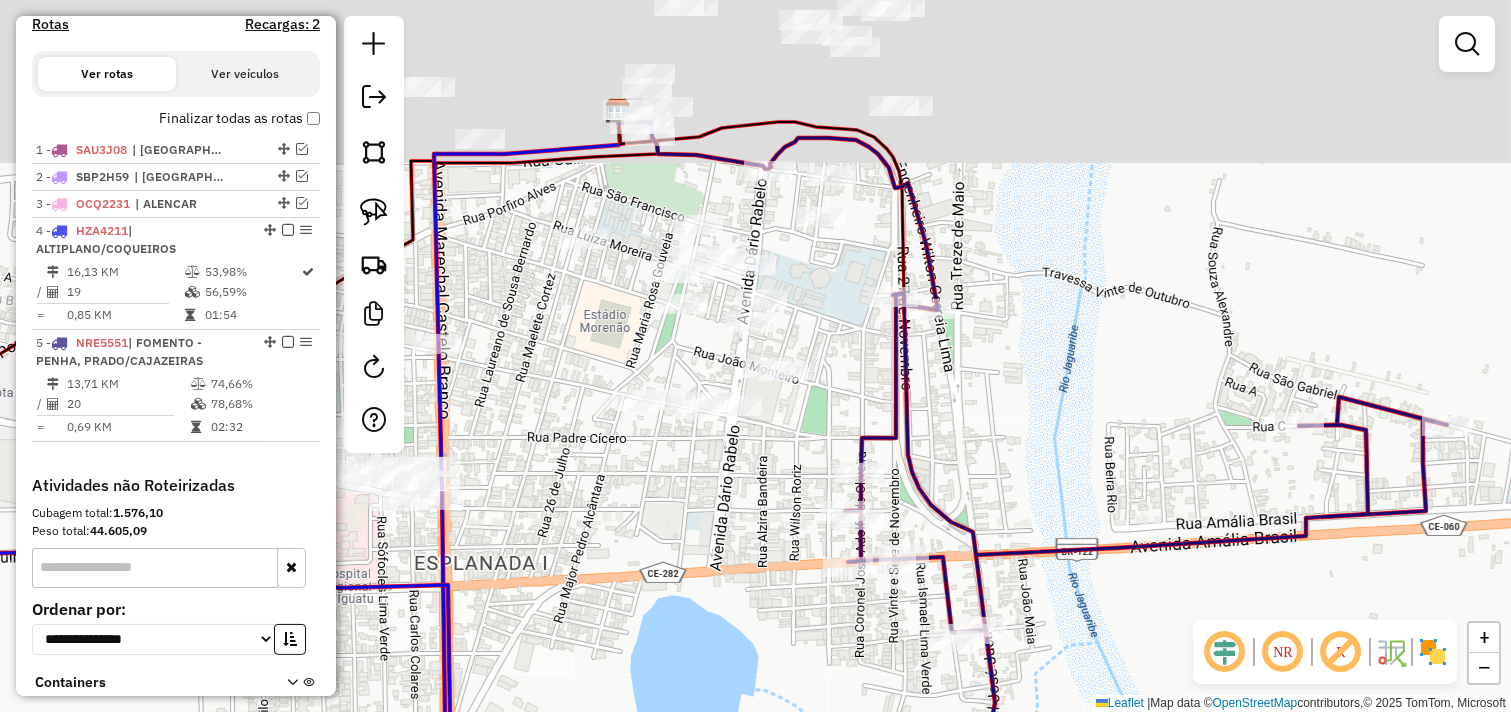 drag, startPoint x: 804, startPoint y: 383, endPoint x: 778, endPoint y: 528, distance: 147.31259 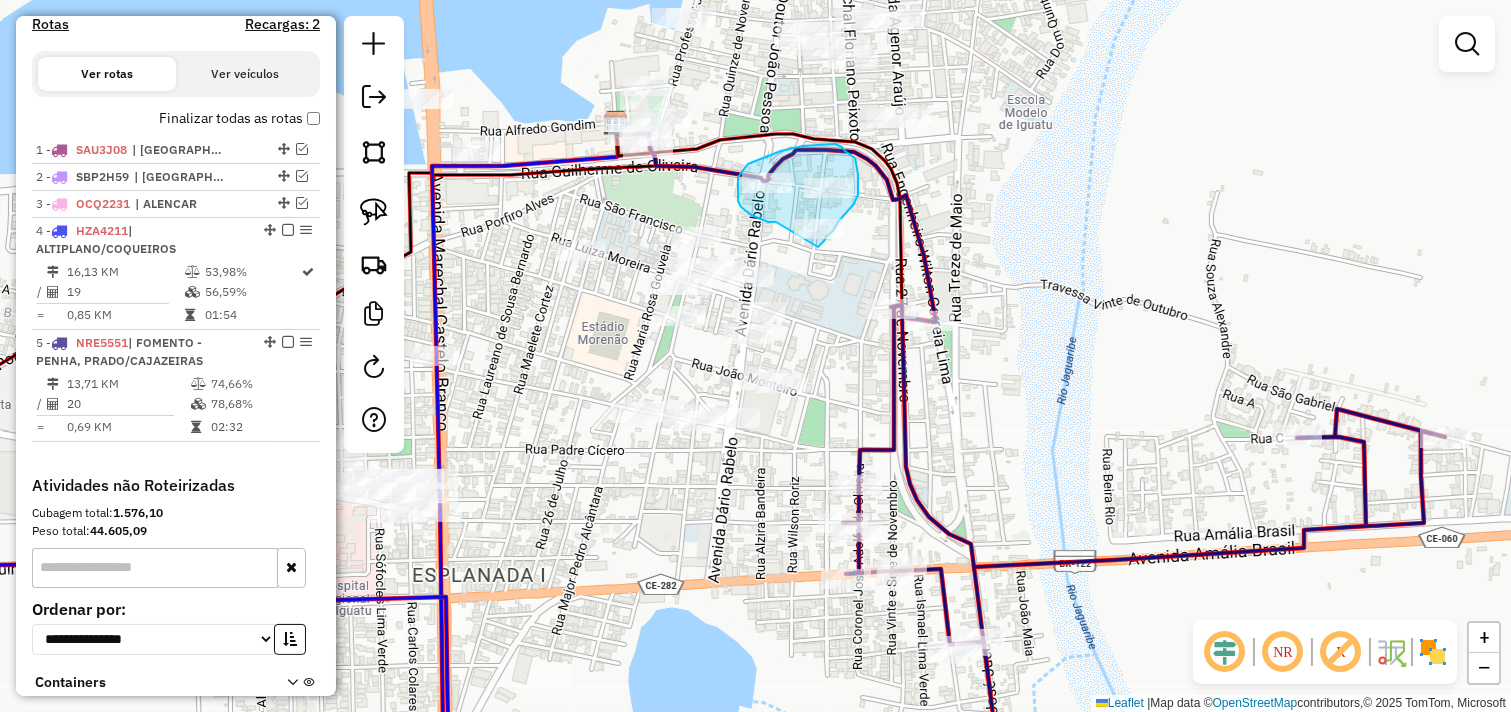 drag, startPoint x: 773, startPoint y: 222, endPoint x: 818, endPoint y: 247, distance: 51.47815 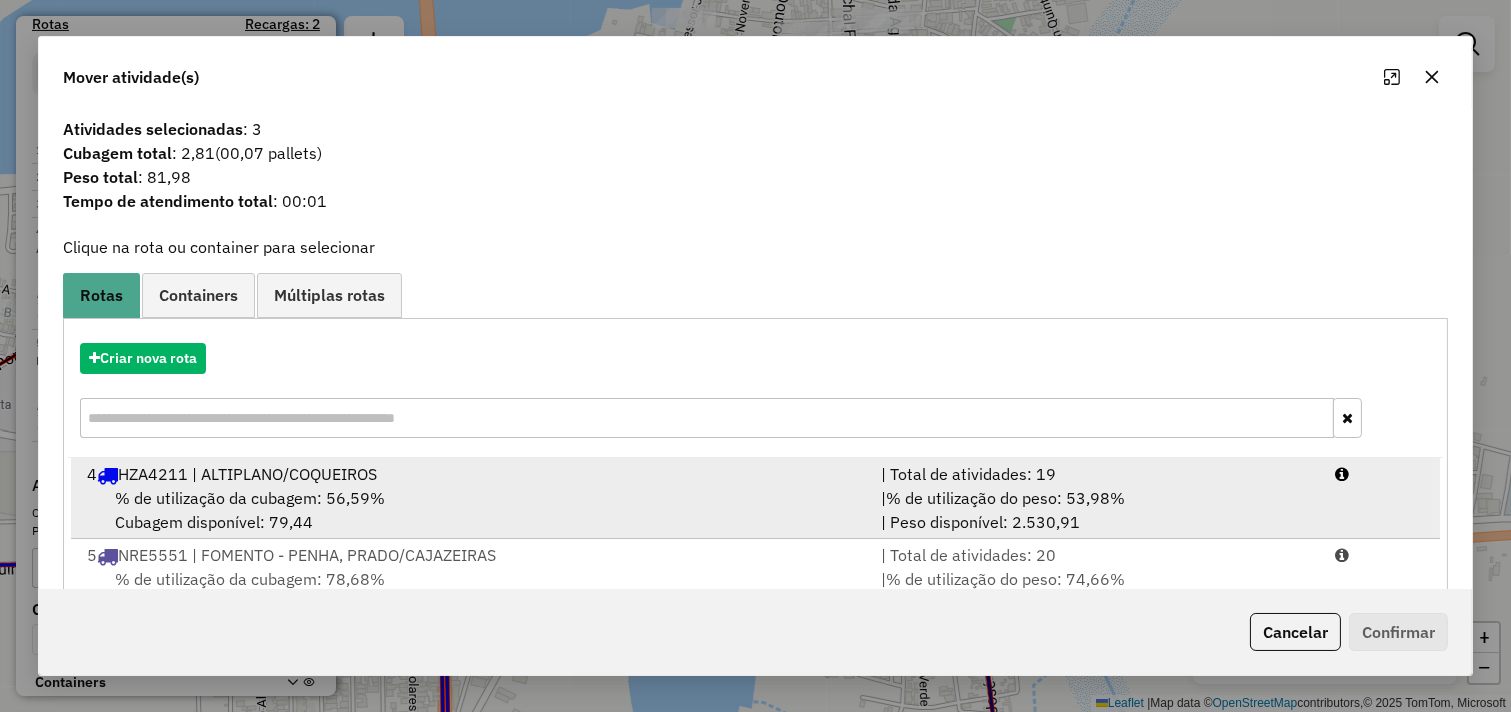 scroll, scrollTop: 37, scrollLeft: 0, axis: vertical 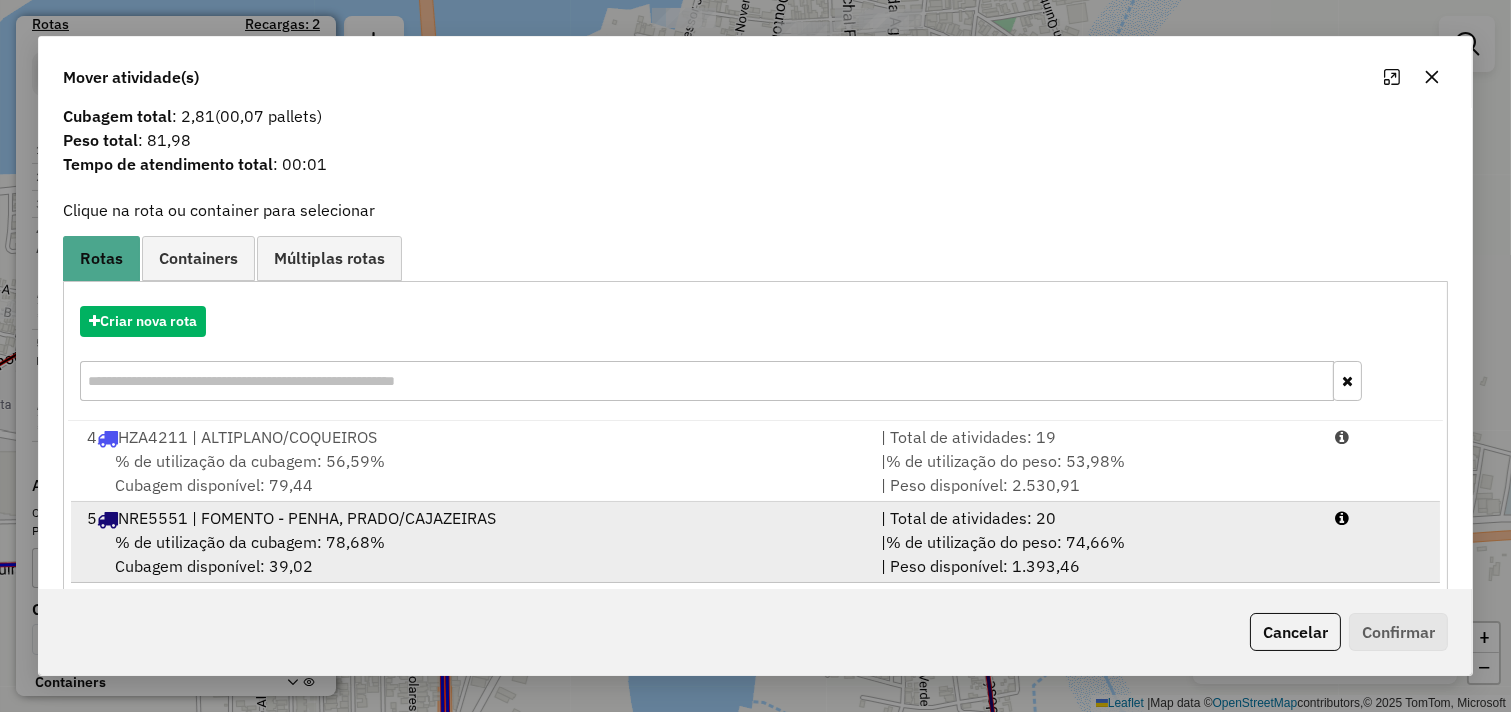 click on "|  % de utilização do peso: 74,66%  | Peso disponível: 1.393,46" at bounding box center (1096, 554) 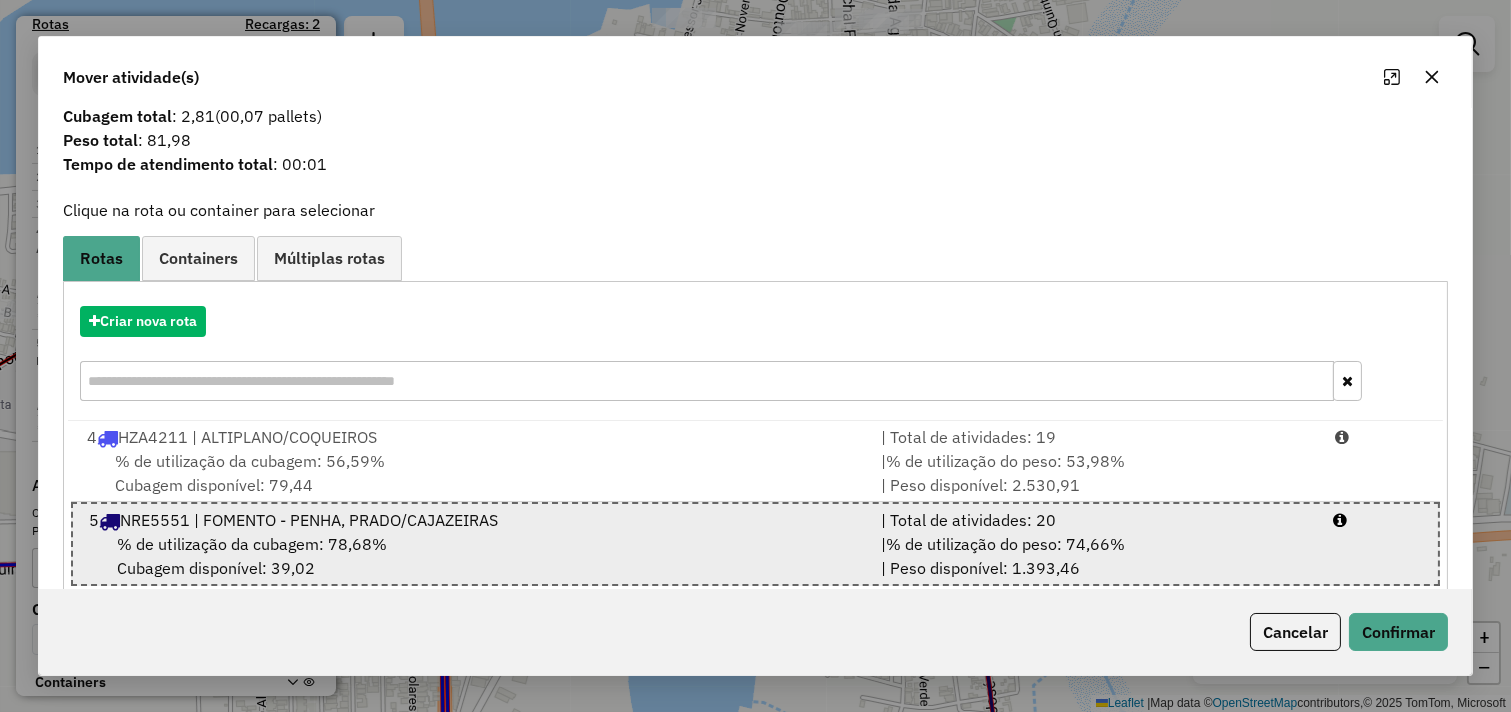 scroll, scrollTop: 64, scrollLeft: 0, axis: vertical 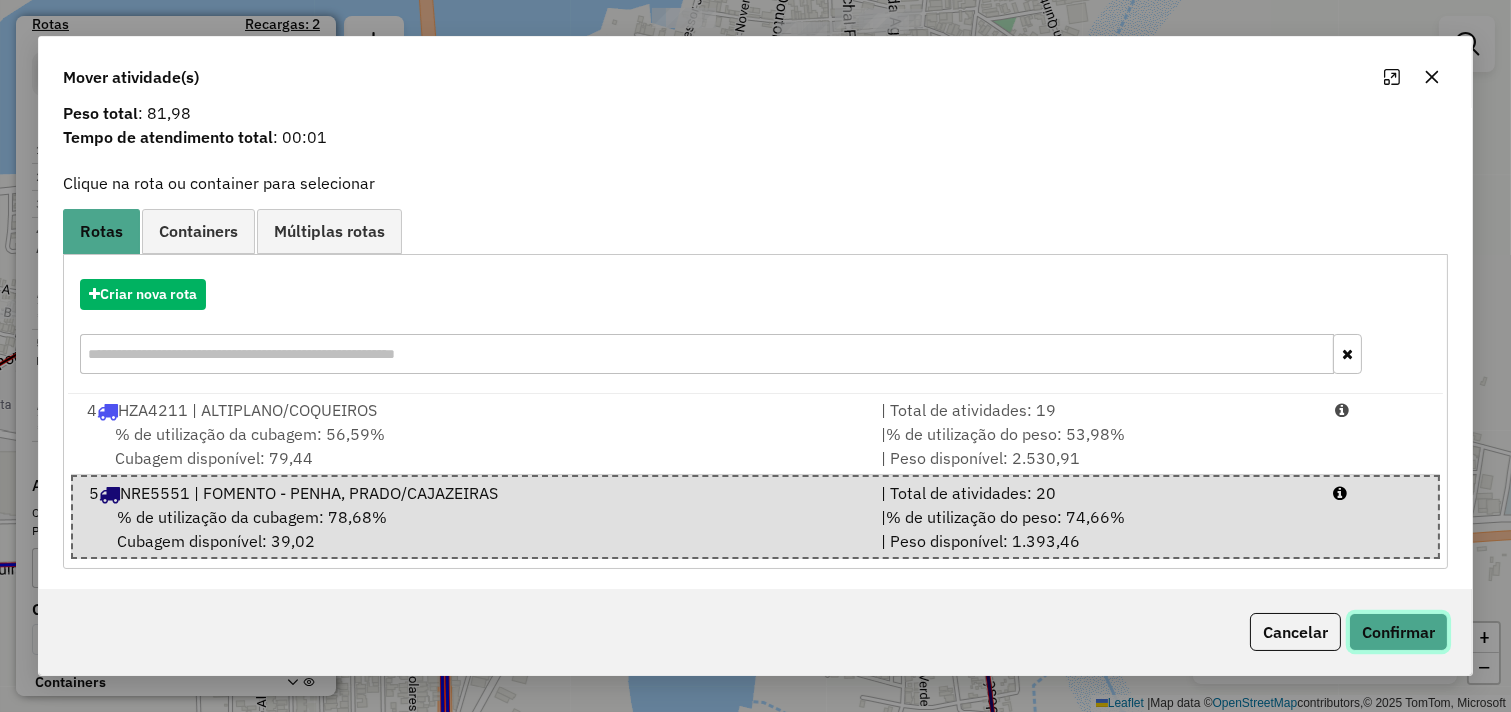 click on "Confirmar" 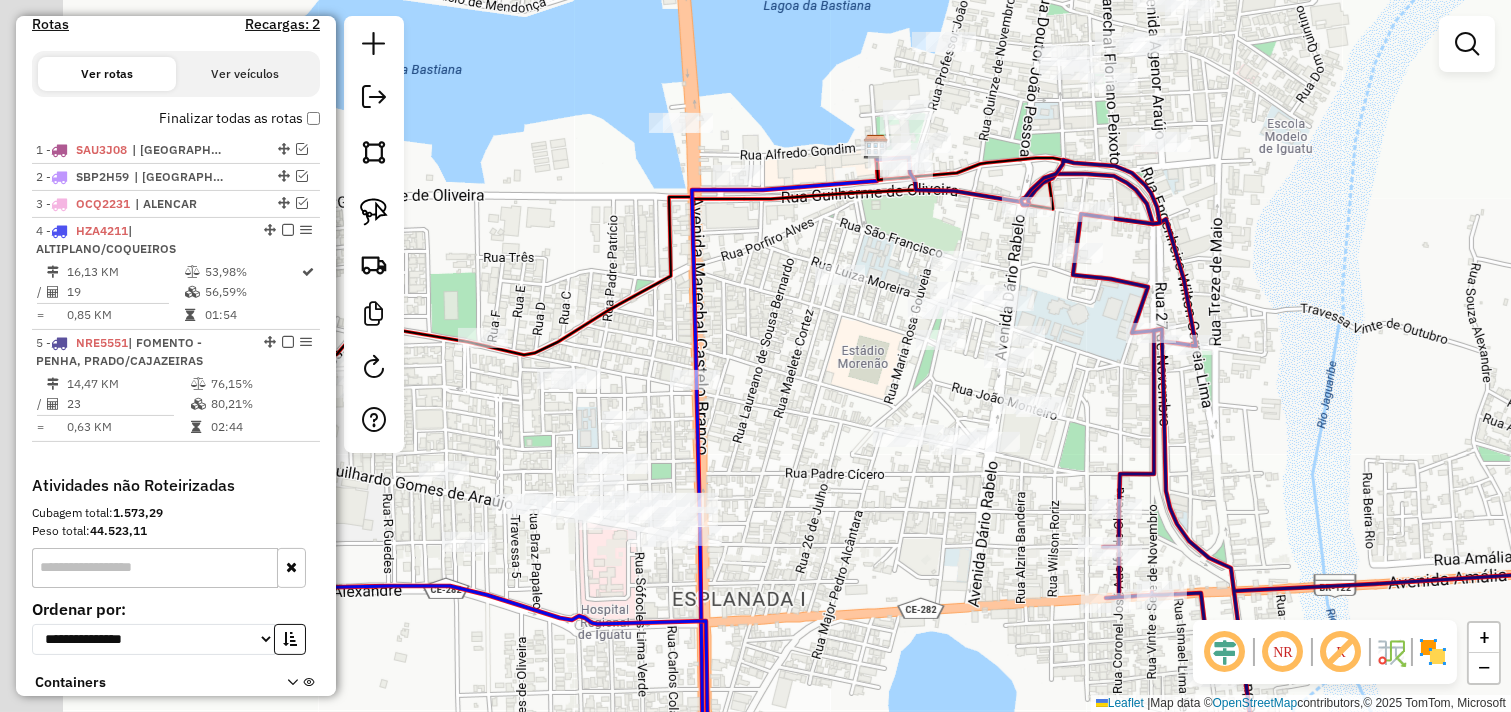 drag, startPoint x: 687, startPoint y: 492, endPoint x: 845, endPoint y: 502, distance: 158.31615 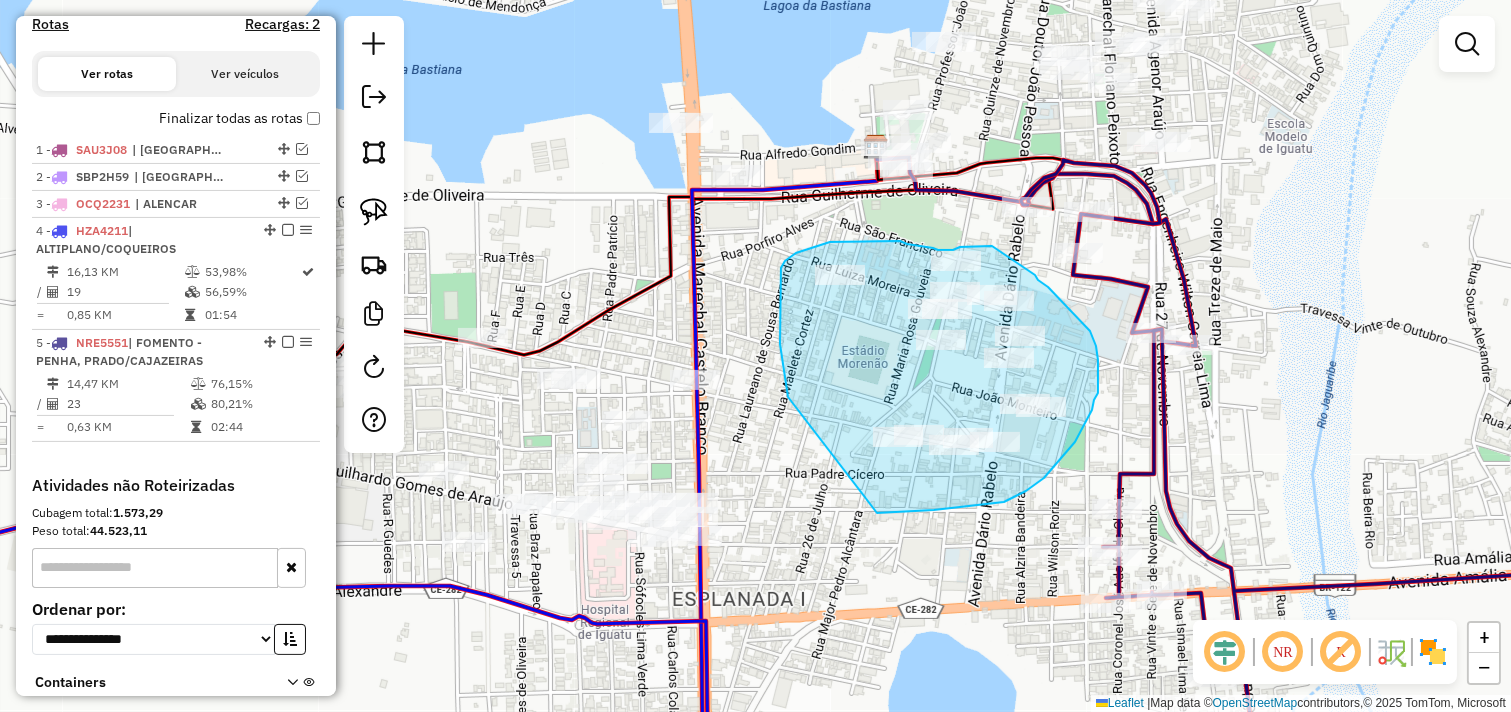 drag, startPoint x: 780, startPoint y: 331, endPoint x: 873, endPoint y: 513, distance: 204.38445 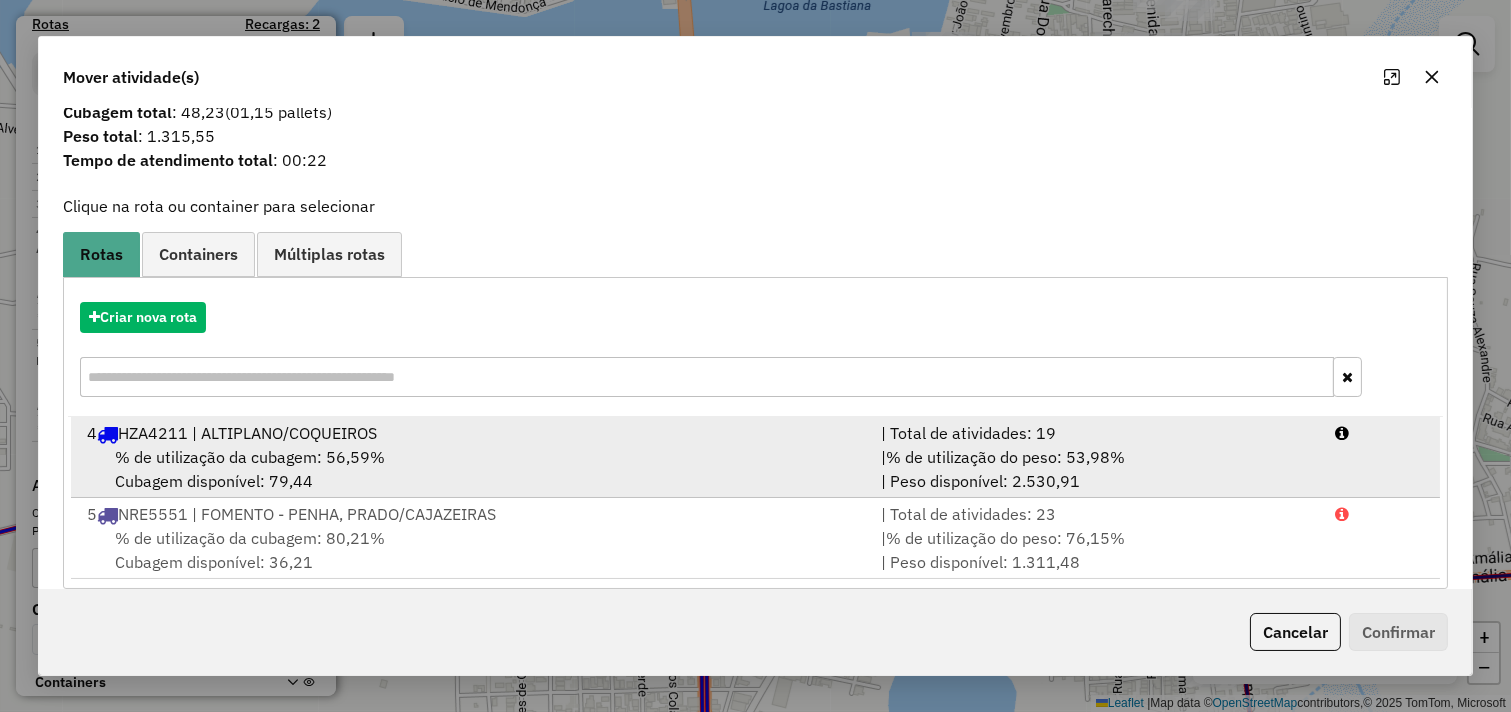 scroll, scrollTop: 64, scrollLeft: 0, axis: vertical 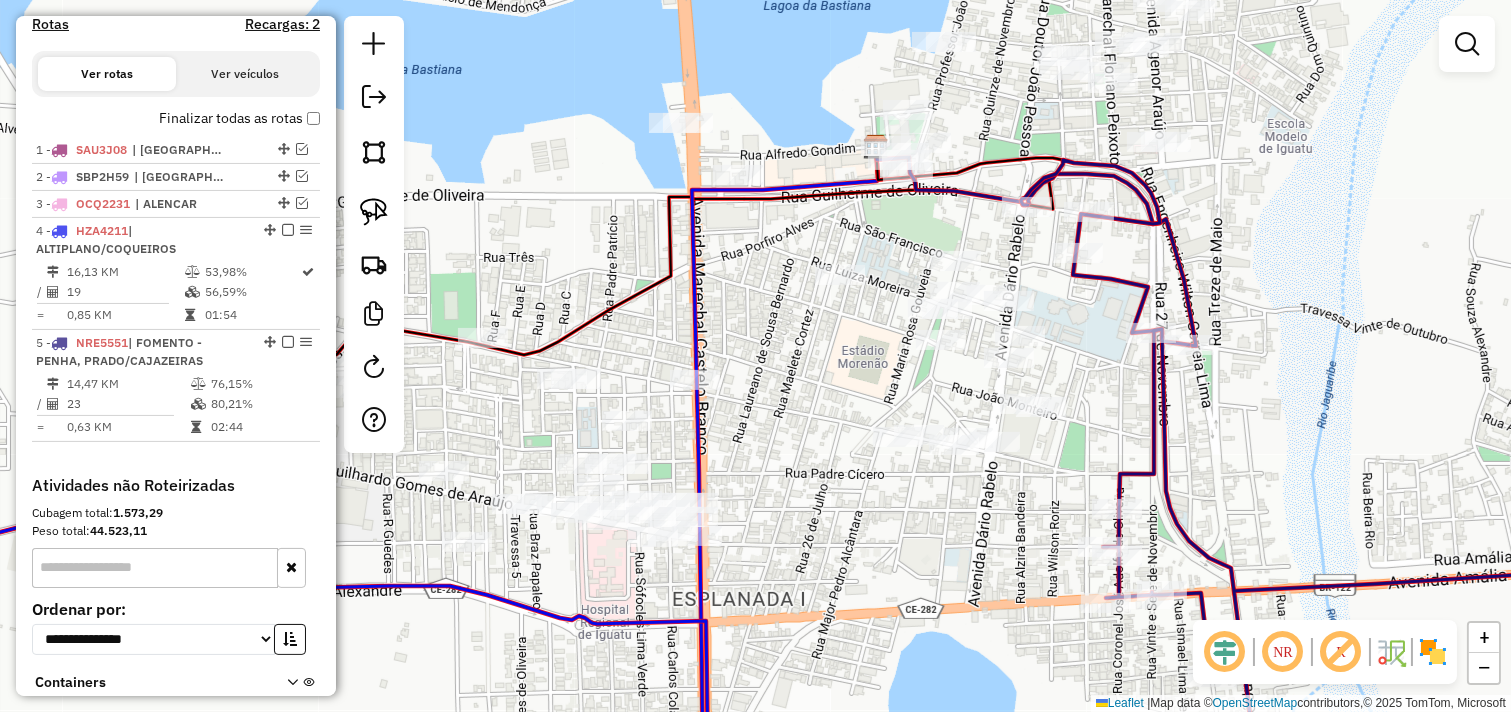 drag, startPoint x: 853, startPoint y: 514, endPoint x: 905, endPoint y: 503, distance: 53.15073 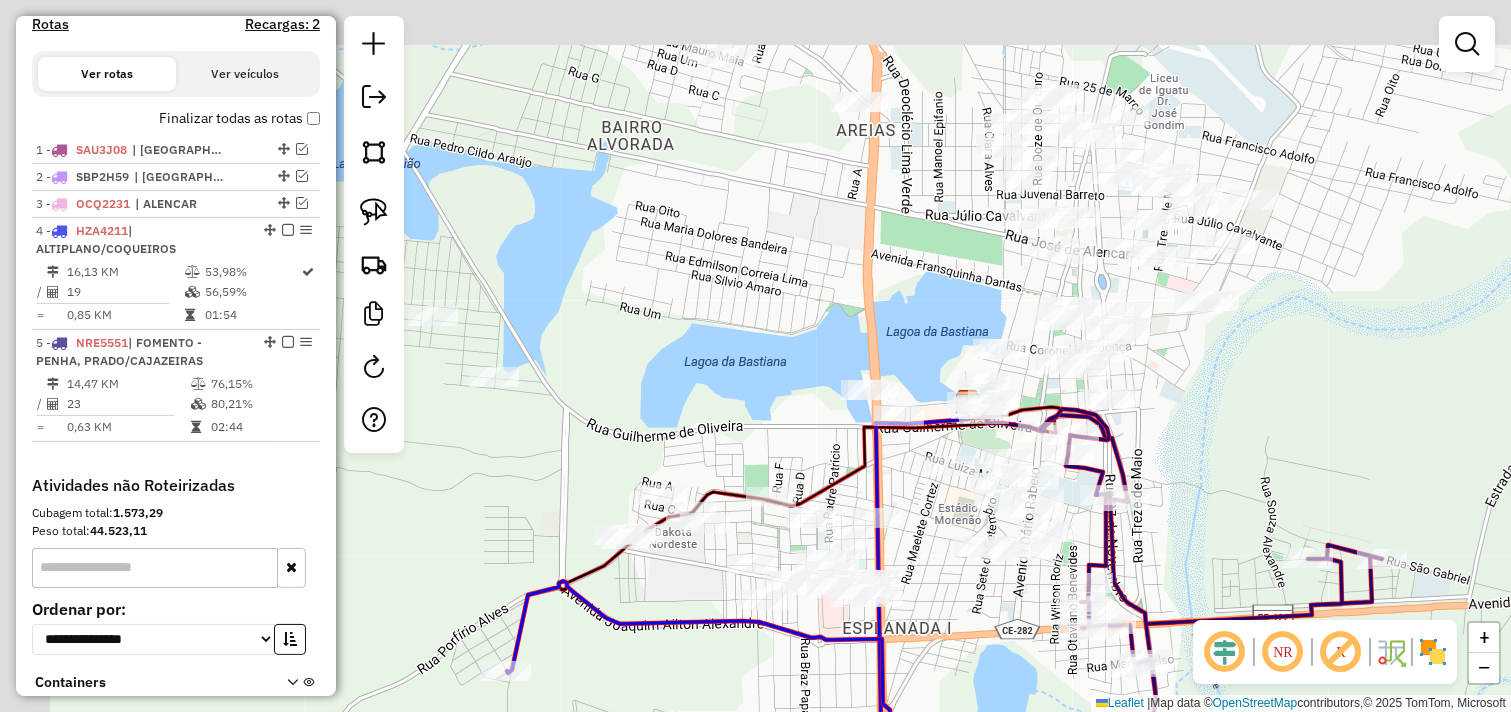drag, startPoint x: 894, startPoint y: 515, endPoint x: 948, endPoint y: 602, distance: 102.396286 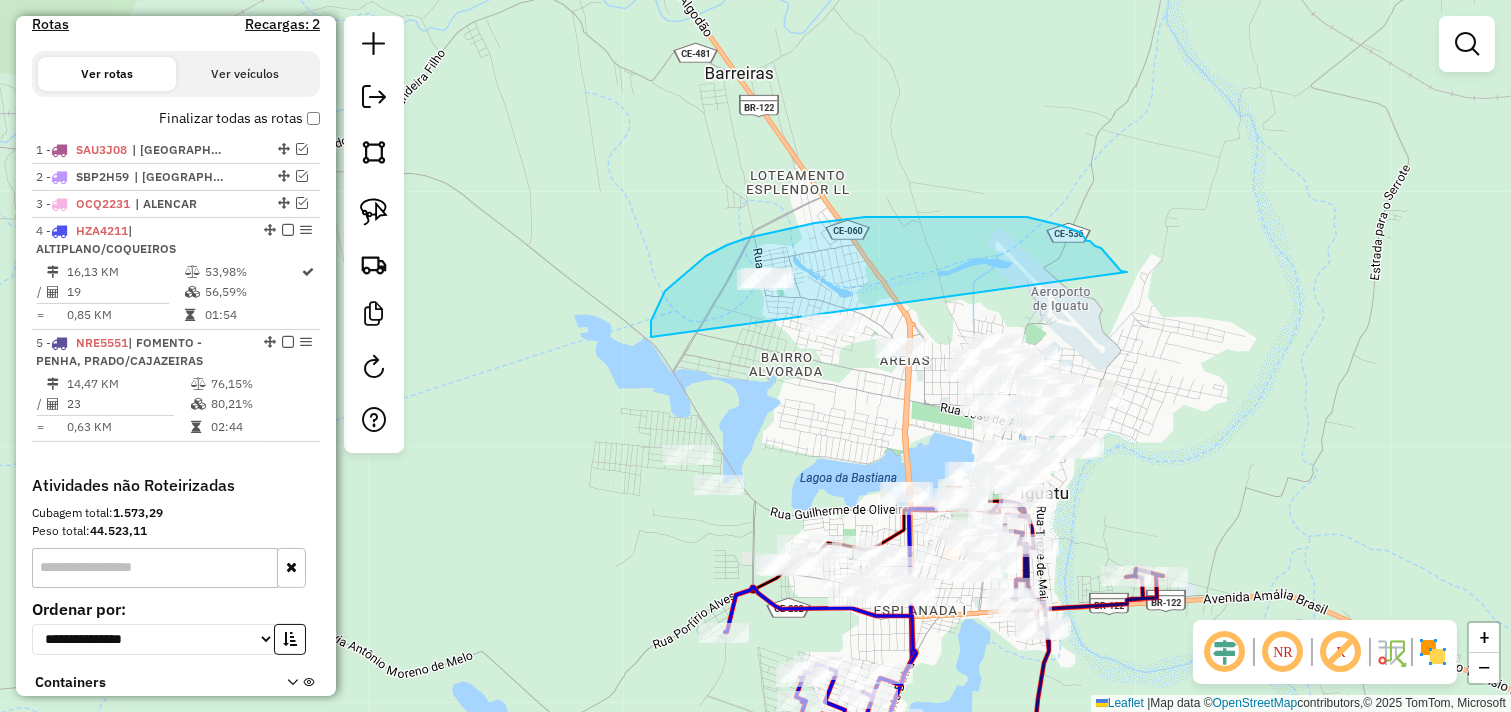 drag, startPoint x: 651, startPoint y: 330, endPoint x: 1125, endPoint y: 264, distance: 478.57288 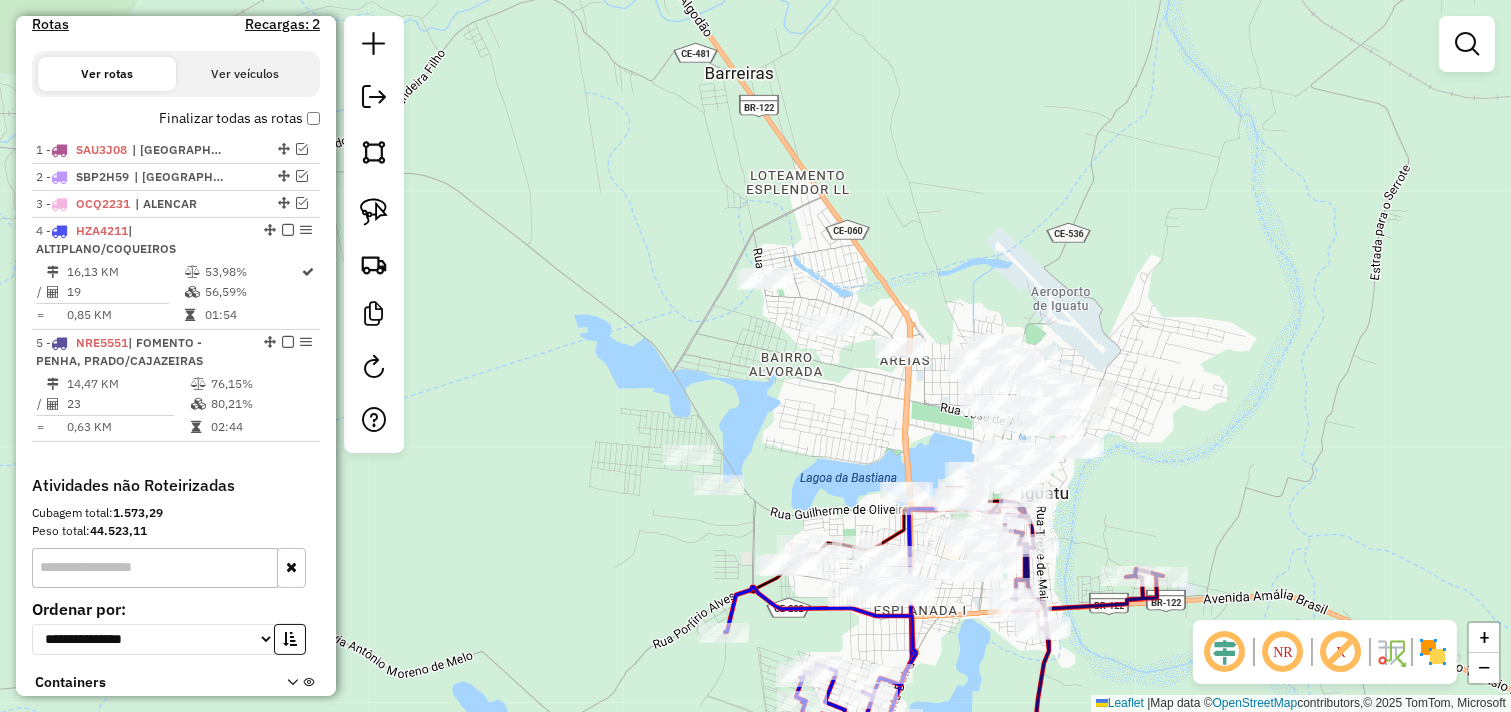 scroll, scrollTop: 622, scrollLeft: 0, axis: vertical 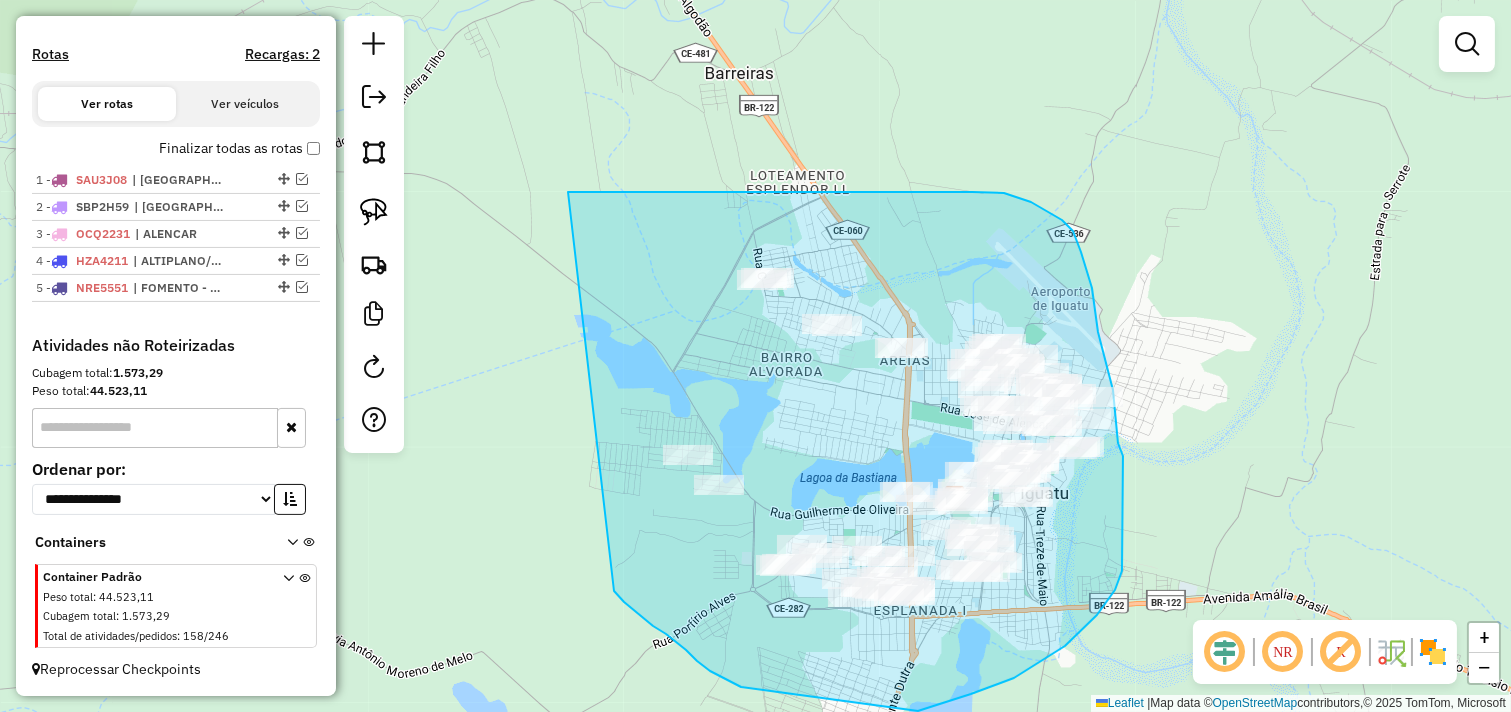 drag, startPoint x: 622, startPoint y: 192, endPoint x: 612, endPoint y: 583, distance: 391.12787 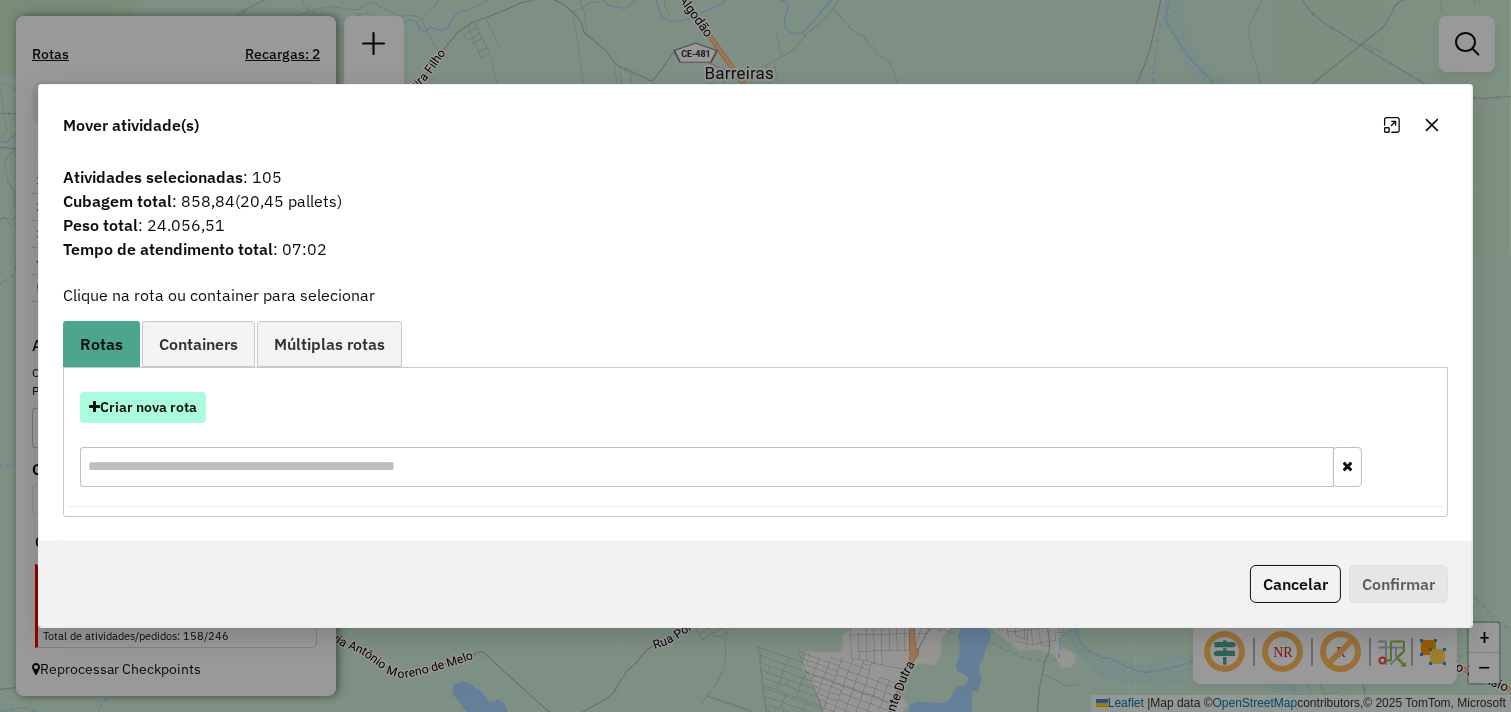 click on "Criar nova rota" at bounding box center (143, 407) 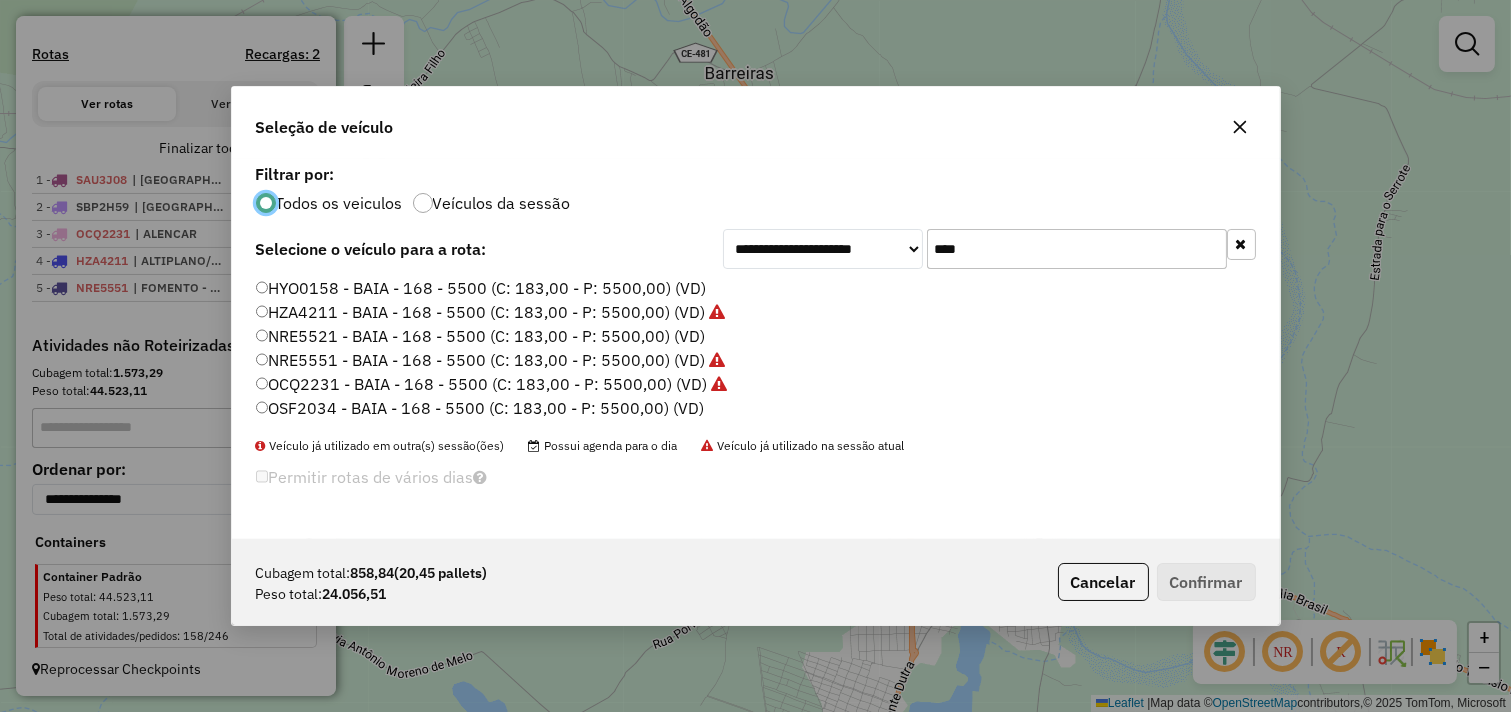 scroll, scrollTop: 11, scrollLeft: 5, axis: both 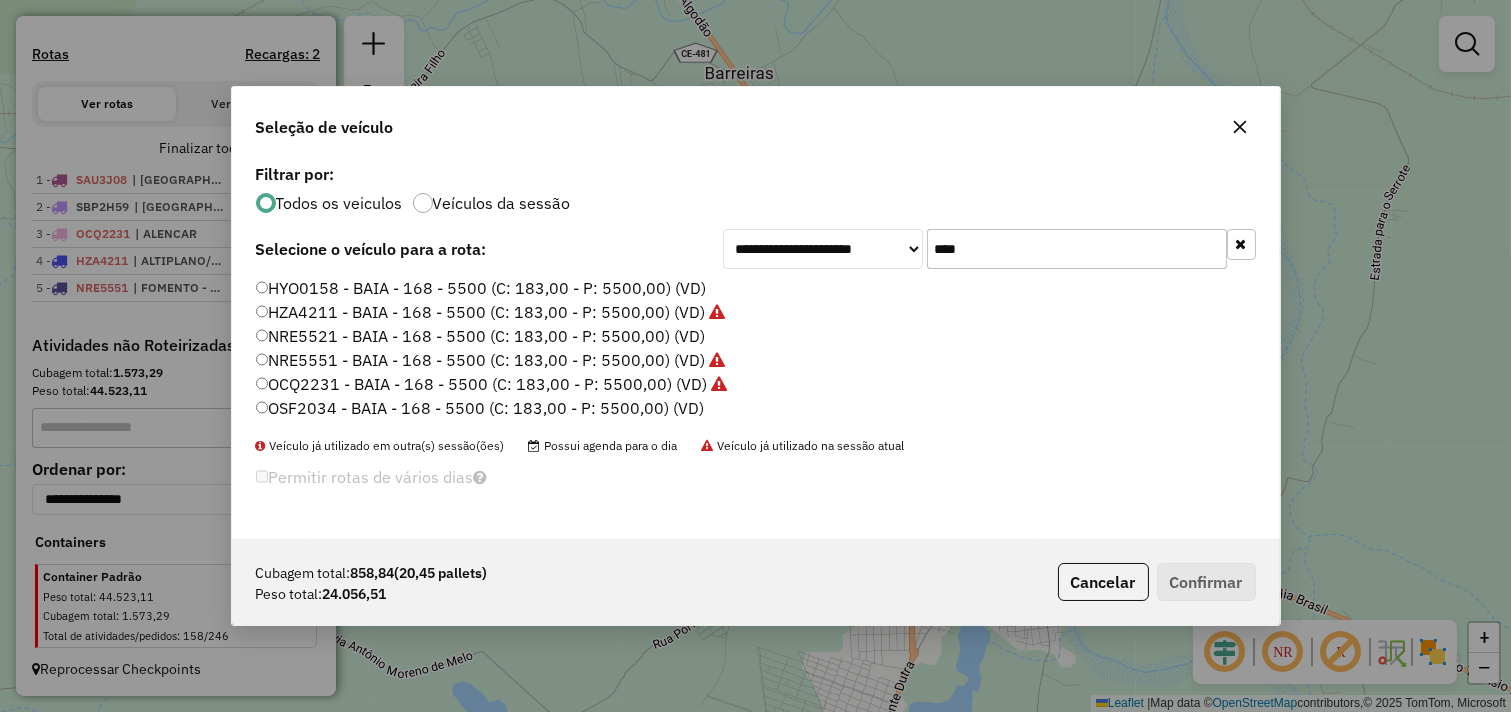 drag, startPoint x: 987, startPoint y: 240, endPoint x: 673, endPoint y: 291, distance: 318.11475 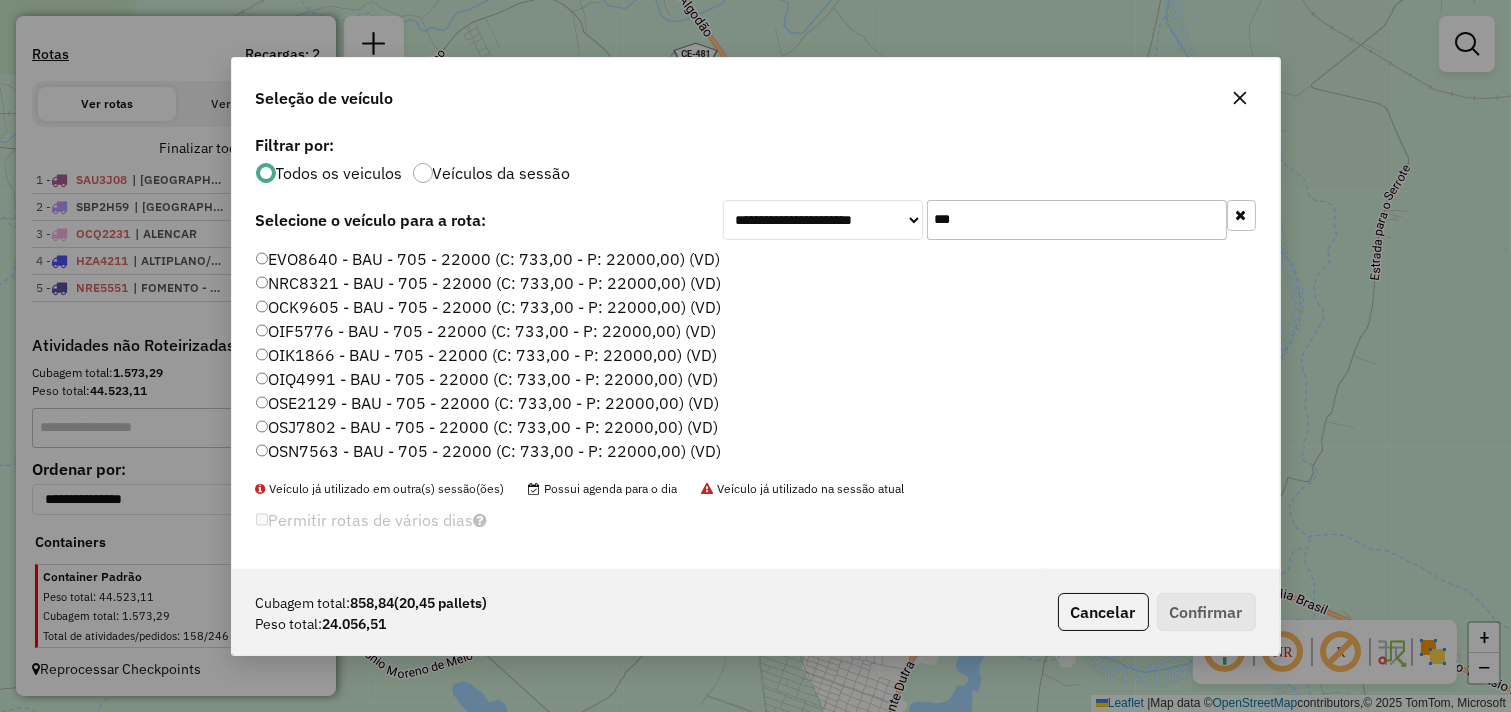 type on "***" 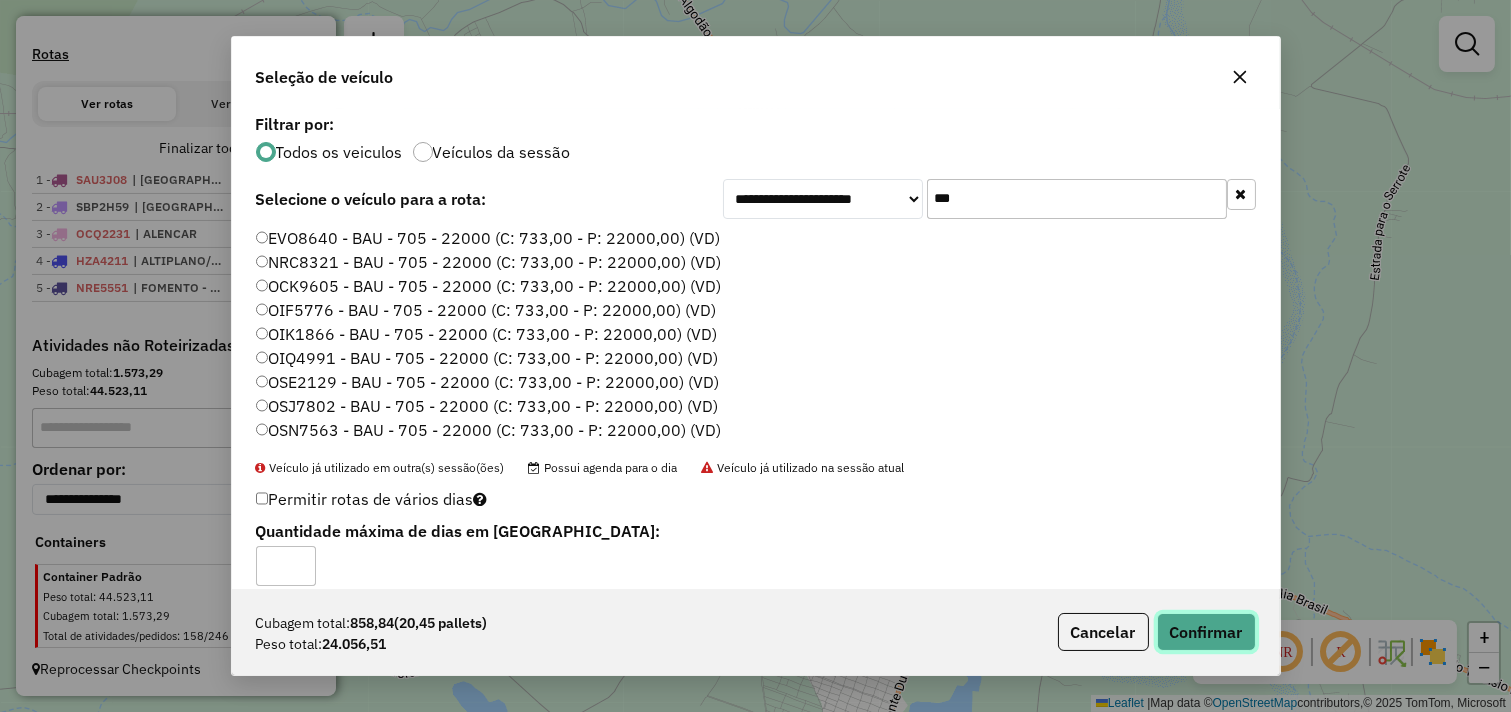 click on "Confirmar" 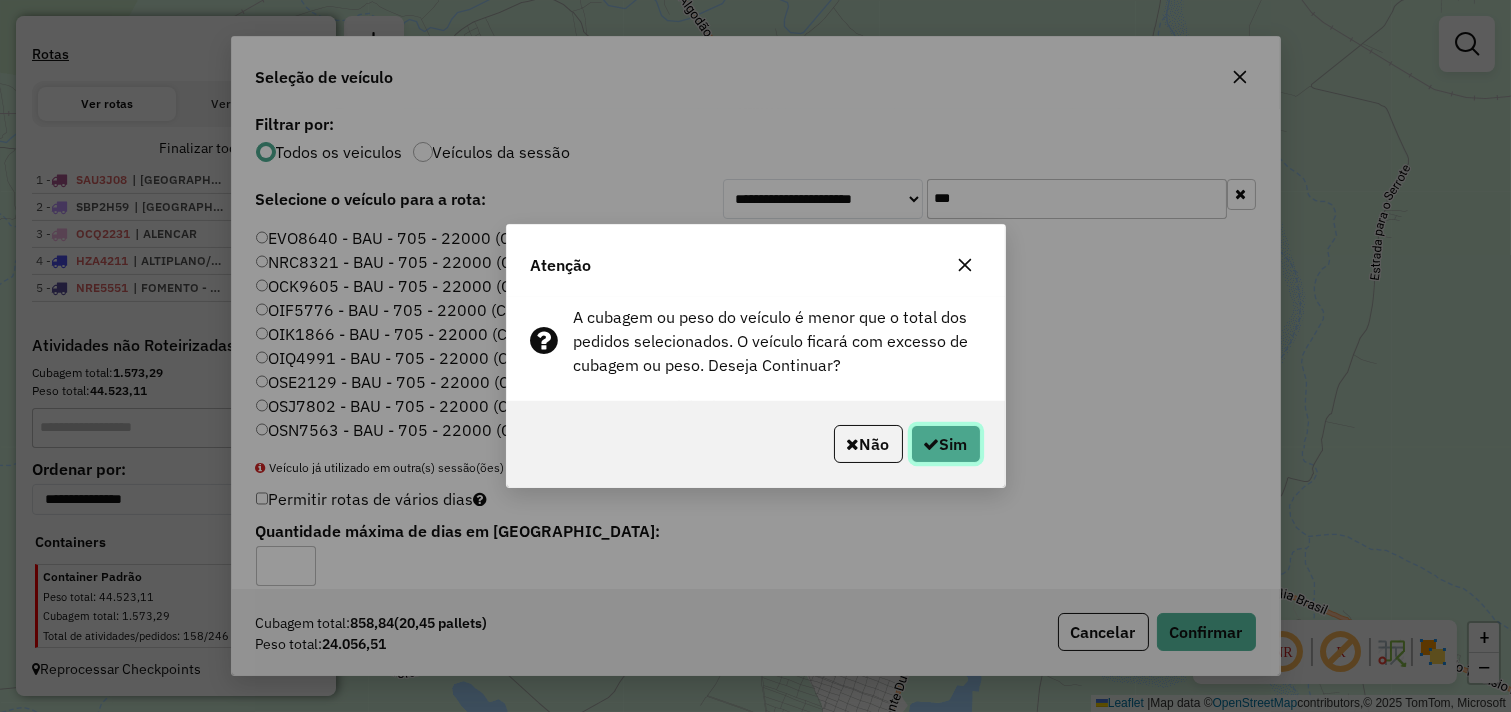 click 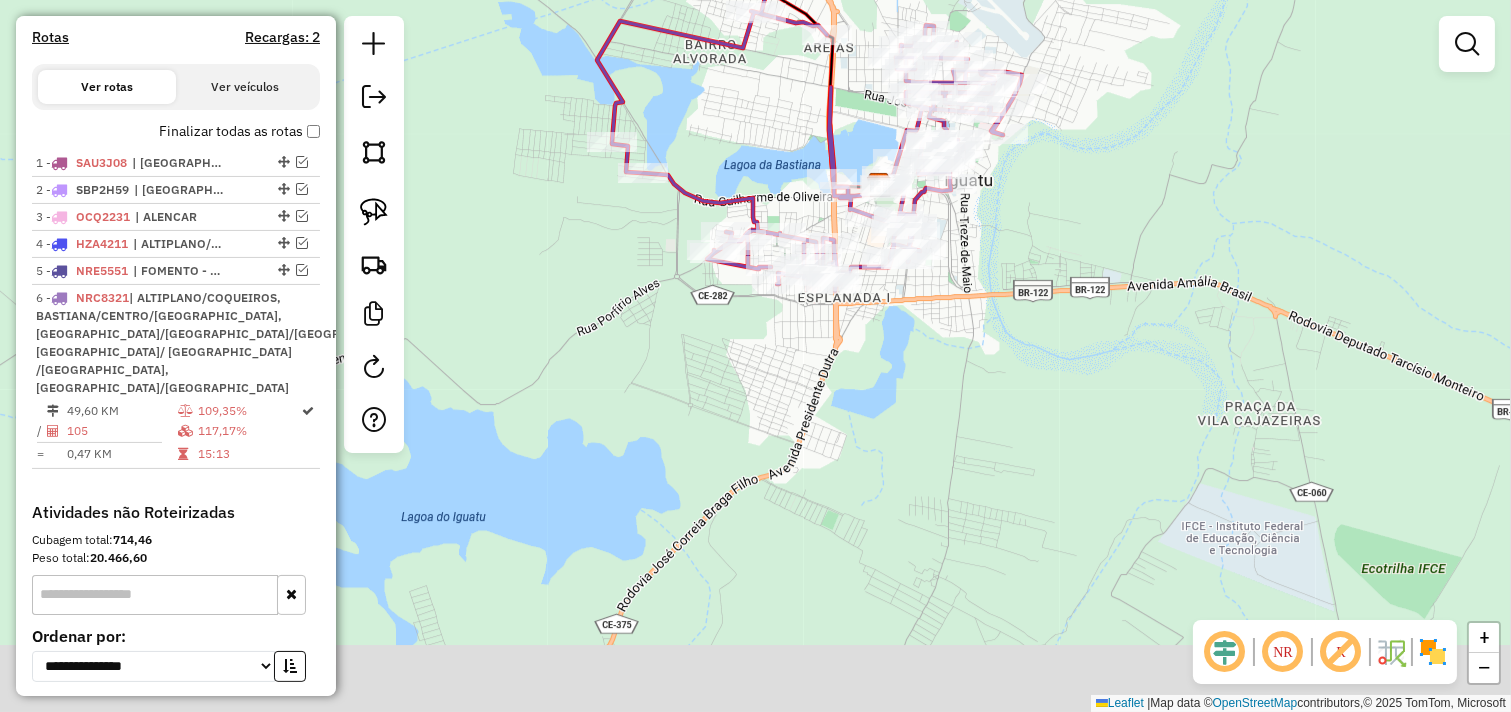 drag, startPoint x: 840, startPoint y: 436, endPoint x: 756, endPoint y: 120, distance: 326.974 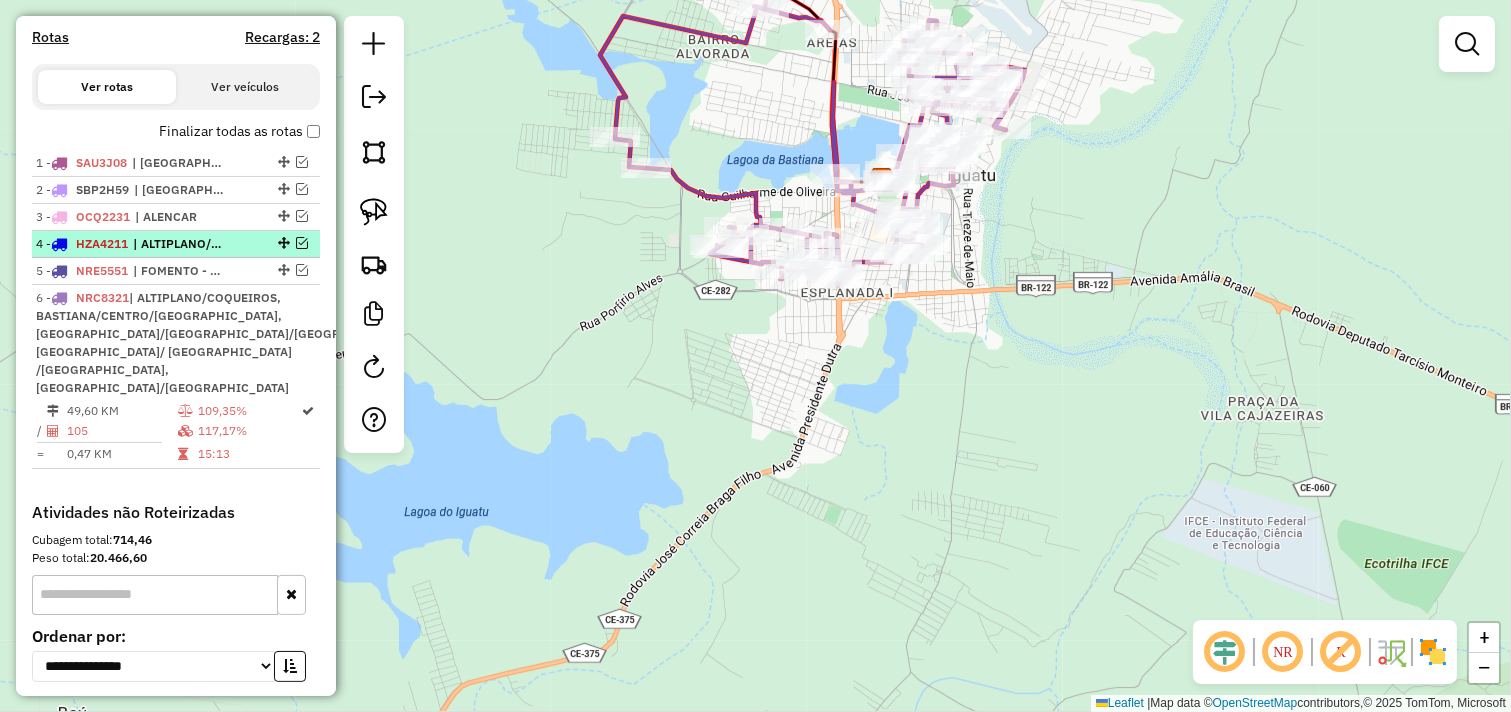 click at bounding box center [302, 243] 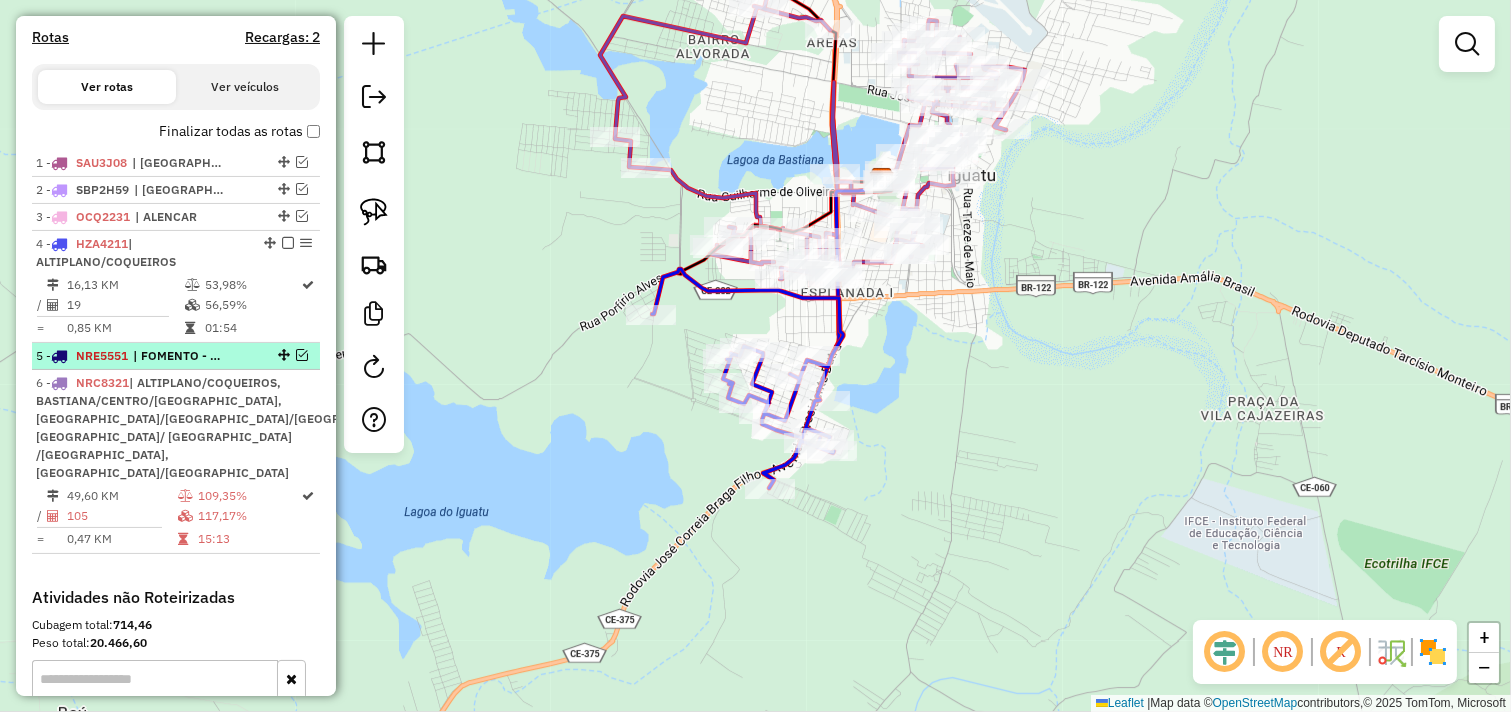 click at bounding box center [302, 355] 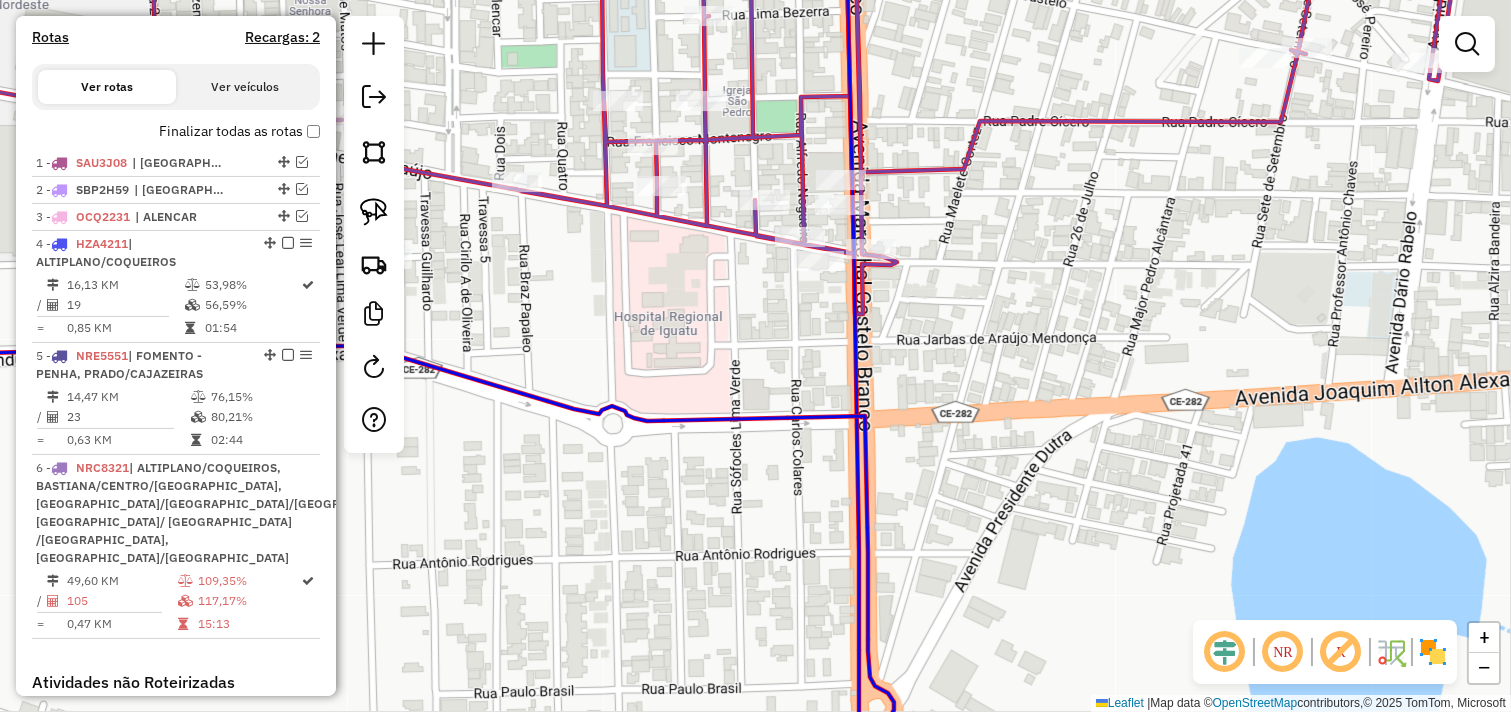 drag, startPoint x: 903, startPoint y: 73, endPoint x: 871, endPoint y: 195, distance: 126.12692 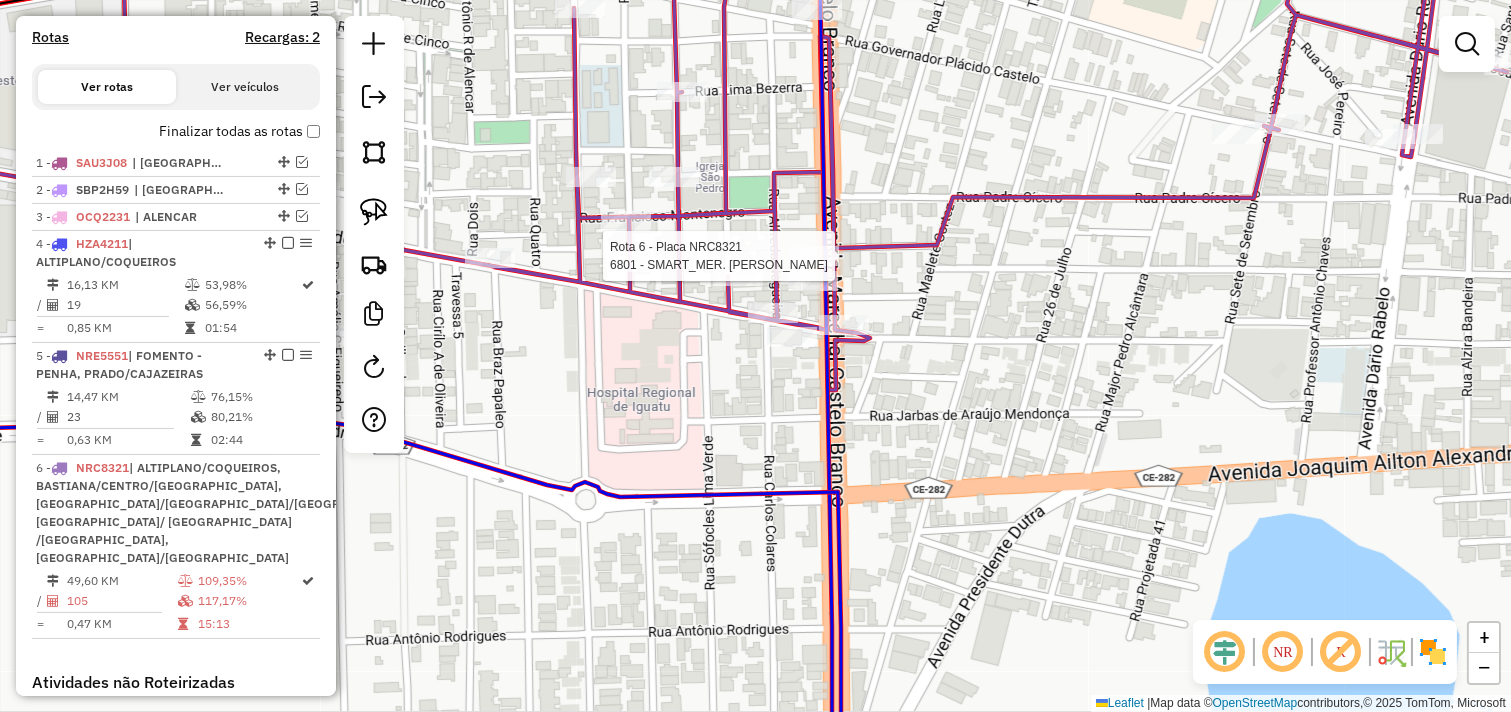 select on "**********" 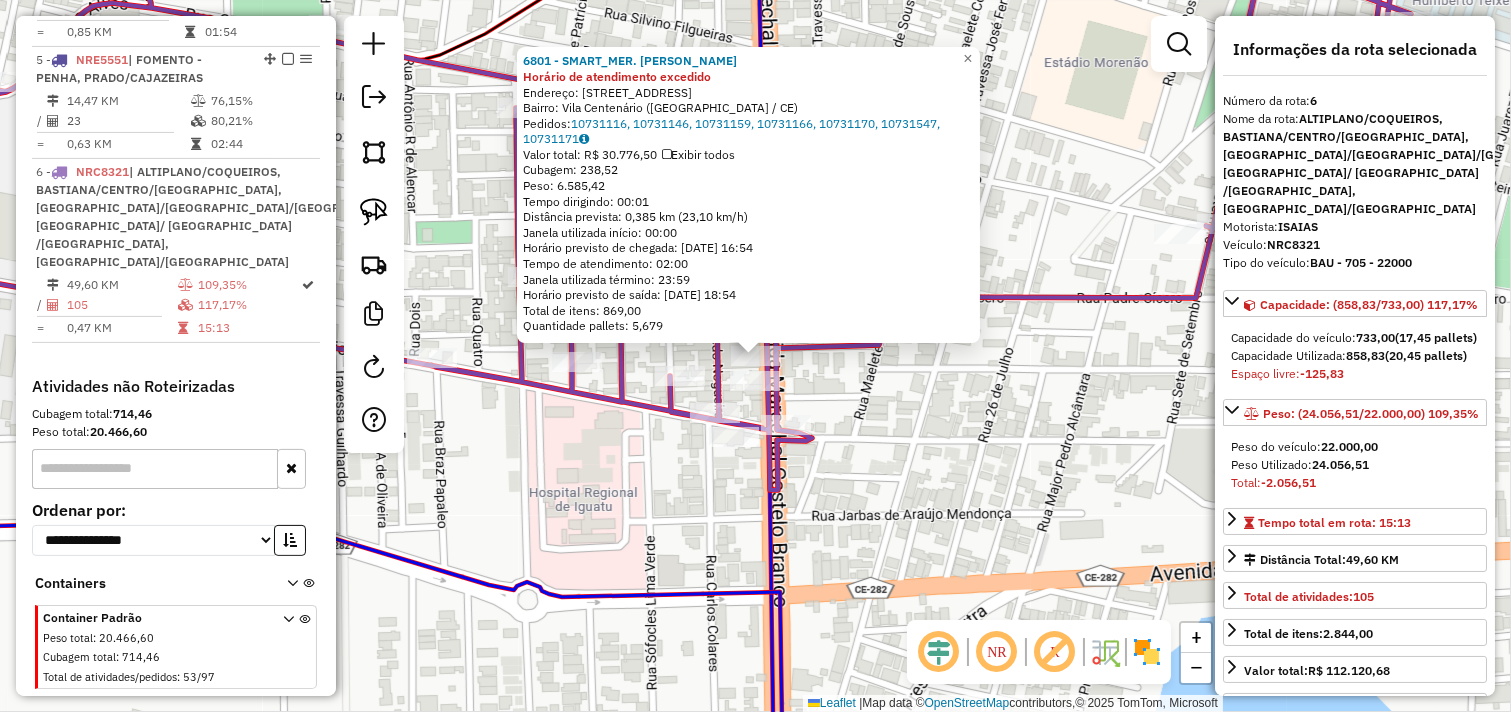 scroll, scrollTop: 976, scrollLeft: 0, axis: vertical 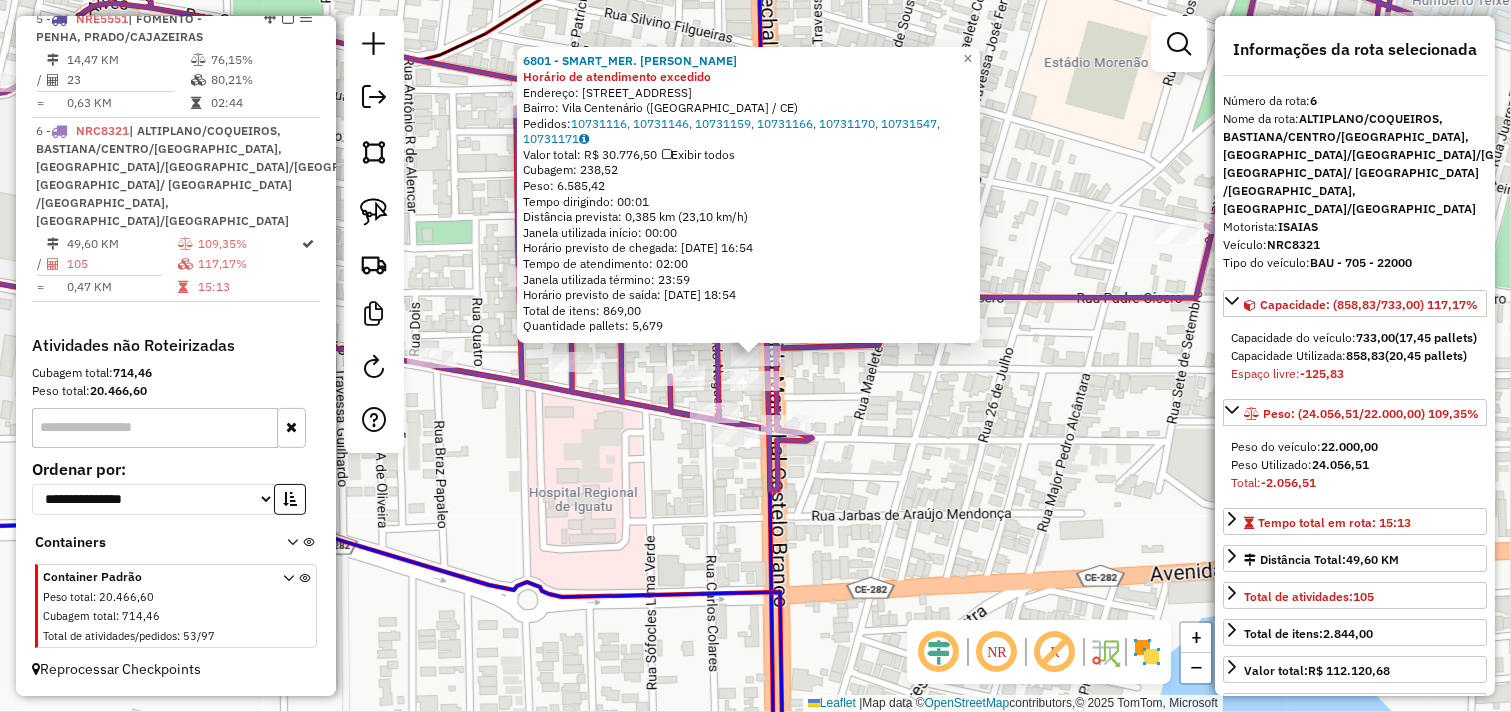 click on "6801 - SMART_MER. ALEXANDRE Horário de atendimento excedido  Endereço: Avenida Marechal Castelo Branco, 356   Bairro: Vila Centenário (Iguatu / CE)   Pedidos:  10731116, 10731146, 10731159, 10731166, 10731170, 10731547, 10731171   Valor total: R$ 30.776,50   Exibir todos   Cubagem: 238,52  Peso: 6.585,42  Tempo dirigindo: 00:01   Distância prevista: 0,385 km (23,10 km/h)   Janela utilizada início: 00:00   Horário previsto de chegada: 11/07/2025 16:54   Tempo de atendimento: 02:00   Janela utilizada término: 23:59   Horário previsto de saída: 11/07/2025 18:54   Total de itens: 869,00   Quantidade pallets: 5,679  × Janela de atendimento Grade de atendimento Capacidade Transportadoras Veículos Cliente Pedidos  Rotas Selecione os dias de semana para filtrar as janelas de atendimento  Seg   Ter   Qua   Qui   Sex   Sáb   Dom  Informe o período da janela de atendimento: De: Até:  Filtrar exatamente a janela do cliente  Considerar janela de atendimento padrão   Seg   Ter   Qua   Qui   Sex   Sáb   Dom" 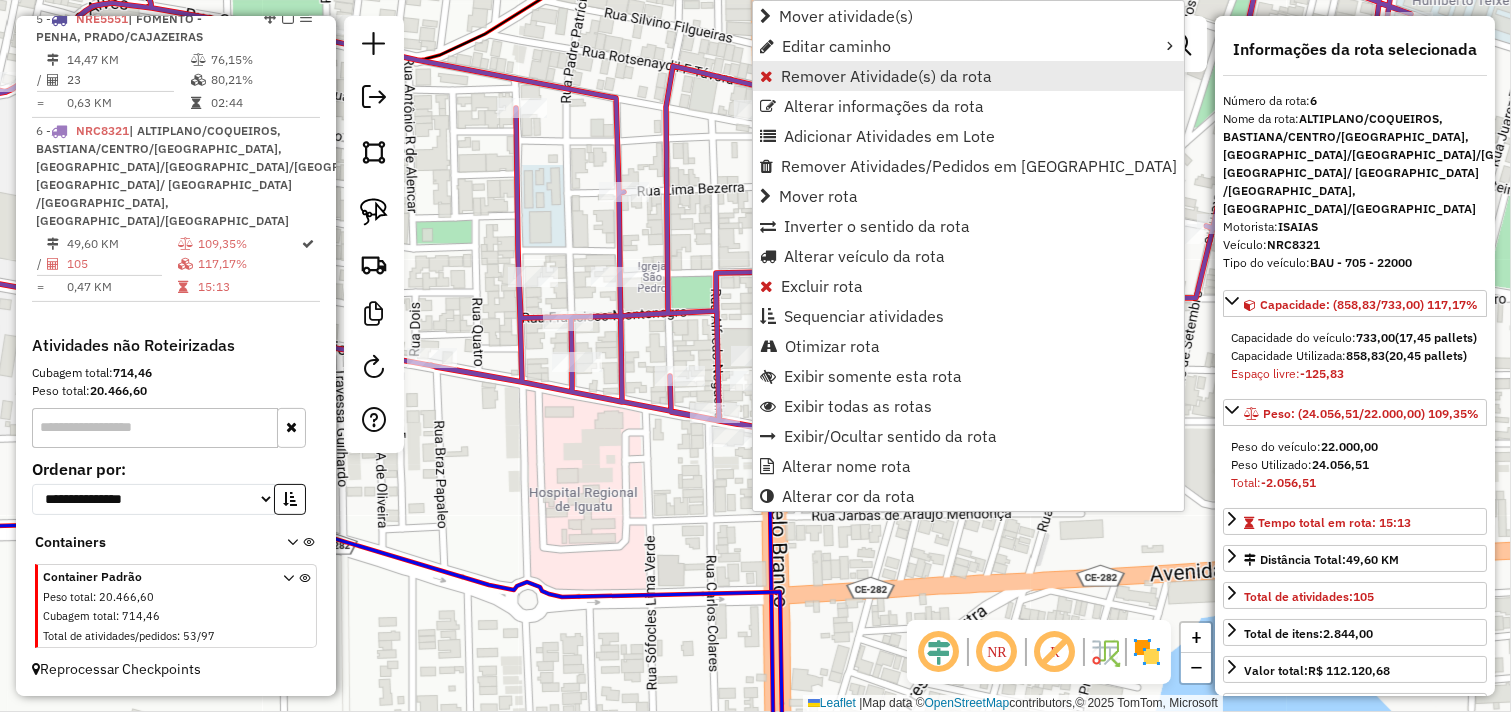 click on "Remover Atividade(s) da rota" at bounding box center [886, 76] 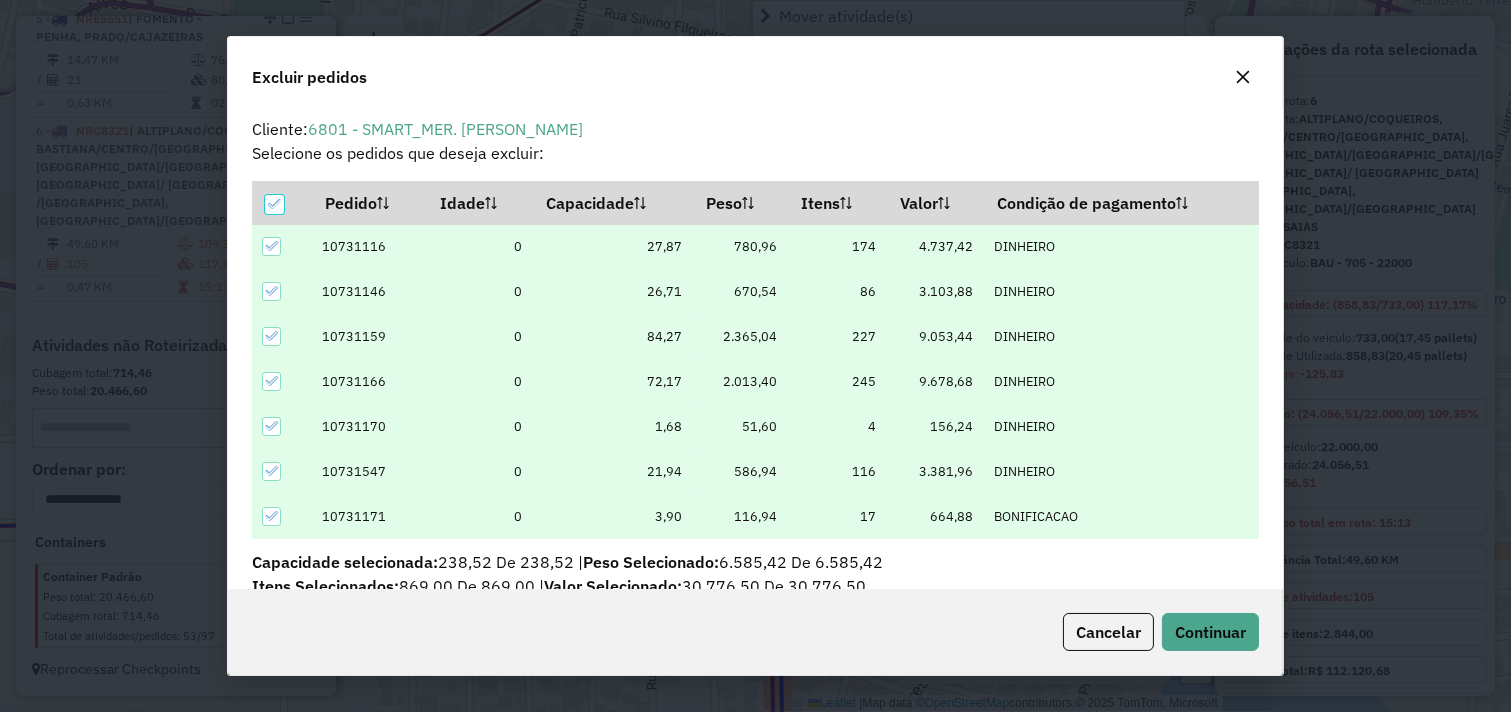 scroll, scrollTop: 11, scrollLeft: 6, axis: both 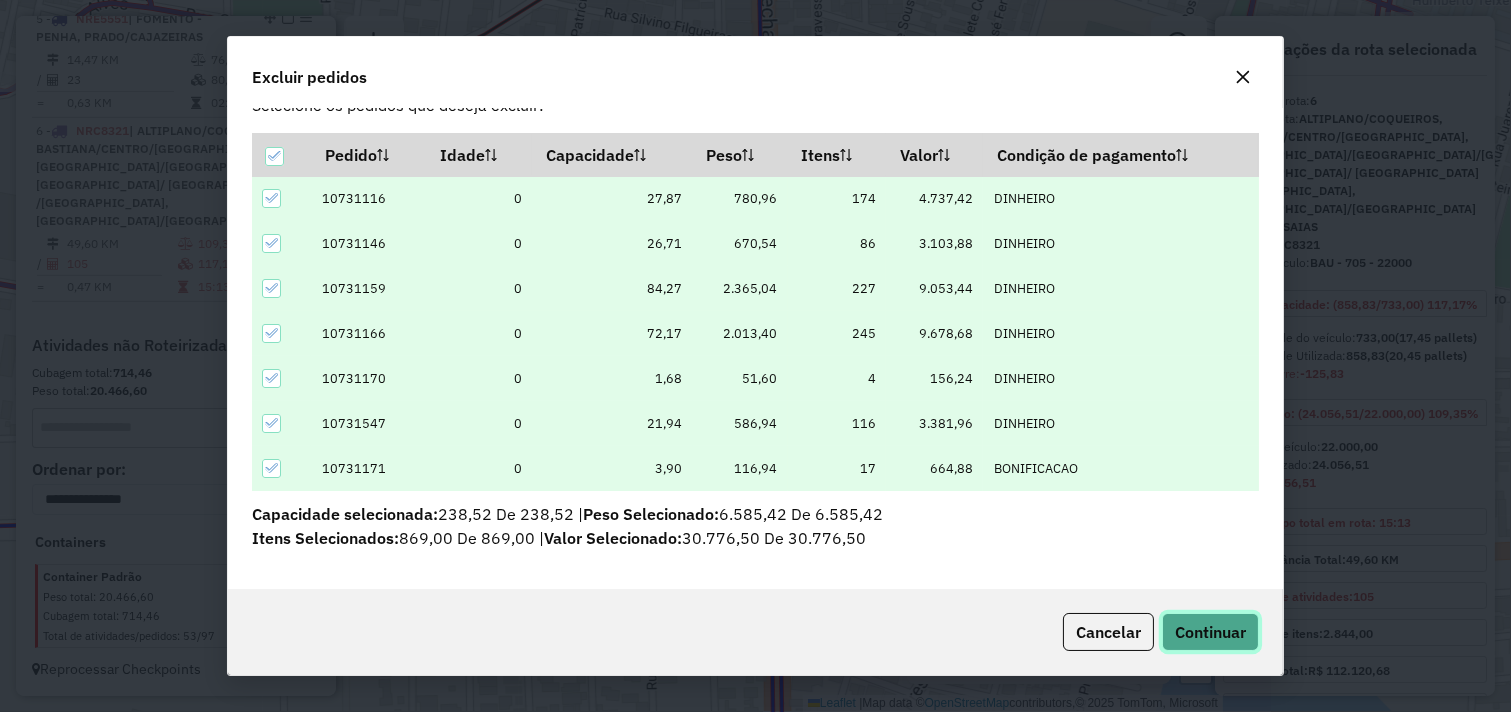 click on "Continuar" 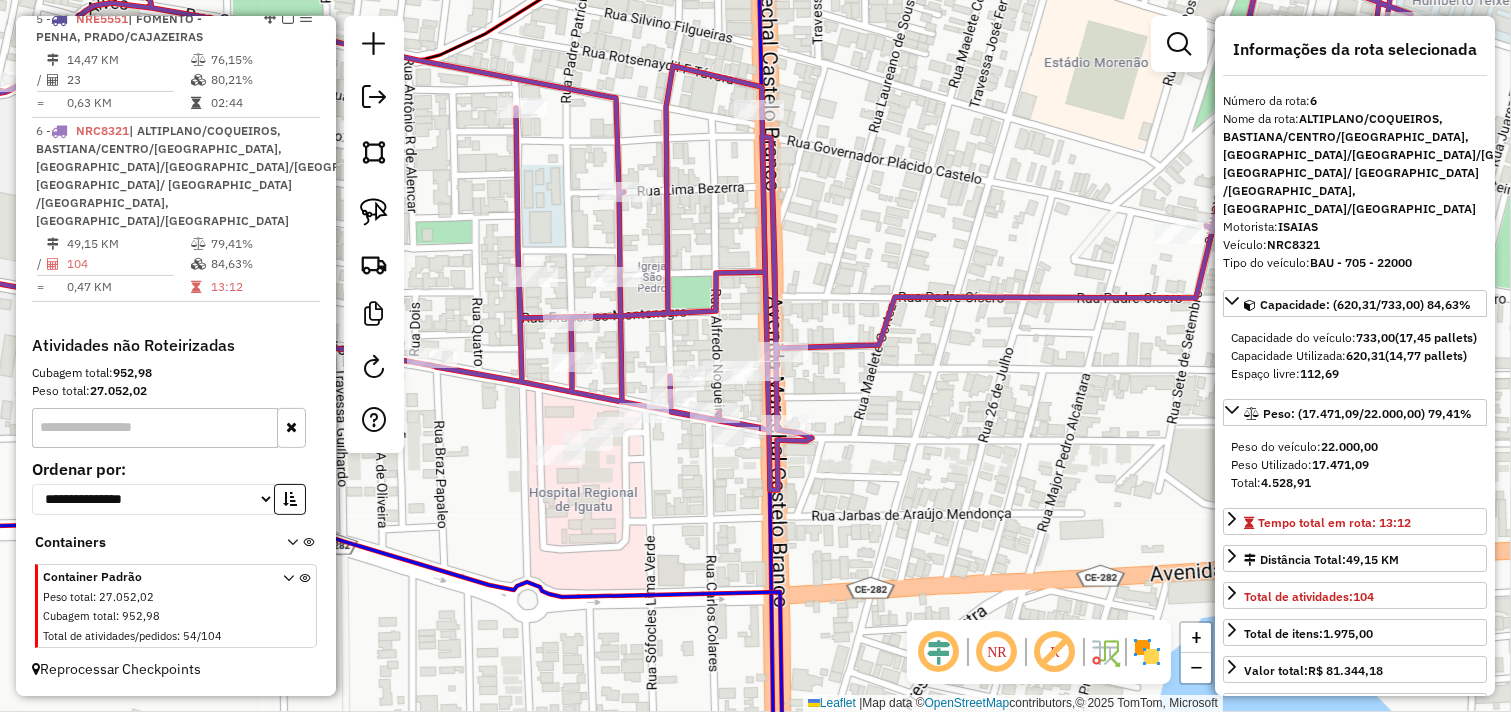 click on "Janela de atendimento Grade de atendimento Capacidade Transportadoras Veículos Cliente Pedidos  Rotas Selecione os dias de semana para filtrar as janelas de atendimento  Seg   Ter   Qua   Qui   Sex   Sáb   Dom  Informe o período da janela de atendimento: De: Até:  Filtrar exatamente a janela do cliente  Considerar janela de atendimento padrão  Selecione os dias de semana para filtrar as grades de atendimento  Seg   Ter   Qua   Qui   Sex   Sáb   Dom   Considerar clientes sem dia de atendimento cadastrado  Clientes fora do dia de atendimento selecionado Filtrar as atividades entre os valores definidos abaixo:  Peso mínimo:   Peso máximo:   Cubagem mínima:   Cubagem máxima:   De:   Até:  Filtrar as atividades entre o tempo de atendimento definido abaixo:  De:   Até:   Considerar capacidade total dos clientes não roteirizados Transportadora: Selecione um ou mais itens Tipo de veículo: Selecione um ou mais itens Veículo: Selecione um ou mais itens Motorista: Selecione um ou mais itens Nome: Rótulo:" 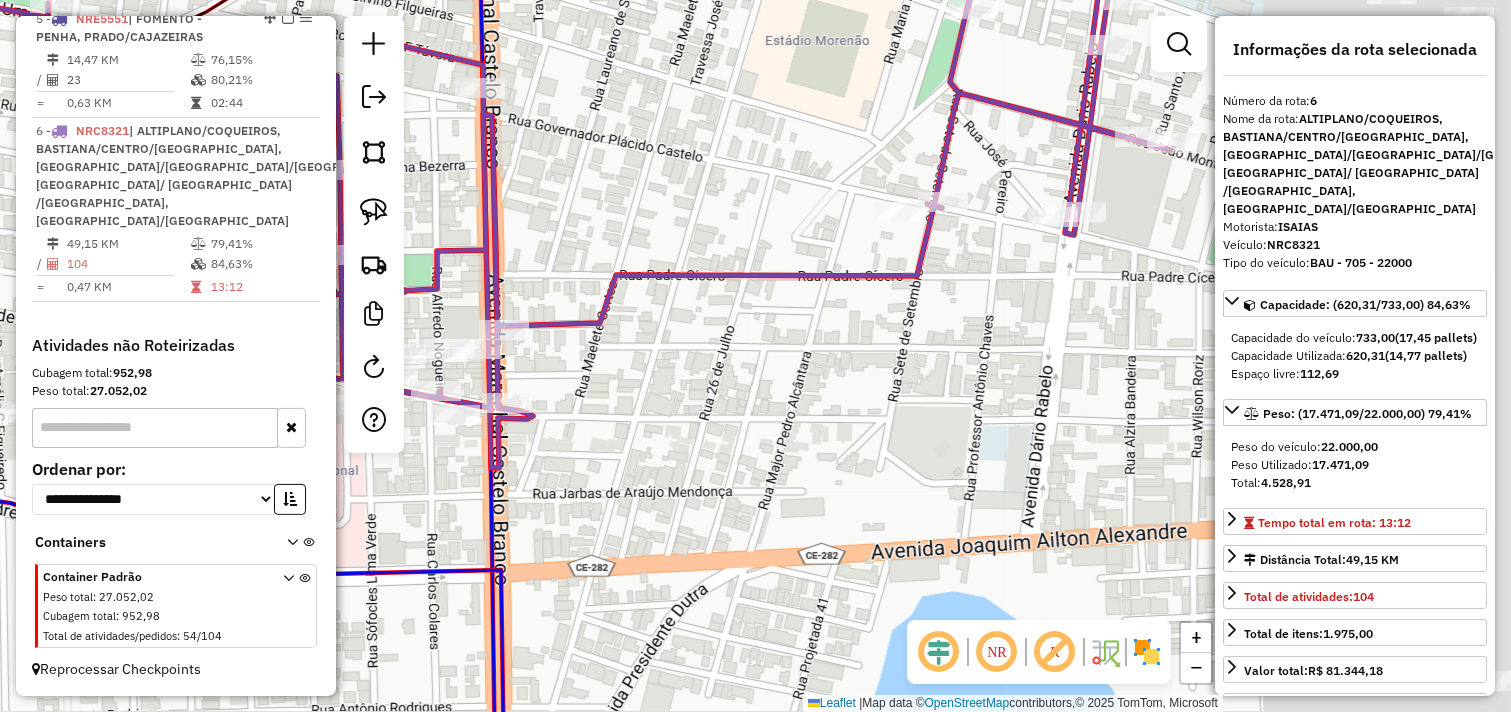drag, startPoint x: 1028, startPoint y: 383, endPoint x: 762, endPoint y: 354, distance: 267.57617 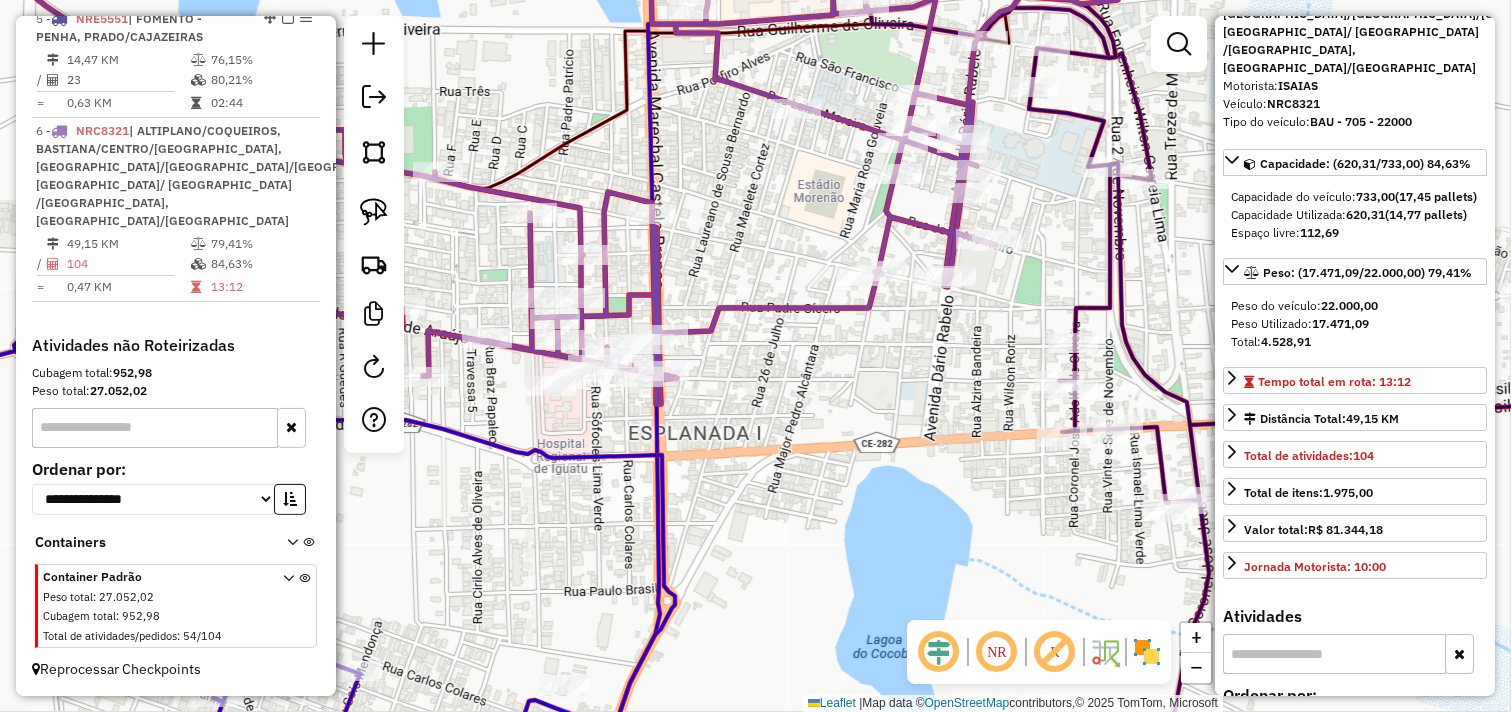 scroll, scrollTop: 444, scrollLeft: 0, axis: vertical 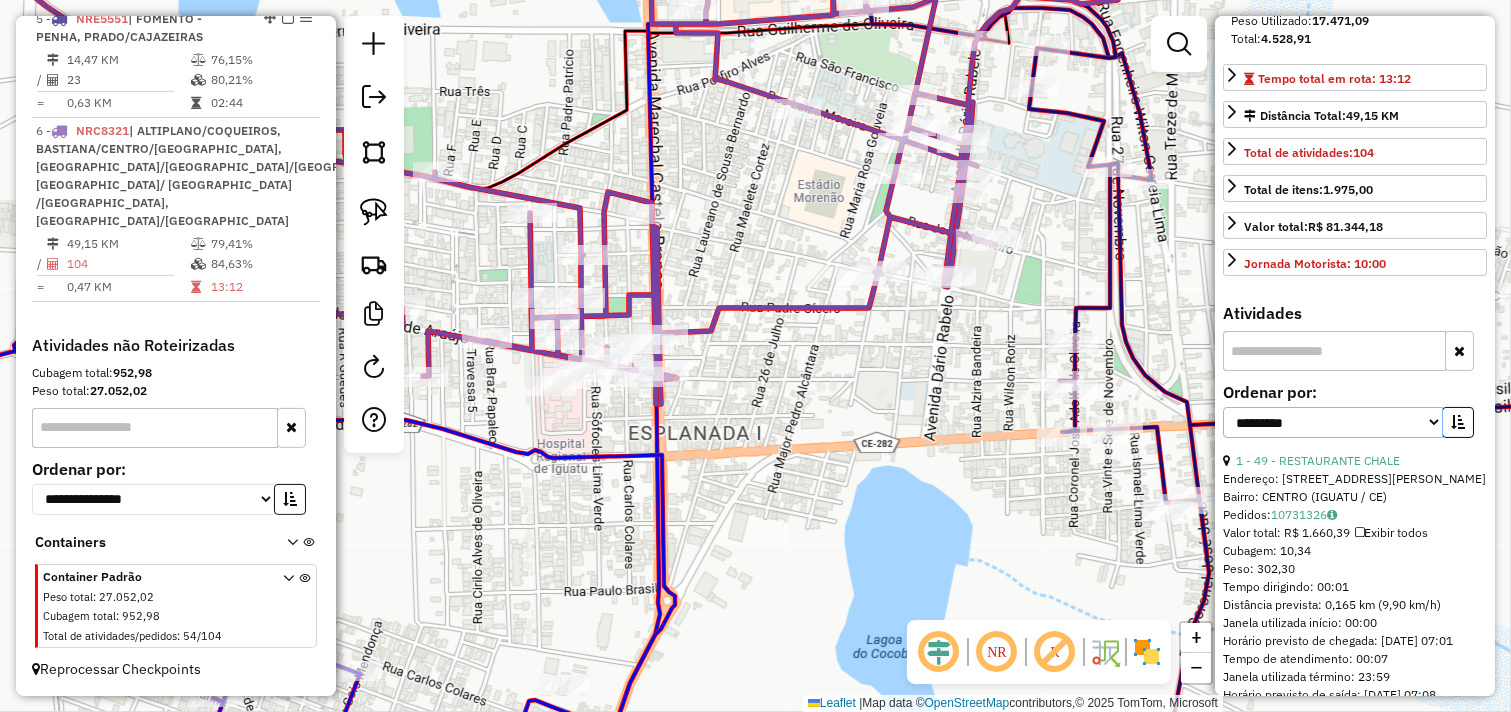 click on "**********" at bounding box center (1333, 422) 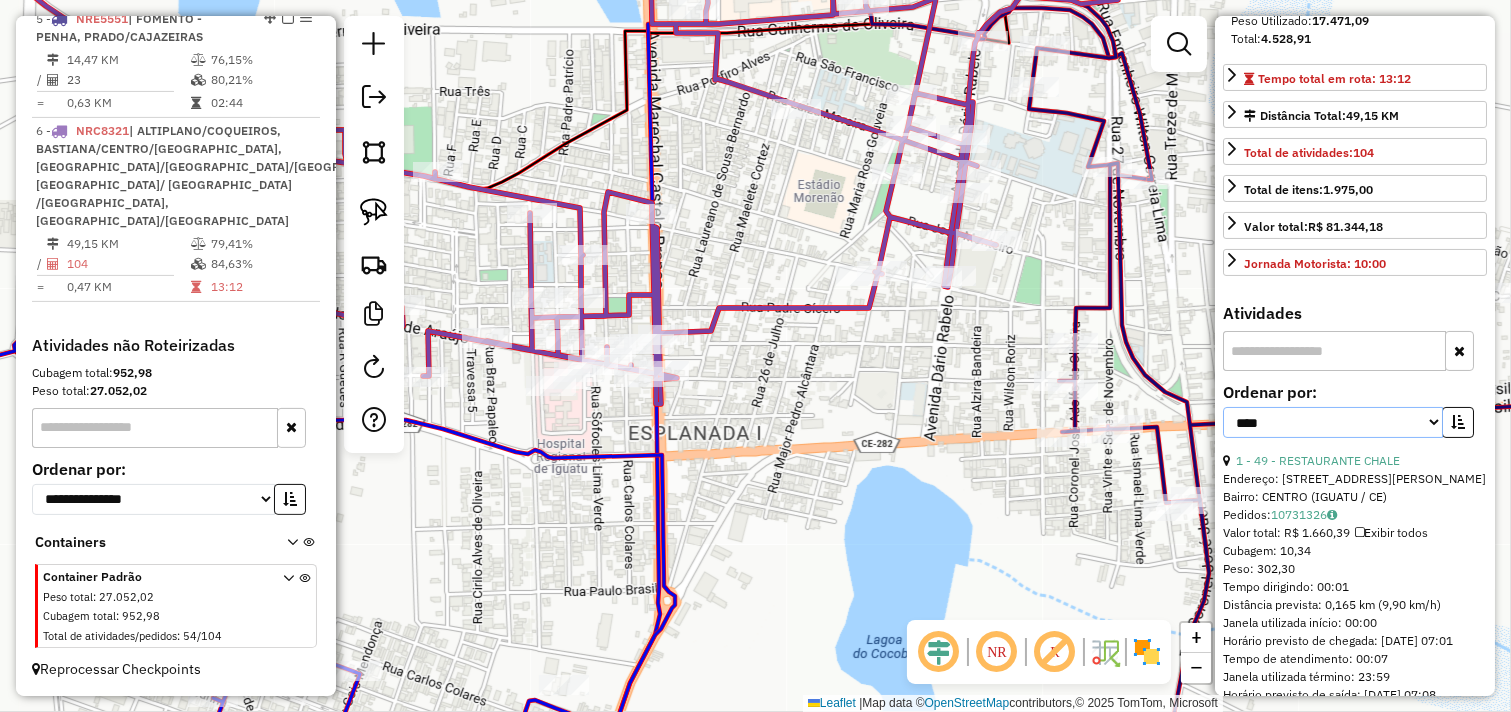 click on "**********" at bounding box center (1333, 422) 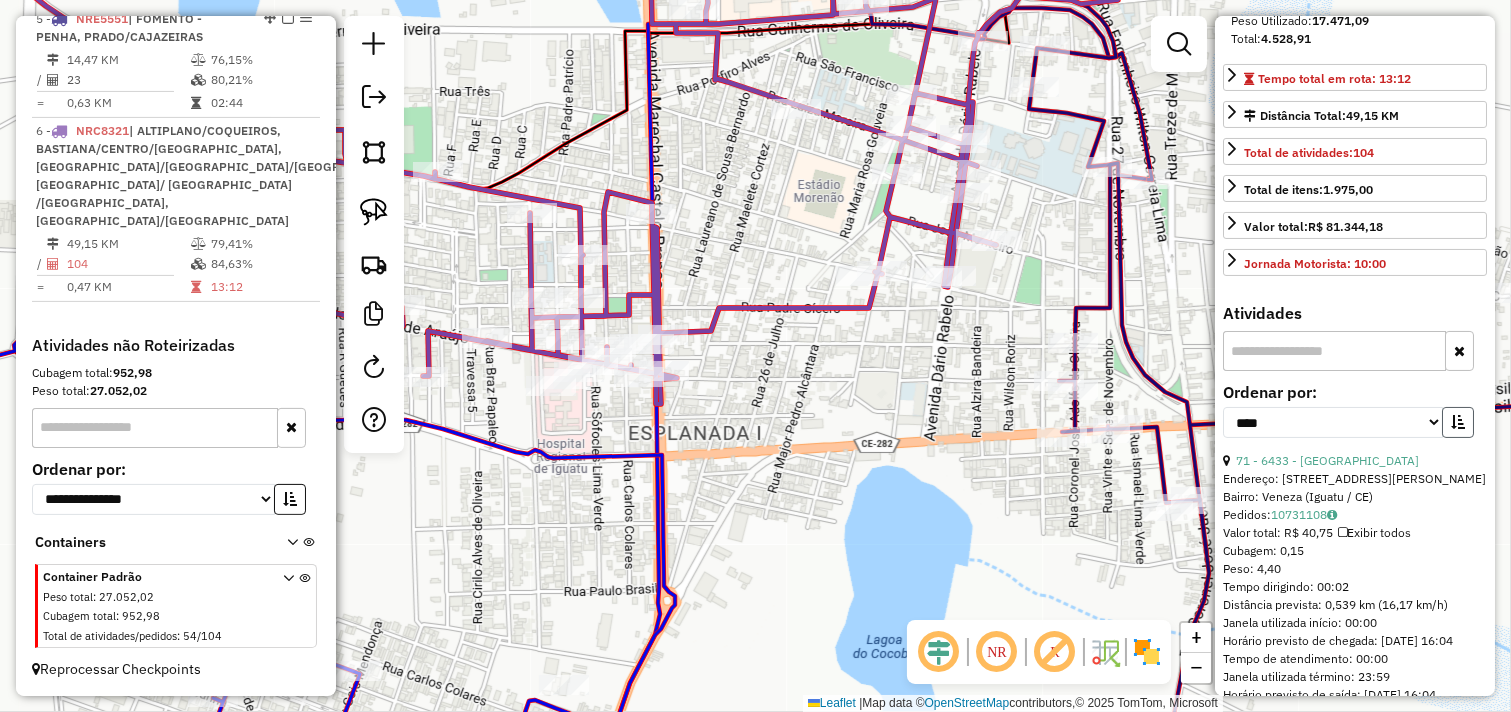 click at bounding box center [1458, 422] 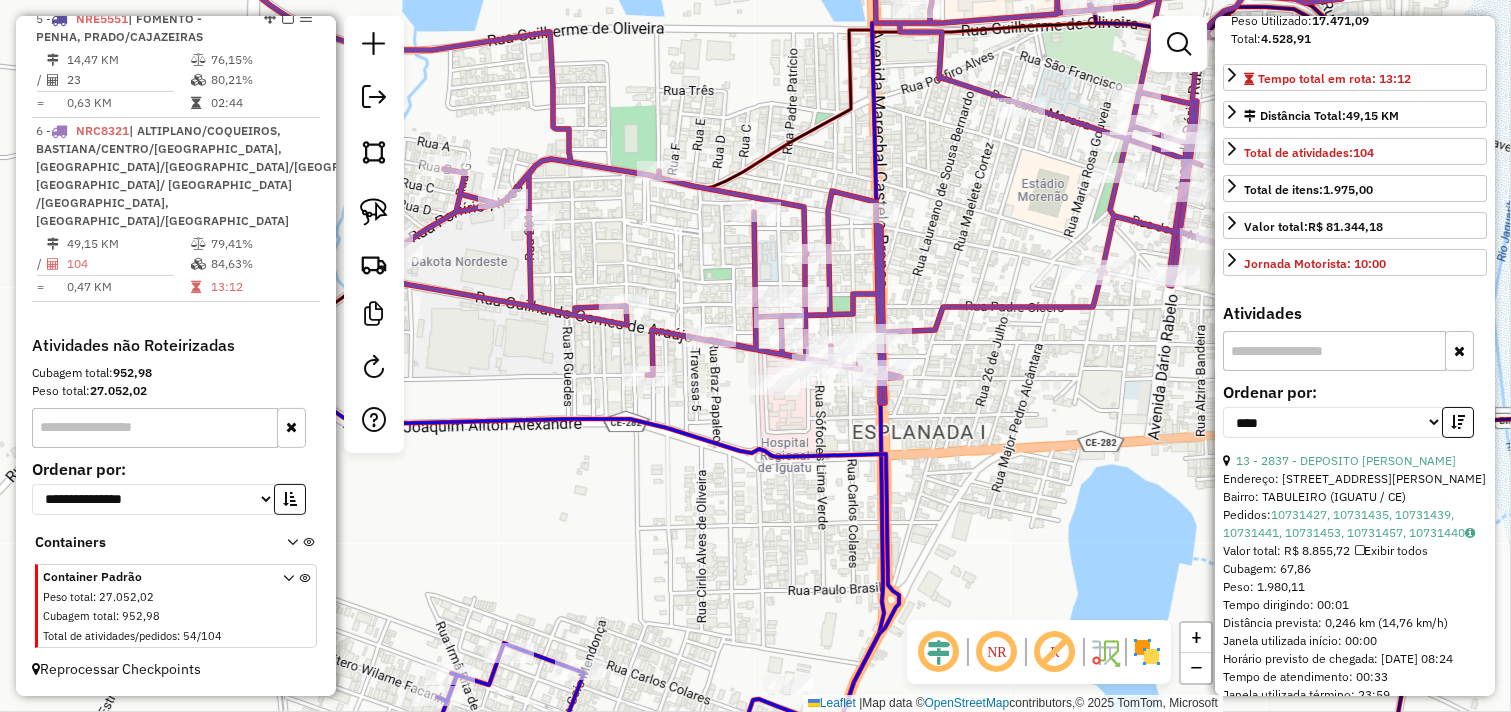 drag, startPoint x: 851, startPoint y: 433, endPoint x: 1075, endPoint y: 432, distance: 224.00223 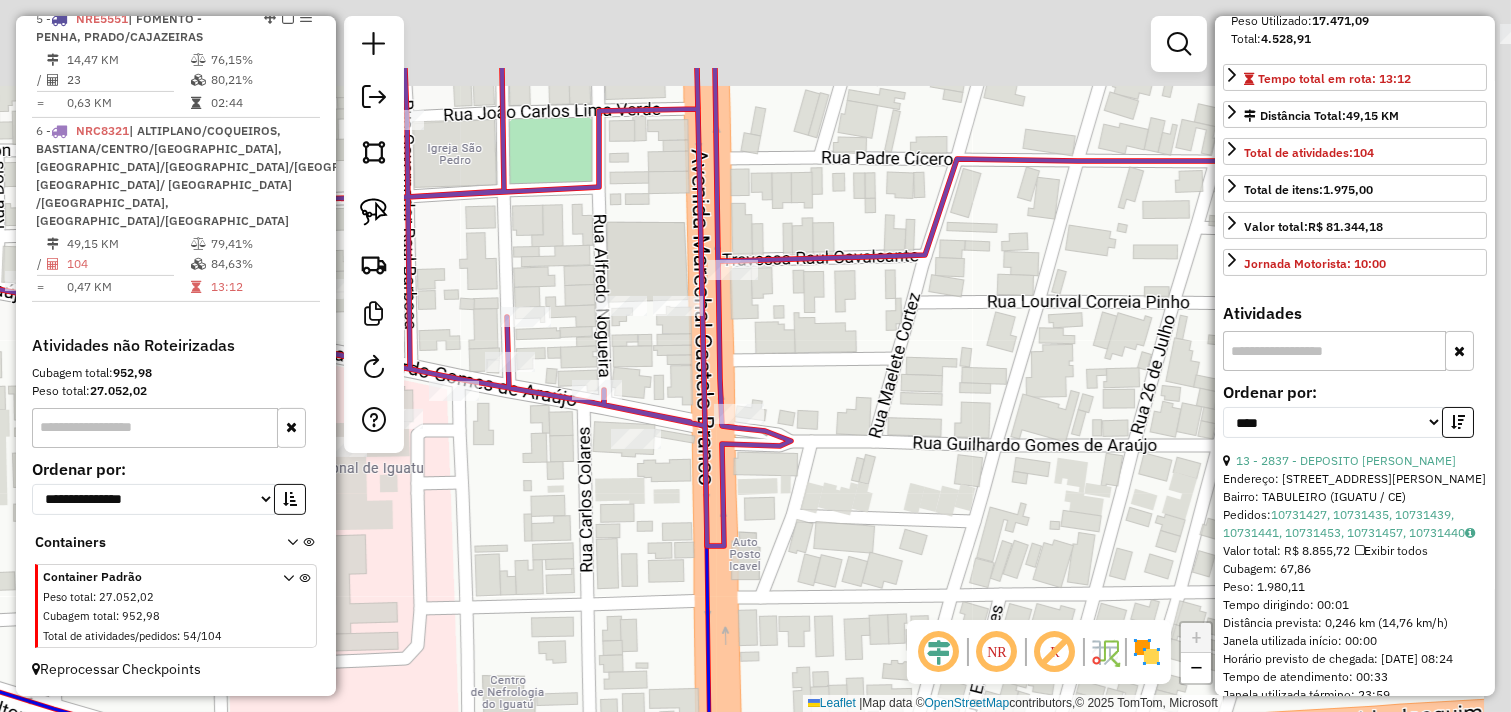 drag, startPoint x: 1025, startPoint y: 362, endPoint x: 730, endPoint y: 528, distance: 338.49814 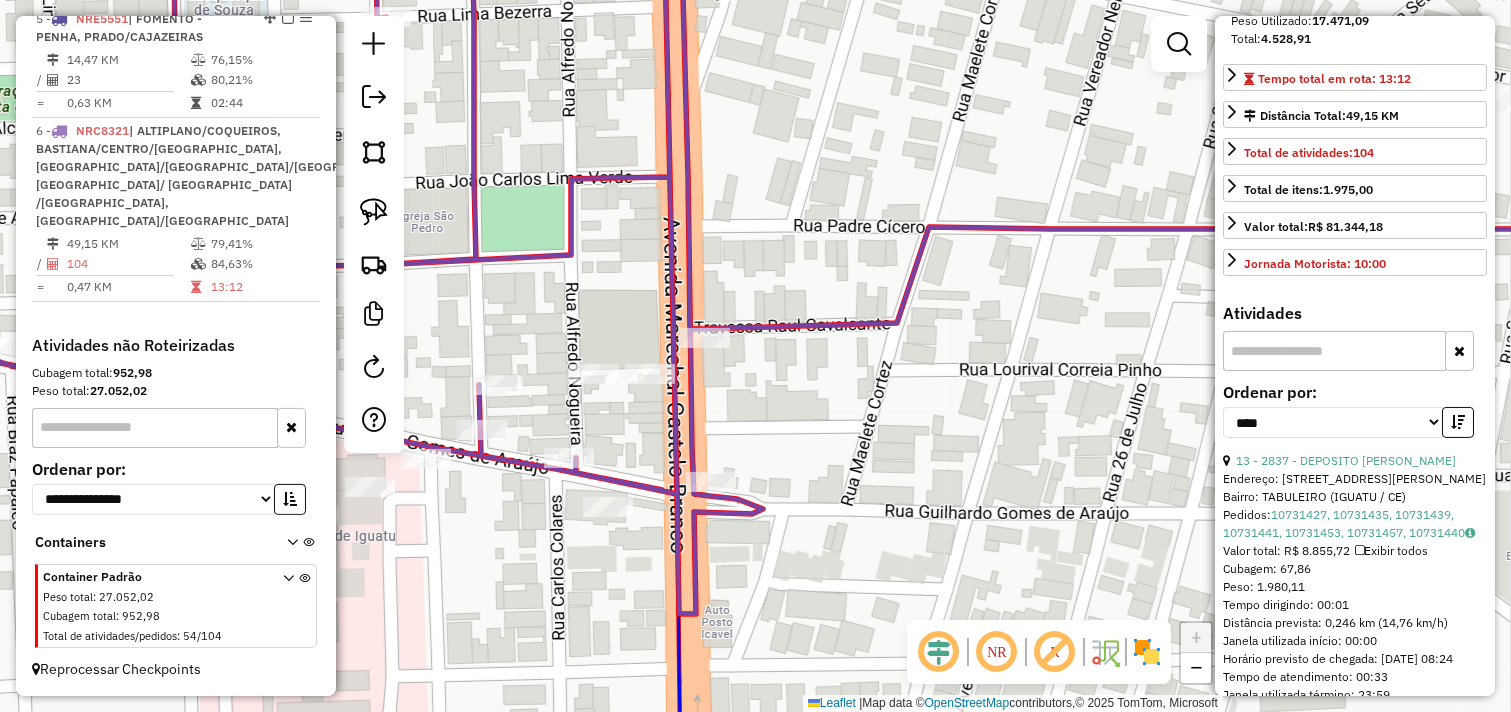 drag, startPoint x: 873, startPoint y: 428, endPoint x: 837, endPoint y: 495, distance: 76.05919 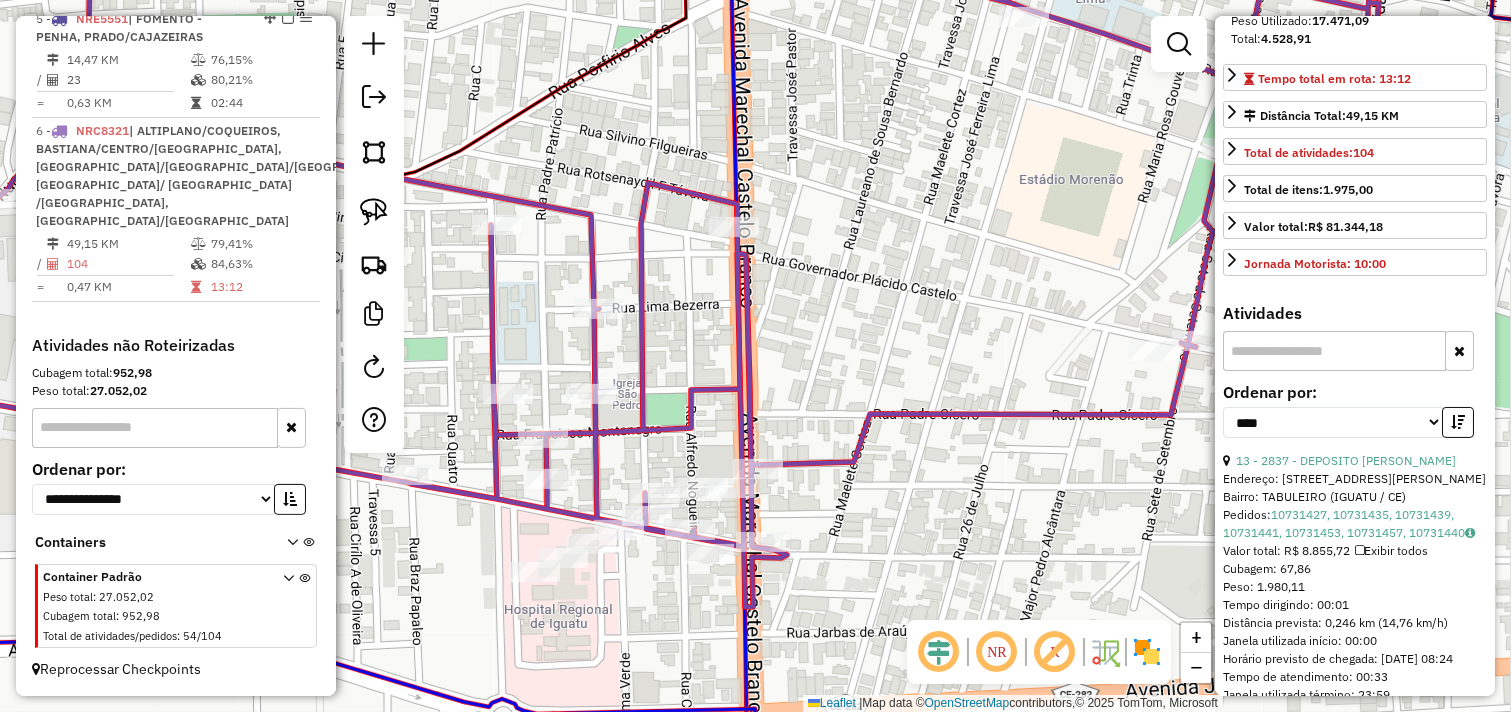 drag, startPoint x: 664, startPoint y: 283, endPoint x: 664, endPoint y: 294, distance: 11 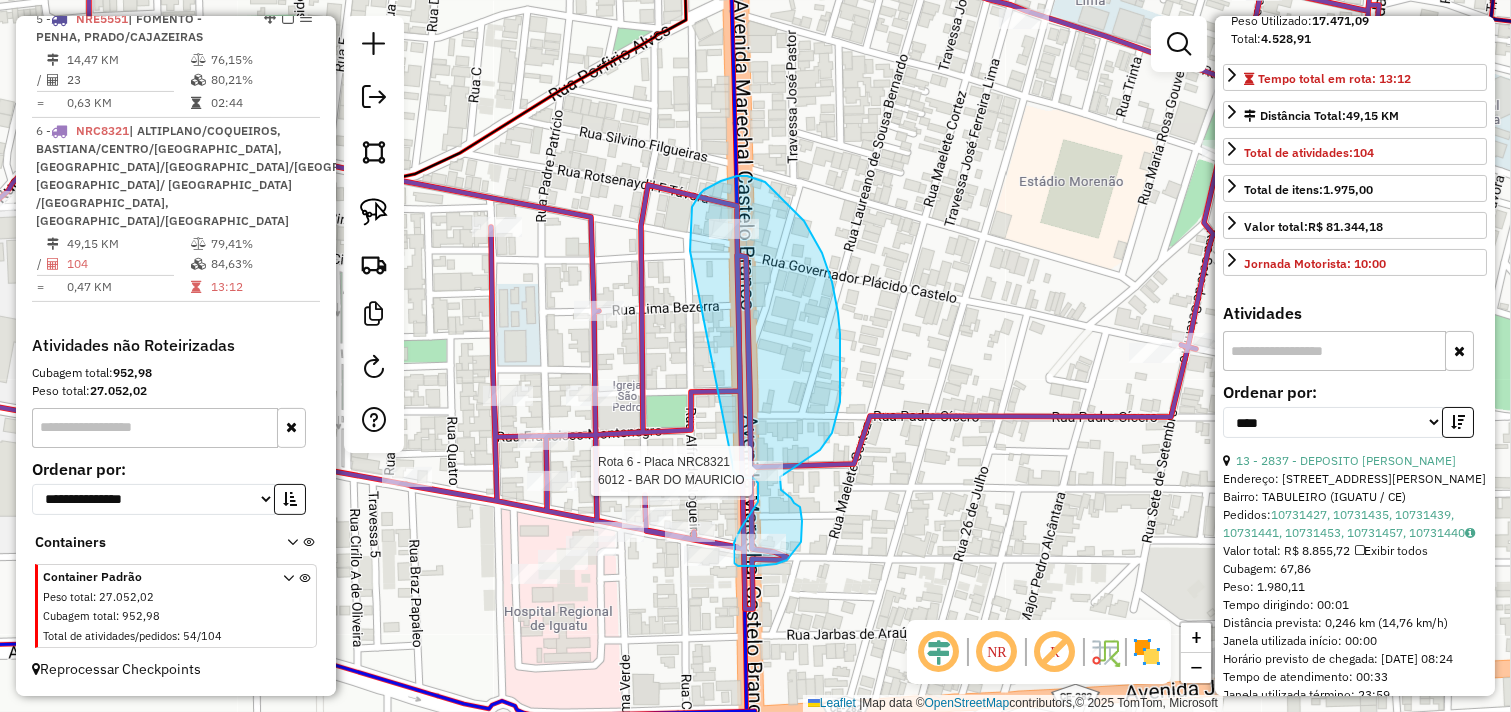 click on "Rota 6 - Placa NRC8321  6012 - BAR DO MAURICIO Janela de atendimento Grade de atendimento Capacidade Transportadoras Veículos Cliente Pedidos  Rotas Selecione os dias de semana para filtrar as janelas de atendimento  Seg   Ter   Qua   Qui   Sex   Sáb   Dom  Informe o período da janela de atendimento: De: Até:  Filtrar exatamente a janela do cliente  Considerar janela de atendimento padrão  Selecione os dias de semana para filtrar as grades de atendimento  Seg   Ter   Qua   Qui   Sex   Sáb   Dom   Considerar clientes sem dia de atendimento cadastrado  Clientes fora do dia de atendimento selecionado Filtrar as atividades entre os valores definidos abaixo:  Peso mínimo:   Peso máximo:   Cubagem mínima:   Cubagem máxima:   De:   Até:  Filtrar as atividades entre o tempo de atendimento definido abaixo:  De:   Até:   Considerar capacidade total dos clientes não roteirizados Transportadora: Selecione um ou mais itens Tipo de veículo: Selecione um ou mais itens Veículo: Selecione um ou mais itens Nome:" 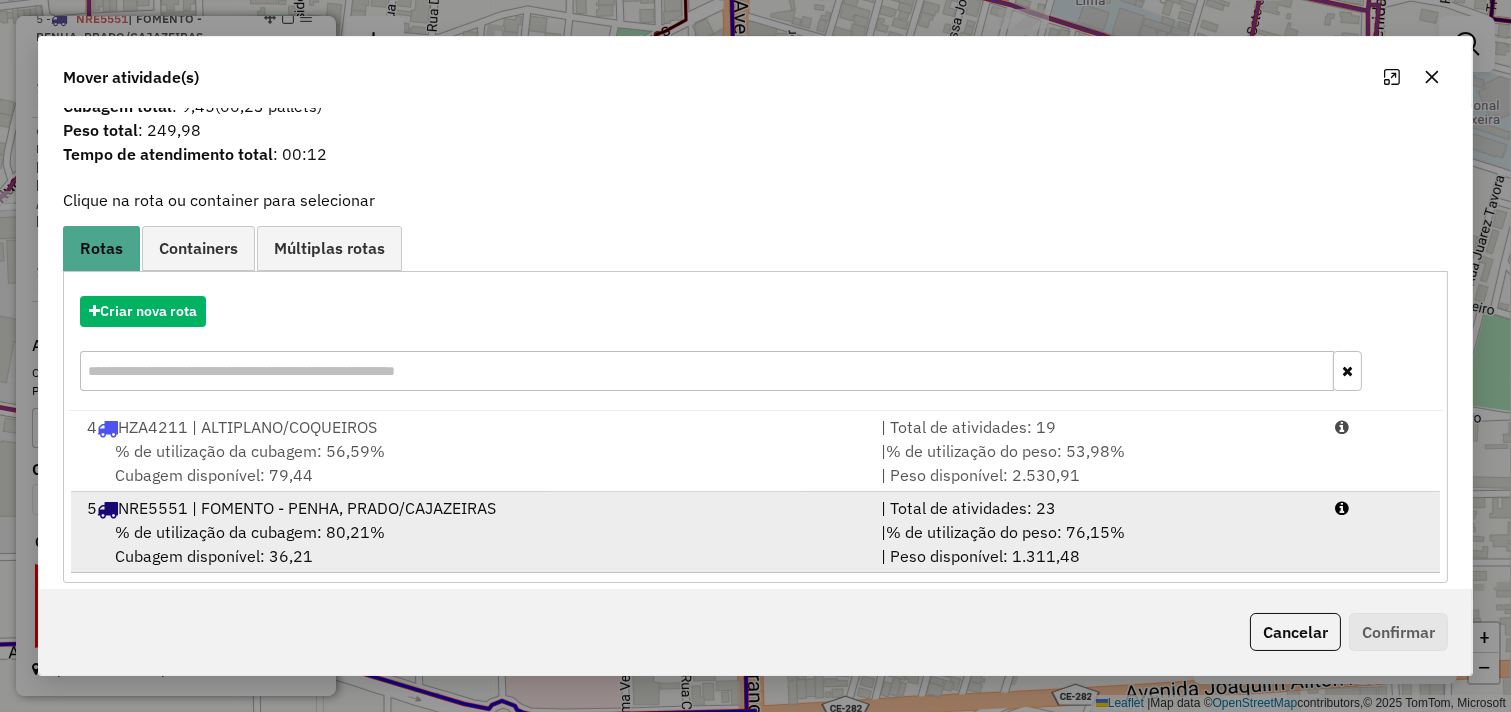 scroll, scrollTop: 64, scrollLeft: 0, axis: vertical 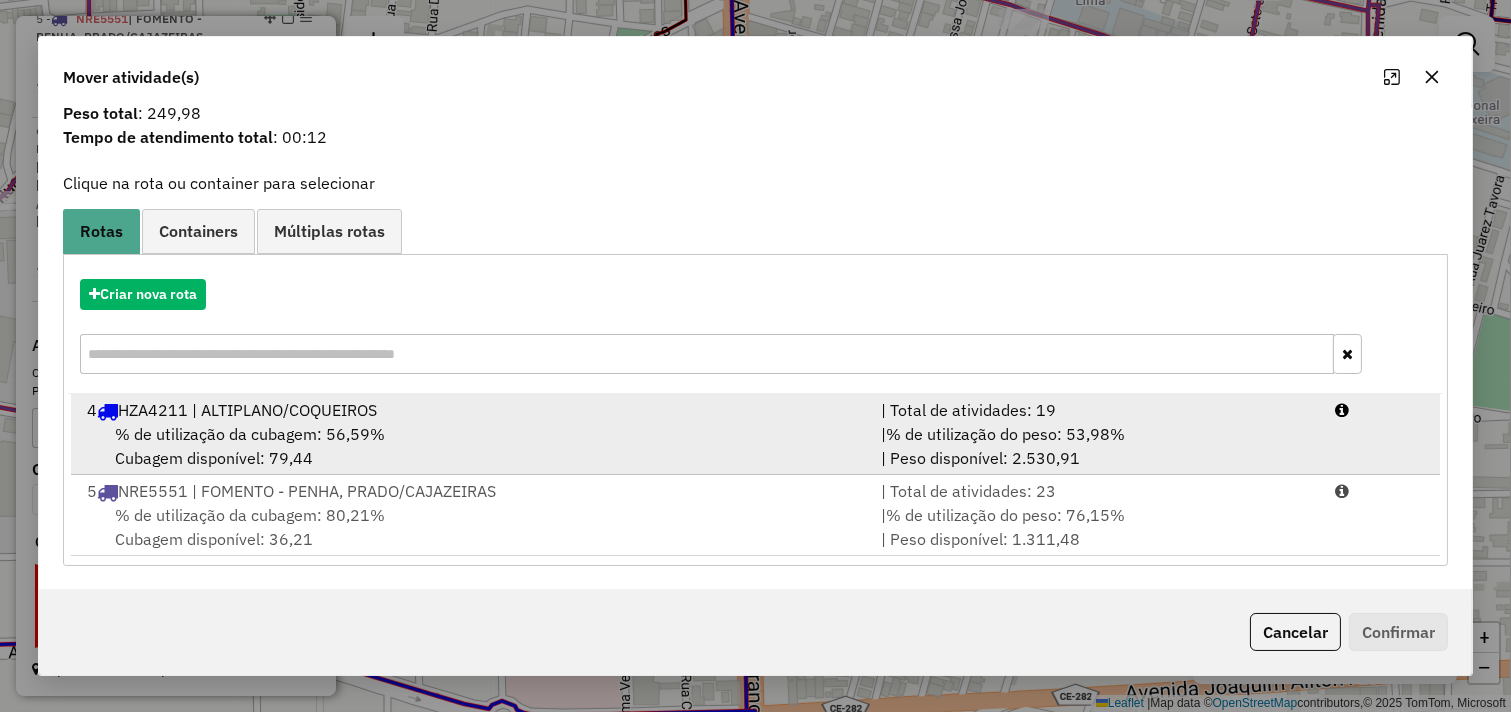 drag, startPoint x: 832, startPoint y: 422, endPoint x: 897, endPoint y: 432, distance: 65.76473 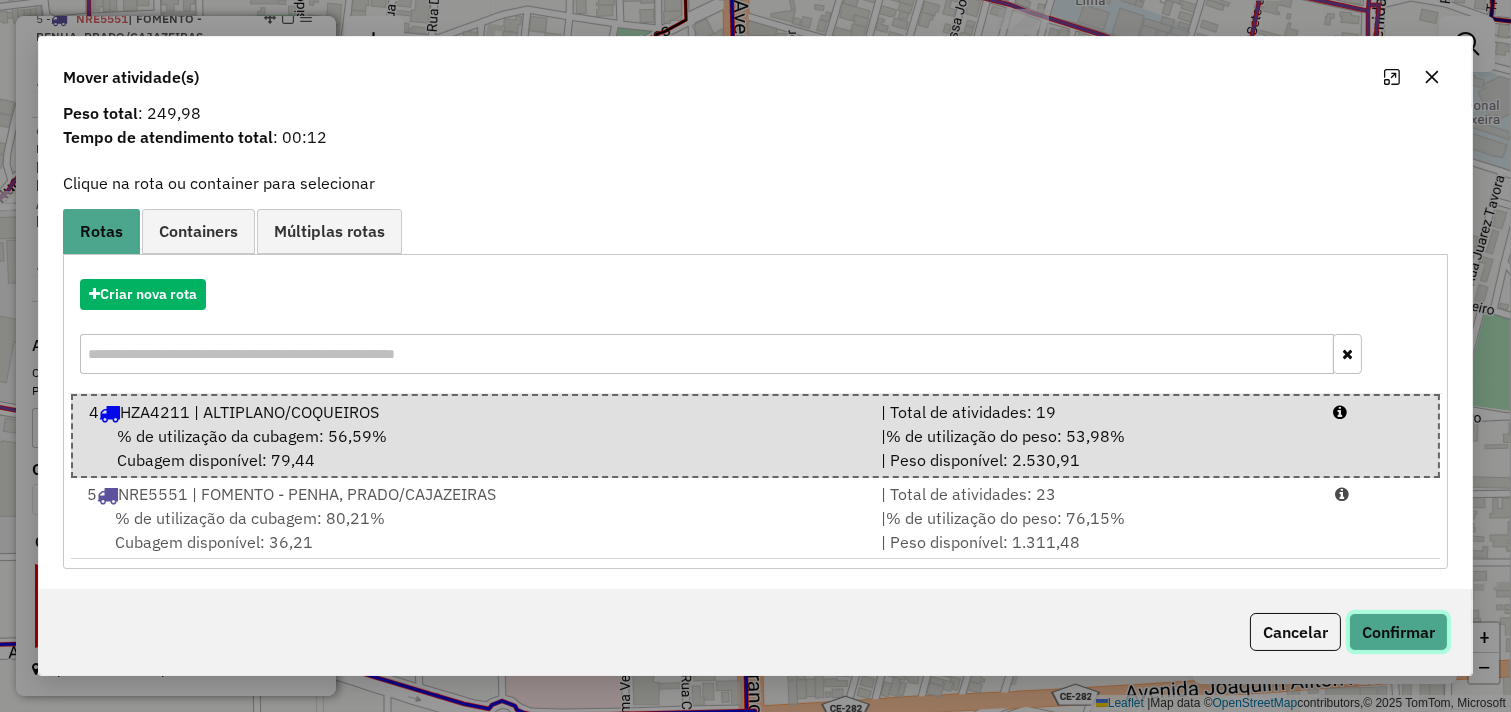 click on "Confirmar" 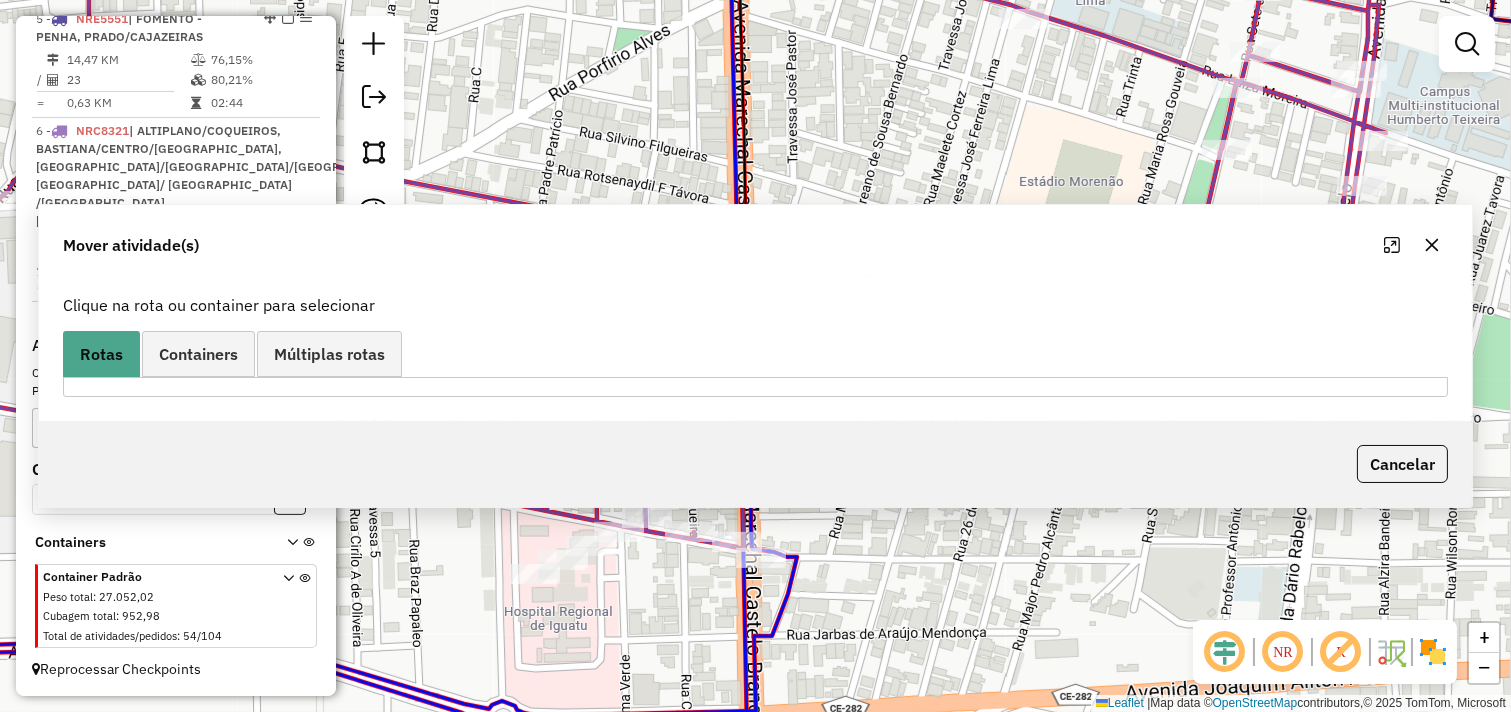 scroll, scrollTop: 0, scrollLeft: 0, axis: both 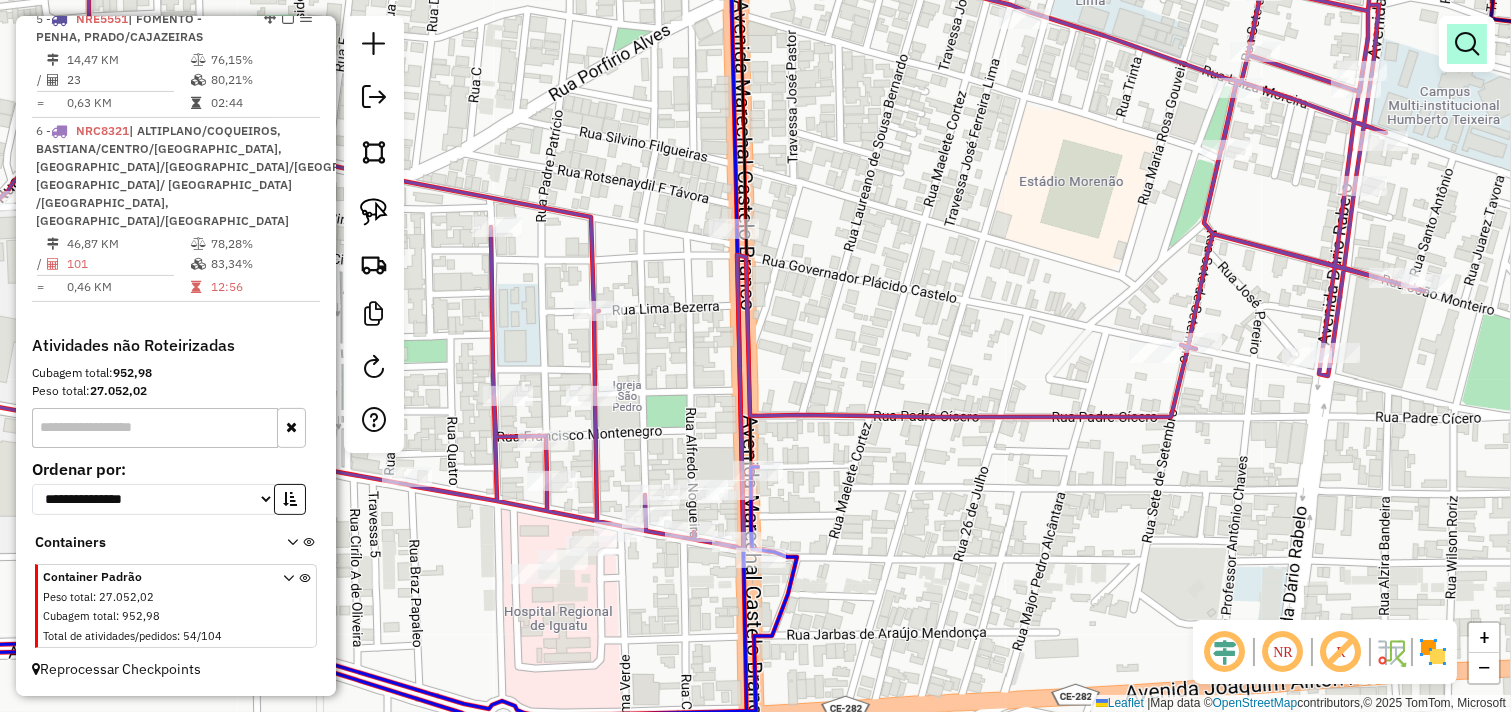click at bounding box center (1467, 44) 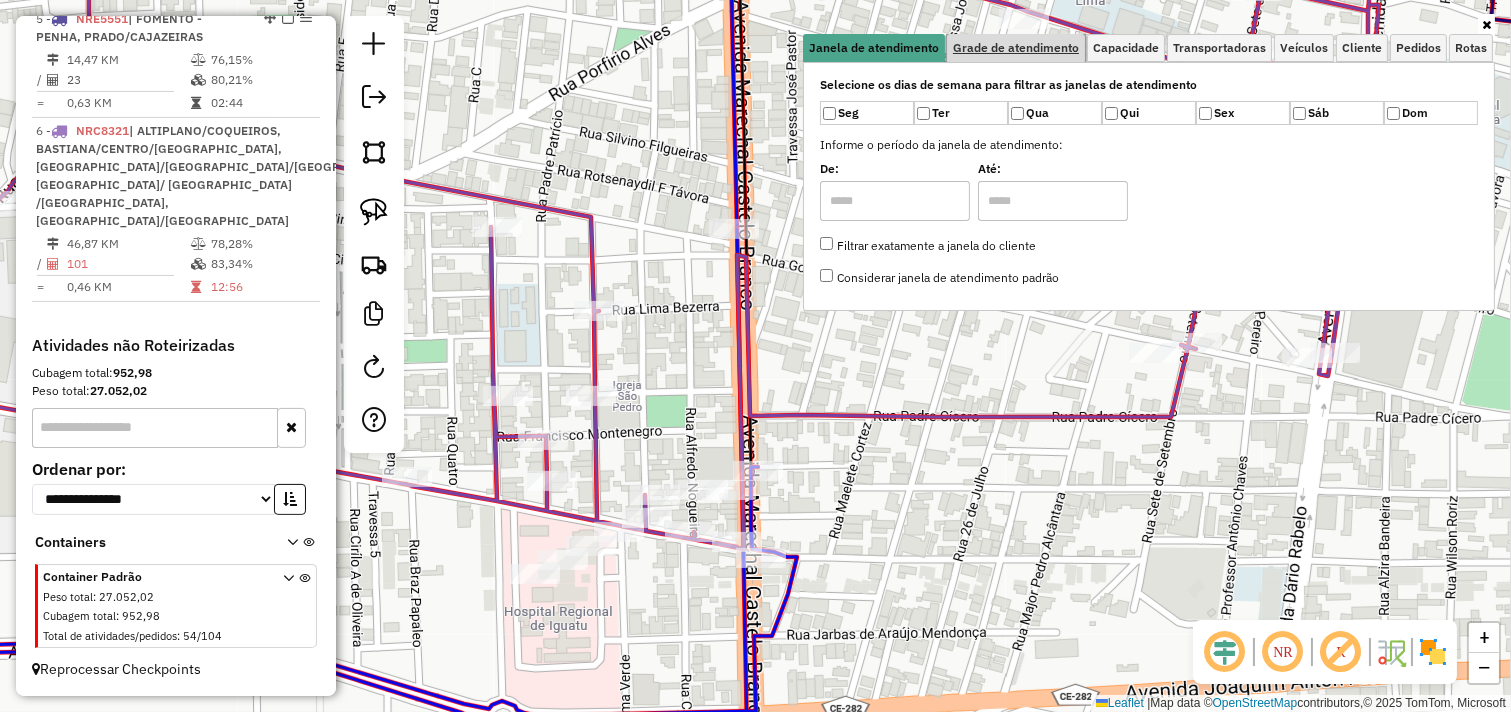 click on "Grade de atendimento" at bounding box center (1016, 48) 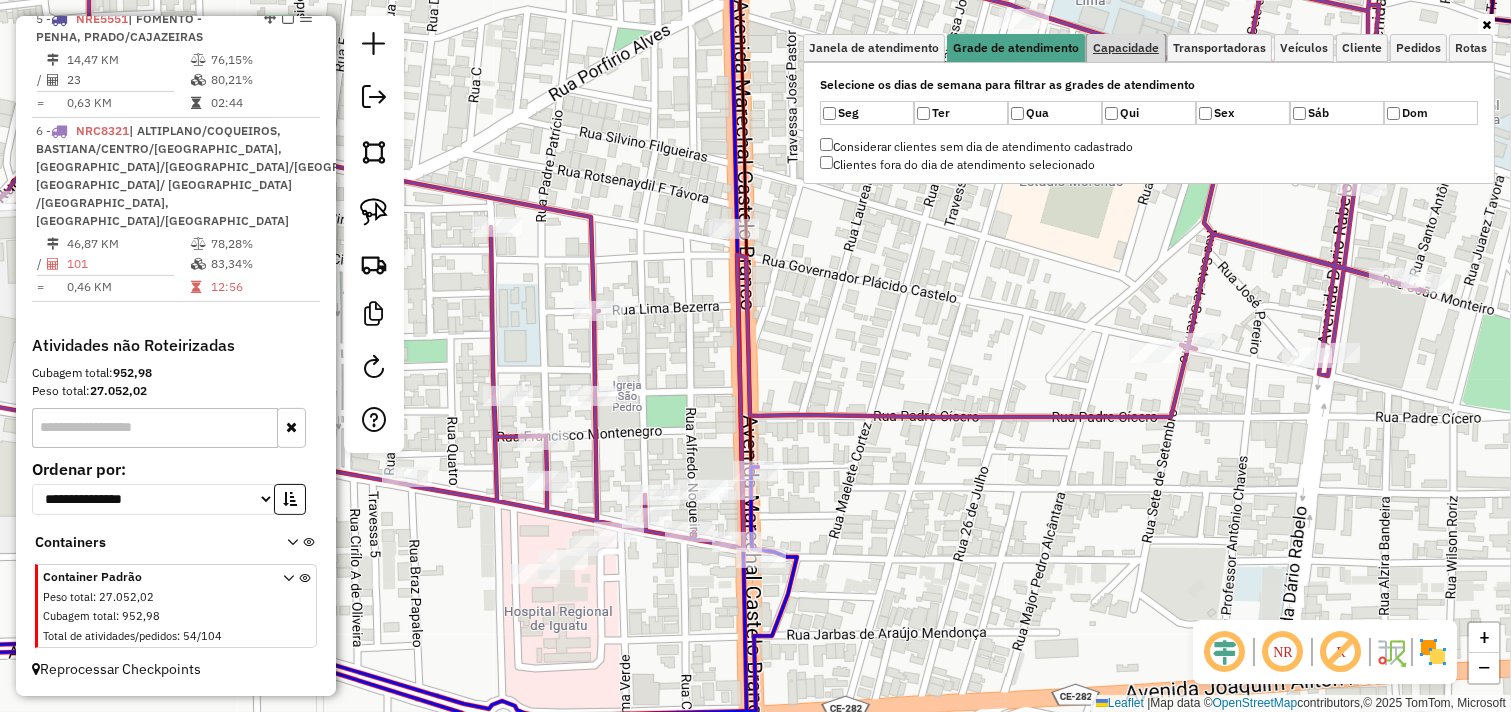 click on "Capacidade" at bounding box center (1126, 48) 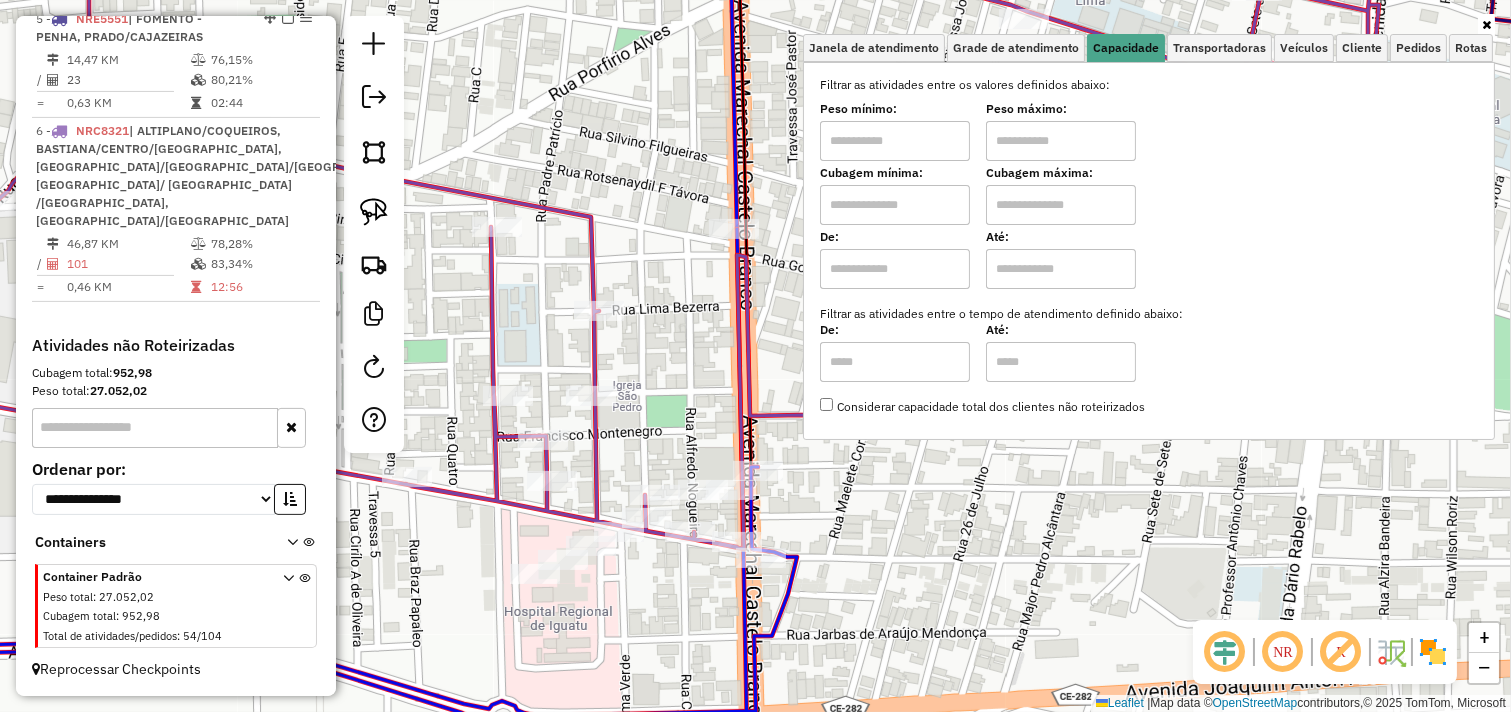 click at bounding box center (895, 141) 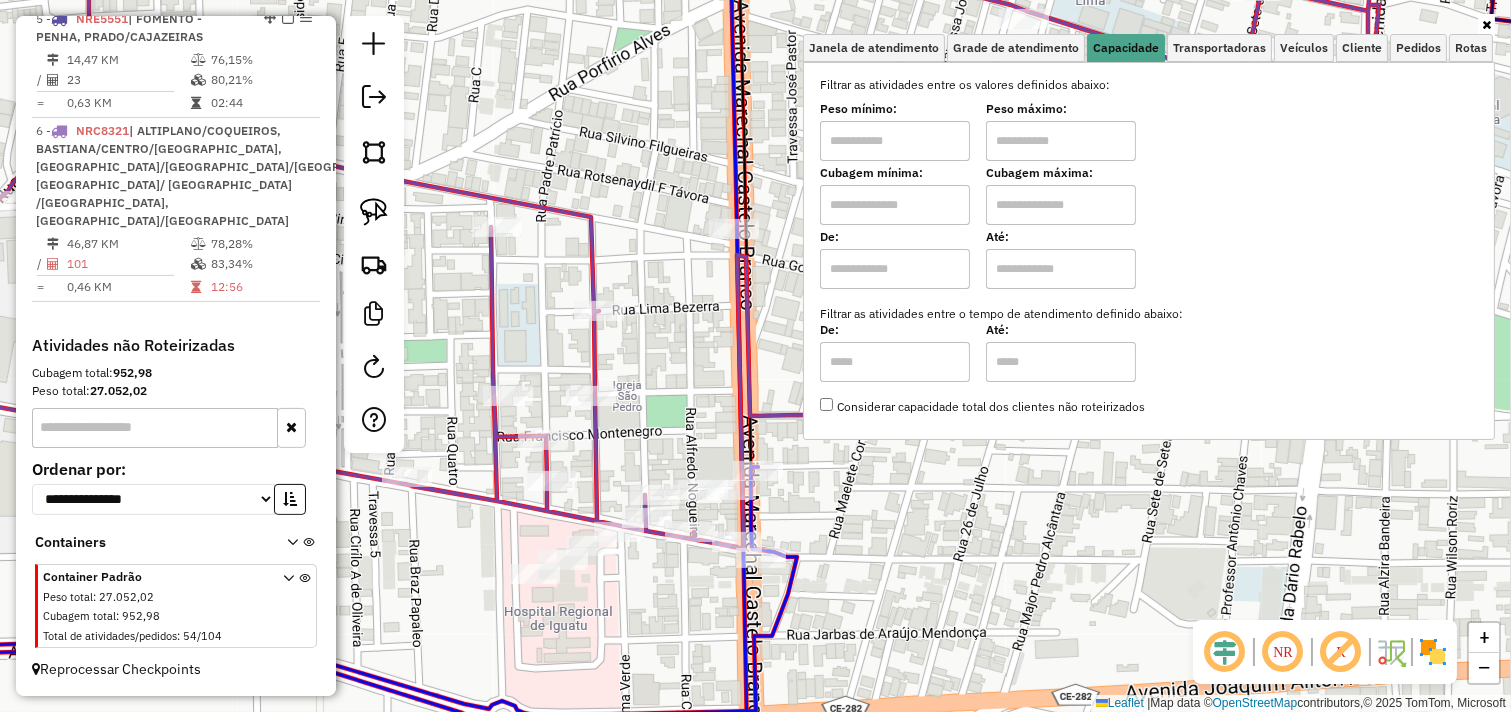 type on "****" 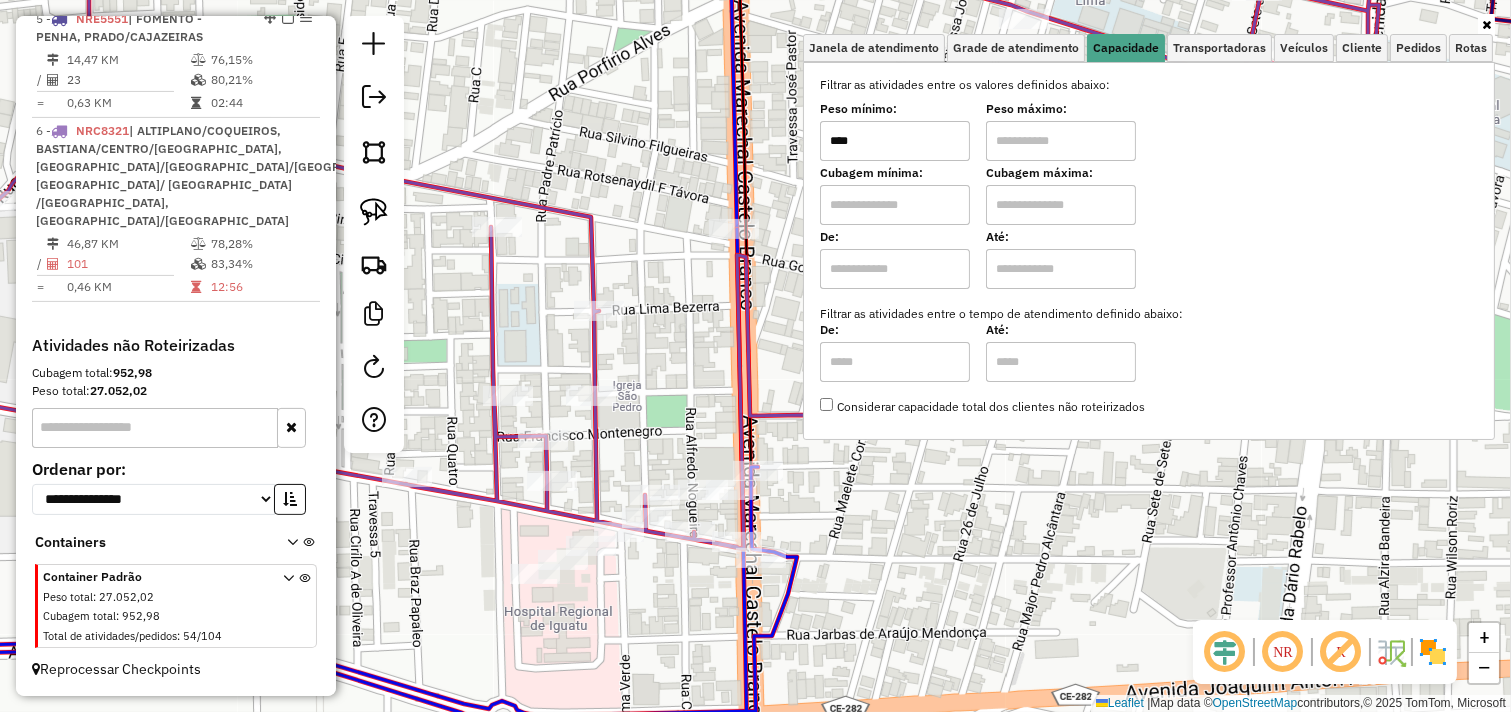 click at bounding box center (1061, 141) 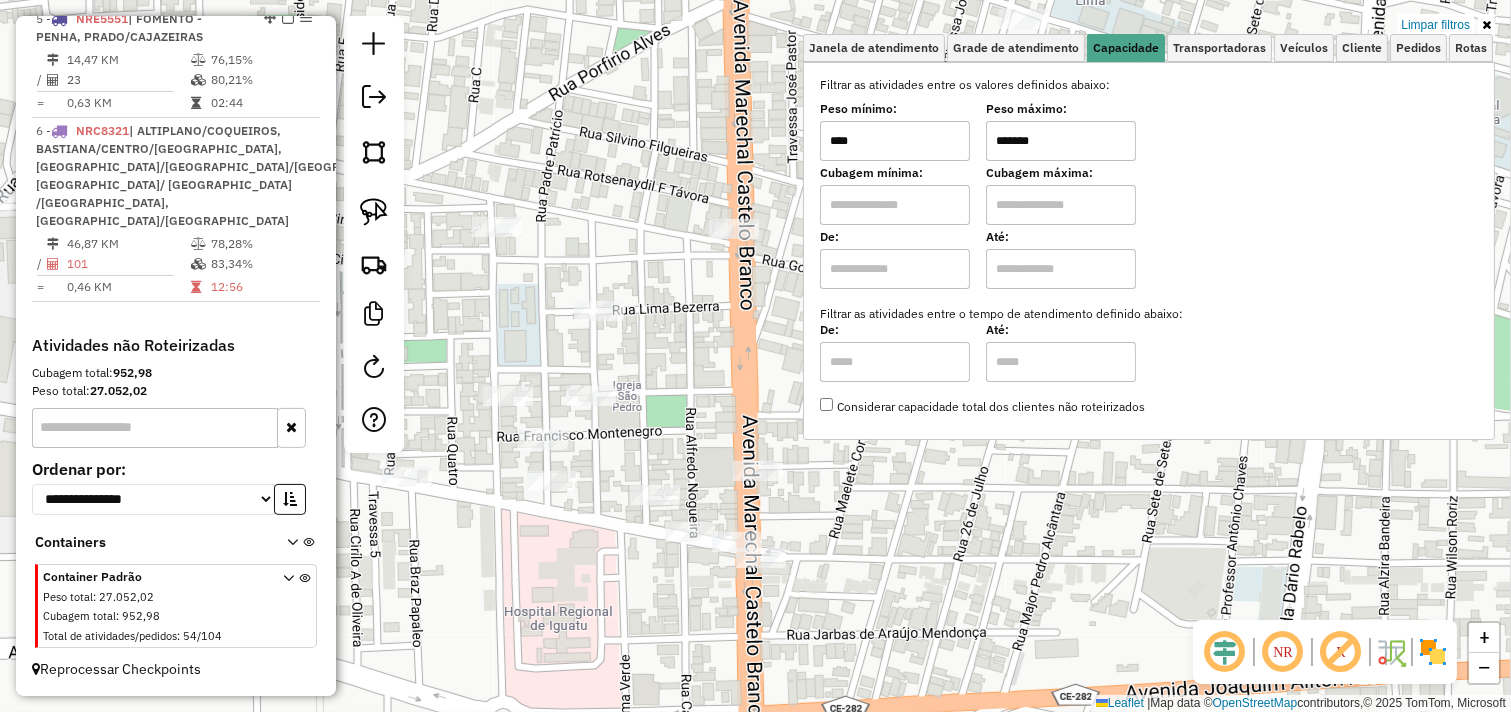 type on "*******" 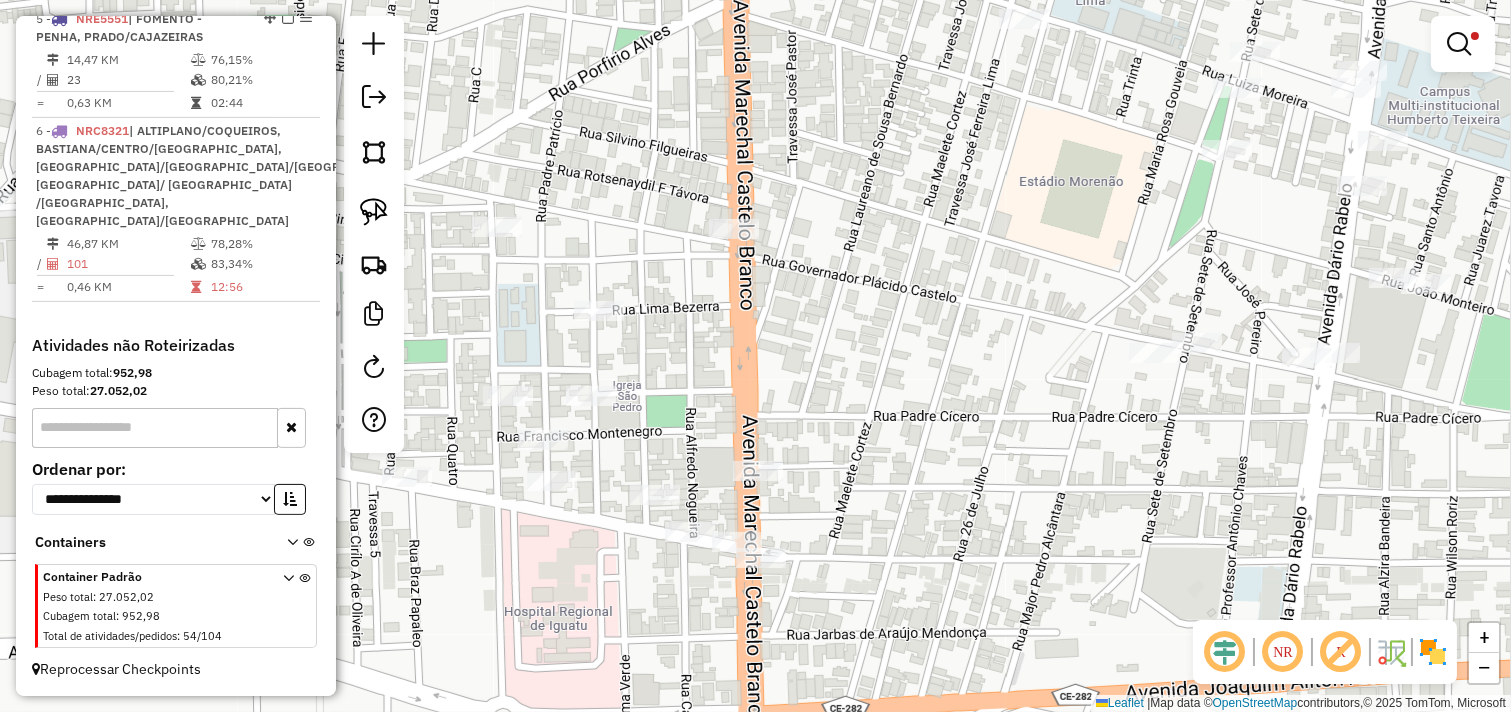click on "Limpar filtros Janela de atendimento Grade de atendimento Capacidade Transportadoras Veículos Cliente Pedidos  Rotas Selecione os dias de semana para filtrar as janelas de atendimento  Seg   Ter   Qua   Qui   Sex   Sáb   Dom  Informe o período da janela de atendimento: De: Até:  Filtrar exatamente a janela do cliente  Considerar janela de atendimento padrão  Selecione os dias de semana para filtrar as grades de atendimento  Seg   Ter   Qua   Qui   Sex   Sáb   Dom   Considerar clientes sem dia de atendimento cadastrado  Clientes fora do dia de atendimento selecionado Filtrar as atividades entre os valores definidos abaixo:  Peso mínimo:  ****  Peso máximo:  *******  Cubagem mínima:   Cubagem máxima:   De:   Até:  Filtrar as atividades entre o tempo de atendimento definido abaixo:  De:   Até:   Considerar capacidade total dos clientes não roteirizados Transportadora: Selecione um ou mais itens Tipo de veículo: Selecione um ou mais itens Veículo: Selecione um ou mais itens Motorista: Nome: Setor:" 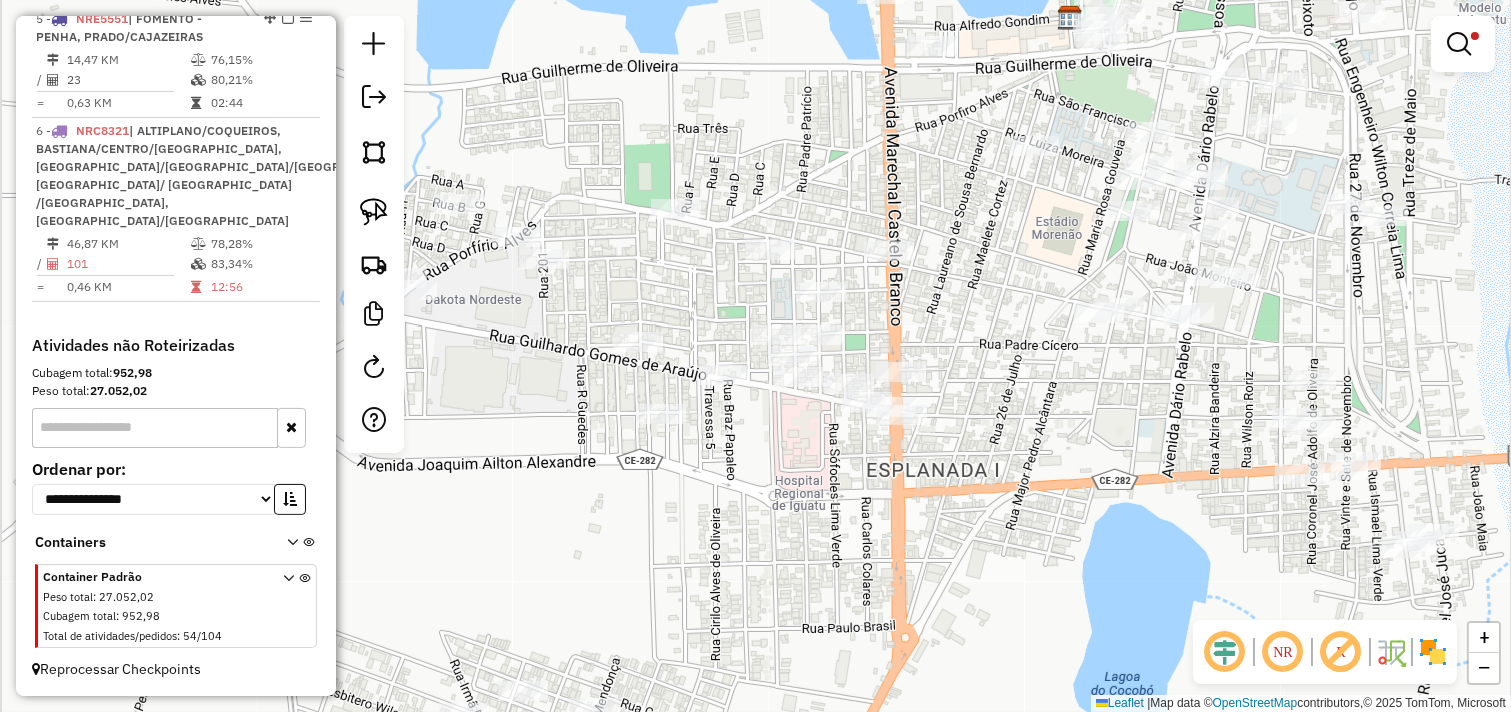 drag, startPoint x: 933, startPoint y: 350, endPoint x: 952, endPoint y: 363, distance: 23.021729 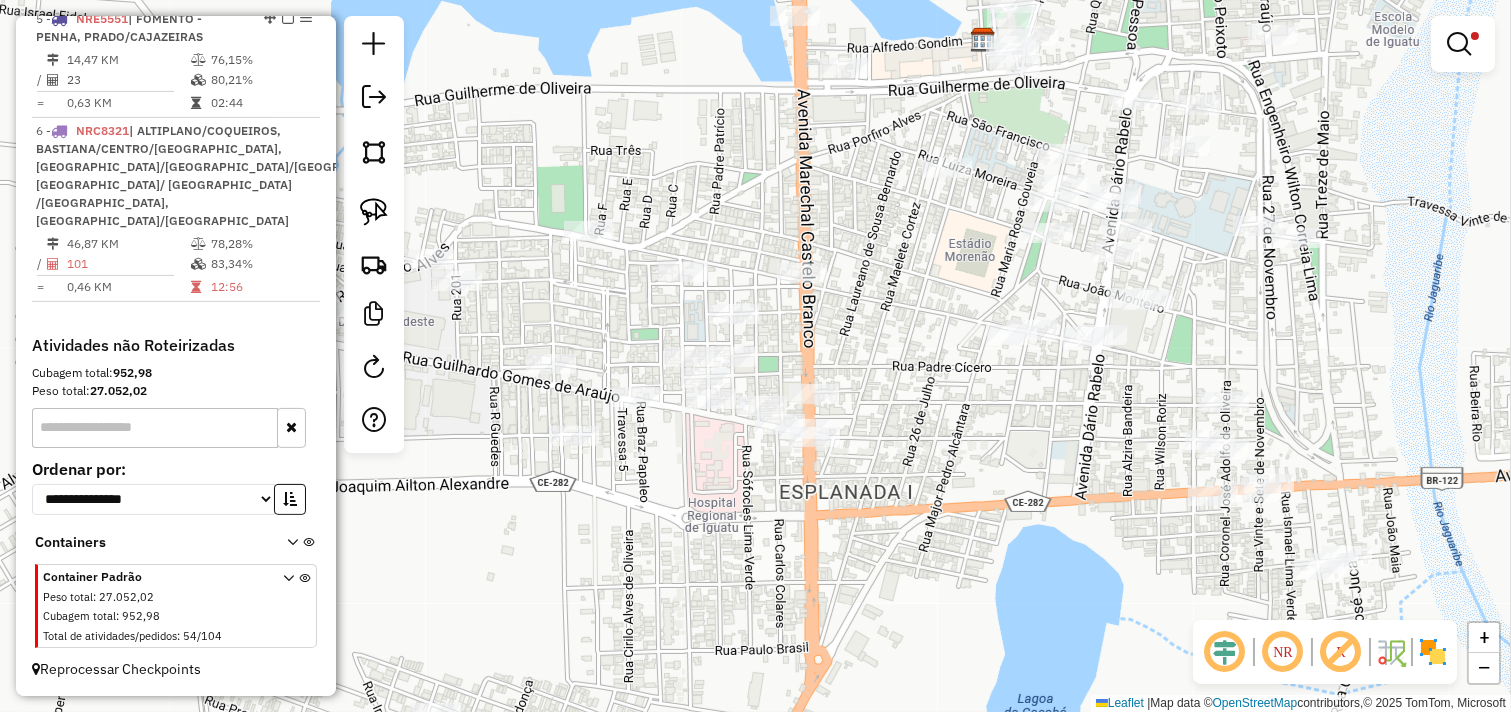 drag, startPoint x: 971, startPoint y: 352, endPoint x: 905, endPoint y: 366, distance: 67.46851 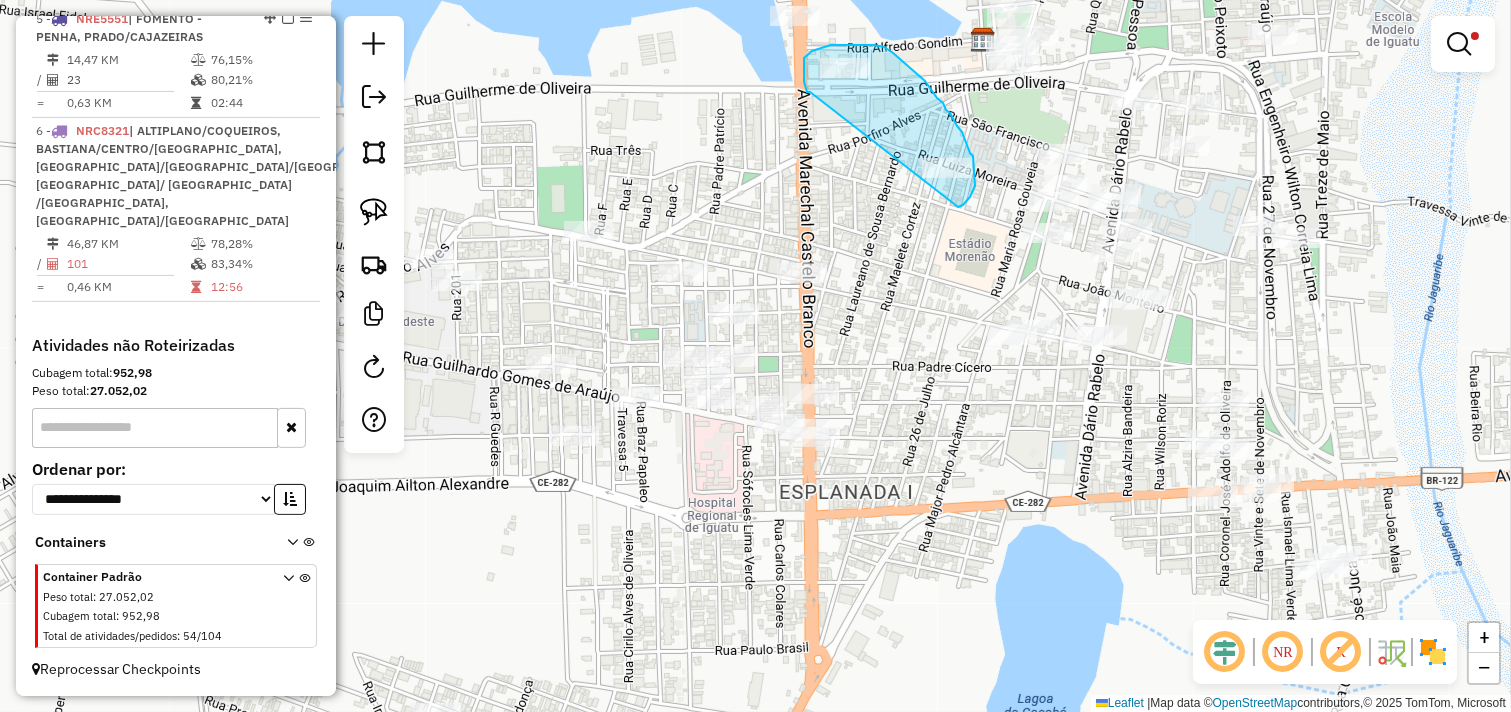 drag, startPoint x: 807, startPoint y: 92, endPoint x: 958, endPoint y: 207, distance: 189.80516 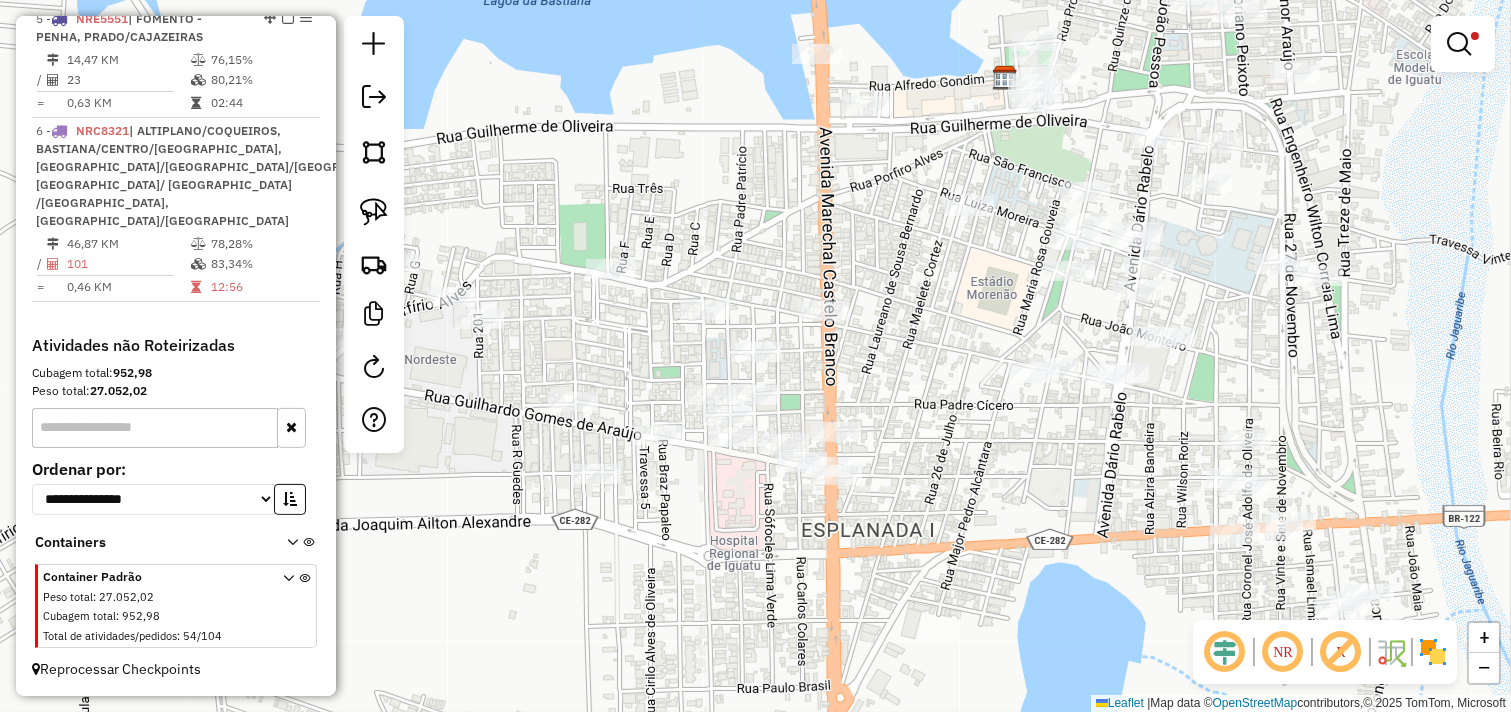 drag, startPoint x: 885, startPoint y: 170, endPoint x: 960, endPoint y: 143, distance: 79.71198 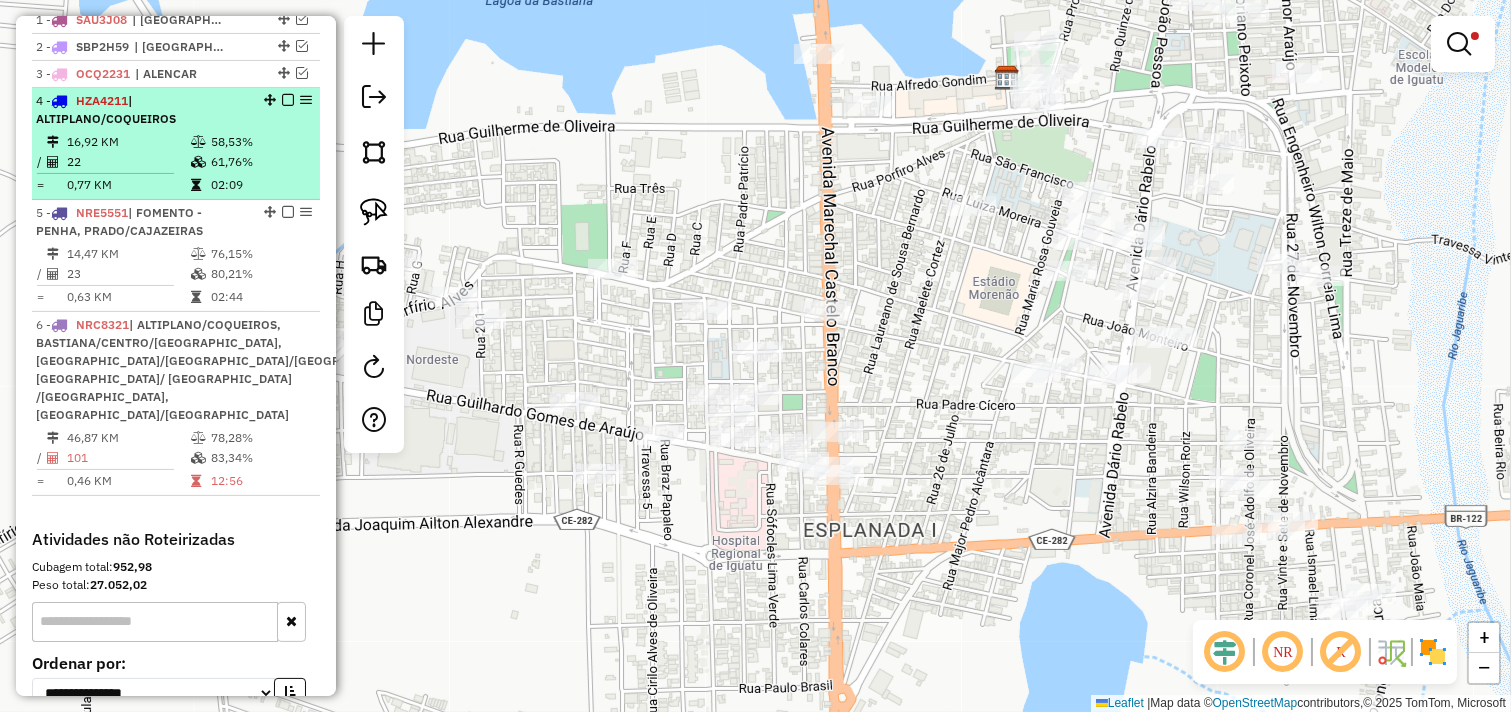 scroll, scrollTop: 754, scrollLeft: 0, axis: vertical 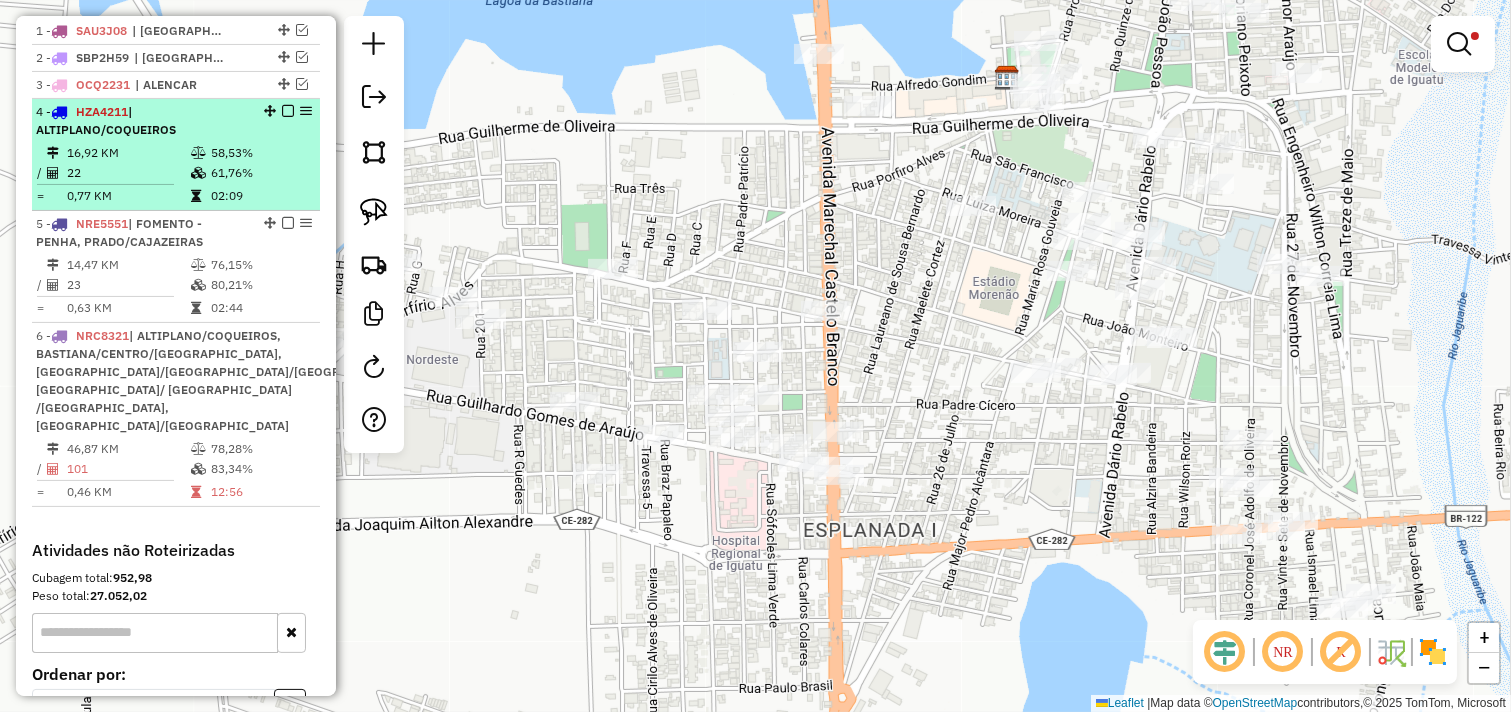 click on "58,53%" at bounding box center (260, 153) 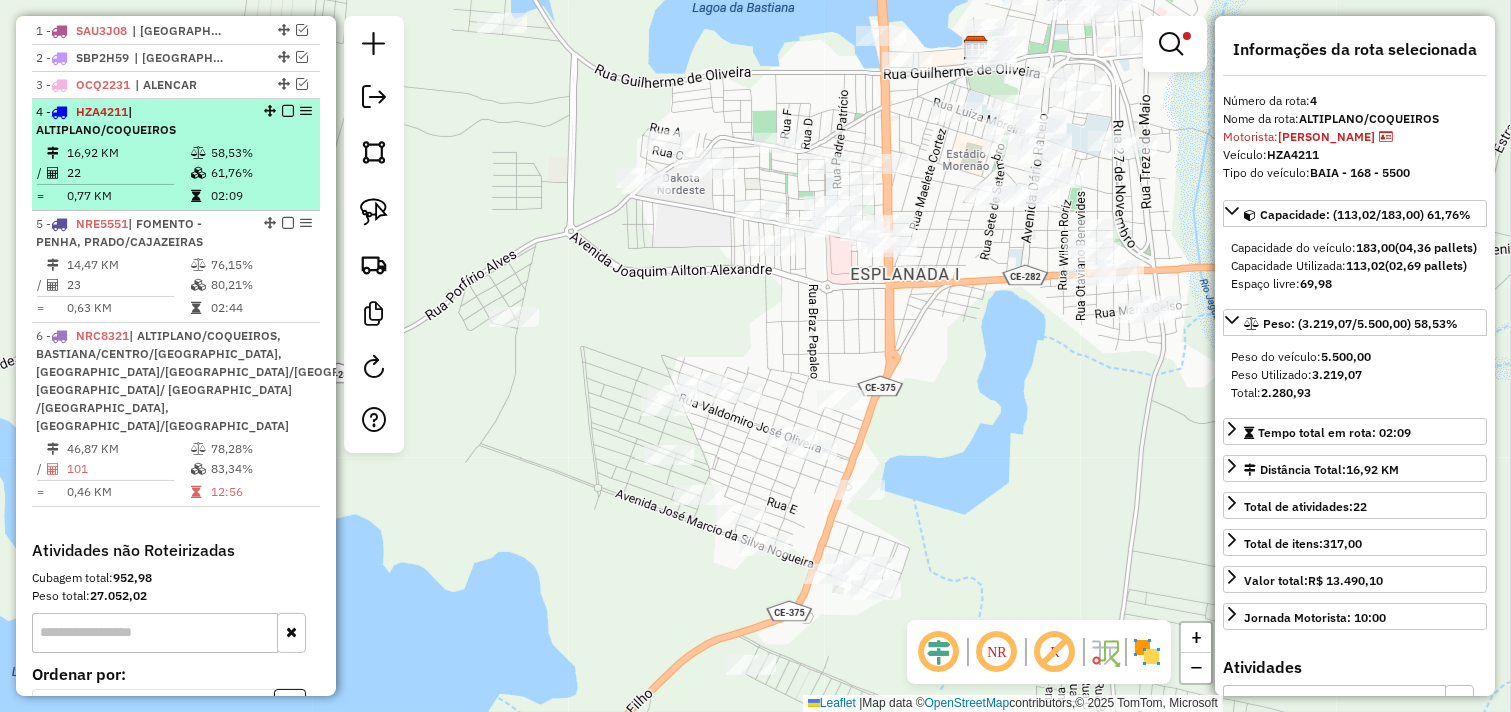 click at bounding box center (288, 111) 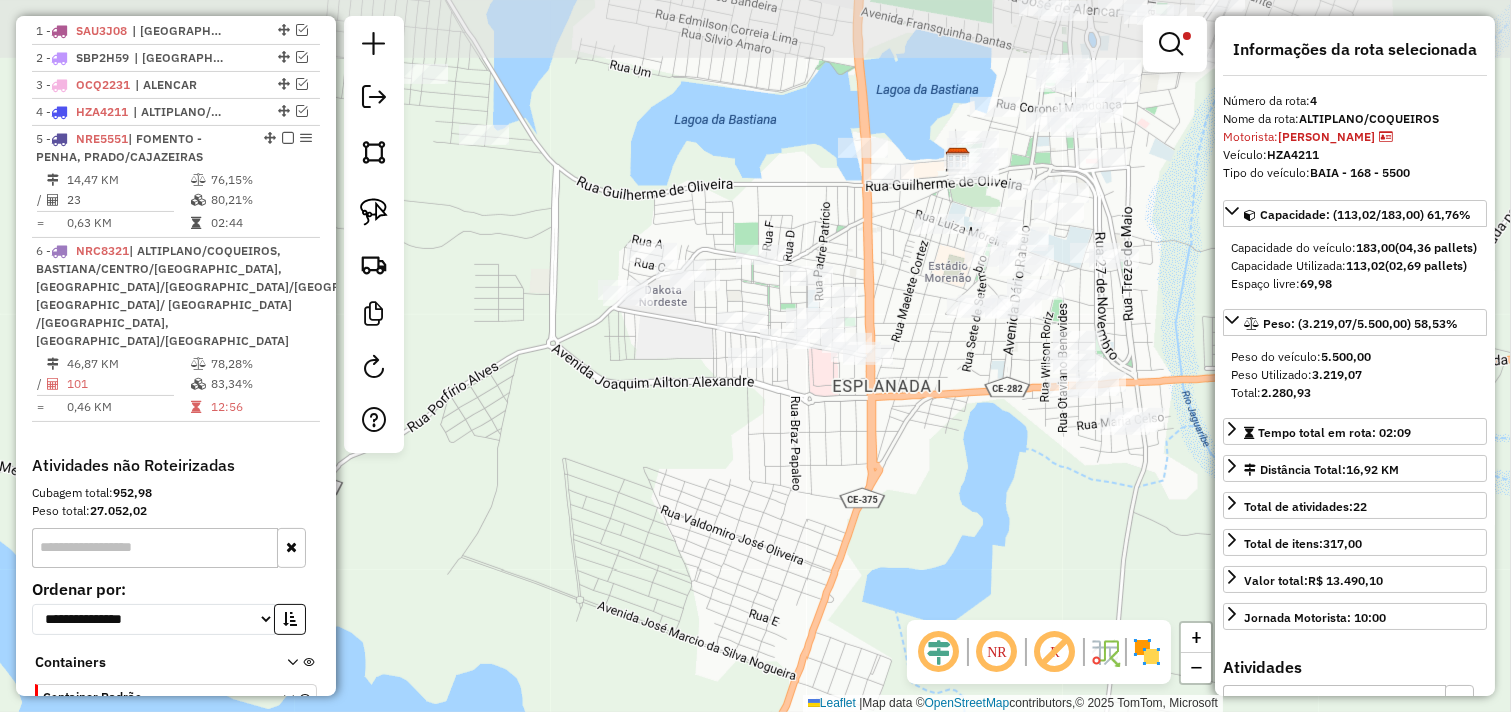 drag, startPoint x: 572, startPoint y: 255, endPoint x: 560, endPoint y: 297, distance: 43.68066 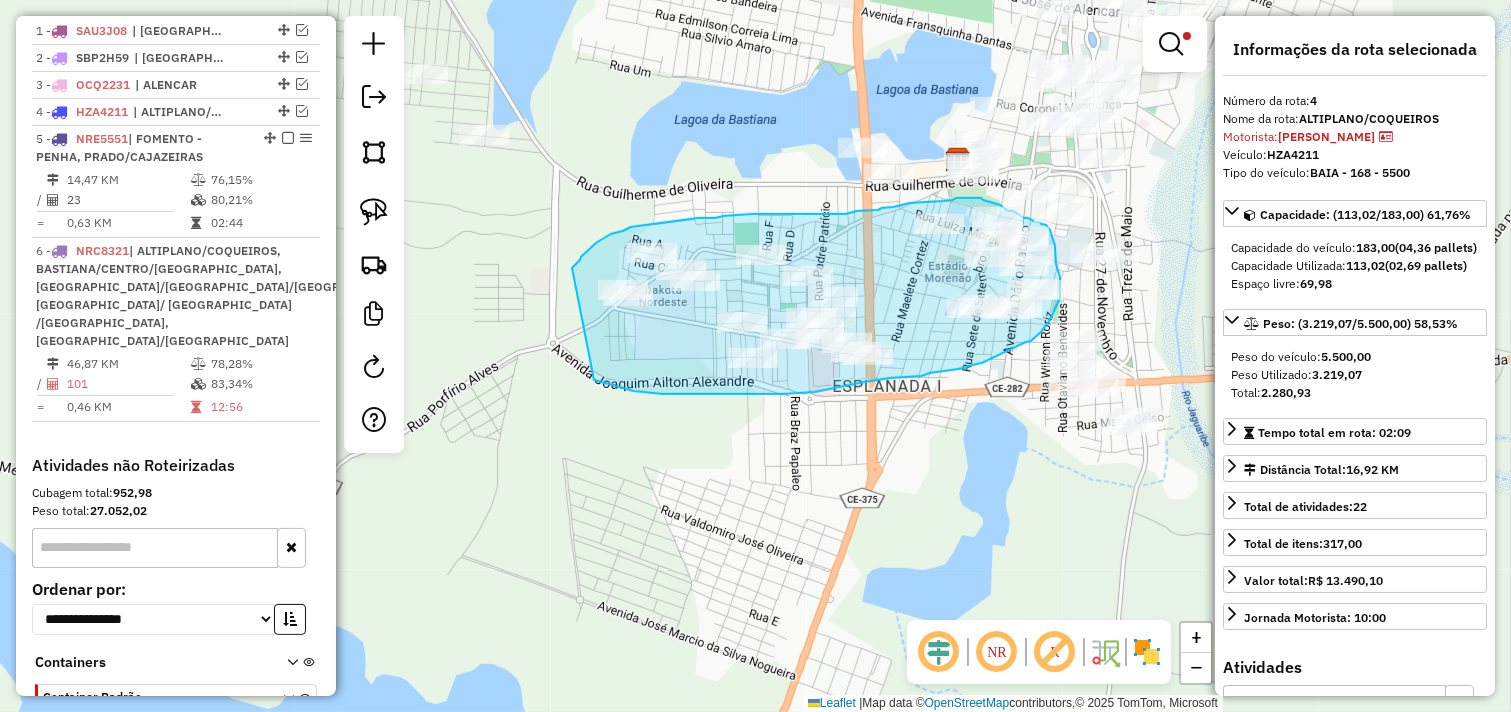 drag, startPoint x: 580, startPoint y: 260, endPoint x: 593, endPoint y: 377, distance: 117.72001 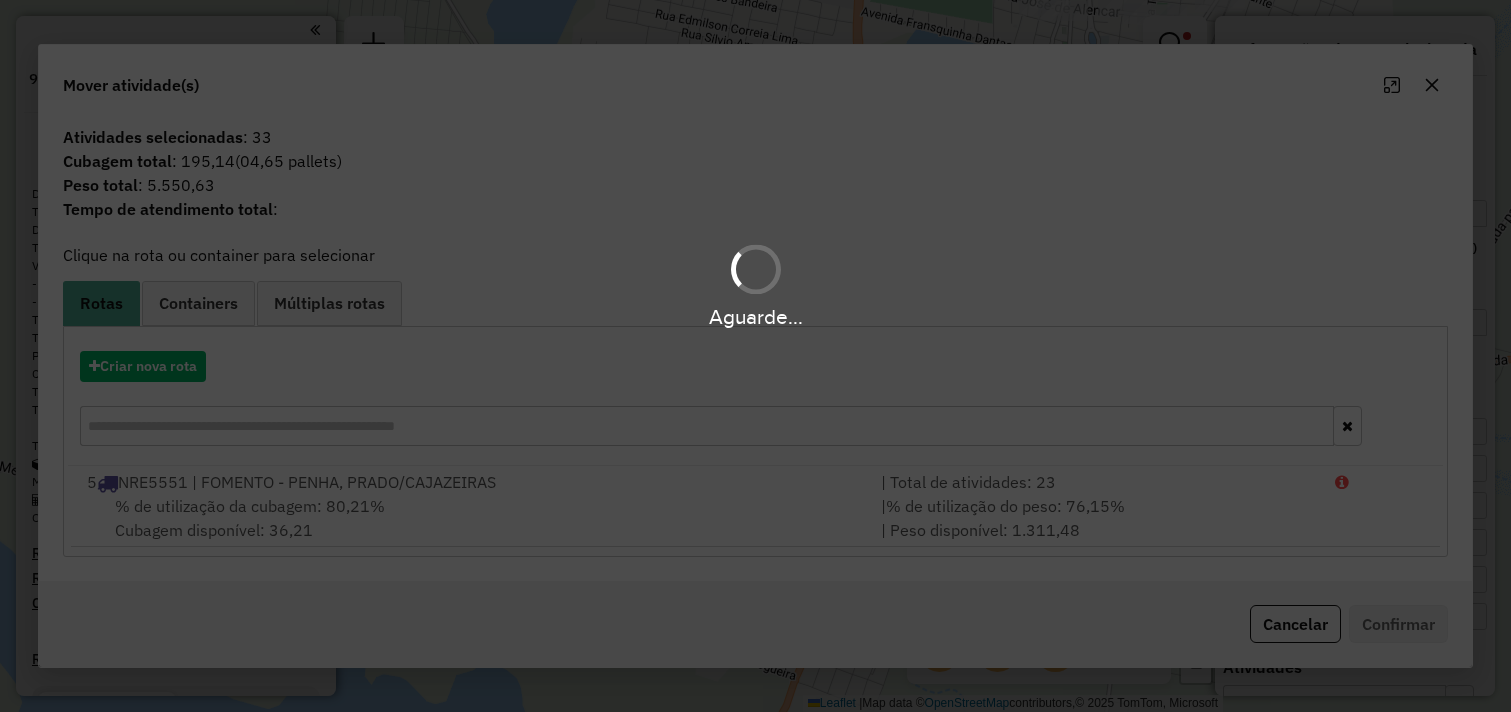 select on "*********" 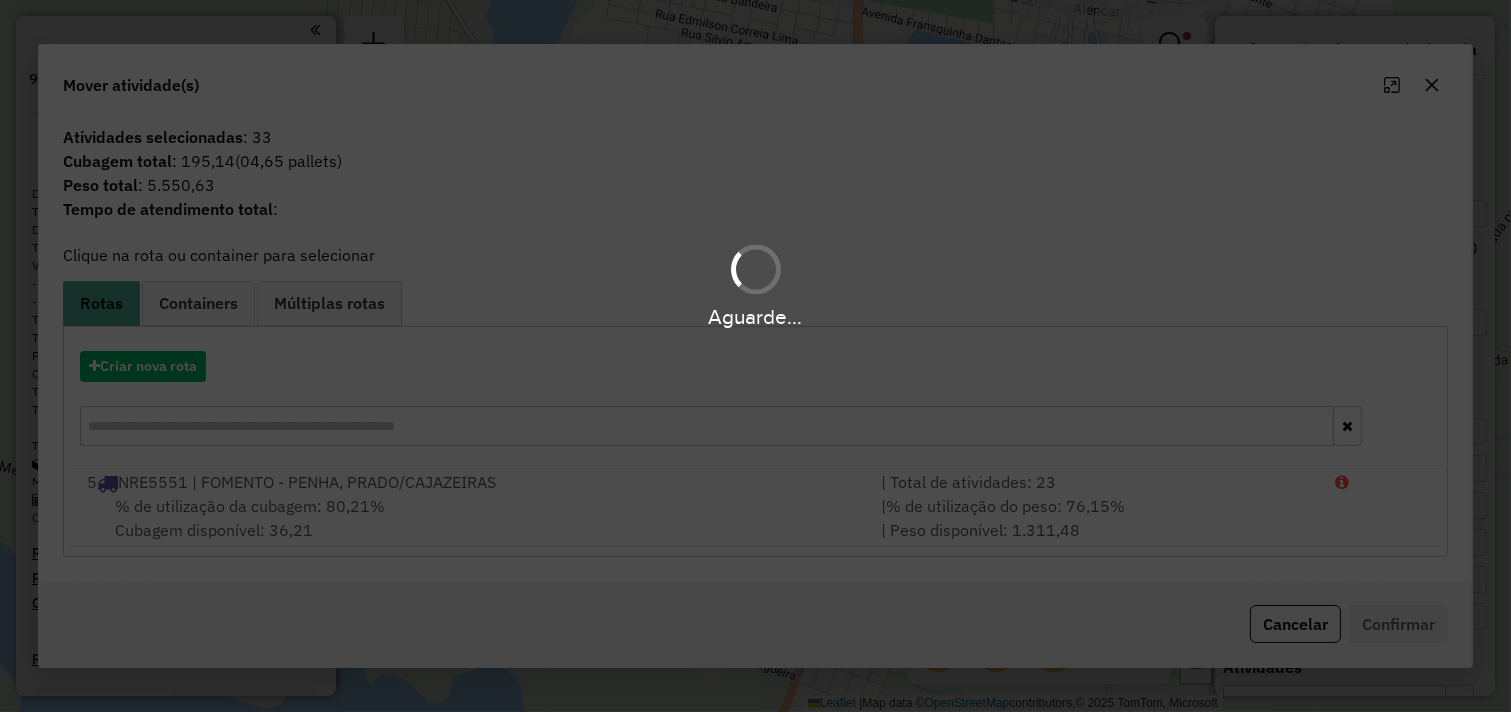 scroll, scrollTop: 754, scrollLeft: 0, axis: vertical 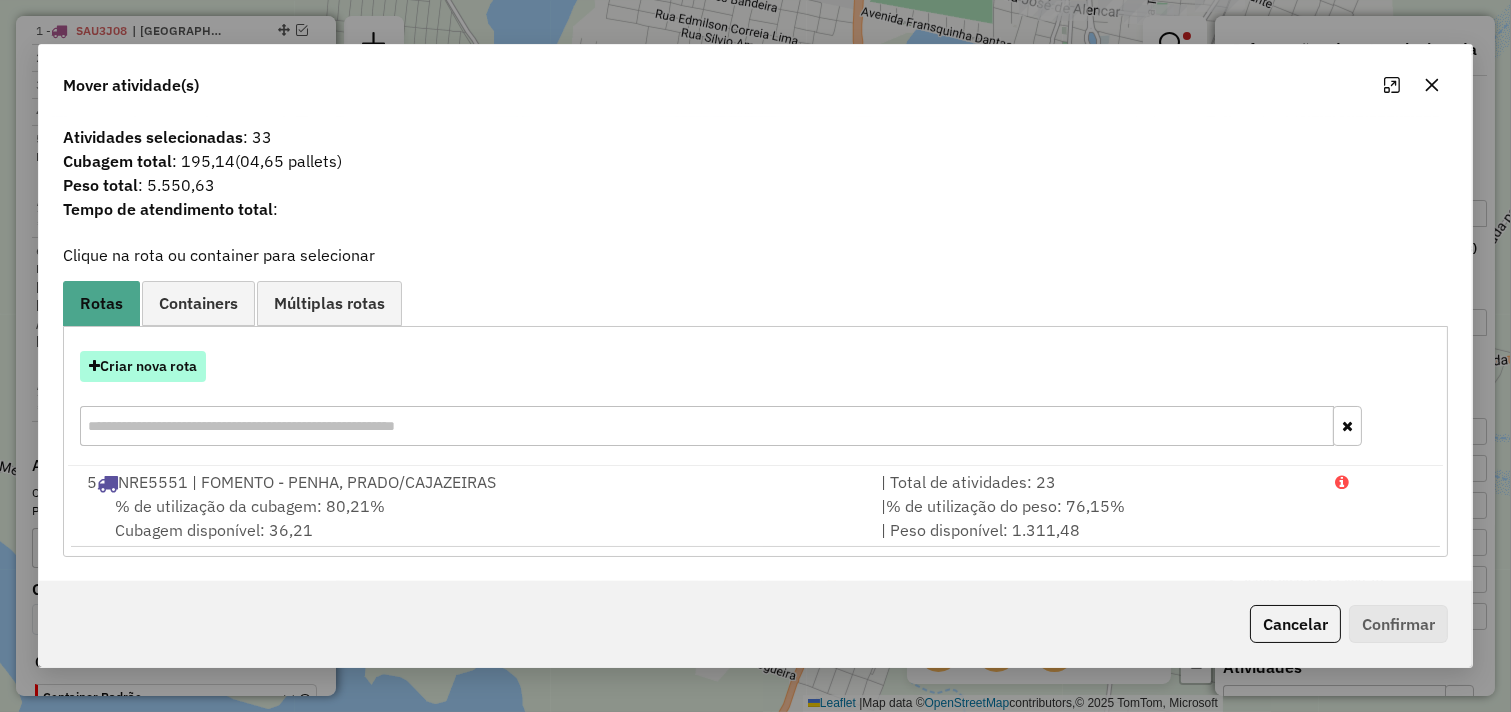 click on "Criar nova rota" at bounding box center [143, 366] 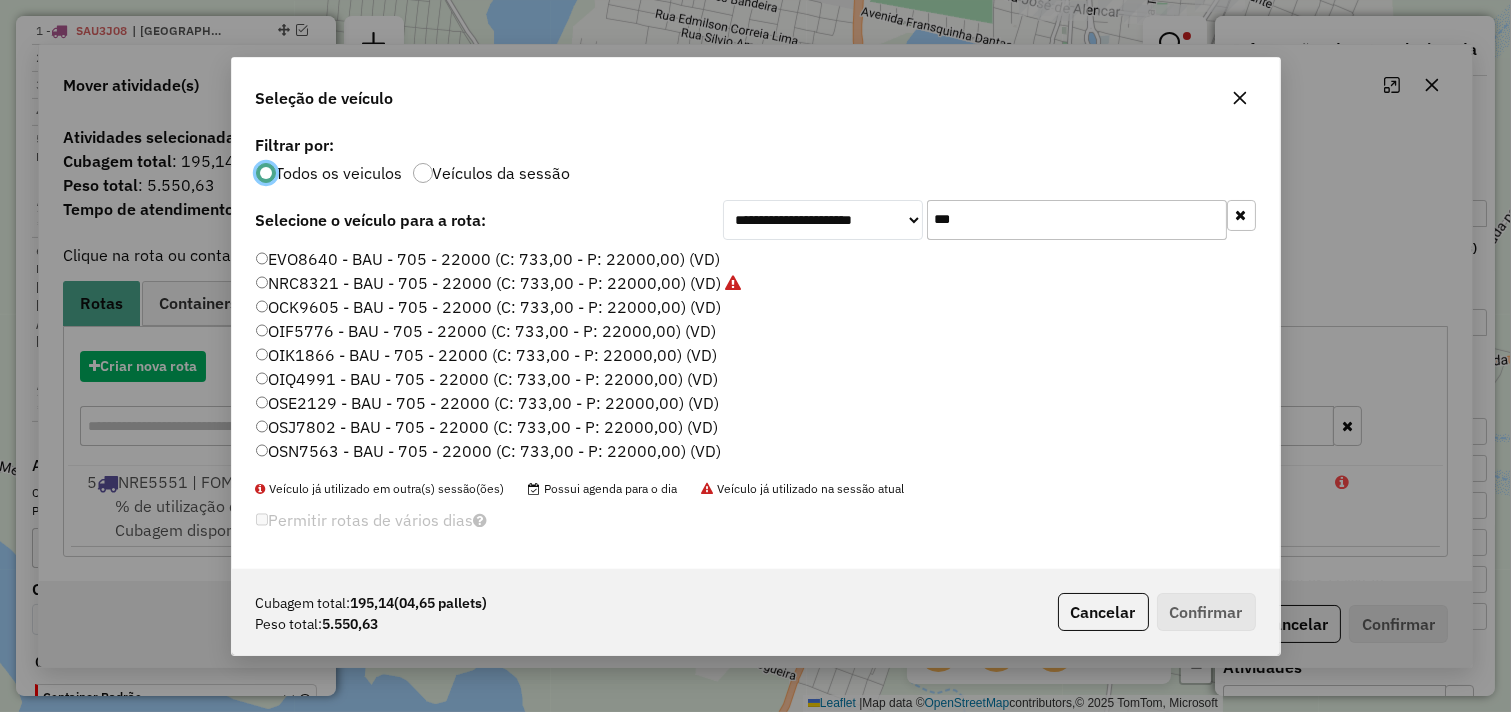 scroll, scrollTop: 11, scrollLeft: 5, axis: both 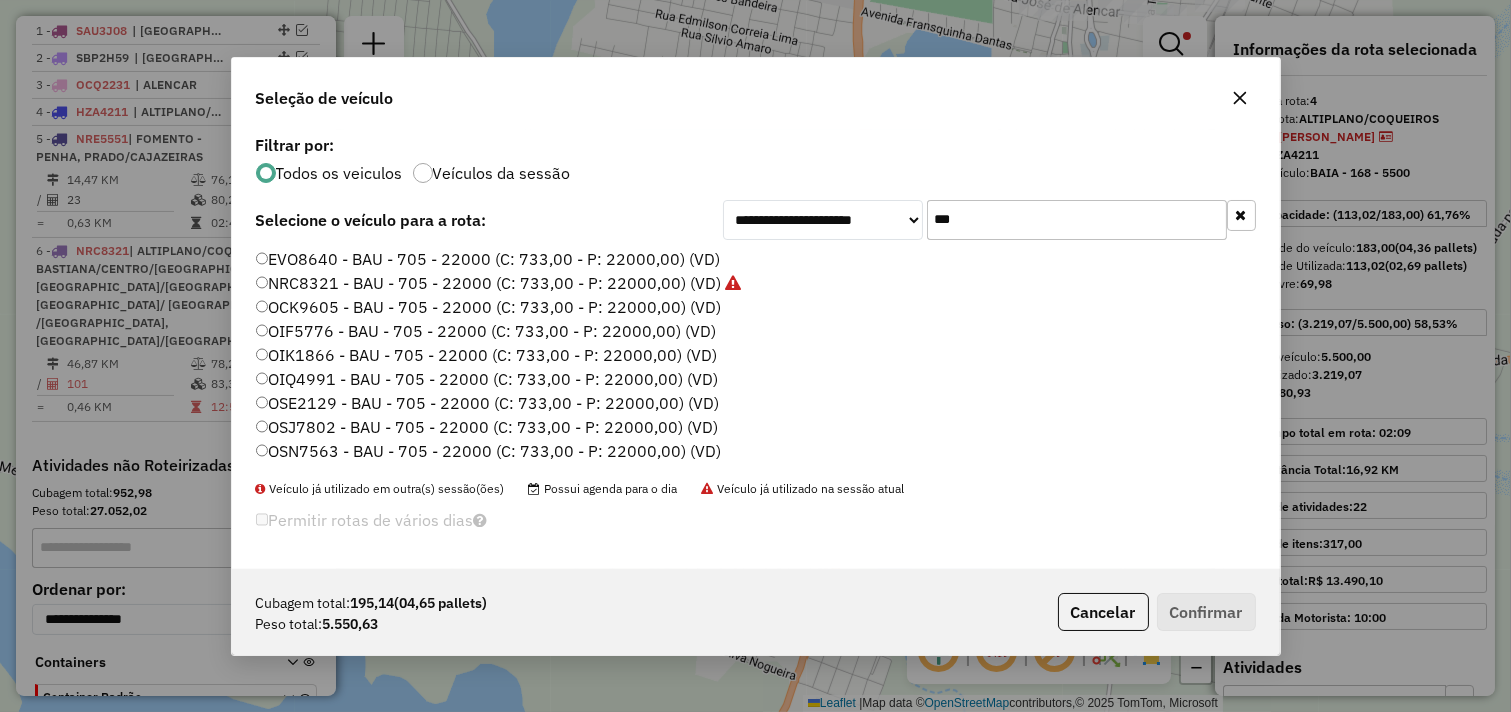 drag, startPoint x: 992, startPoint y: 224, endPoint x: 728, endPoint y: 223, distance: 264.0019 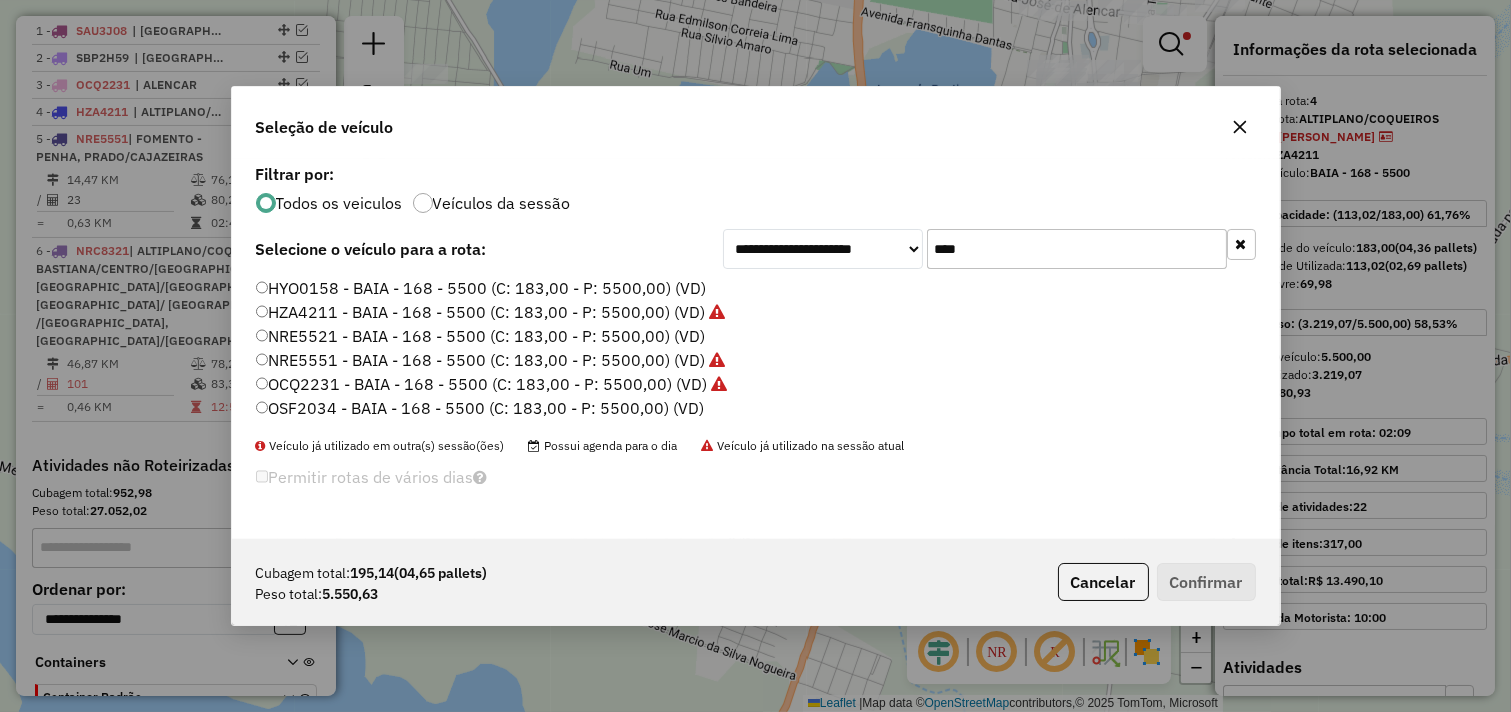 type on "****" 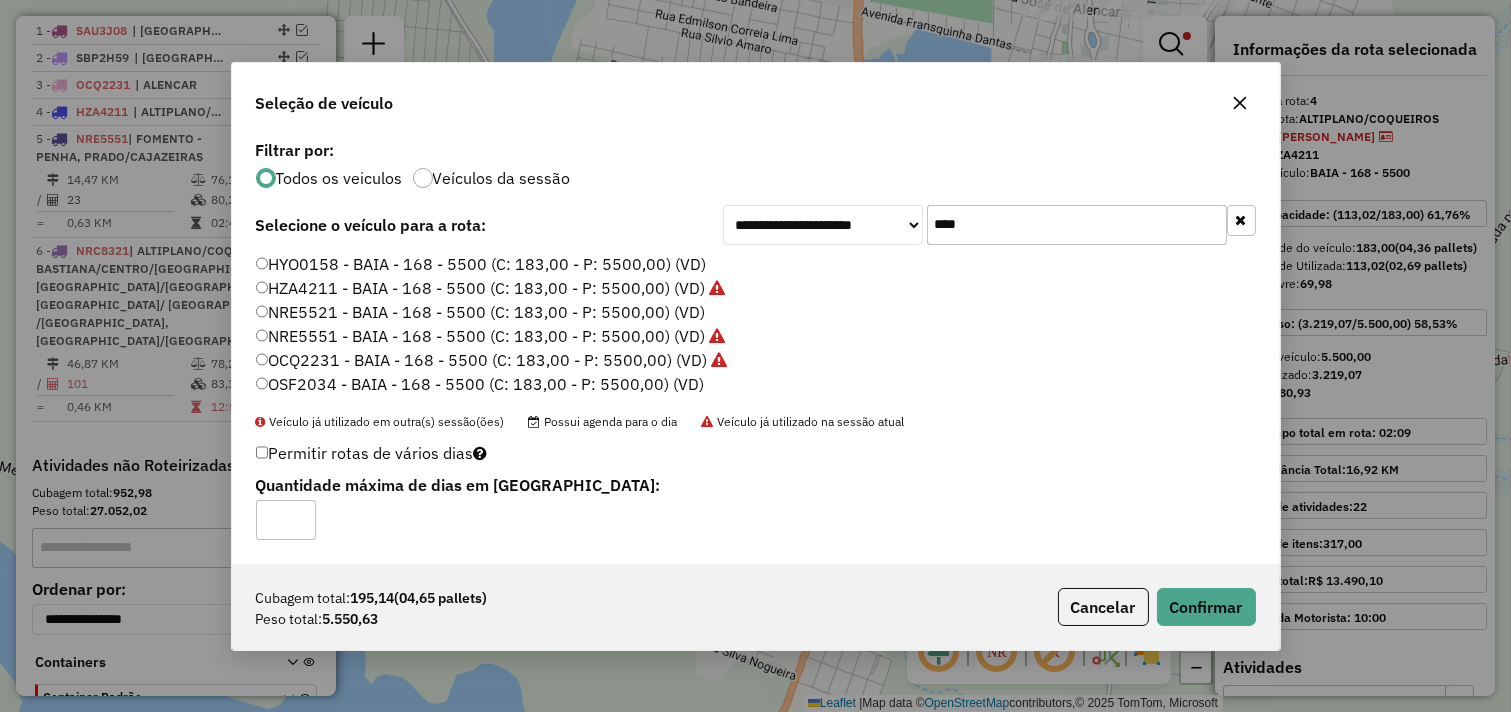 click on "NRE5521 - BAIA - 168 - 5500 (C: 183,00 - P: 5500,00) (VD)" 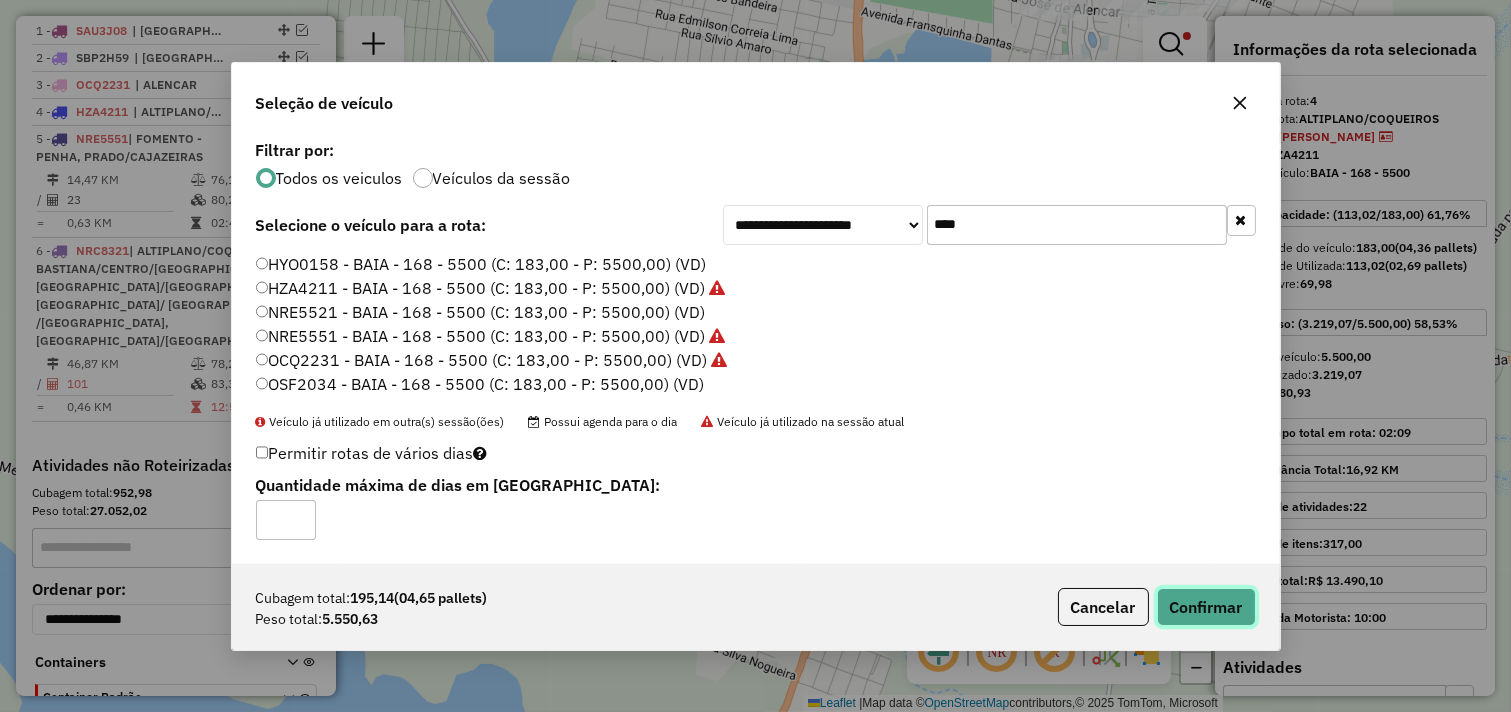 click on "Confirmar" 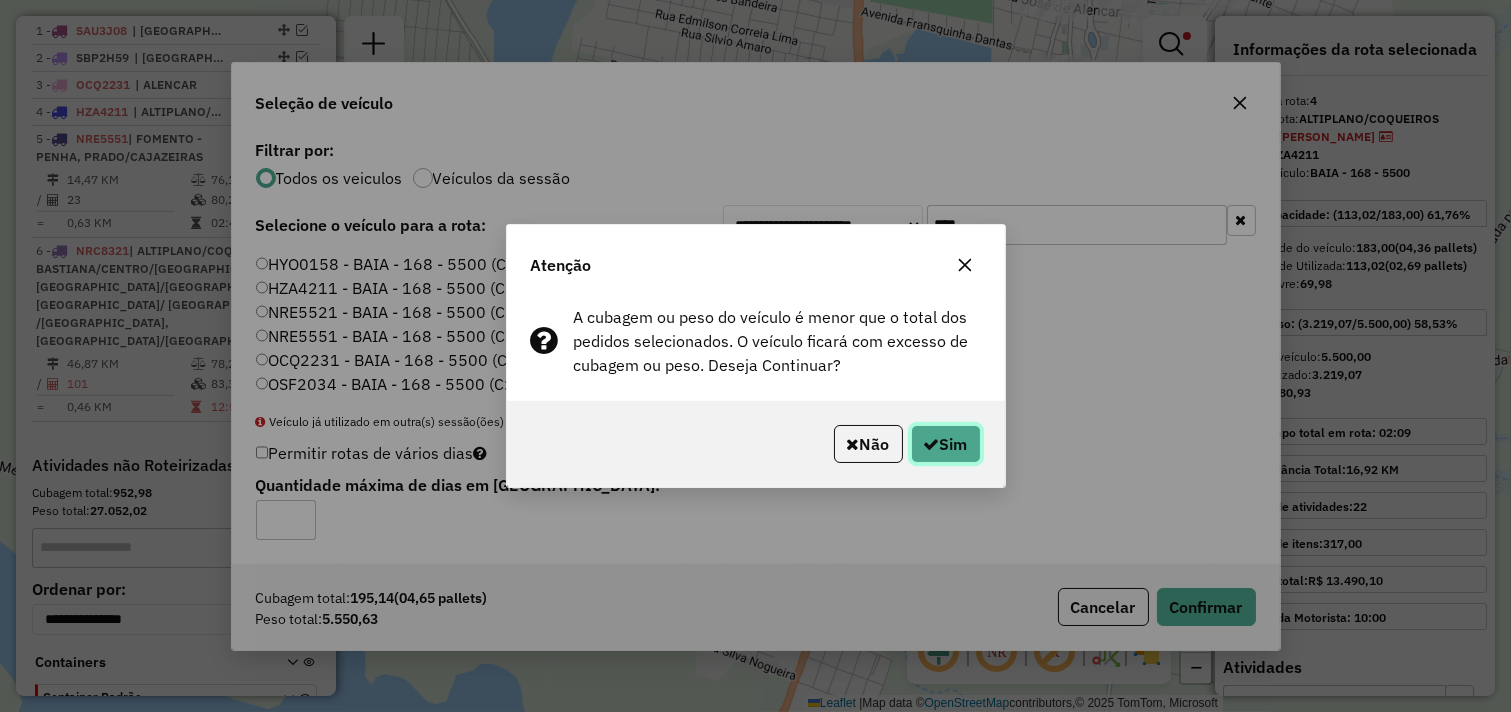 click on "Sim" 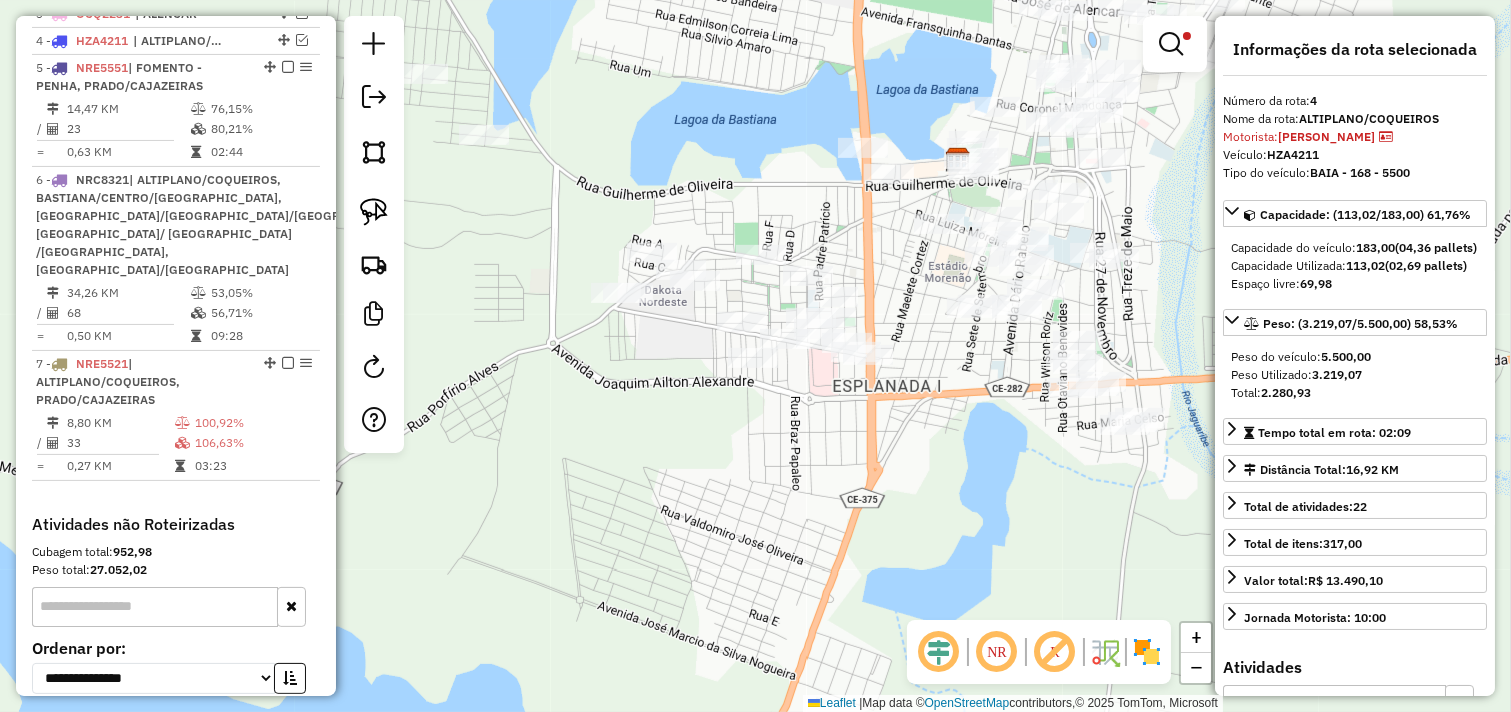 scroll, scrollTop: 855, scrollLeft: 0, axis: vertical 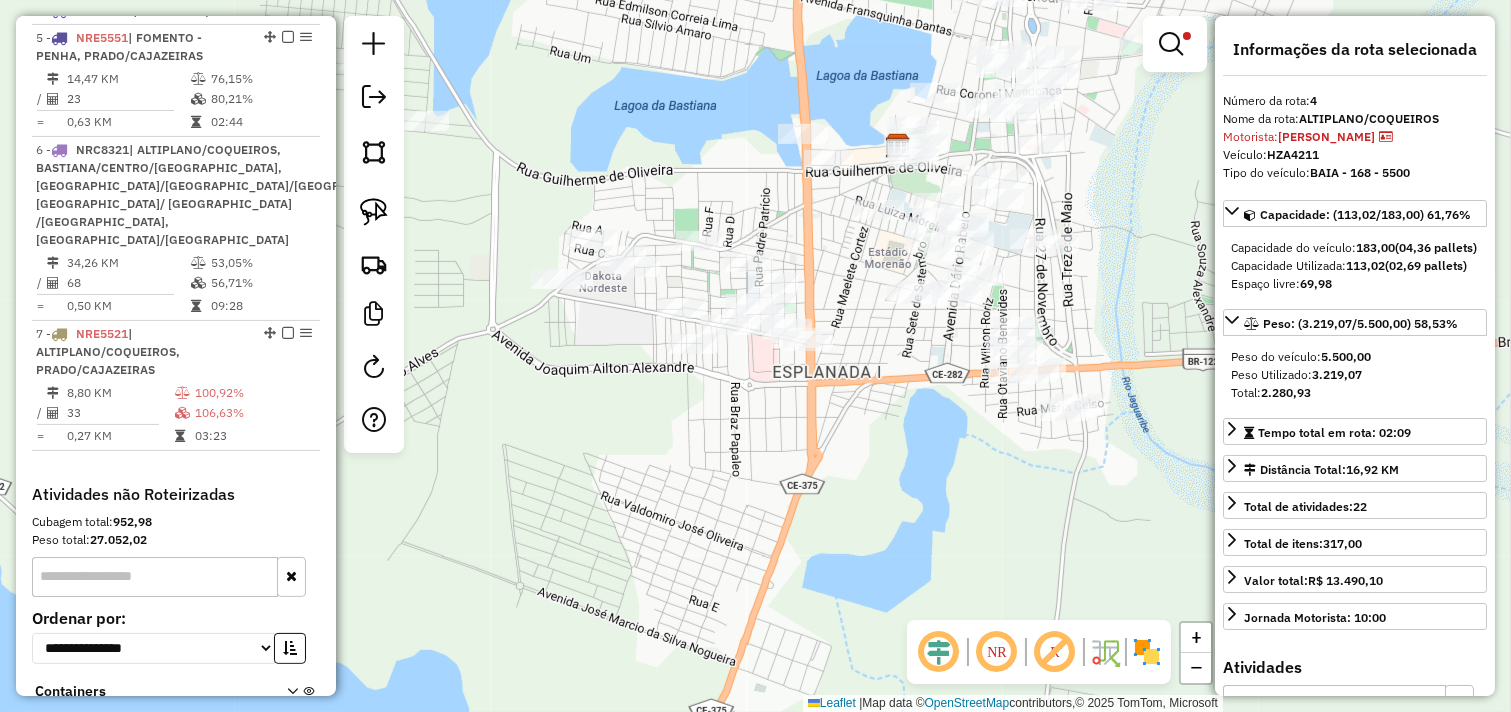drag, startPoint x: 881, startPoint y: 312, endPoint x: 793, endPoint y: 300, distance: 88.814415 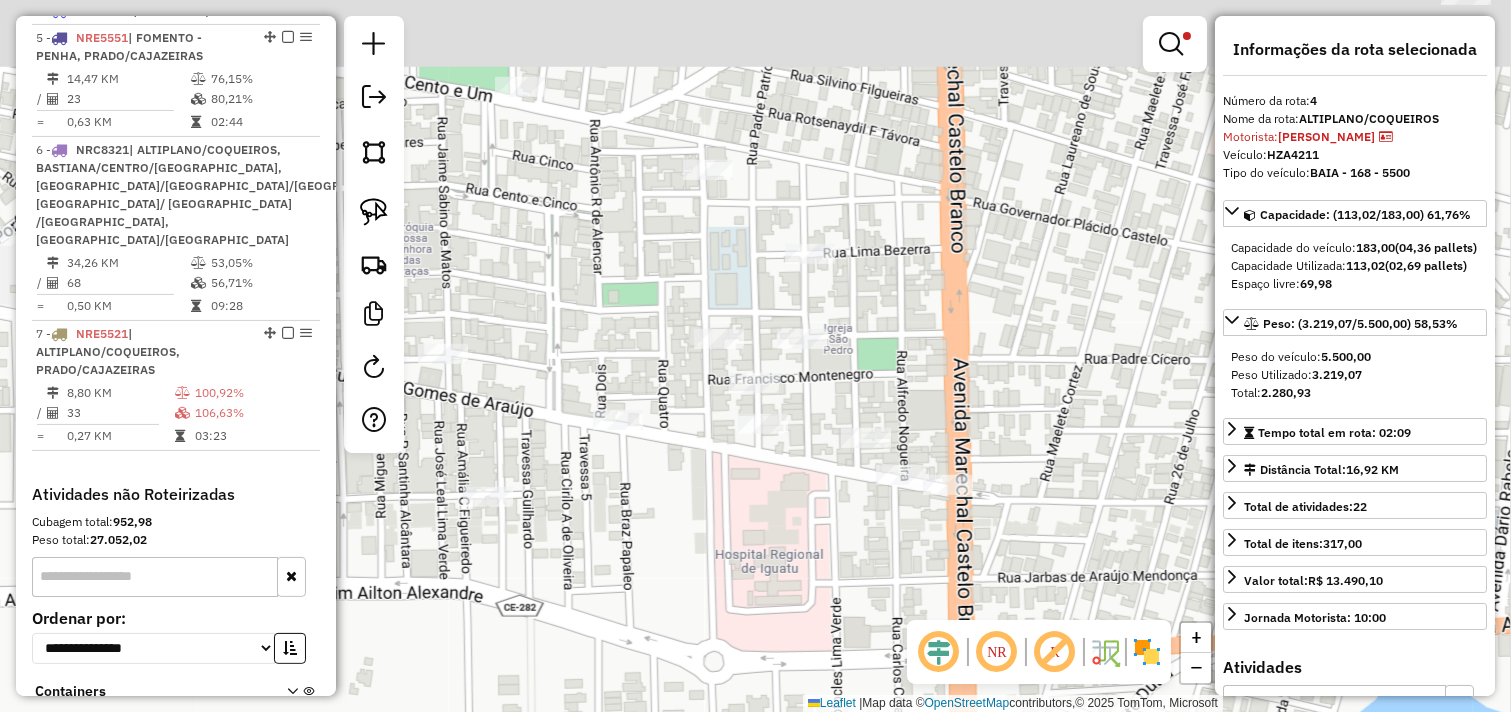 drag, startPoint x: 611, startPoint y: 125, endPoint x: 786, endPoint y: 292, distance: 241.89667 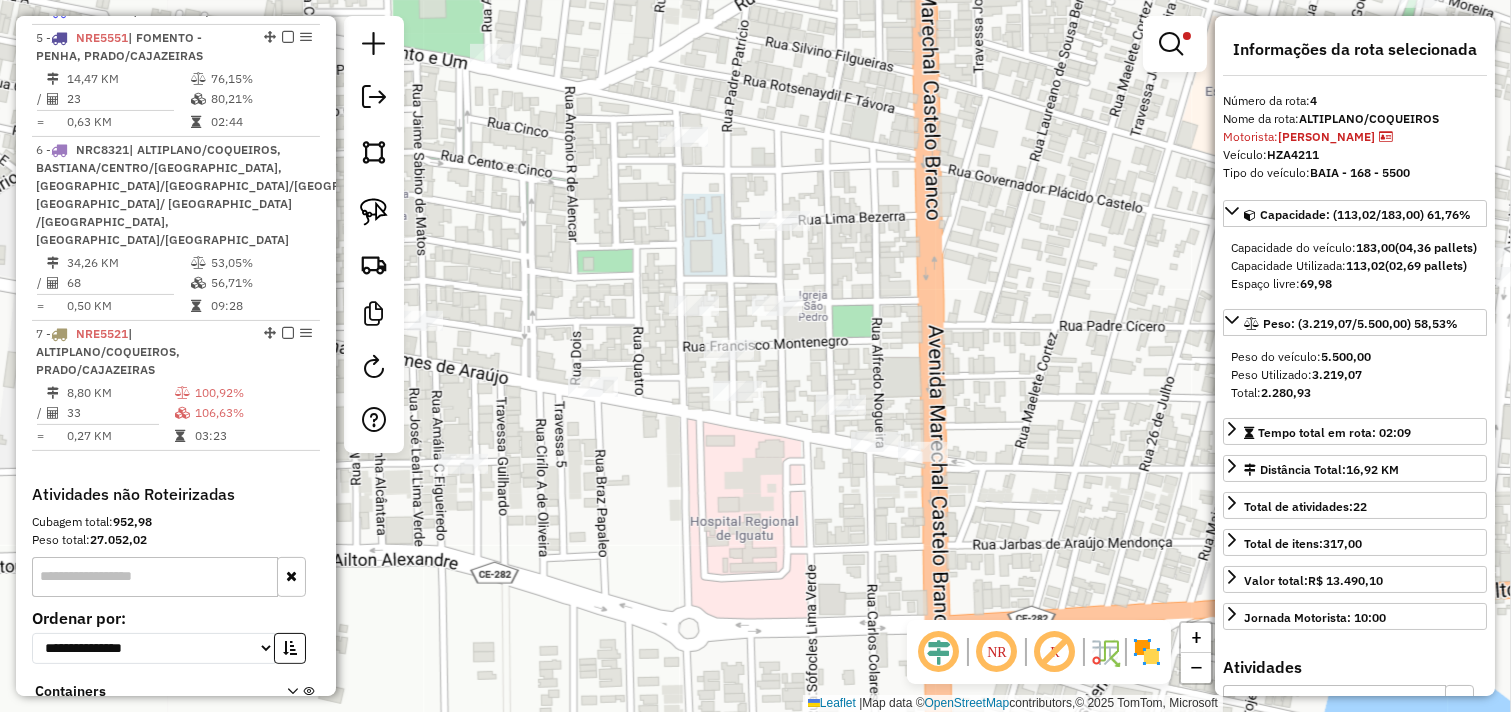 drag, startPoint x: 702, startPoint y: 411, endPoint x: 634, endPoint y: 343, distance: 96.16652 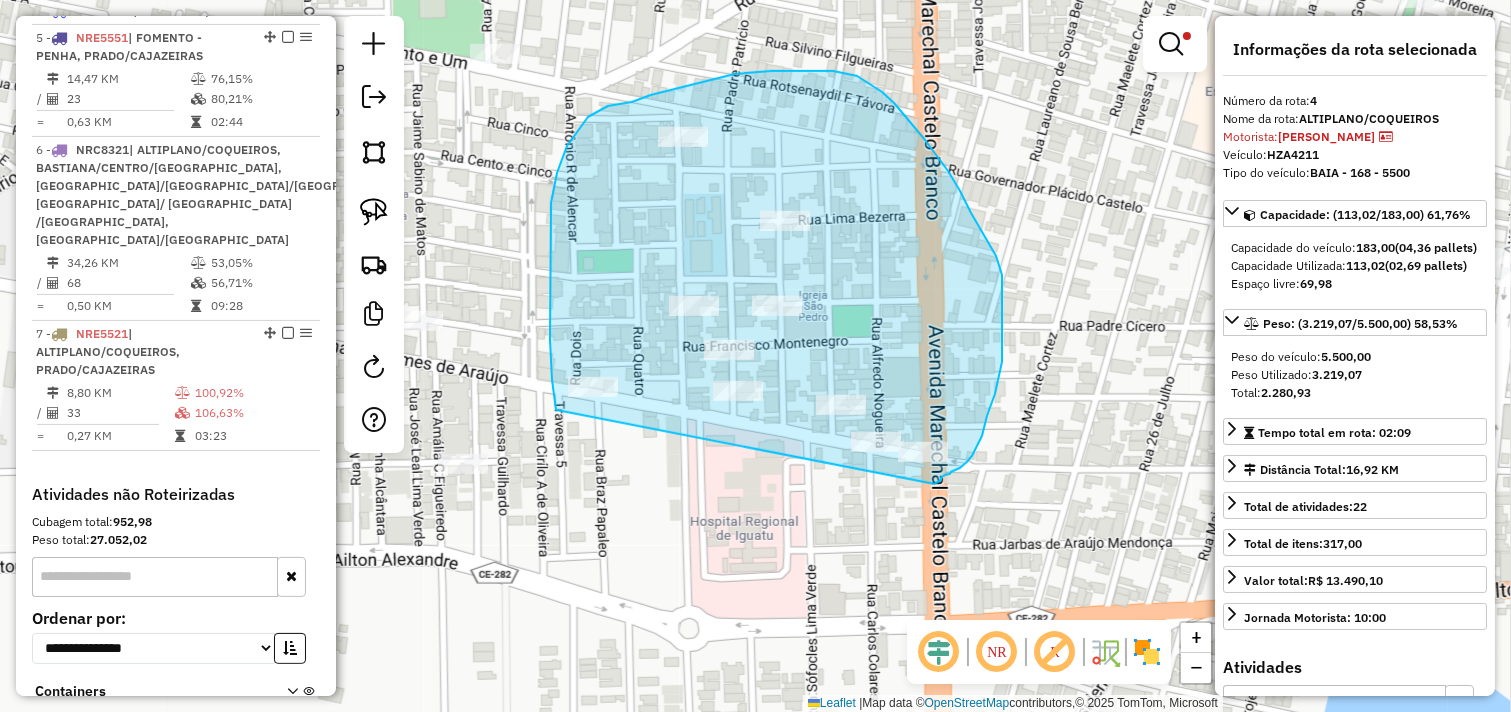 drag, startPoint x: 556, startPoint y: 410, endPoint x: 934, endPoint y: 484, distance: 385.1753 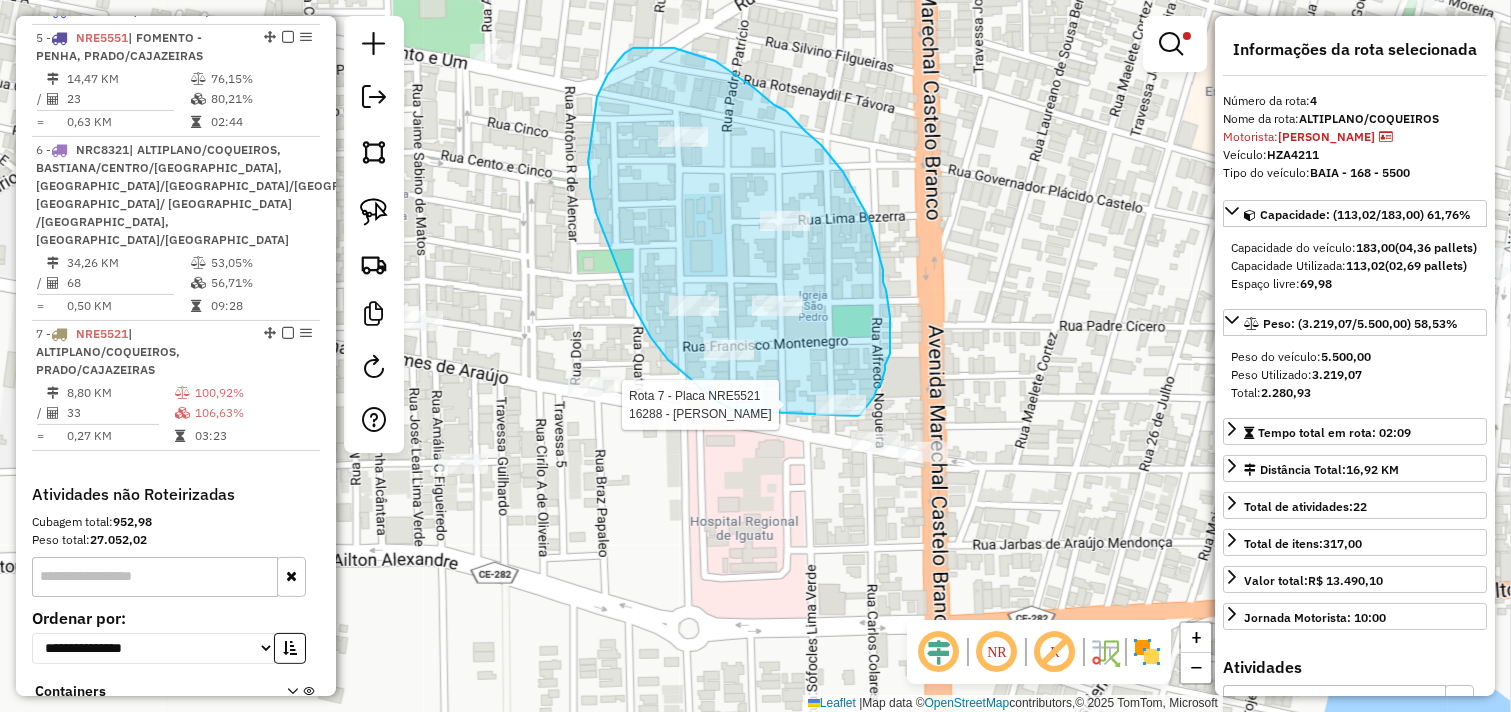 drag, startPoint x: 738, startPoint y: 411, endPoint x: 855, endPoint y: 416, distance: 117.10679 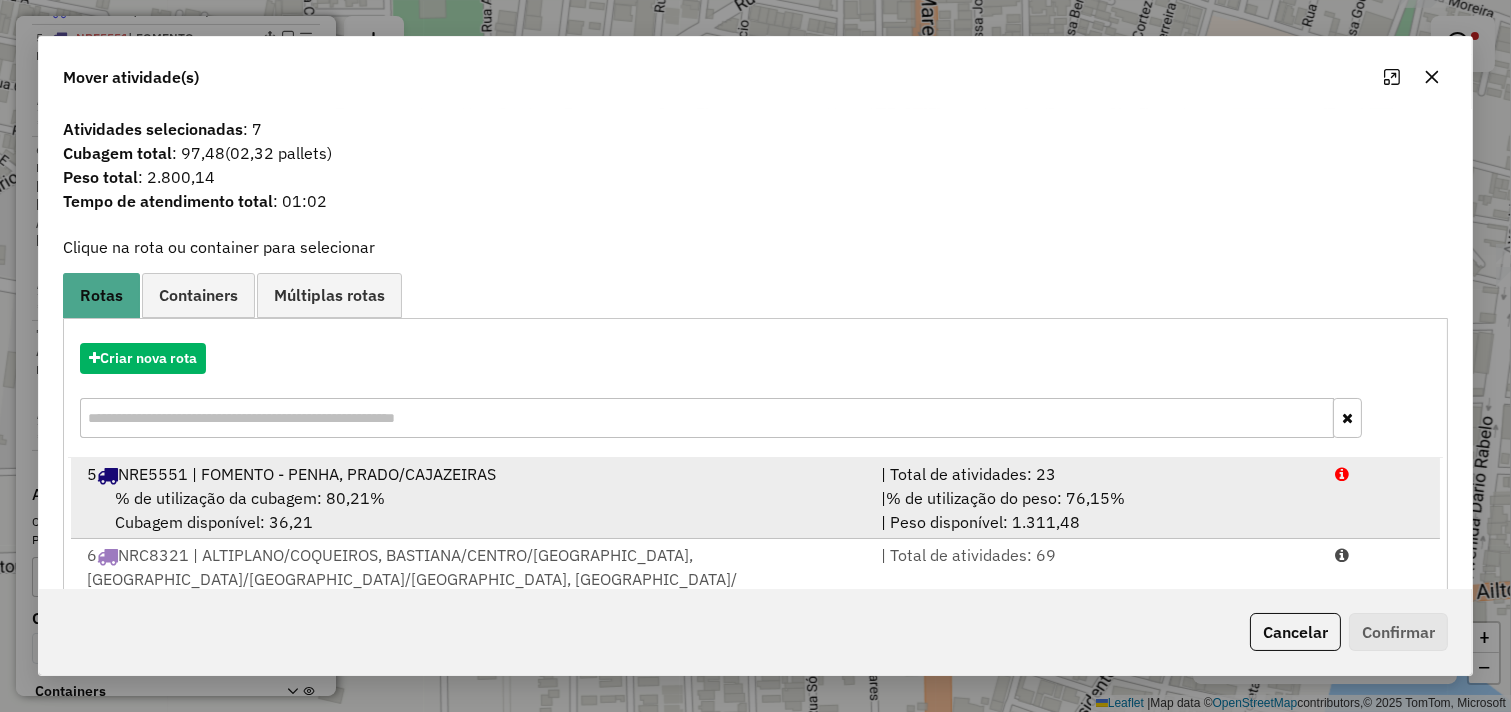 scroll, scrollTop: 88, scrollLeft: 0, axis: vertical 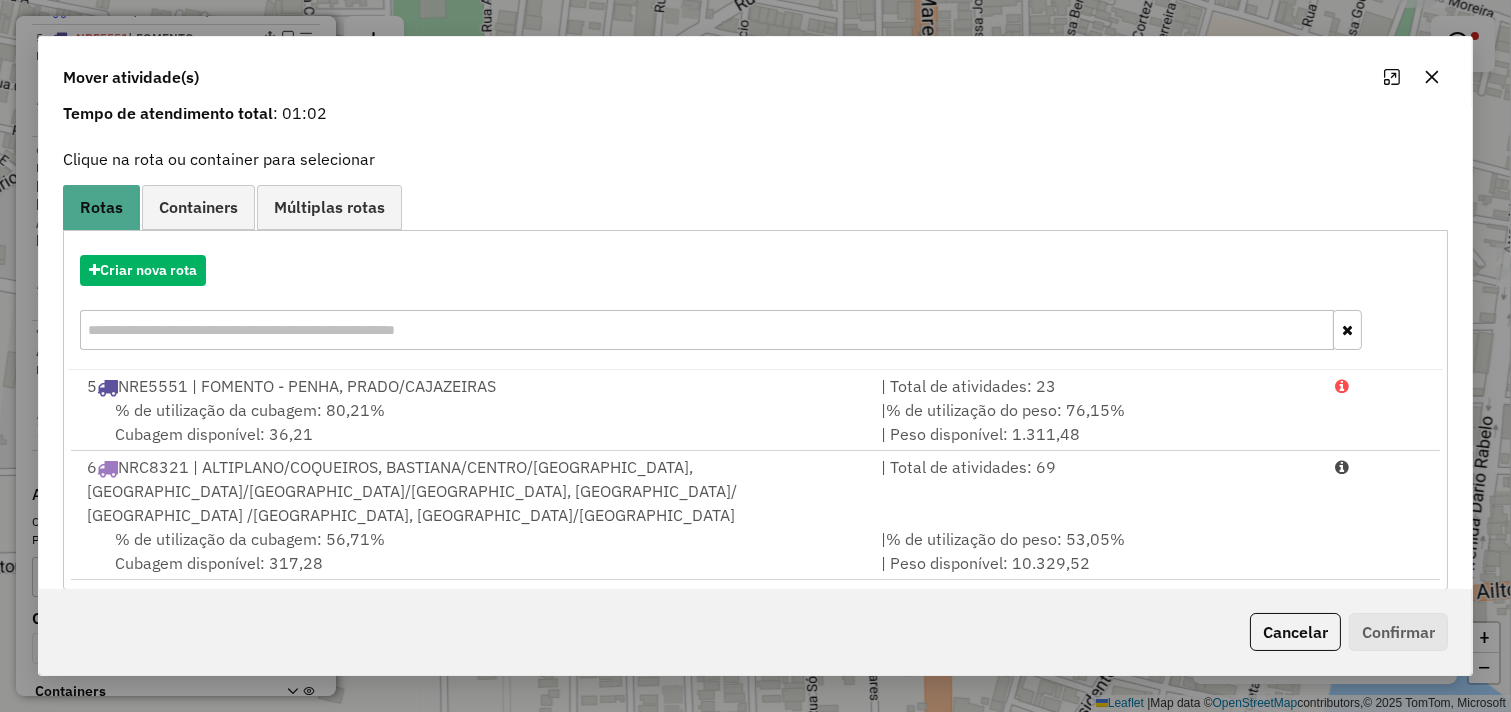 drag, startPoint x: 1442, startPoint y: 73, endPoint x: 1334, endPoint y: 113, distance: 115.16944 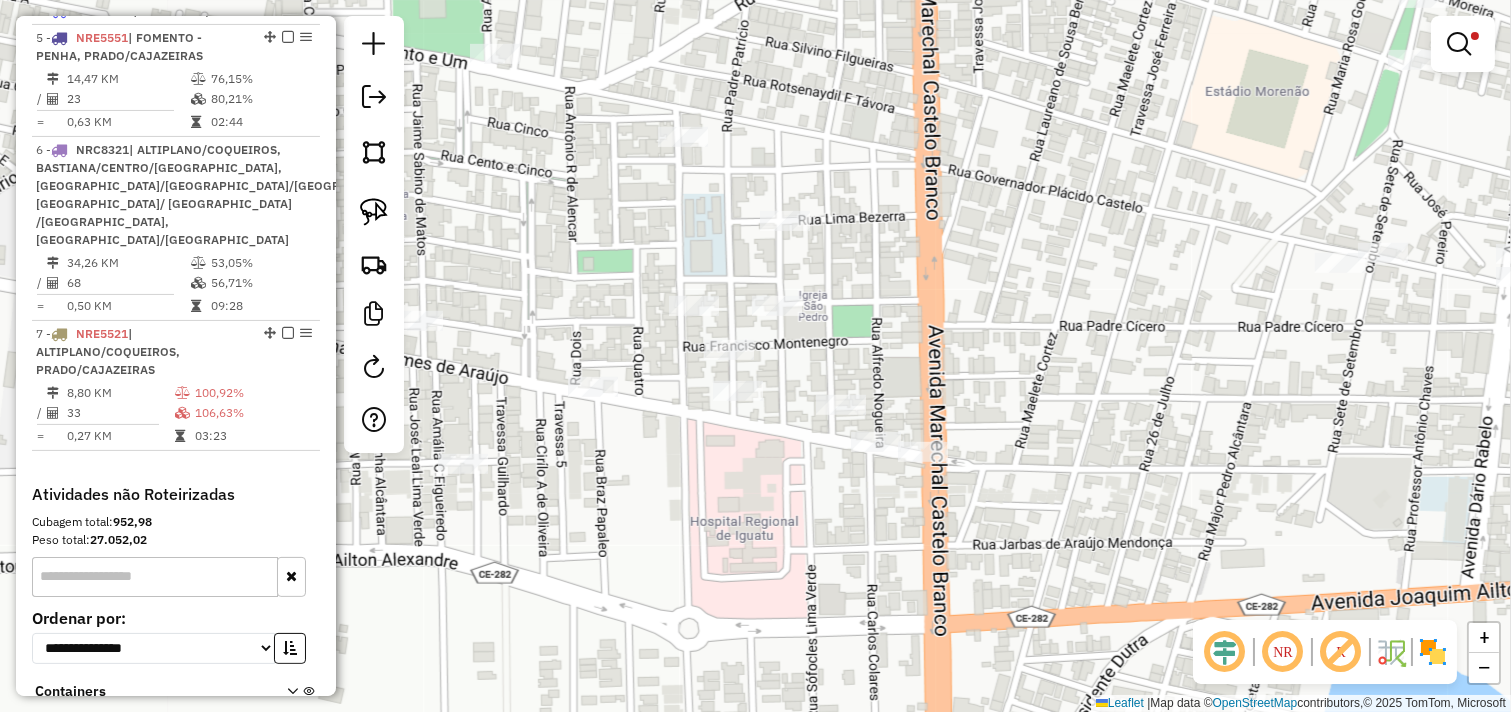 scroll, scrollTop: 744, scrollLeft: 0, axis: vertical 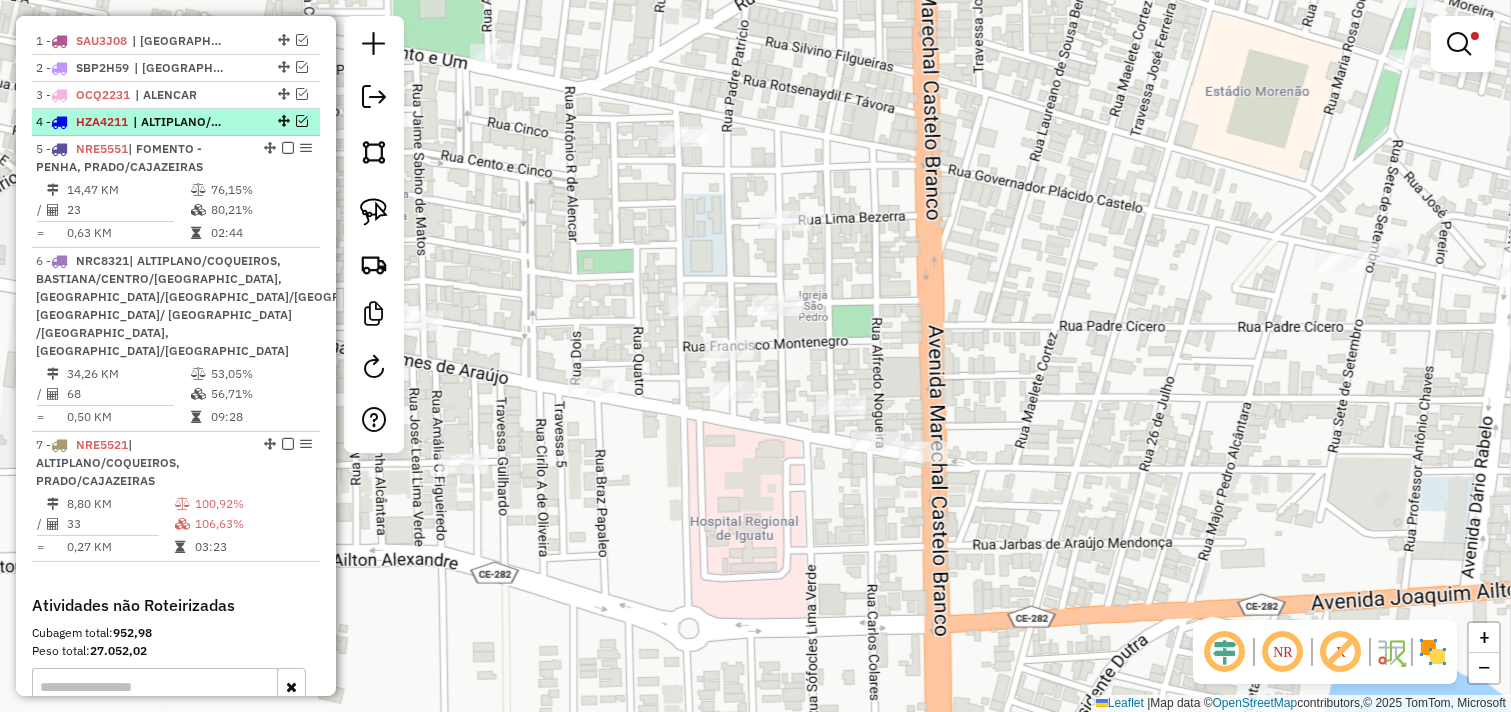 click at bounding box center [302, 121] 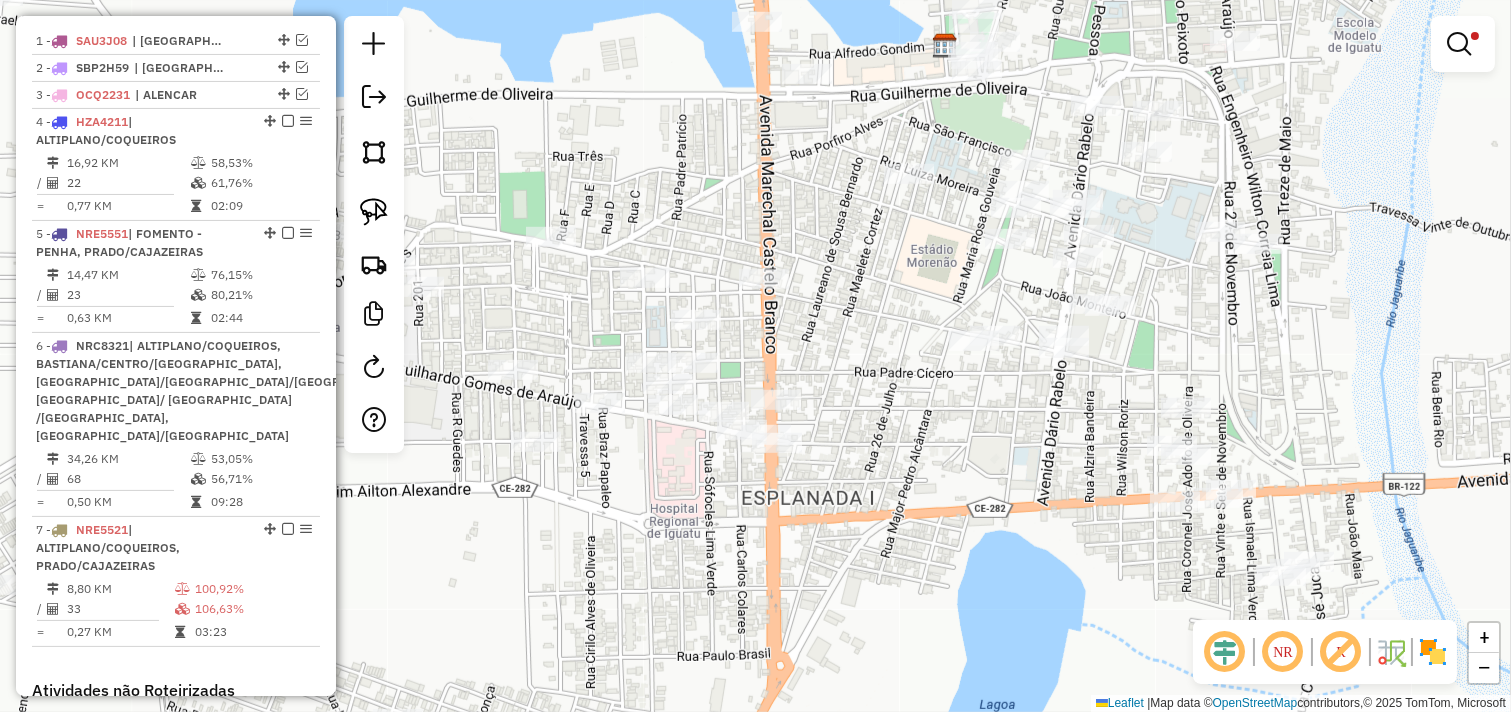 drag, startPoint x: 960, startPoint y: 72, endPoint x: 932, endPoint y: 162, distance: 94.254974 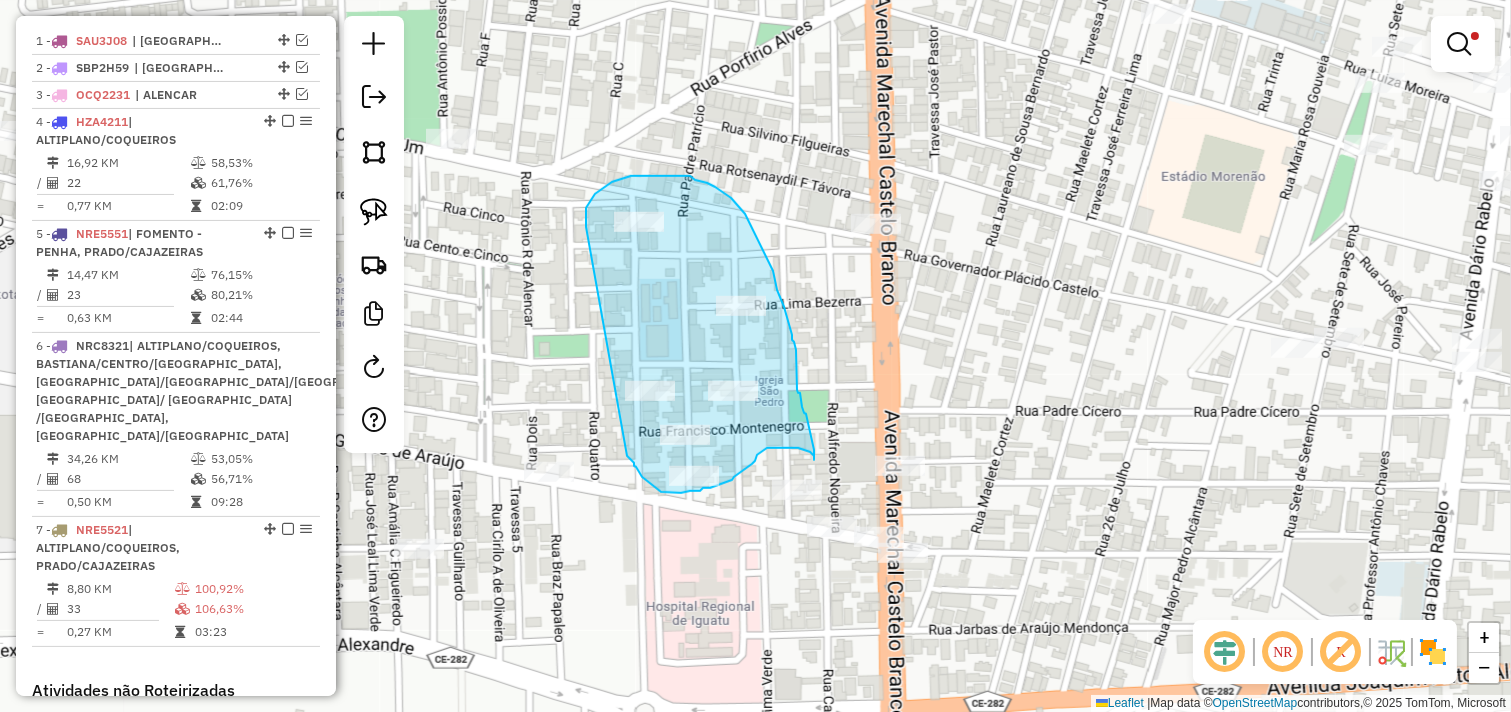 drag, startPoint x: 586, startPoint y: 221, endPoint x: 627, endPoint y: 456, distance: 238.54979 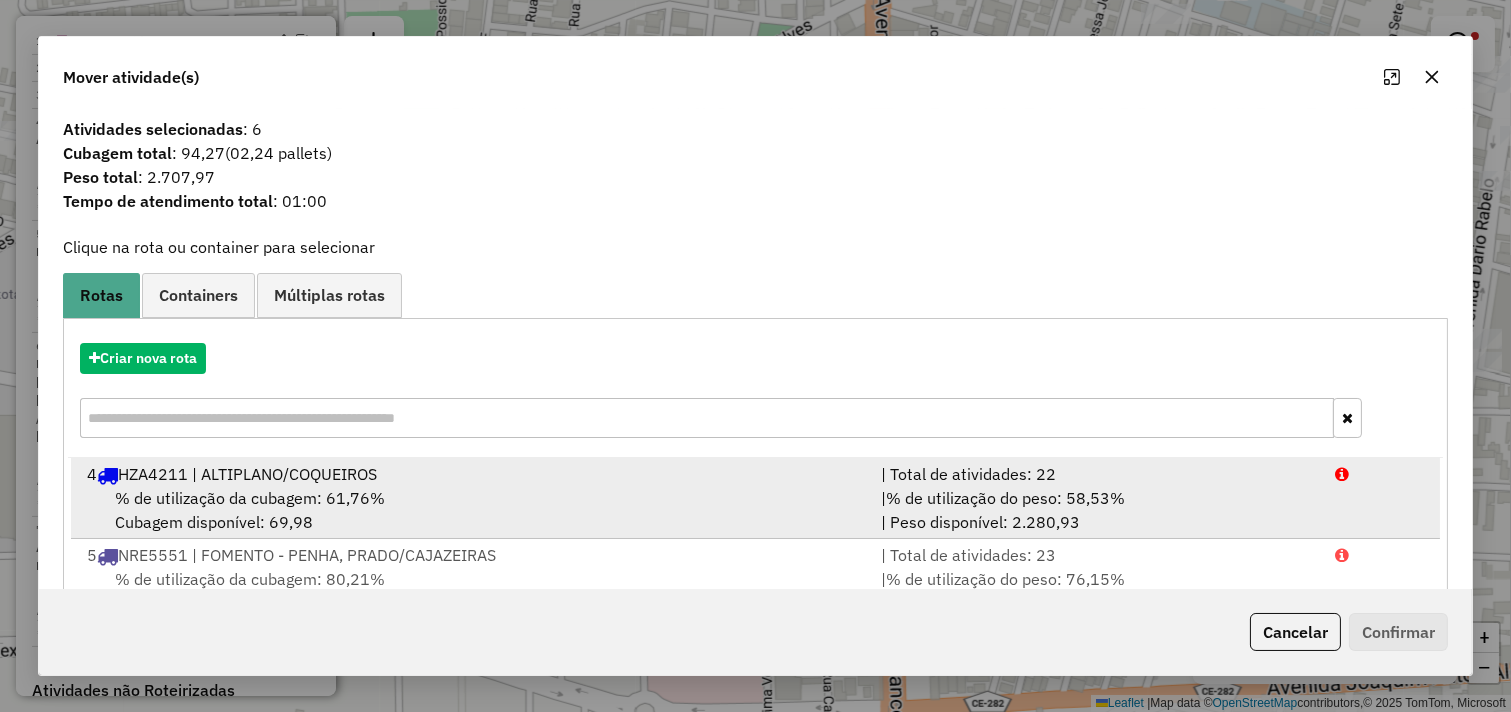 drag, startPoint x: 768, startPoint y: 490, endPoint x: 798, endPoint y: 493, distance: 30.149628 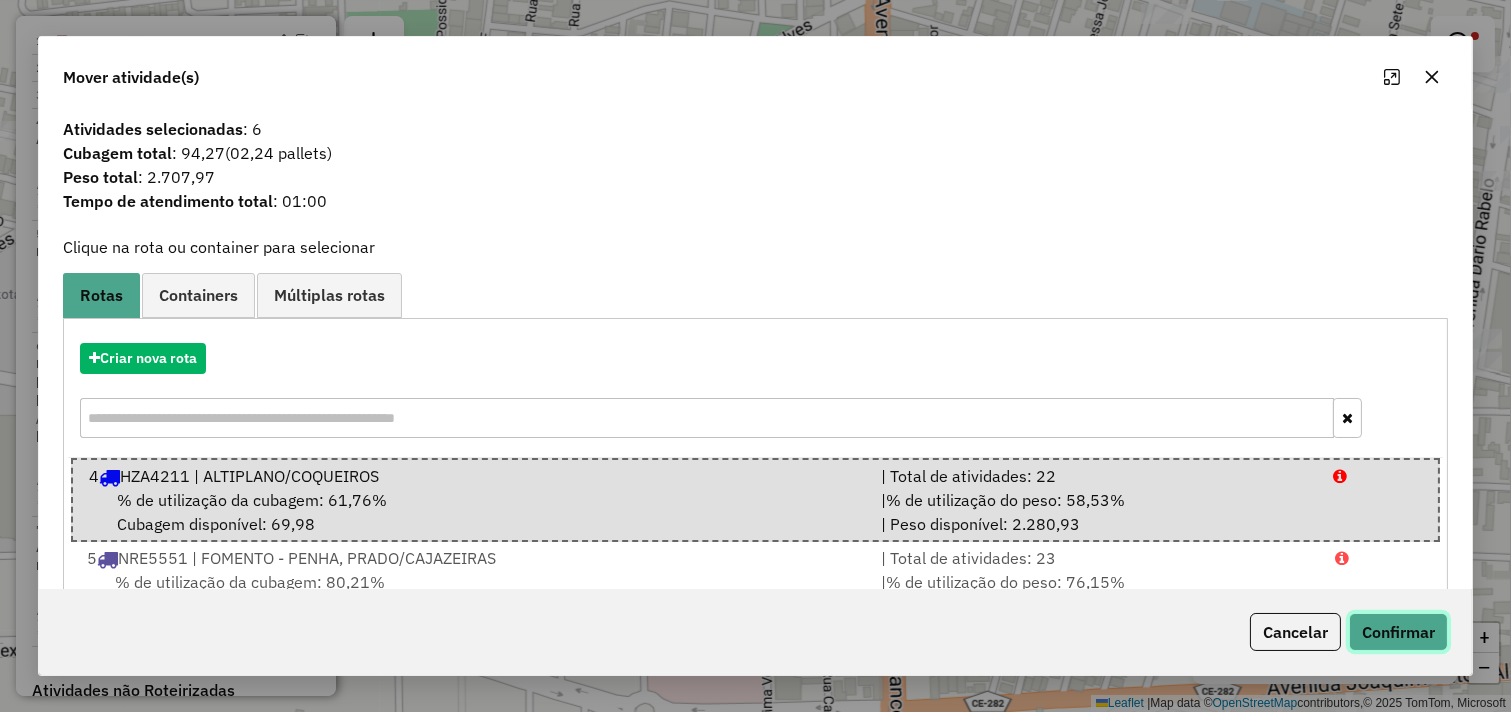 click on "Confirmar" 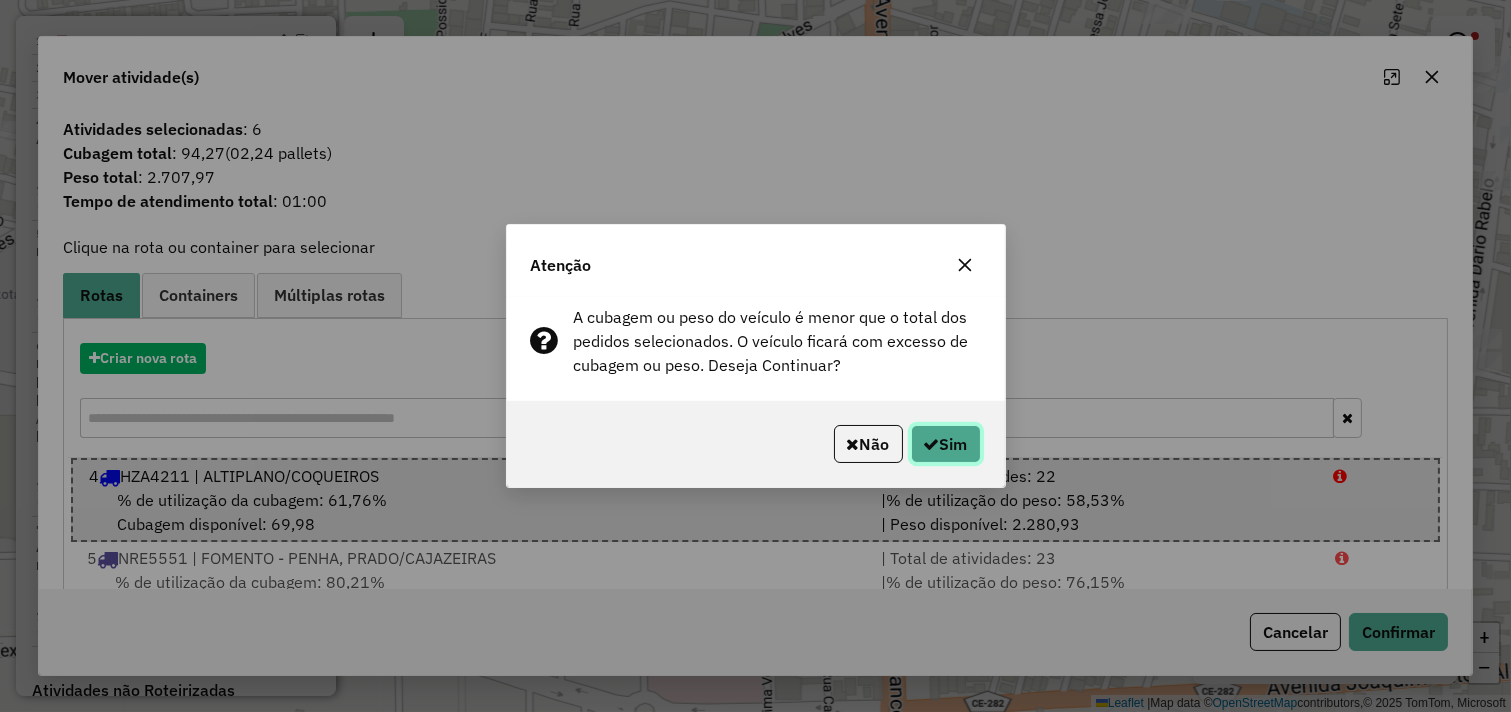 click on "Sim" 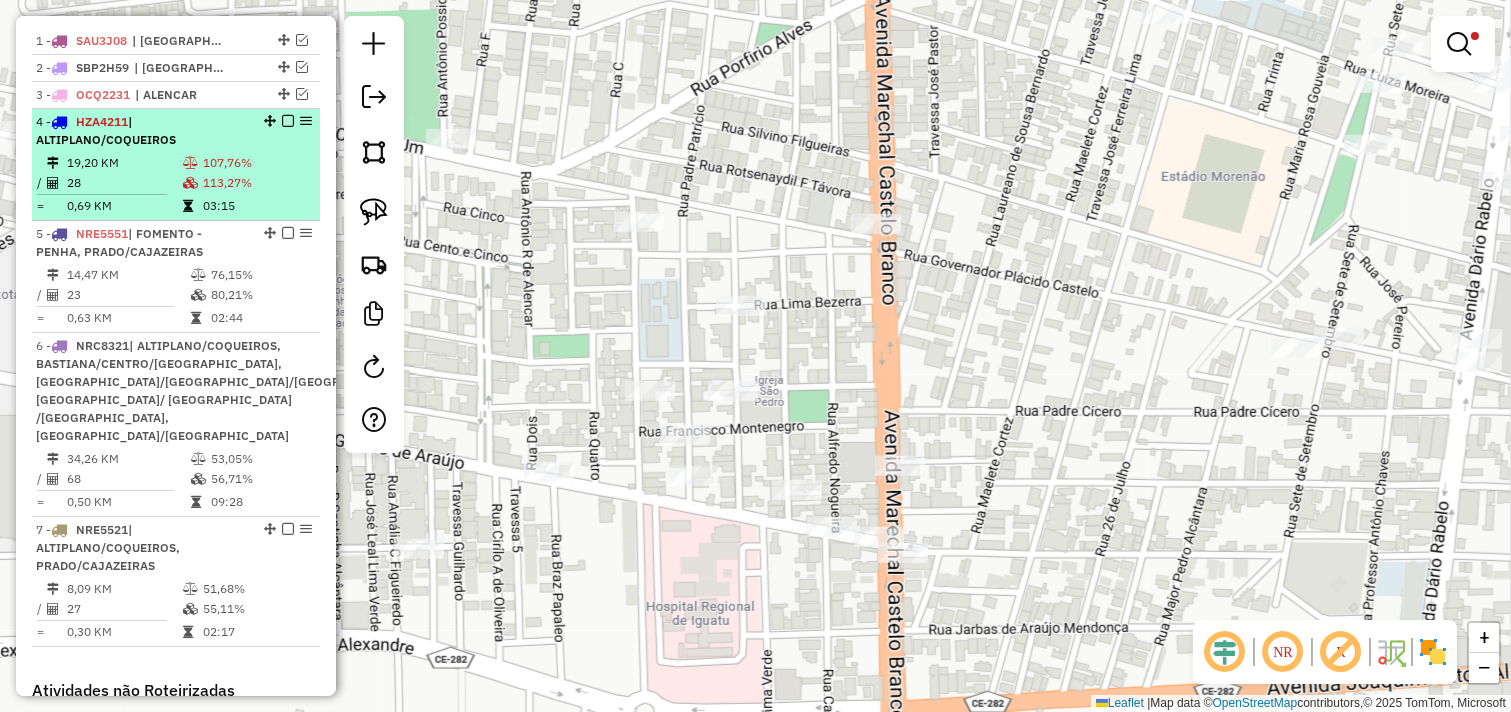 click on "28" at bounding box center [124, 183] 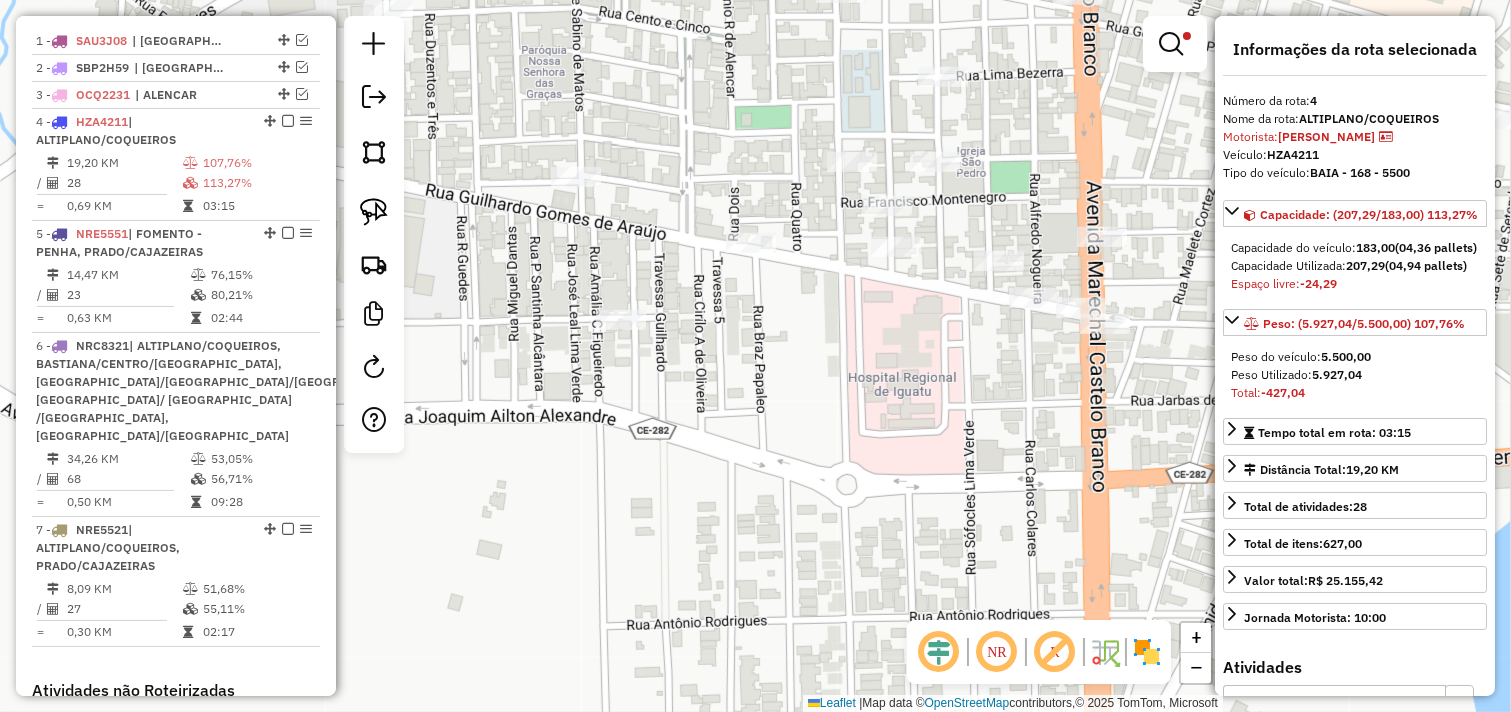 drag, startPoint x: 880, startPoint y: 357, endPoint x: 832, endPoint y: 373, distance: 50.596443 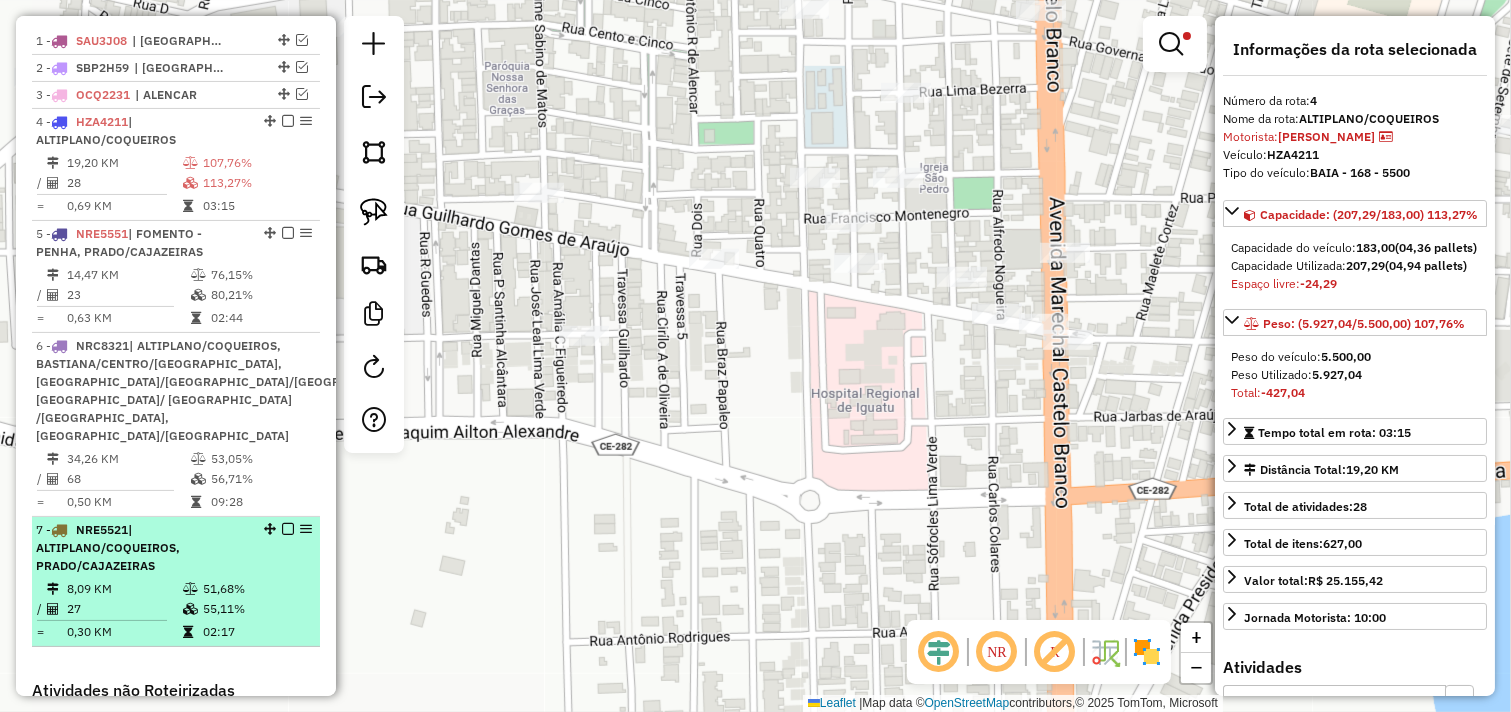 click on "8,09 KM" at bounding box center [124, 589] 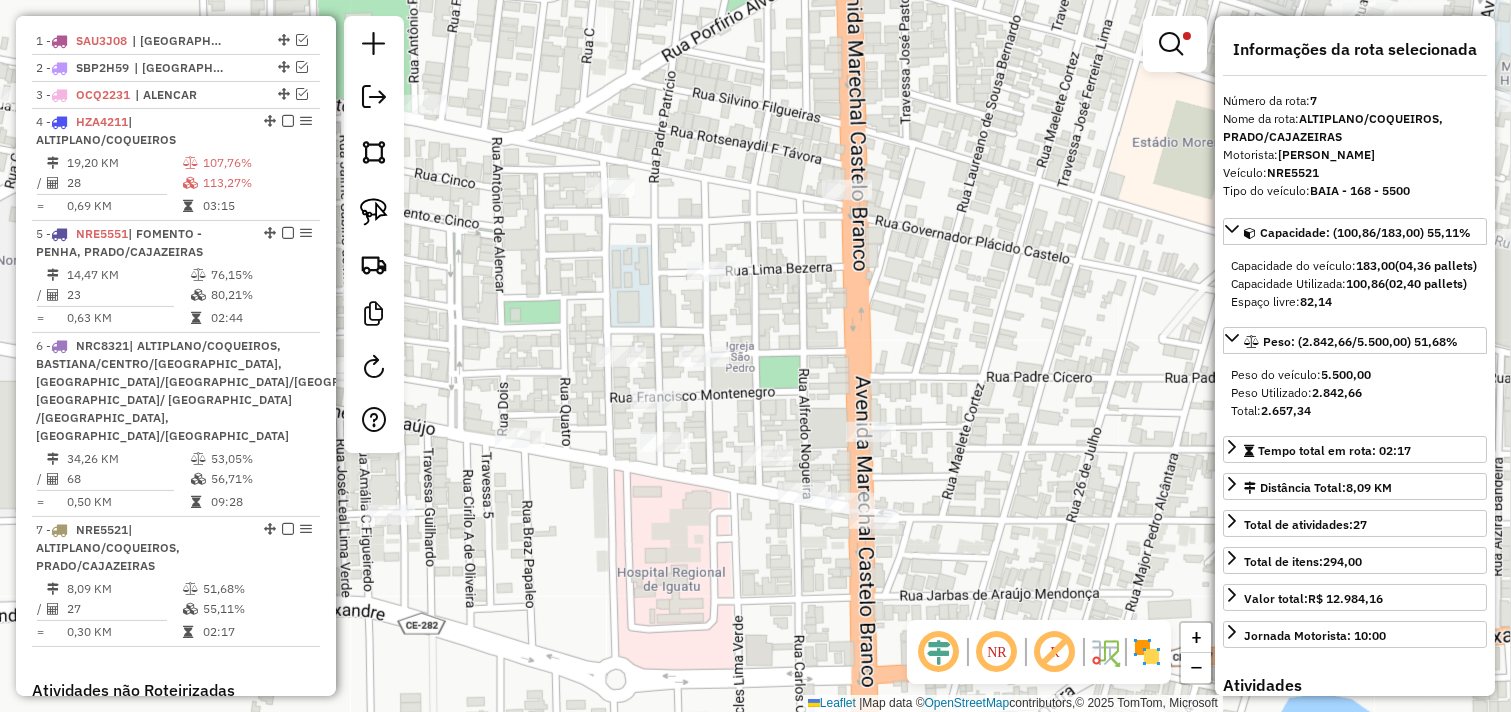 drag, startPoint x: 795, startPoint y: 411, endPoint x: 783, endPoint y: 352, distance: 60.207973 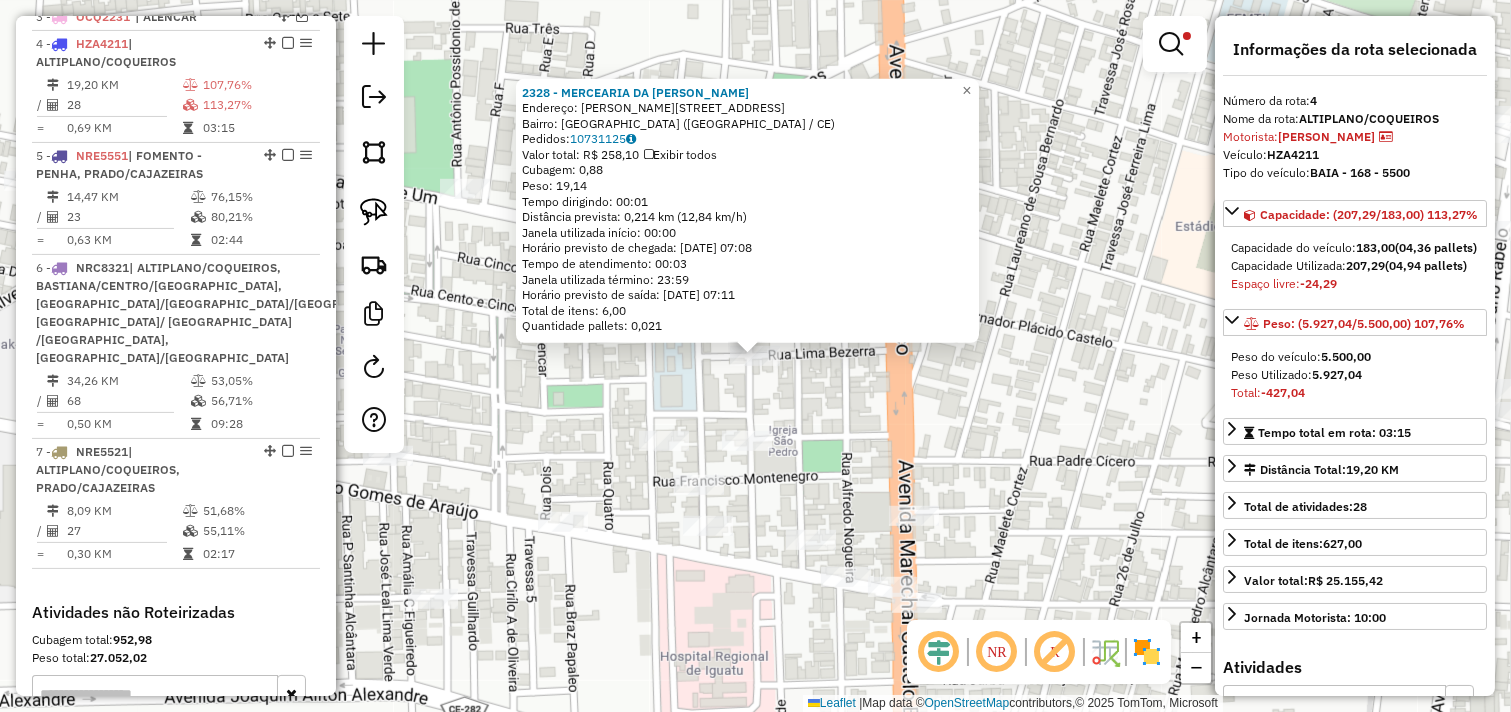 scroll, scrollTop: 855, scrollLeft: 0, axis: vertical 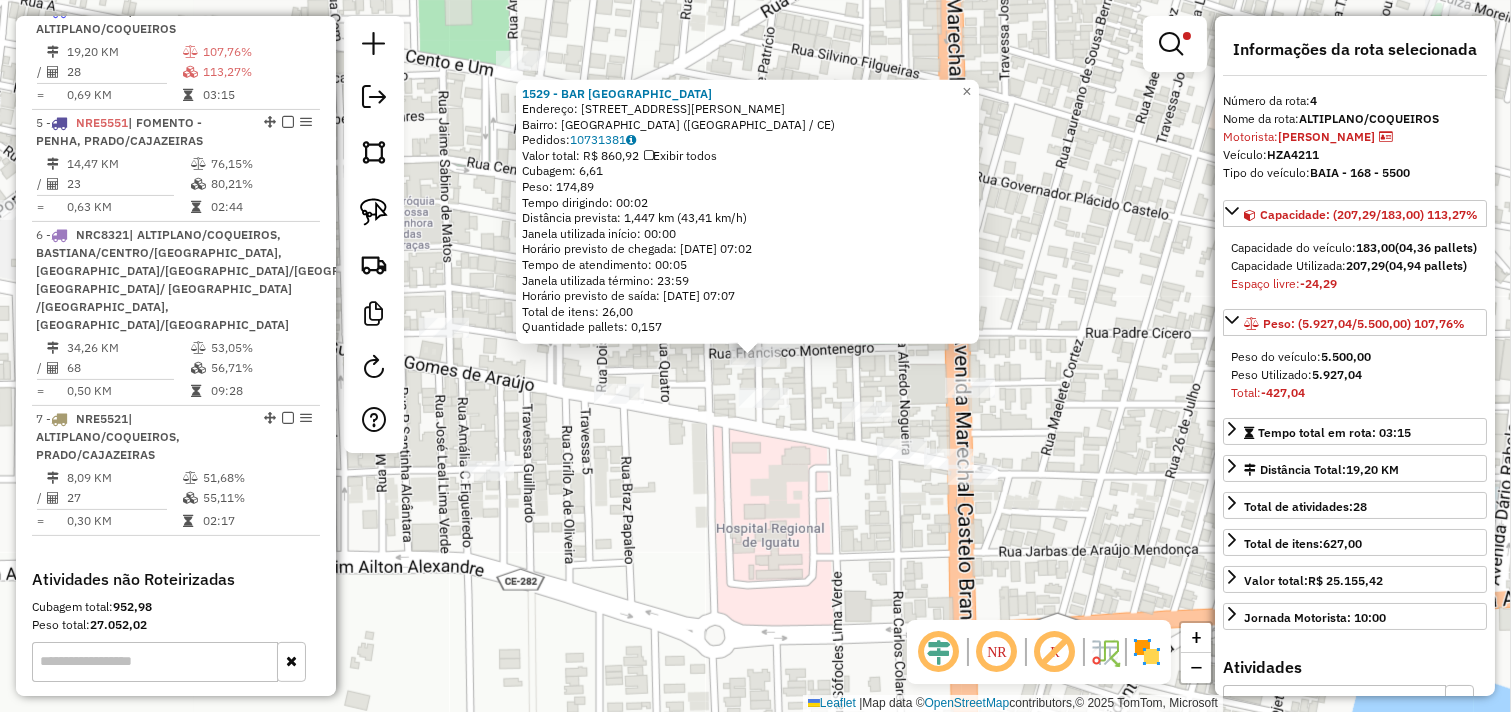 click on "1529 - BAR DO VICENTE  Endereço: R   PADRE PATRICIO, 160   Bairro: VILA CENTENARIO (IGUATU / CE)   Pedidos:  10731381   Valor total: R$ 860,92   Exibir todos   Cubagem: 6,61  Peso: 174,89  Tempo dirigindo: 00:02   Distância prevista: 1,447 km (43,41 km/h)   Janela utilizada início: 00:00   Horário previsto de chegada: 11/07/2025 07:02   Tempo de atendimento: 00:05   Janela utilizada término: 23:59   Horário previsto de saída: 11/07/2025 07:07   Total de itens: 26,00   Quantidade pallets: 0,157  × Limpar filtros Janela de atendimento Grade de atendimento Capacidade Transportadoras Veículos Cliente Pedidos  Rotas Selecione os dias de semana para filtrar as janelas de atendimento  Seg   Ter   Qua   Qui   Sex   Sáb   Dom  Informe o período da janela de atendimento: De: Até:  Filtrar exatamente a janela do cliente  Considerar janela de atendimento padrão  Selecione os dias de semana para filtrar as grades de atendimento  Seg   Ter   Qua   Qui   Sex   Sáb   Dom   Peso mínimo:  ****  Peso máximo:  +" 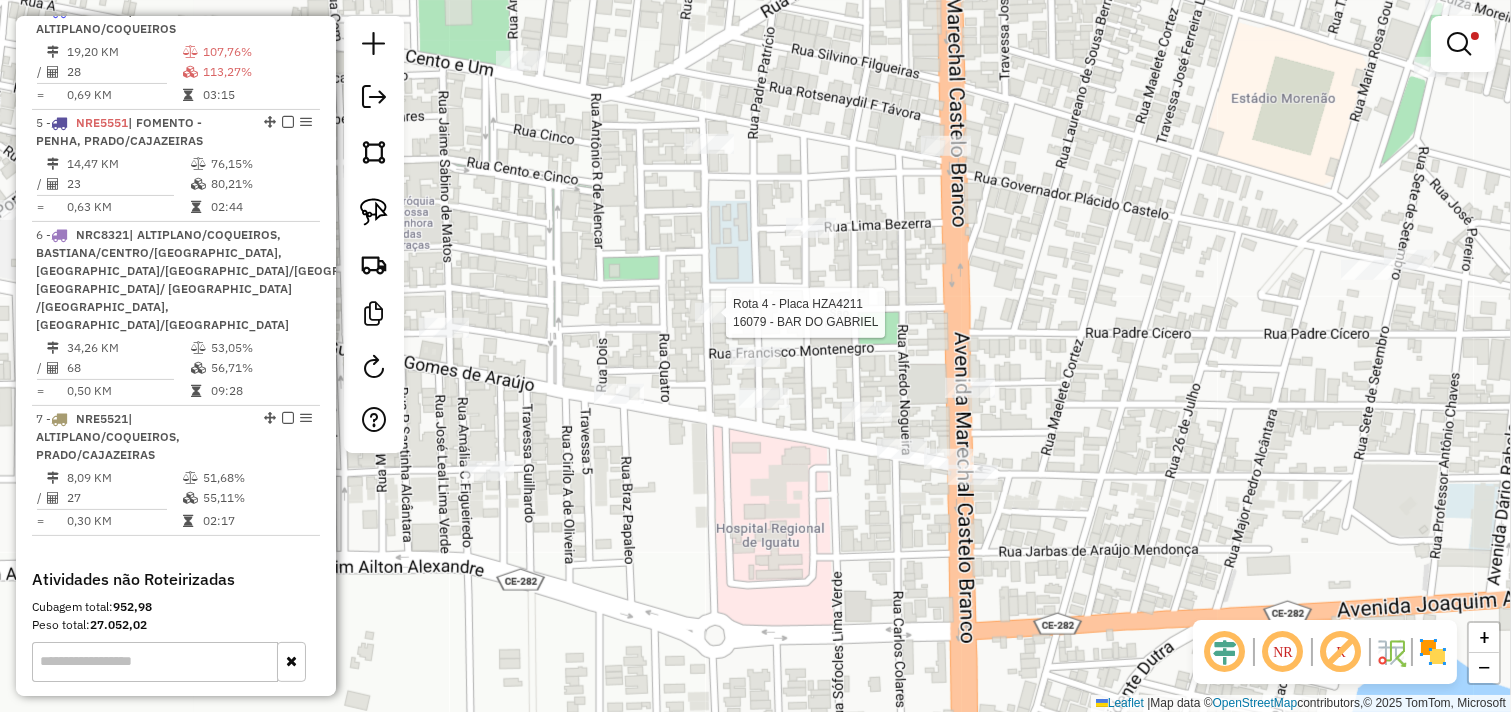 select on "*********" 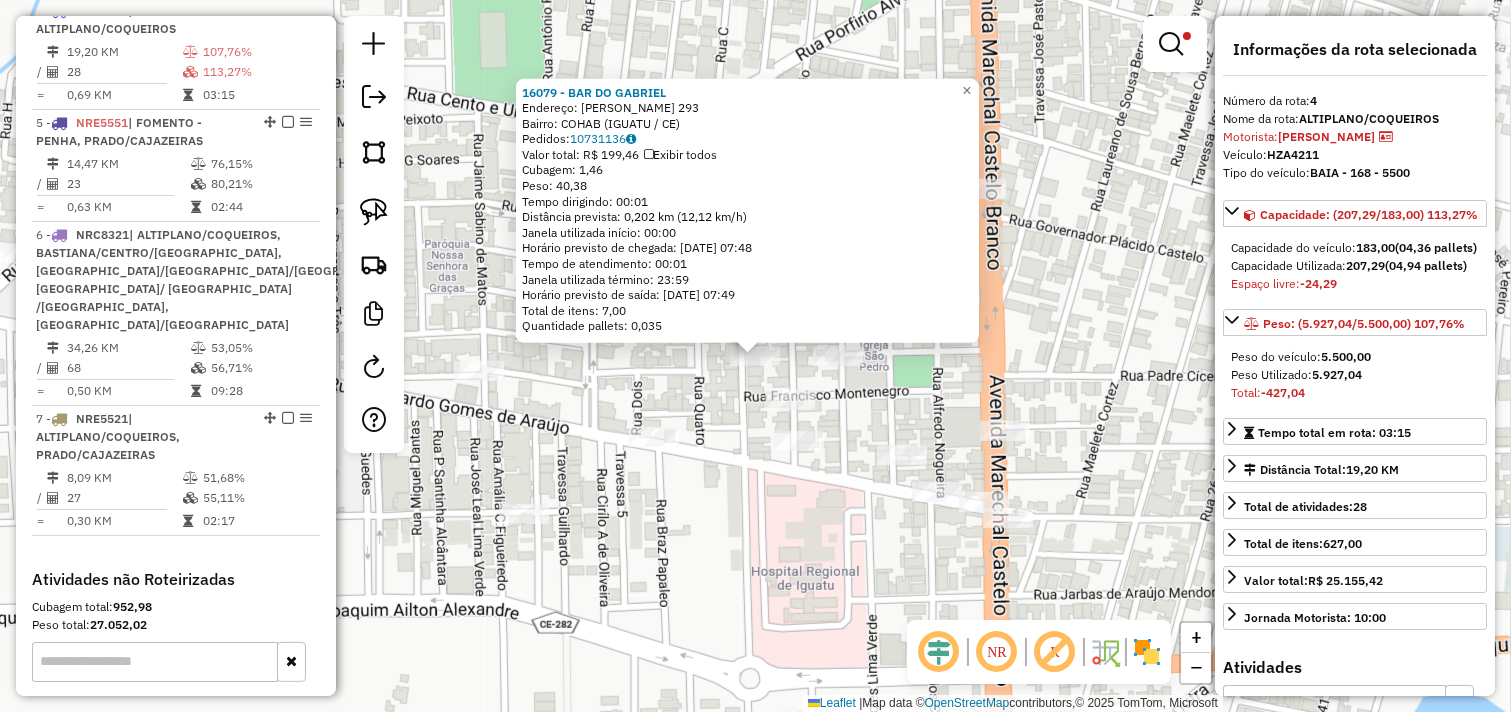 click on "16079 - BAR DO GABRIEL  Endereço:  JOSE CUSTODIO DA COSTA 293   Bairro: COHAB (IGUATU / CE)   Pedidos:  10731136   Valor total: R$ 199,46   Exibir todos   Cubagem: 1,46  Peso: 40,38  Tempo dirigindo: 00:01   Distância prevista: 0,202 km (12,12 km/h)   Janela utilizada início: 00:00   Horário previsto de chegada: 11/07/2025 07:48   Tempo de atendimento: 00:01   Janela utilizada término: 23:59   Horário previsto de saída: 11/07/2025 07:49   Total de itens: 7,00   Quantidade pallets: 0,035  × Limpar filtros Janela de atendimento Grade de atendimento Capacidade Transportadoras Veículos Cliente Pedidos  Rotas Selecione os dias de semana para filtrar as janelas de atendimento  Seg   Ter   Qua   Qui   Sex   Sáb   Dom  Informe o período da janela de atendimento: De: Até:  Filtrar exatamente a janela do cliente  Considerar janela de atendimento padrão  Selecione os dias de semana para filtrar as grades de atendimento  Seg   Ter   Qua   Qui   Sex   Sáb   Dom   Peso mínimo:  ****  Peso máximo:  ******* +" 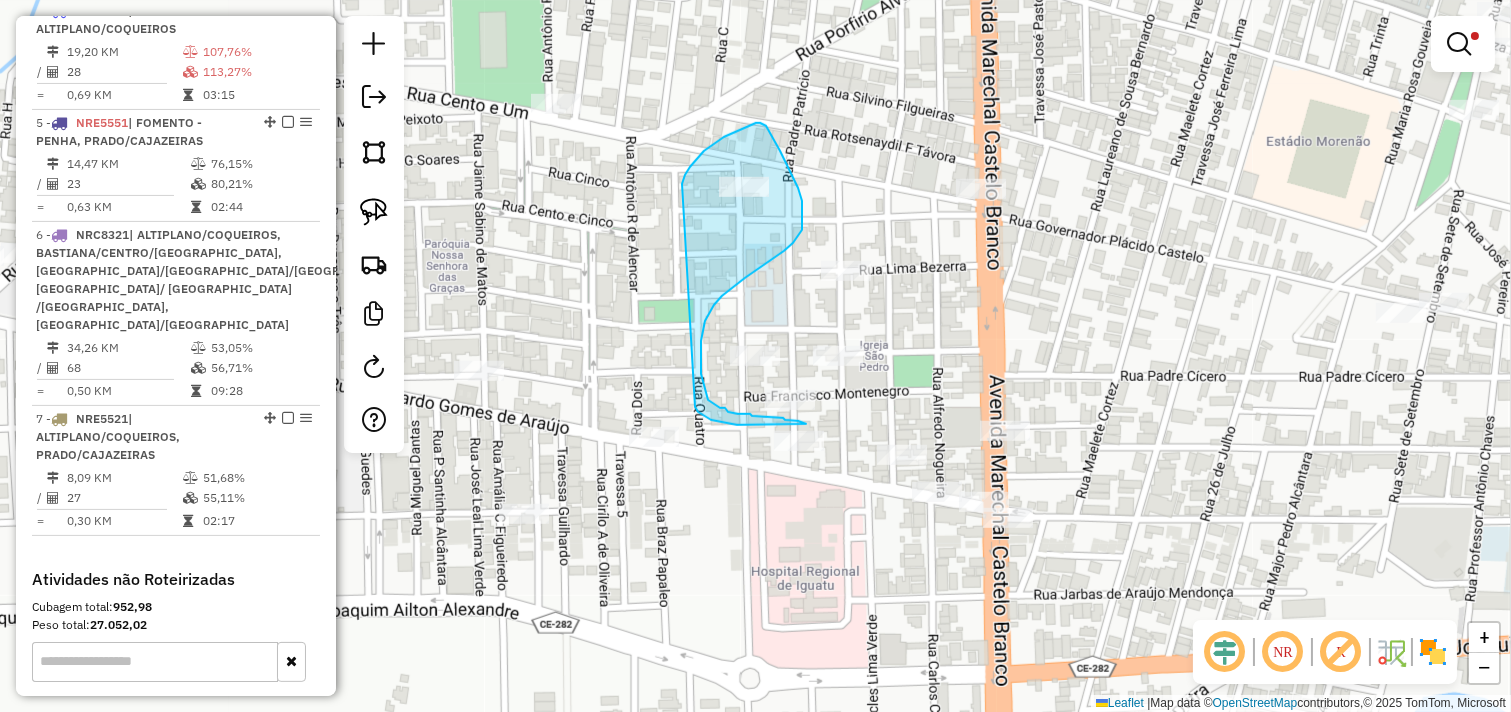 drag, startPoint x: 685, startPoint y: 175, endPoint x: 677, endPoint y: 383, distance: 208.1538 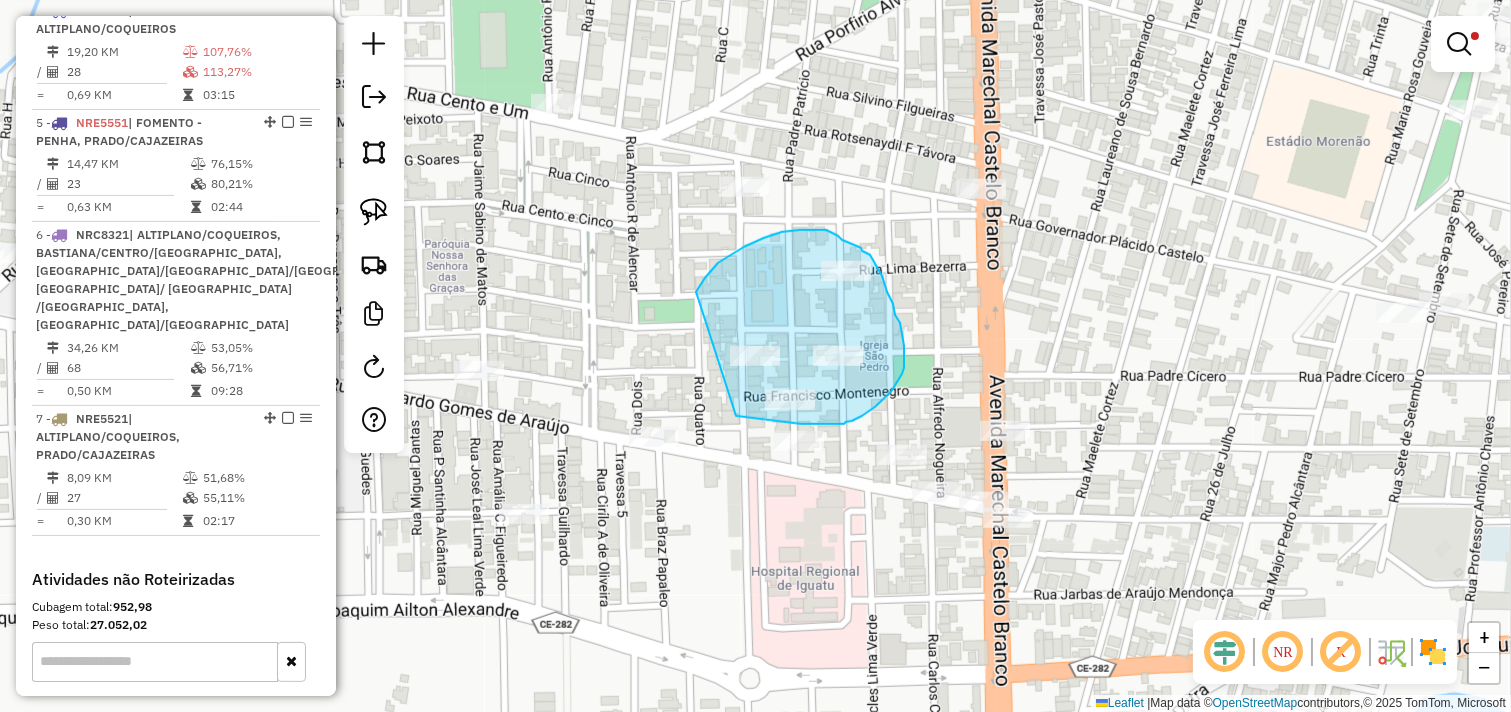 drag, startPoint x: 712, startPoint y: 271, endPoint x: 730, endPoint y: 416, distance: 146.11298 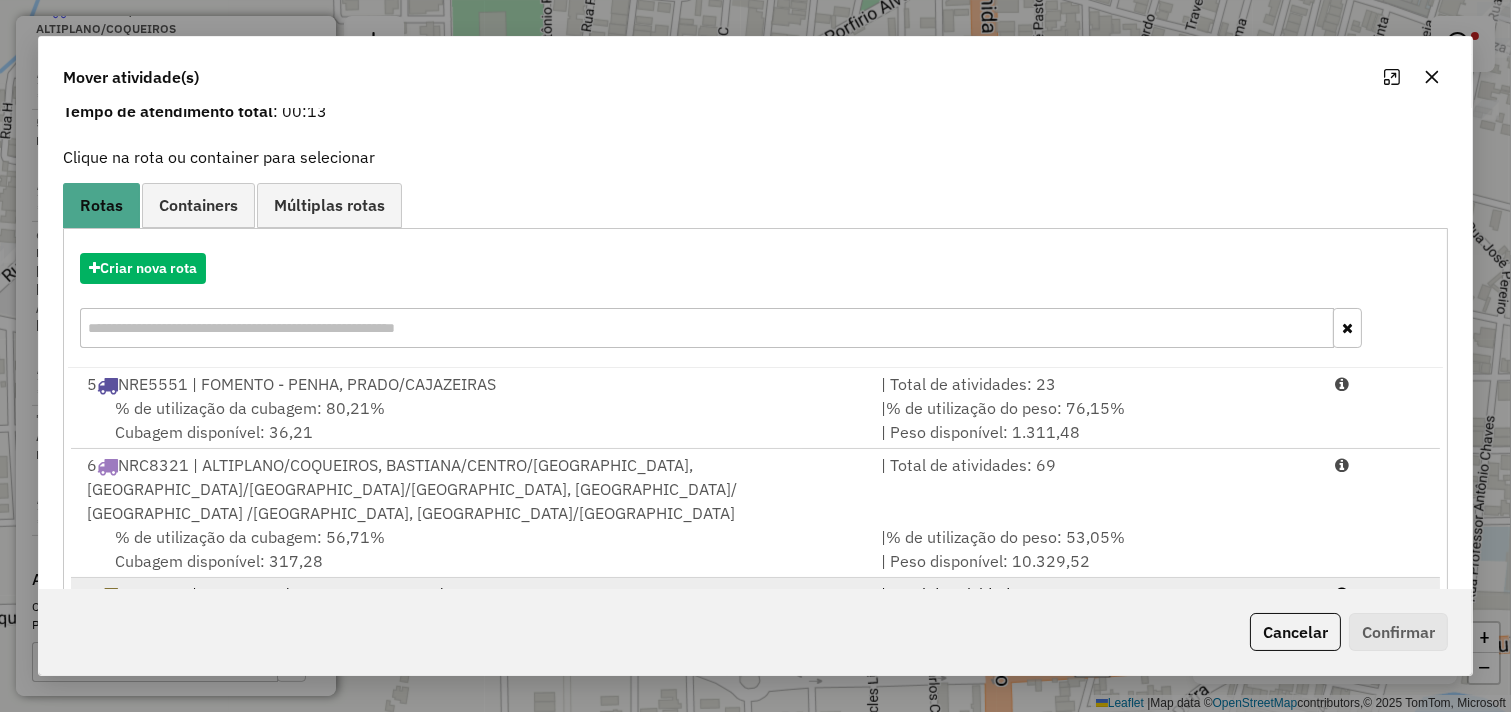 scroll, scrollTop: 170, scrollLeft: 0, axis: vertical 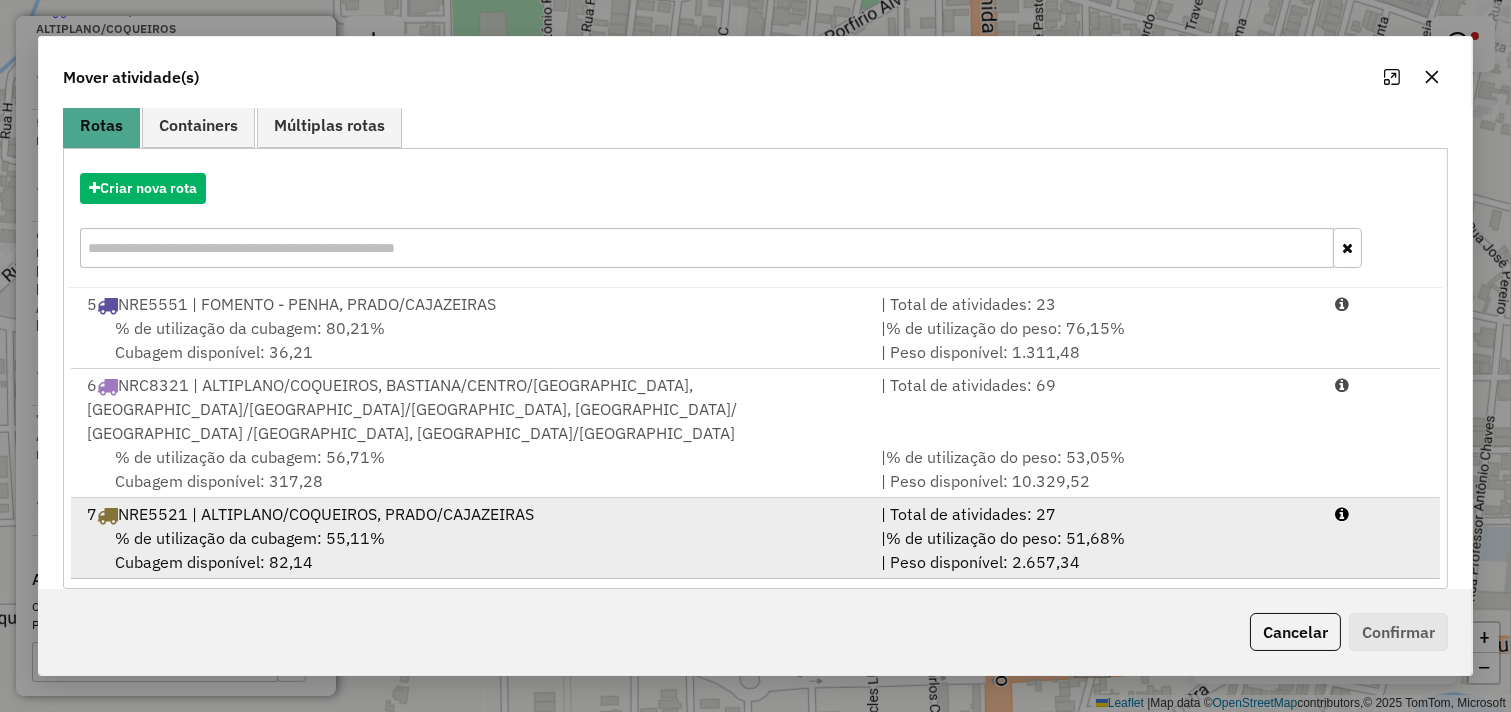 drag, startPoint x: 707, startPoint y: 480, endPoint x: 725, endPoint y: 480, distance: 18 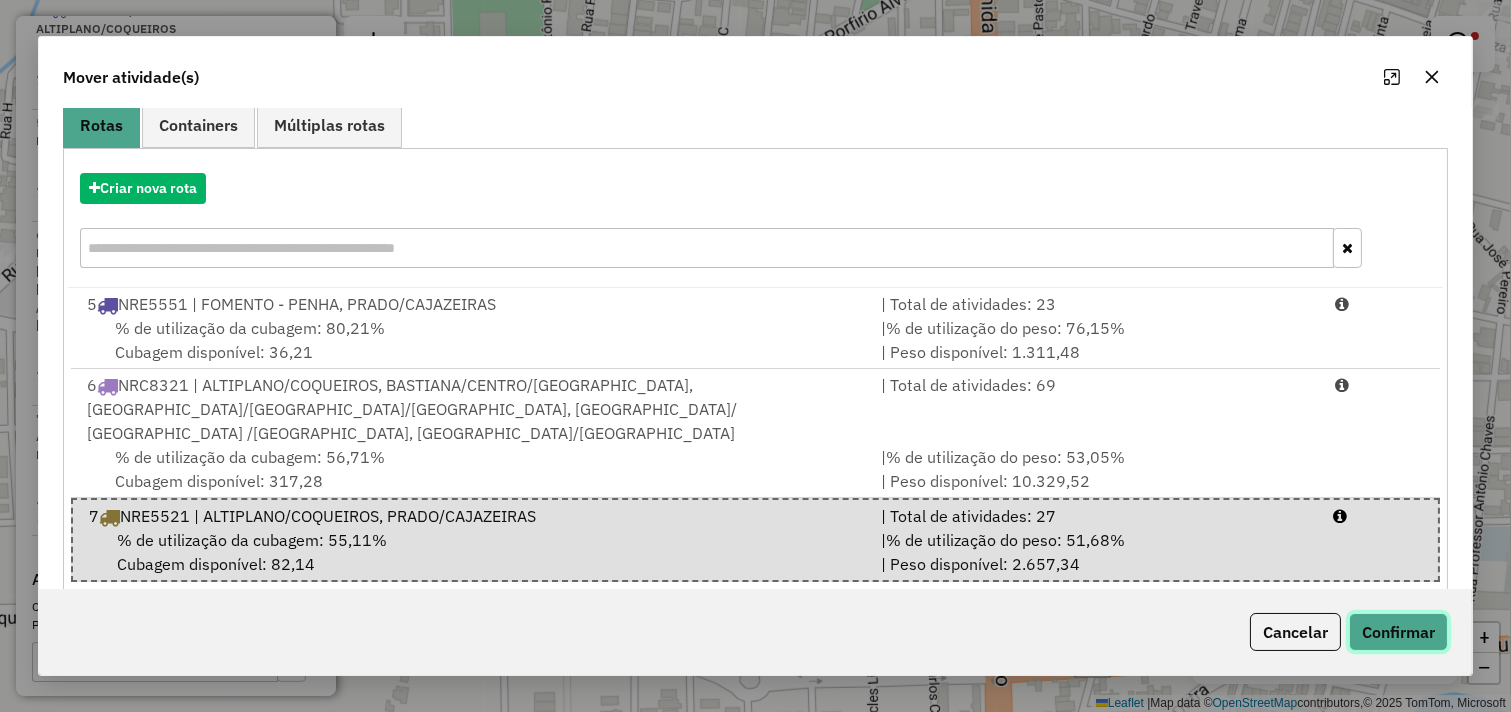 click on "Confirmar" 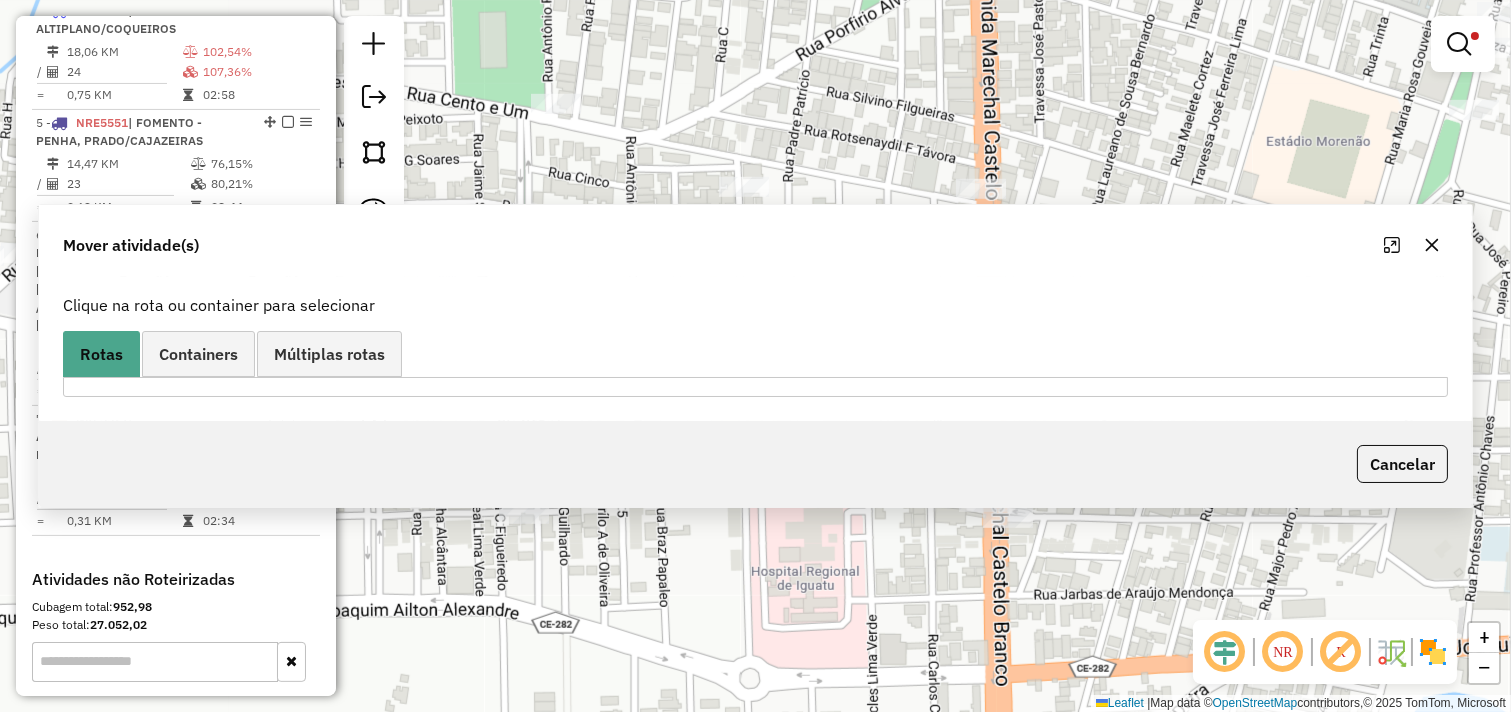 scroll, scrollTop: 0, scrollLeft: 0, axis: both 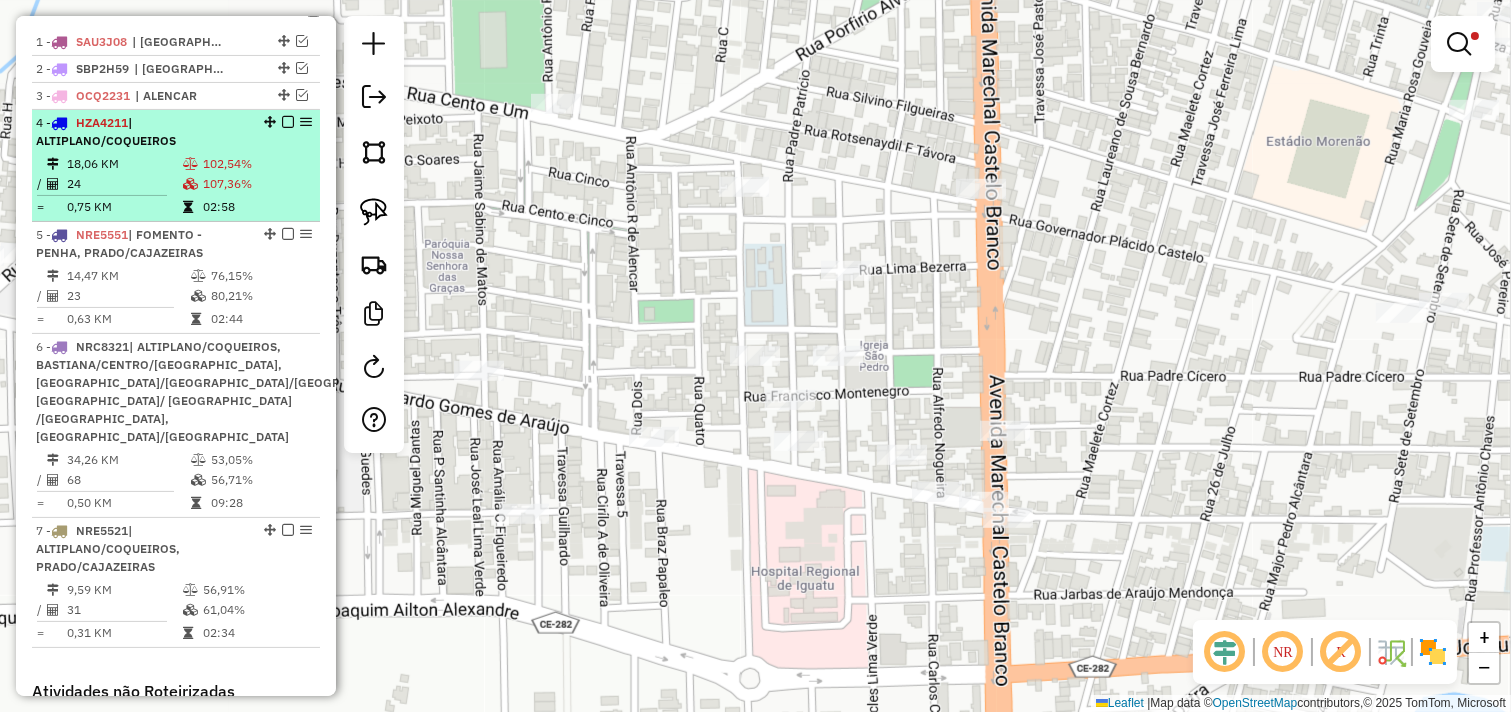 click on "18,06 KM" at bounding box center (124, 164) 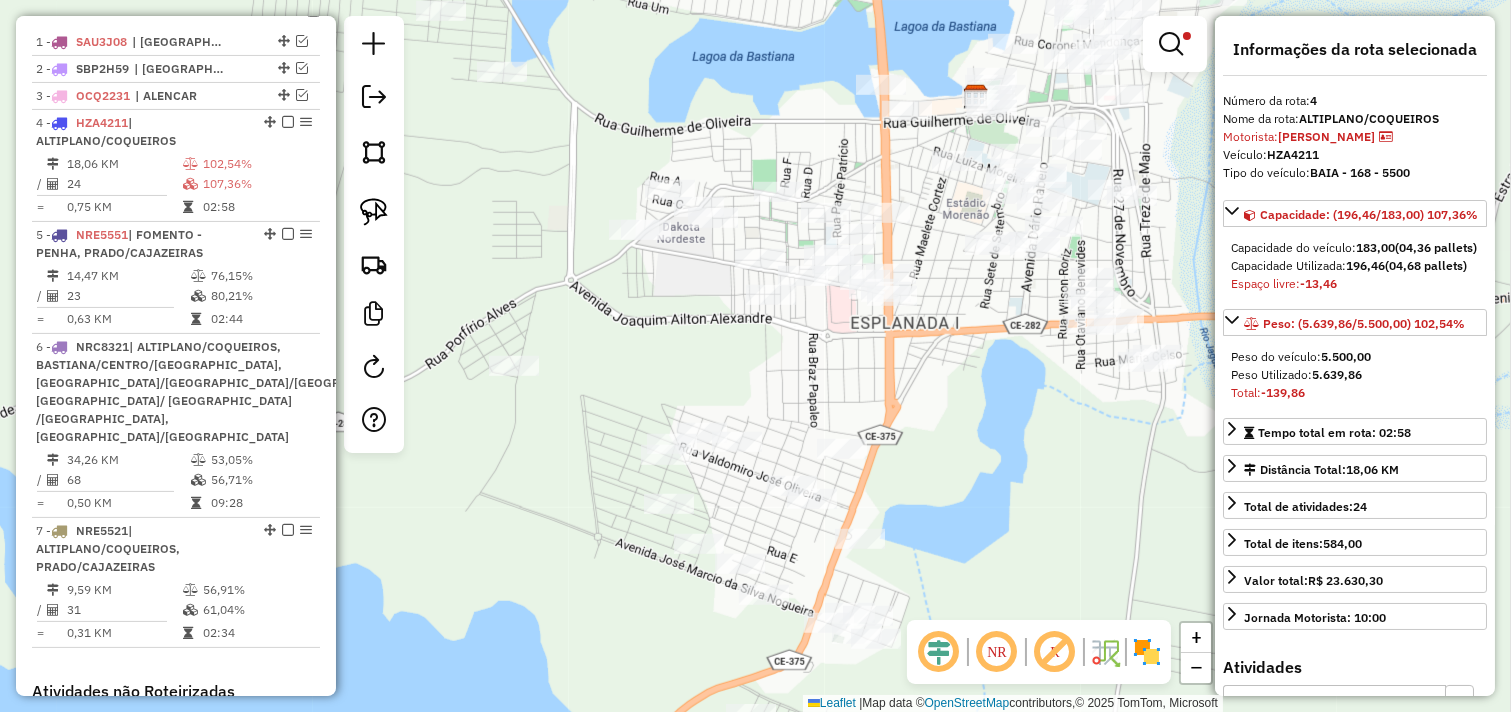 drag, startPoint x: 884, startPoint y: 301, endPoint x: 884, endPoint y: 350, distance: 49 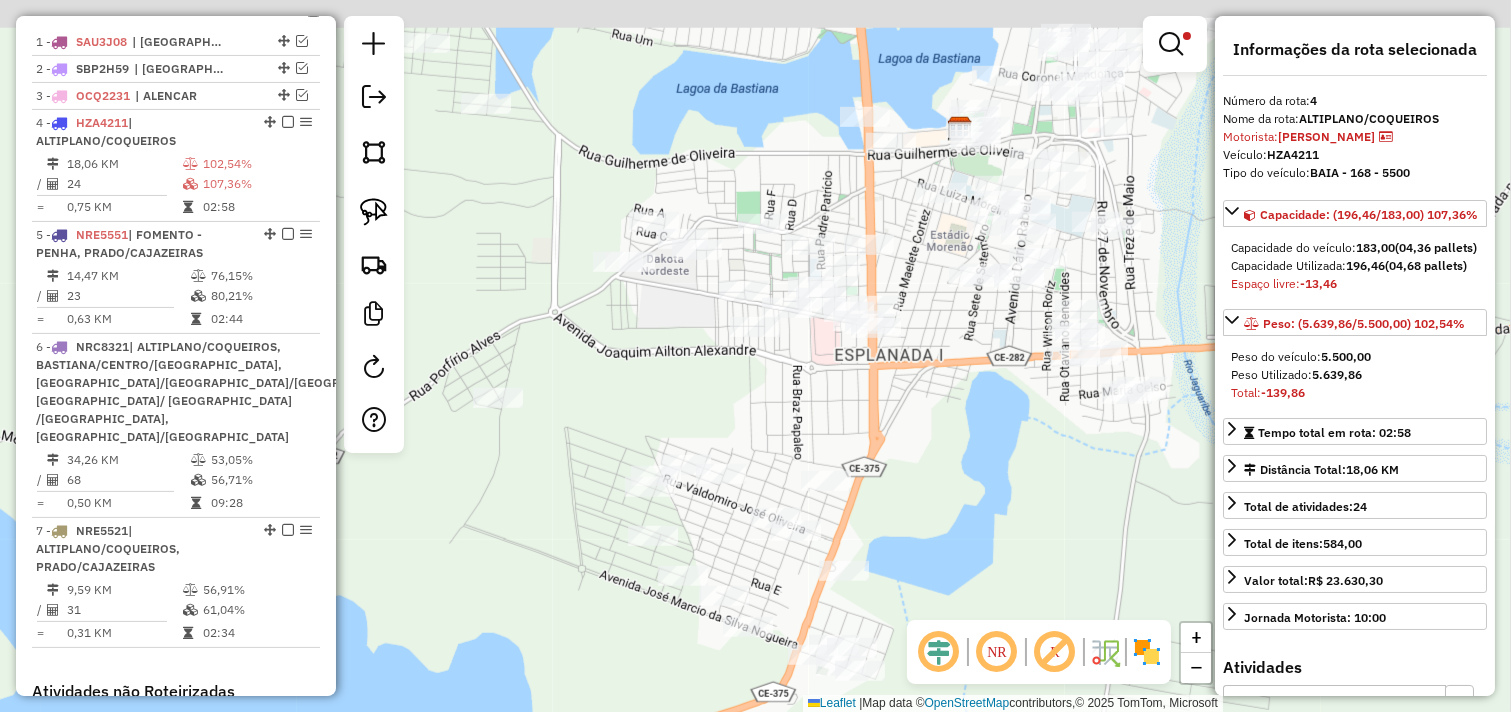 click on "Limpar filtros Janela de atendimento Grade de atendimento Capacidade Transportadoras Veículos Cliente Pedidos  Rotas Selecione os dias de semana para filtrar as janelas de atendimento  Seg   Ter   Qua   Qui   Sex   Sáb   Dom  Informe o período da janela de atendimento: De: Até:  Filtrar exatamente a janela do cliente  Considerar janela de atendimento padrão  Selecione os dias de semana para filtrar as grades de atendimento  Seg   Ter   Qua   Qui   Sex   Sáb   Dom   Considerar clientes sem dia de atendimento cadastrado  Clientes fora do dia de atendimento selecionado Filtrar as atividades entre os valores definidos abaixo:  Peso mínimo:  ****  Peso máximo:  *******  Cubagem mínima:   Cubagem máxima:   De:   Até:  Filtrar as atividades entre o tempo de atendimento definido abaixo:  De:   Até:   Considerar capacidade total dos clientes não roteirizados Transportadora: Selecione um ou mais itens Tipo de veículo: Selecione um ou mais itens Veículo: Selecione um ou mais itens Motorista: Nome: Setor:" 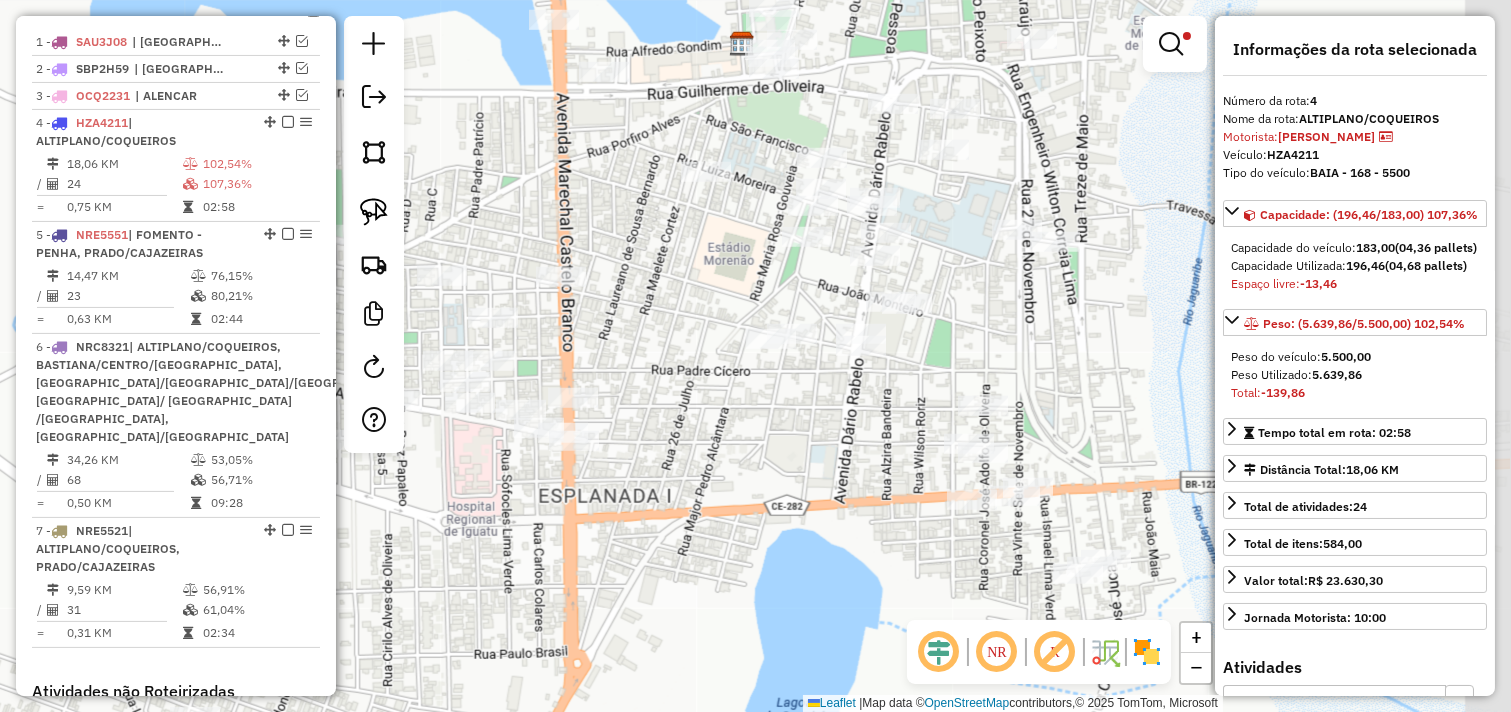 drag, startPoint x: 996, startPoint y: 212, endPoint x: 667, endPoint y: 281, distance: 336.1577 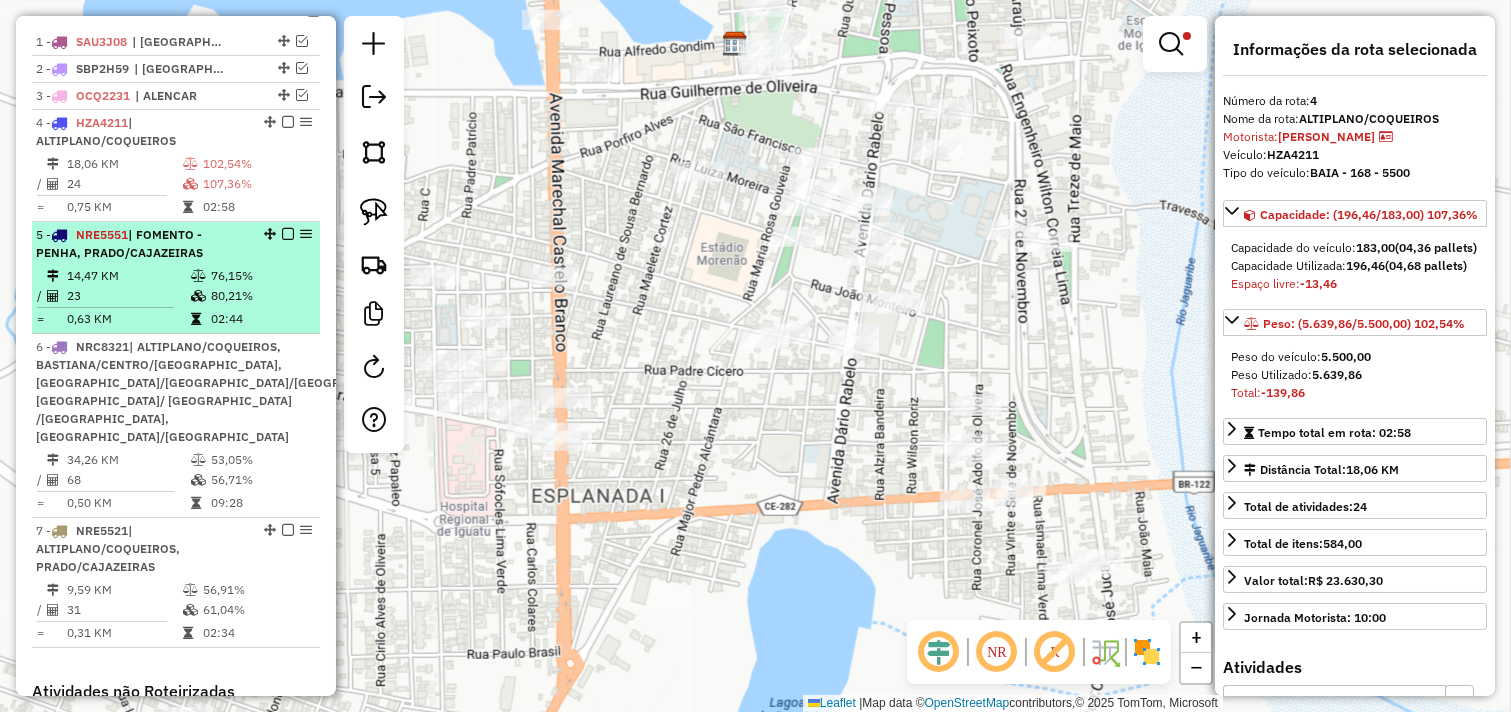 click on "5 -       NRE5551   | FOMENTO - PENHA, PRADO/CAJAZEIRAS  14,47 KM   76,15%  /  23   80,21%     =  0,63 KM   02:44" at bounding box center (176, 278) 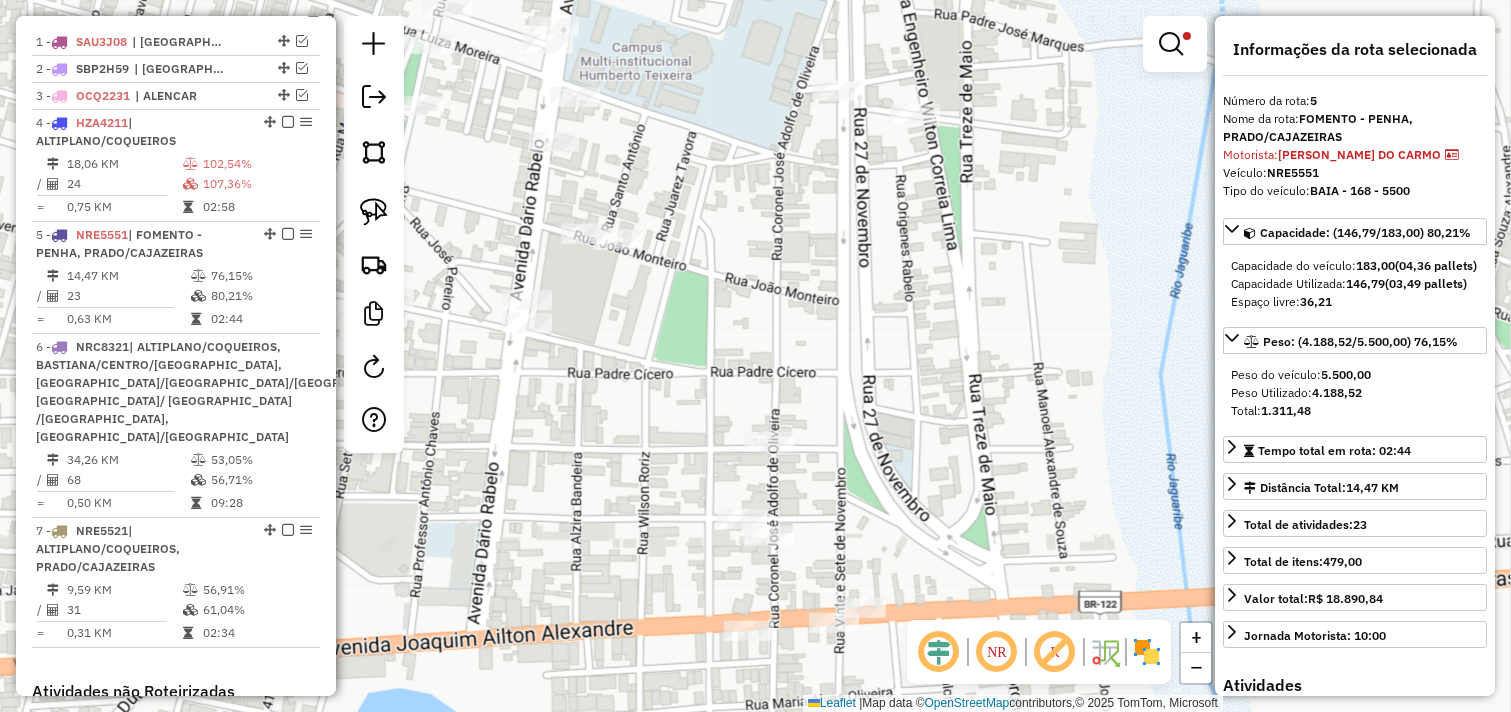 drag, startPoint x: 601, startPoint y: 326, endPoint x: 725, endPoint y: 378, distance: 134.46188 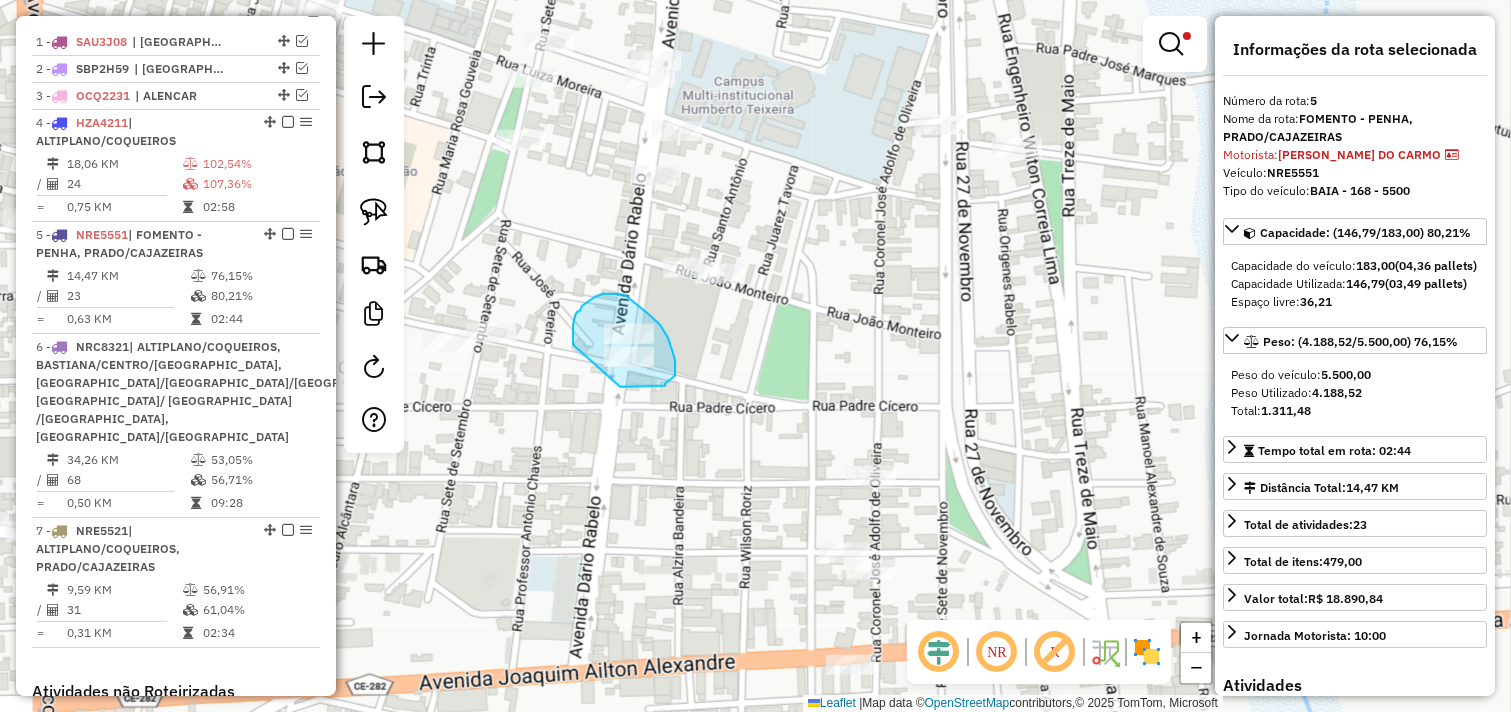 drag, startPoint x: 573, startPoint y: 328, endPoint x: 618, endPoint y: 387, distance: 74.20242 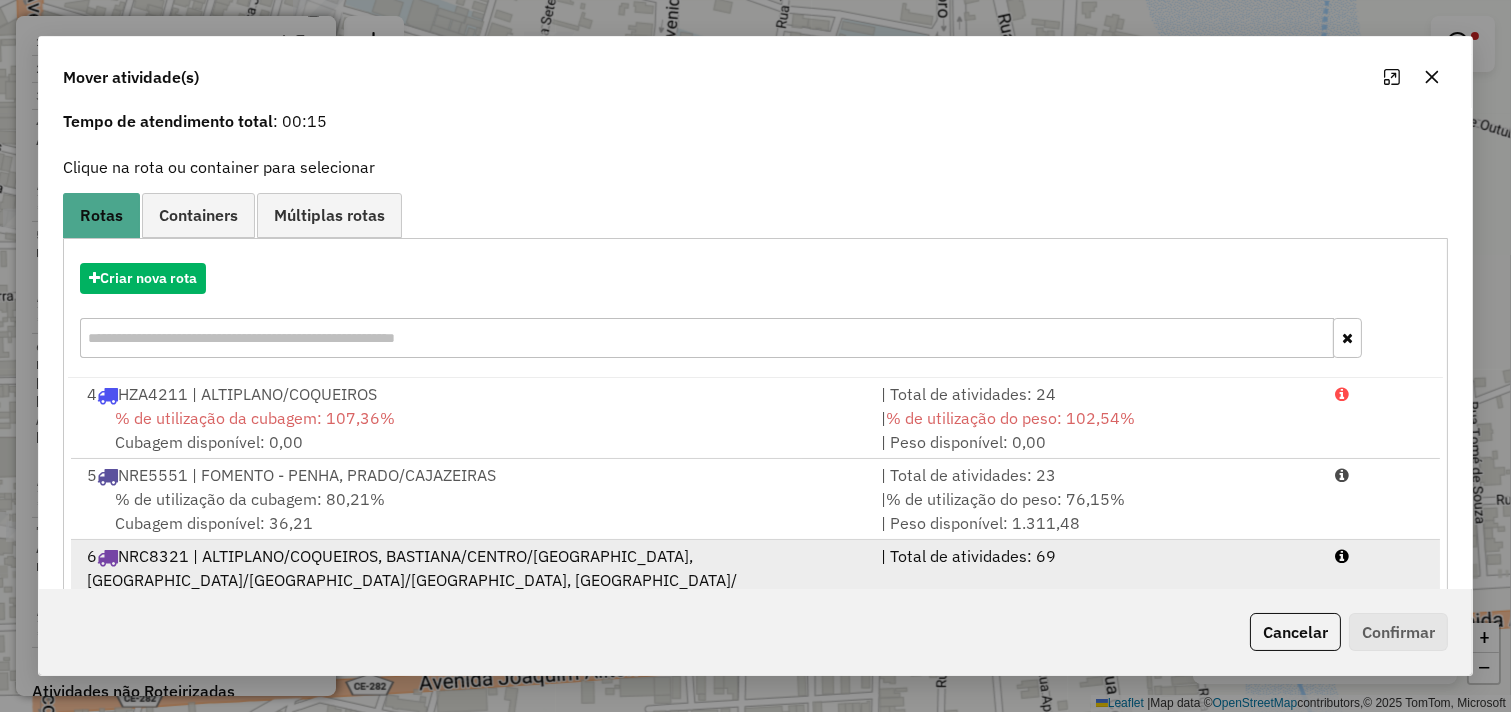 scroll, scrollTop: 170, scrollLeft: 0, axis: vertical 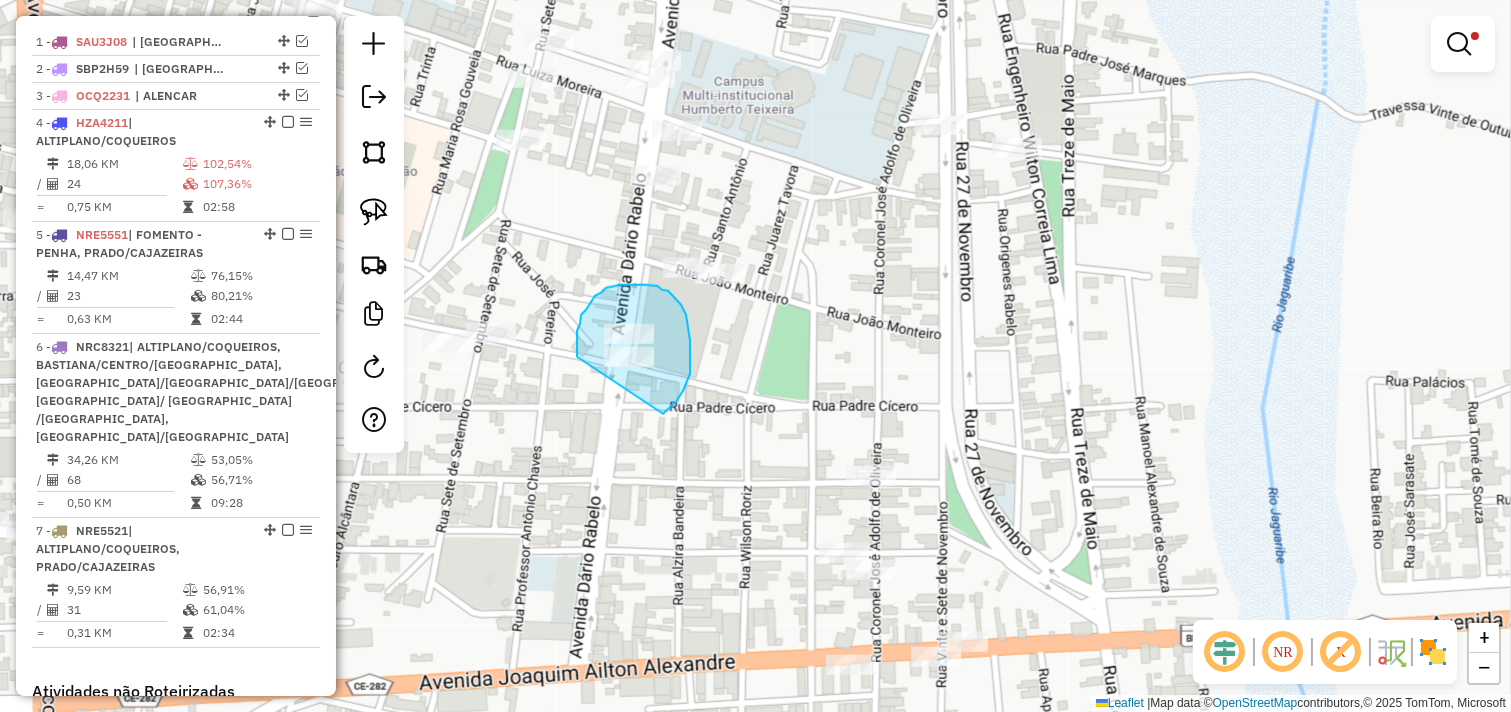 drag, startPoint x: 577, startPoint y: 357, endPoint x: 663, endPoint y: 414, distance: 103.17461 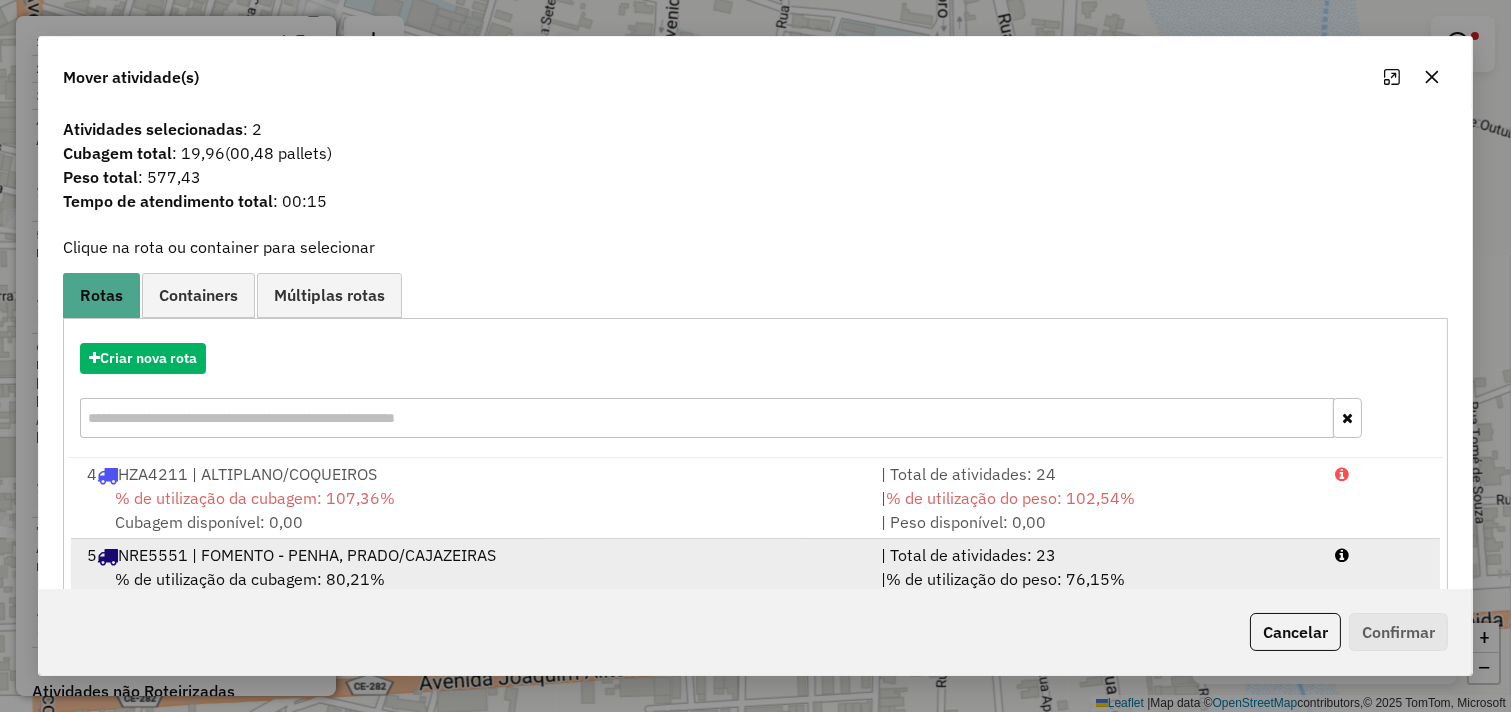 click on "5  NRE5551 | FOMENTO - PENHA, PRADO/CAJAZEIRAS" at bounding box center (472, 555) 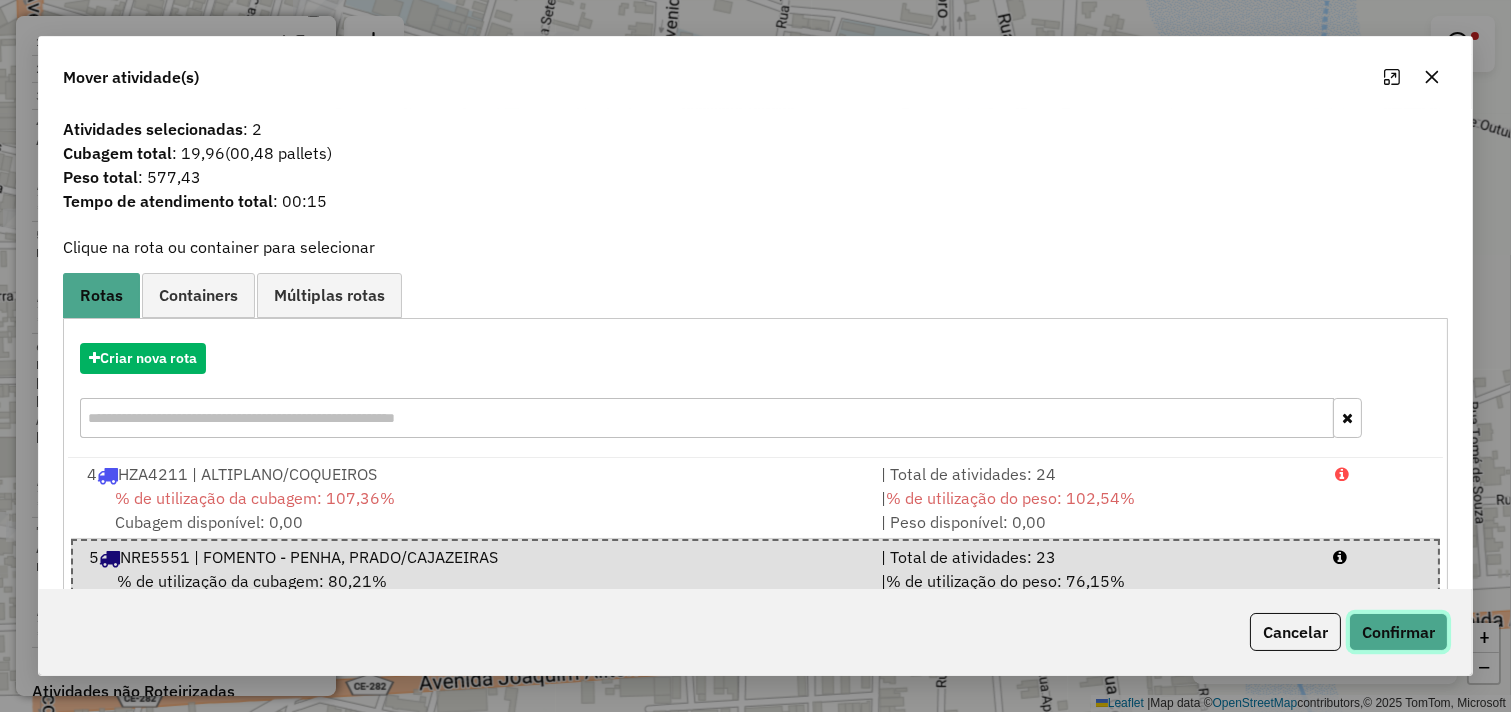 click on "Confirmar" 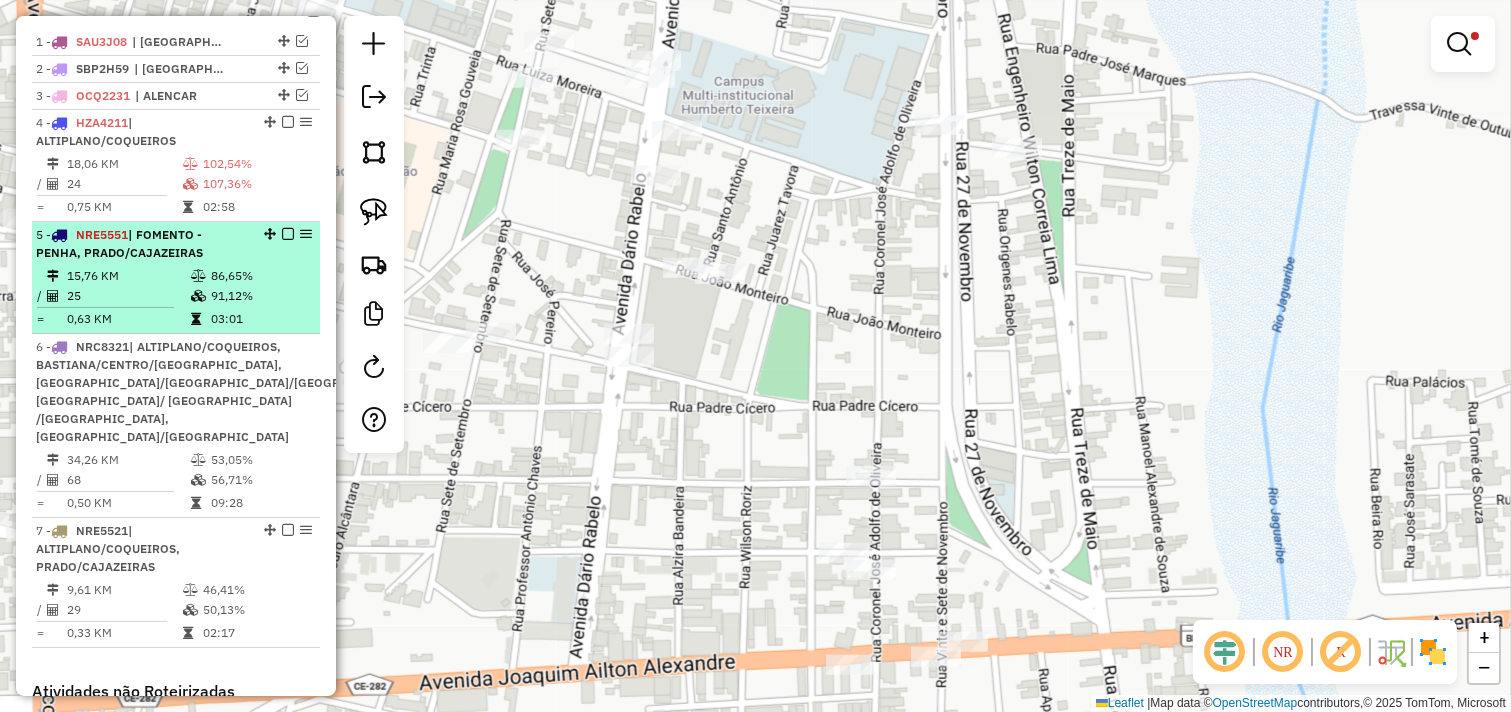 click at bounding box center (198, 276) 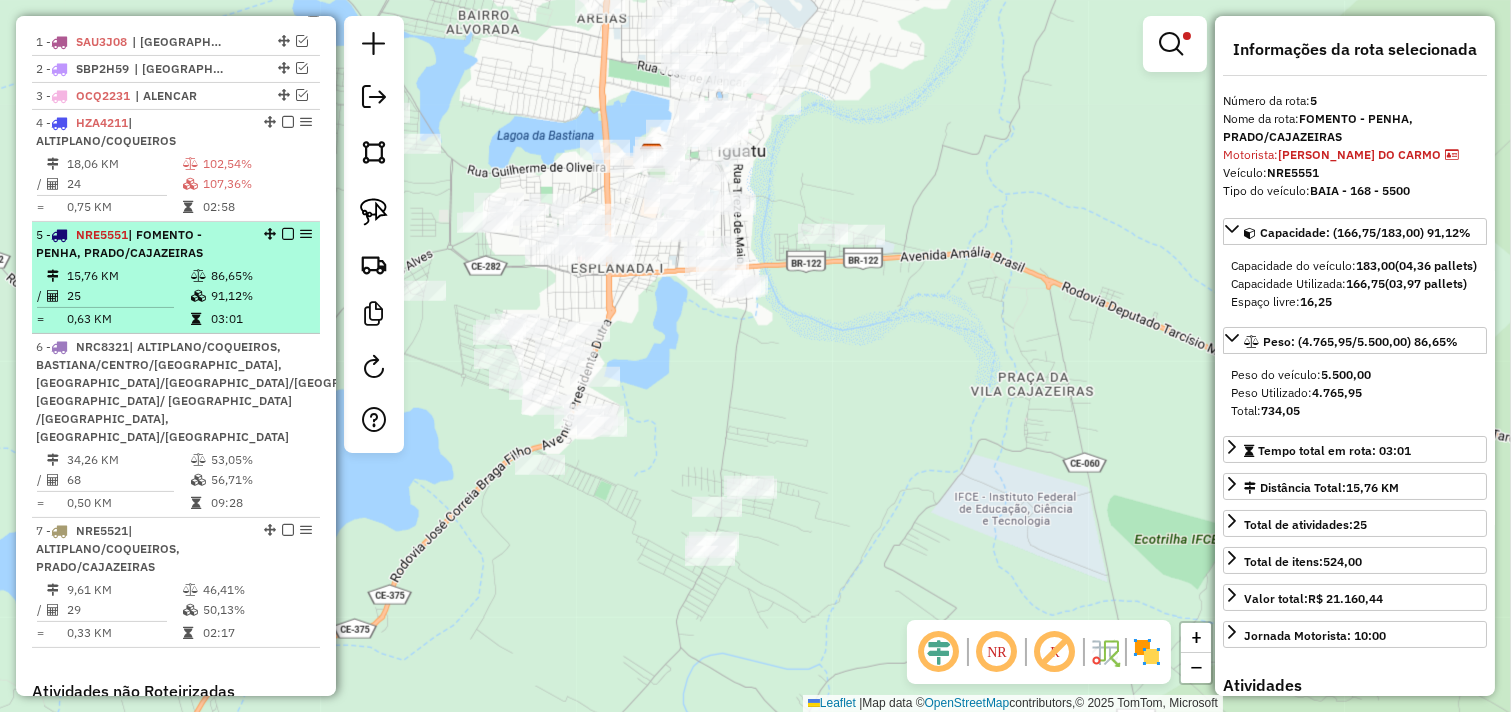 click at bounding box center [288, 234] 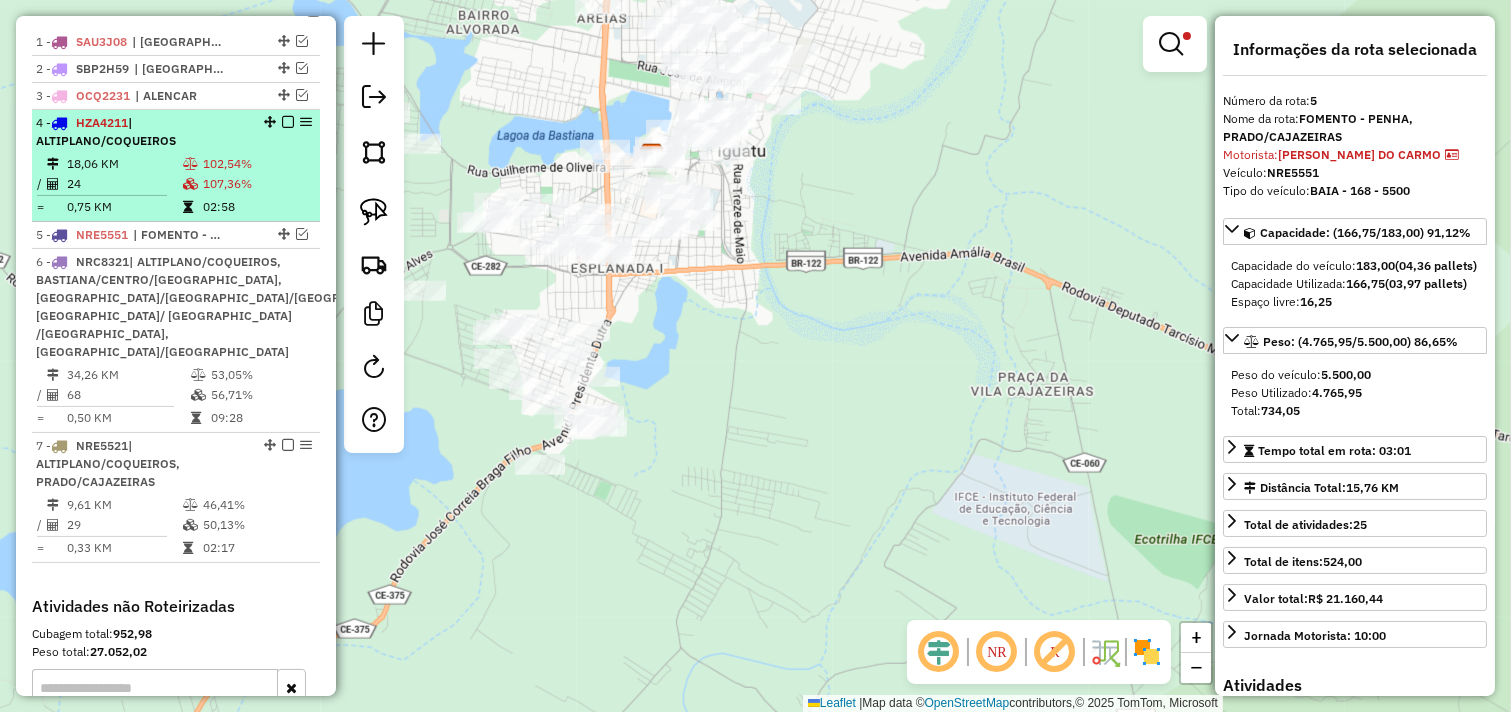 drag, startPoint x: 278, startPoint y: 252, endPoint x: 274, endPoint y: 184, distance: 68.117546 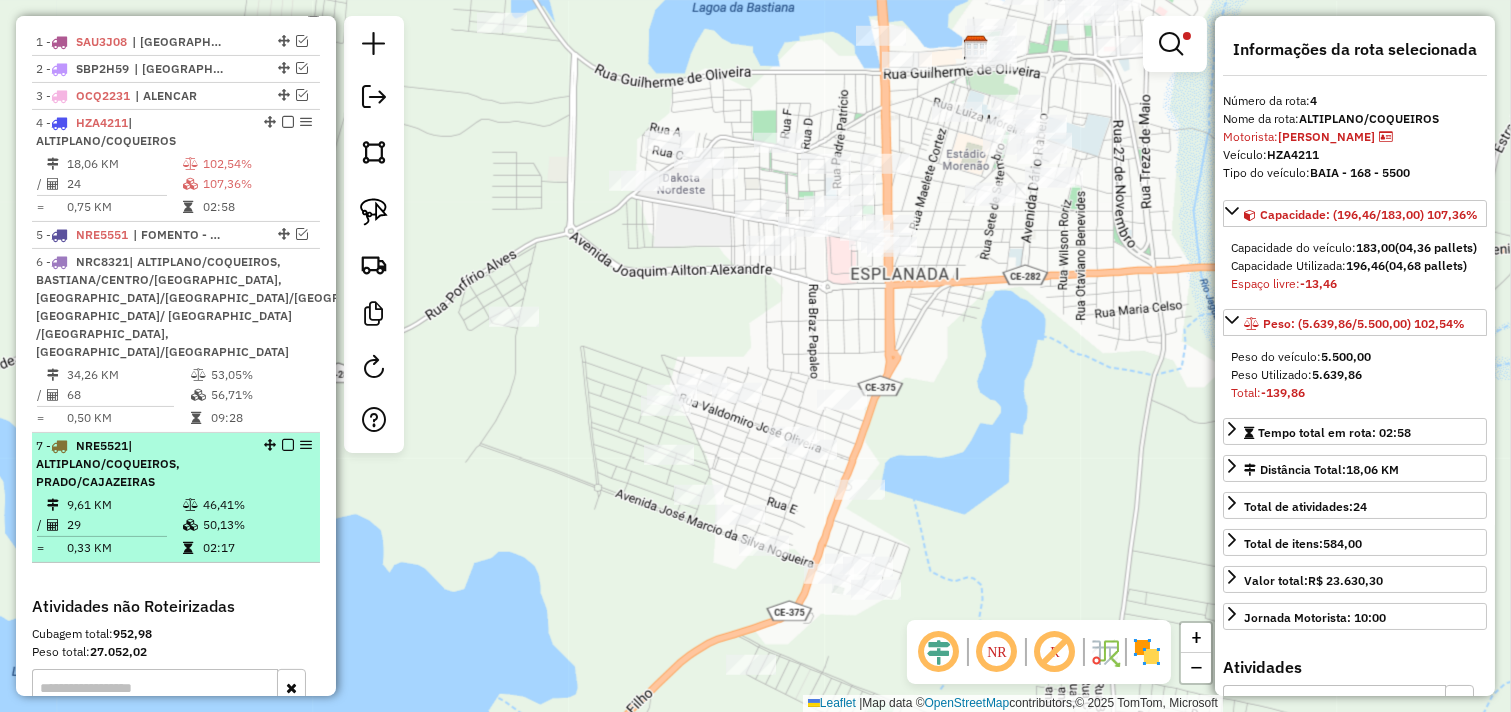 click on "9,61 KM" at bounding box center (124, 505) 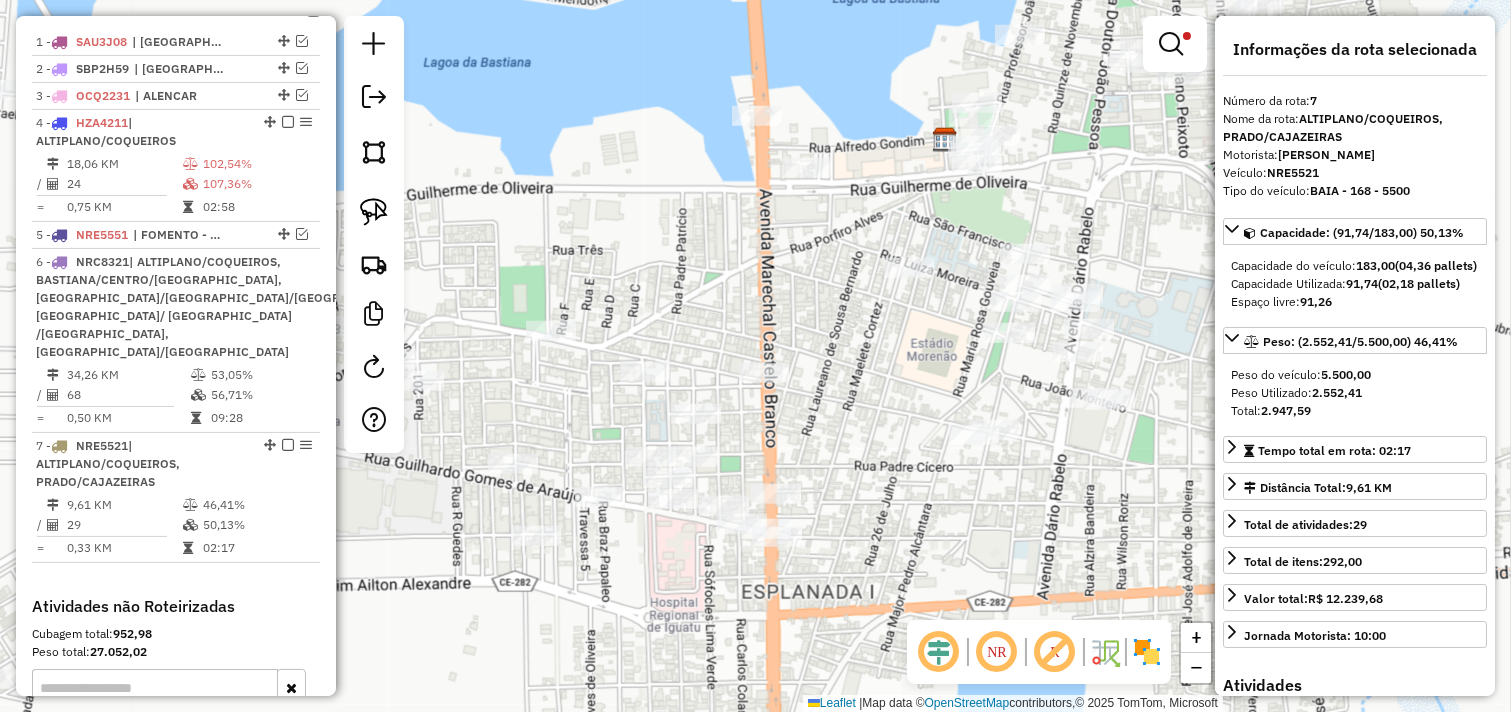 drag, startPoint x: 842, startPoint y: 430, endPoint x: 782, endPoint y: 425, distance: 60.207973 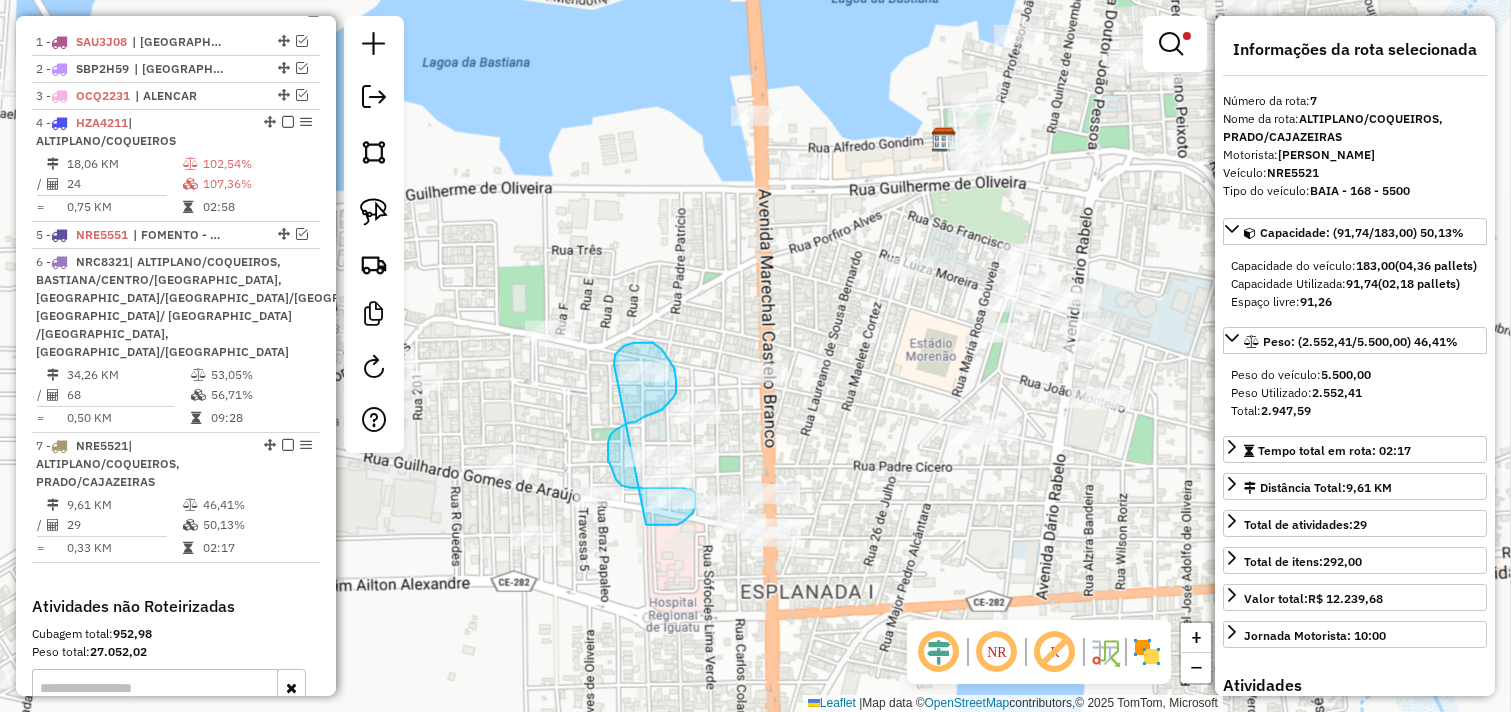 drag, startPoint x: 614, startPoint y: 362, endPoint x: 646, endPoint y: 525, distance: 166.1114 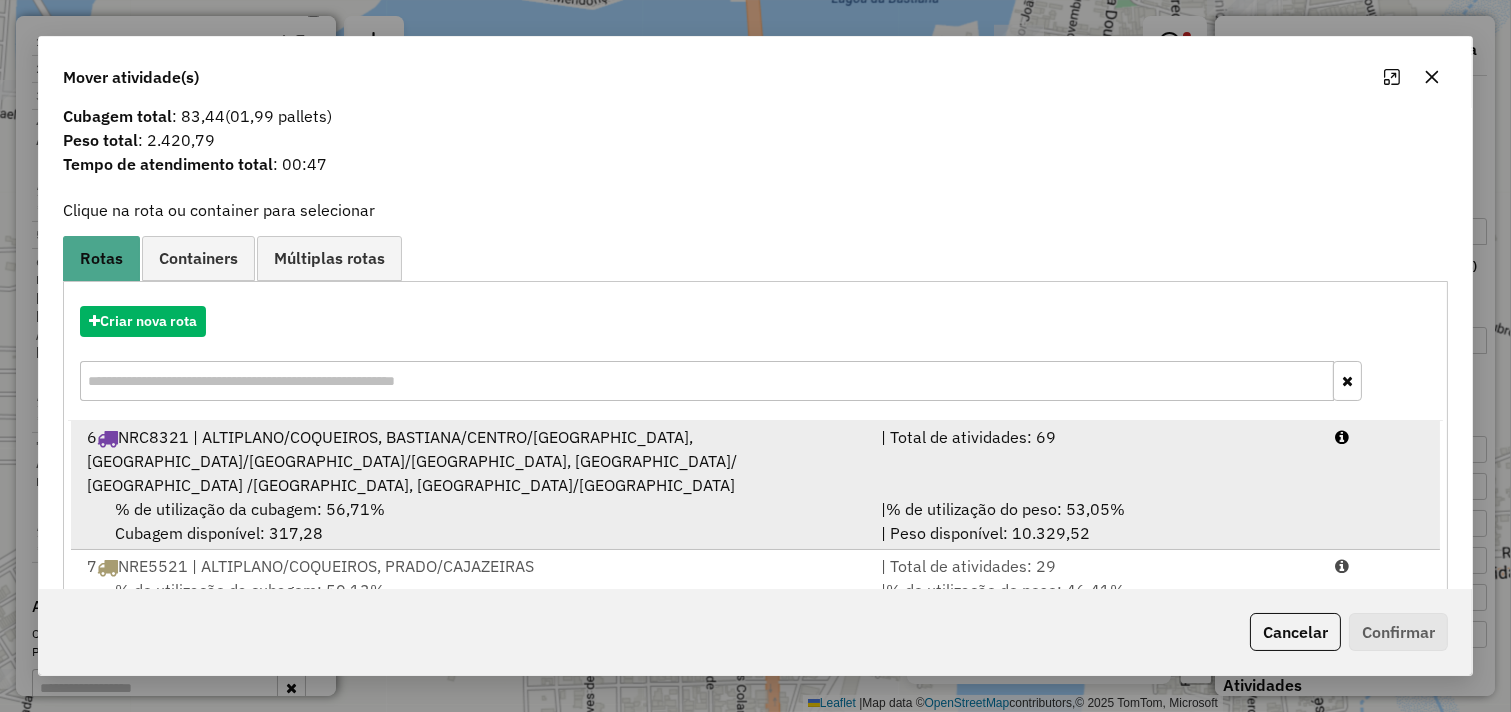 scroll, scrollTop: 88, scrollLeft: 0, axis: vertical 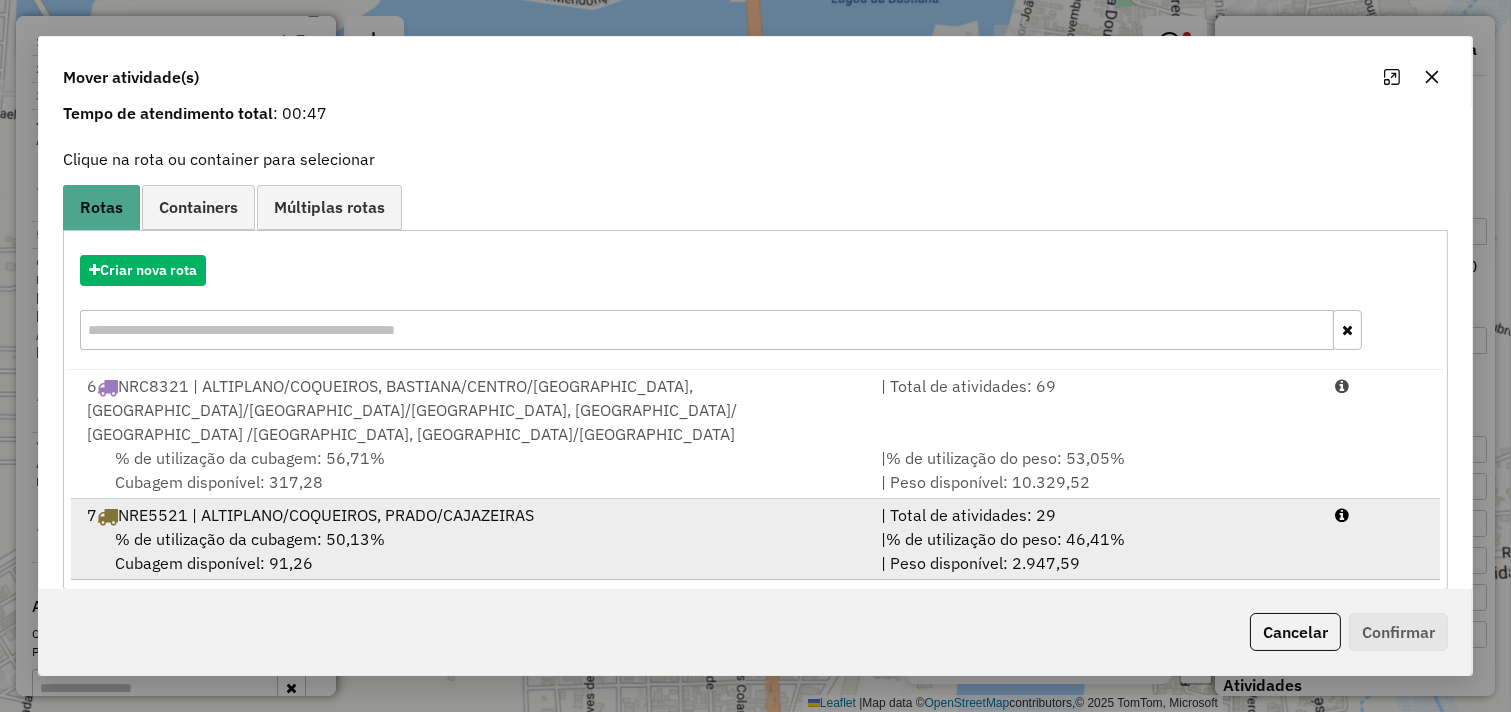 drag, startPoint x: 698, startPoint y: 494, endPoint x: 761, endPoint y: 494, distance: 63 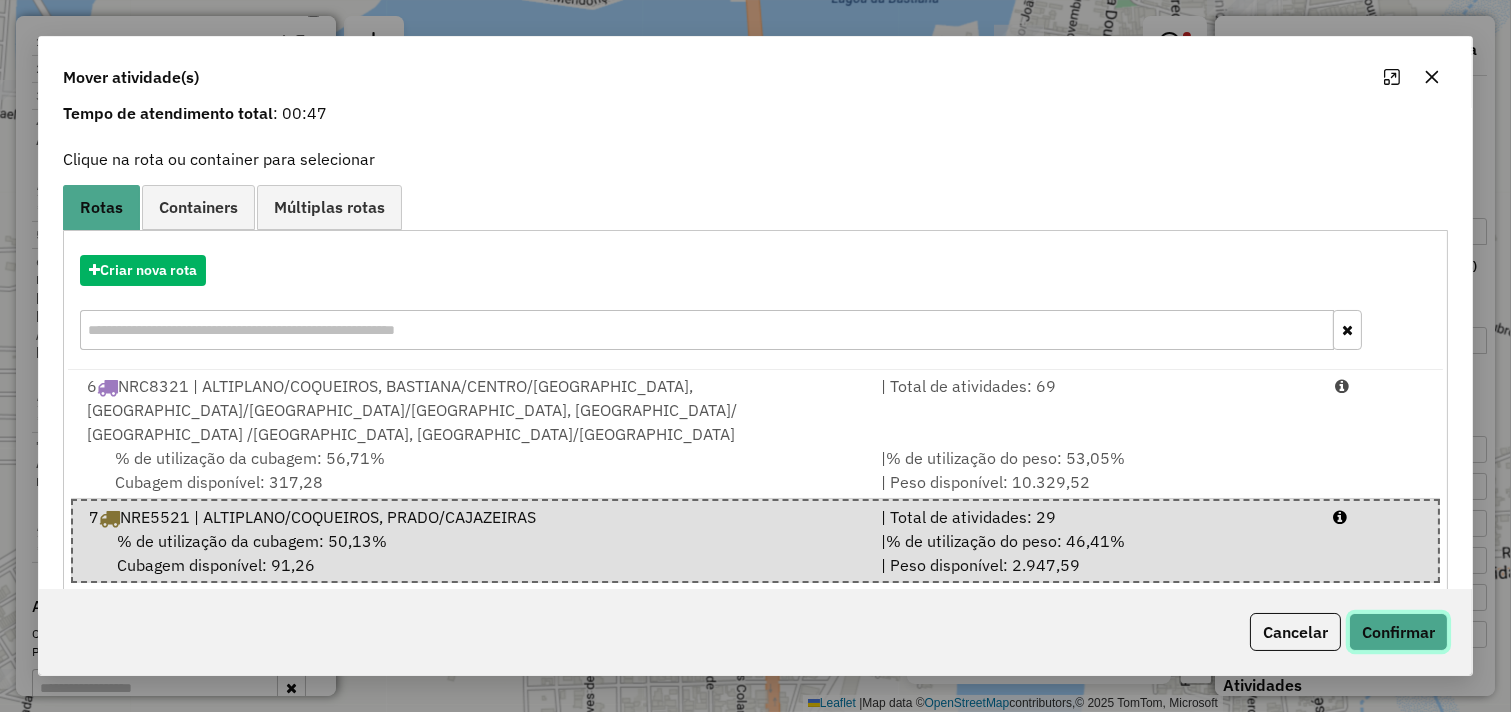 click on "Confirmar" 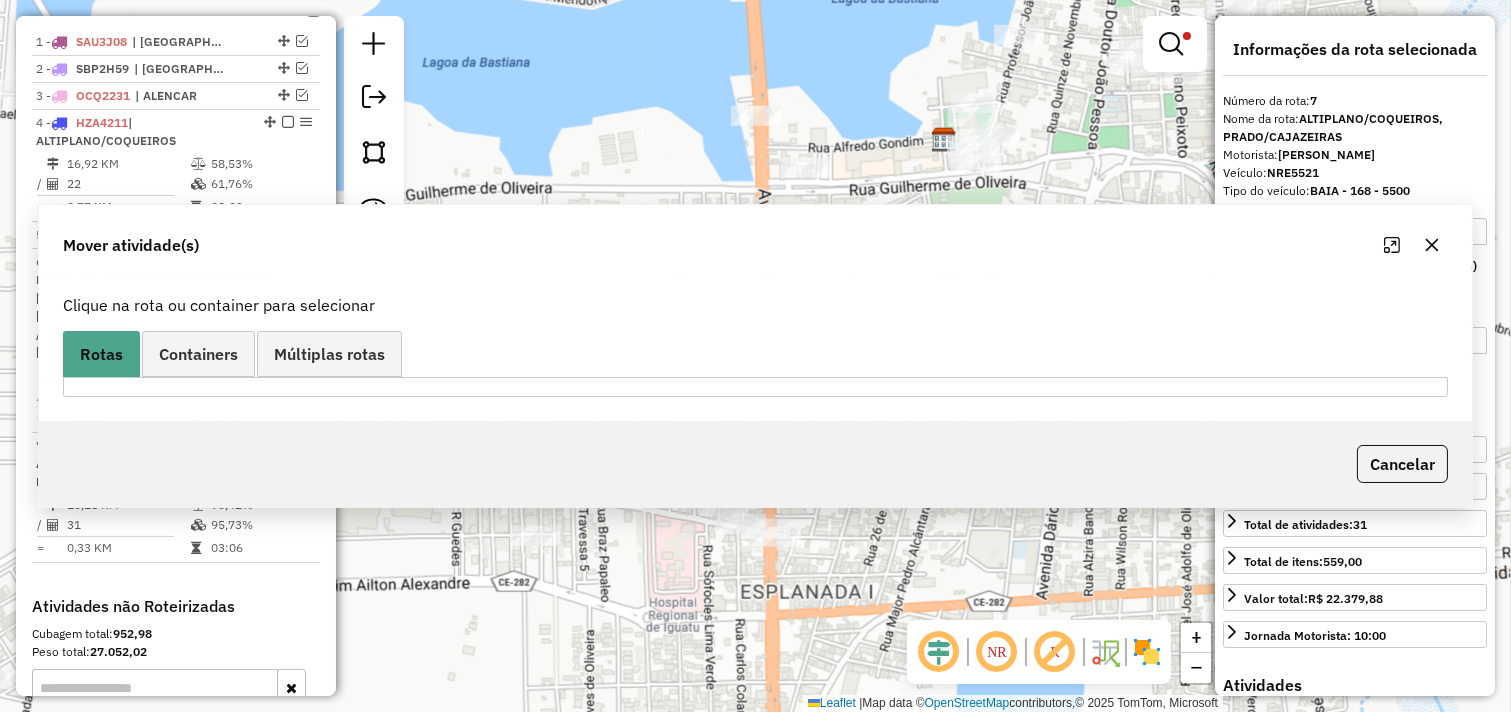 scroll, scrollTop: 0, scrollLeft: 0, axis: both 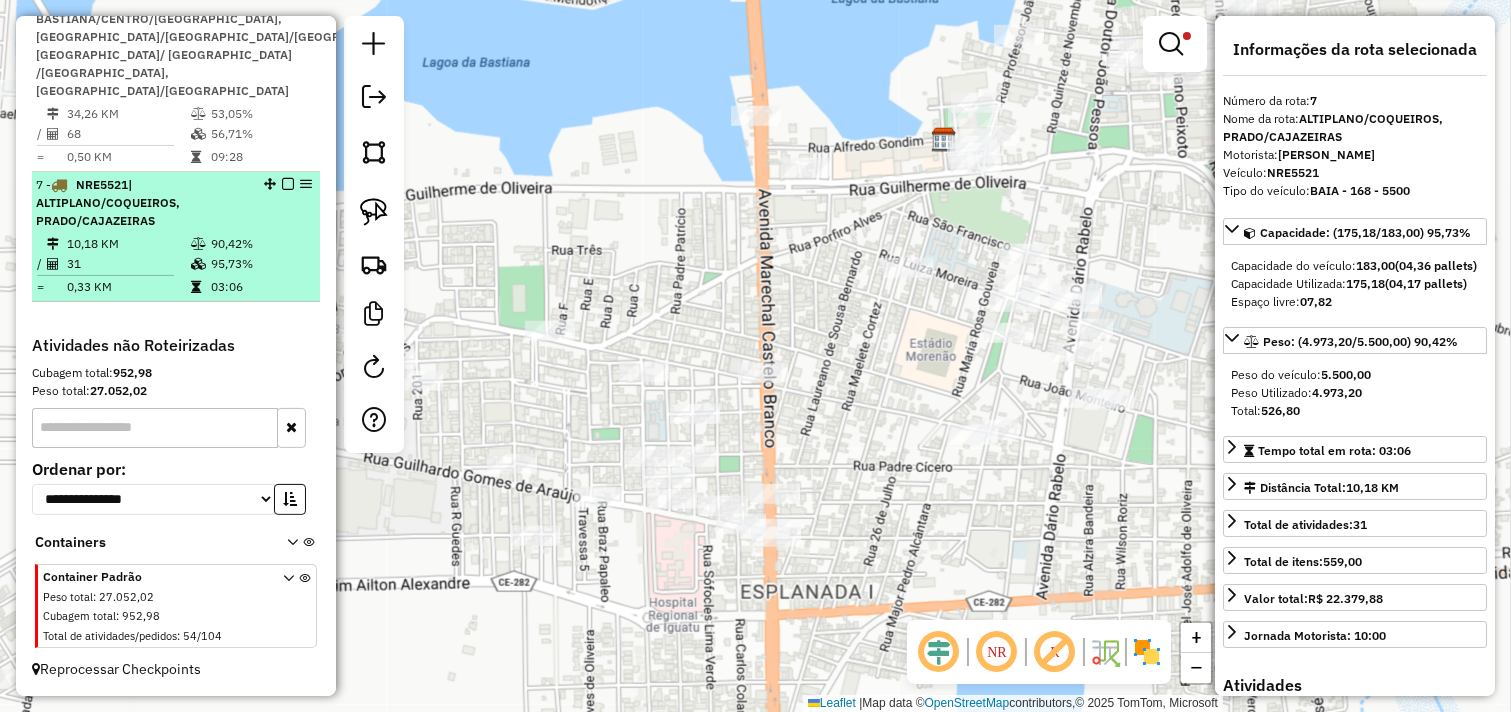 click on "10,18 KM" at bounding box center [128, 244] 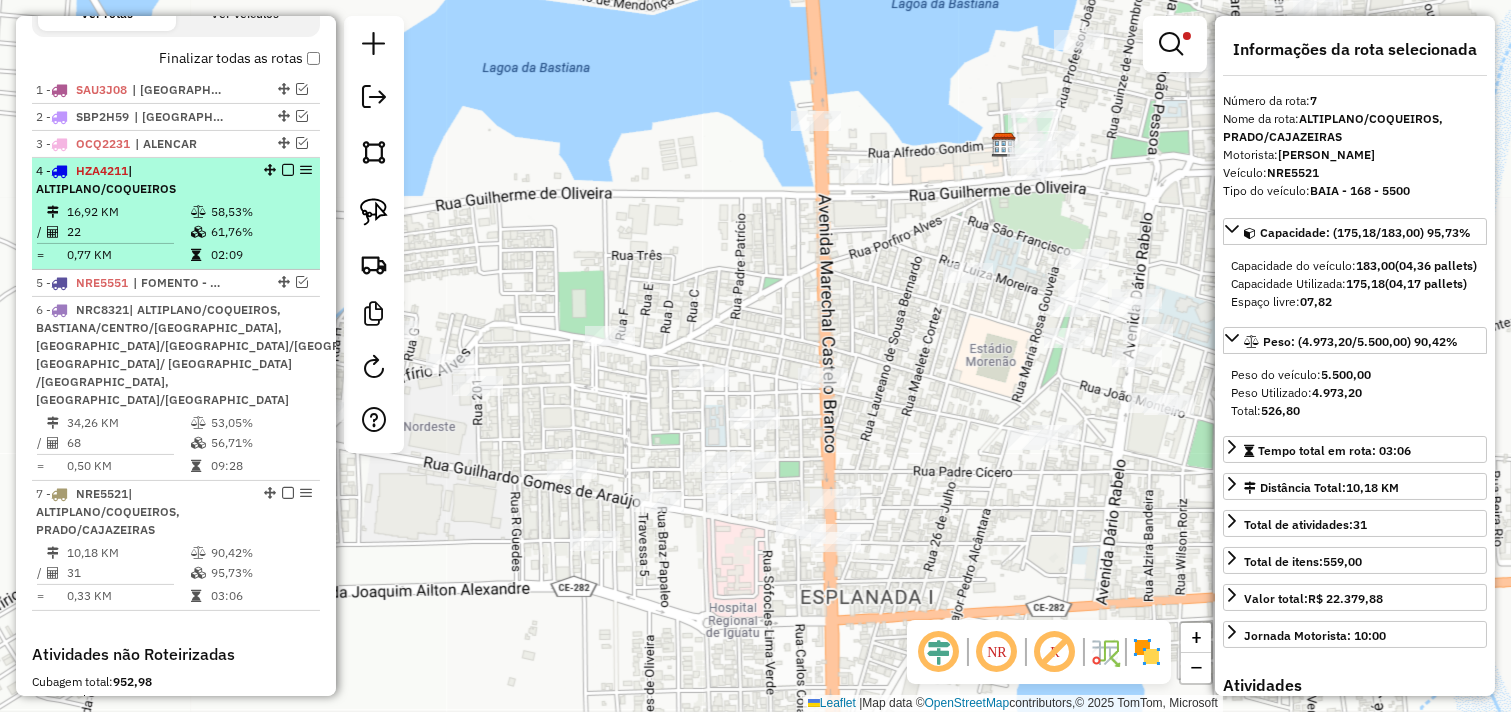 scroll, scrollTop: 687, scrollLeft: 0, axis: vertical 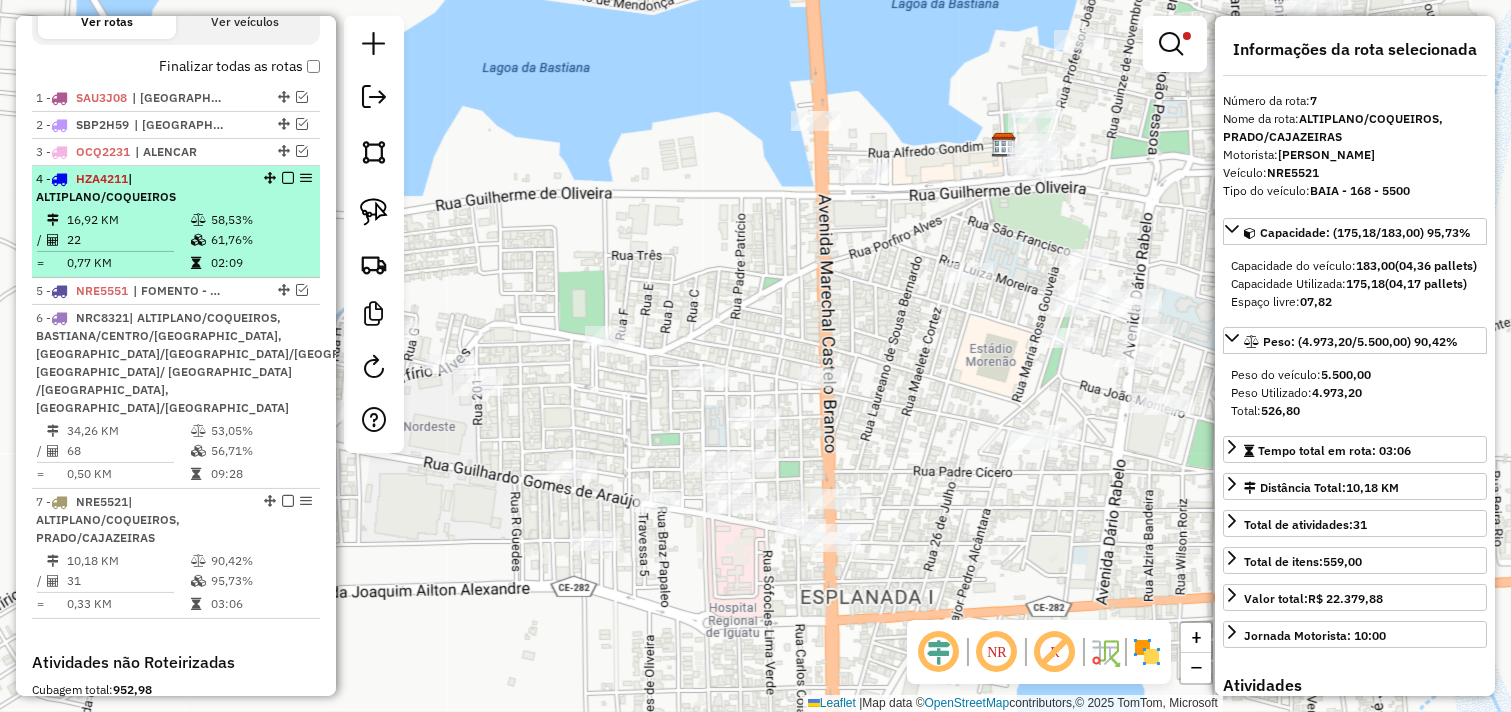 click on "4 -       HZA4211   | ALTIPLANO/COQUEIROS  16,92 KM   58,53%  /  22   61,76%     =  0,77 KM   02:09" at bounding box center (176, 222) 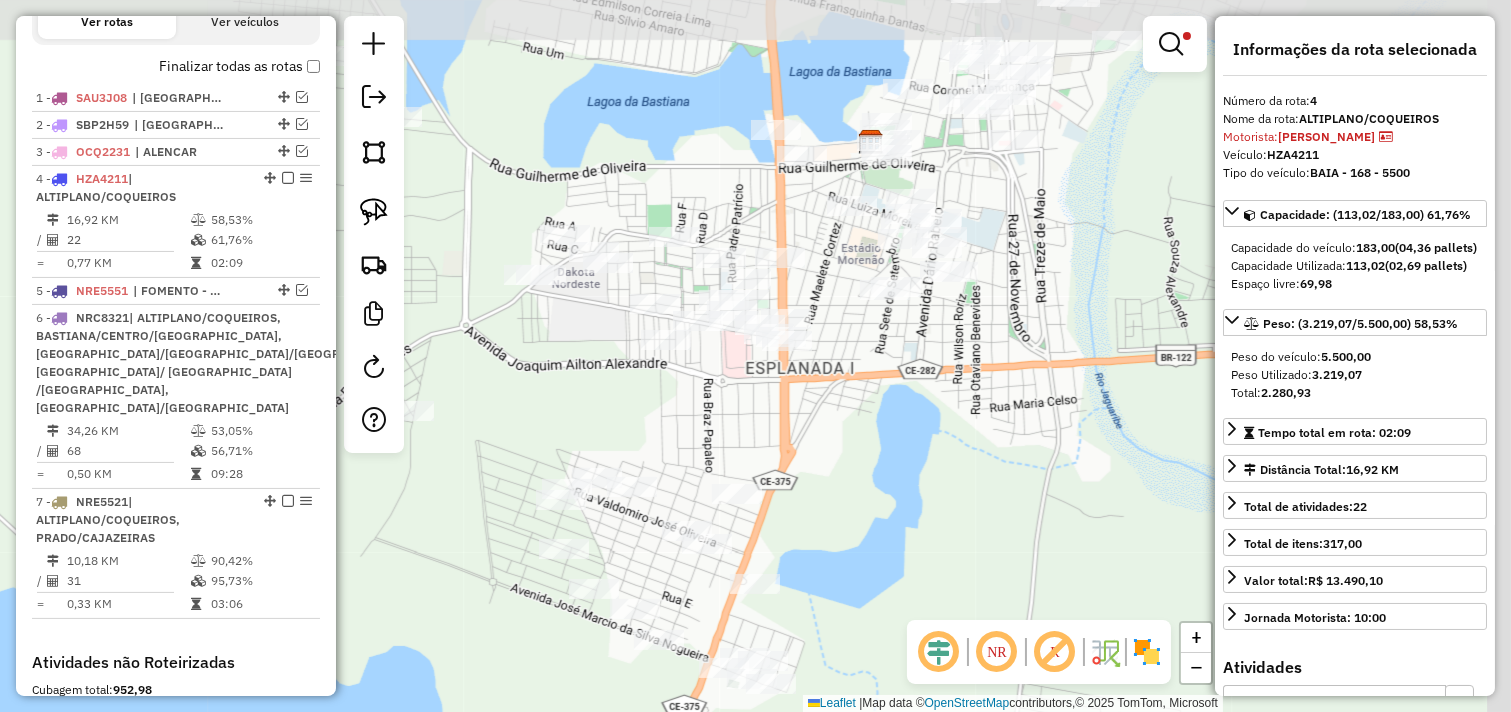 drag, startPoint x: 700, startPoint y: 336, endPoint x: 595, endPoint y: 430, distance: 140.92906 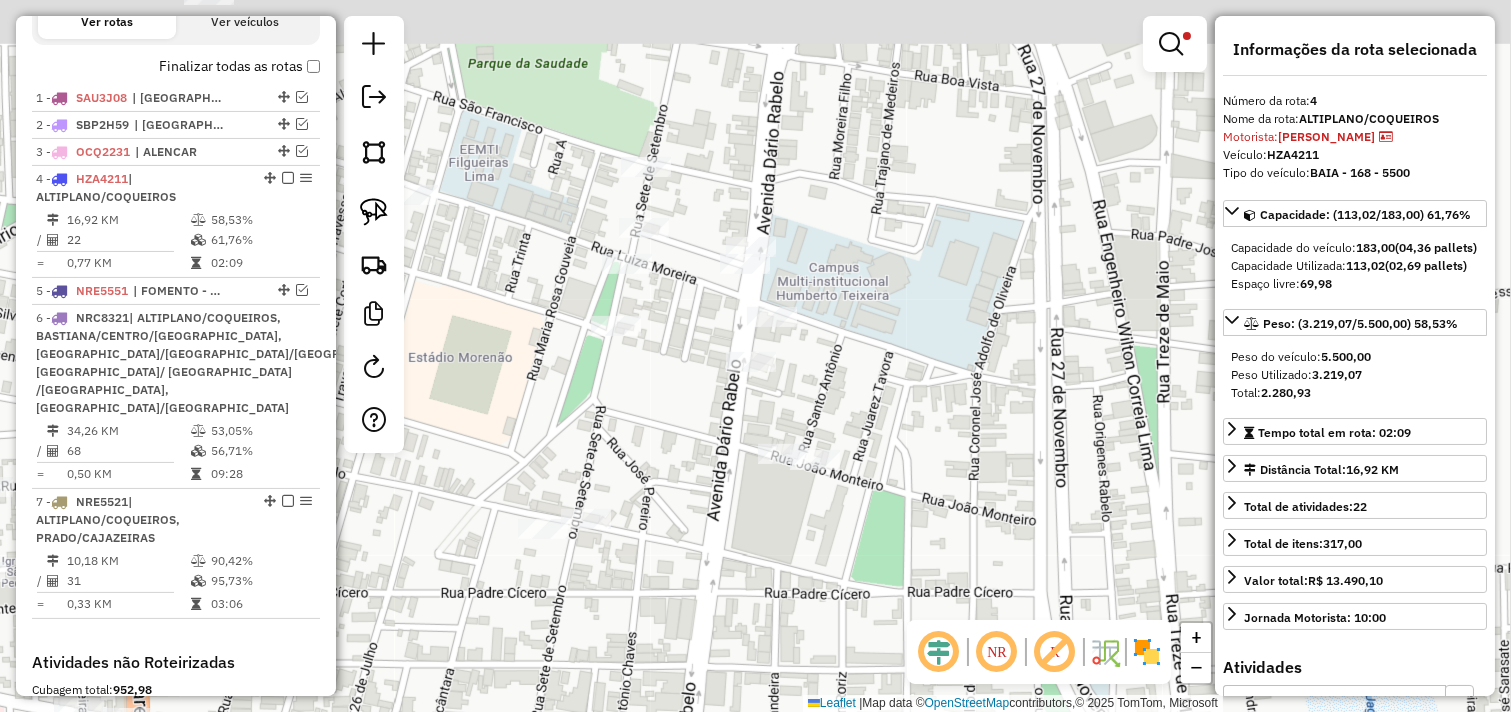 drag, startPoint x: 930, startPoint y: 306, endPoint x: 756, endPoint y: 562, distance: 309.53513 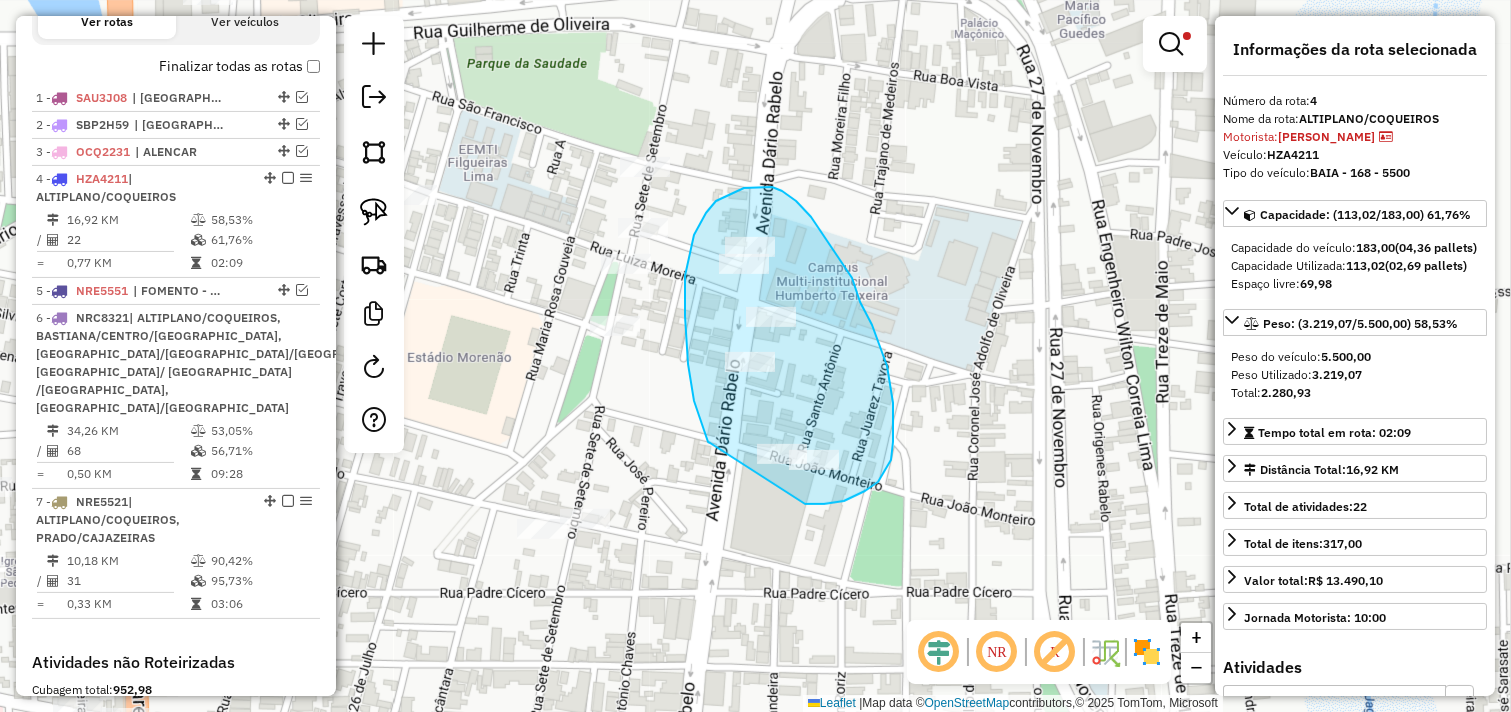 drag, startPoint x: 688, startPoint y: 364, endPoint x: 804, endPoint y: 504, distance: 181.8131 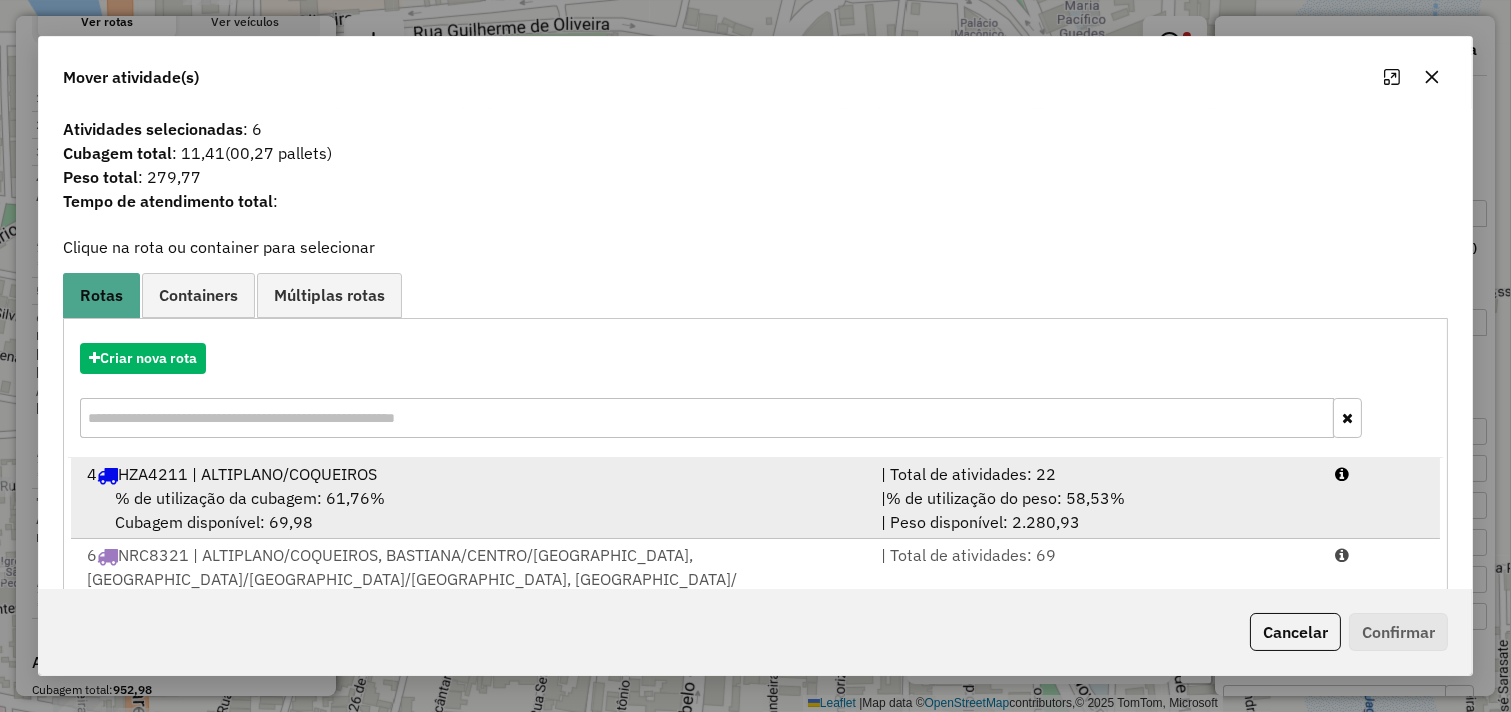 click on "% de utilização da cubagem: 61,76%  Cubagem disponível: 69,98" at bounding box center [472, 510] 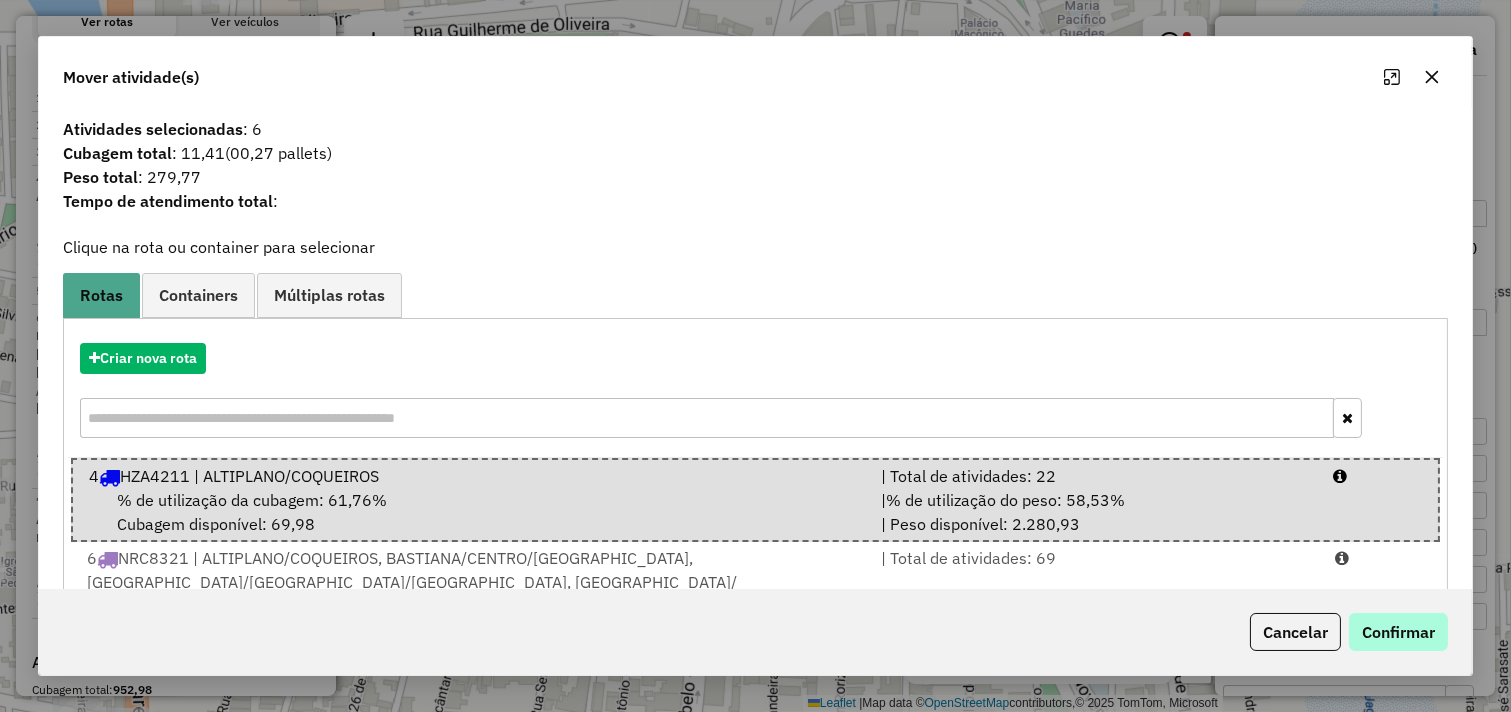 click on "Cancelar   Confirmar" 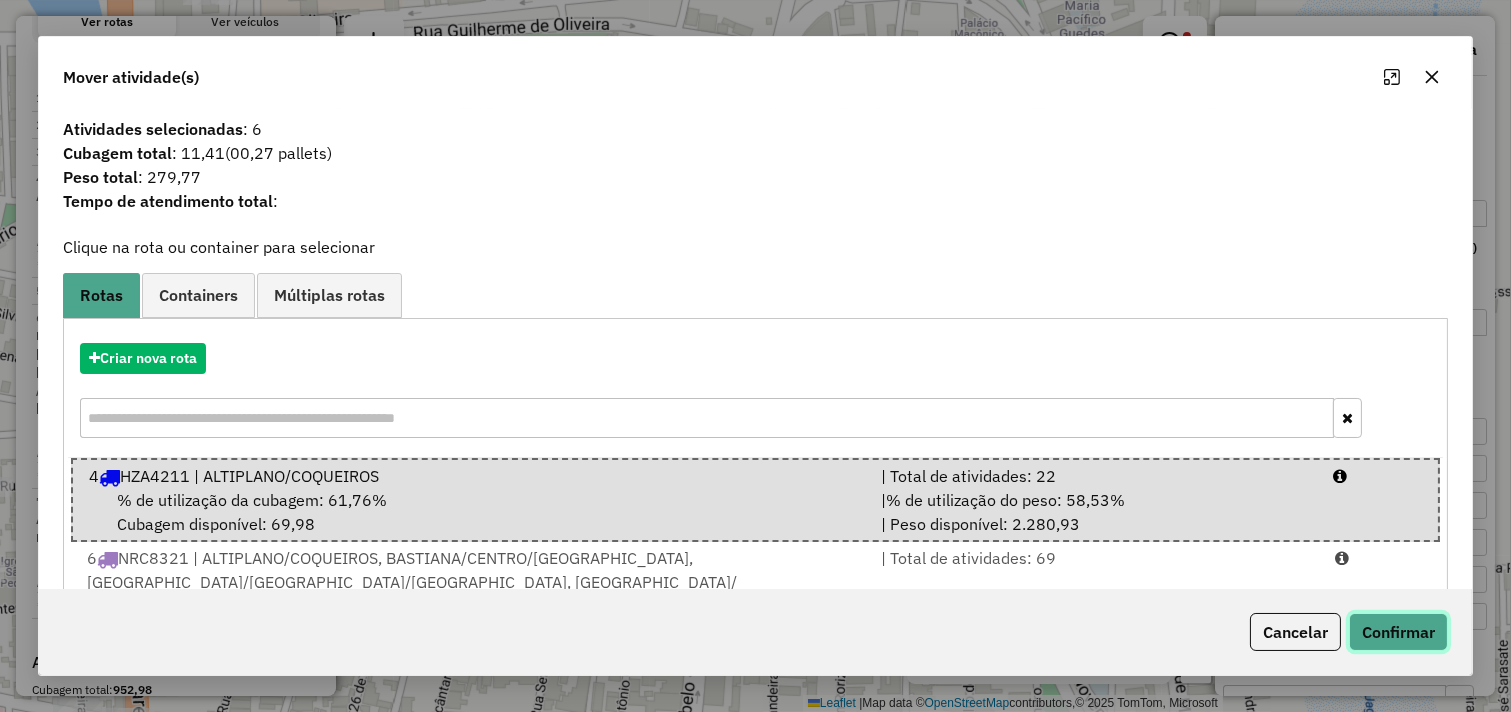 click on "Confirmar" 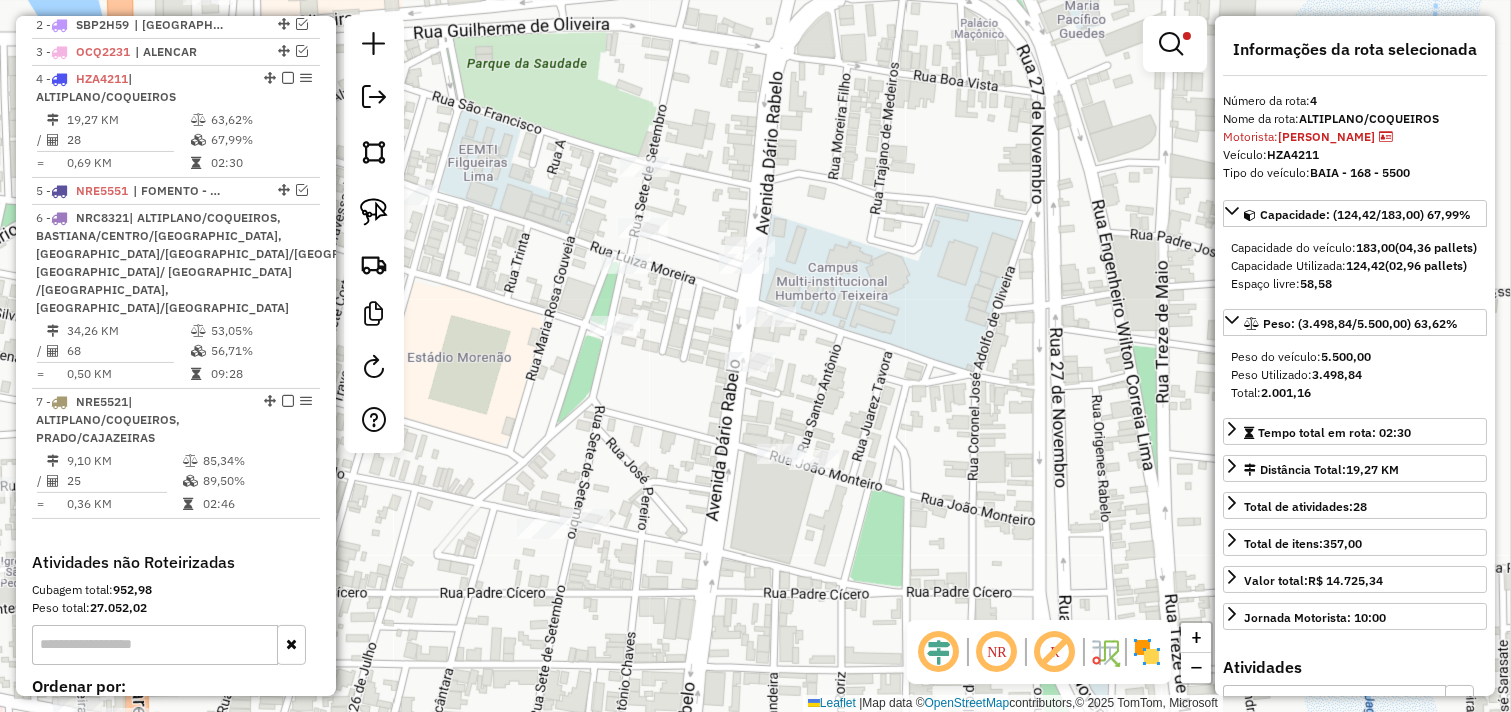 scroll, scrollTop: 855, scrollLeft: 0, axis: vertical 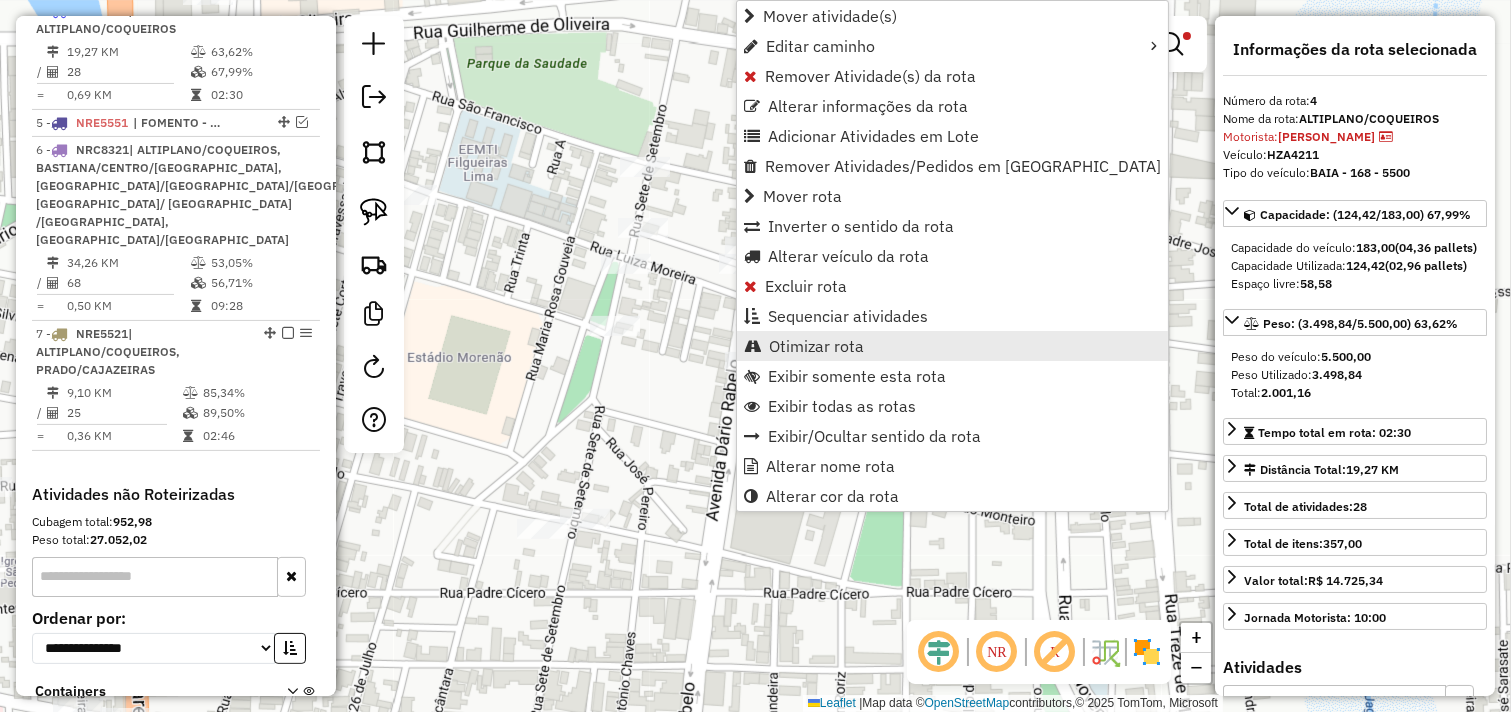 click on "Otimizar rota" at bounding box center [816, 346] 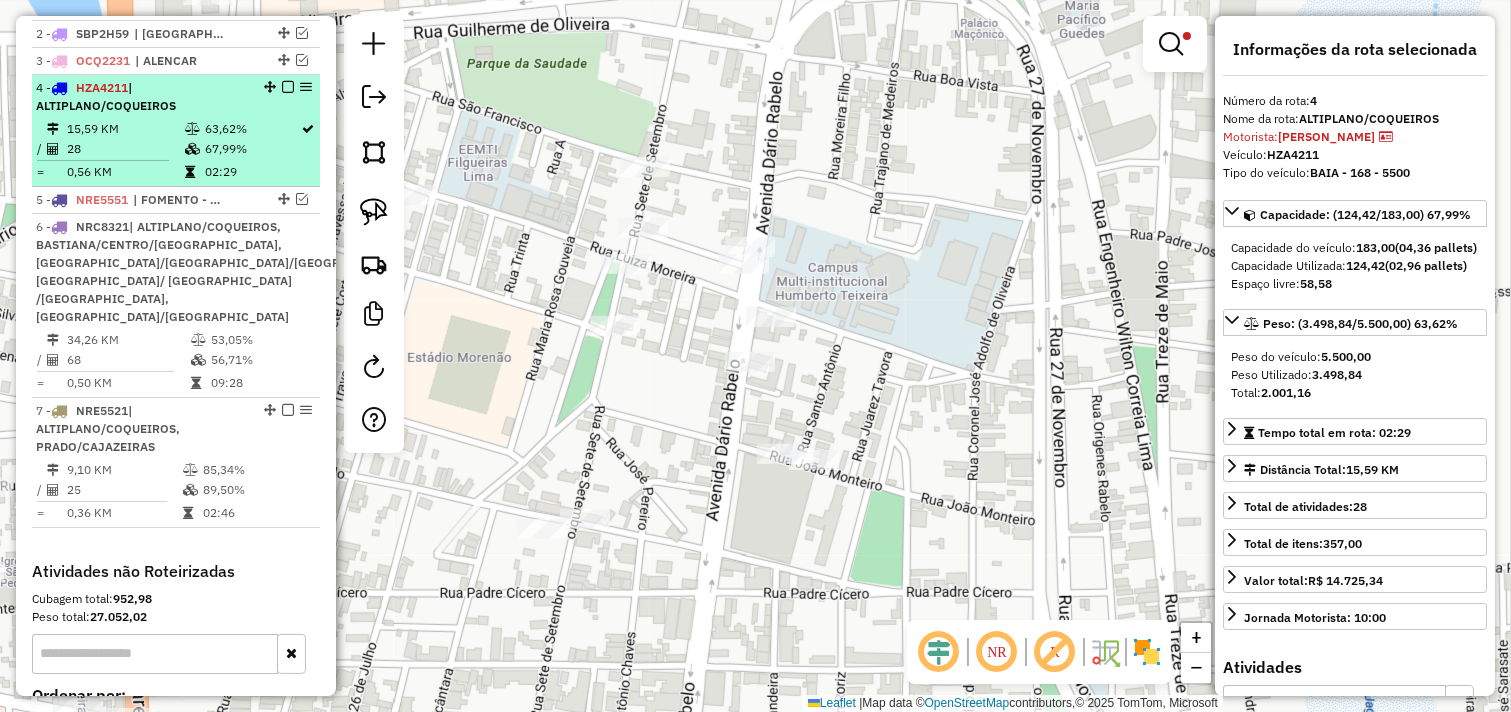 scroll, scrollTop: 744, scrollLeft: 0, axis: vertical 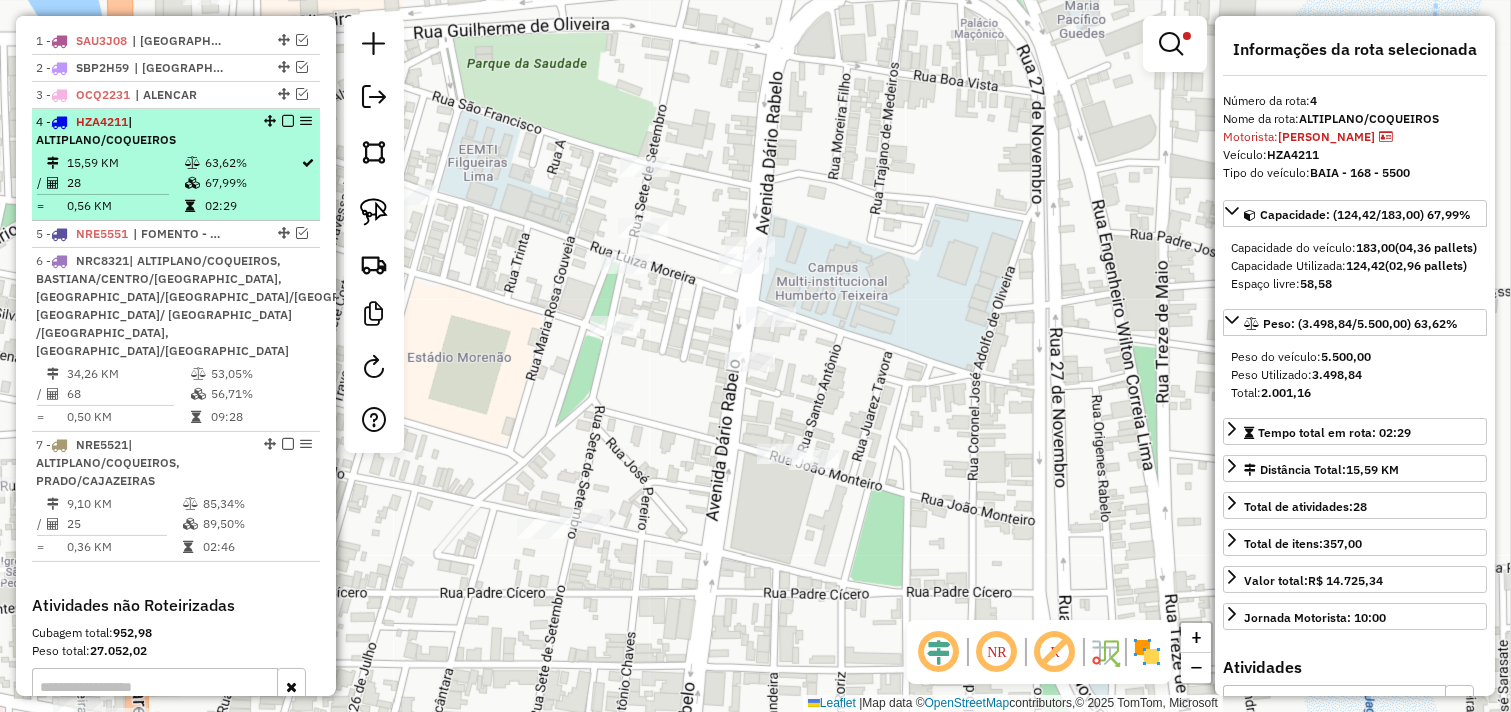 click on "4 -       HZA4211   | ALTIPLANO/COQUEIROS" at bounding box center [142, 131] 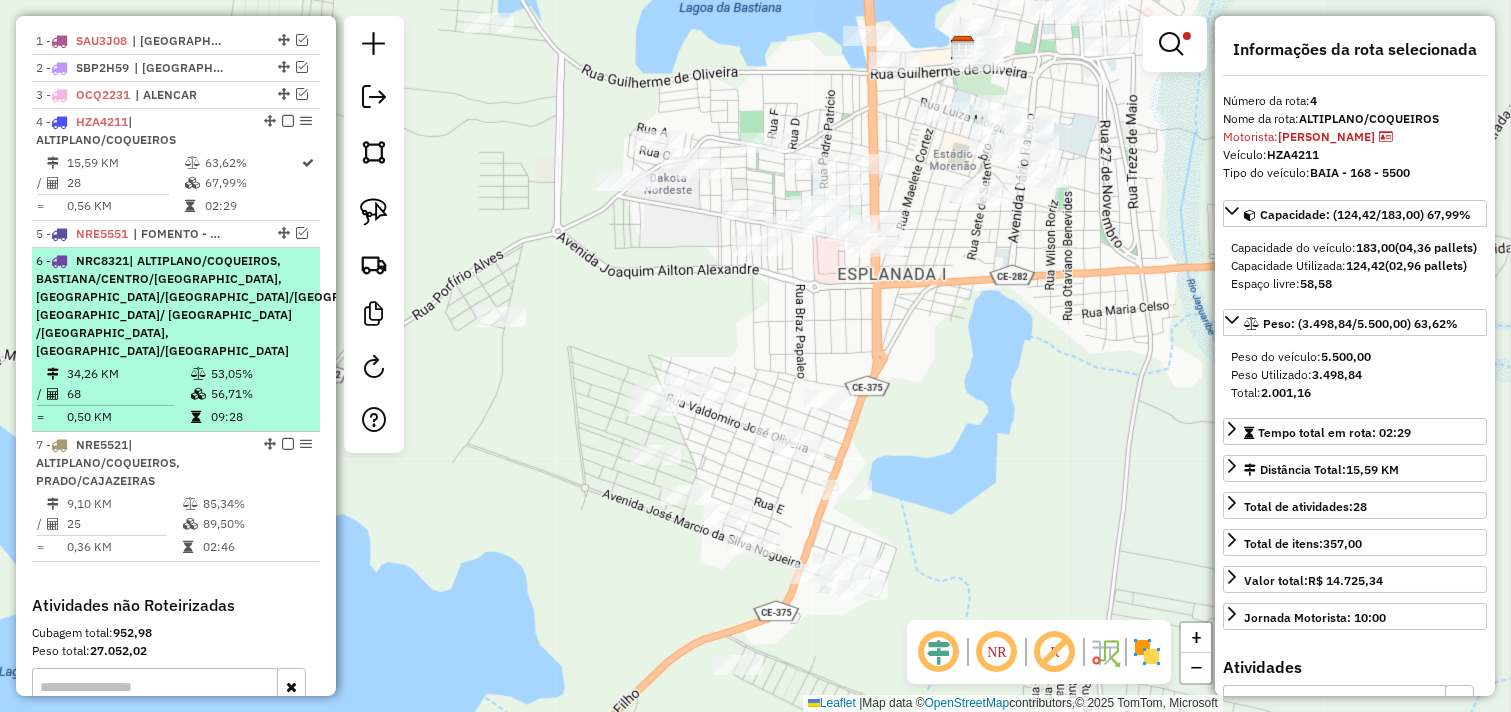click on "6 -       NRC8321   | ALTIPLANO/COQUEIROS, BASTIANA/CENTRO/S.SEBASTIÃO, FLORES/CRUIRI/BUGI, JARDIM OASIS/ JPII /LAGOA SECA, PRADO/CAJAZEIRAS" at bounding box center [176, 306] 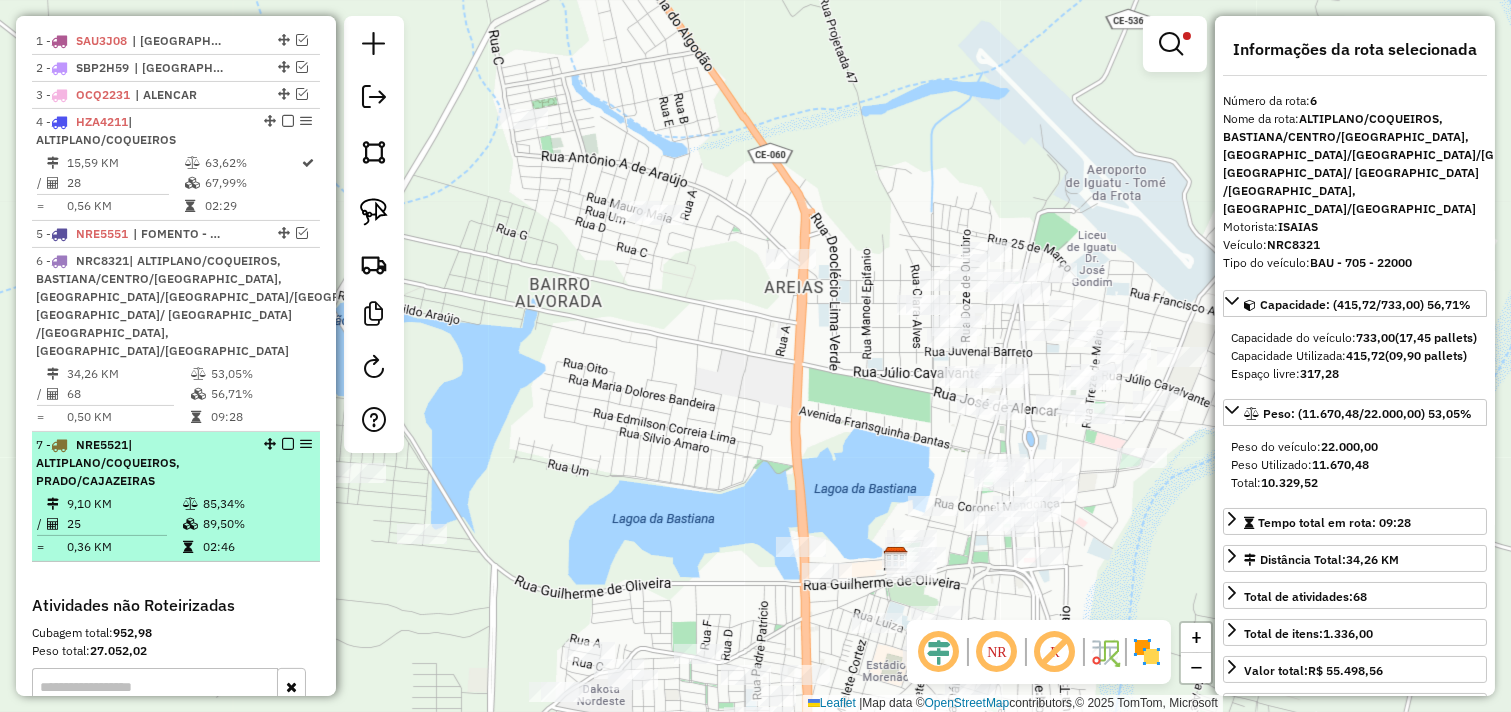 click on "7 -       NRE5521   | ALTIPLANO/COQUEIROS, PRADO/CAJAZEIRAS" at bounding box center (142, 463) 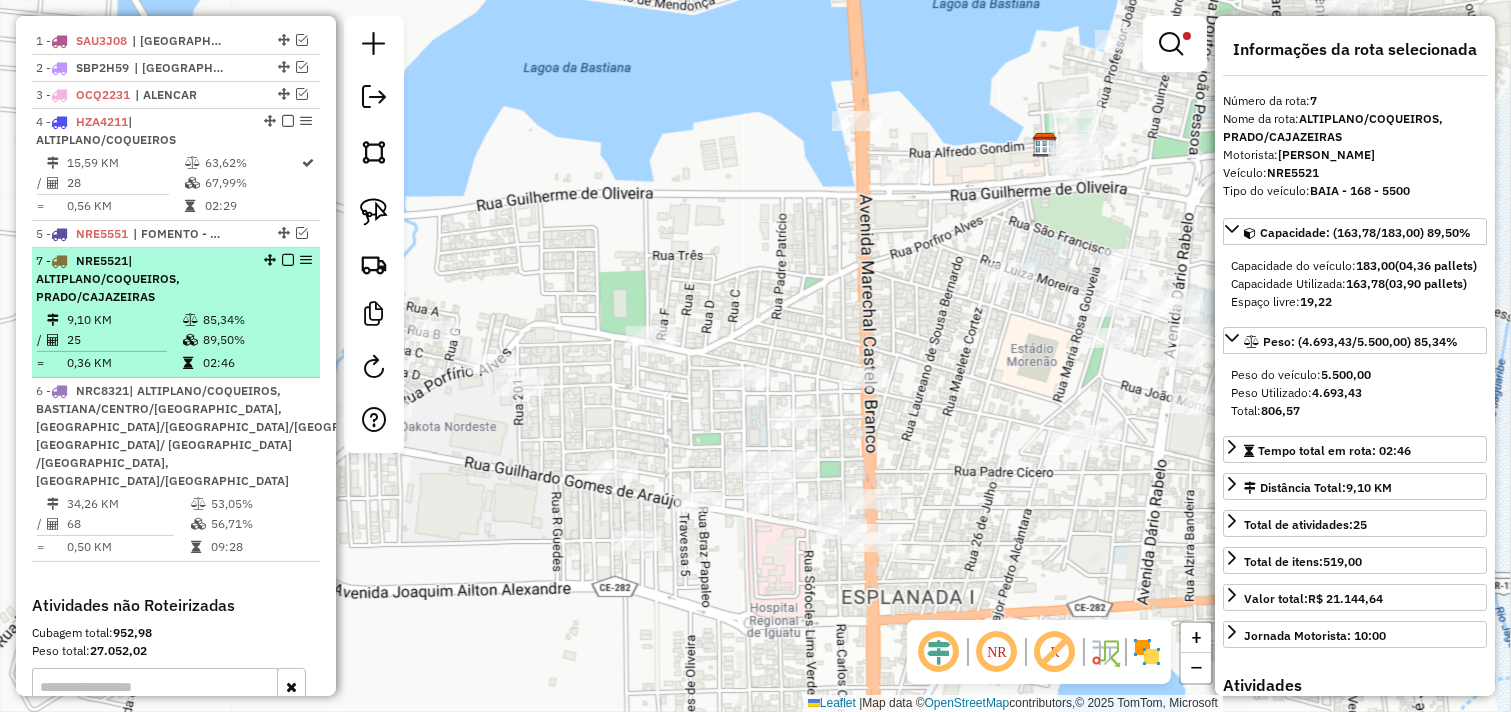 drag, startPoint x: 264, startPoint y: 457, endPoint x: 253, endPoint y: 322, distance: 135.4474 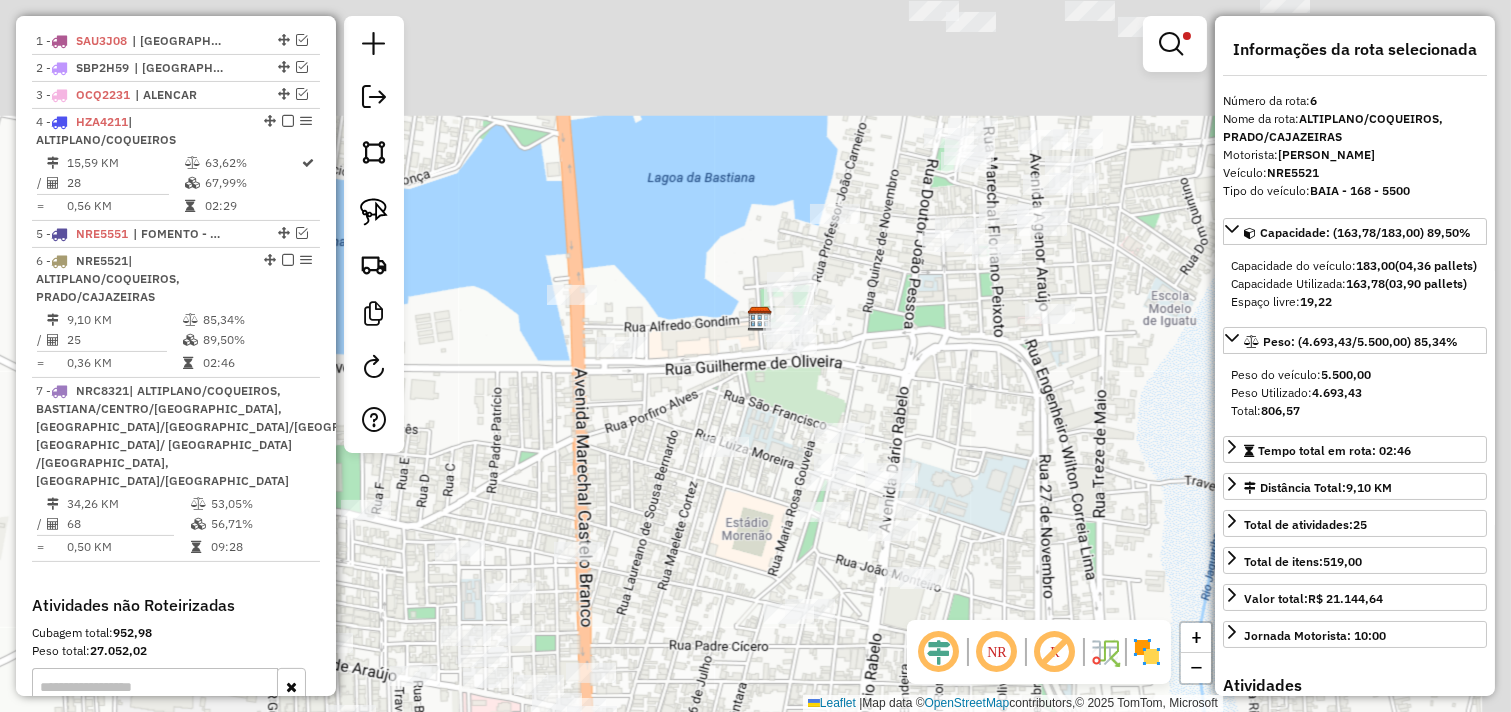 drag, startPoint x: 920, startPoint y: 254, endPoint x: 591, endPoint y: 450, distance: 382.95822 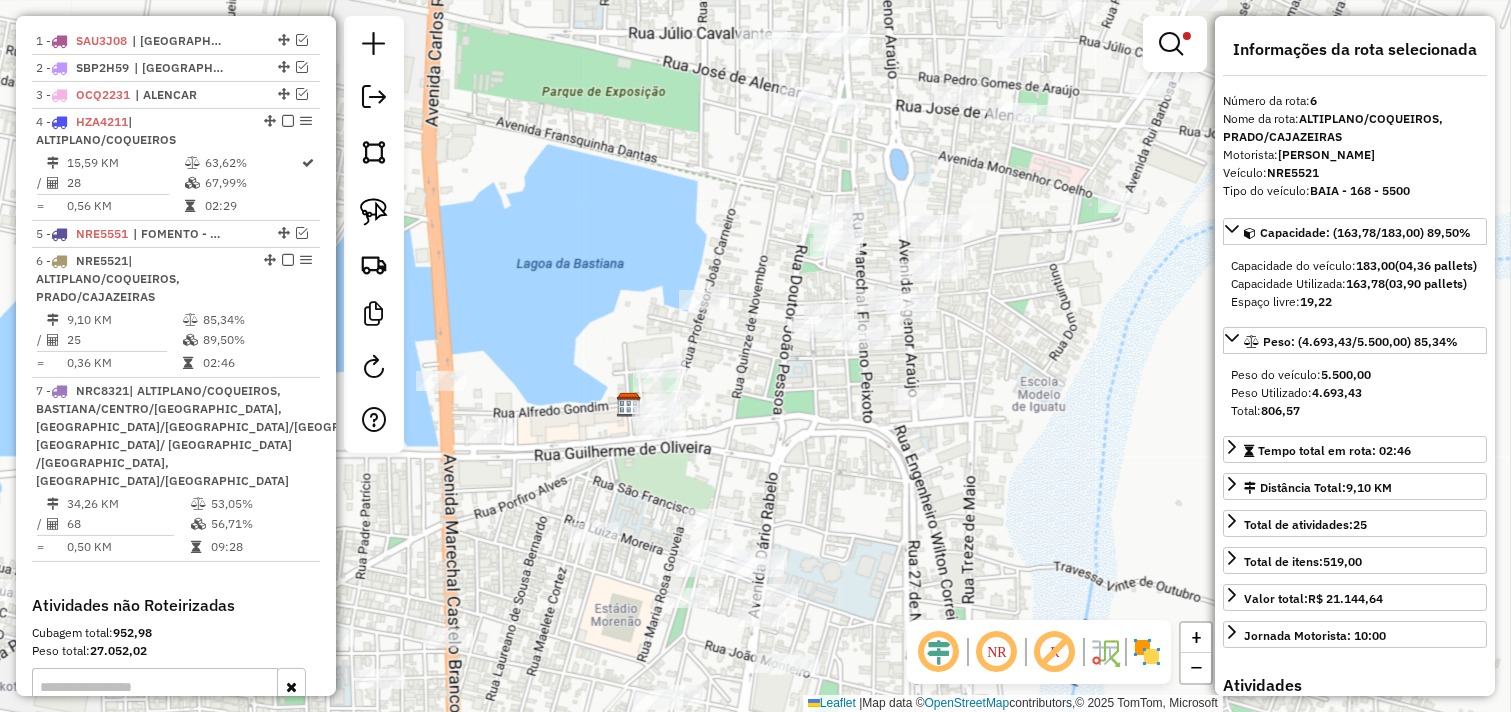drag, startPoint x: 870, startPoint y: 387, endPoint x: 771, endPoint y: 441, distance: 112.76968 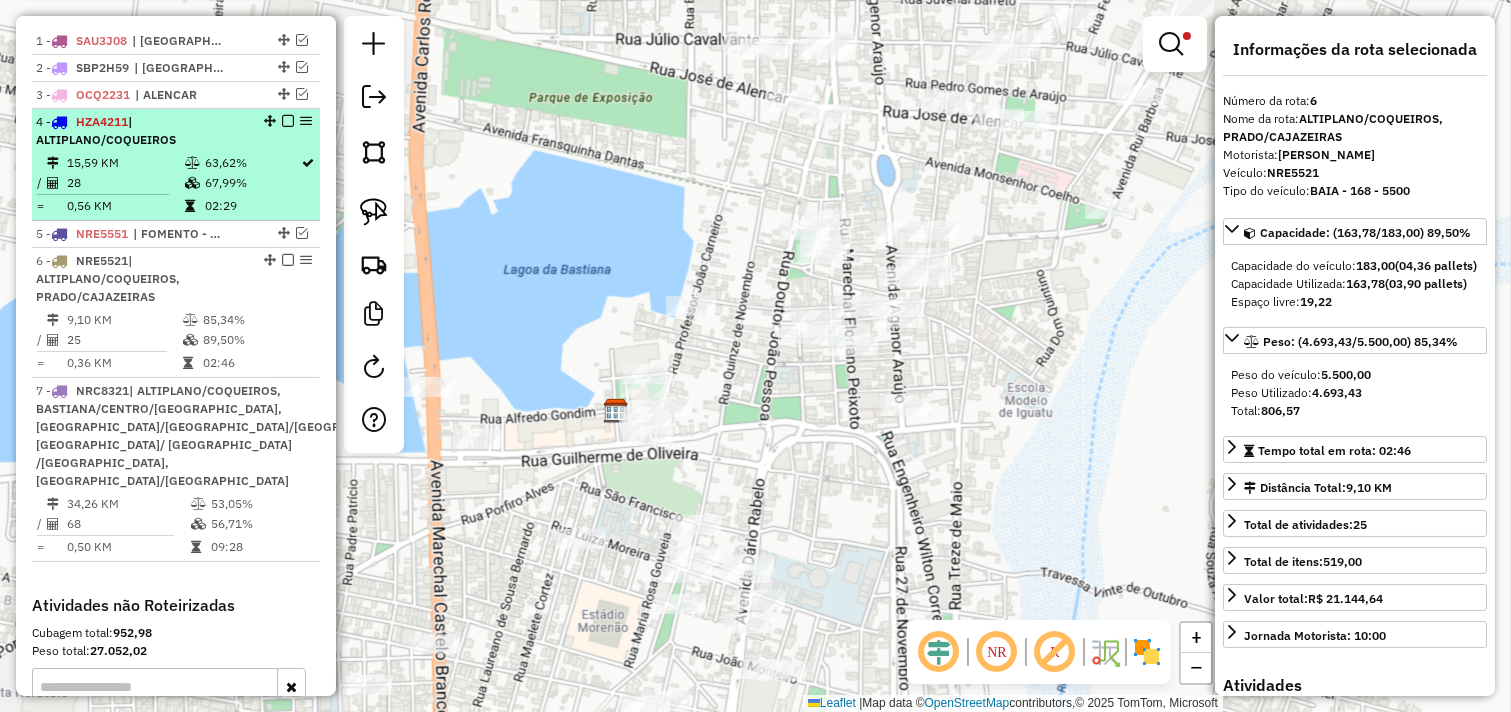 click at bounding box center [288, 121] 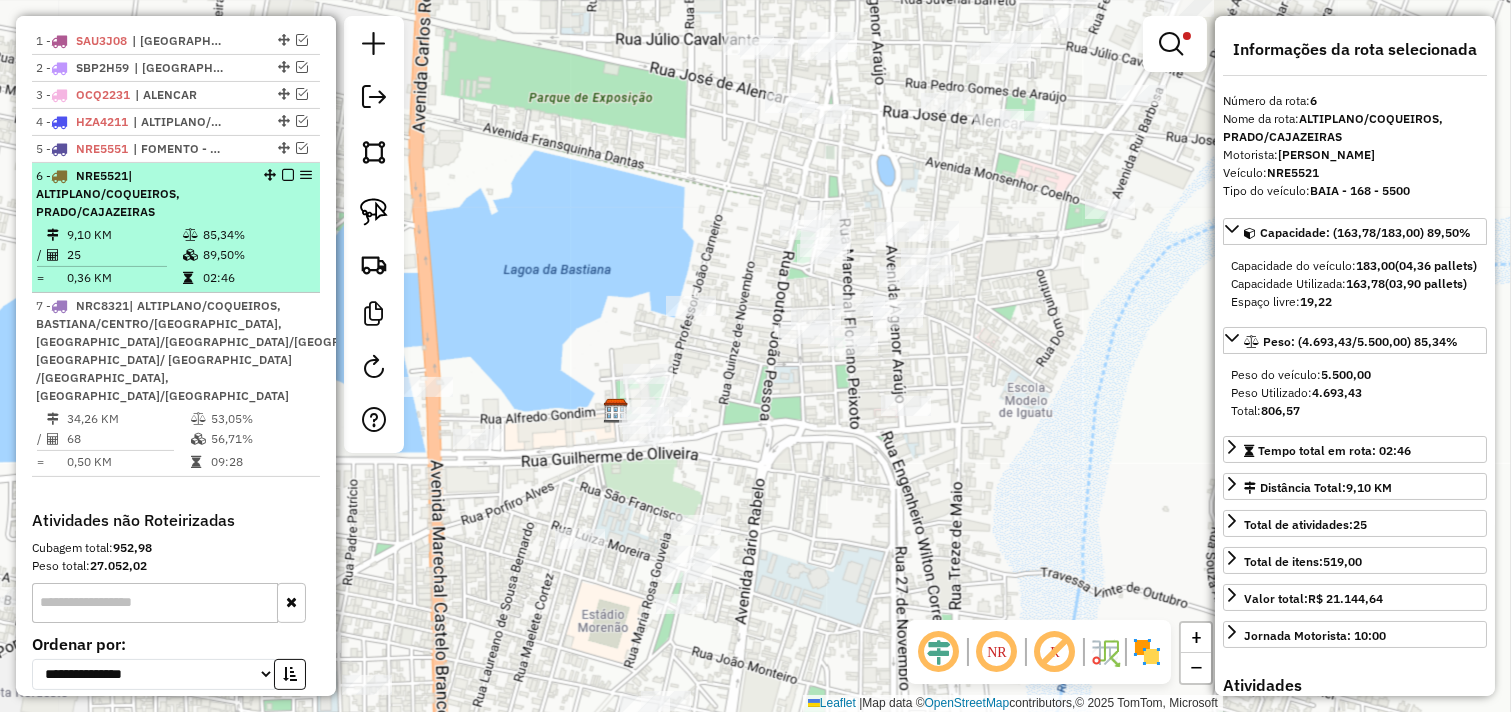 click at bounding box center [288, 175] 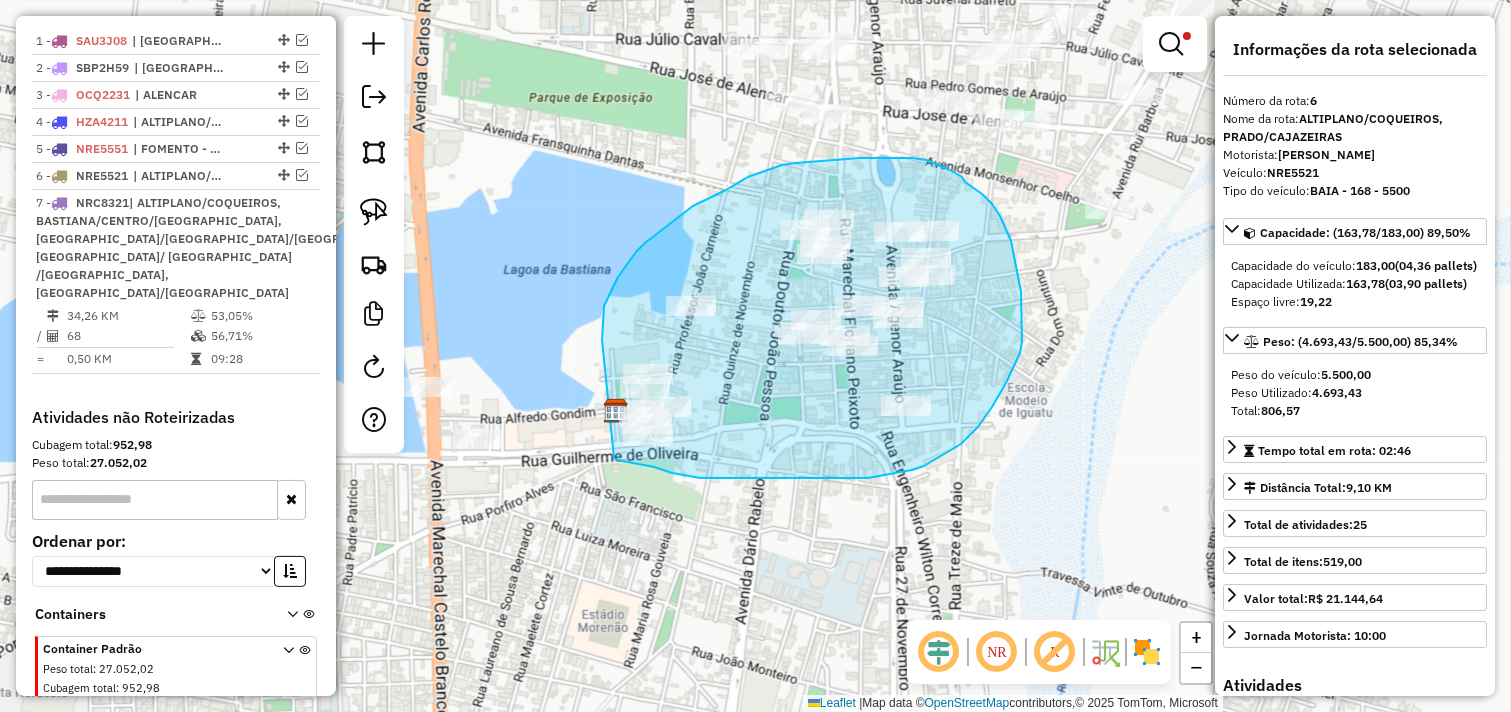 drag, startPoint x: 607, startPoint y: 302, endPoint x: 601, endPoint y: 455, distance: 153.1176 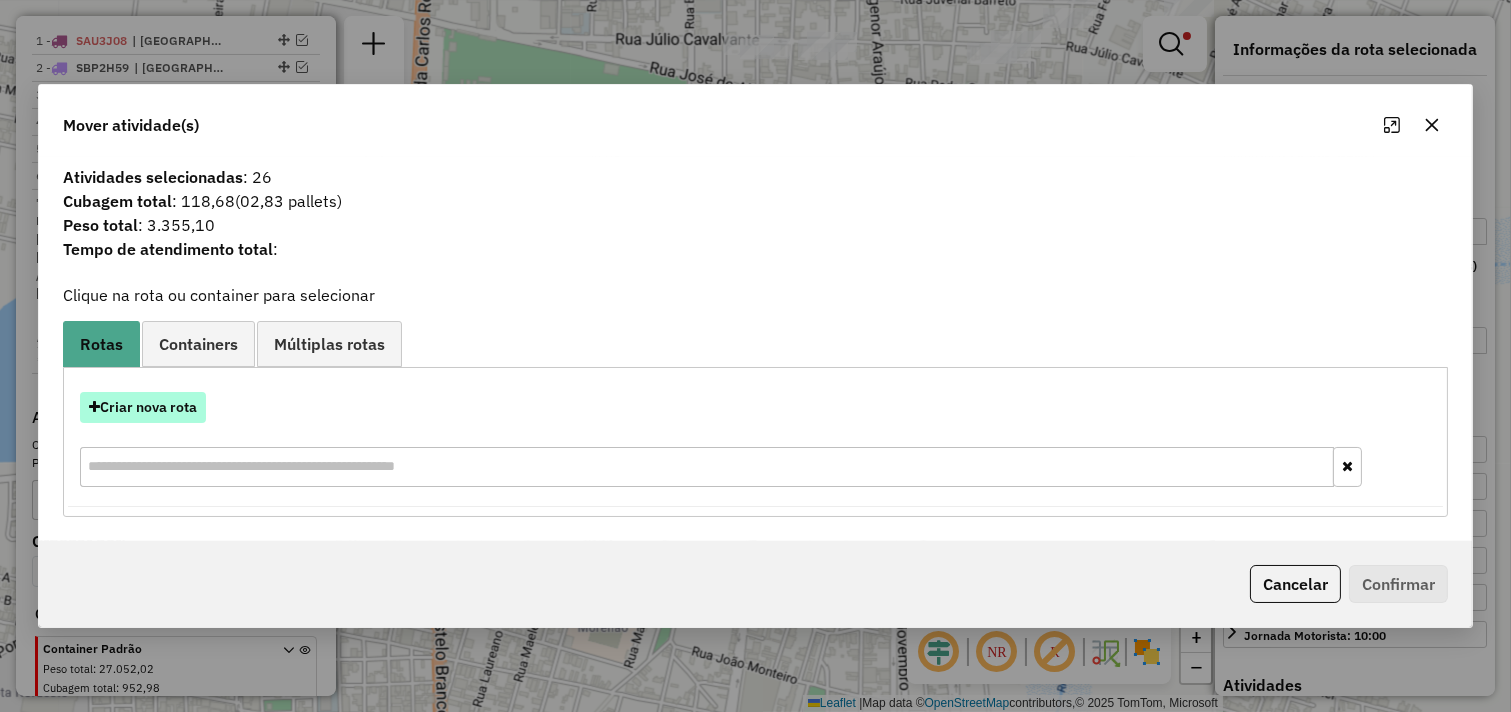 click on "Criar nova rota" at bounding box center (143, 407) 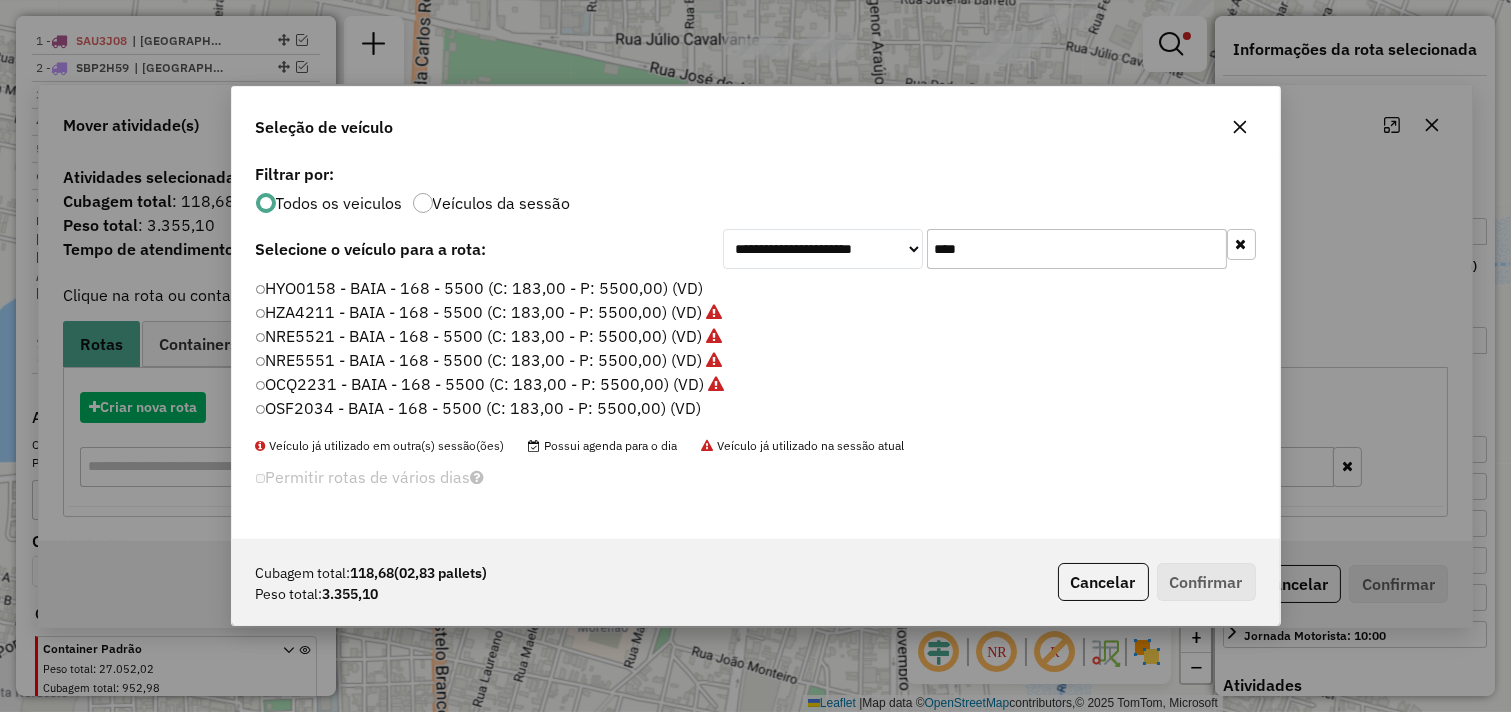 scroll, scrollTop: 11, scrollLeft: 5, axis: both 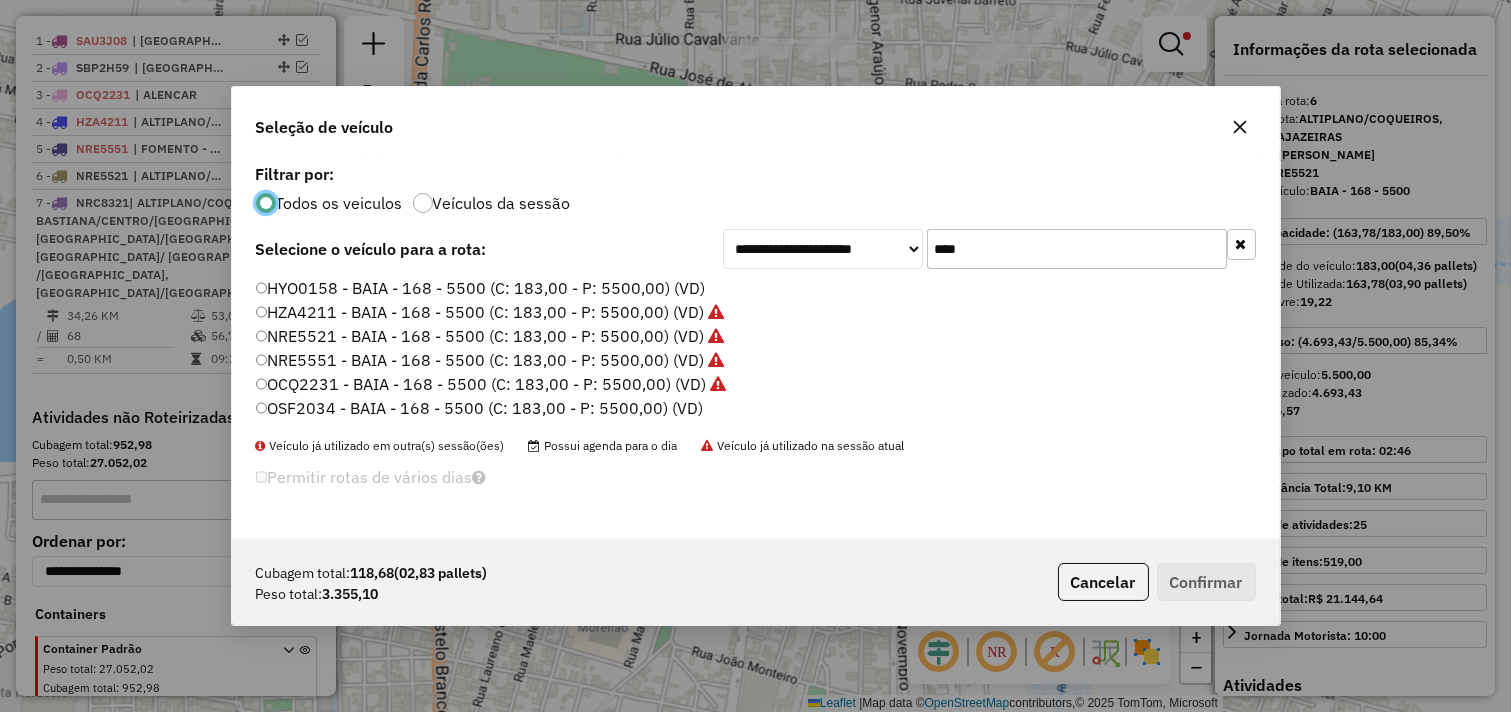 click on "OSF2034 - BAIA - 168 - 5500 (C: 183,00 - P: 5500,00) (VD)" 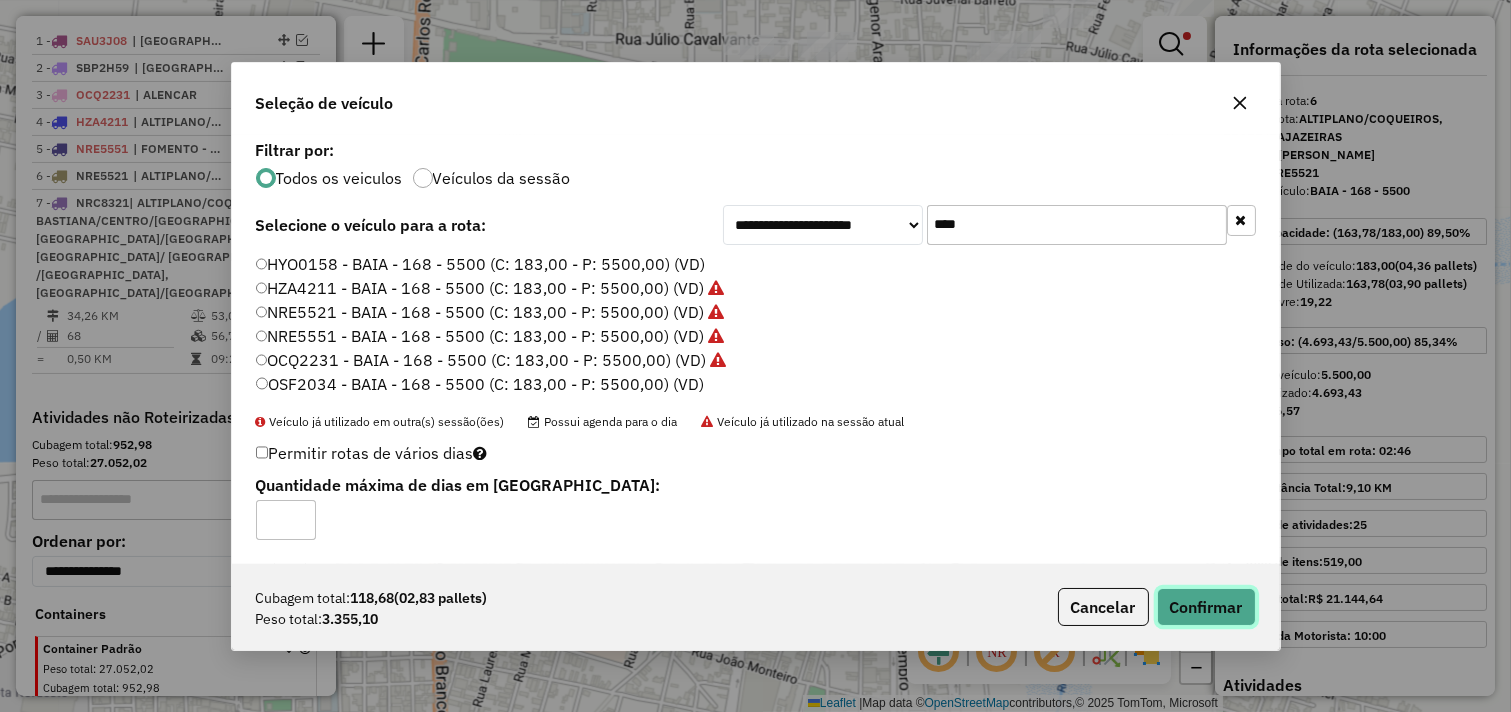 click on "Confirmar" 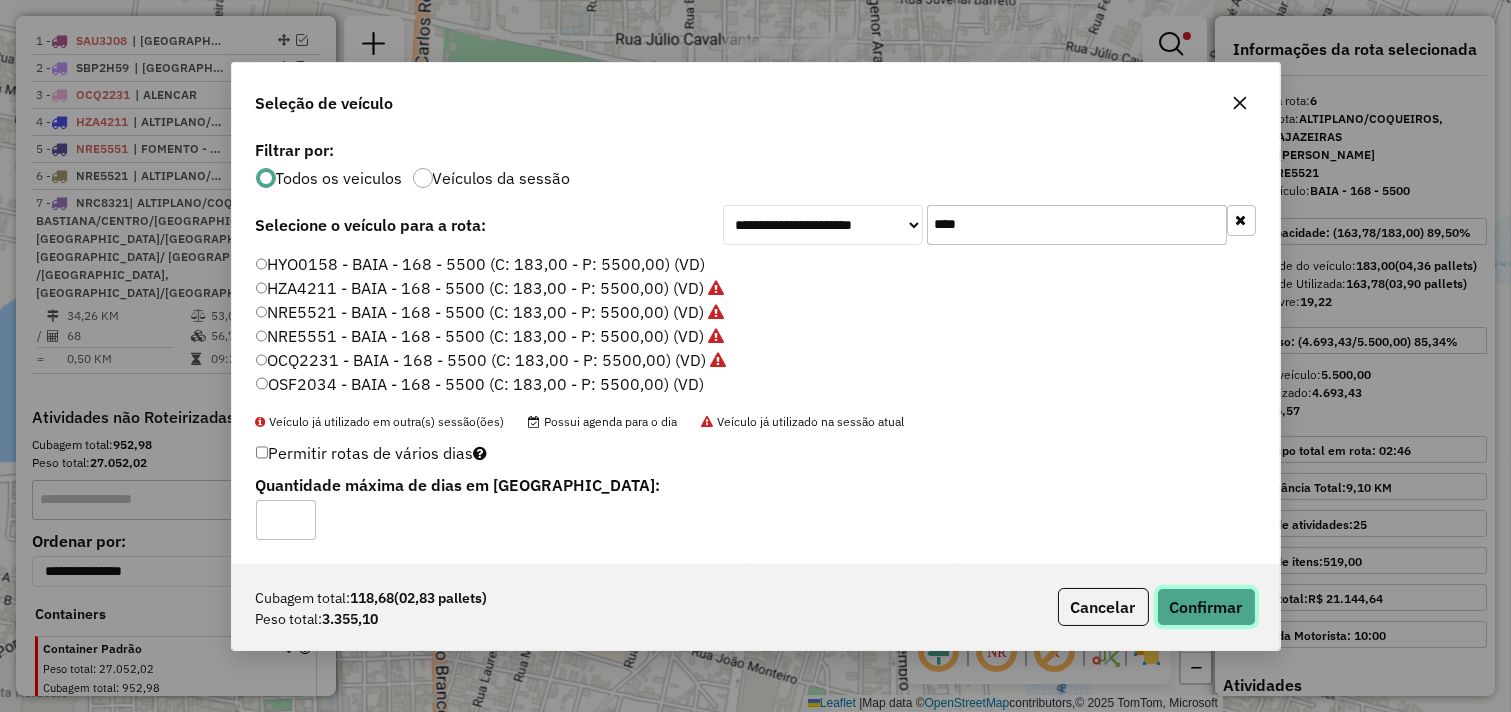 type 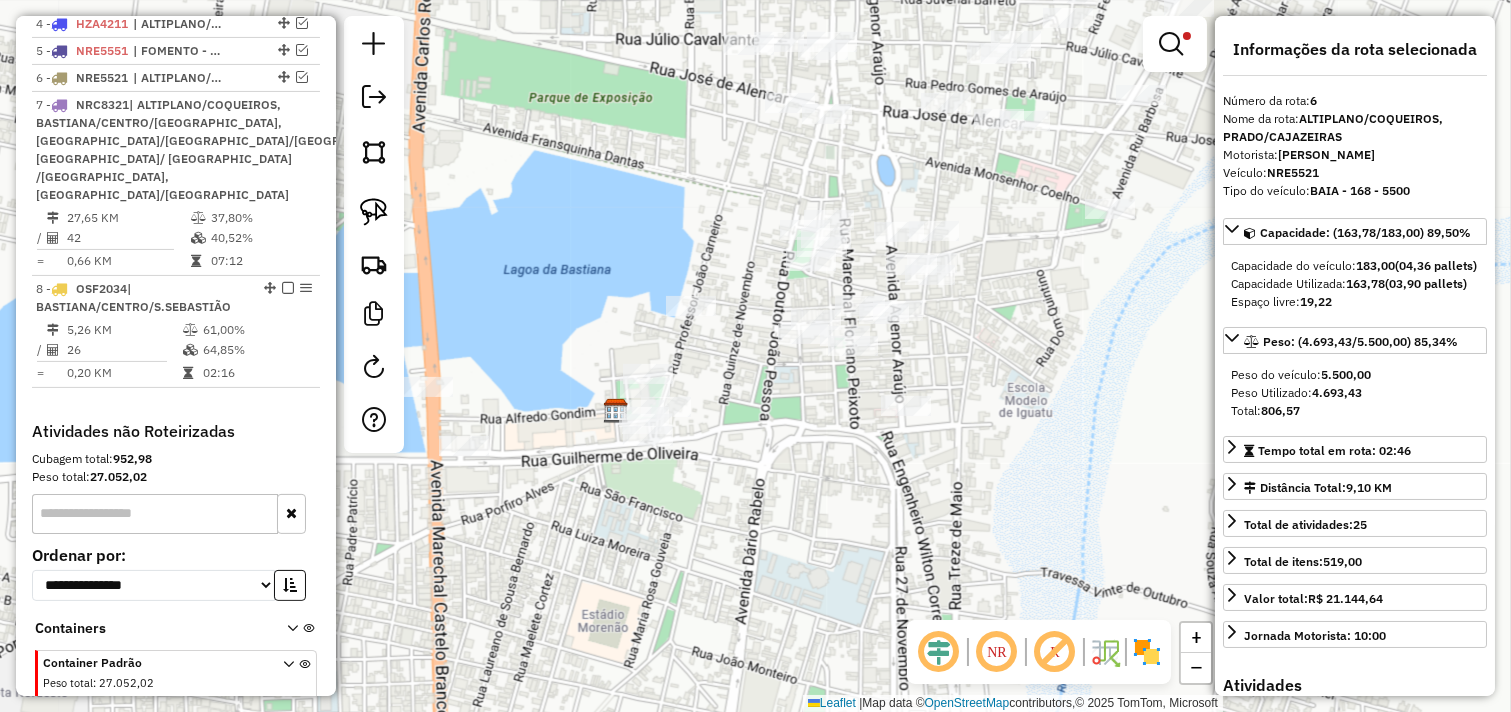 scroll, scrollTop: 908, scrollLeft: 0, axis: vertical 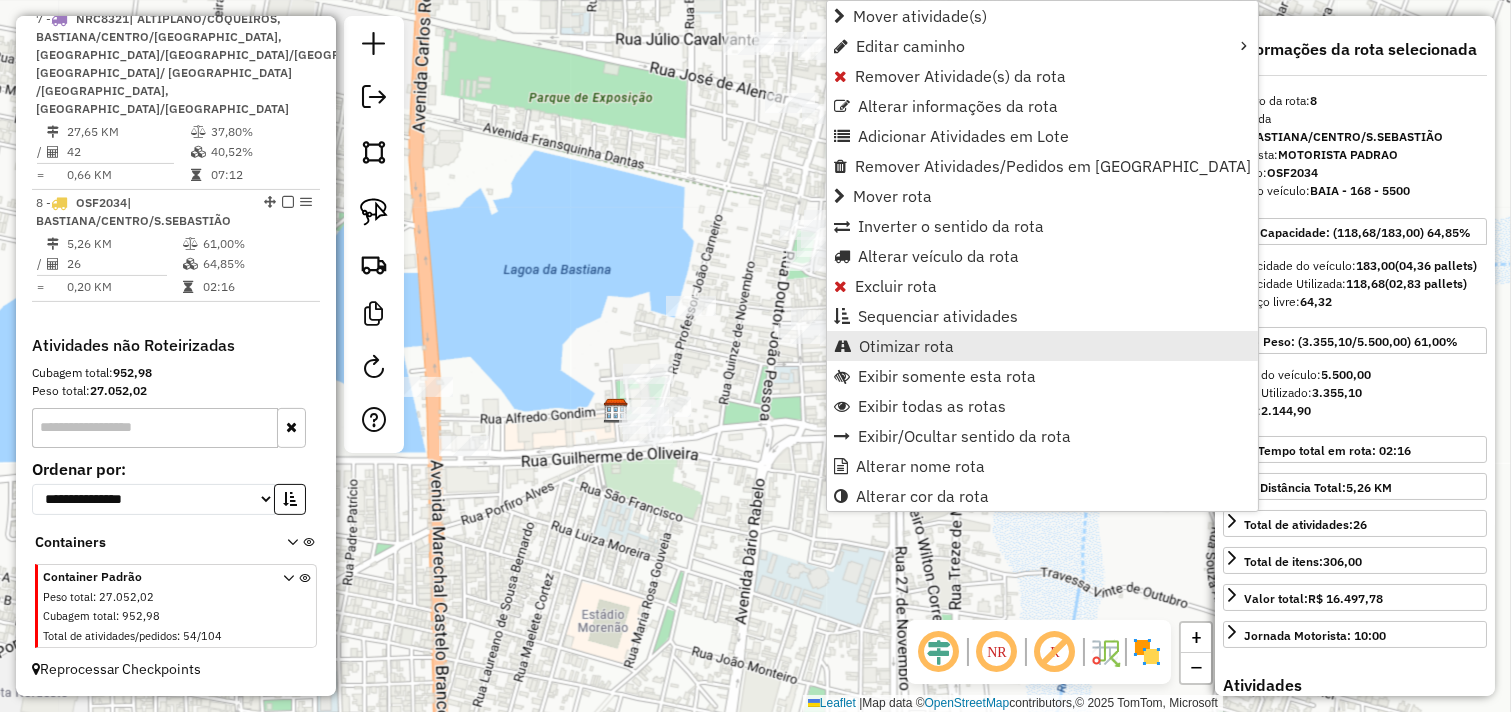 click on "Otimizar rota" at bounding box center [906, 346] 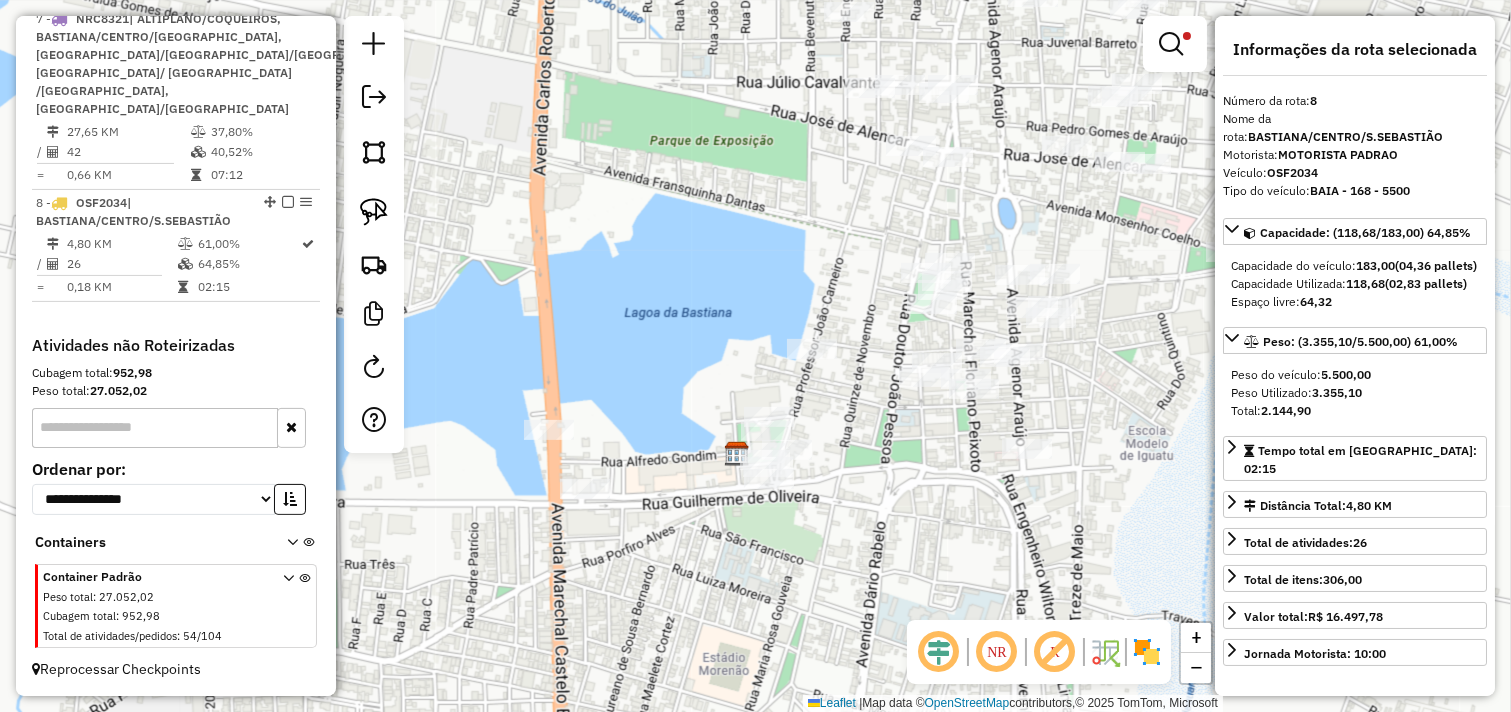 drag, startPoint x: 747, startPoint y: 417, endPoint x: 915, endPoint y: 478, distance: 178.73164 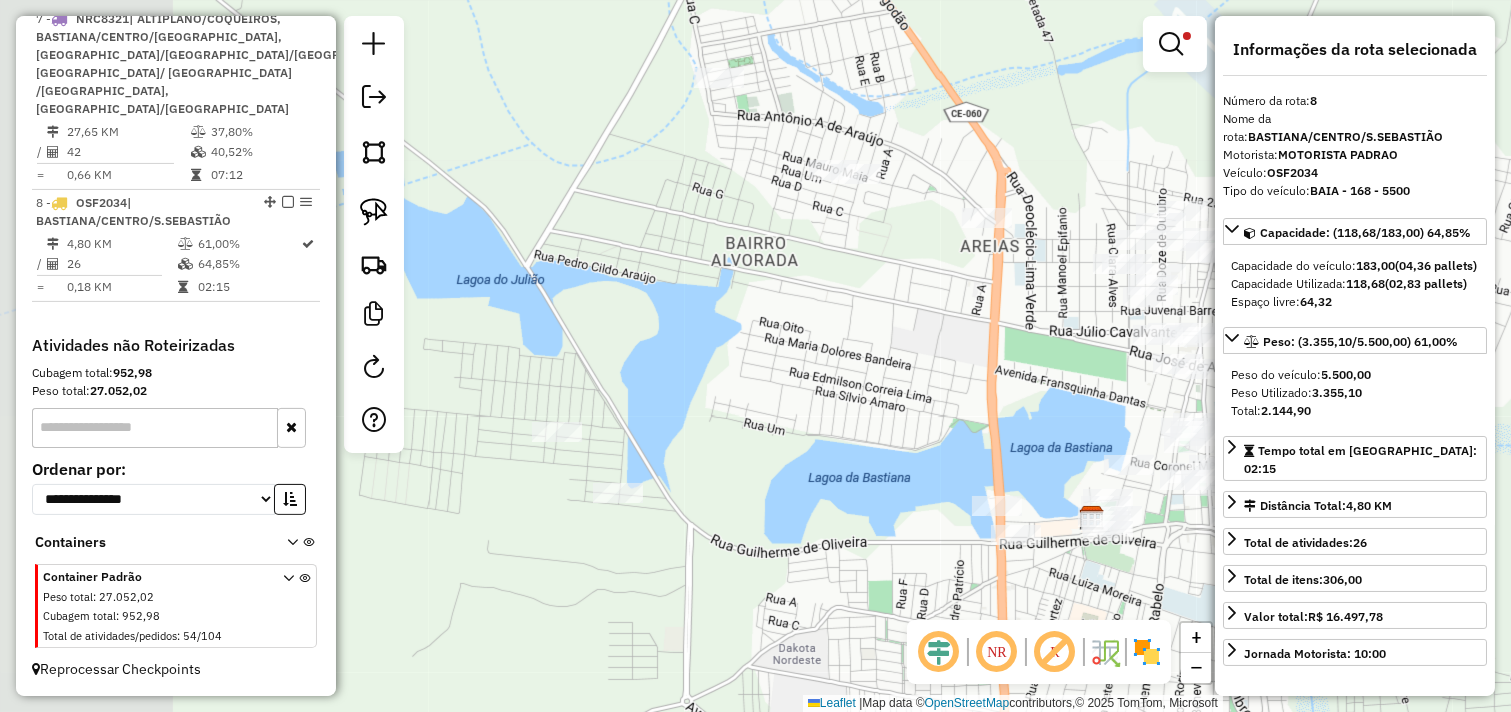 drag, startPoint x: 751, startPoint y: 313, endPoint x: 990, endPoint y: 357, distance: 243.01646 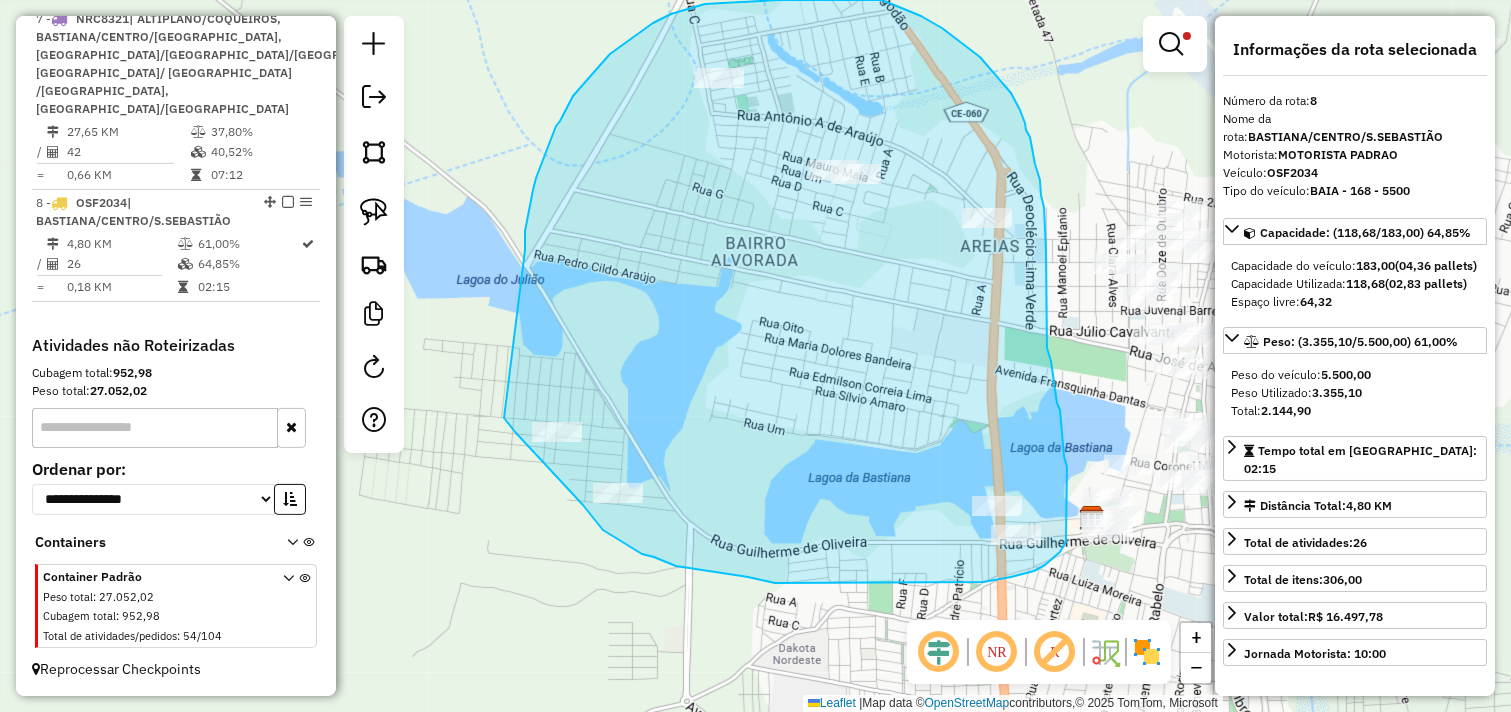 drag, startPoint x: 533, startPoint y: 190, endPoint x: 504, endPoint y: 417, distance: 228.84492 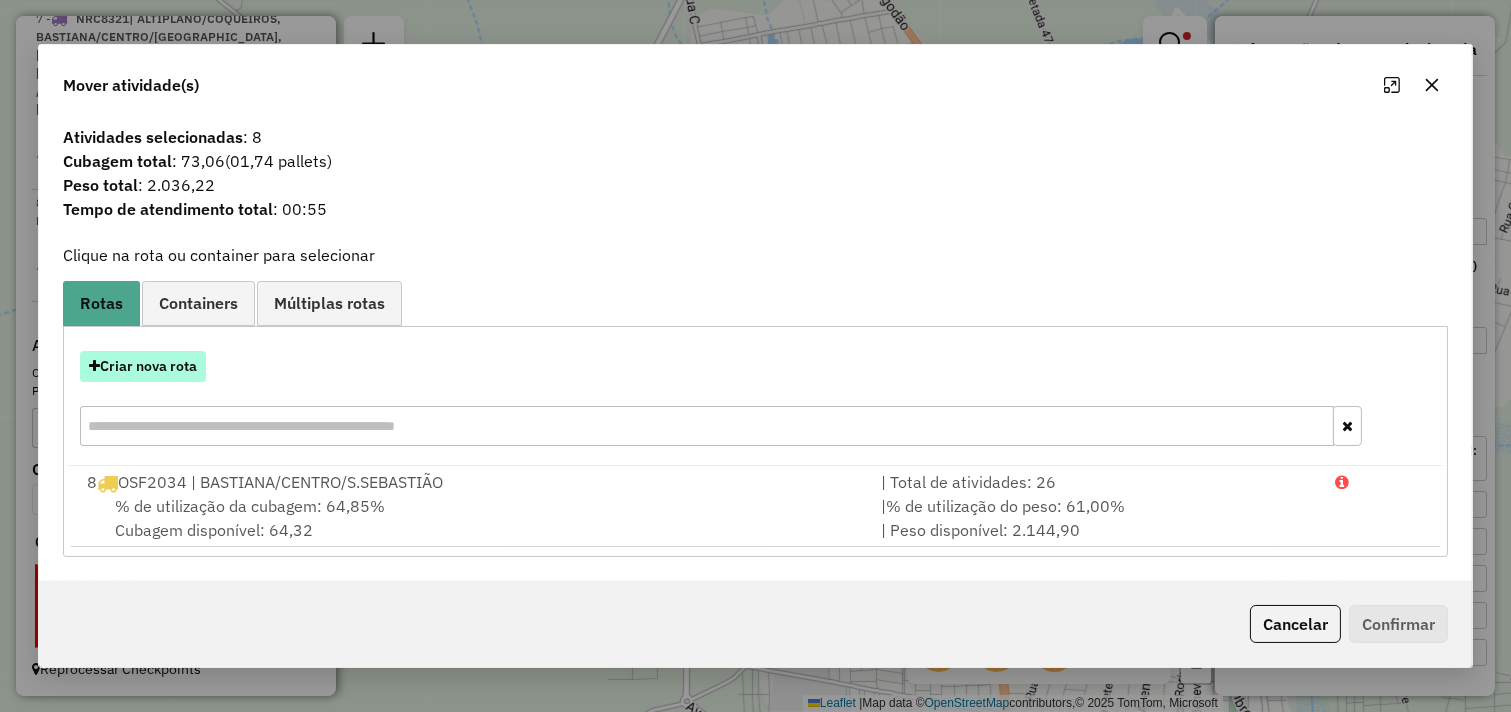 click on "Criar nova rota" at bounding box center [143, 366] 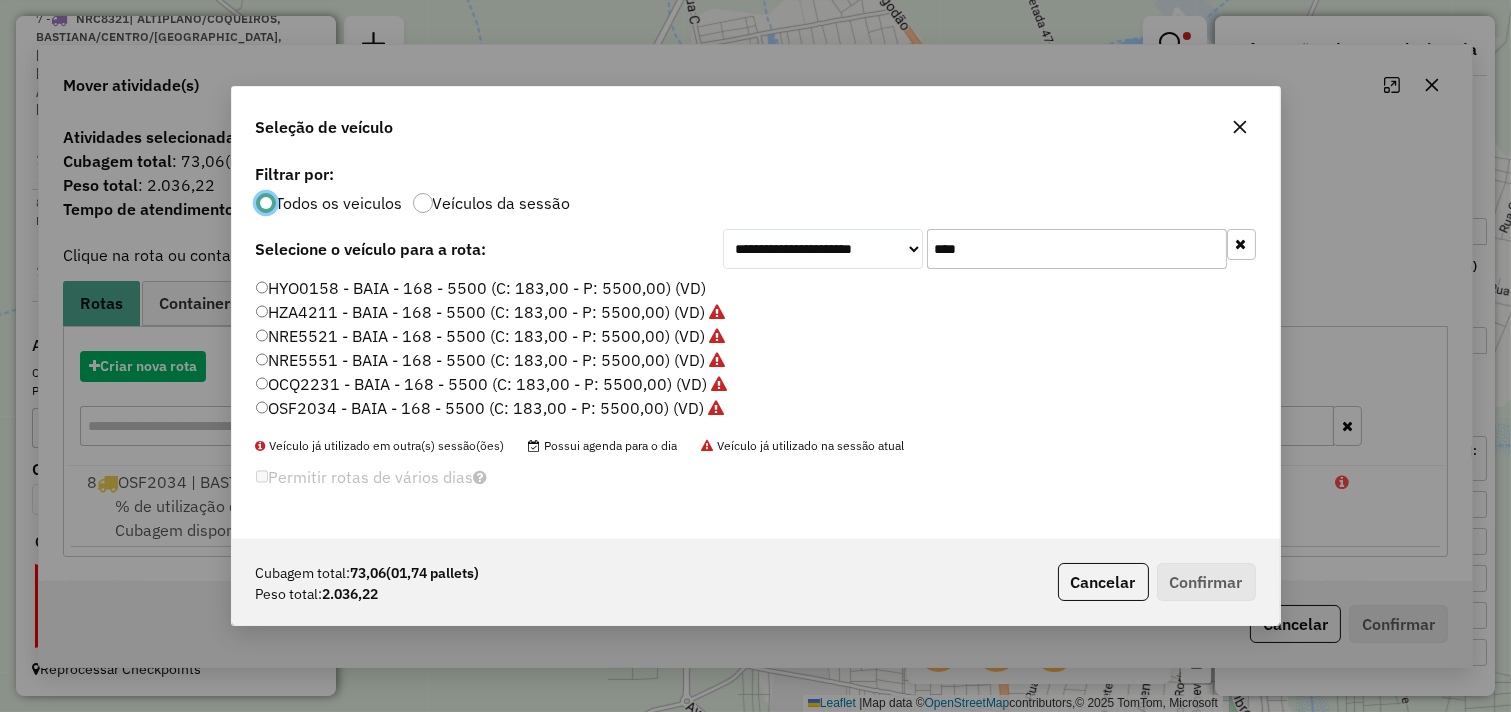 scroll, scrollTop: 11, scrollLeft: 5, axis: both 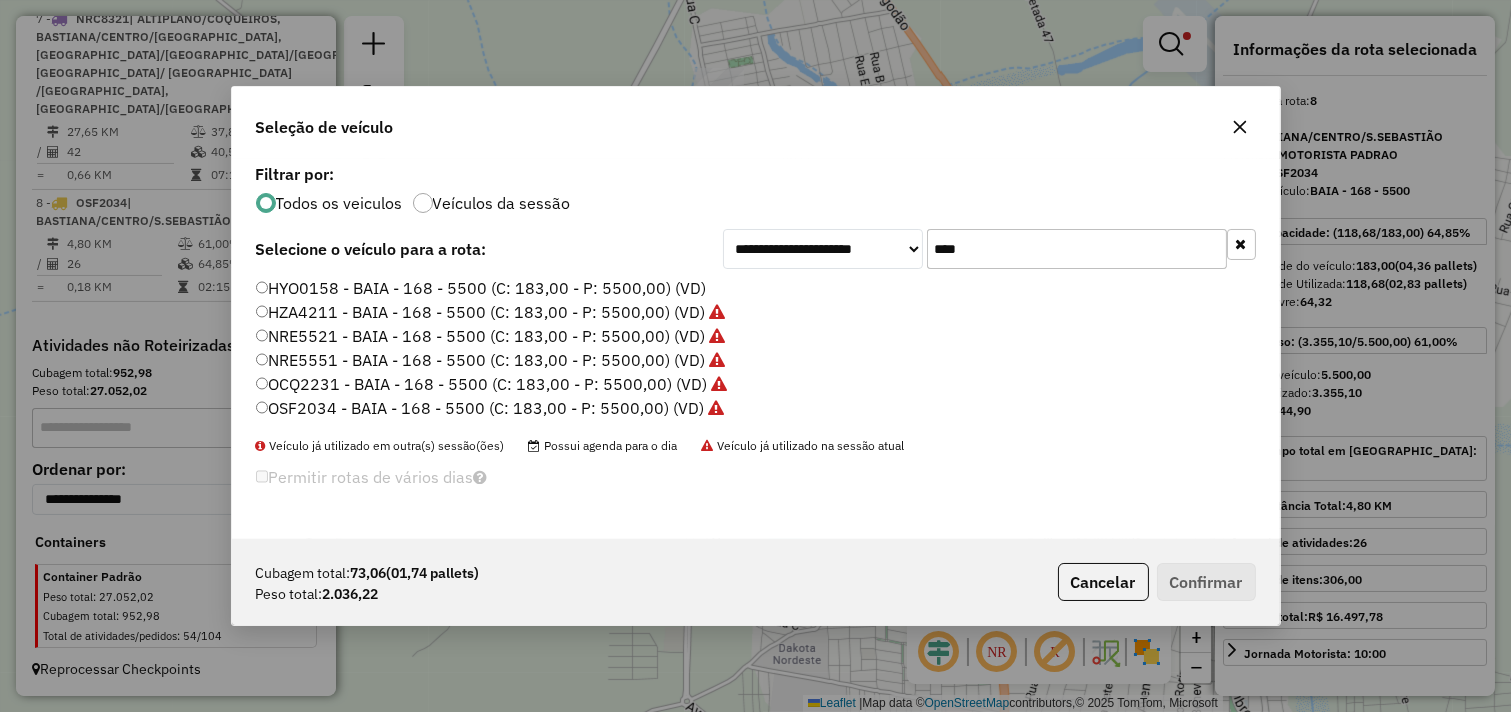 drag, startPoint x: 821, startPoint y: 255, endPoint x: 173, endPoint y: 286, distance: 648.7411 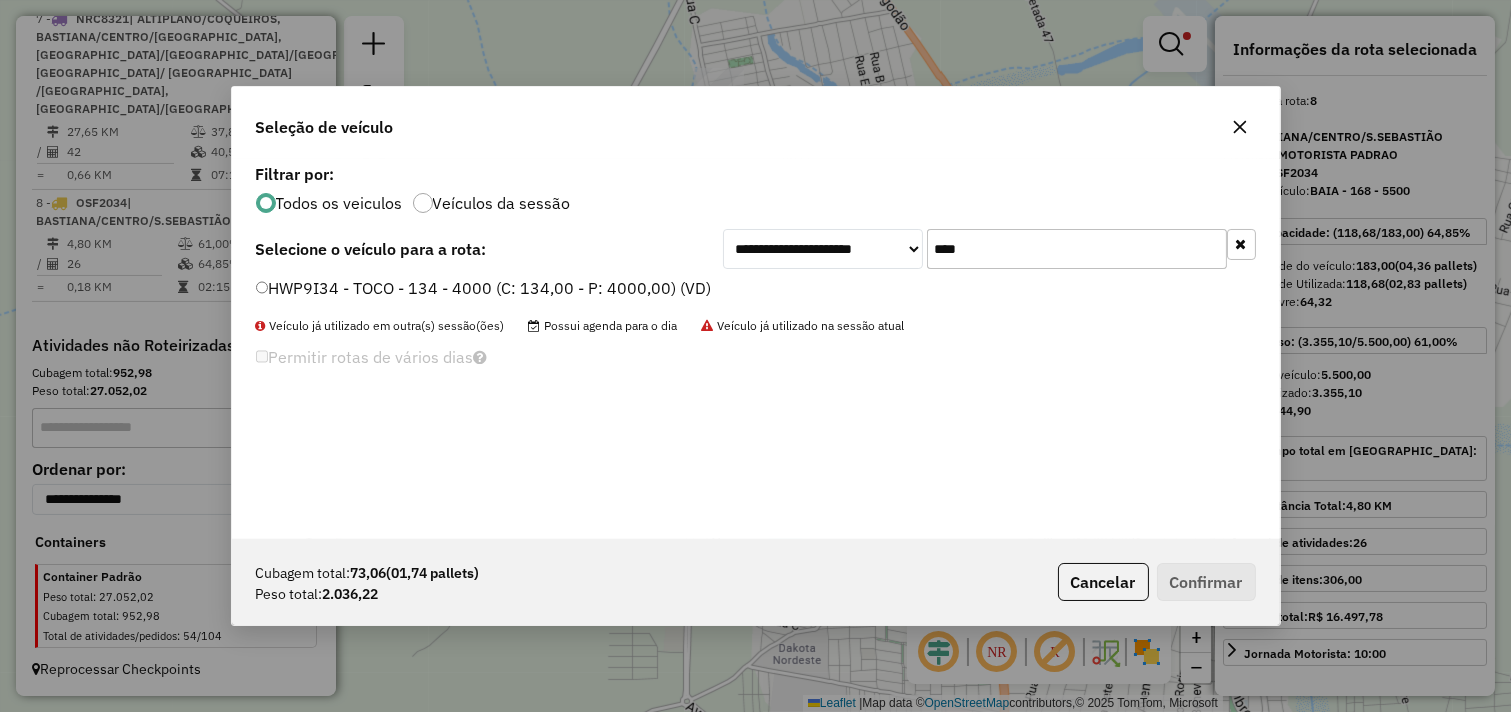 type on "****" 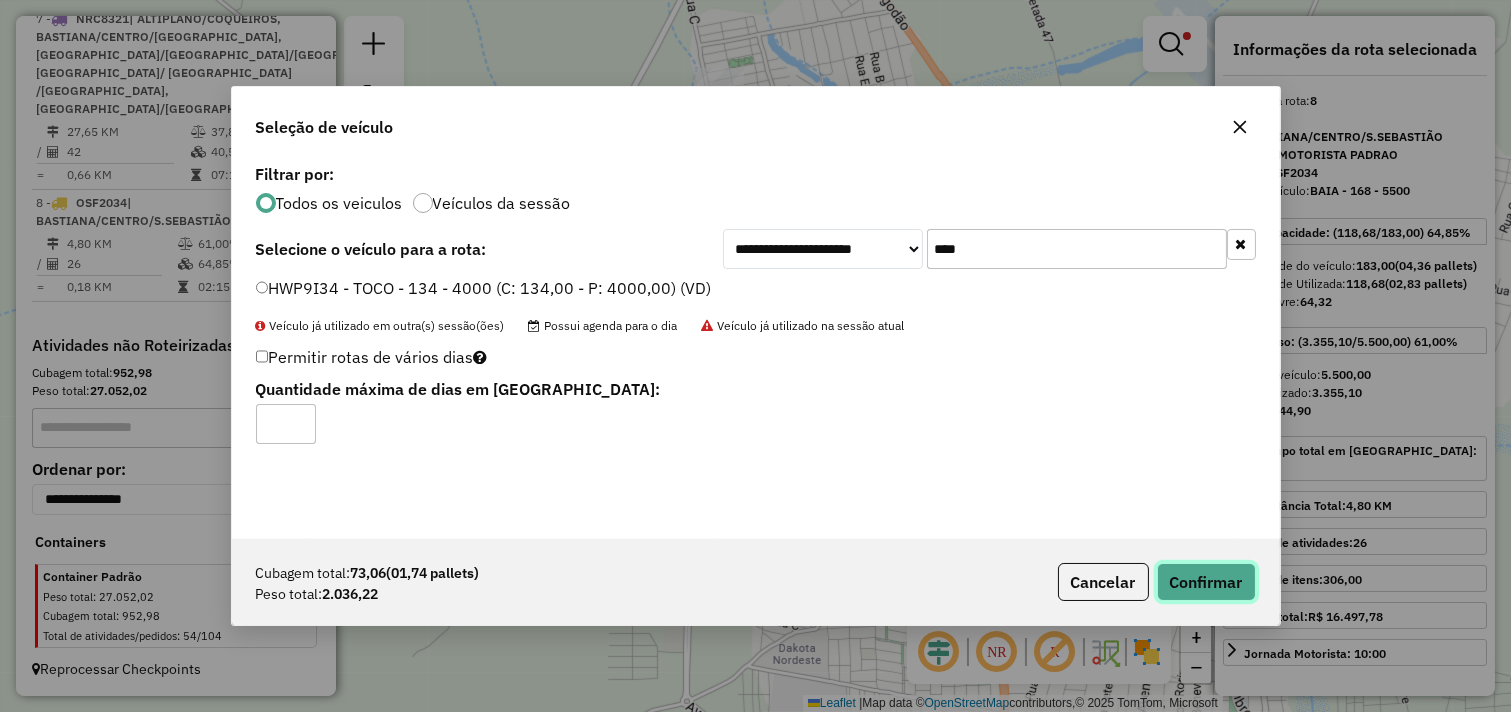 click on "Confirmar" 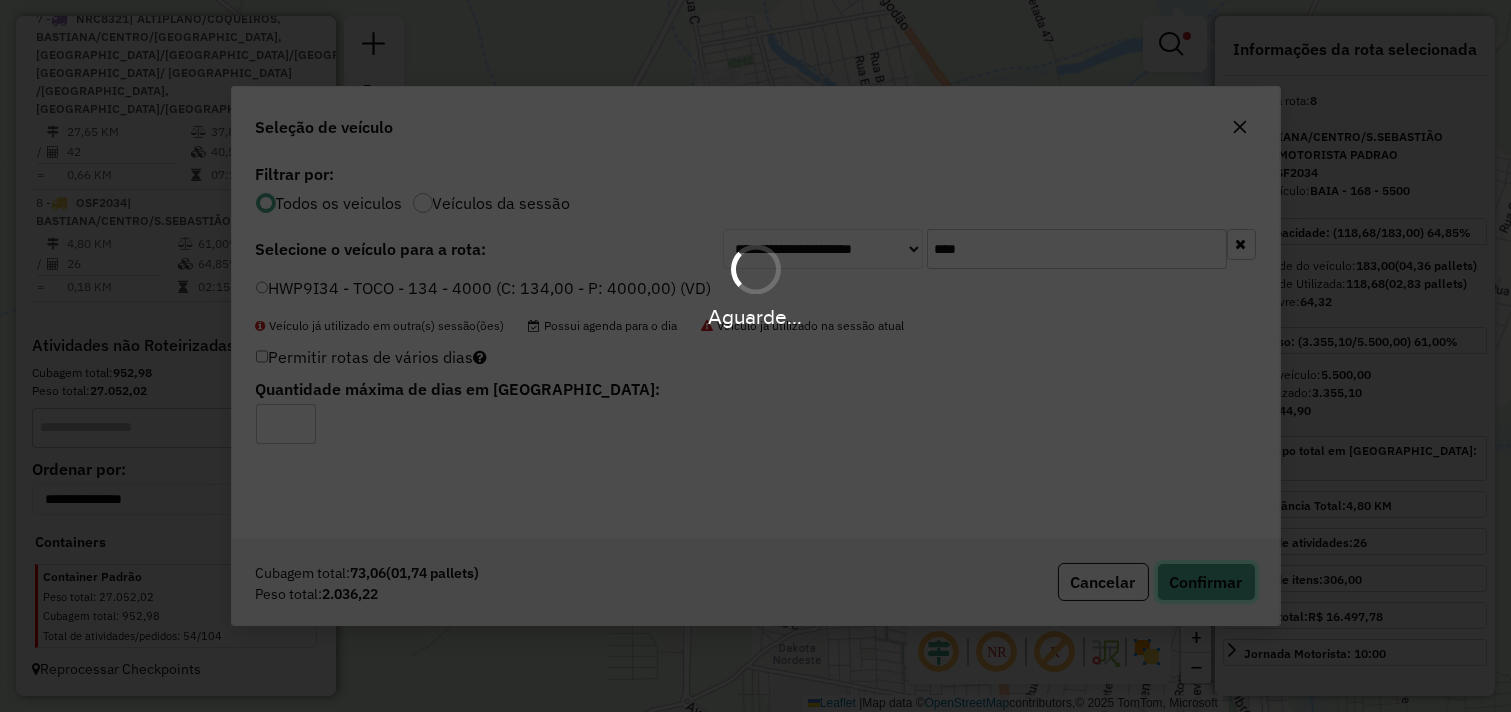 type 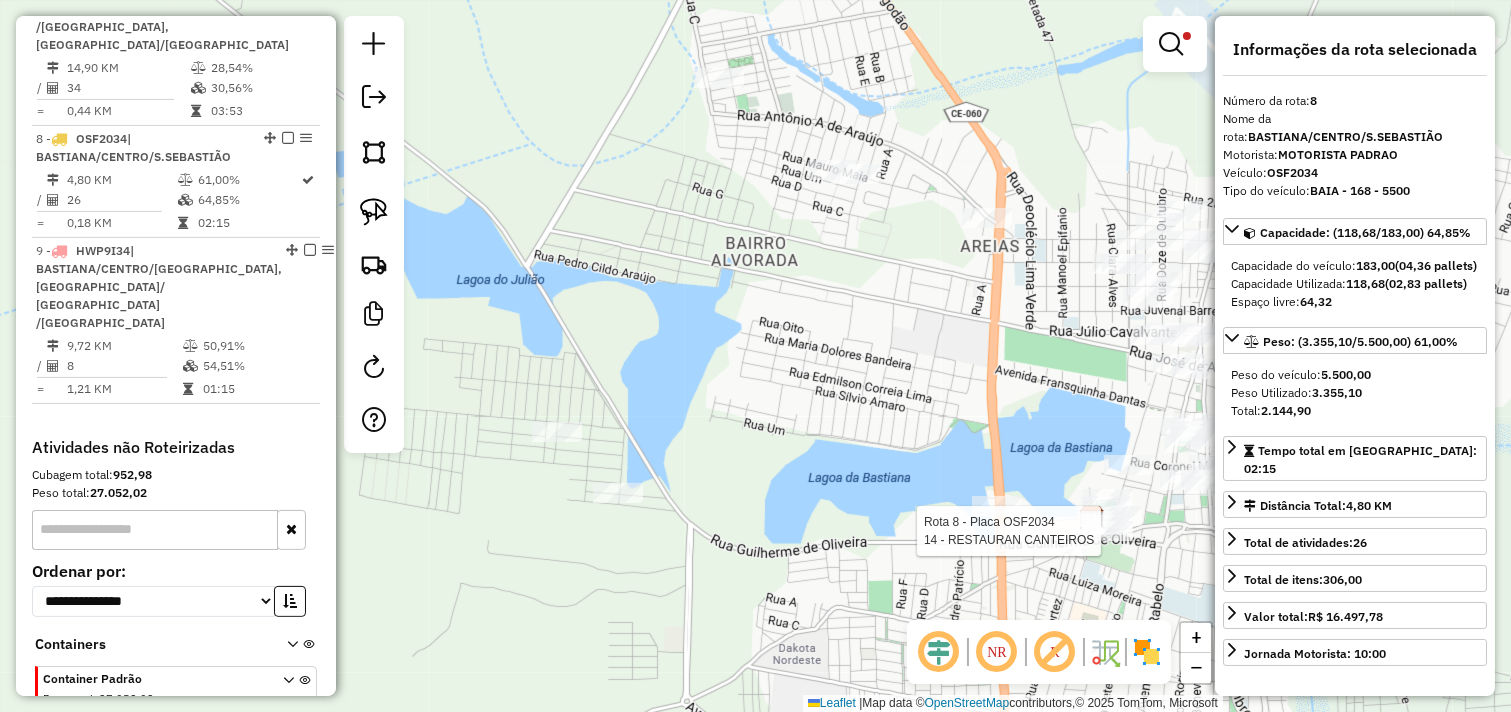scroll, scrollTop: 1075, scrollLeft: 0, axis: vertical 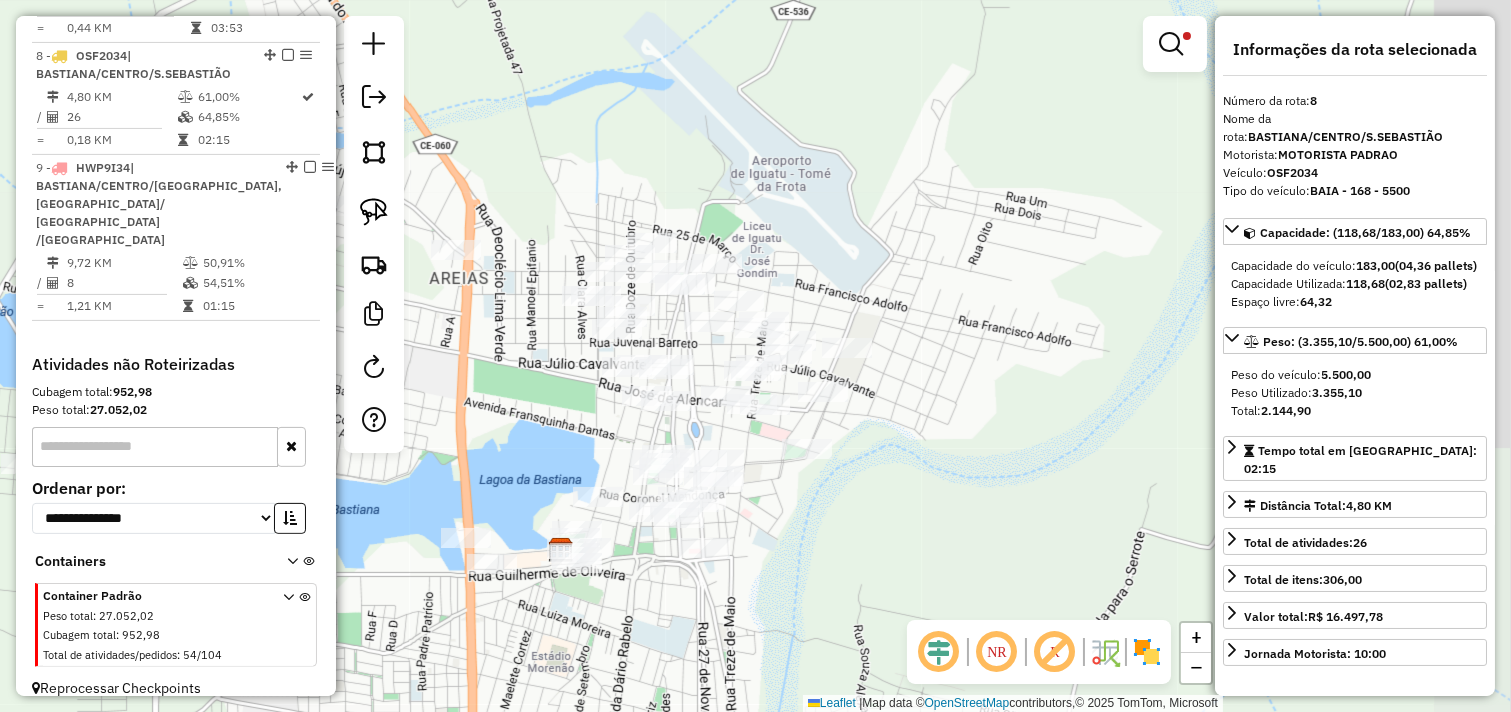 drag, startPoint x: 955, startPoint y: 413, endPoint x: 416, endPoint y: 446, distance: 540.0093 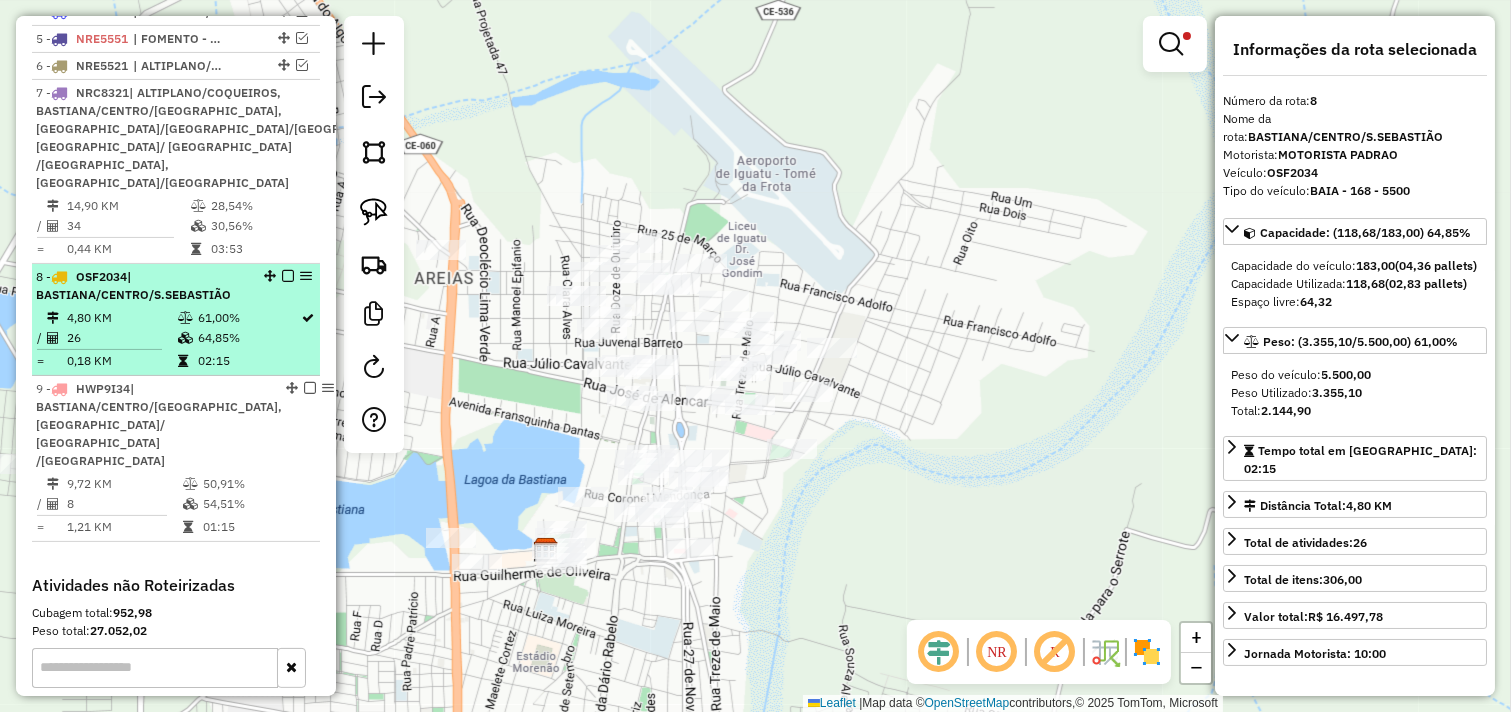 scroll, scrollTop: 853, scrollLeft: 0, axis: vertical 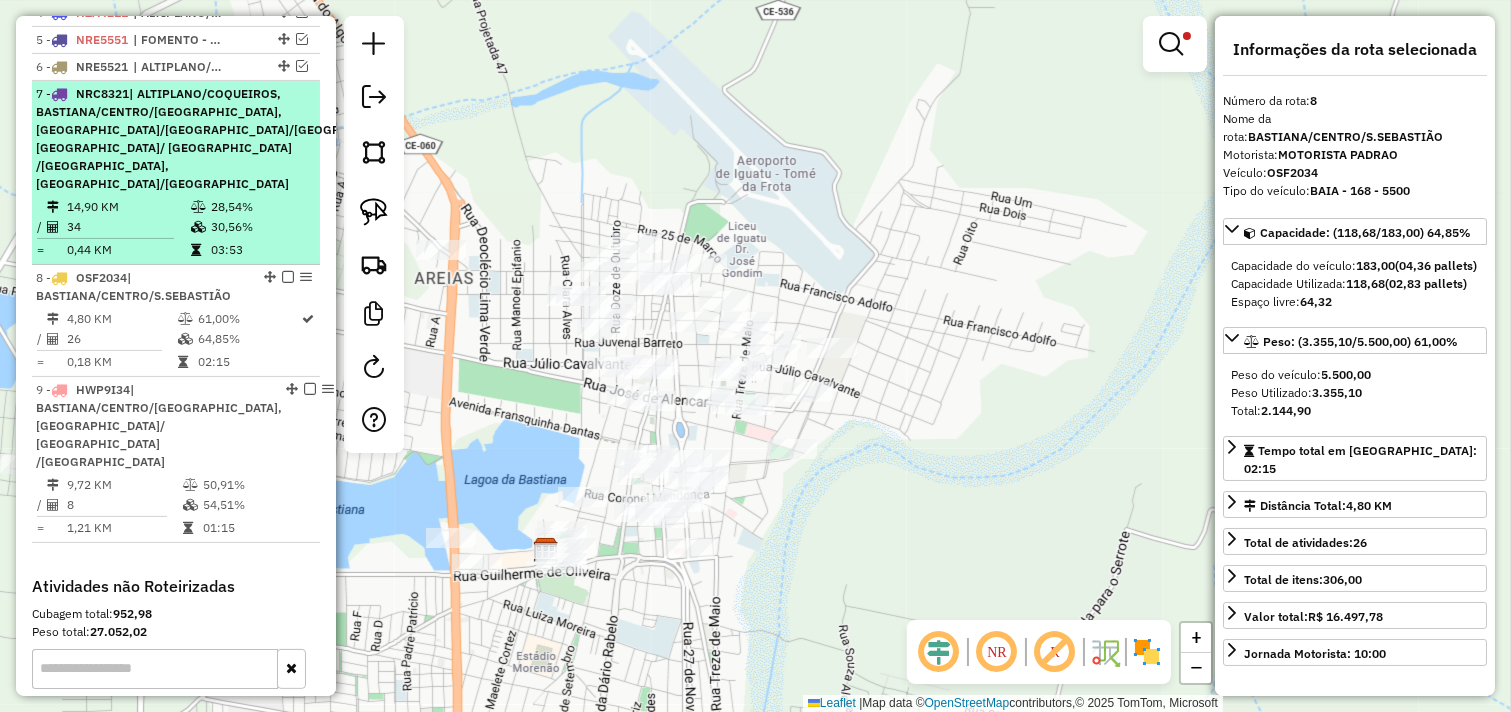 click on "| ALTIPLANO/COQUEIROS, BASTIANA/CENTRO/[GEOGRAPHIC_DATA], [GEOGRAPHIC_DATA]/[GEOGRAPHIC_DATA]/[GEOGRAPHIC_DATA], [GEOGRAPHIC_DATA]/ [GEOGRAPHIC_DATA] /[GEOGRAPHIC_DATA], [GEOGRAPHIC_DATA]/[GEOGRAPHIC_DATA]" at bounding box center [229, 138] 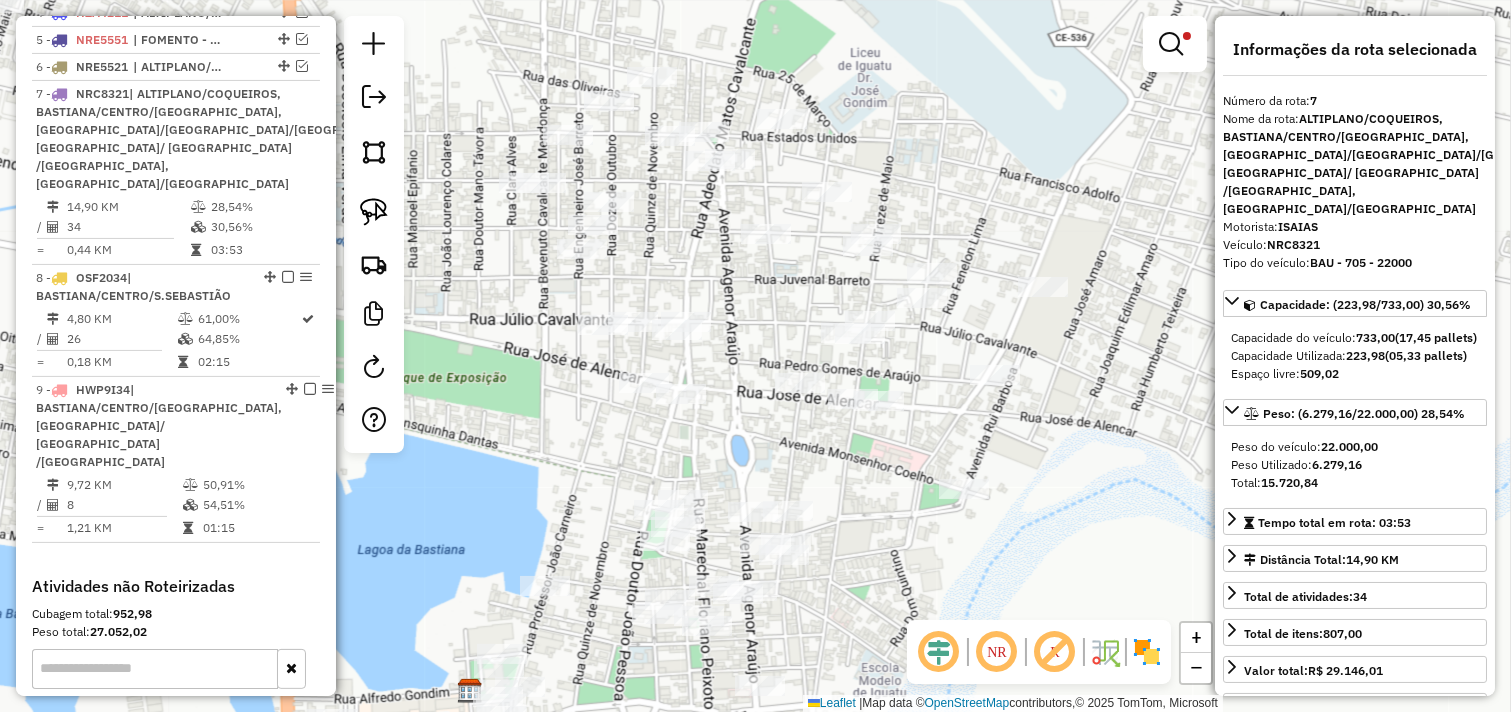 drag, startPoint x: 508, startPoint y: 405, endPoint x: 508, endPoint y: 436, distance: 31 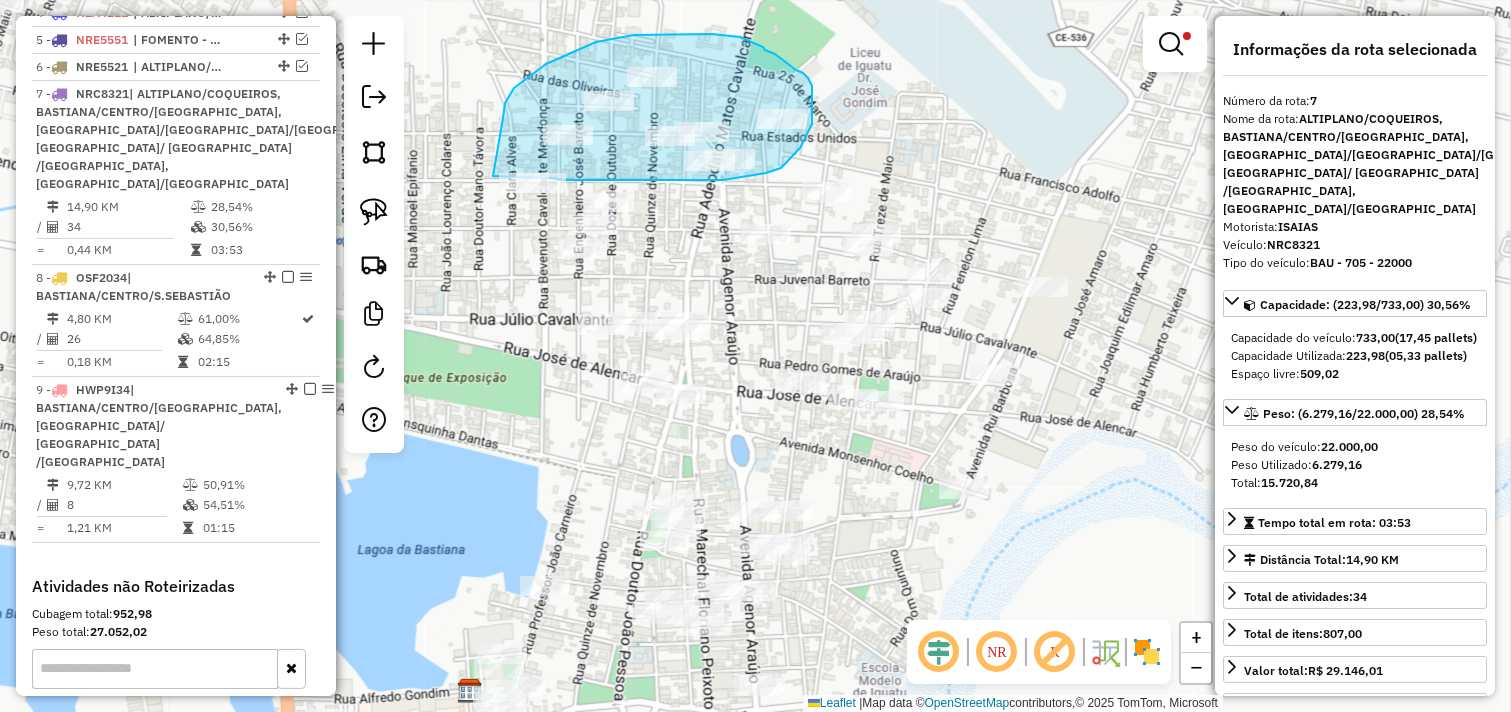 drag, startPoint x: 503, startPoint y: 111, endPoint x: 493, endPoint y: 176, distance: 65.76473 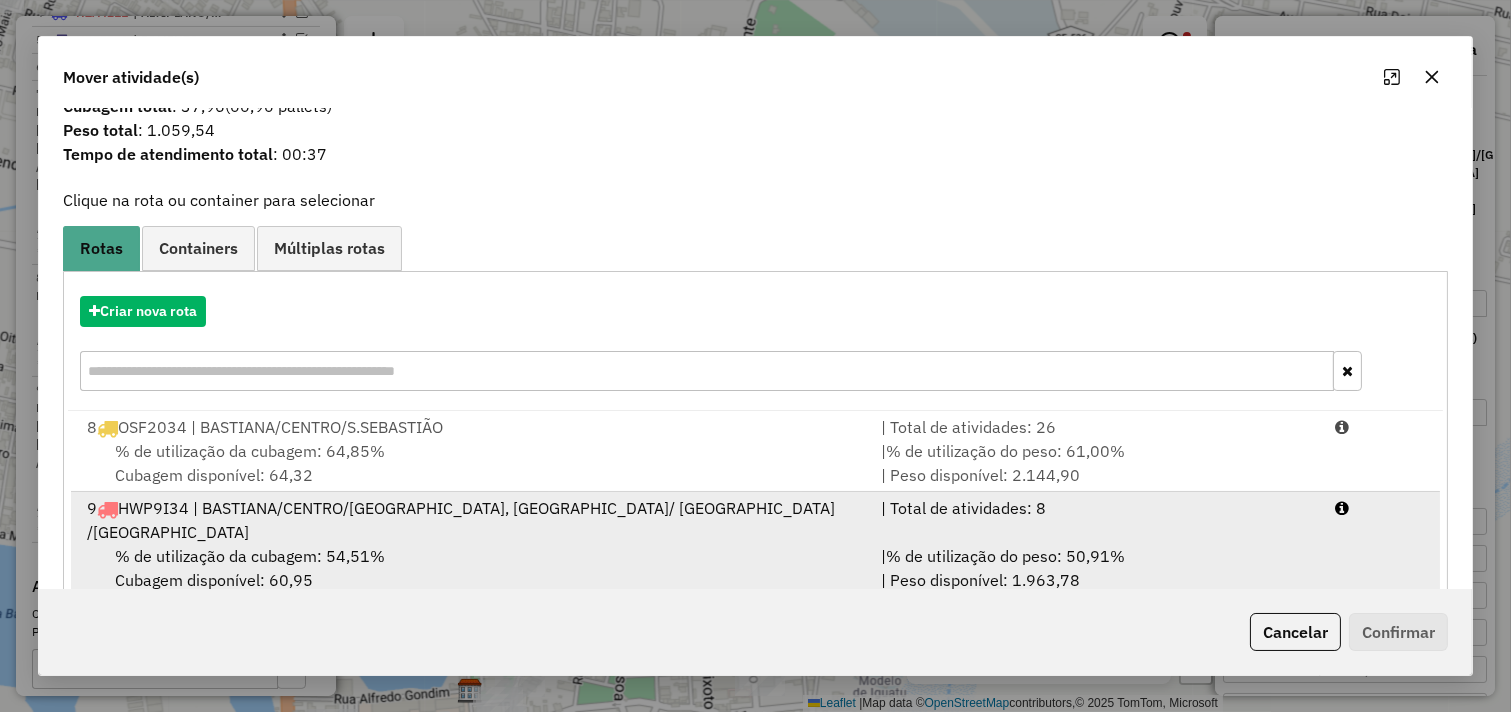 scroll, scrollTop: 64, scrollLeft: 0, axis: vertical 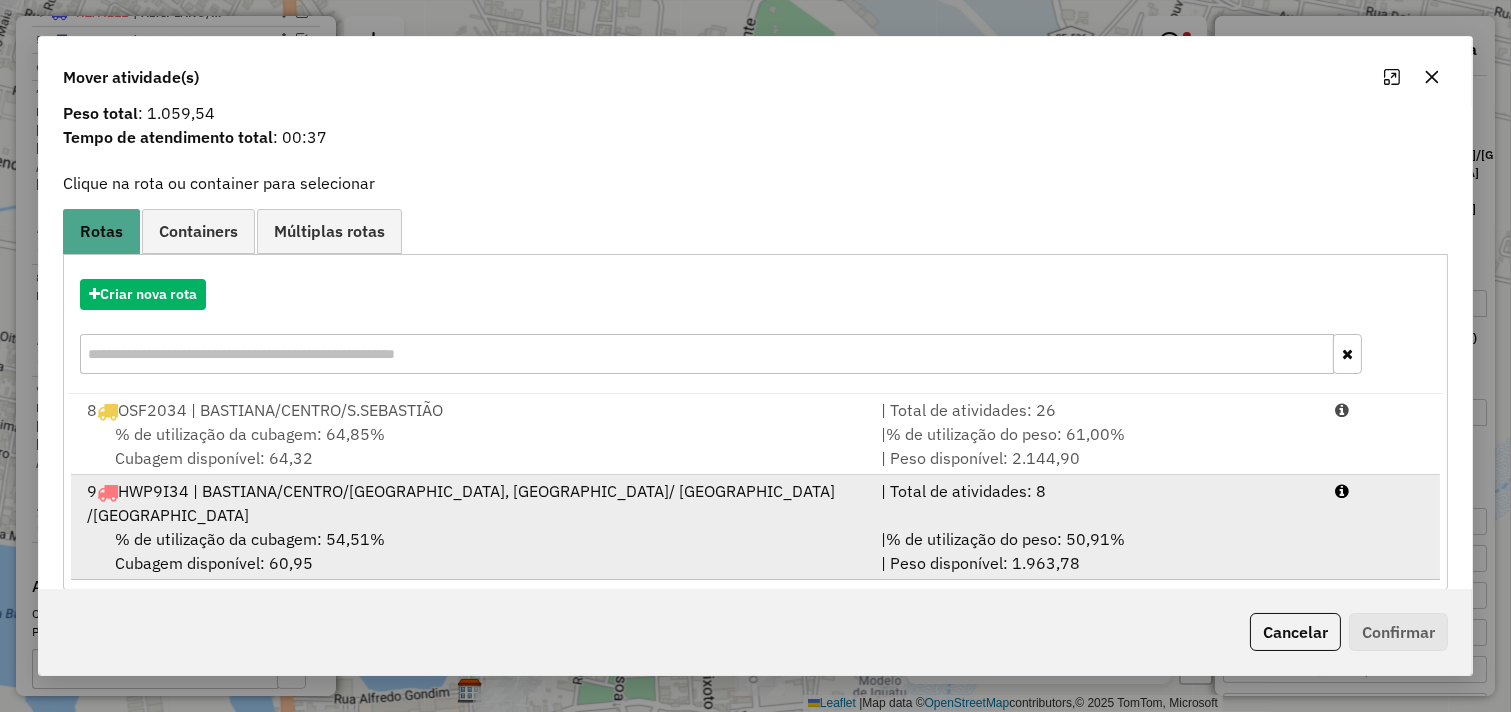 drag, startPoint x: 921, startPoint y: 515, endPoint x: 1015, endPoint y: 515, distance: 94 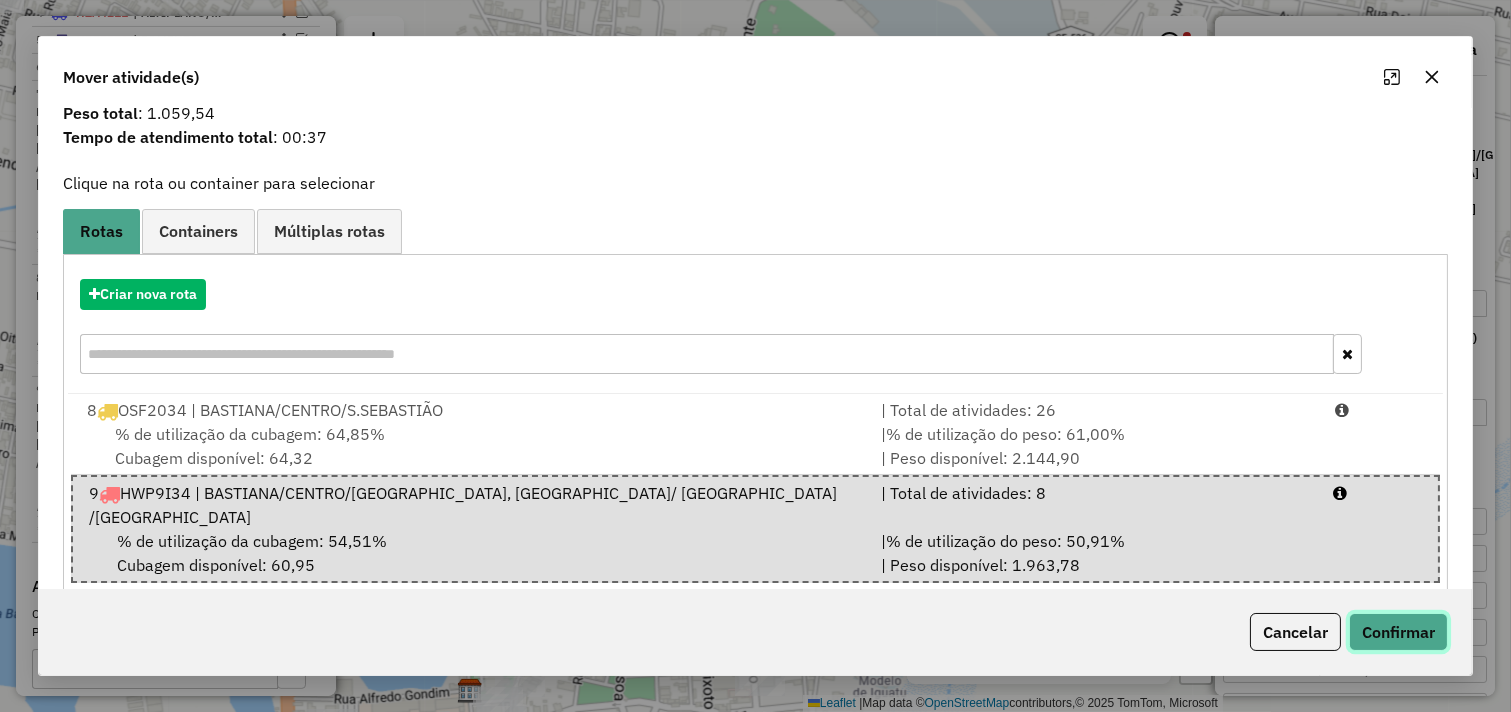 click on "Confirmar" 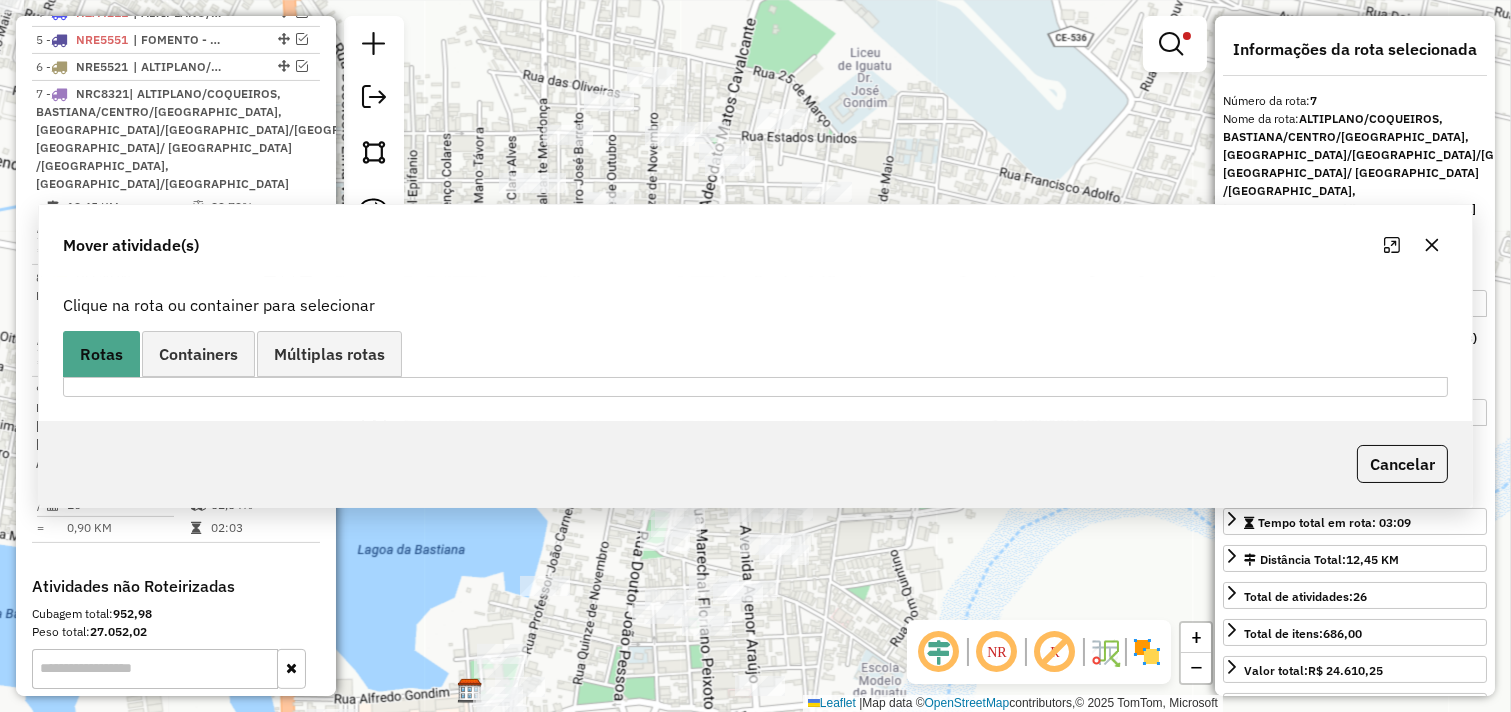 scroll, scrollTop: 0, scrollLeft: 0, axis: both 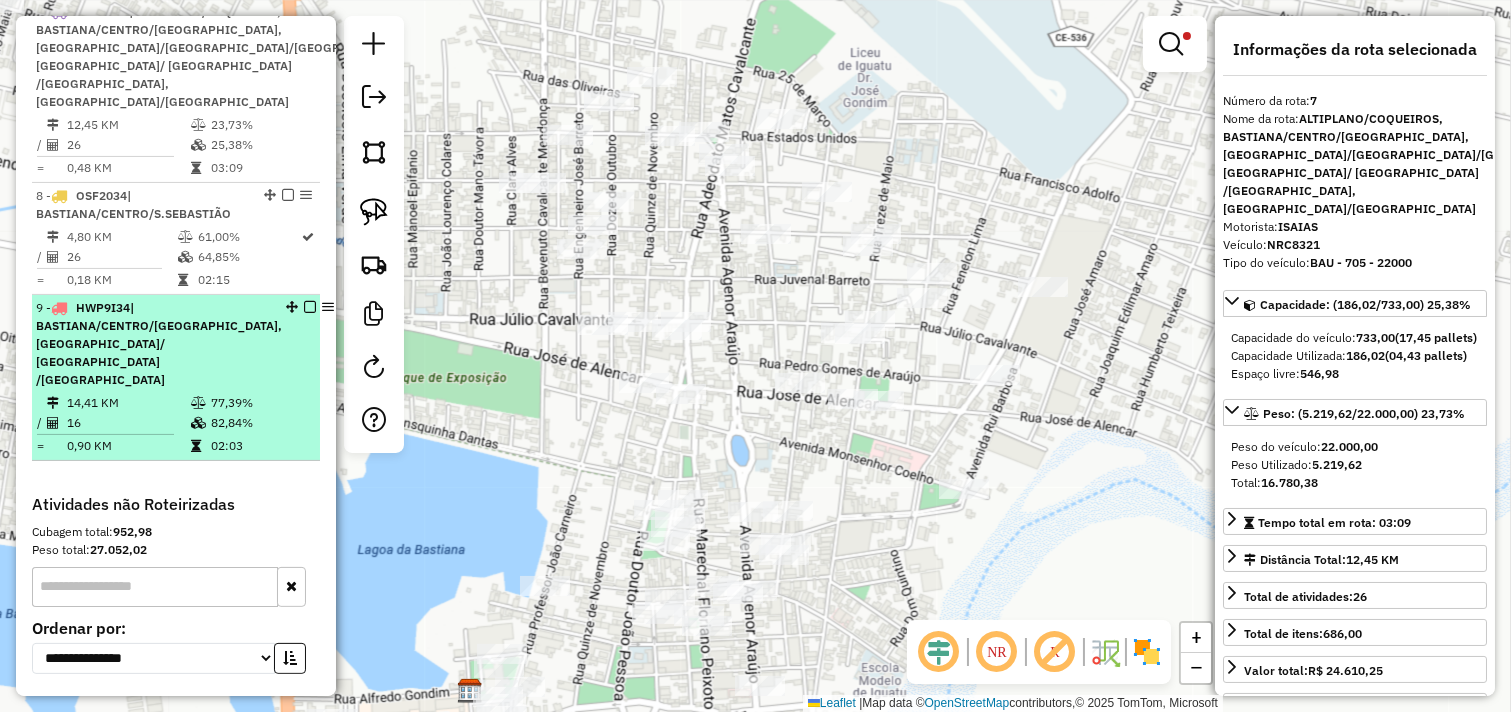 click on "9 -       HWP9I34   | BASTIANA/CENTRO/S.SEBASTIÃO, JARDIM OASIS/ JPII /LAGOA SECA  14,41 KM   77,39%  /  16   82,84%     =  0,90 KM   02:03" at bounding box center [176, 378] 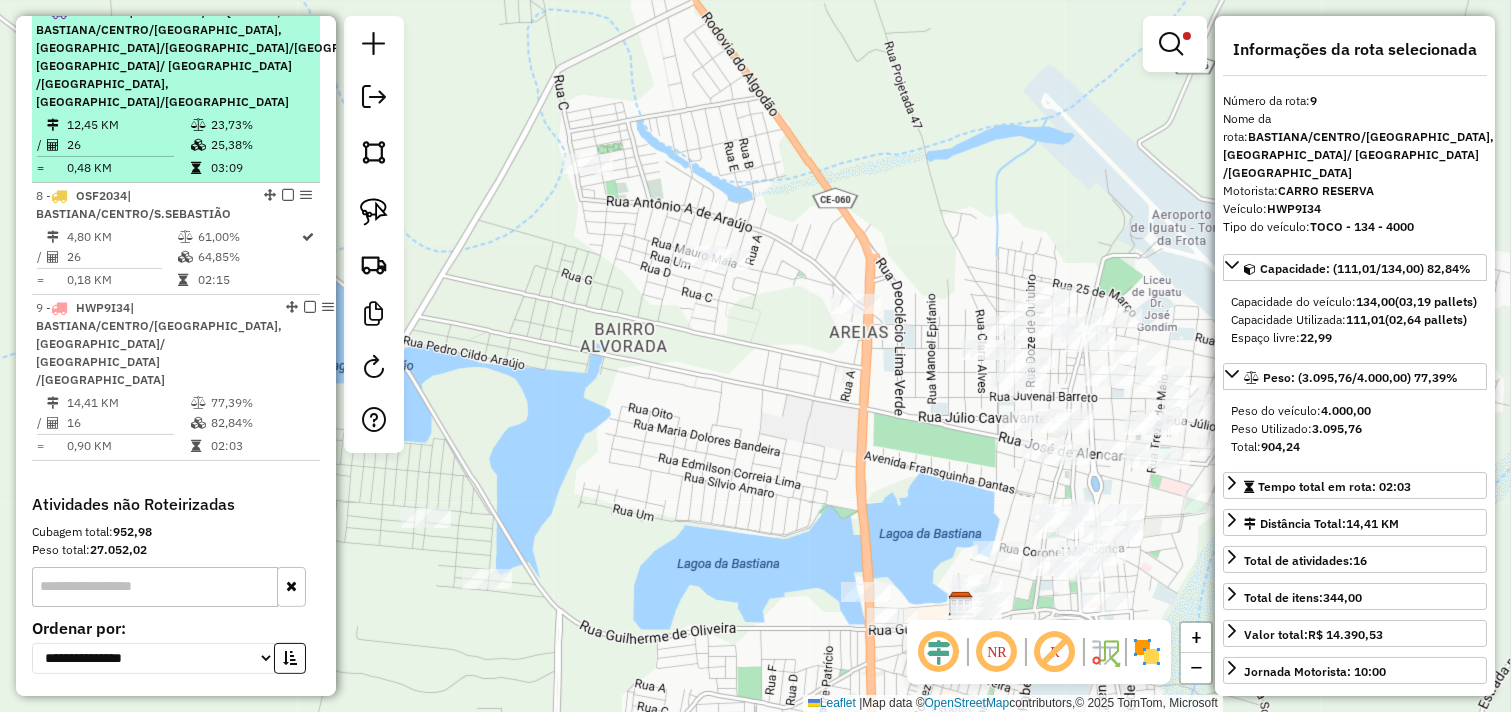 click on "7 -       NRC8321   | ALTIPLANO/COQUEIROS, BASTIANA/CENTRO/S.SEBASTIÃO, FLORES/CRUIRI/BUGI, JARDIM OASIS/ JPII /LAGOA SECA, PRADO/CAJAZEIRAS" at bounding box center [229, 57] 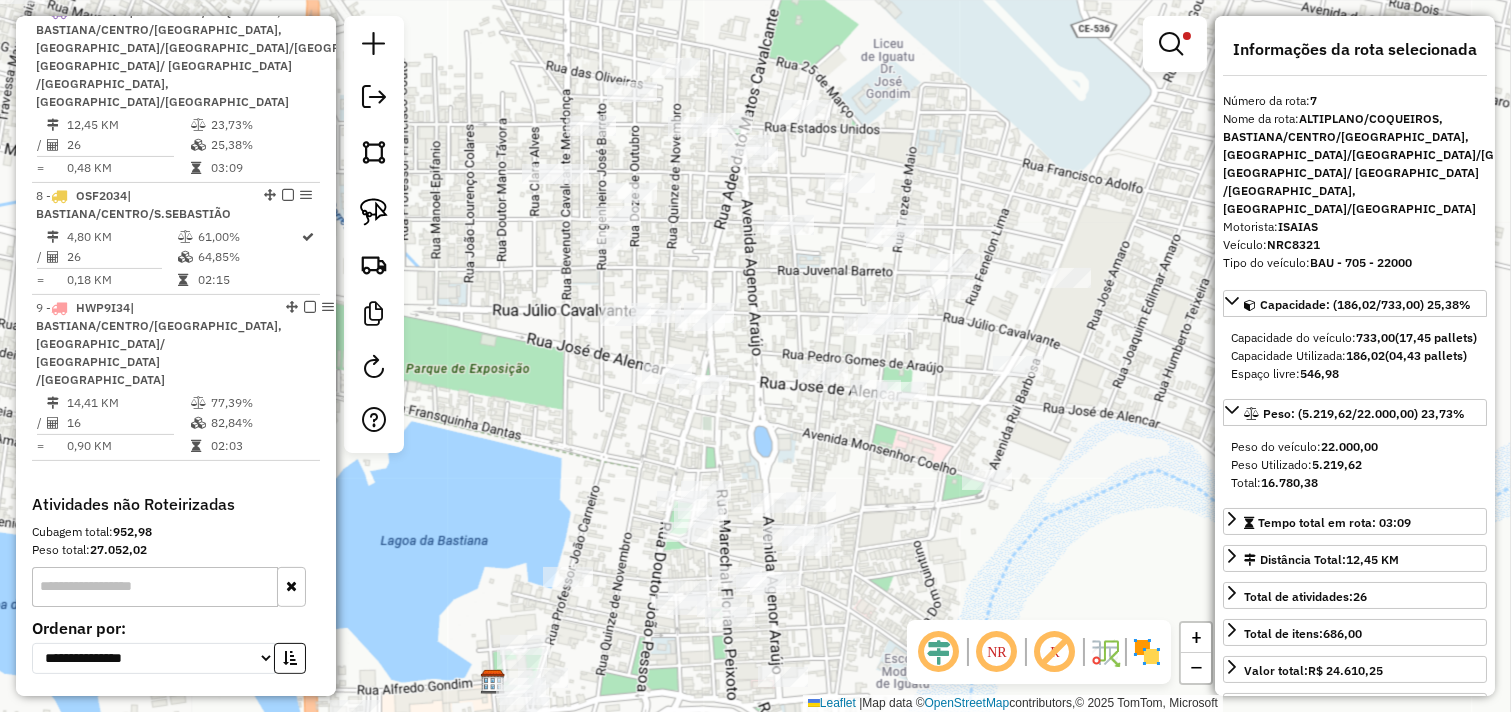 drag, startPoint x: 542, startPoint y: 300, endPoint x: 563, endPoint y: 380, distance: 82.710335 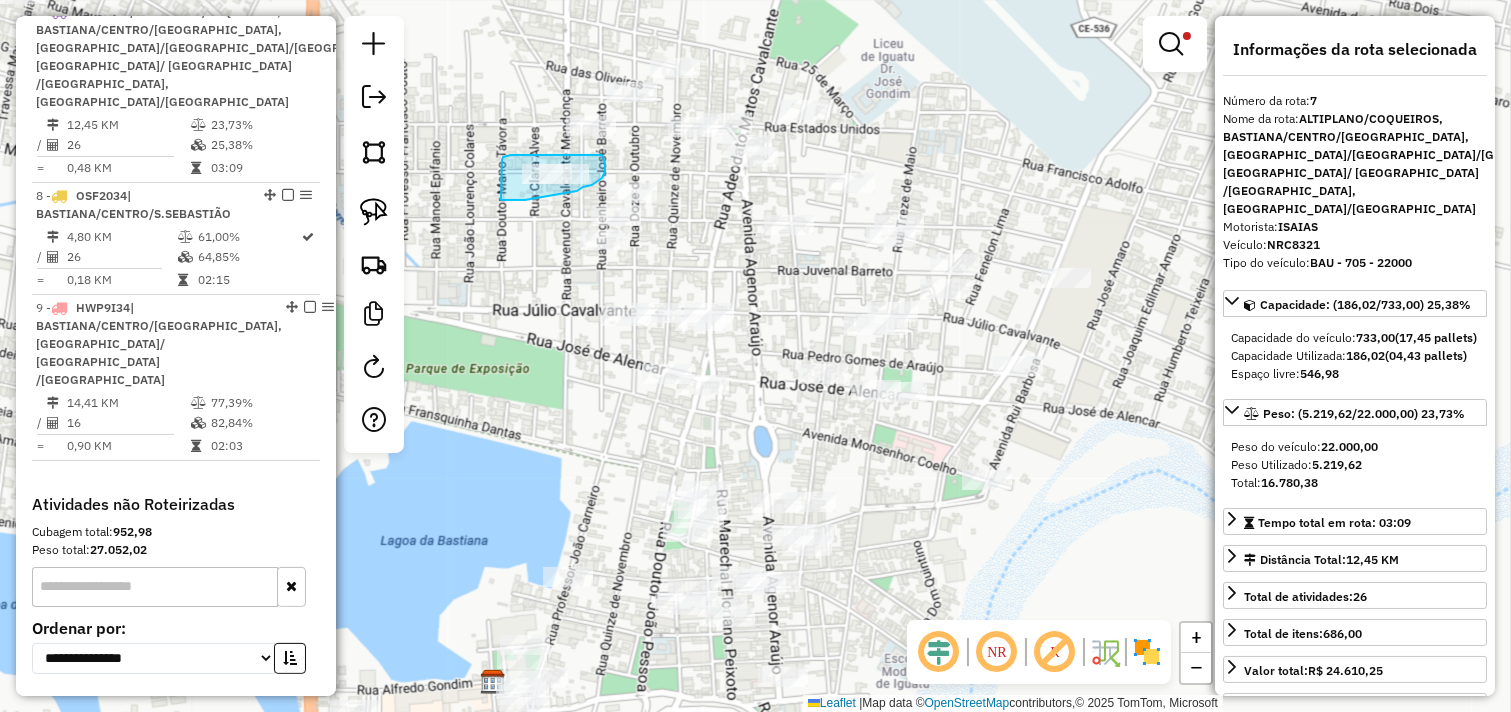 drag, startPoint x: 502, startPoint y: 160, endPoint x: 495, endPoint y: 200, distance: 40.60788 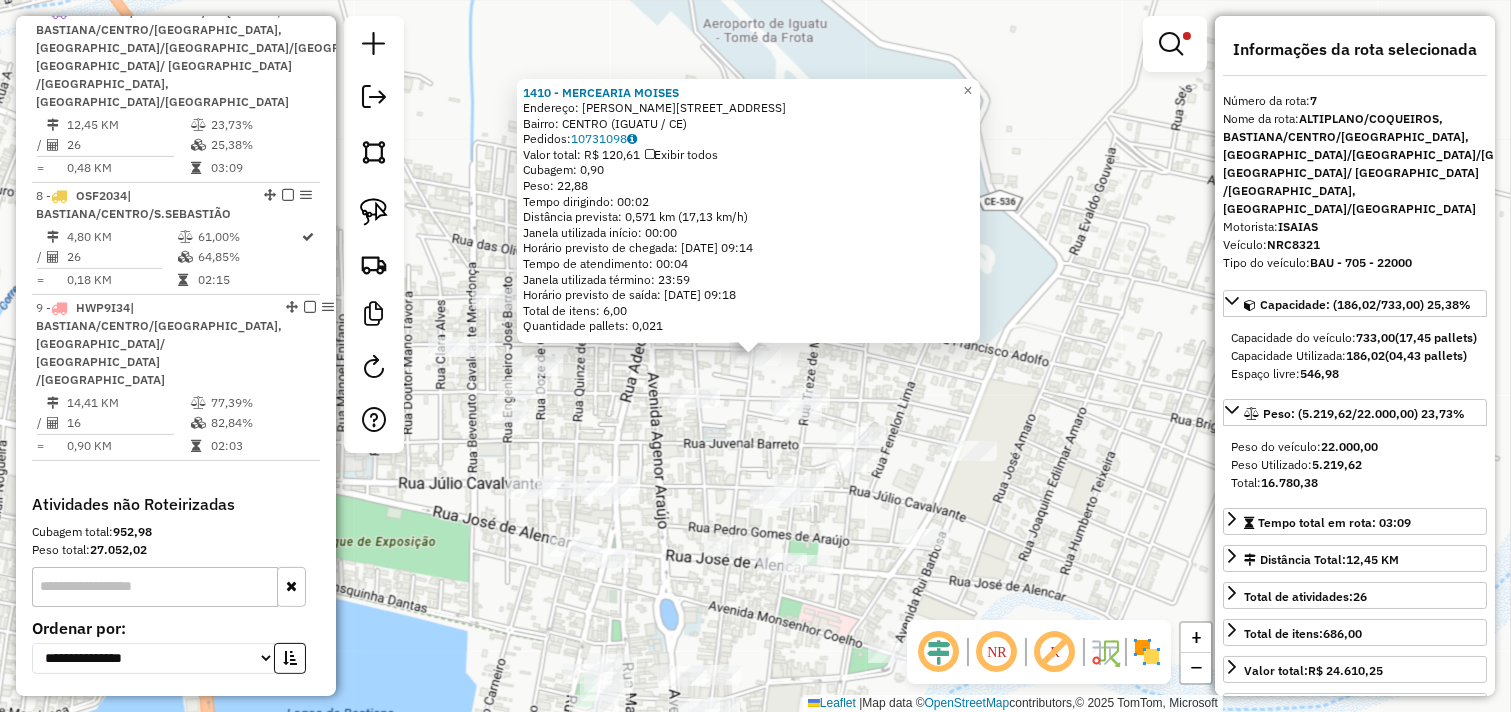 drag, startPoint x: 984, startPoint y: 352, endPoint x: 934, endPoint y: 363, distance: 51.1957 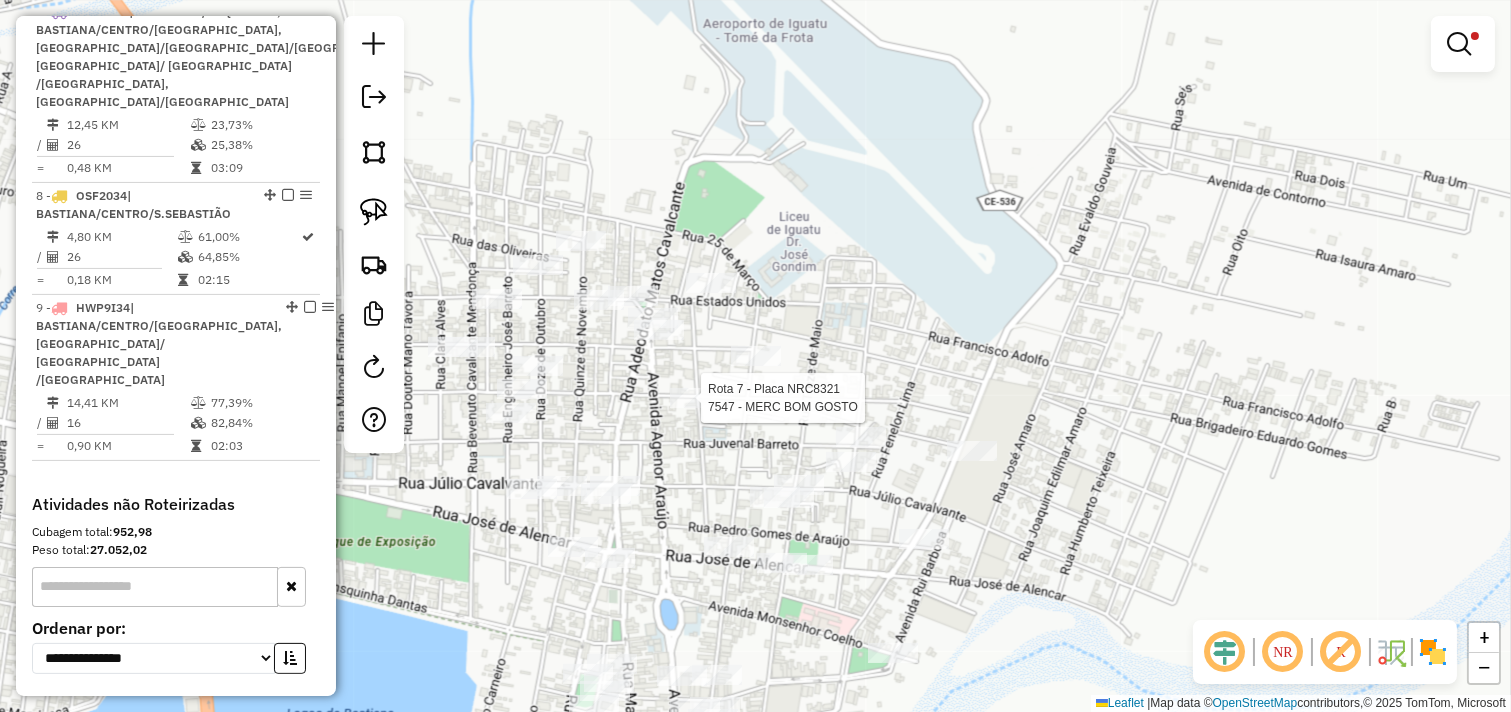select on "*********" 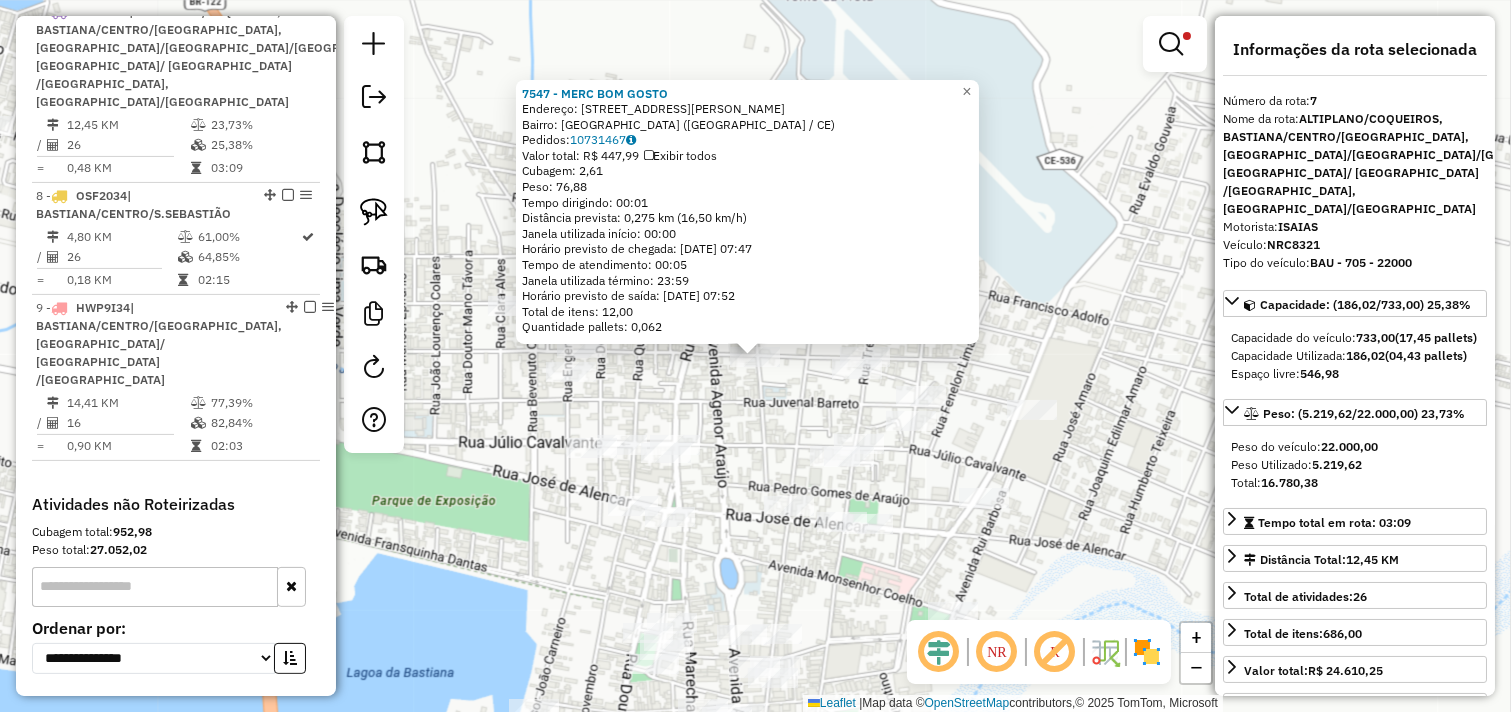 click on "7547 - MERC BOM GOSTO  Endereço: R   VEREADOR LUIS BARRETO, 165   Bairro: VILA BRASILIA (IGUATU / CE)   Pedidos:  10731467   Valor total: R$ 447,99   Exibir todos   Cubagem: 2,61  Peso: 76,88  Tempo dirigindo: 00:01   Distância prevista: 0,275 km (16,50 km/h)   Janela utilizada início: 00:00   Horário previsto de chegada: 11/07/2025 07:47   Tempo de atendimento: 00:05   Janela utilizada término: 23:59   Horário previsto de saída: 11/07/2025 07:52   Total de itens: 12,00   Quantidade pallets: 0,062  × Limpar filtros Janela de atendimento Grade de atendimento Capacidade Transportadoras Veículos Cliente Pedidos  Rotas Selecione os dias de semana para filtrar as janelas de atendimento  Seg   Ter   Qua   Qui   Sex   Sáb   Dom  Informe o período da janela de atendimento: De: Até:  Filtrar exatamente a janela do cliente  Considerar janela de atendimento padrão  Selecione os dias de semana para filtrar as grades de atendimento  Seg   Ter   Qua   Qui   Sex   Sáb   Dom   Peso mínimo:  **** *******  De:" 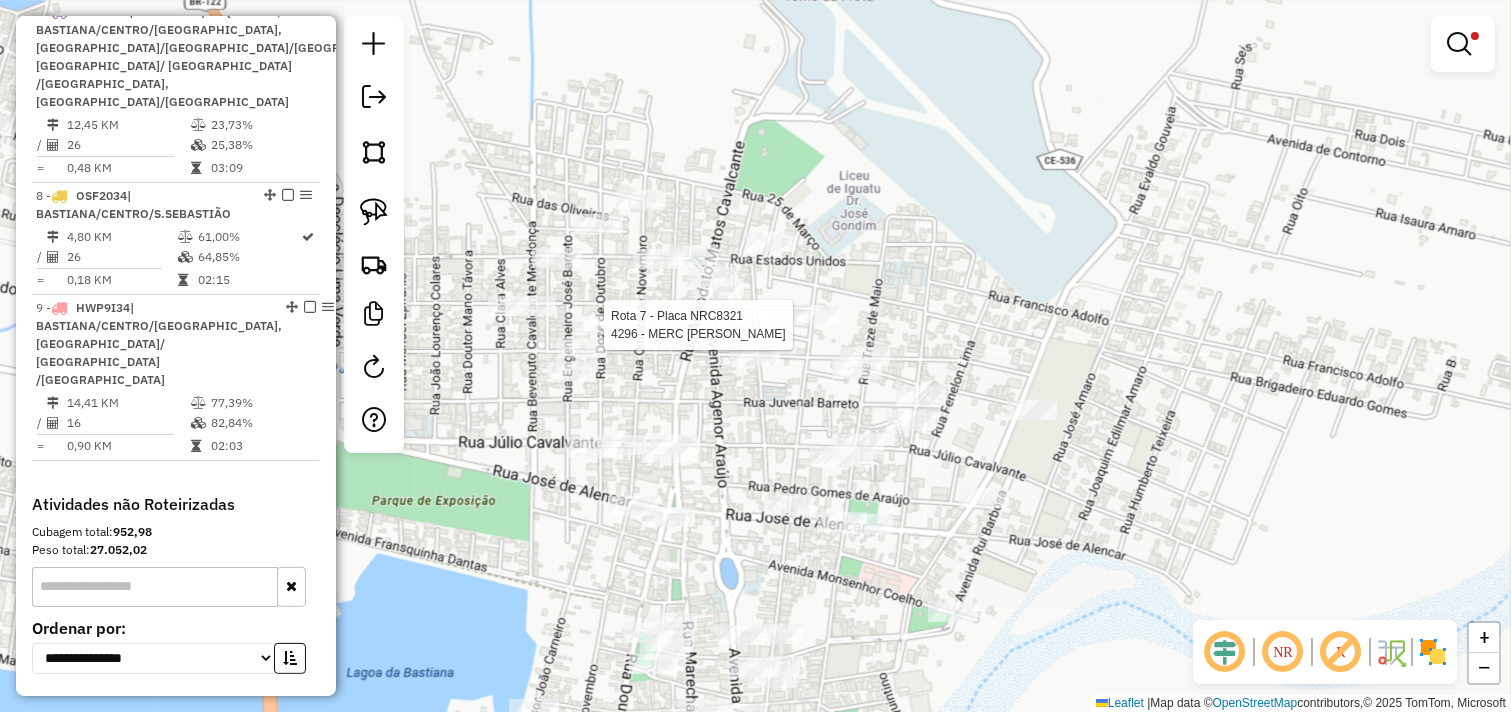 select on "*********" 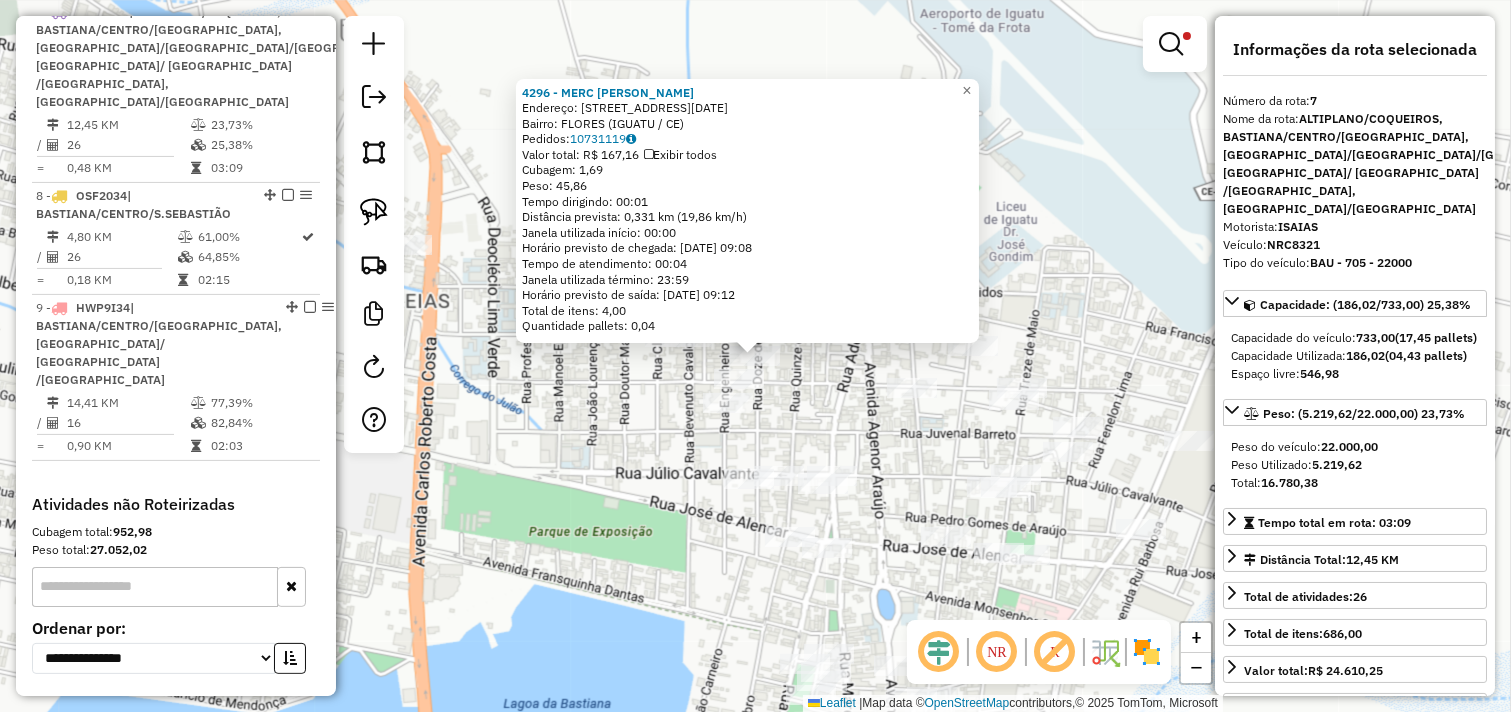 click on "4296 - MERC DONA FLOR  Endereço: R   12 DE OUTUBRO, 178   Bairro: FLORES (IGUATU / CE)   Pedidos:  10731119   Valor total: R$ 167,16   Exibir todos   Cubagem: 1,69  Peso: 45,86  Tempo dirigindo: 00:01   Distância prevista: 0,331 km (19,86 km/h)   Janela utilizada início: 00:00   Horário previsto de chegada: 11/07/2025 09:08   Tempo de atendimento: 00:04   Janela utilizada término: 23:59   Horário previsto de saída: 11/07/2025 09:12   Total de itens: 4,00   Quantidade pallets: 0,04  × Limpar filtros Janela de atendimento Grade de atendimento Capacidade Transportadoras Veículos Cliente Pedidos  Rotas Selecione os dias de semana para filtrar as janelas de atendimento  Seg   Ter   Qua   Qui   Sex   Sáb   Dom  Informe o período da janela de atendimento: De: Até:  Filtrar exatamente a janela do cliente  Considerar janela de atendimento padrão  Selecione os dias de semana para filtrar as grades de atendimento  Seg   Ter   Qua   Qui   Sex   Sáb   Dom   Clientes fora do dia de atendimento selecionado De:" 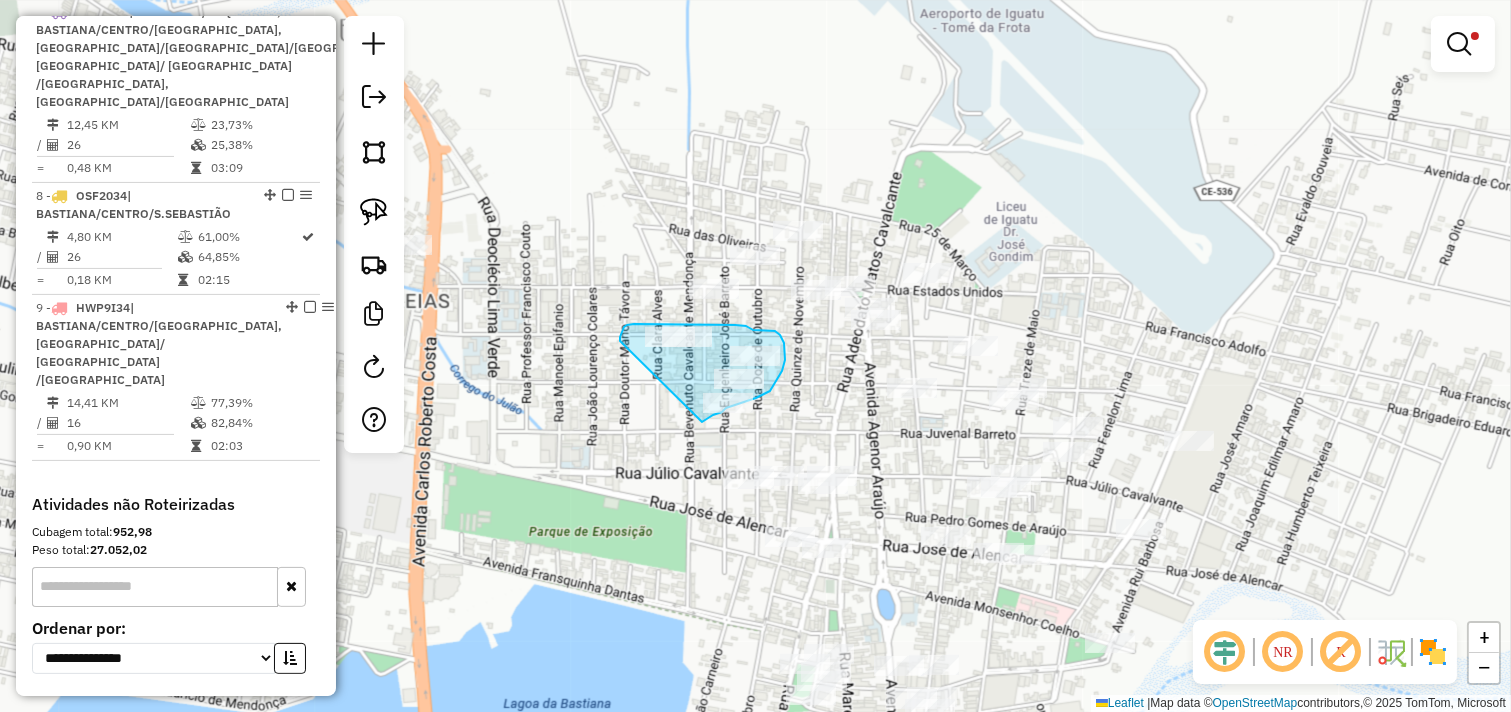 drag, startPoint x: 620, startPoint y: 337, endPoint x: 702, endPoint y: 422, distance: 118.10589 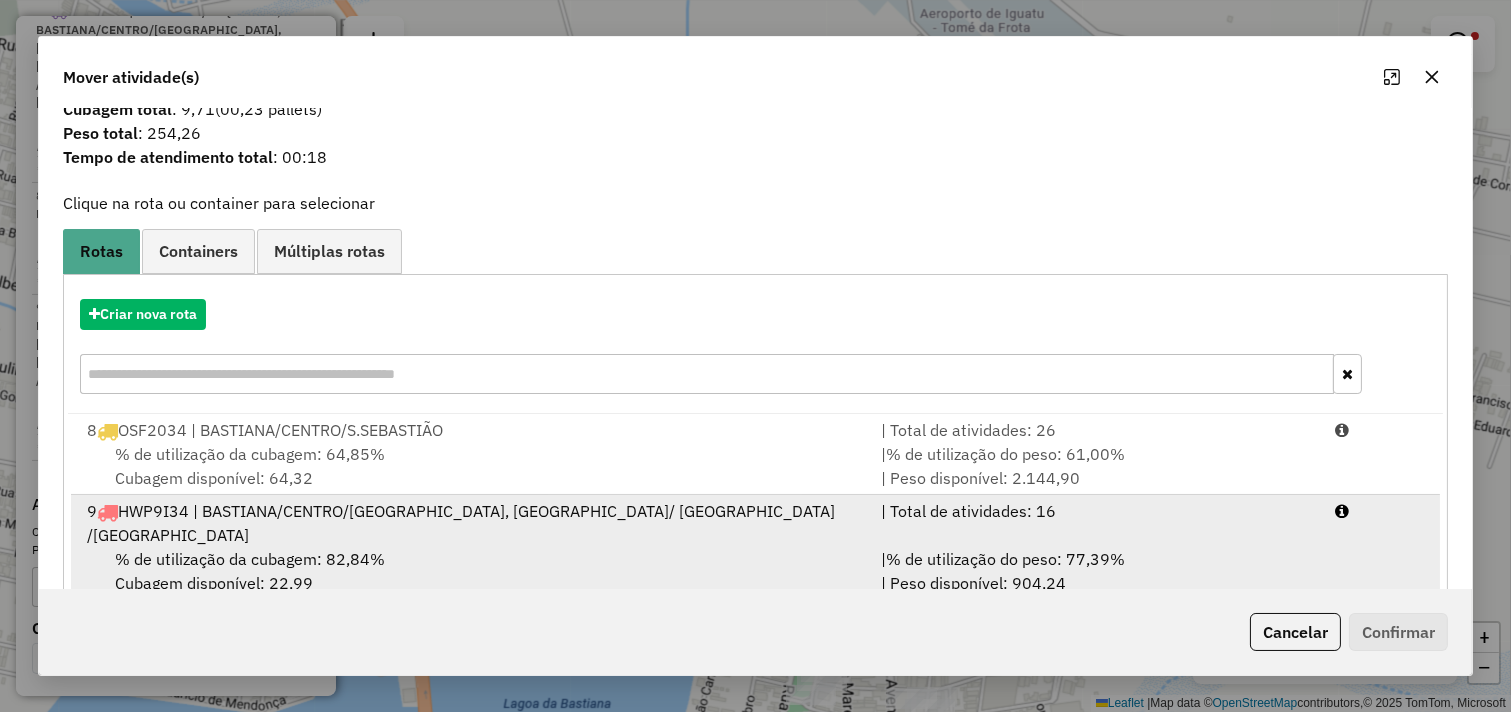 scroll, scrollTop: 64, scrollLeft: 0, axis: vertical 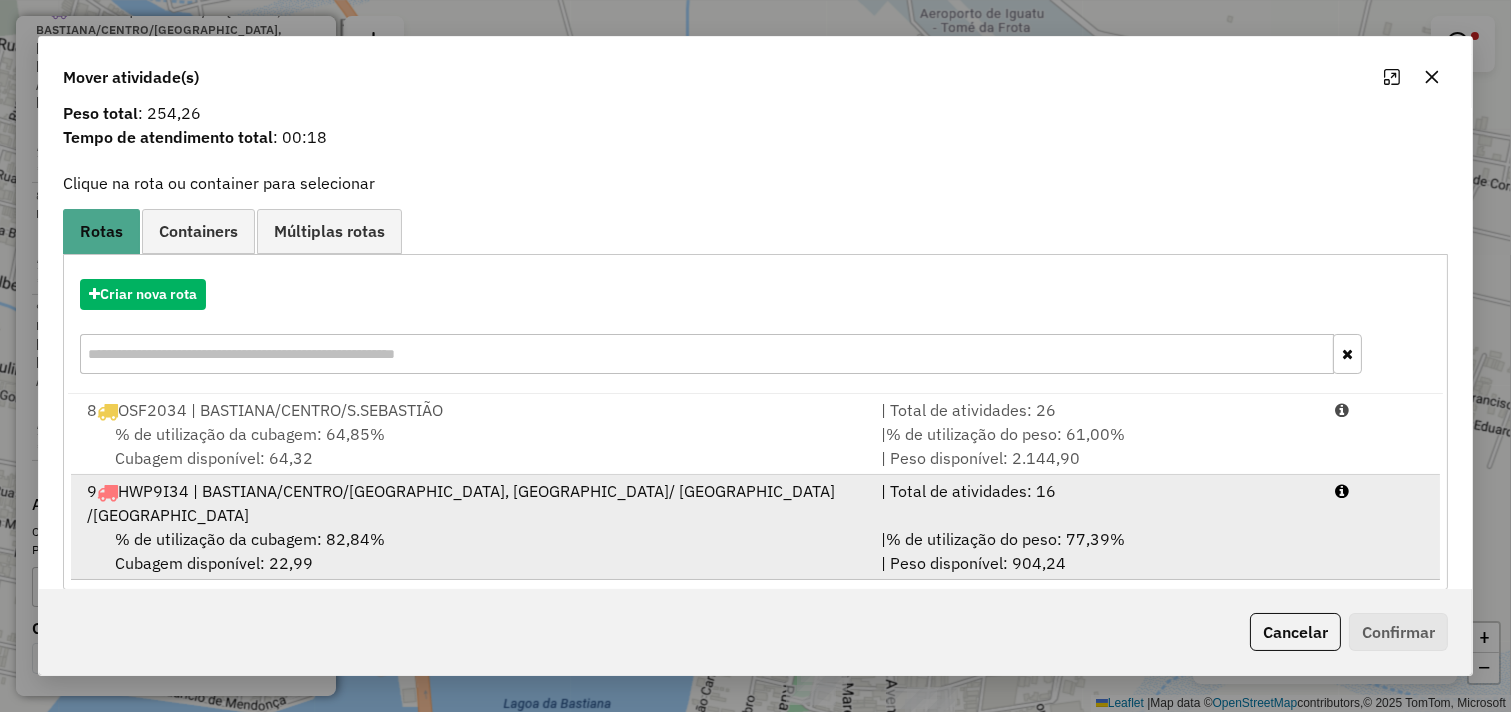 drag, startPoint x: 996, startPoint y: 514, endPoint x: 1037, endPoint y: 517, distance: 41.109608 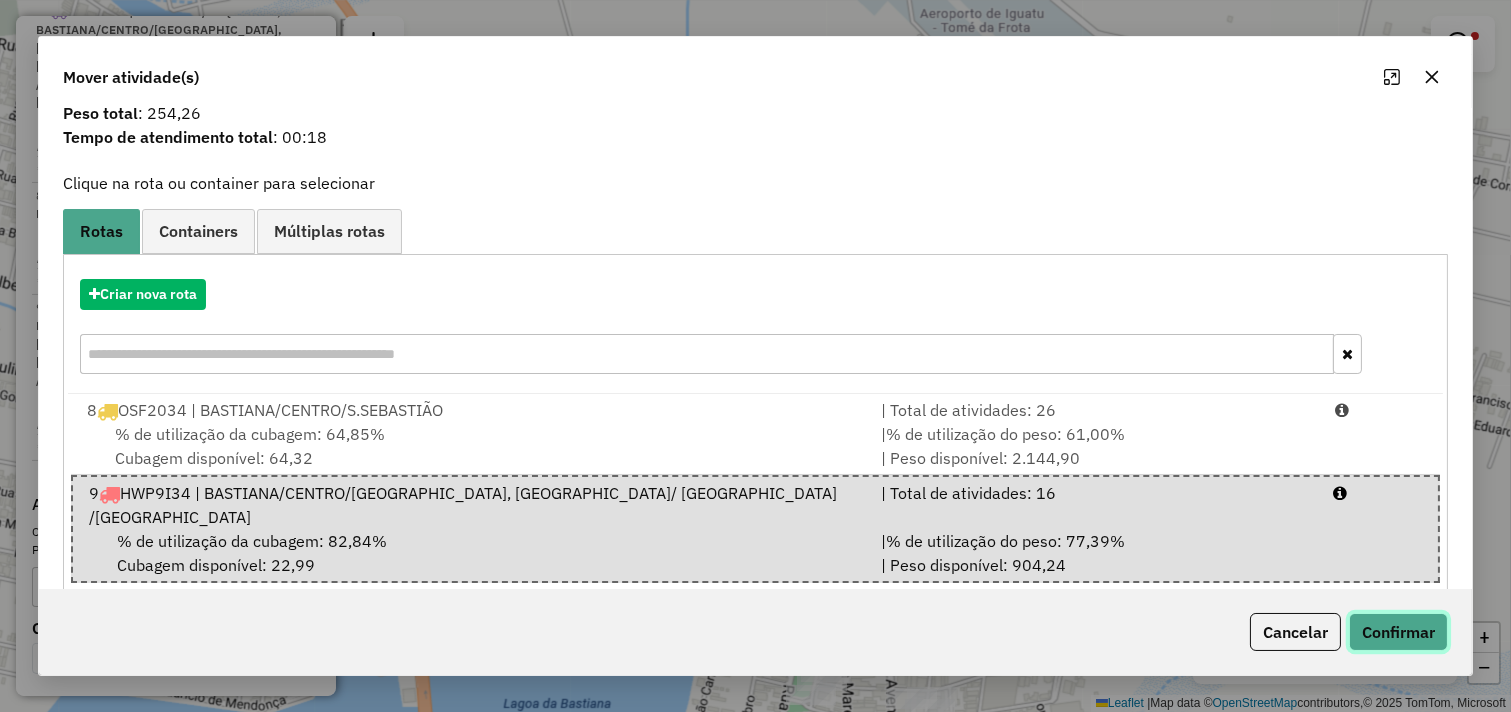 click on "Confirmar" 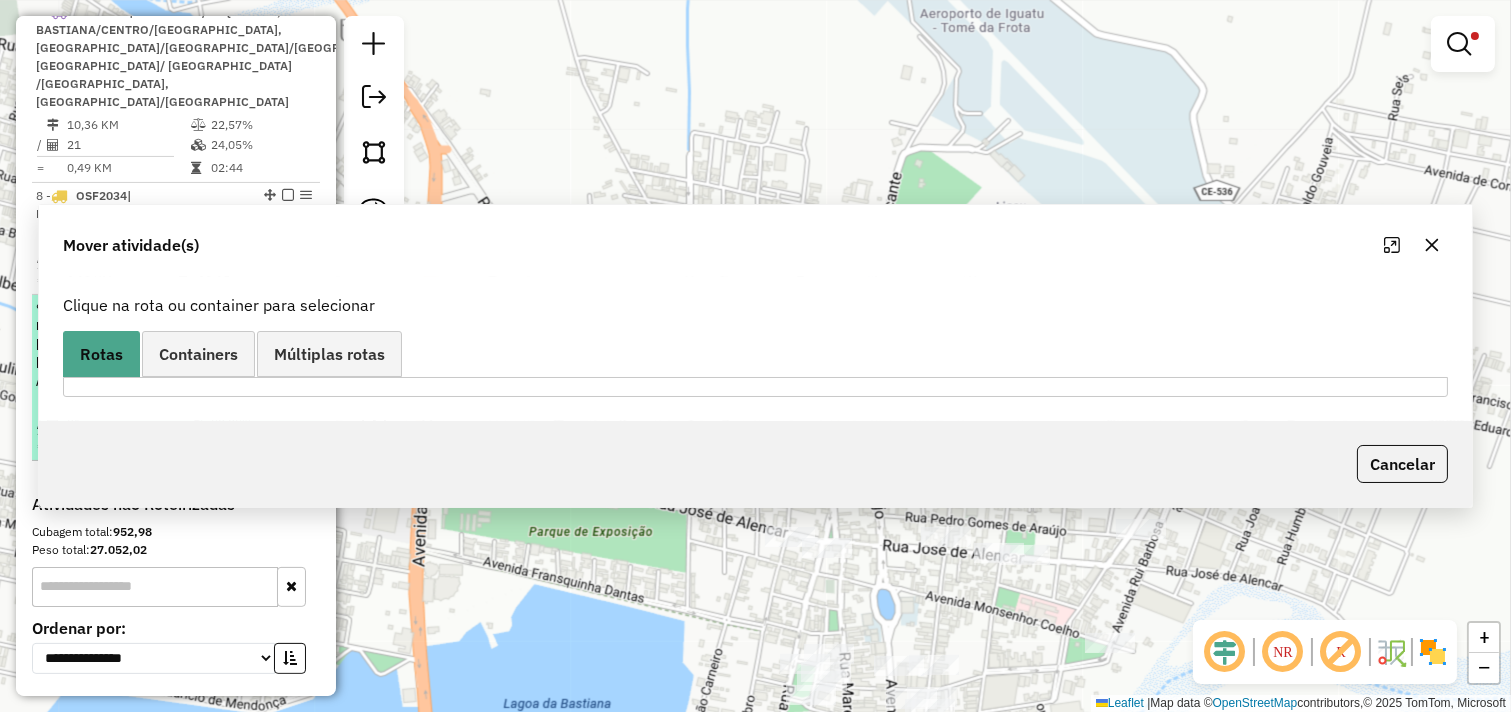 scroll, scrollTop: 0, scrollLeft: 0, axis: both 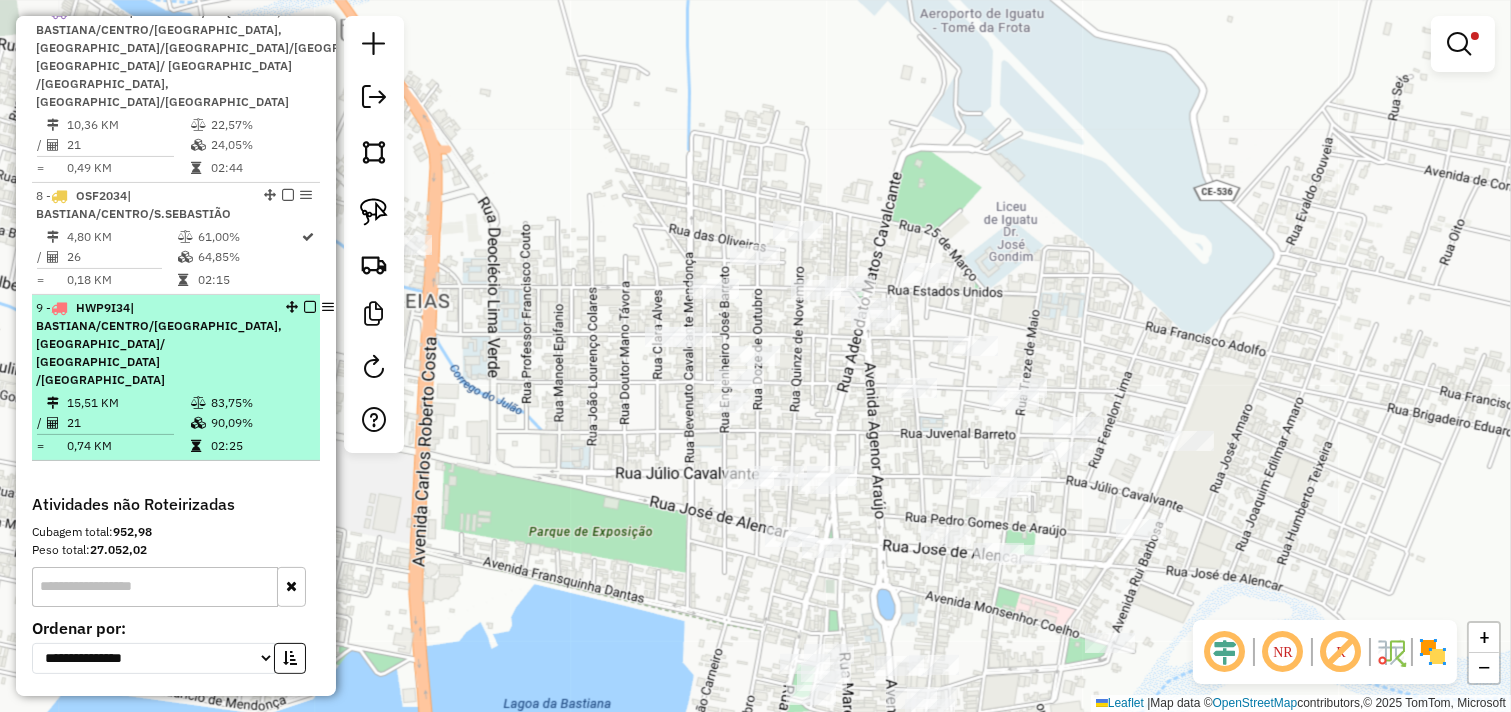 click on "| BASTIANA/CENTRO/[GEOGRAPHIC_DATA], [GEOGRAPHIC_DATA]/ [GEOGRAPHIC_DATA] /[GEOGRAPHIC_DATA]" at bounding box center [159, 343] 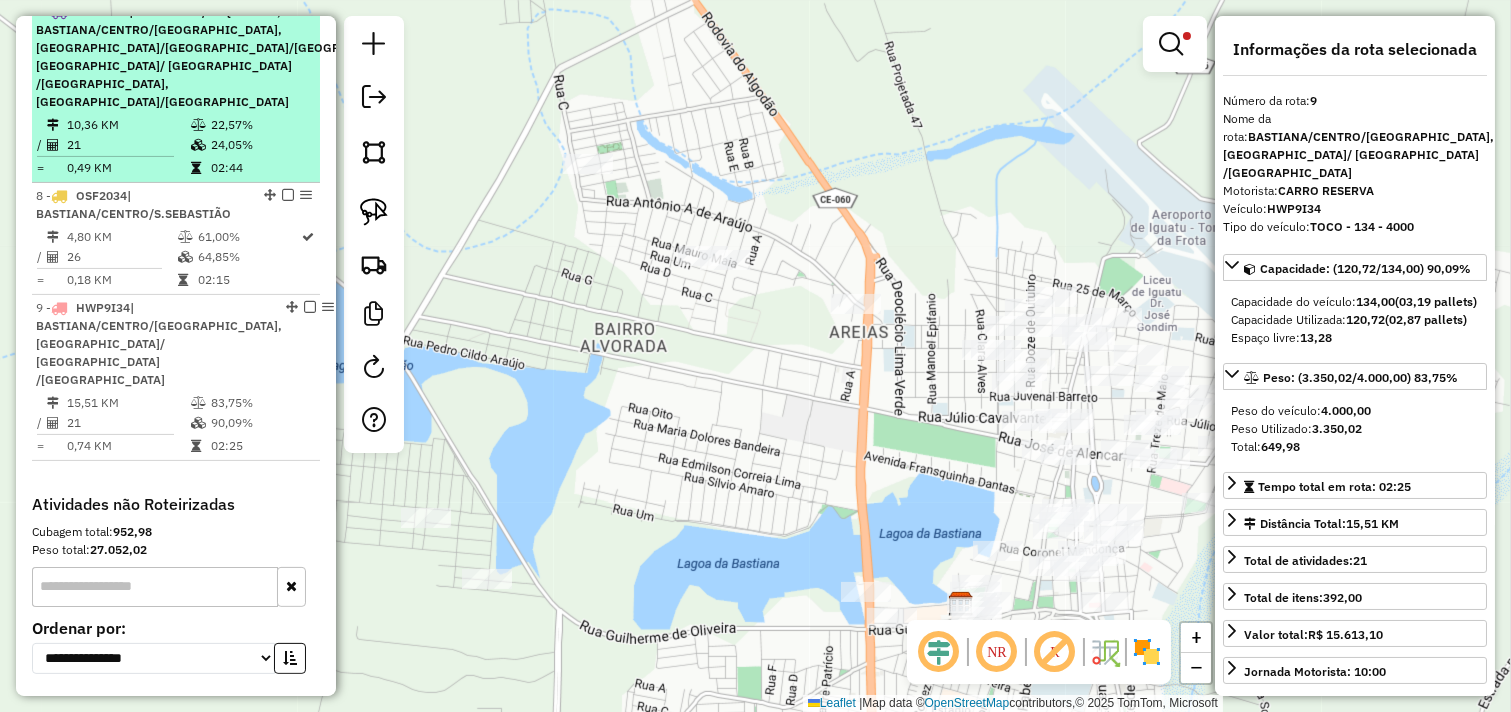 click on "10,36 KM" at bounding box center (128, 125) 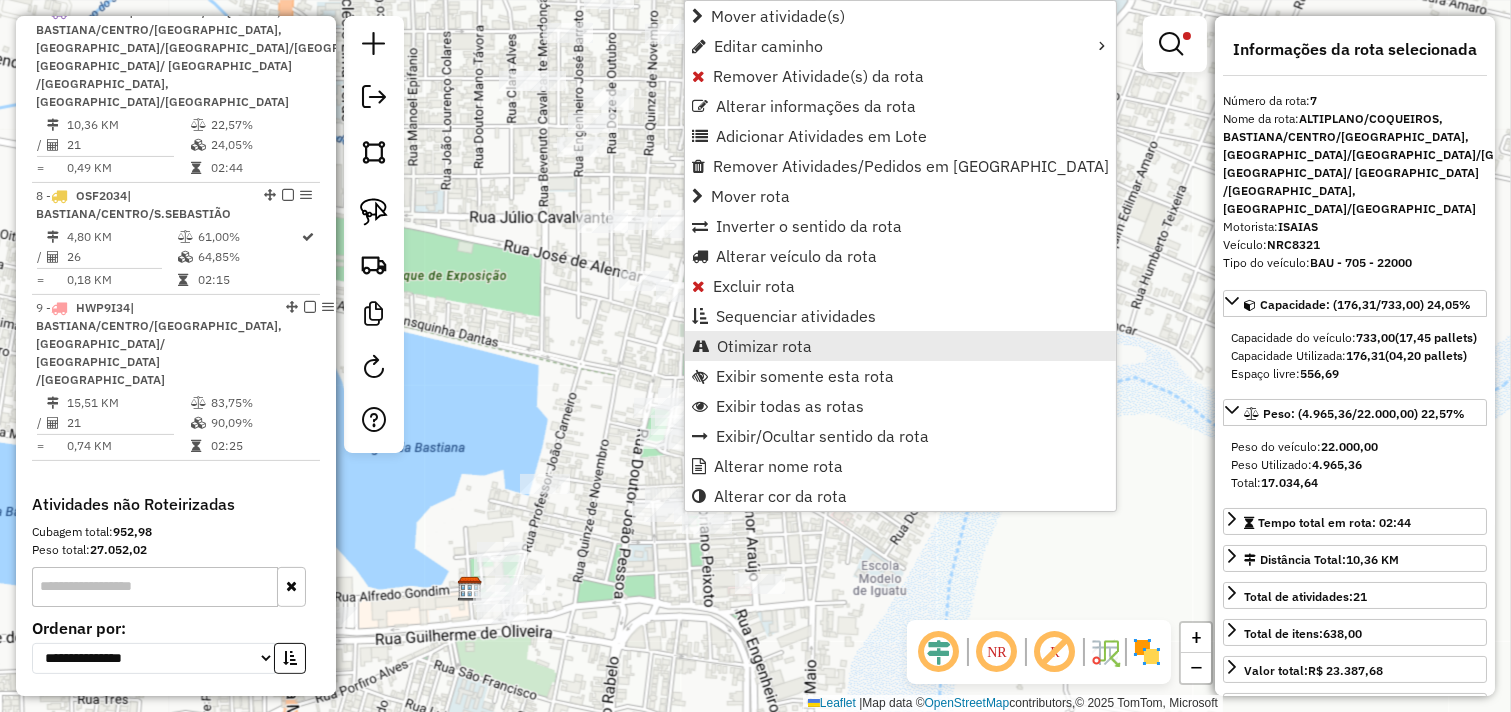 click on "Otimizar rota" at bounding box center (764, 346) 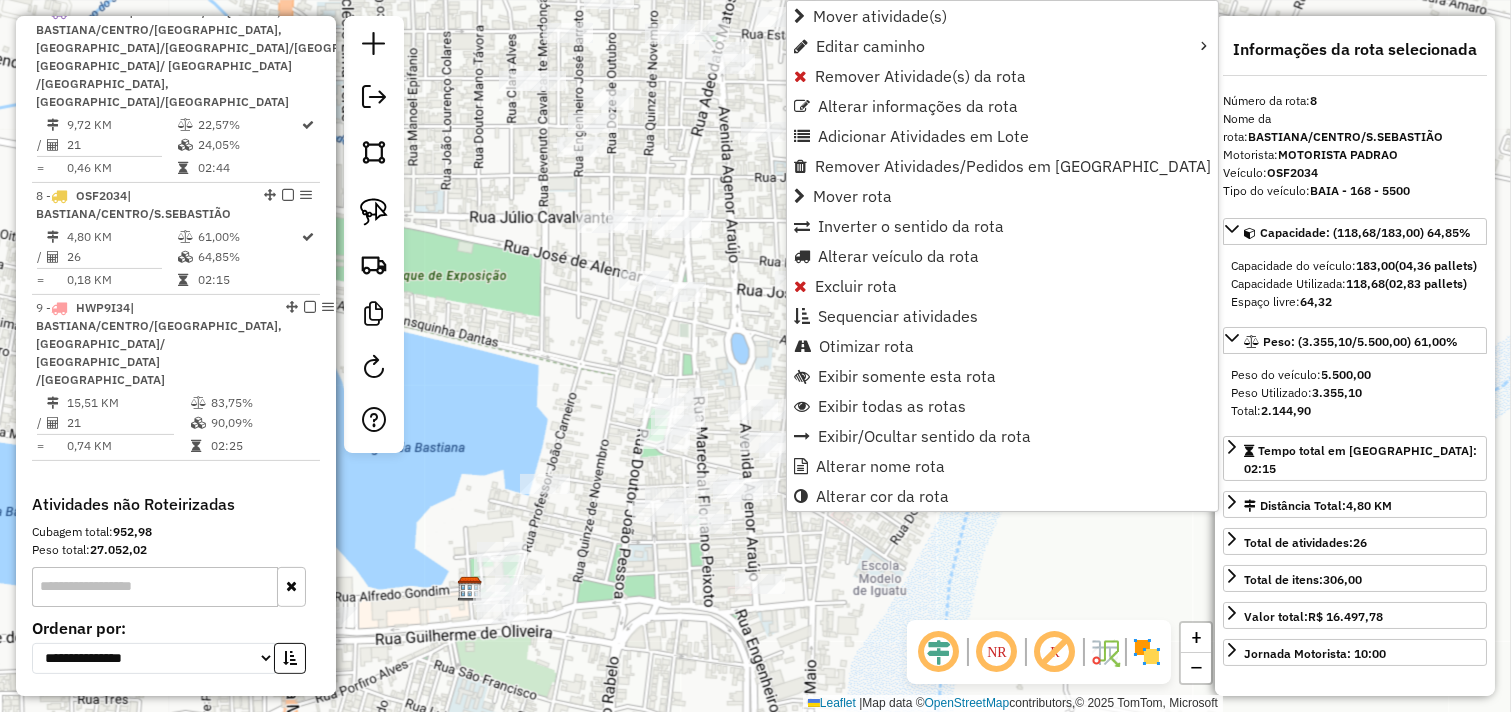 scroll, scrollTop: 1075, scrollLeft: 0, axis: vertical 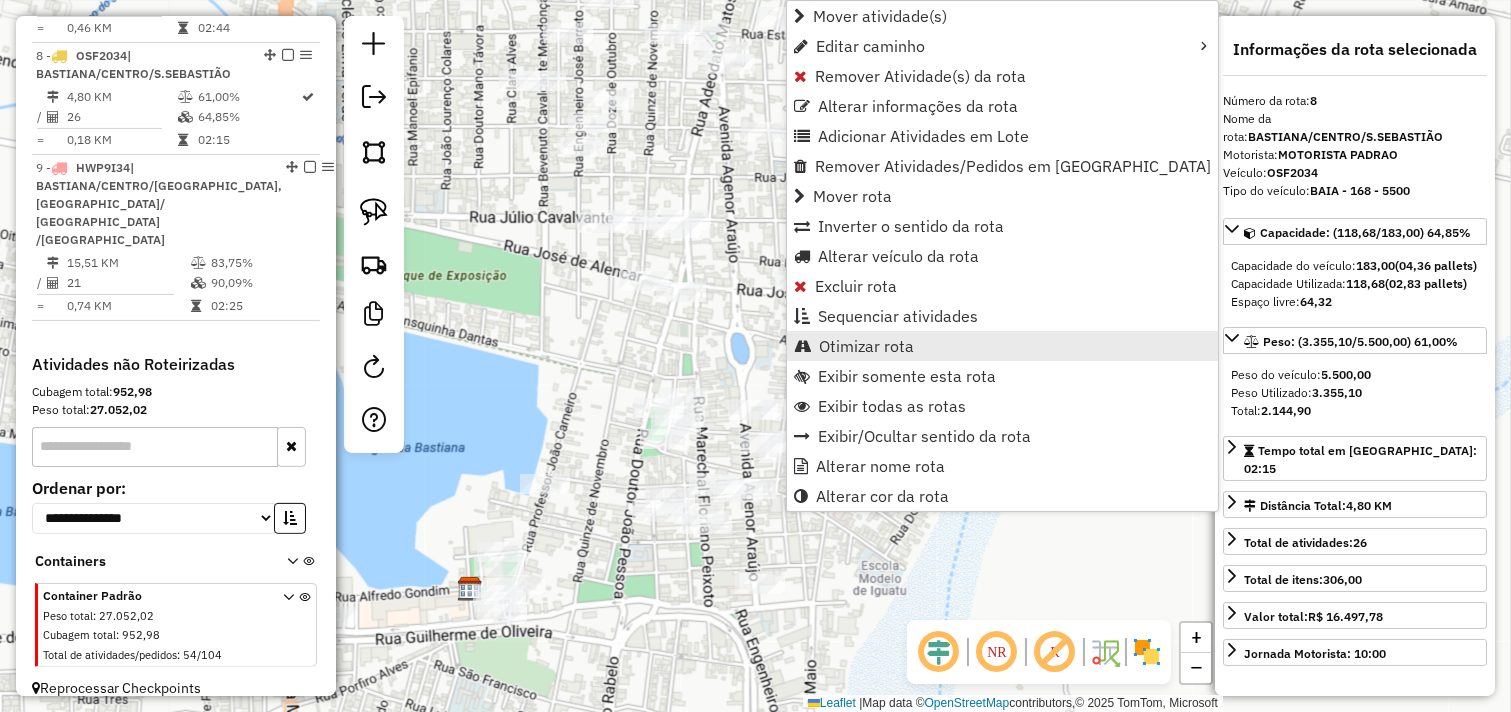 click on "Otimizar rota" at bounding box center [866, 346] 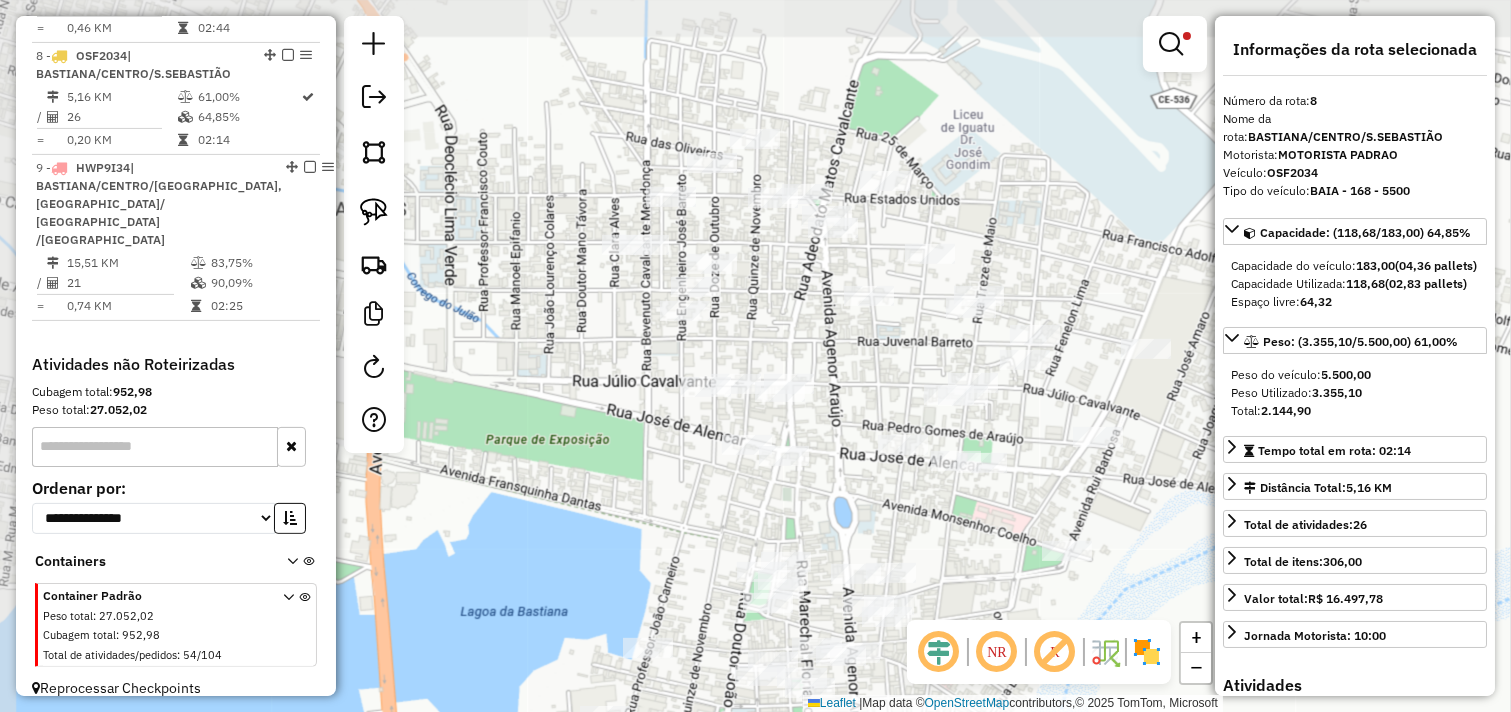drag, startPoint x: 517, startPoint y: 223, endPoint x: 621, endPoint y: 385, distance: 192.50974 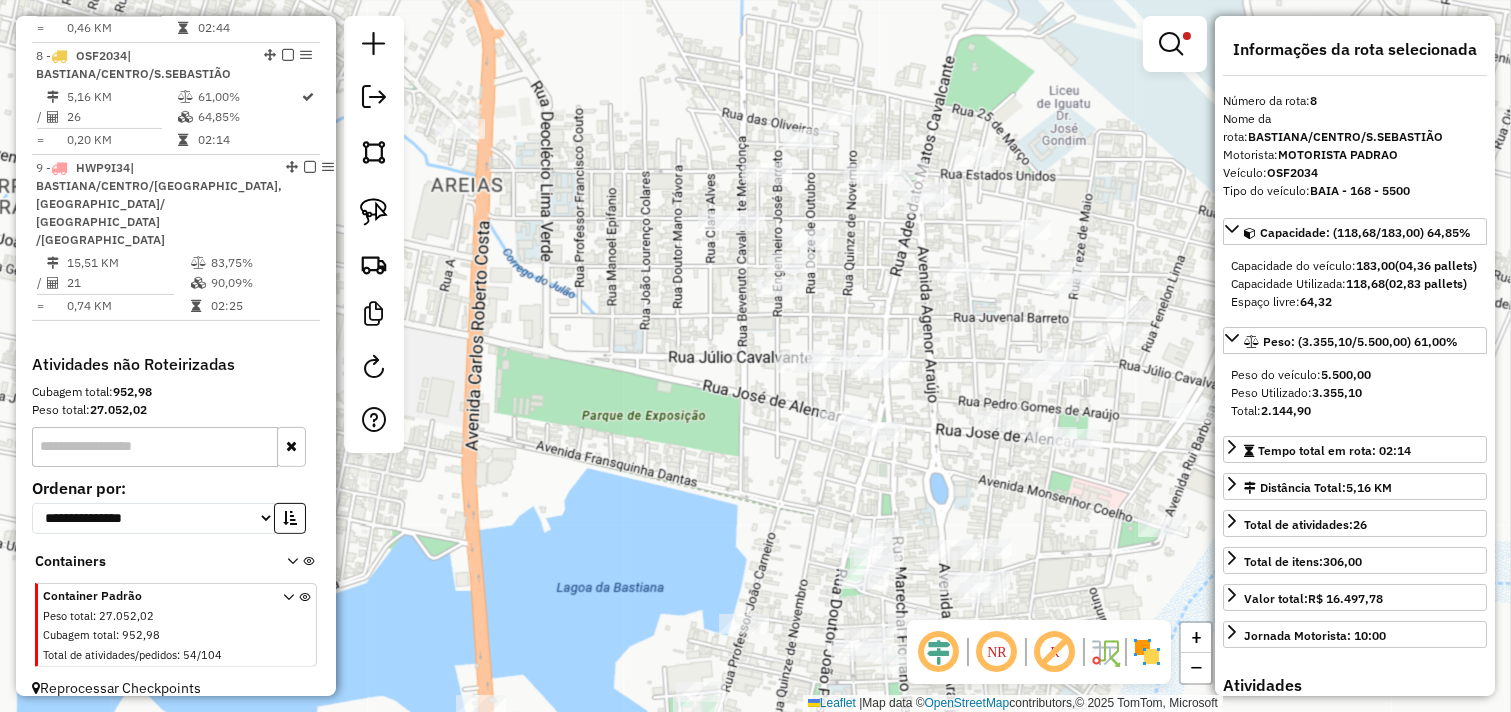 drag, startPoint x: 633, startPoint y: 381, endPoint x: 1003, endPoint y: 294, distance: 380.0908 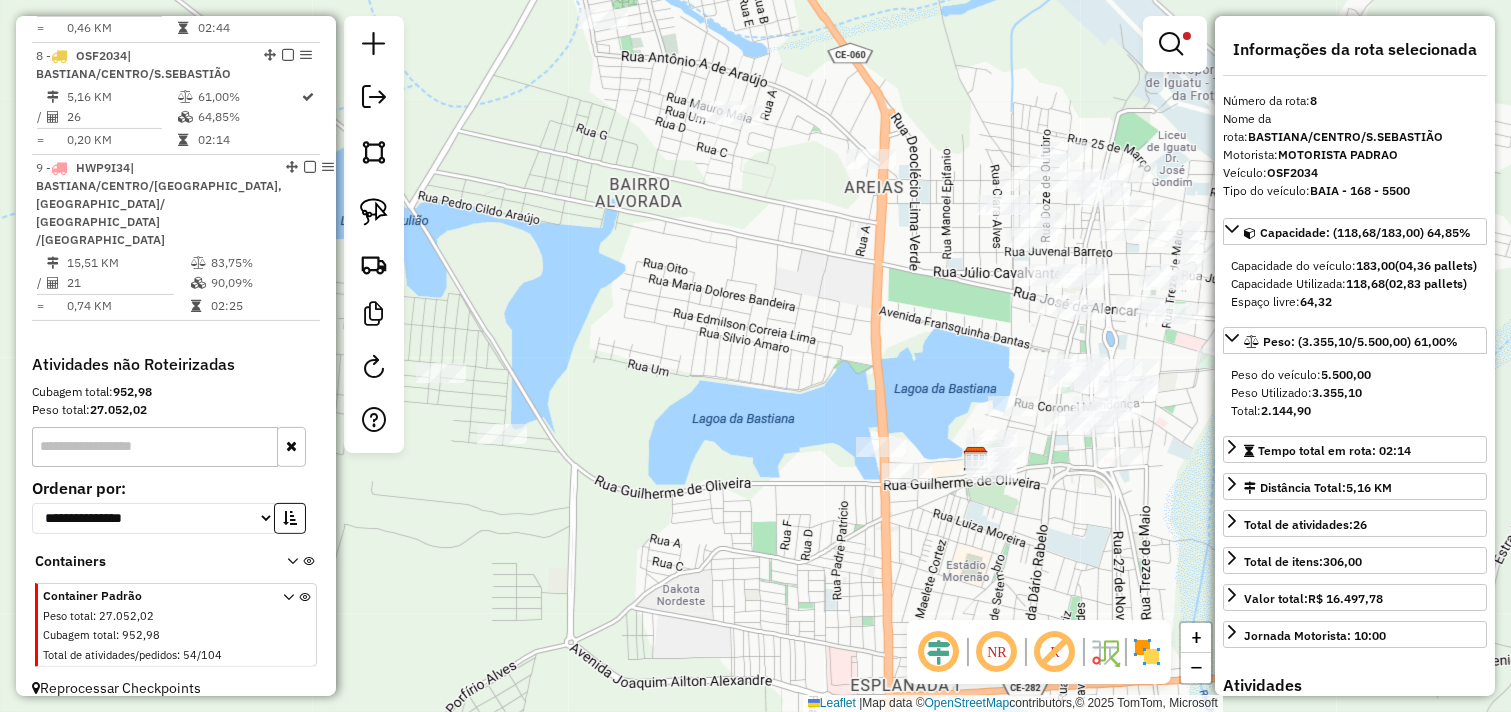 drag, startPoint x: 973, startPoint y: 384, endPoint x: 954, endPoint y: 367, distance: 25.495098 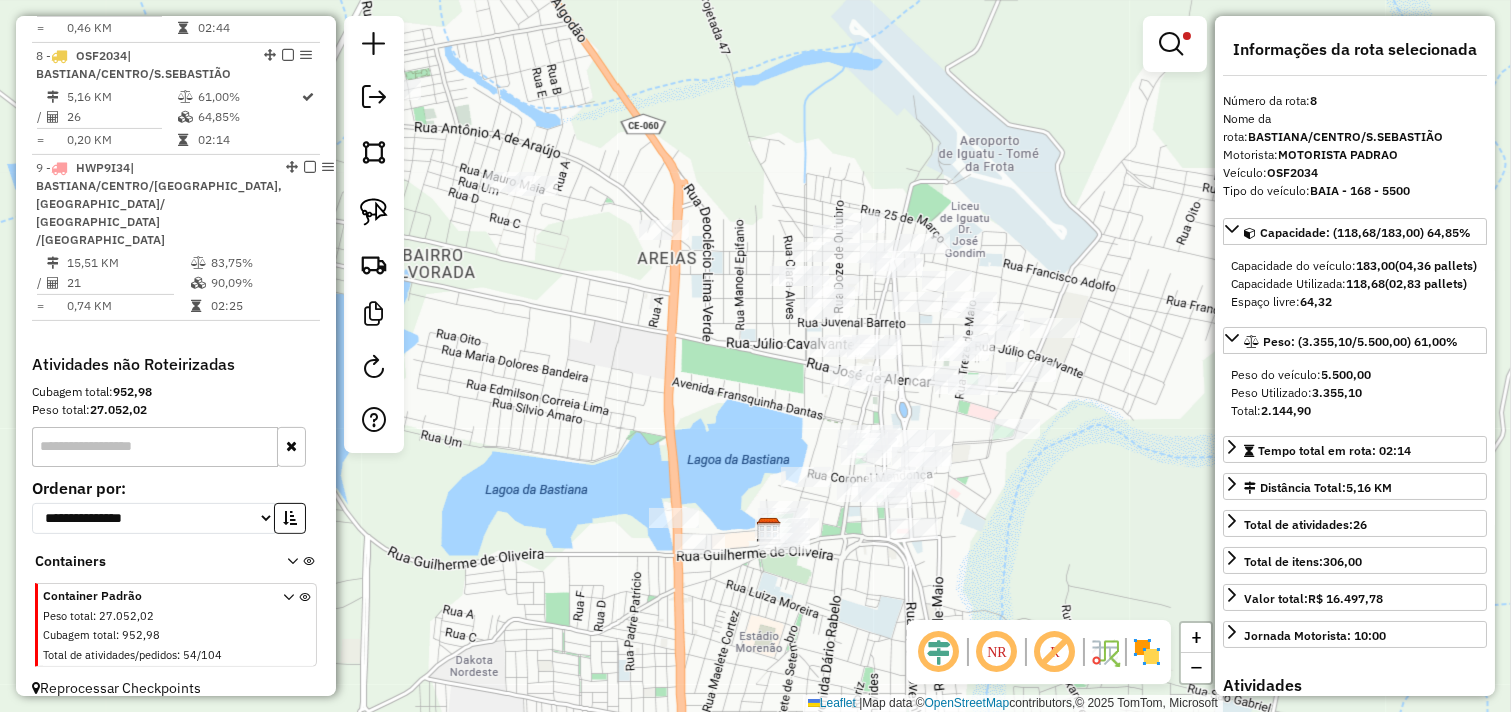 drag, startPoint x: 821, startPoint y: 321, endPoint x: 624, endPoint y: 378, distance: 205.08047 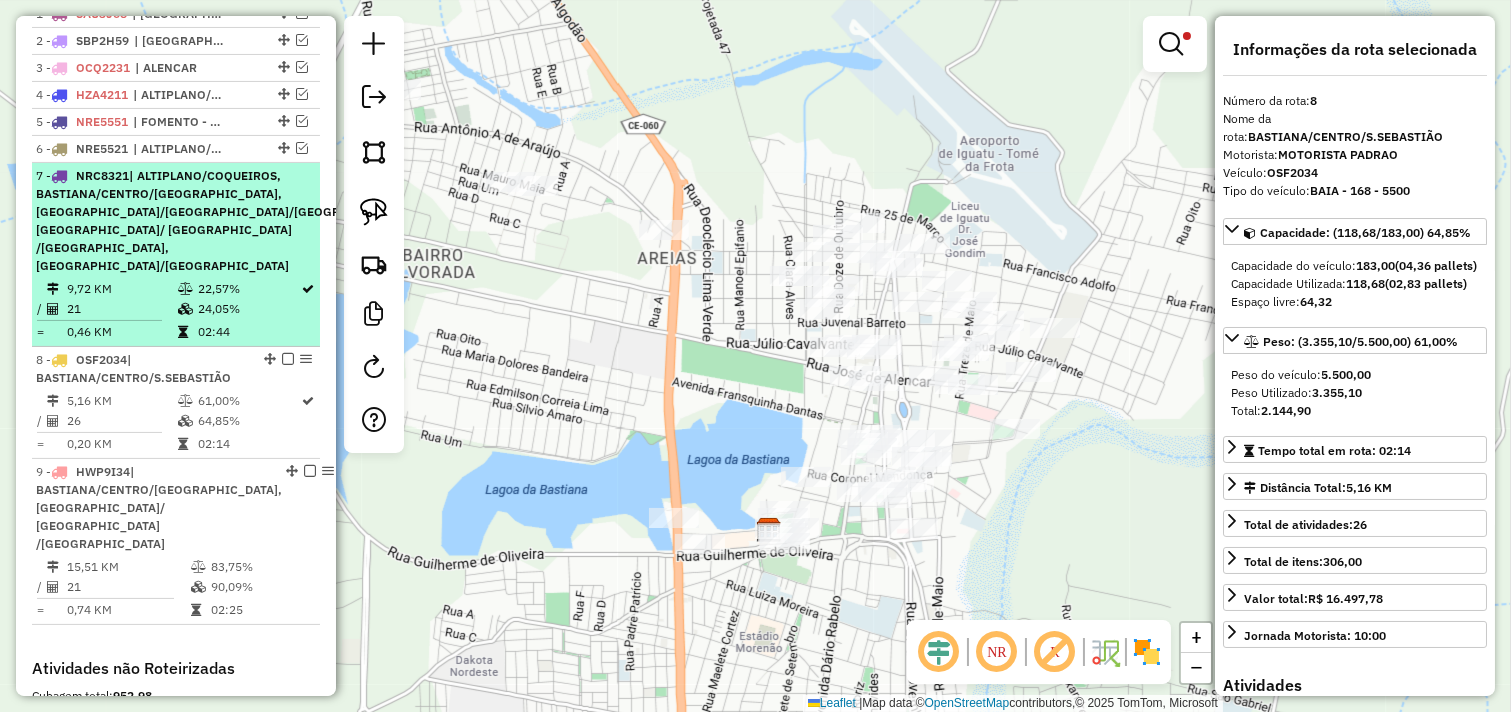 scroll, scrollTop: 742, scrollLeft: 0, axis: vertical 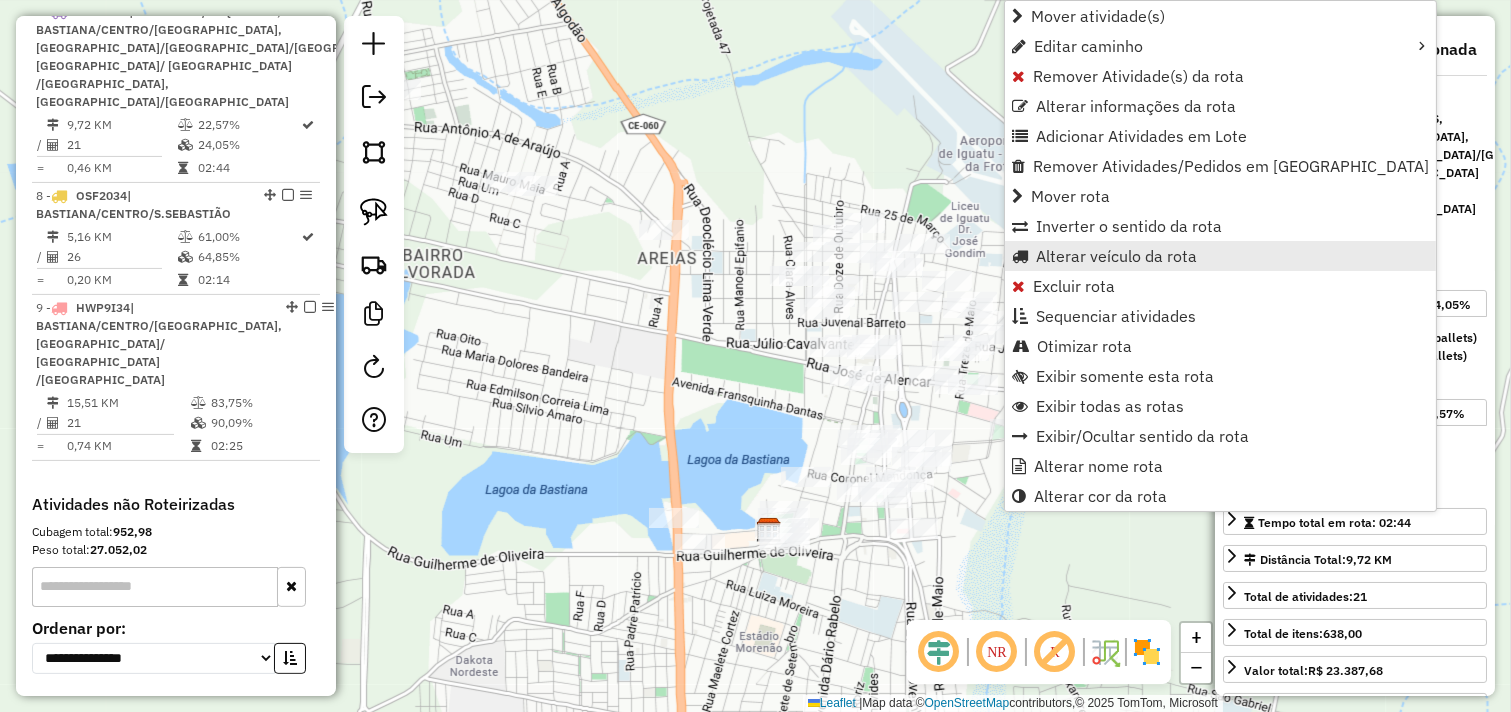 click on "Alterar veículo da rota" at bounding box center (1116, 256) 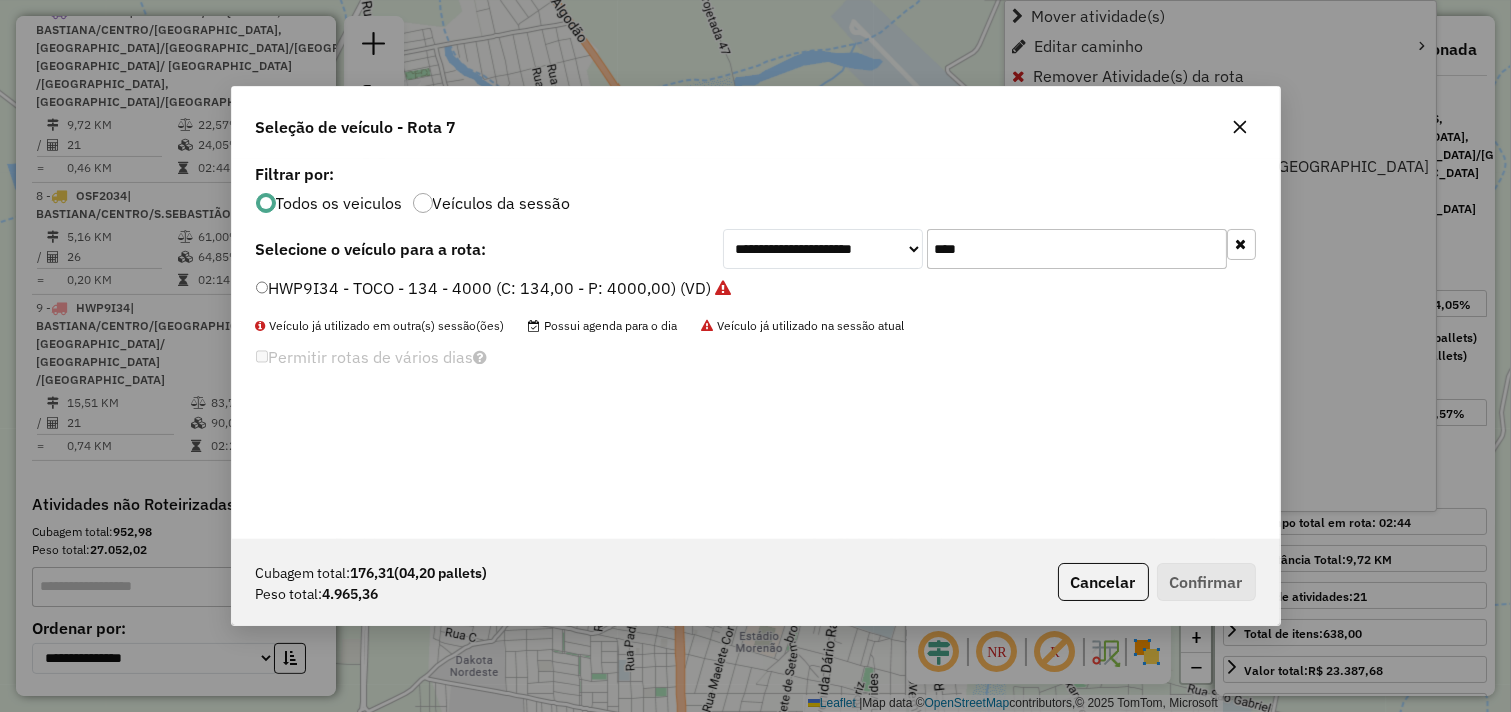 scroll, scrollTop: 11, scrollLeft: 5, axis: both 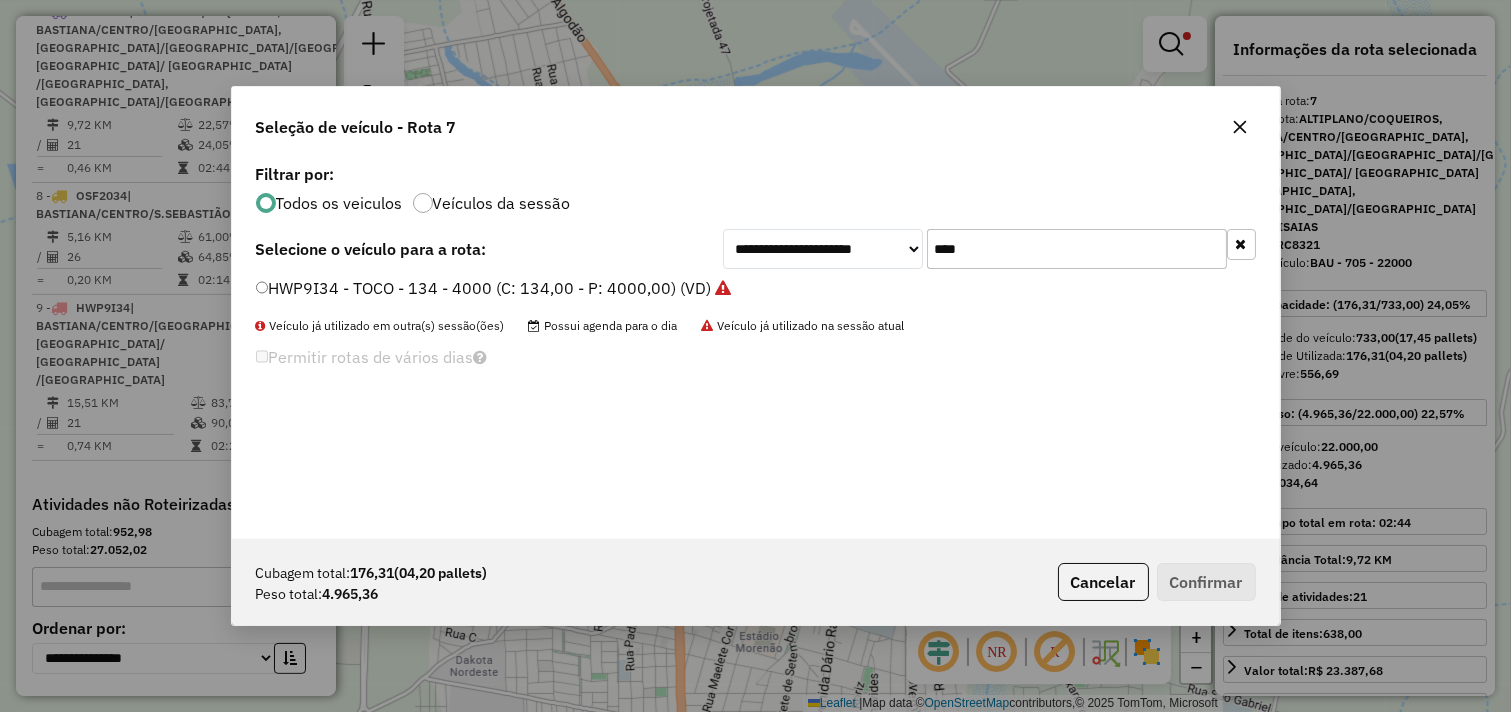 drag, startPoint x: 1013, startPoint y: 247, endPoint x: 817, endPoint y: 251, distance: 196.04082 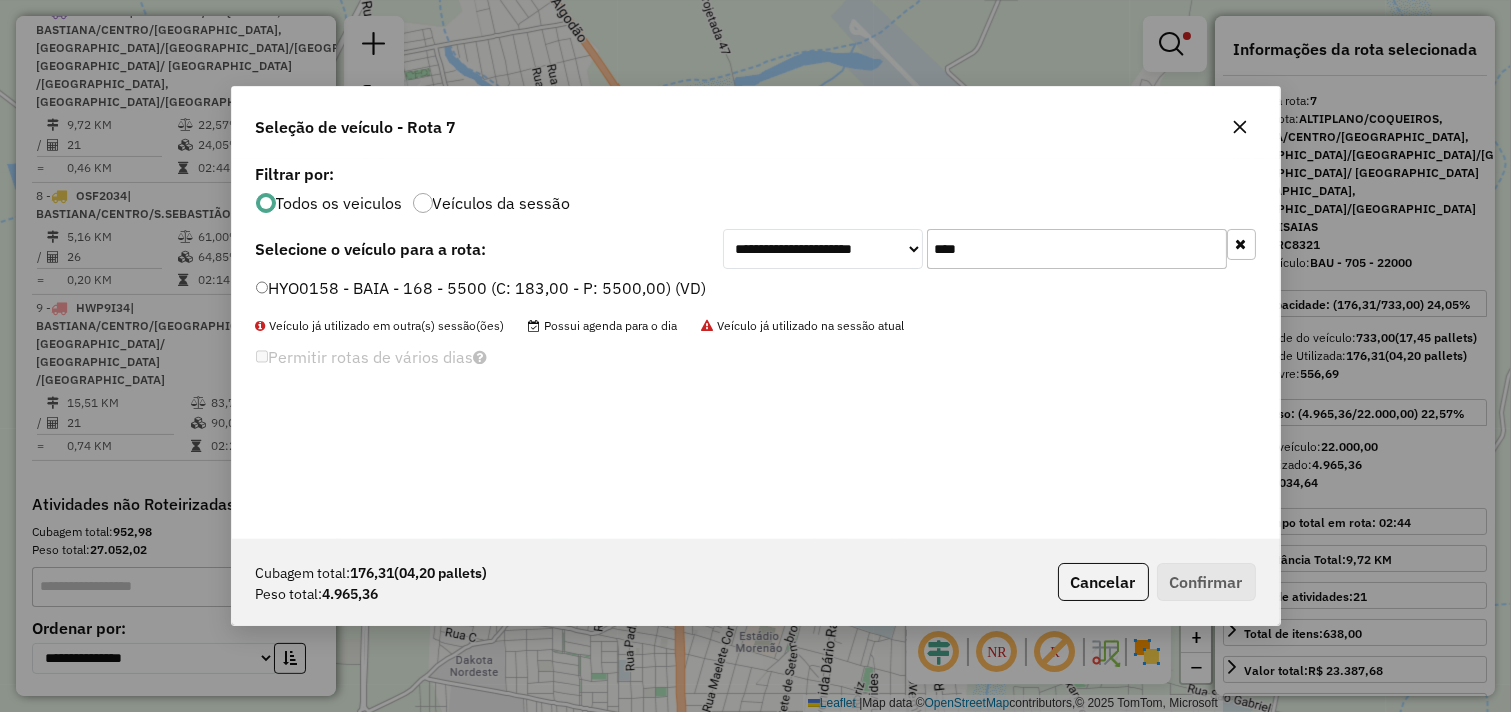 type on "****" 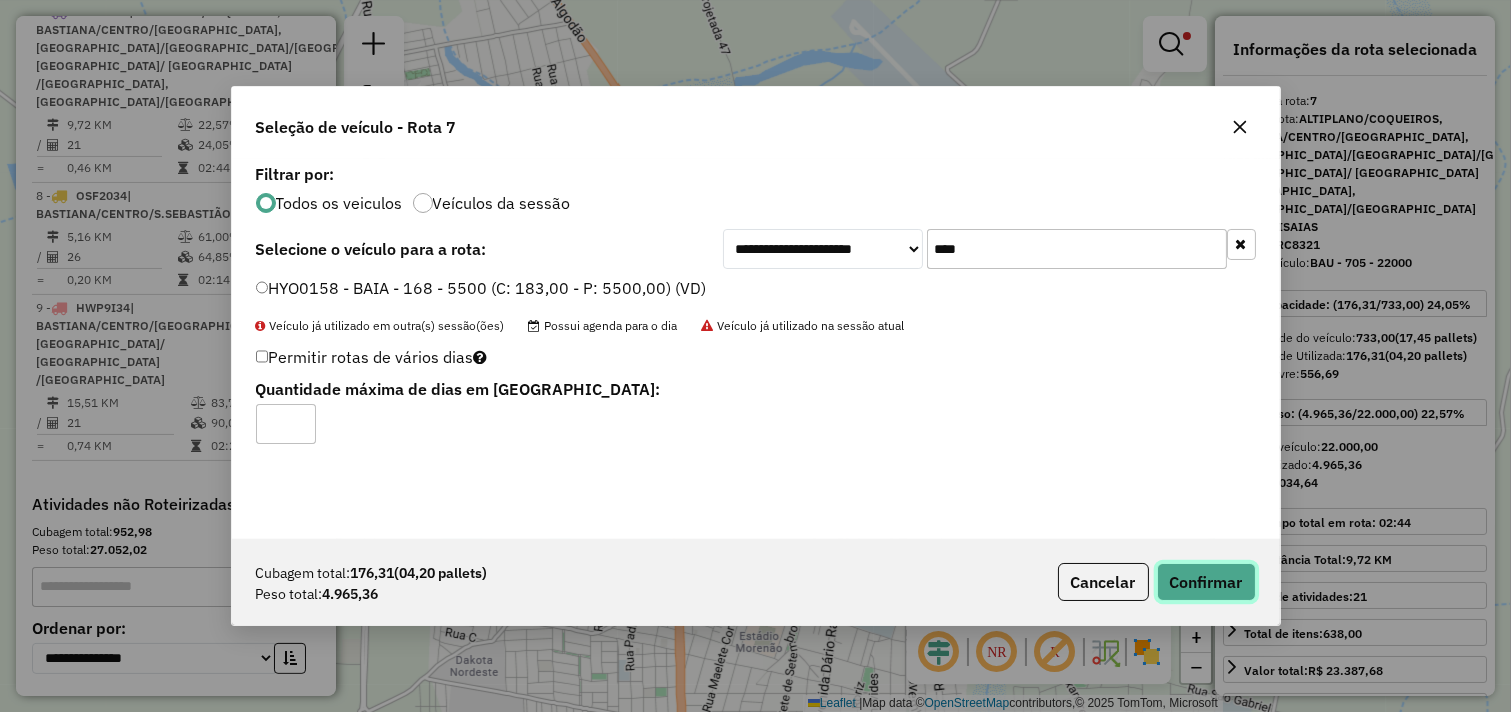 click on "Confirmar" 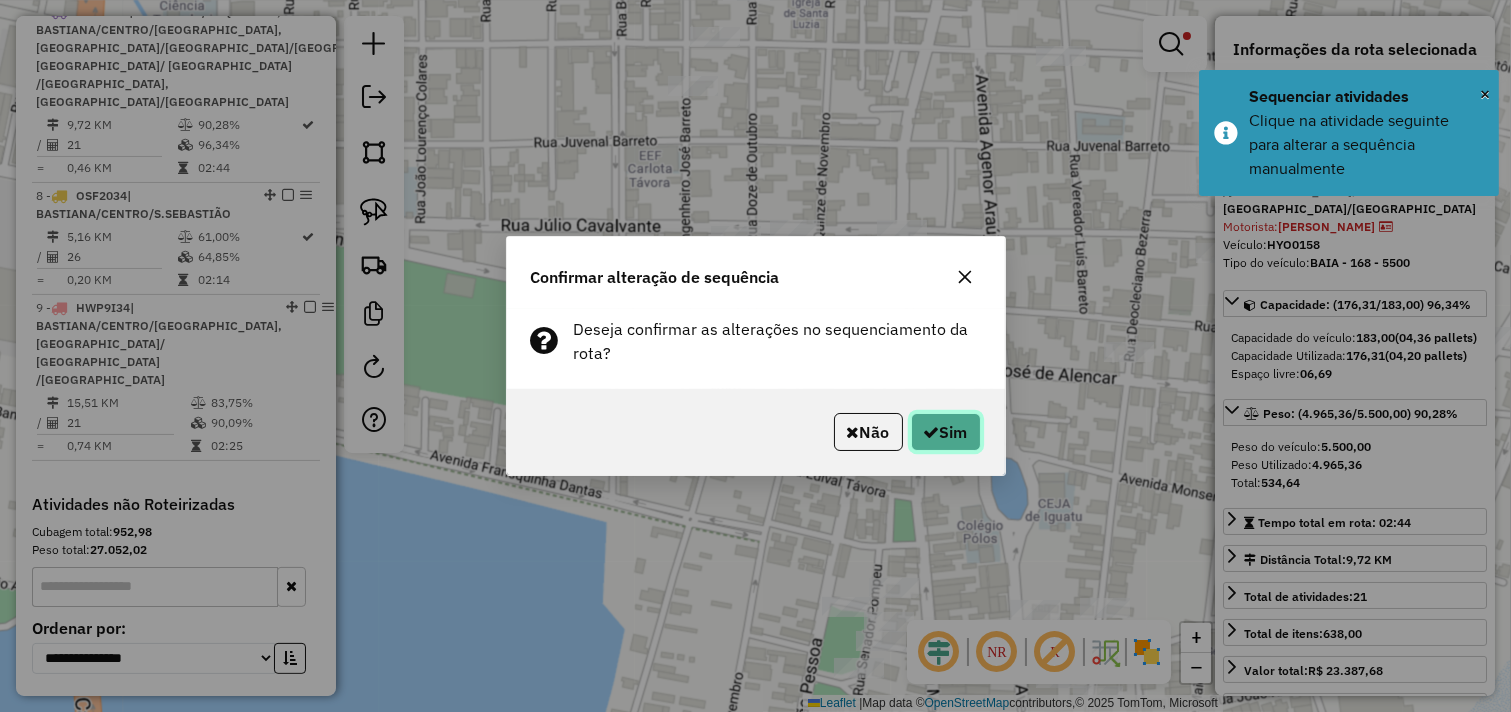 click on "Sim" 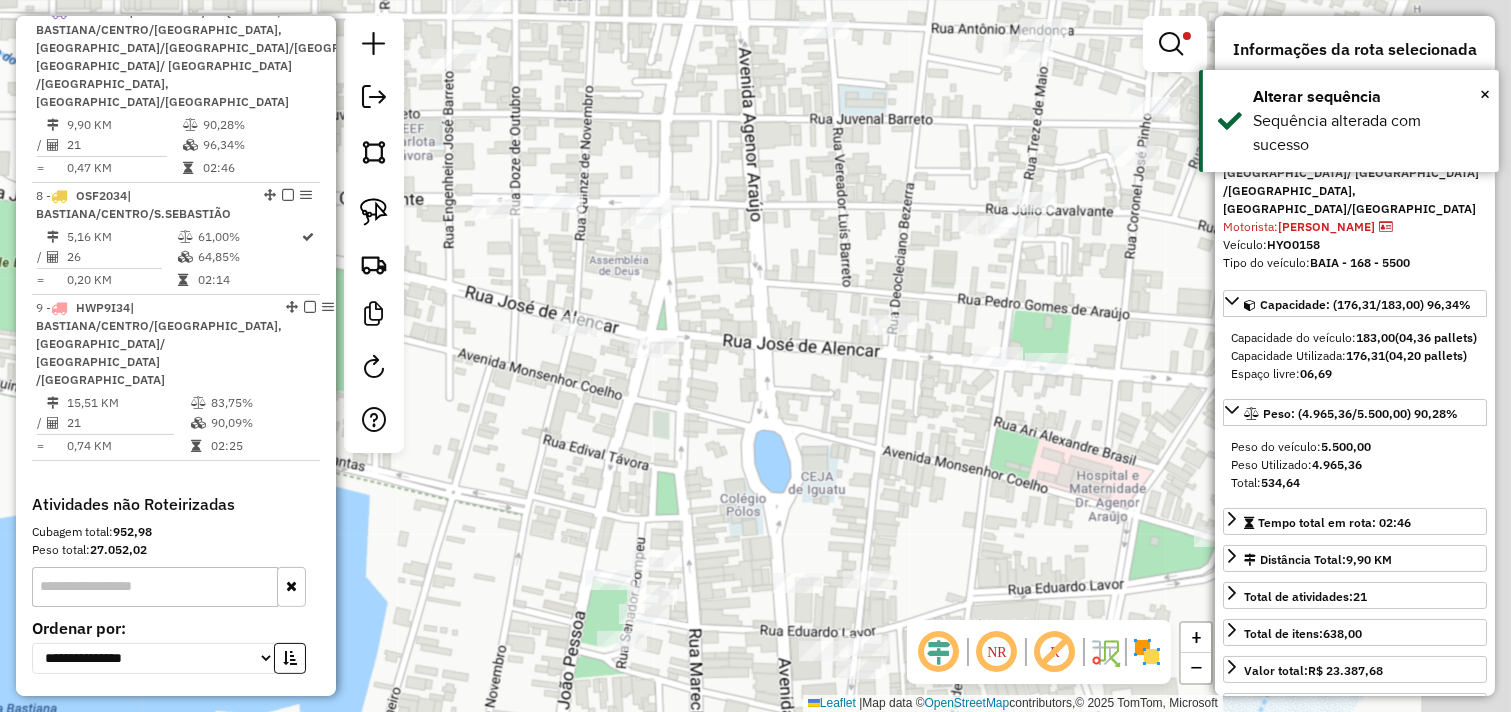 drag, startPoint x: 944, startPoint y: 408, endPoint x: 695, endPoint y: 378, distance: 250.80072 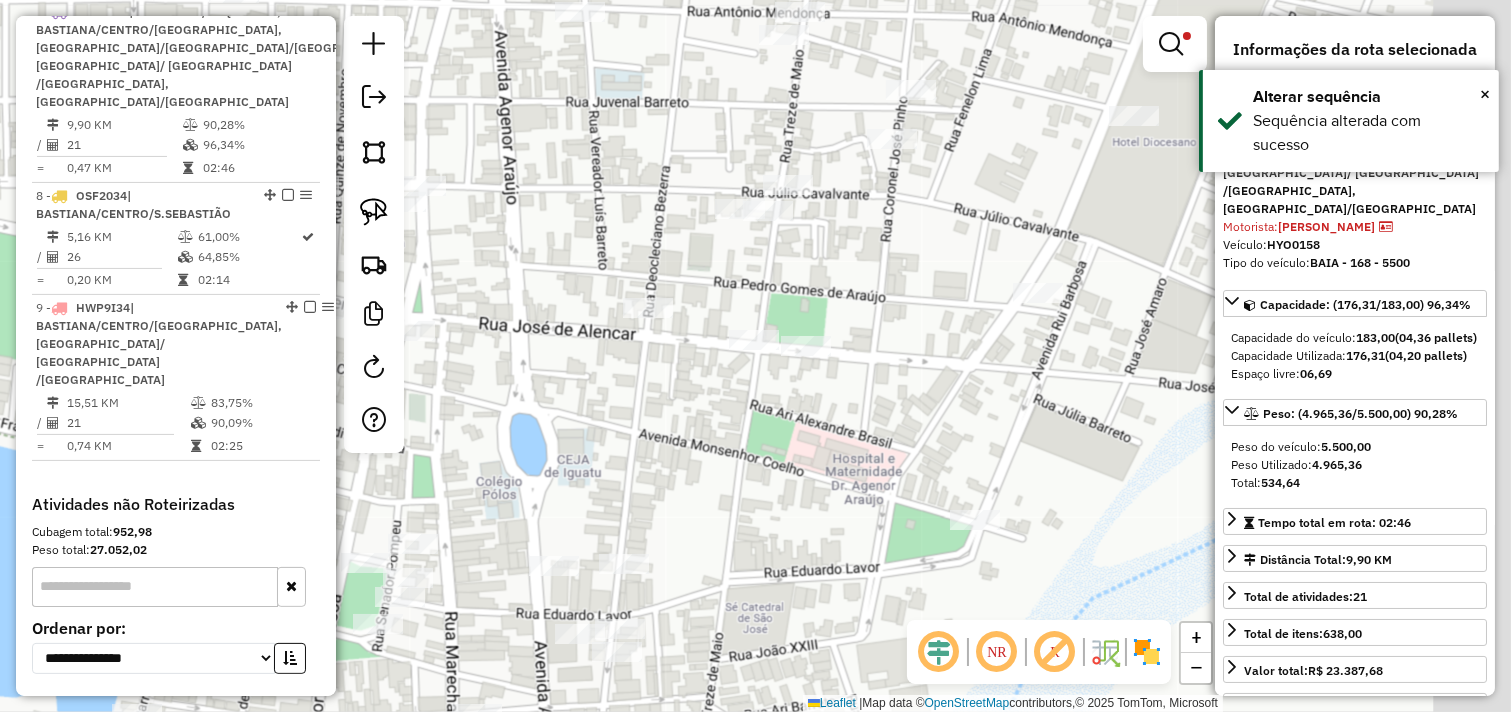 drag, startPoint x: 826, startPoint y: 383, endPoint x: 658, endPoint y: 372, distance: 168.35974 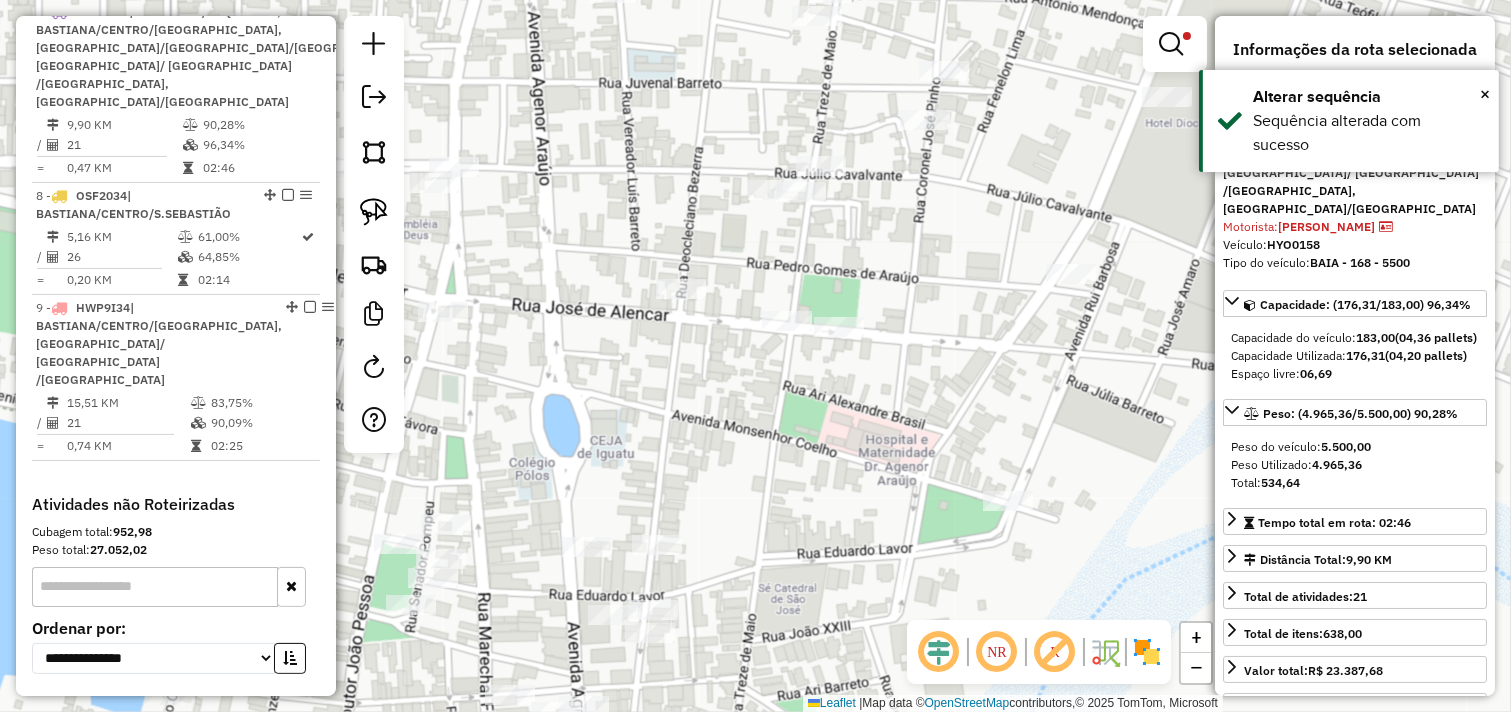 drag, startPoint x: 693, startPoint y: 364, endPoint x: 717, endPoint y: 347, distance: 29.410883 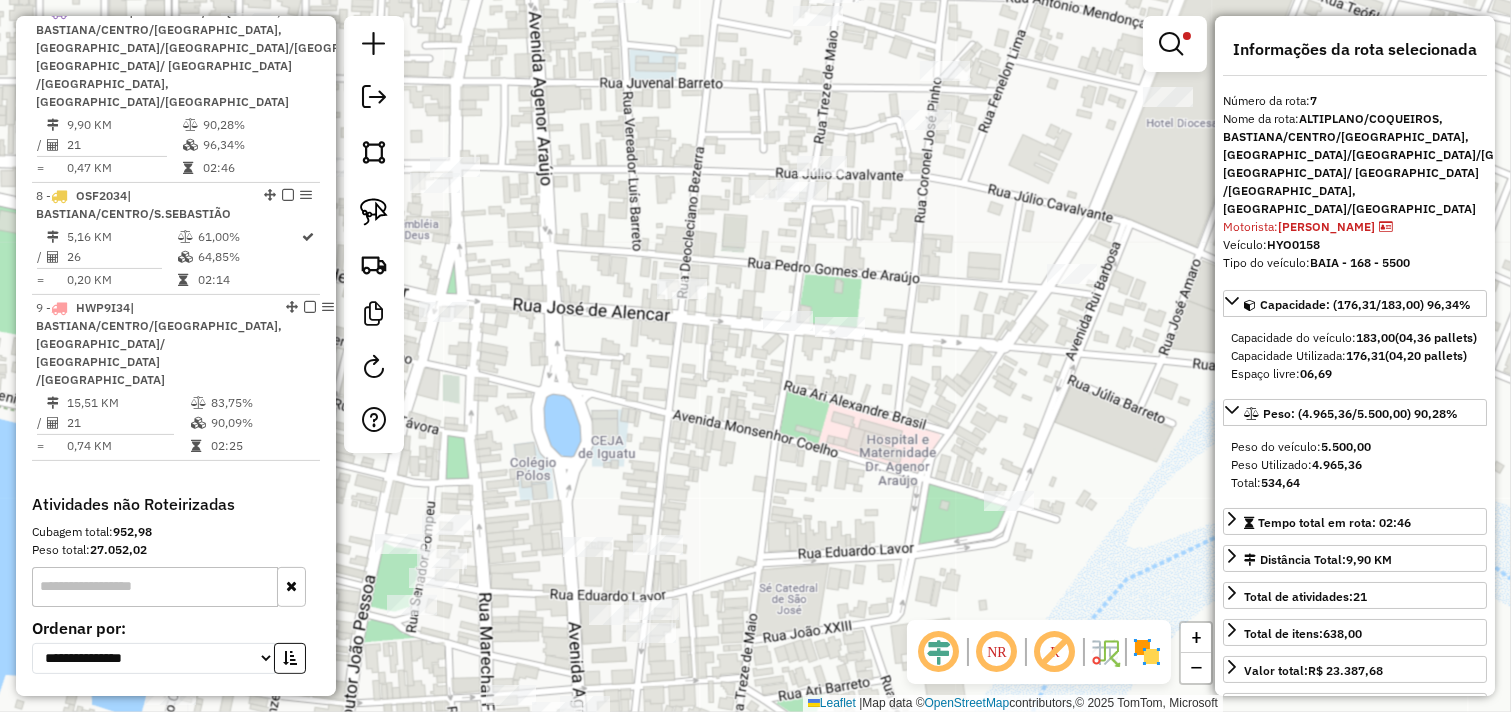 drag, startPoint x: 667, startPoint y: 316, endPoint x: 745, endPoint y: 317, distance: 78.00641 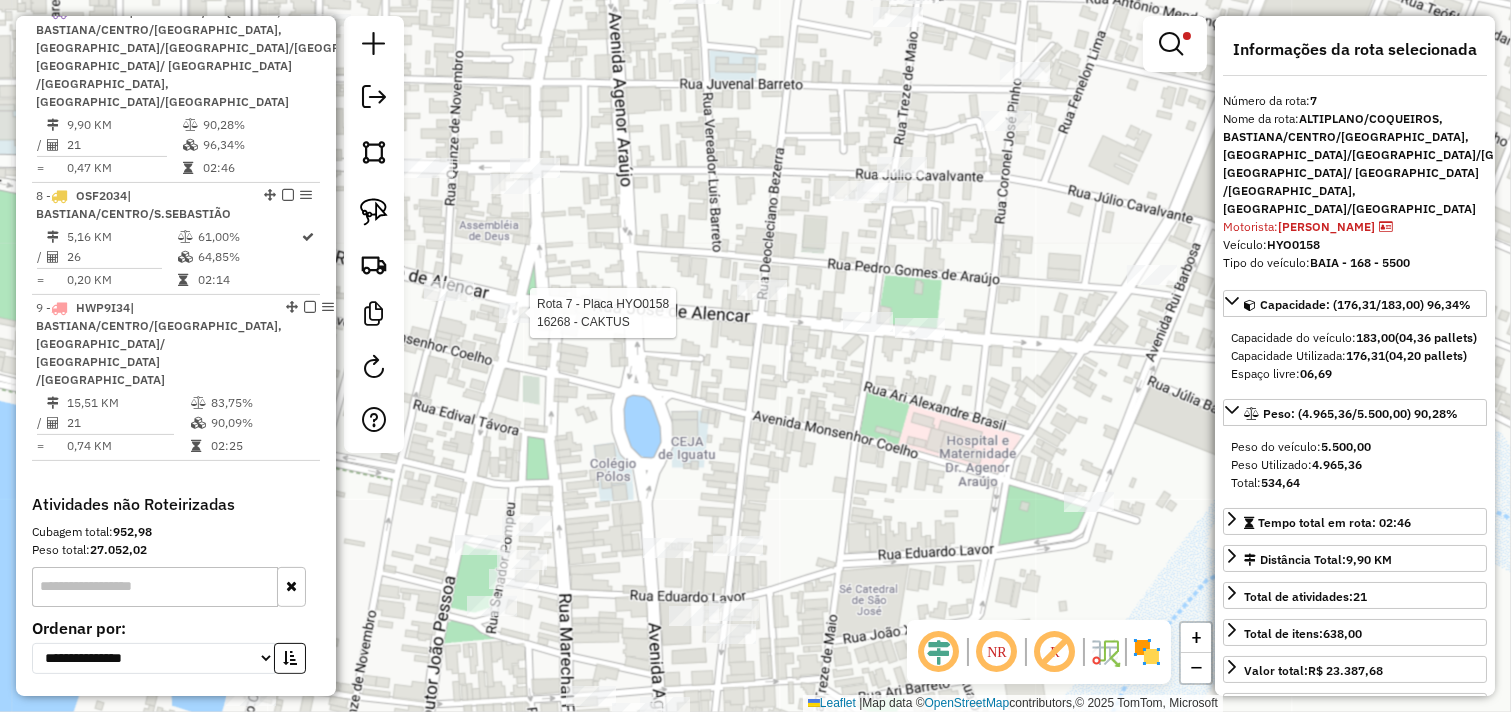 click 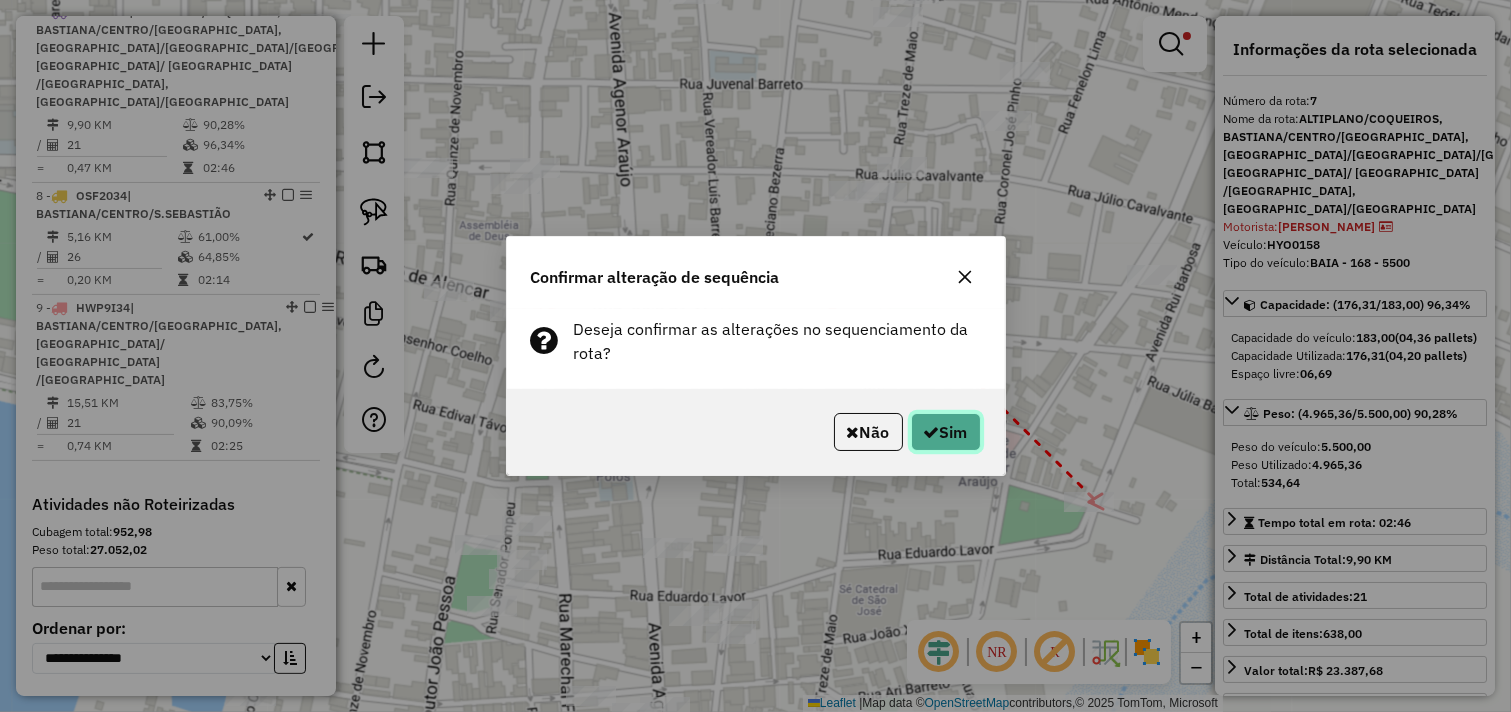 click on "Sim" 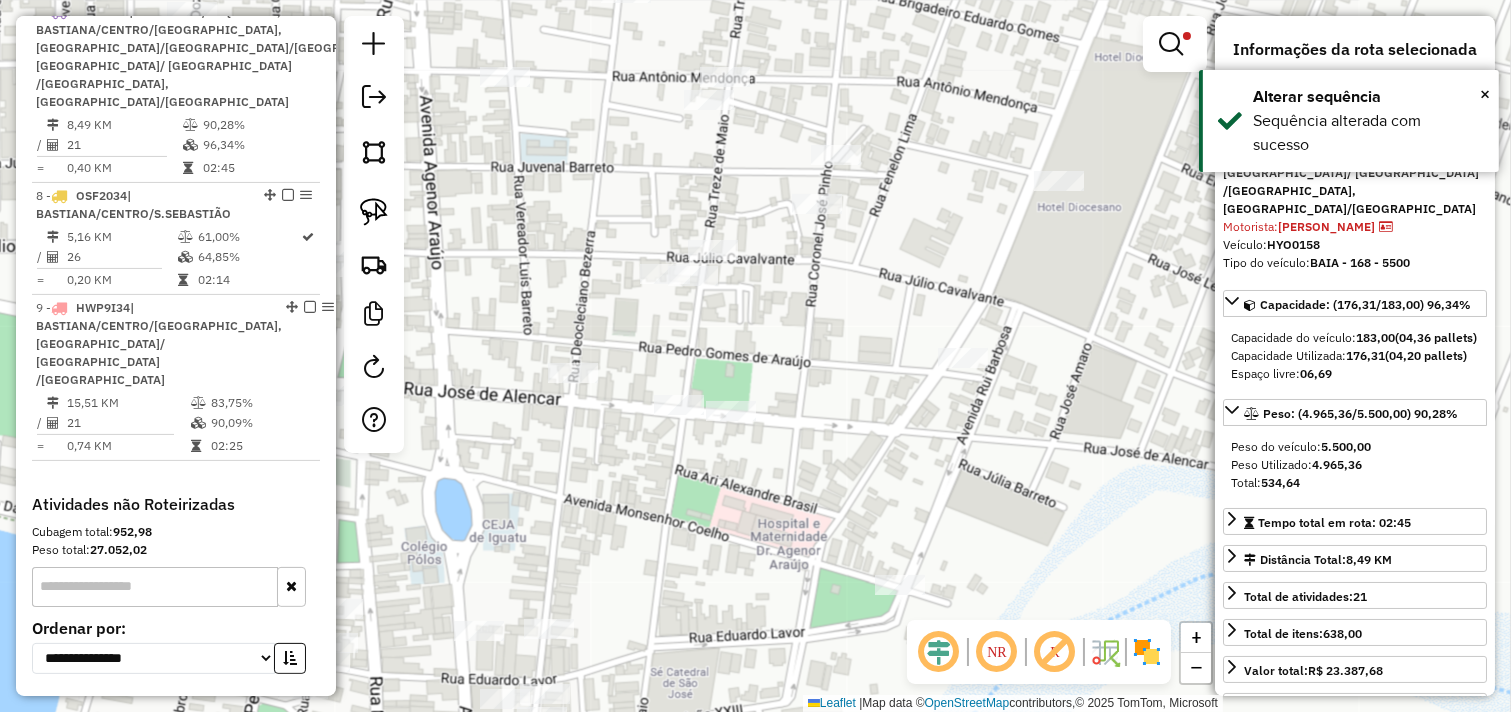 drag, startPoint x: 1046, startPoint y: 403, endPoint x: 952, endPoint y: 482, distance: 122.78844 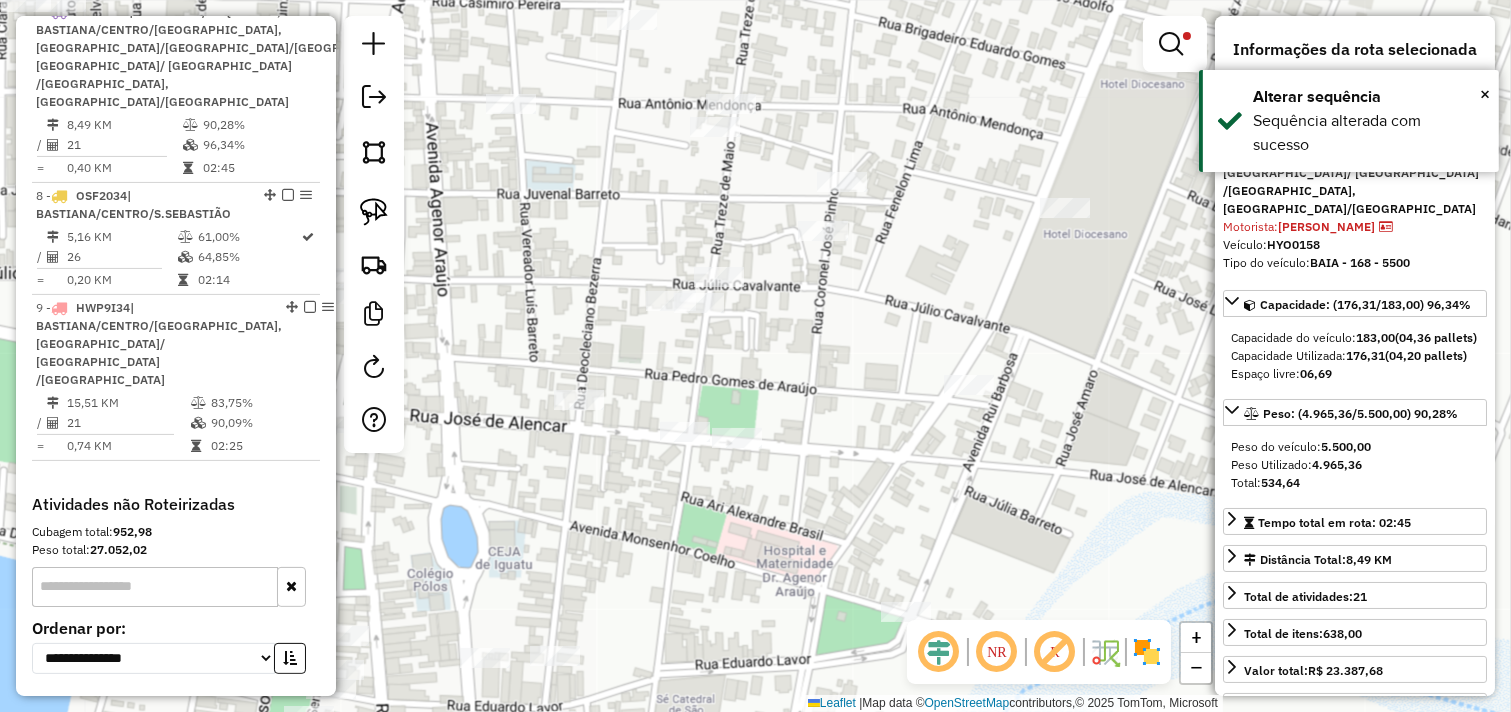 drag, startPoint x: 870, startPoint y: 294, endPoint x: 876, endPoint y: 307, distance: 14.3178215 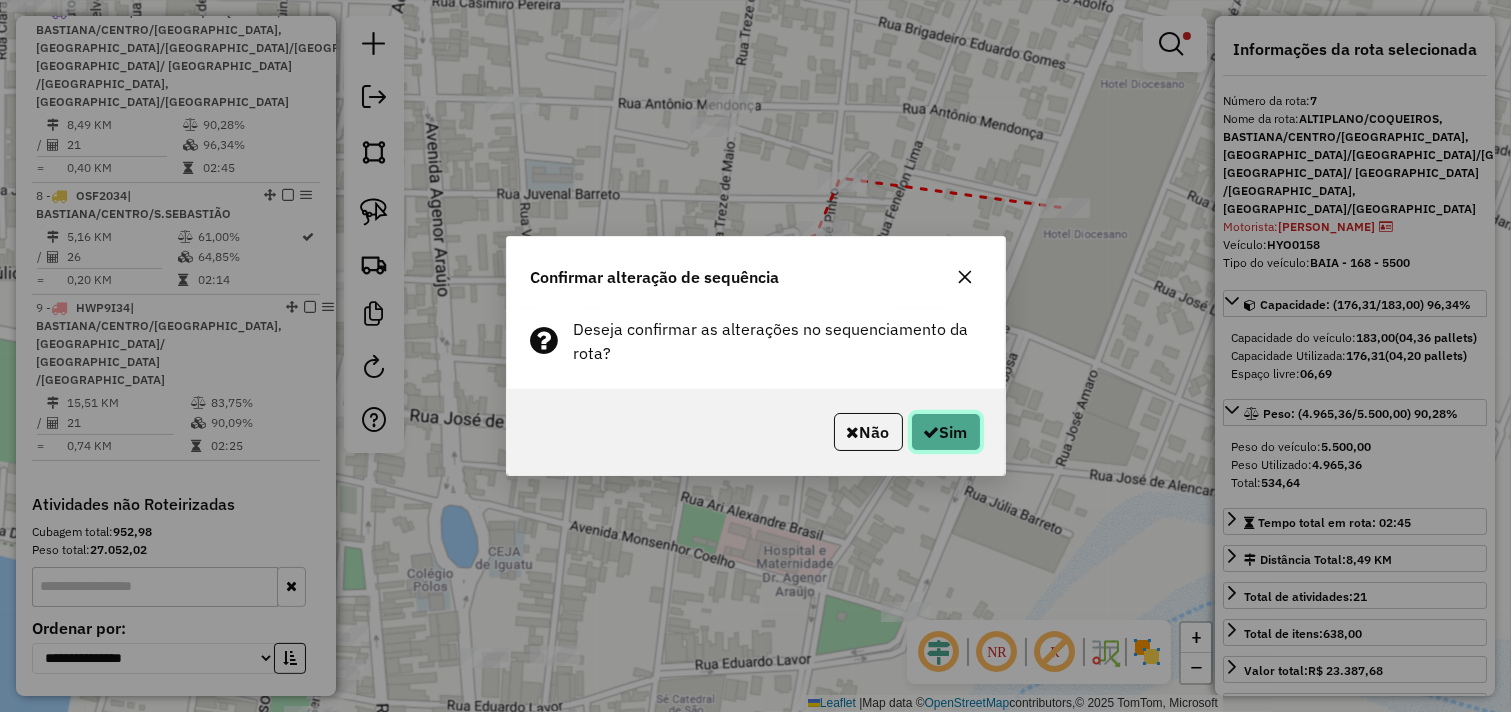 click on "Sim" 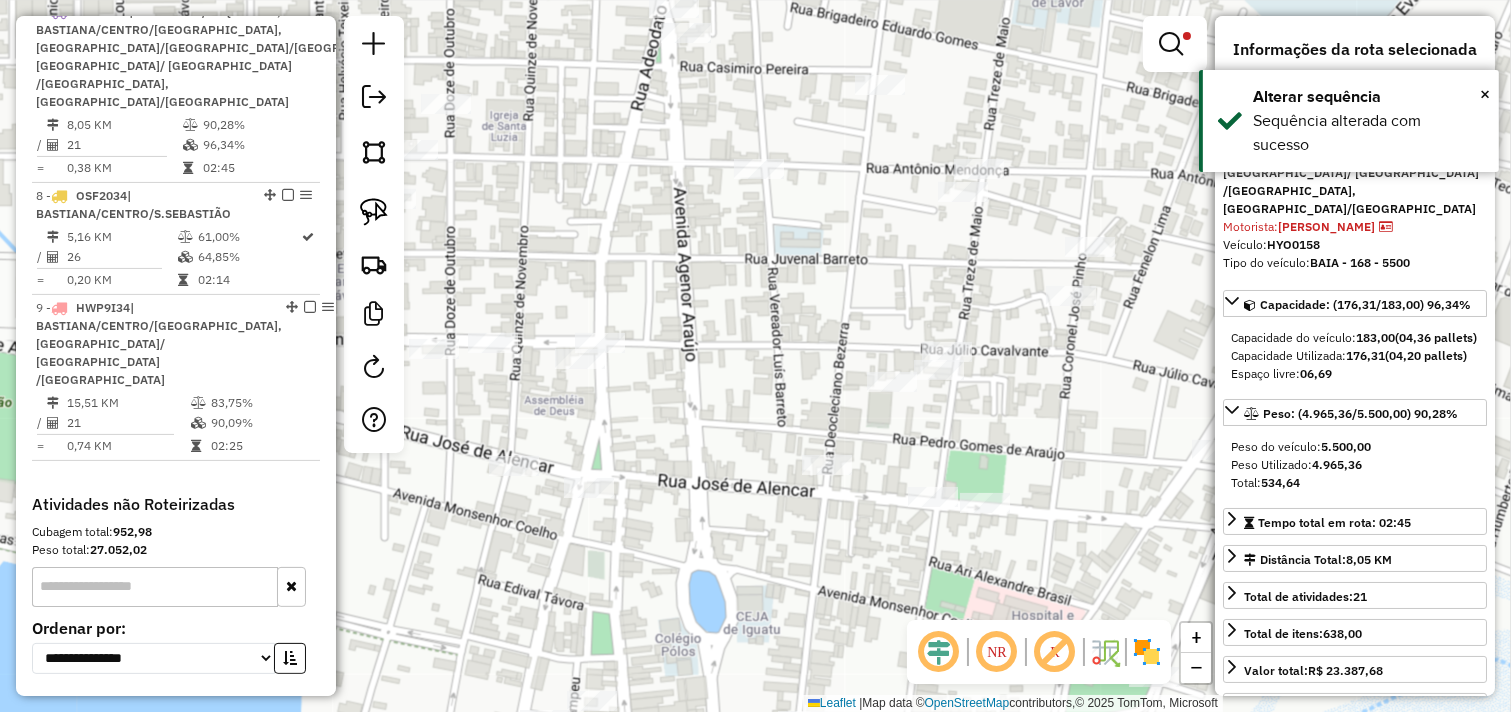drag, startPoint x: 767, startPoint y: 331, endPoint x: 1018, endPoint y: 396, distance: 259.2798 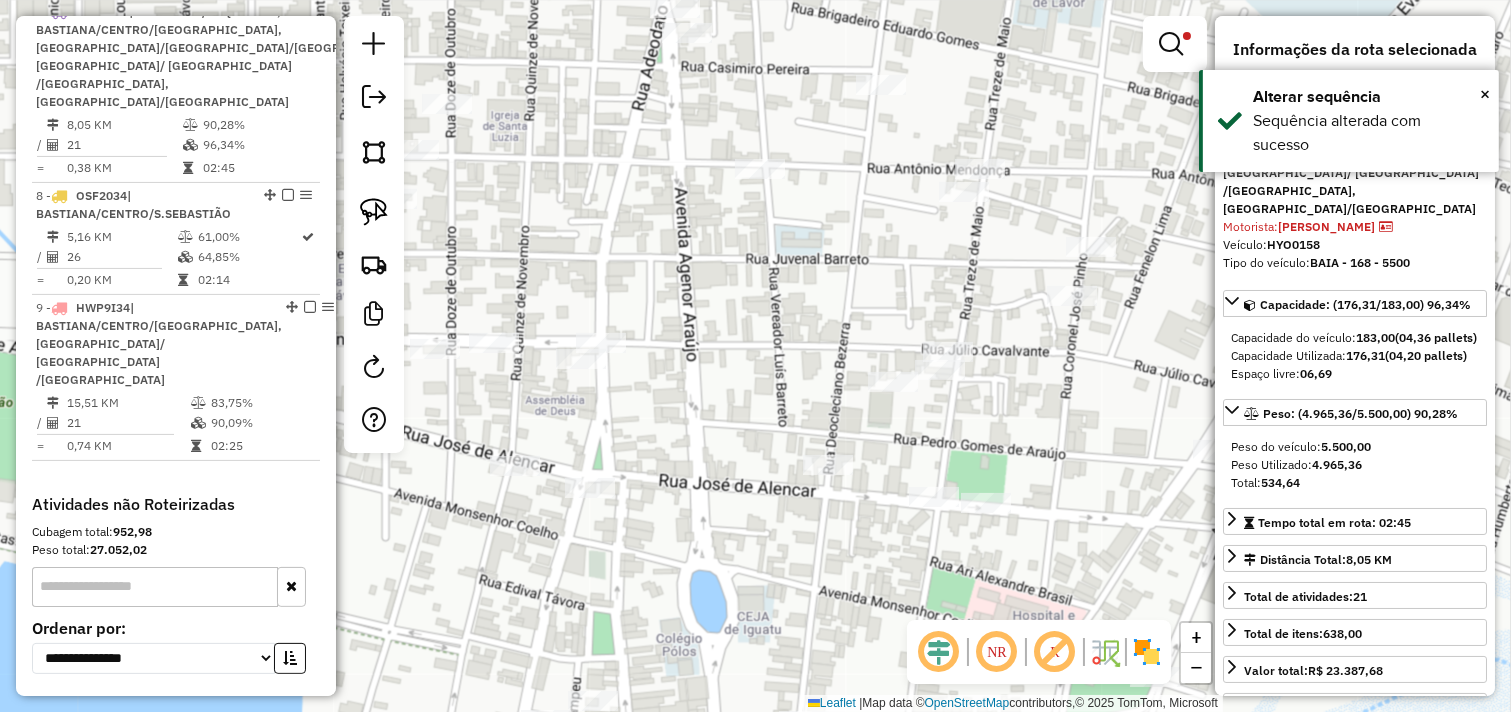 drag, startPoint x: 853, startPoint y: 270, endPoint x: 883, endPoint y: 288, distance: 34.98571 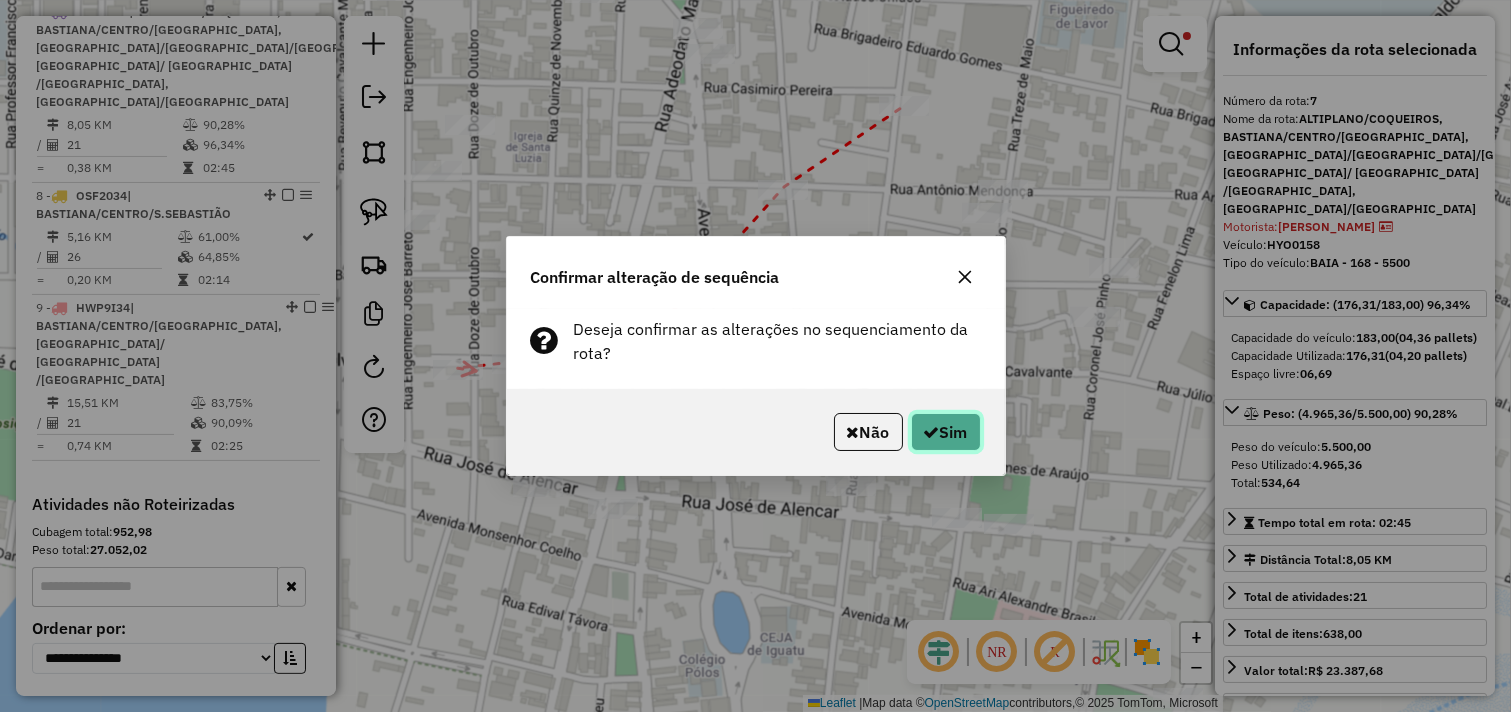click 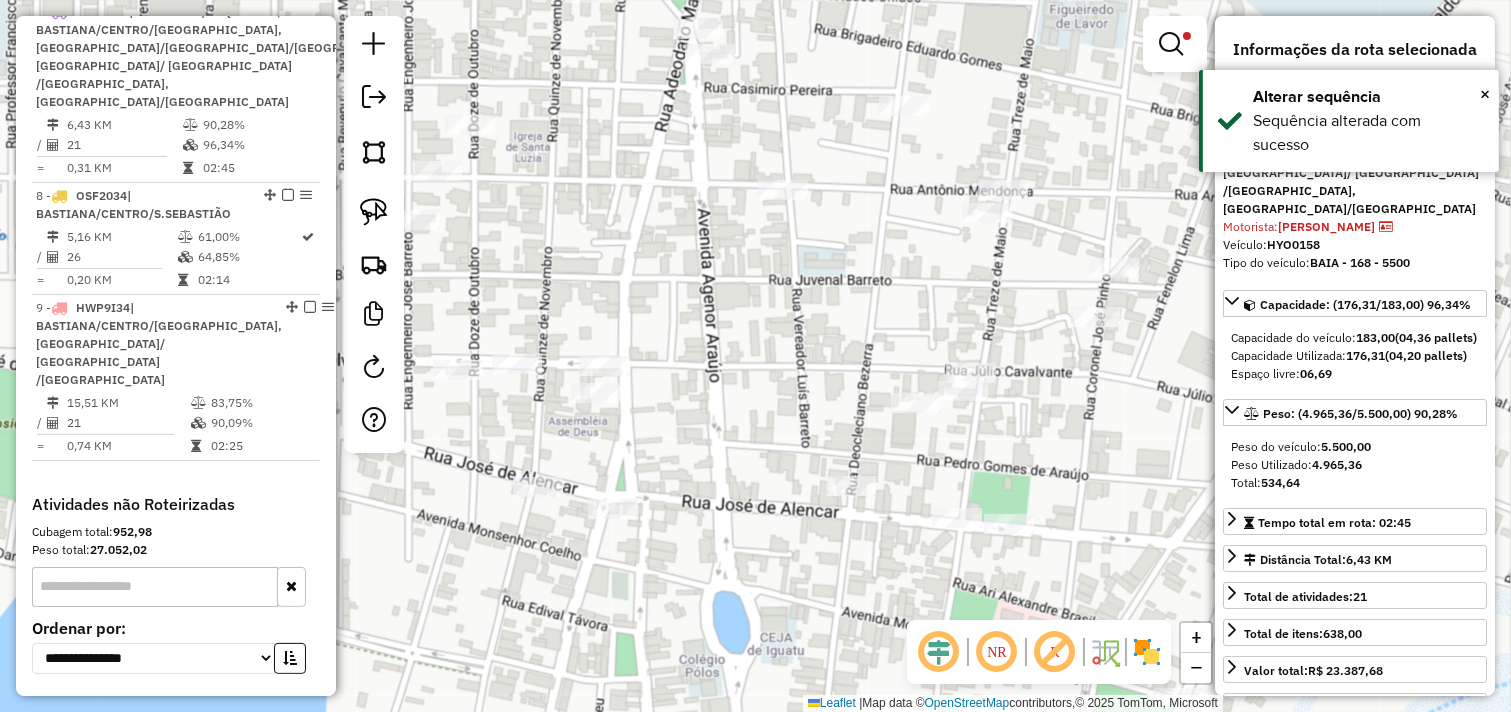 click on "Limpar filtros Janela de atendimento Grade de atendimento Capacidade Transportadoras Veículos Cliente Pedidos  Rotas Selecione os dias de semana para filtrar as janelas de atendimento  Seg   Ter   Qua   Qui   Sex   Sáb   Dom  Informe o período da janela de atendimento: De: Até:  Filtrar exatamente a janela do cliente  Considerar janela de atendimento padrão  Selecione os dias de semana para filtrar as grades de atendimento  Seg   Ter   Qua   Qui   Sex   Sáb   Dom   Considerar clientes sem dia de atendimento cadastrado  Clientes fora do dia de atendimento selecionado Filtrar as atividades entre os valores definidos abaixo:  Peso mínimo:  ****  Peso máximo:  *******  Cubagem mínima:   Cubagem máxima:   De:   Até:  Filtrar as atividades entre o tempo de atendimento definido abaixo:  De:   Até:   Considerar capacidade total dos clientes não roteirizados Transportadora: Selecione um ou mais itens Tipo de veículo: Selecione um ou mais itens Veículo: Selecione um ou mais itens Motorista: Nome: Setor:" 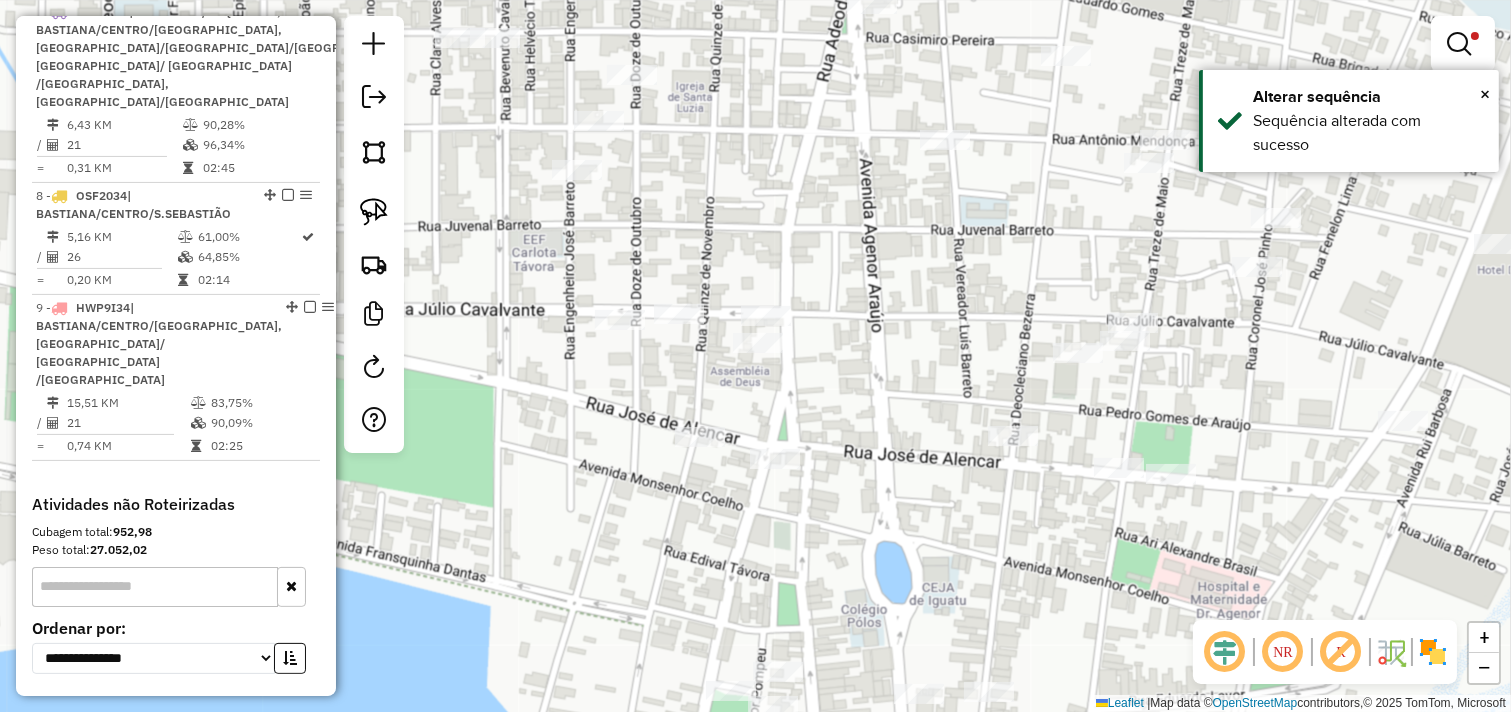 drag, startPoint x: 675, startPoint y: 432, endPoint x: 845, endPoint y: 382, distance: 177.20045 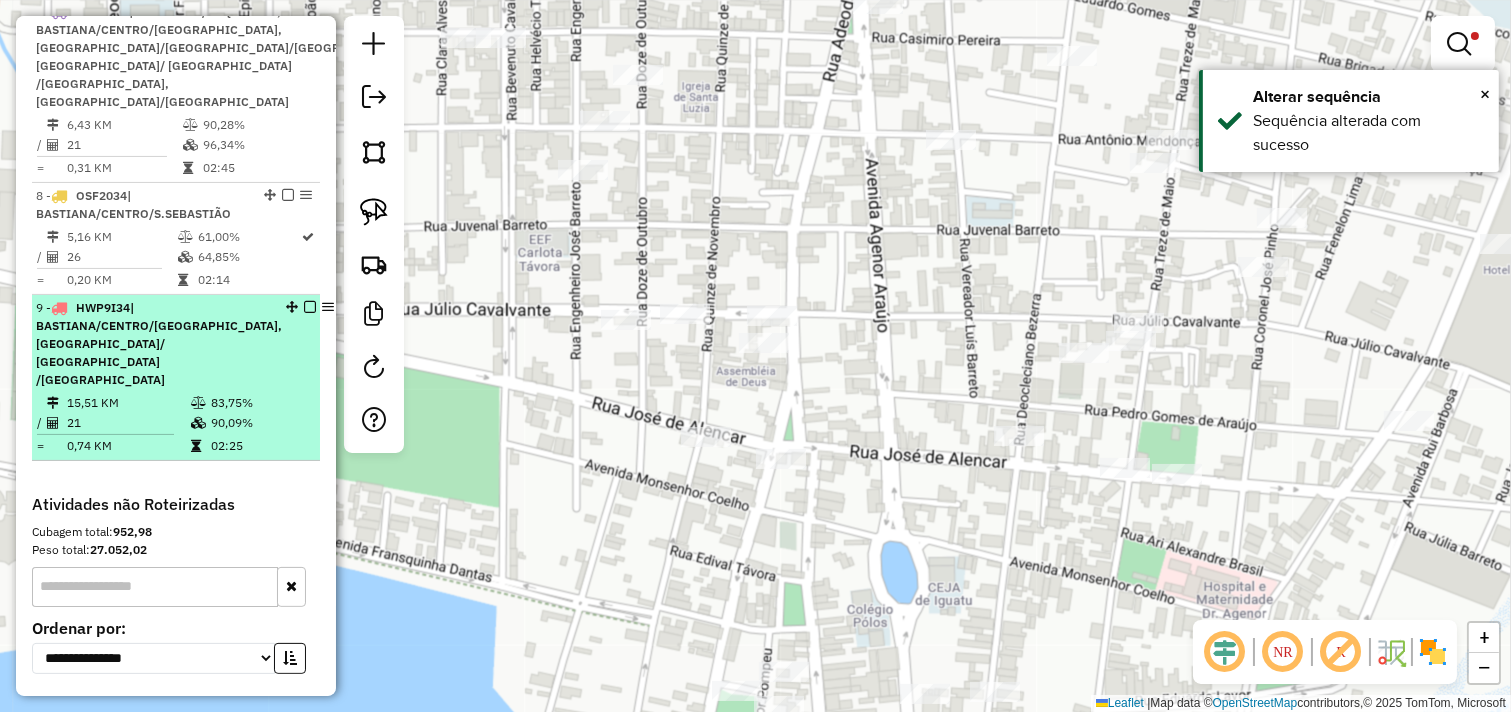 click on "15,51 KM" at bounding box center (128, 403) 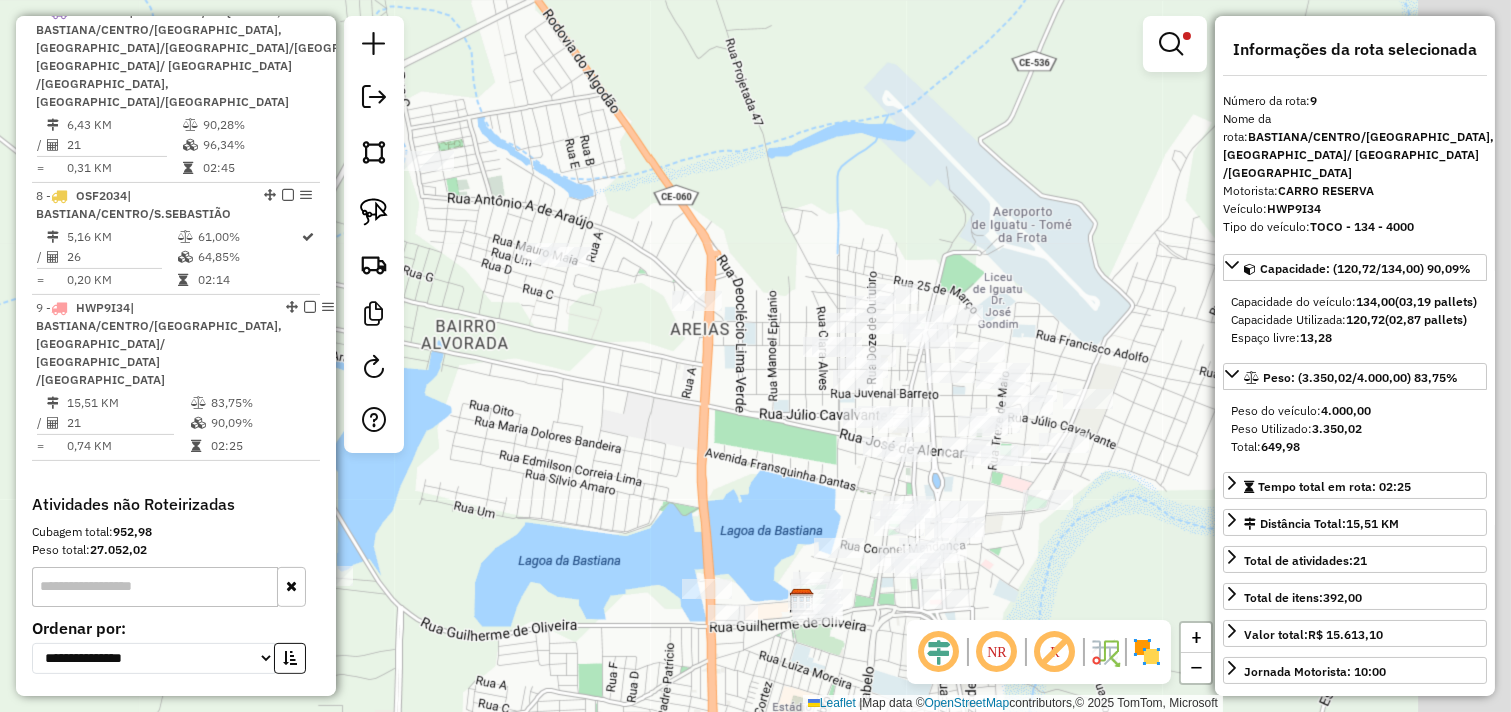 drag, startPoint x: 661, startPoint y: 388, endPoint x: 564, endPoint y: 388, distance: 97 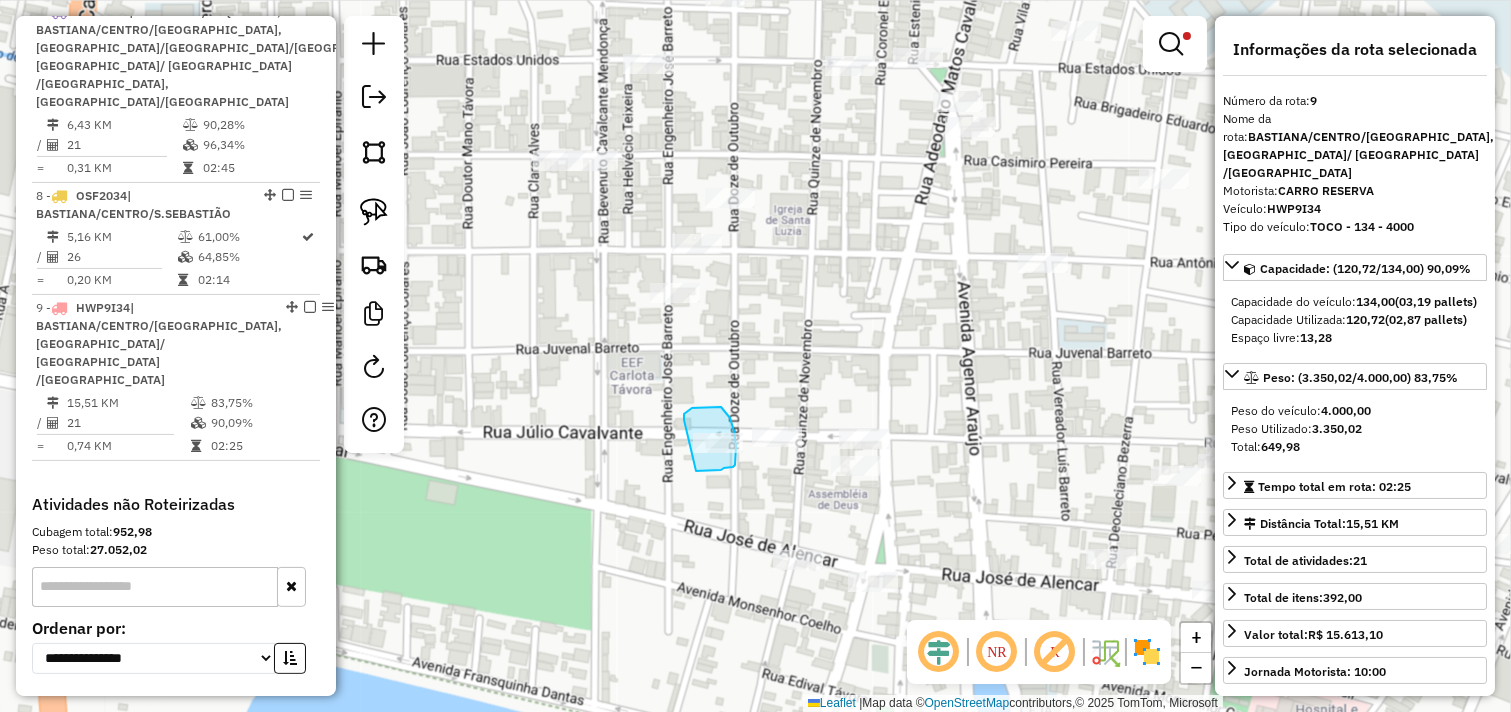 drag, startPoint x: 684, startPoint y: 420, endPoint x: 687, endPoint y: 471, distance: 51.088158 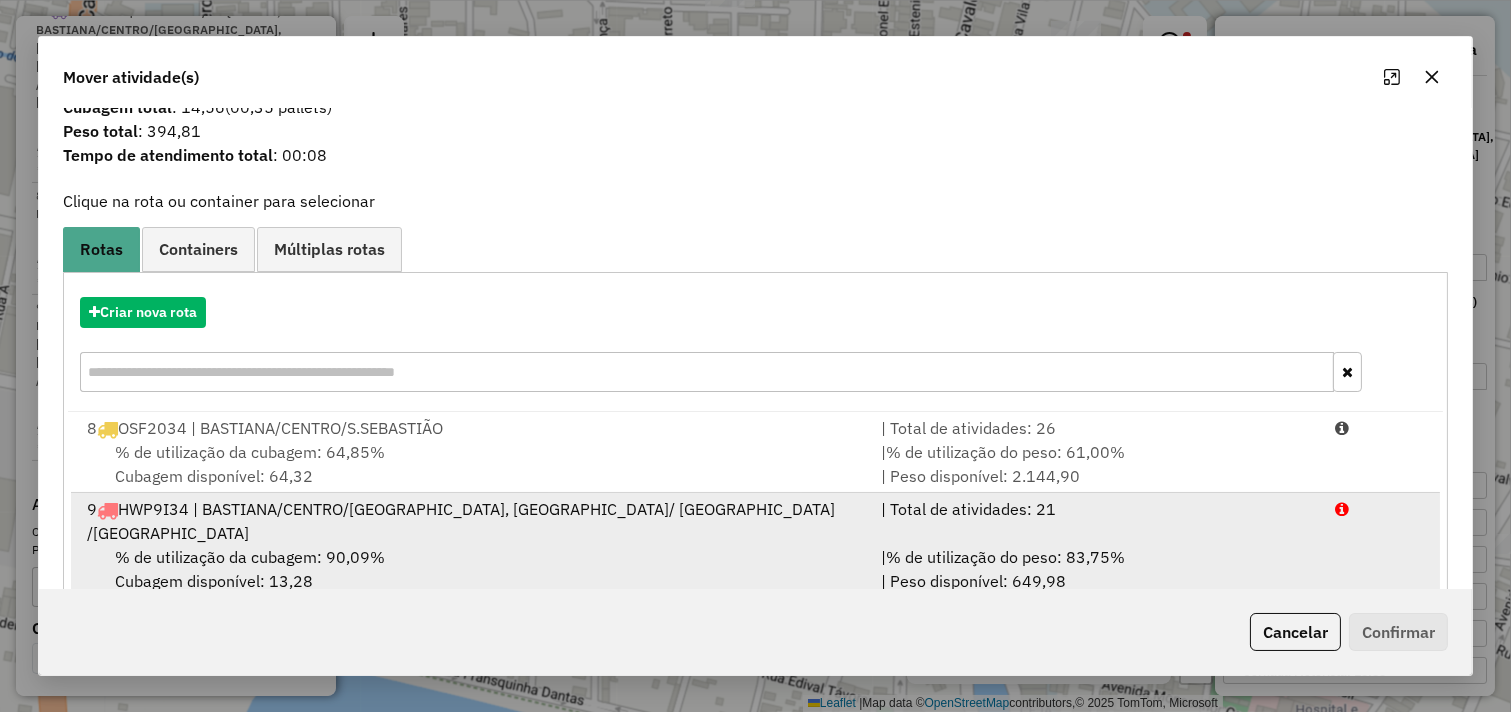scroll, scrollTop: 64, scrollLeft: 0, axis: vertical 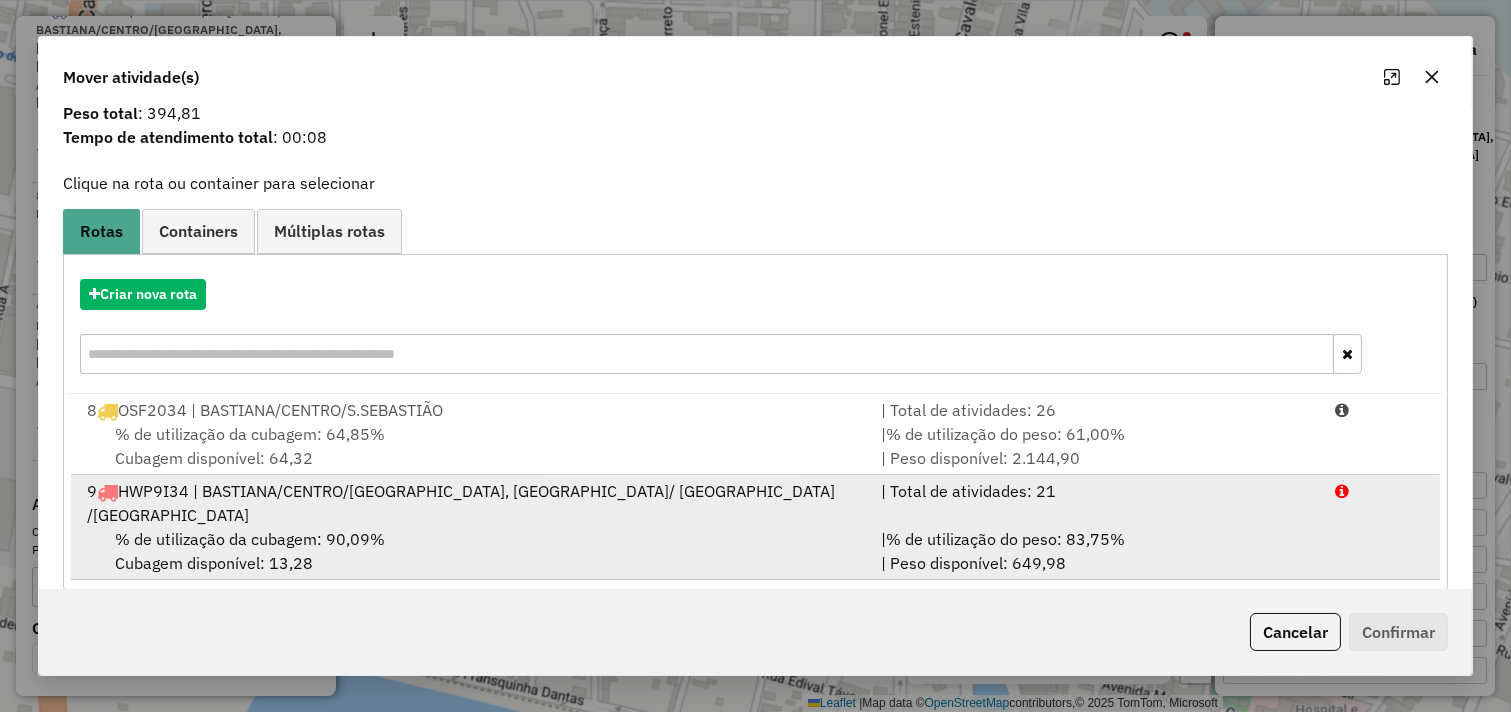 drag, startPoint x: 771, startPoint y: 515, endPoint x: 828, endPoint y: 514, distance: 57.00877 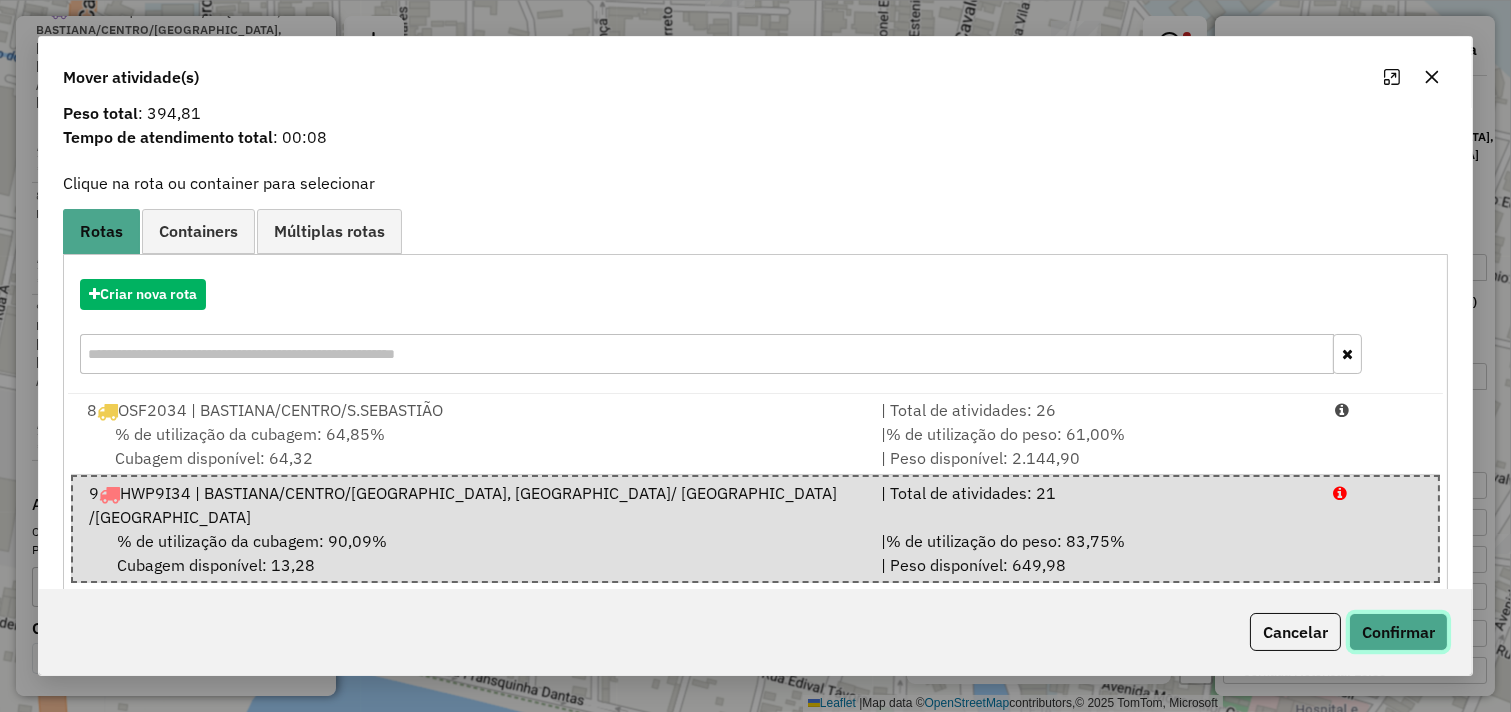 click on "Confirmar" 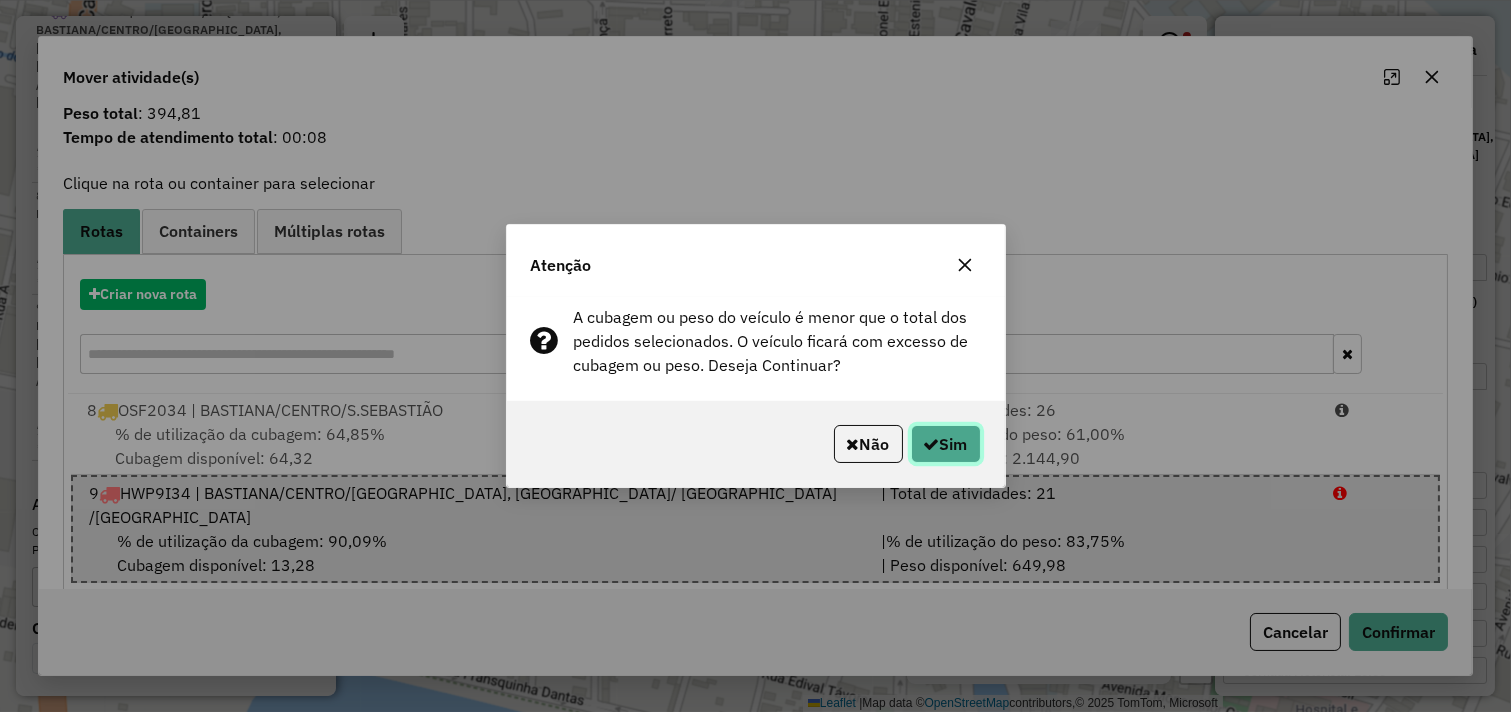 click on "Sim" 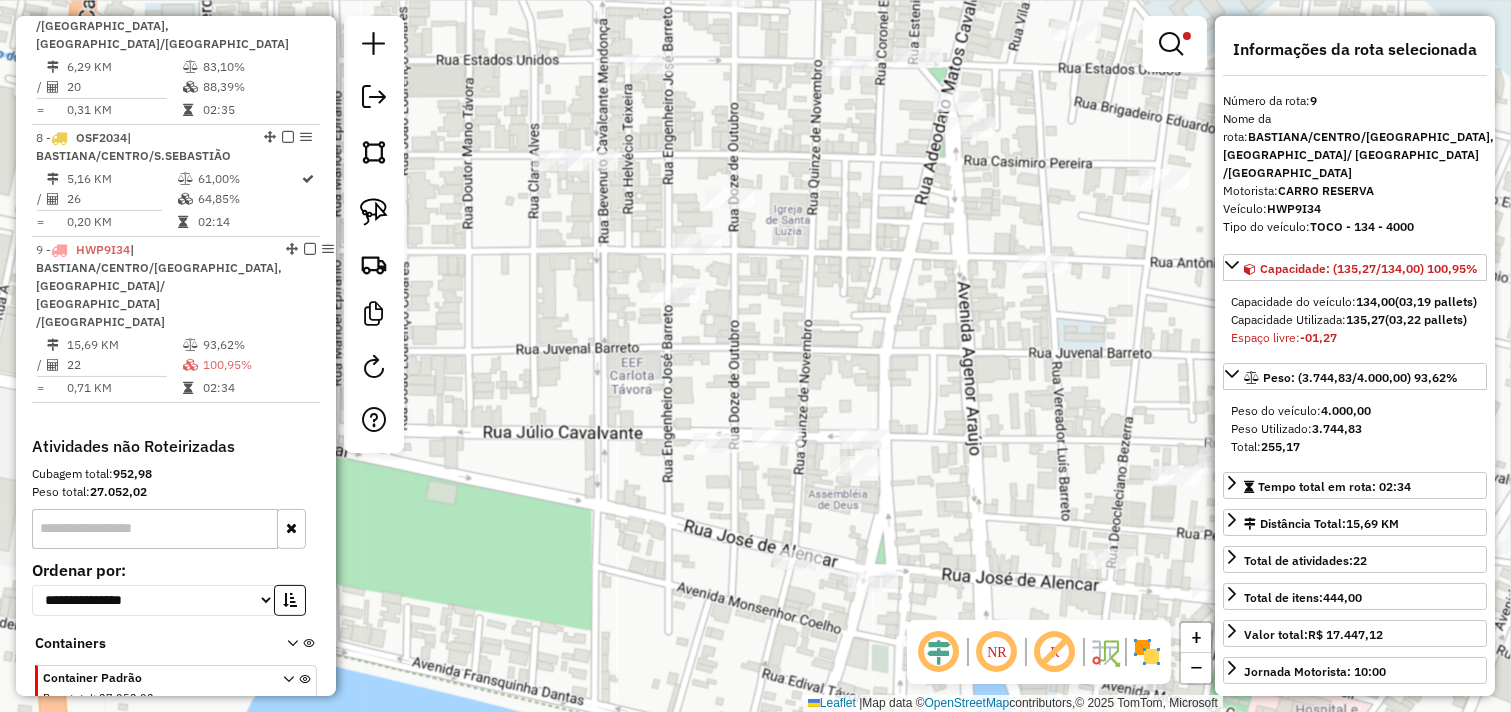 scroll, scrollTop: 1075, scrollLeft: 0, axis: vertical 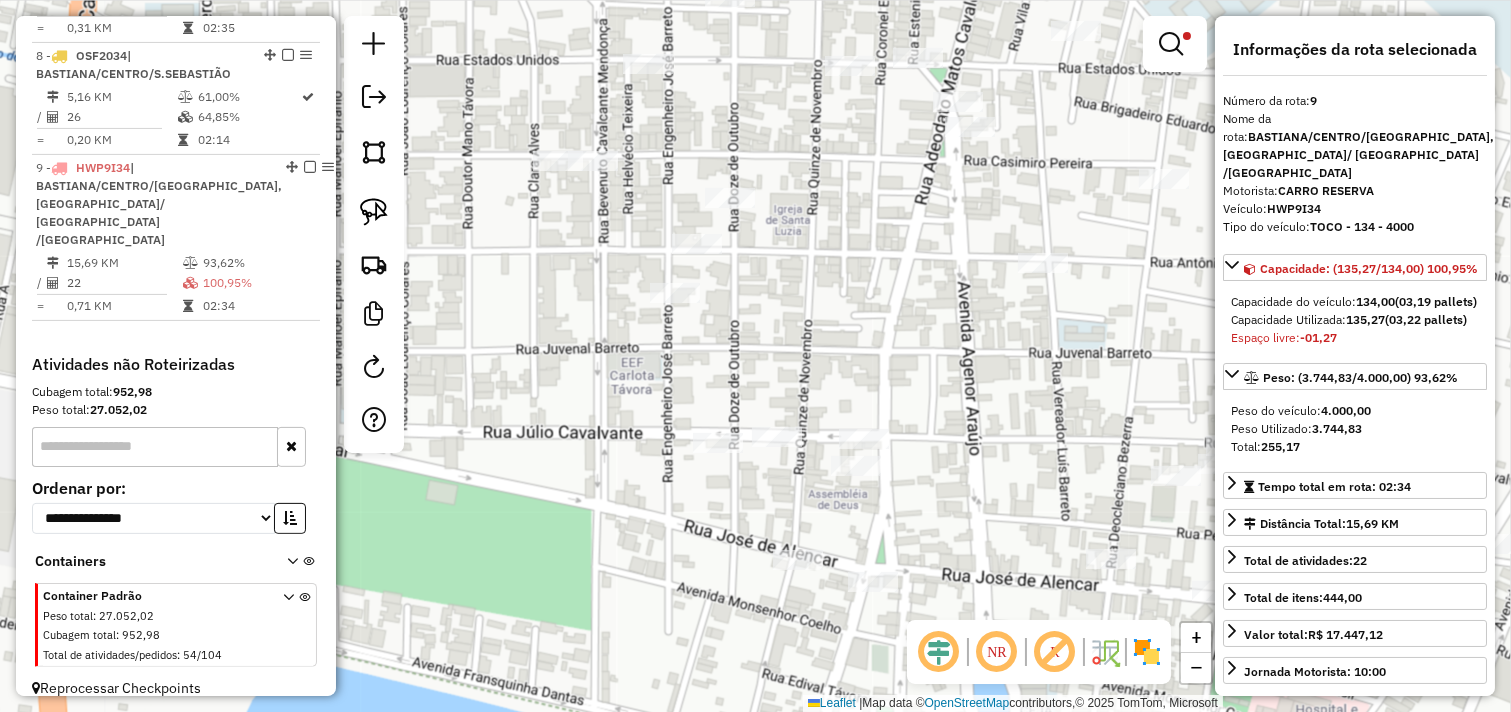 click on "Limpar filtros Janela de atendimento Grade de atendimento Capacidade Transportadoras Veículos Cliente Pedidos  Rotas Selecione os dias de semana para filtrar as janelas de atendimento  Seg   Ter   Qua   Qui   Sex   Sáb   Dom  Informe o período da janela de atendimento: De: Até:  Filtrar exatamente a janela do cliente  Considerar janela de atendimento padrão  Selecione os dias de semana para filtrar as grades de atendimento  Seg   Ter   Qua   Qui   Sex   Sáb   Dom   Considerar clientes sem dia de atendimento cadastrado  Clientes fora do dia de atendimento selecionado Filtrar as atividades entre os valores definidos abaixo:  Peso mínimo:  ****  Peso máximo:  *******  Cubagem mínima:   Cubagem máxima:   De:   Até:  Filtrar as atividades entre o tempo de atendimento definido abaixo:  De:   Até:   Considerar capacidade total dos clientes não roteirizados Transportadora: Selecione um ou mais itens Tipo de veículo: Selecione um ou mais itens Veículo: Selecione um ou mais itens Motorista: Nome: Setor:" 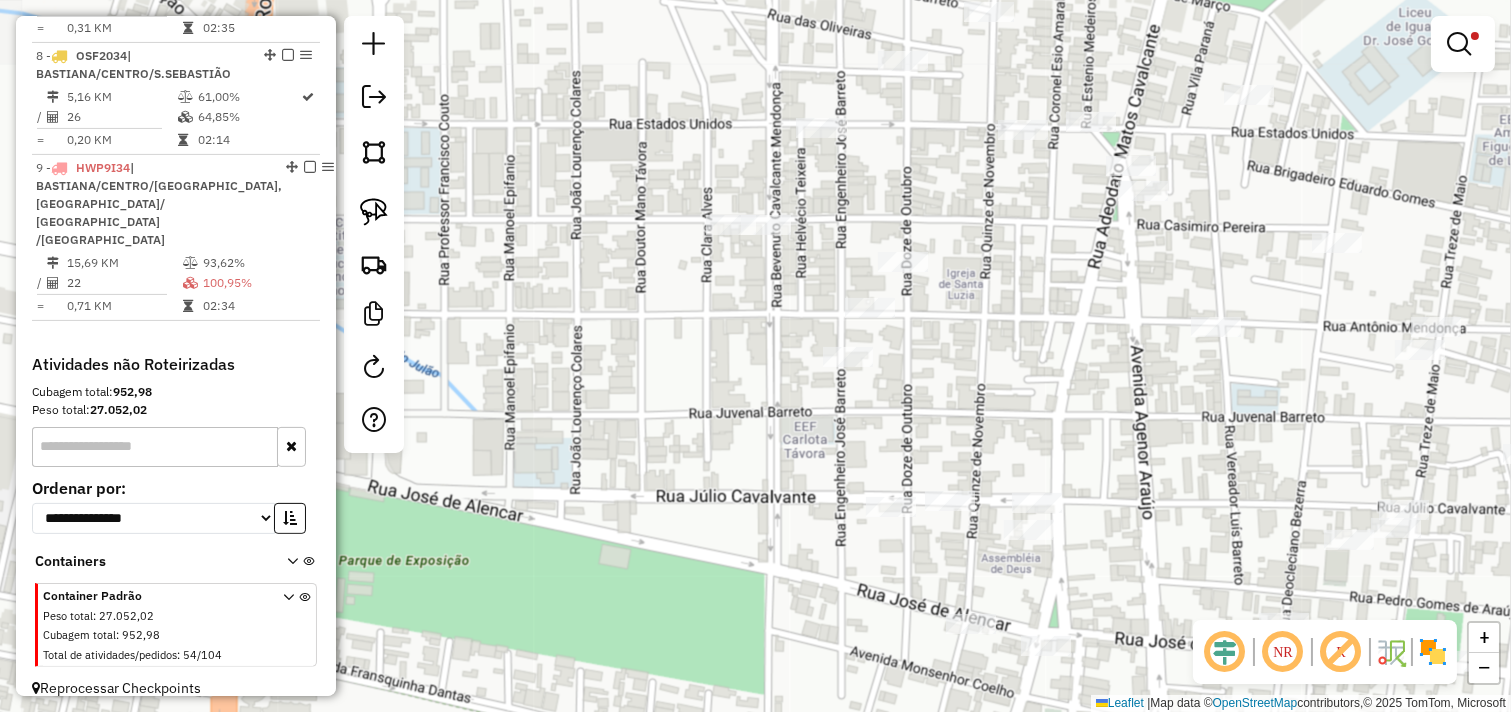 drag, startPoint x: 736, startPoint y: 375, endPoint x: 918, endPoint y: 423, distance: 188.22327 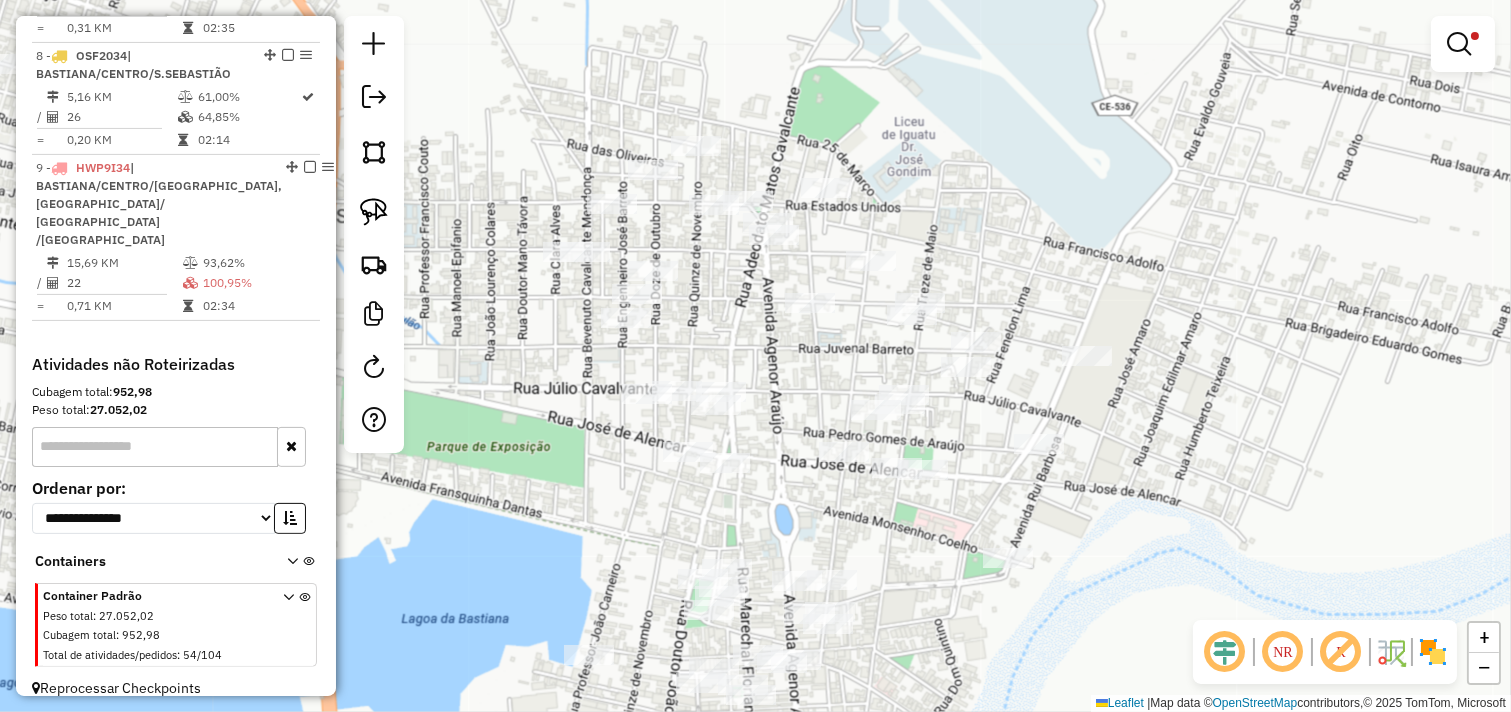 drag, startPoint x: 978, startPoint y: 400, endPoint x: 697, endPoint y: 341, distance: 287.12714 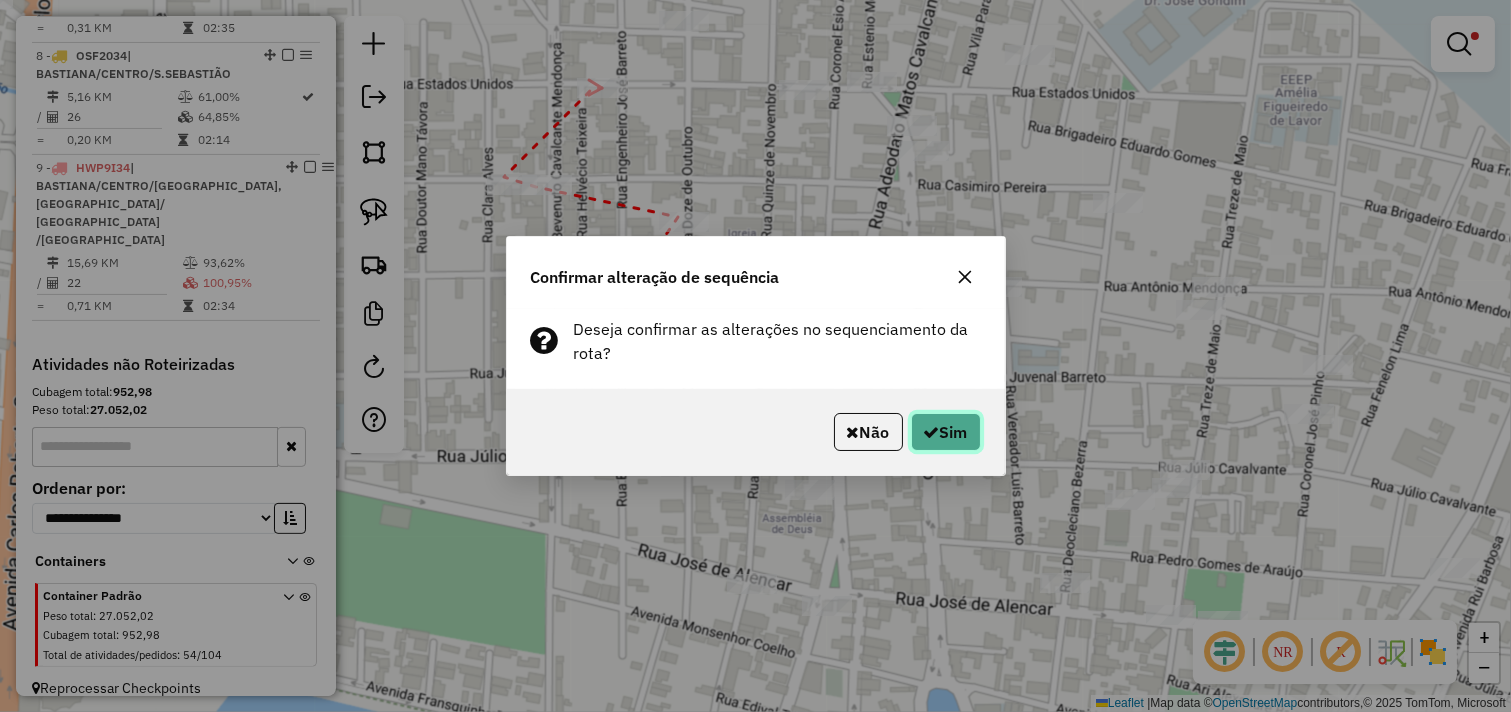 click on "Sim" 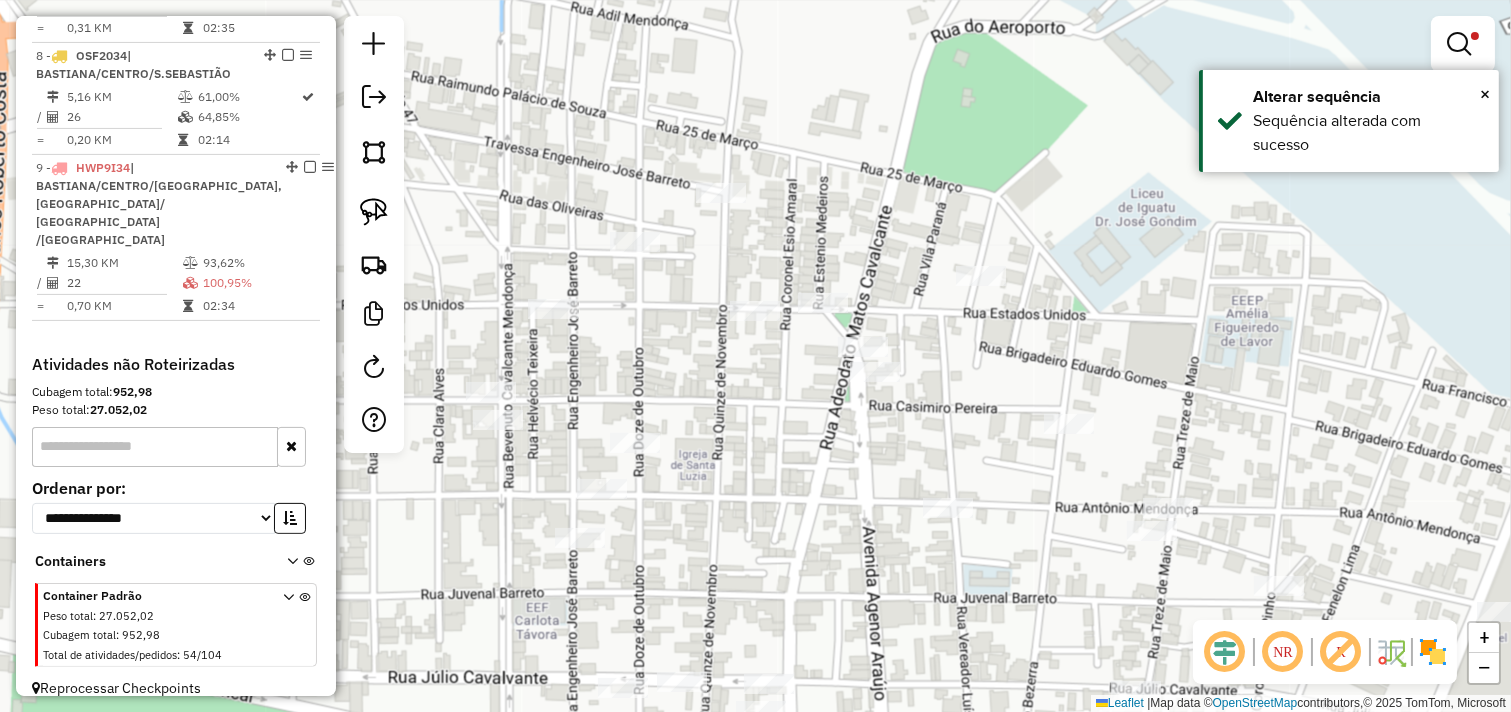 drag, startPoint x: 773, startPoint y: 190, endPoint x: 724, endPoint y: 413, distance: 228.31995 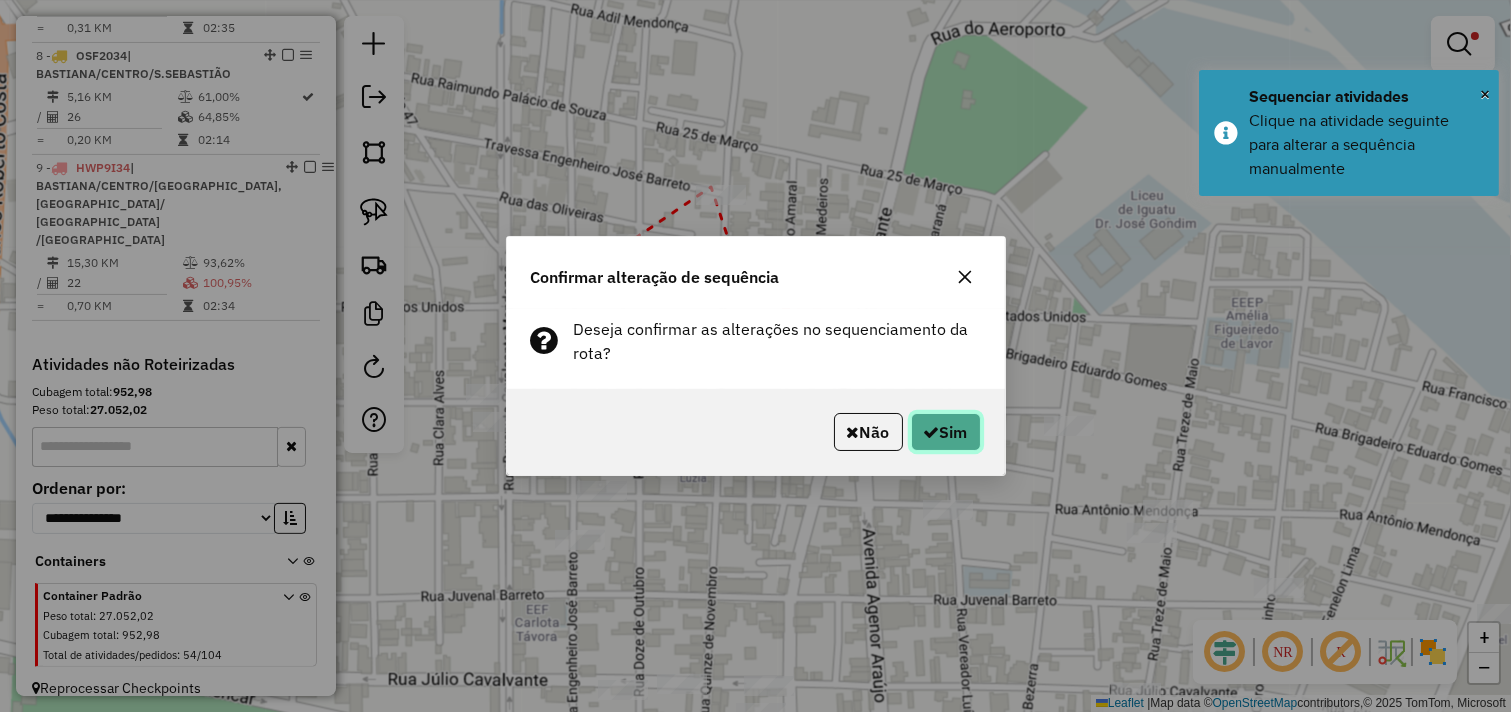 click 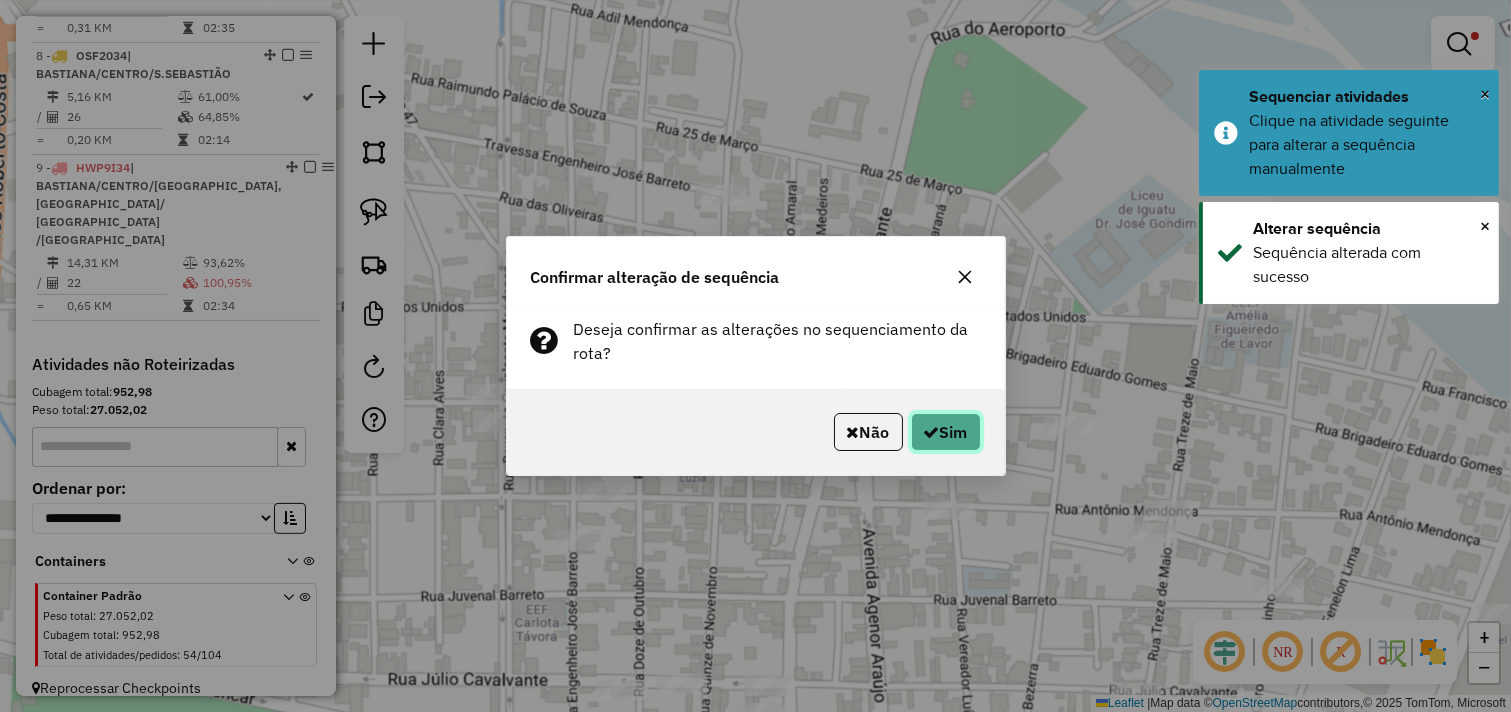 click on "Sim" 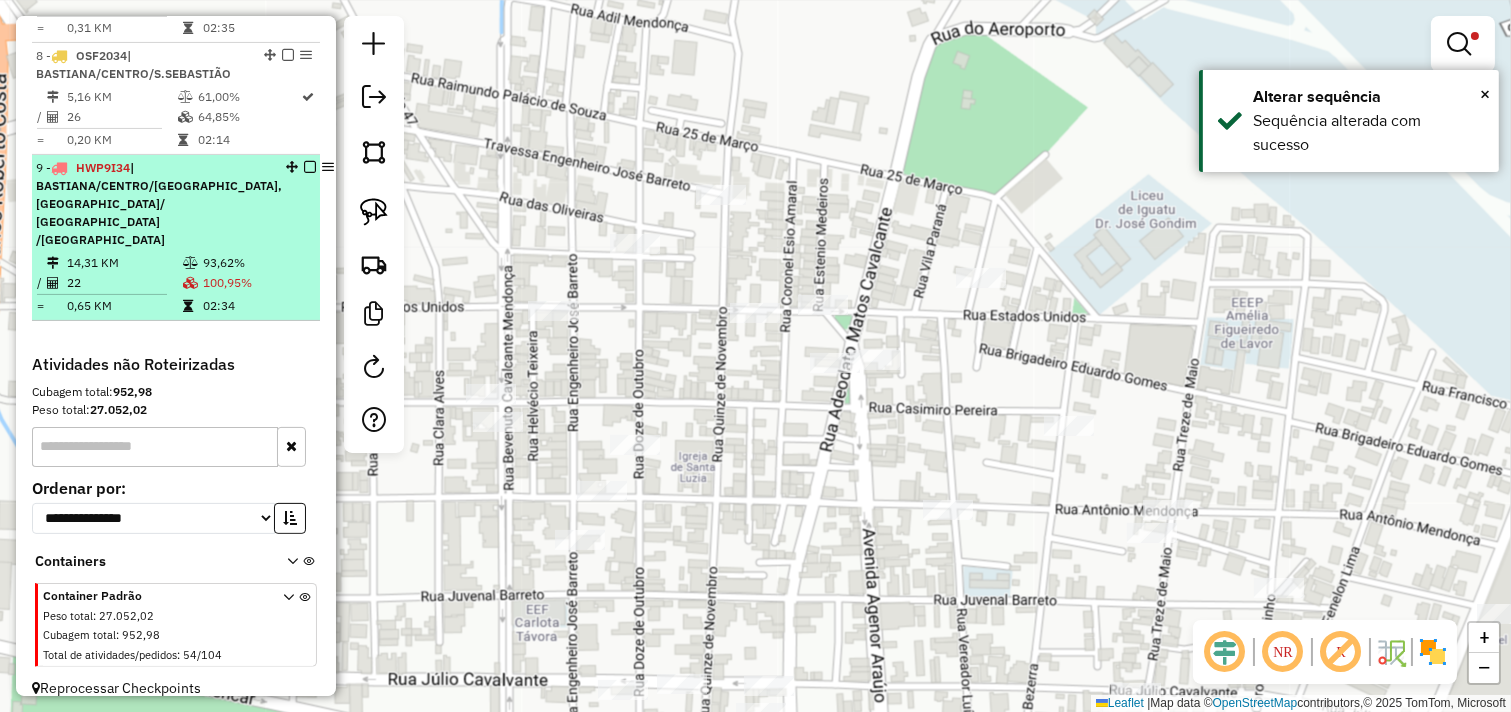 click at bounding box center [310, 167] 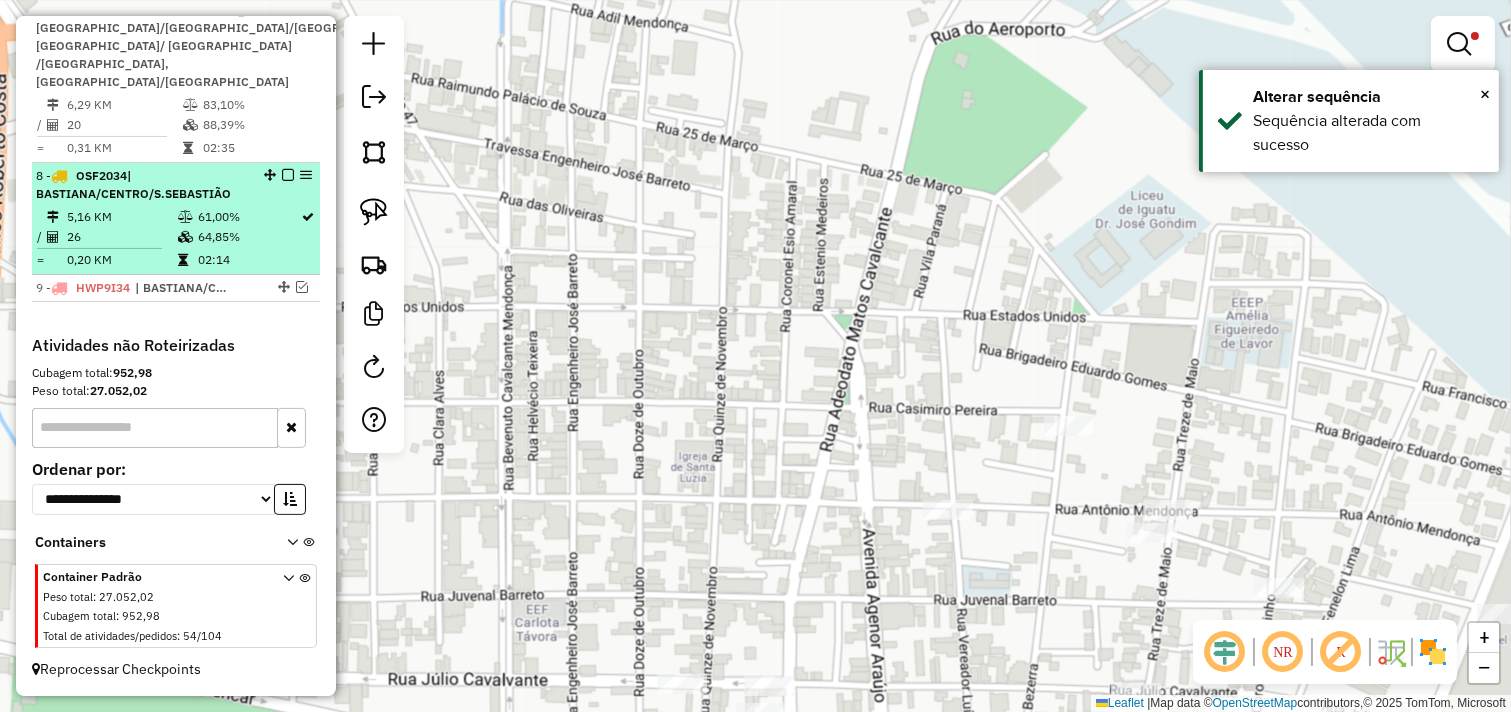 click on "5,16 KM   61,00%  /  26   64,85%     =  0,20 KM   02:14" at bounding box center (176, 238) 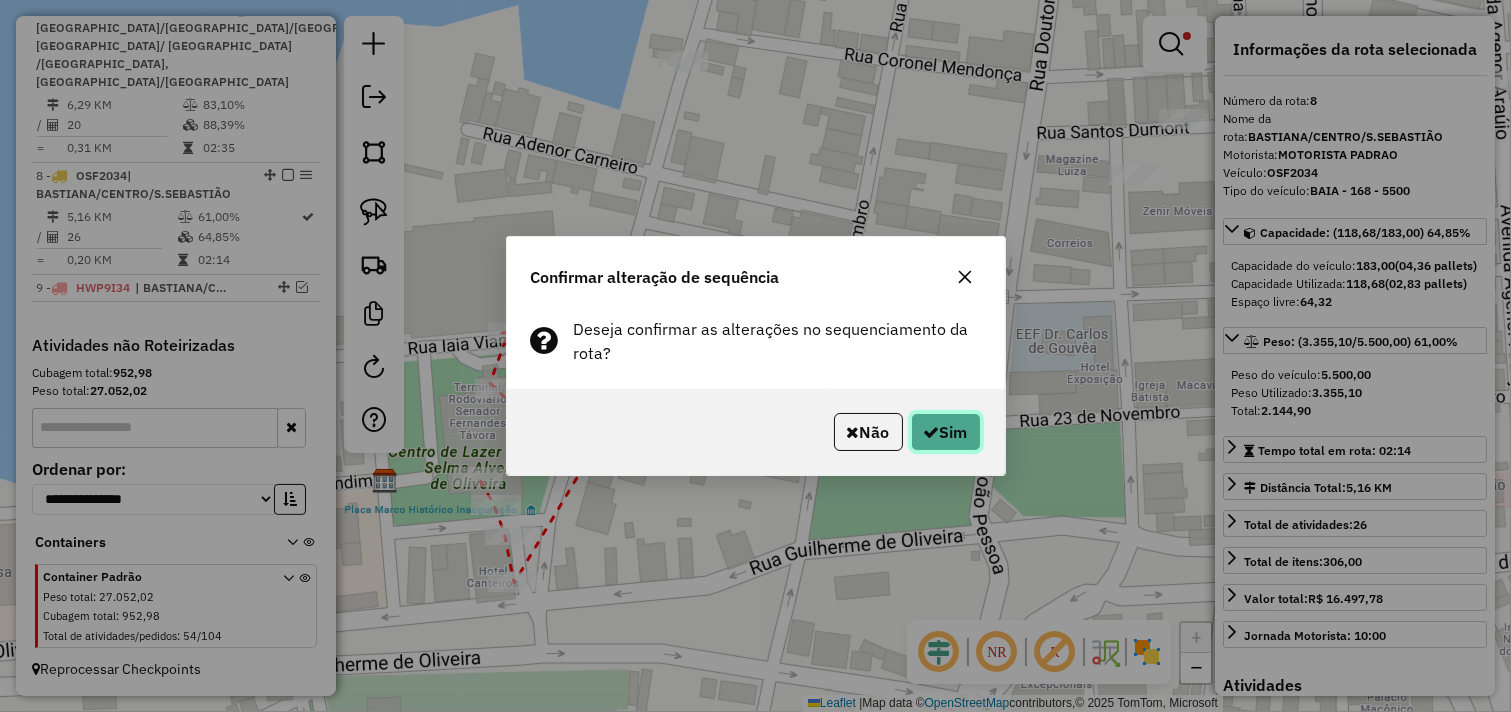 click on "Sim" 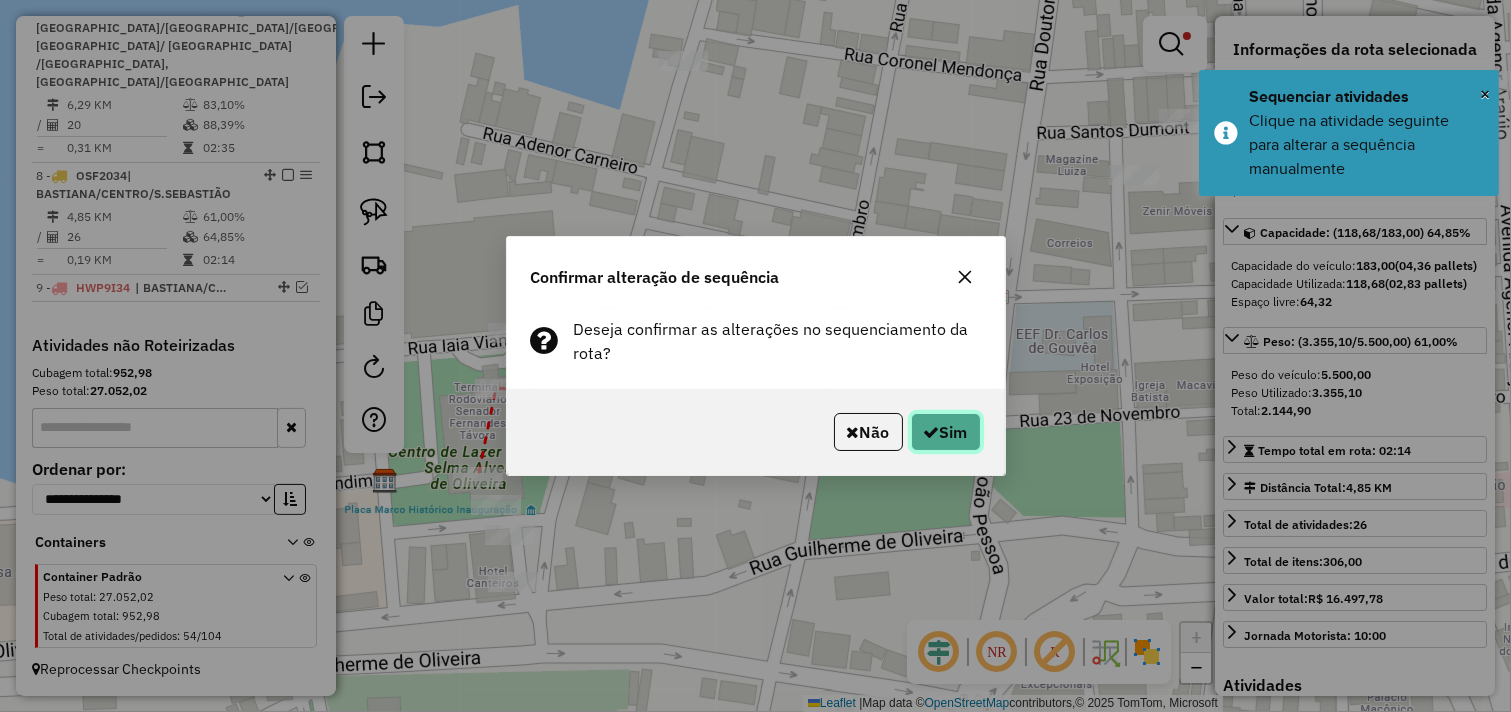 click 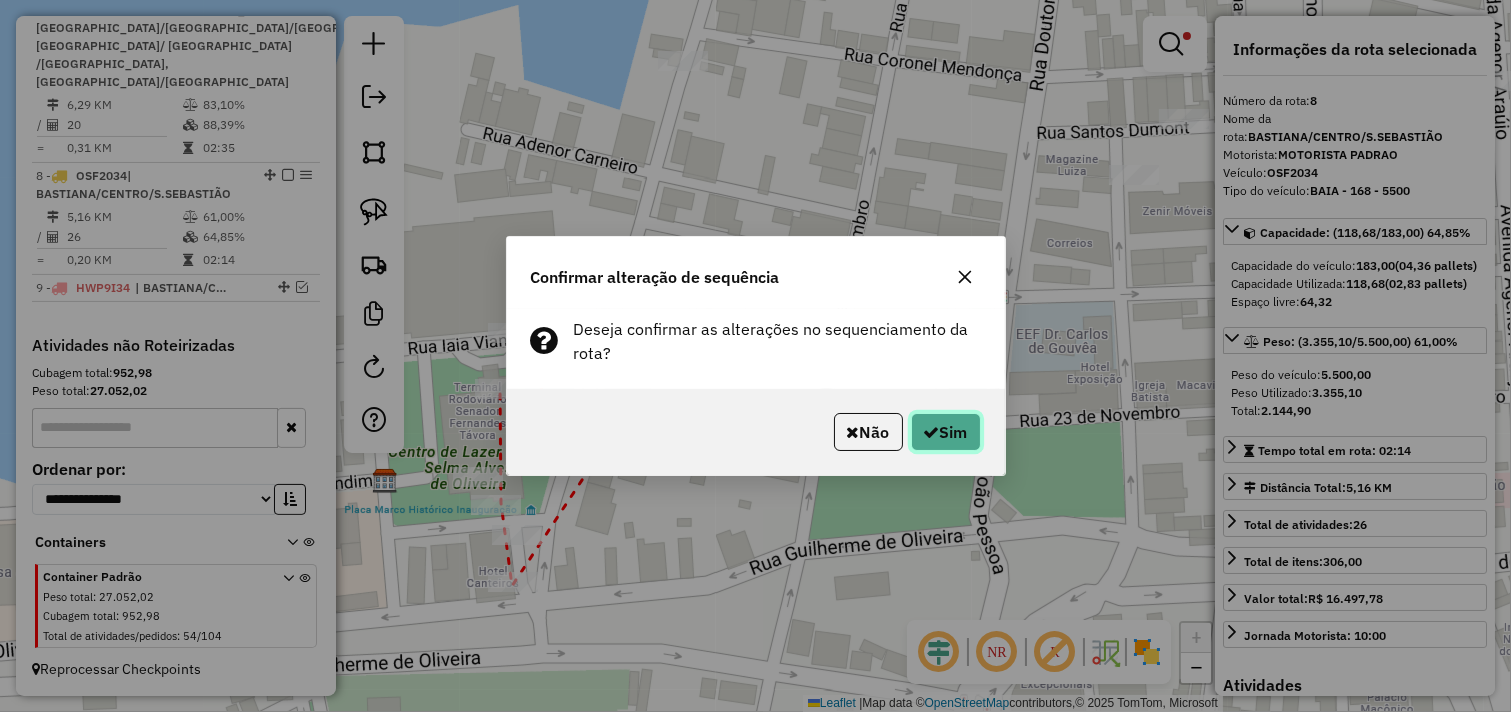 click on "Sim" 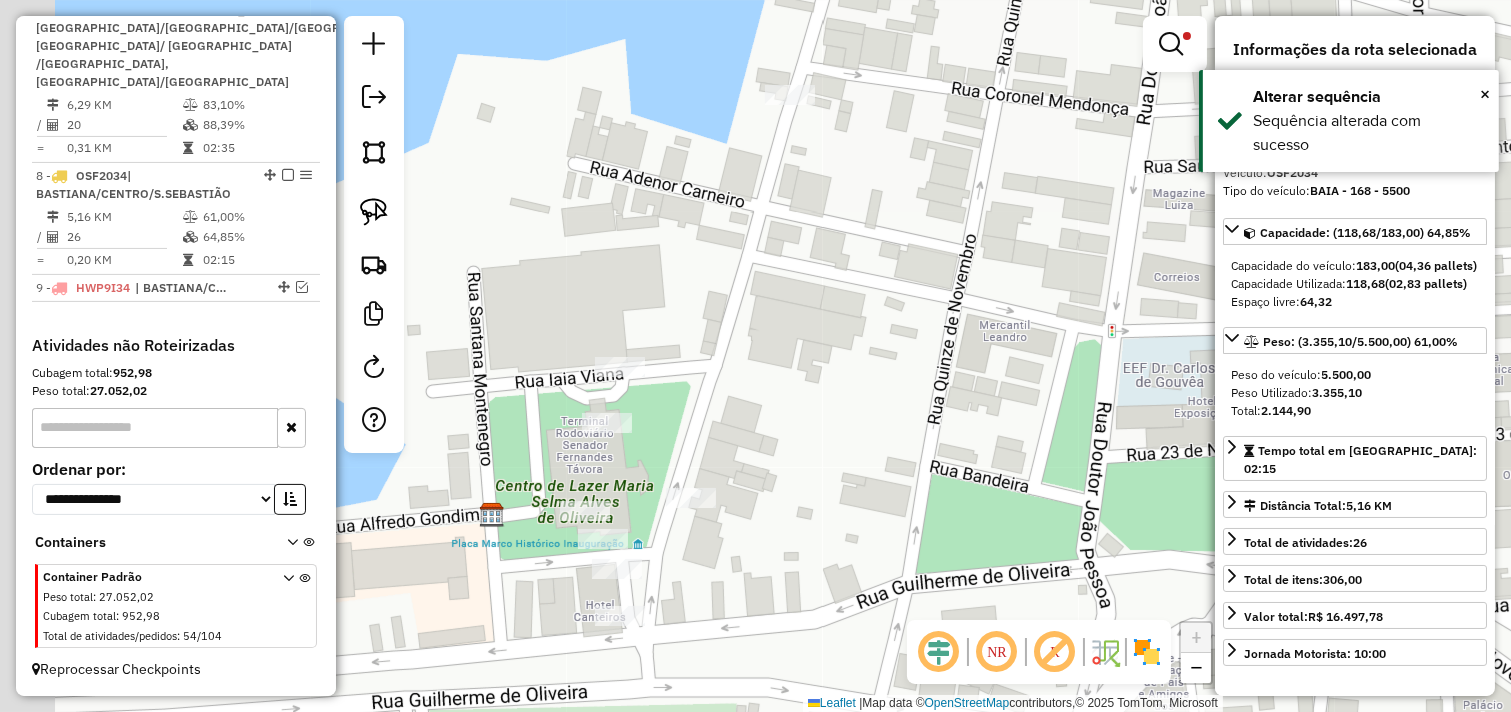 drag, startPoint x: 837, startPoint y: 322, endPoint x: 941, endPoint y: 351, distance: 107.96759 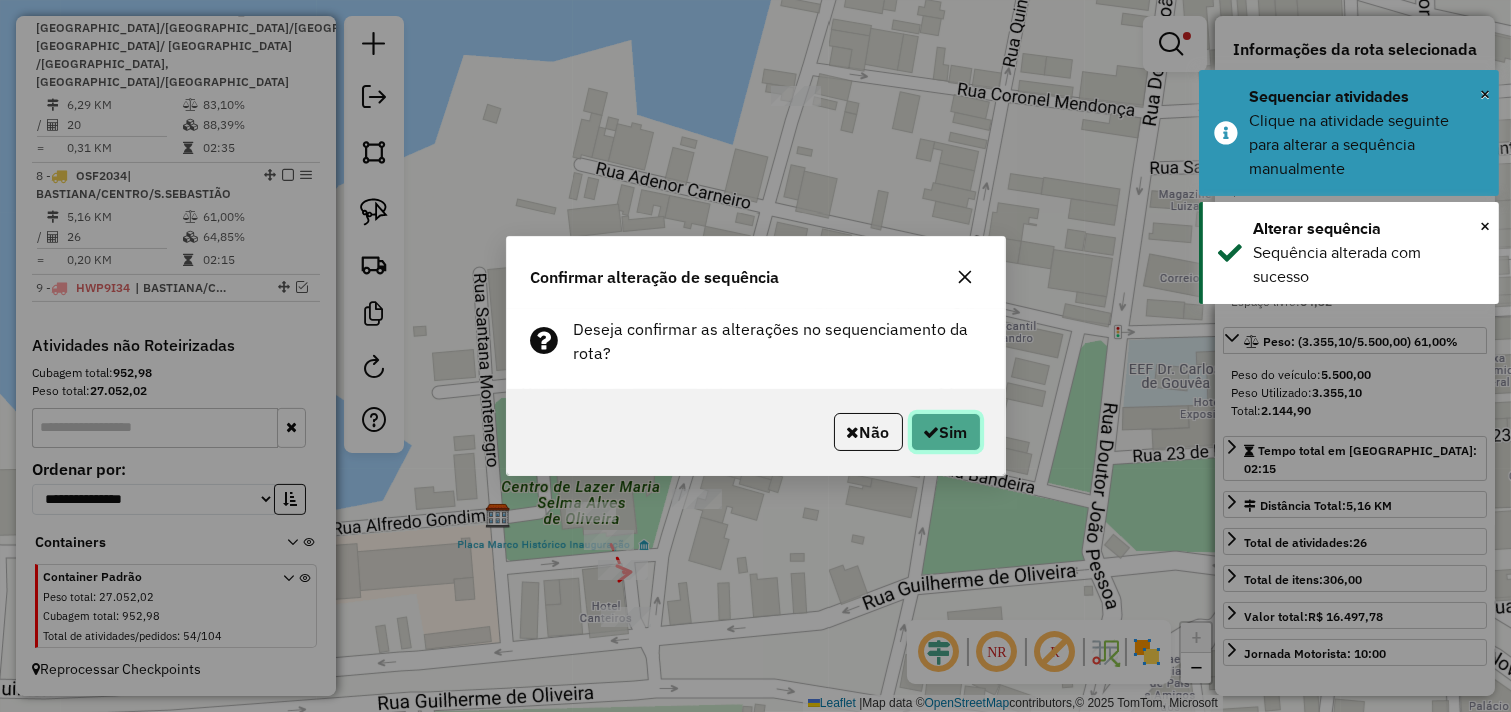 click on "Sim" 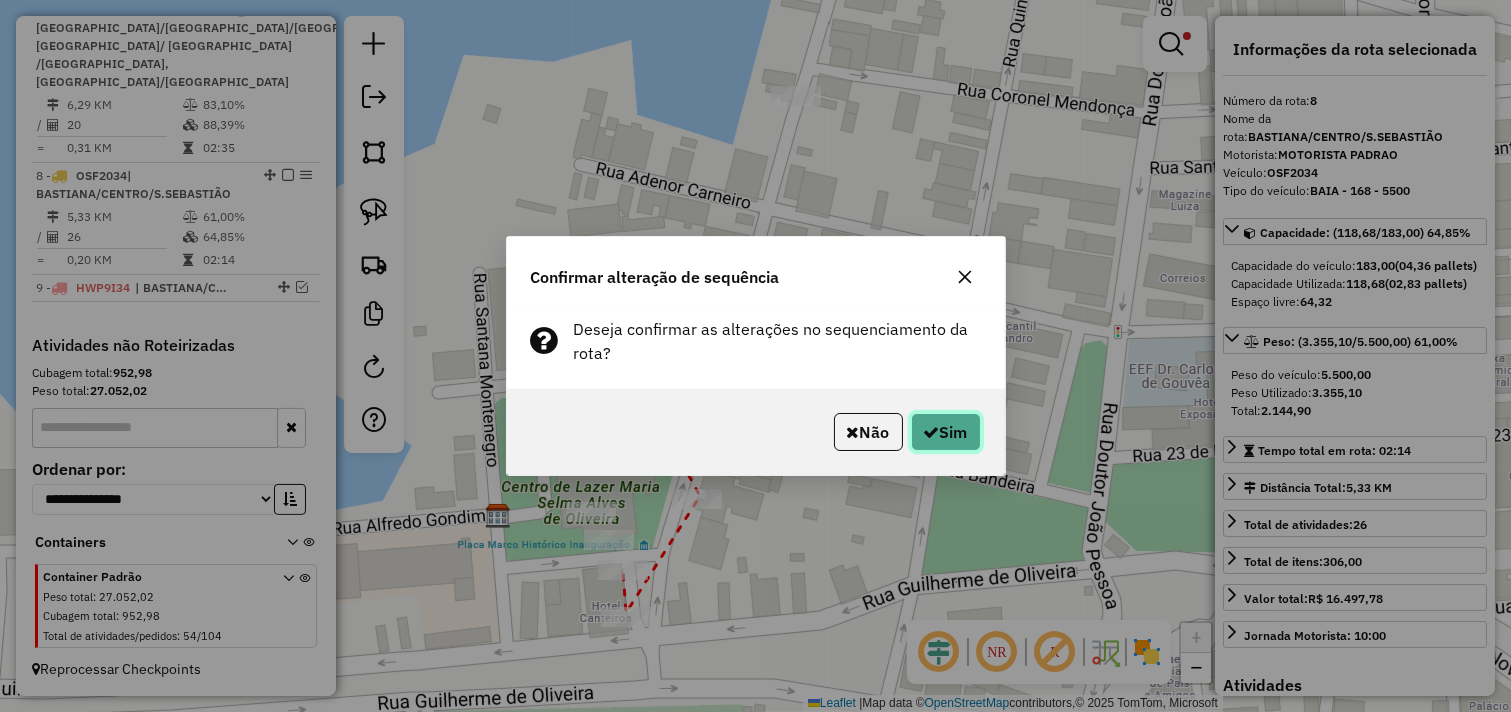 click on "Sim" 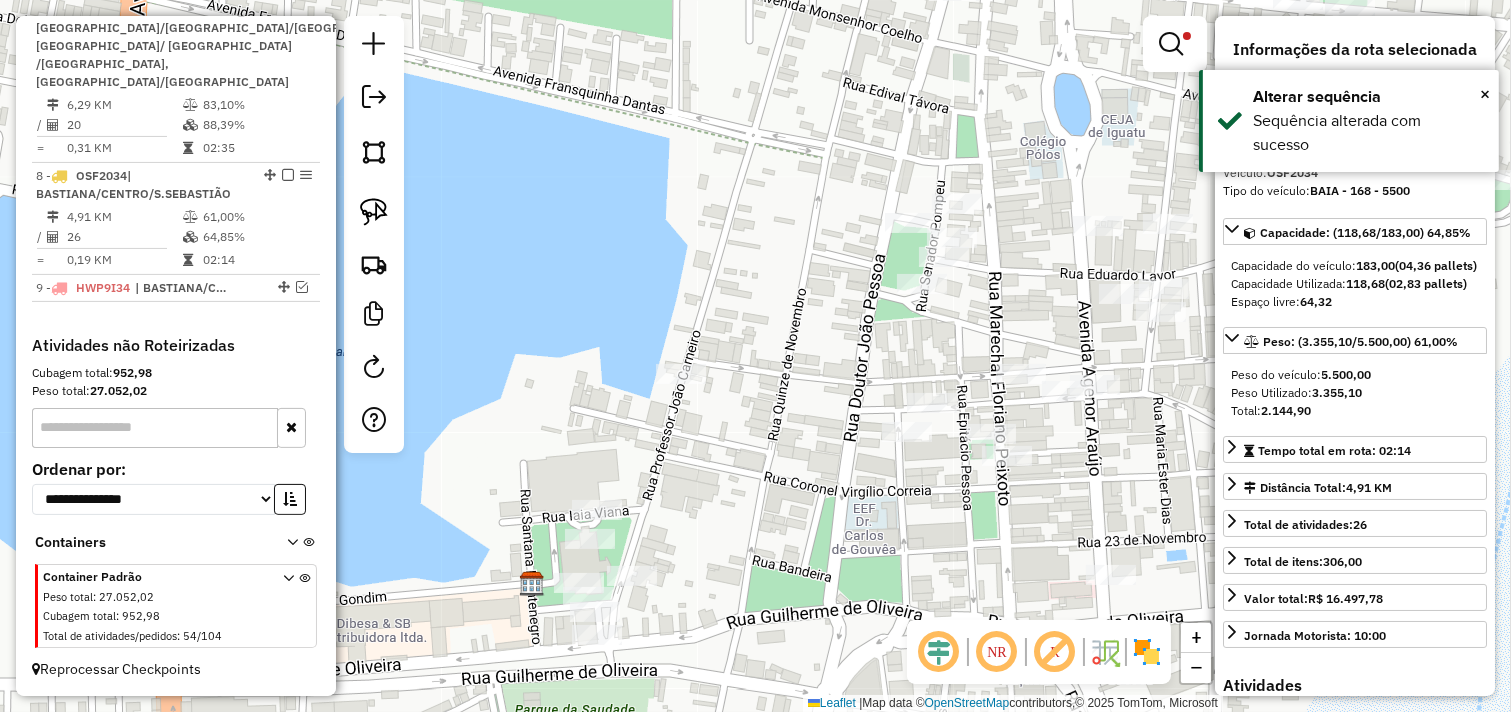 drag, startPoint x: 985, startPoint y: 386, endPoint x: 776, endPoint y: 510, distance: 243.01646 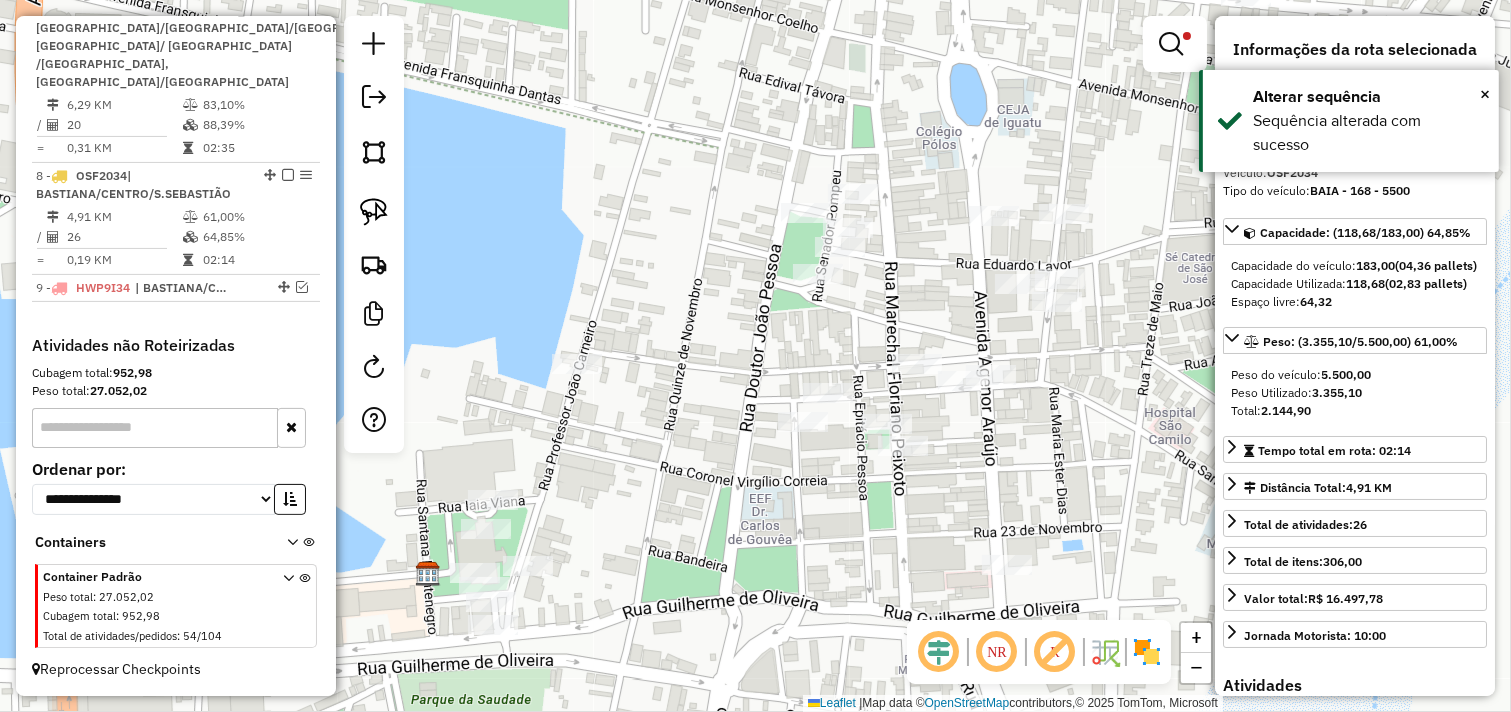drag, startPoint x: 785, startPoint y: 473, endPoint x: 662, endPoint y: 456, distance: 124.16924 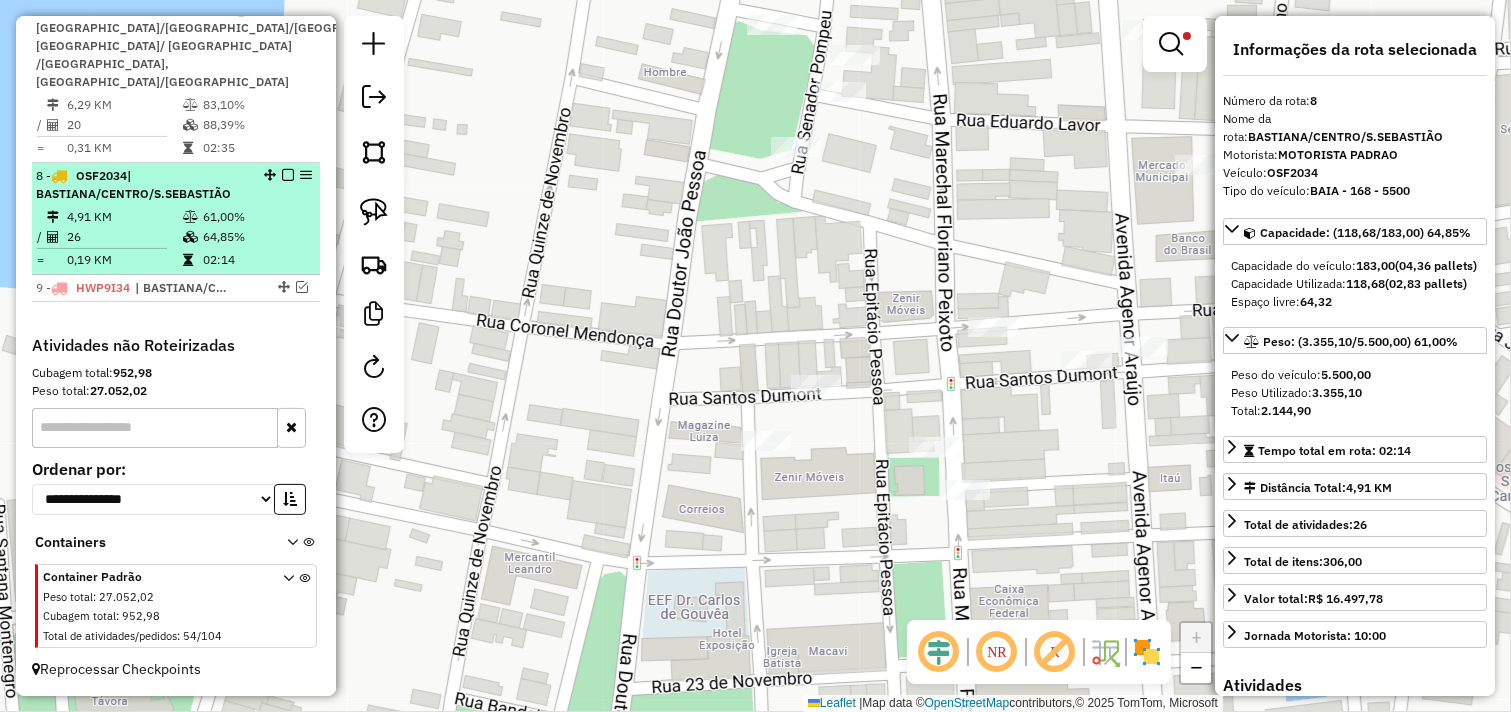 click at bounding box center (288, 175) 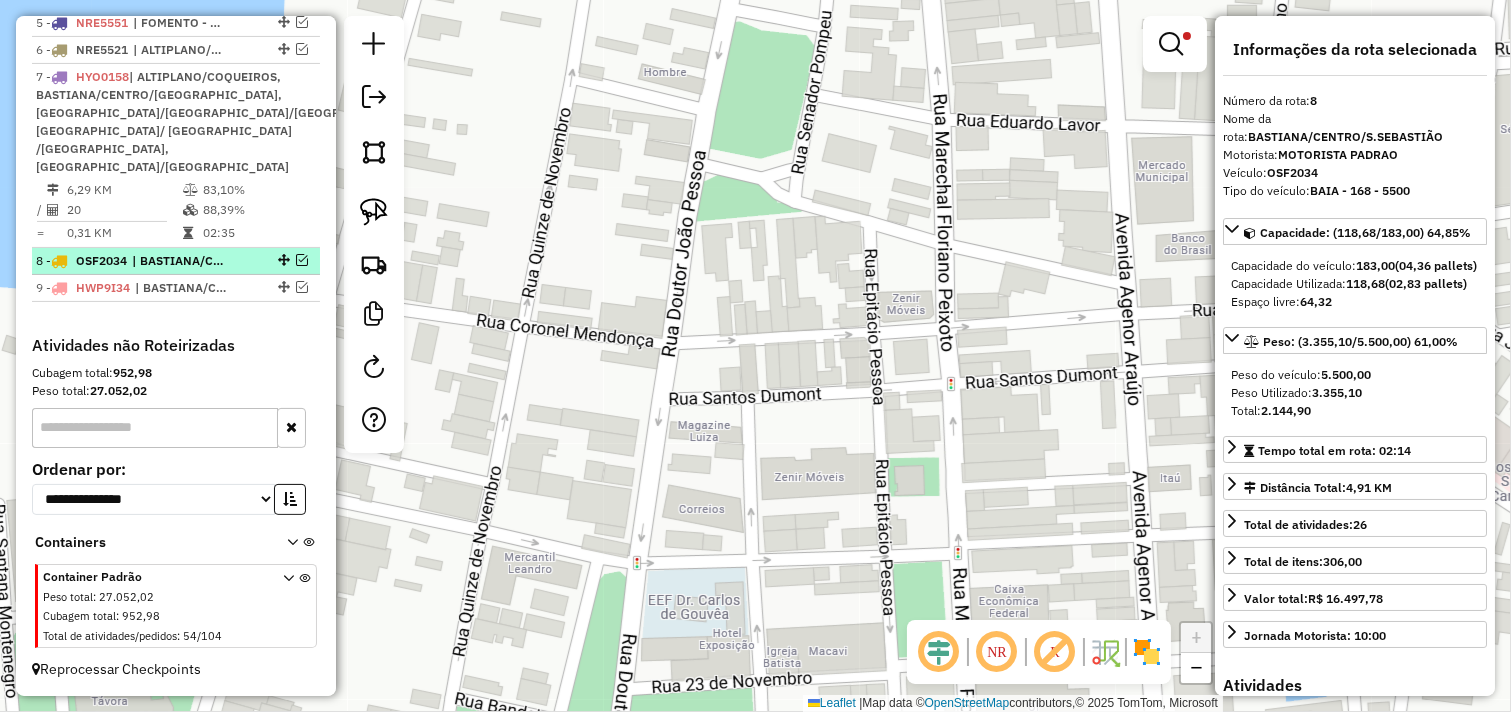 scroll, scrollTop: 776, scrollLeft: 0, axis: vertical 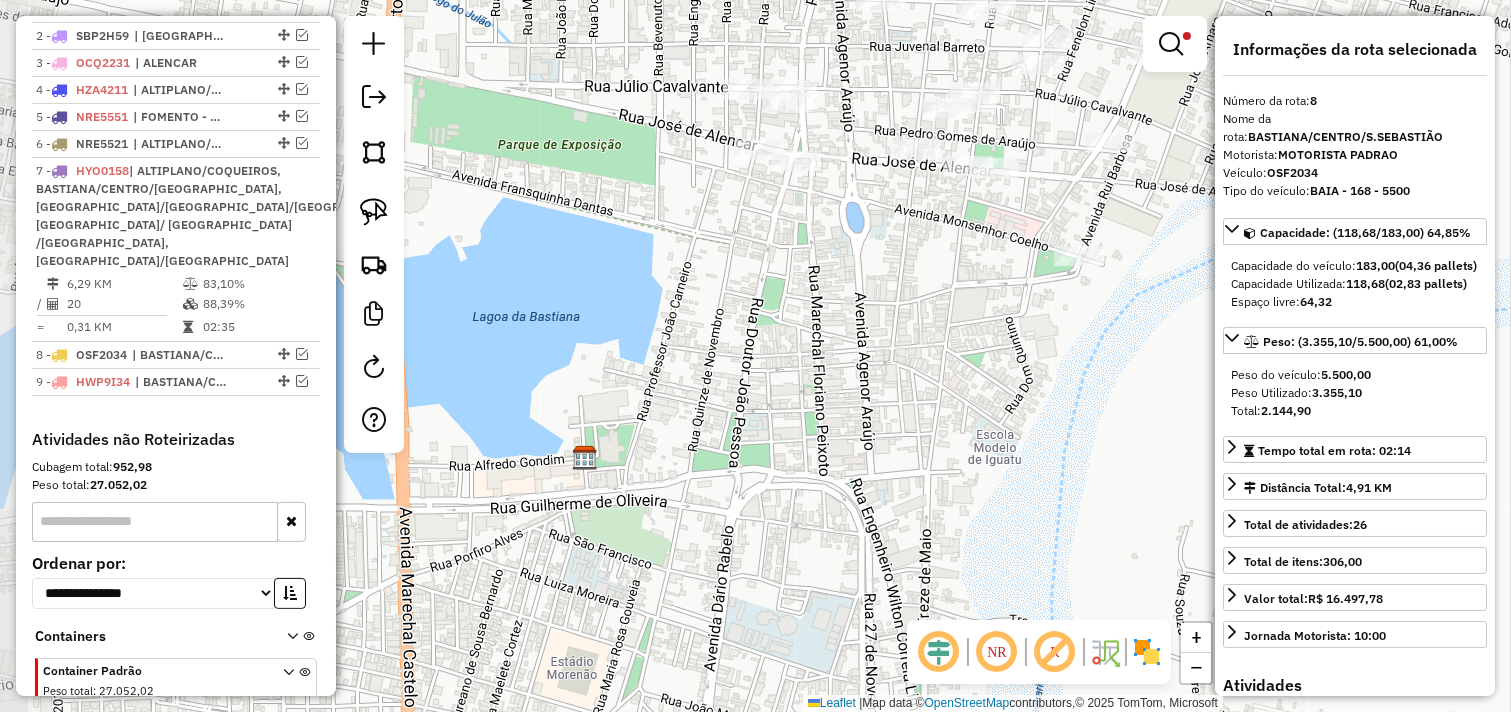 drag, startPoint x: 816, startPoint y: 278, endPoint x: 862, endPoint y: 382, distance: 113.71895 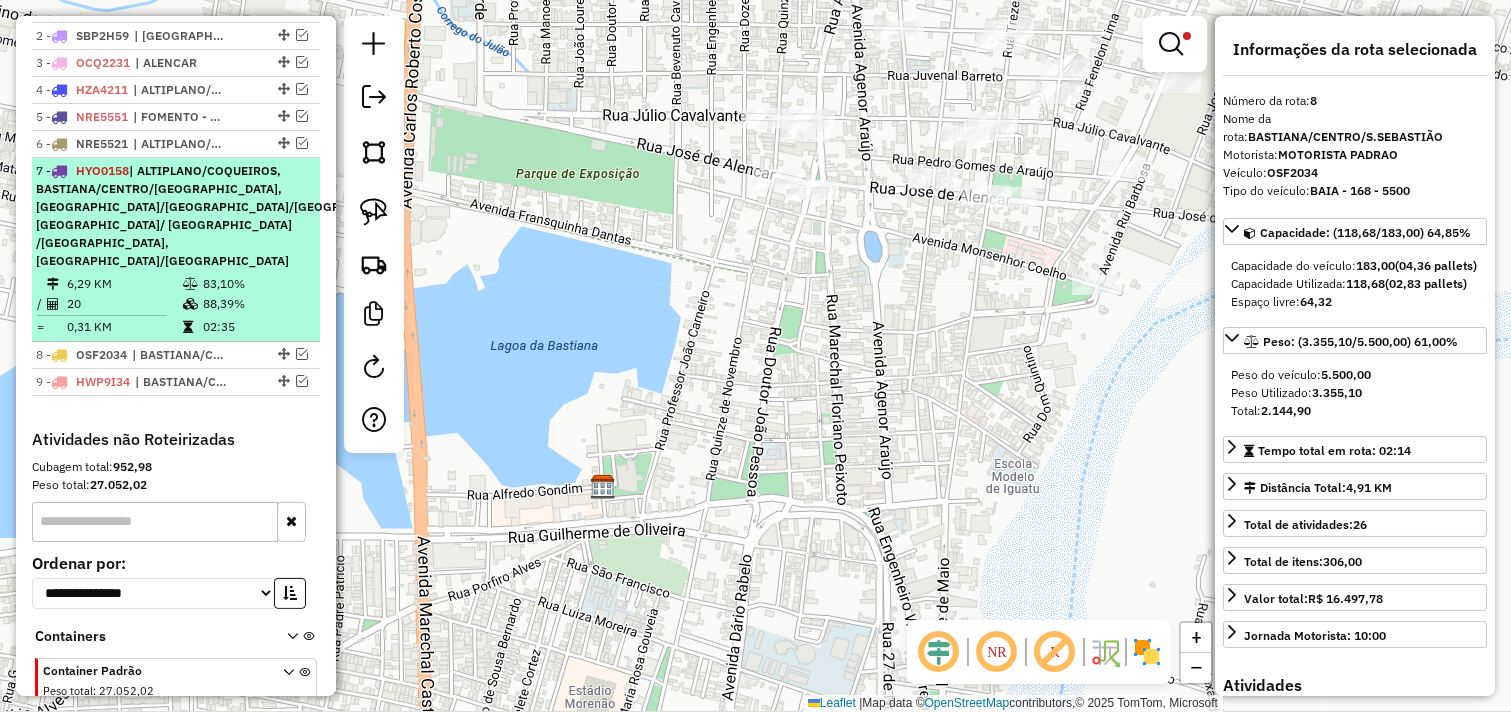 click on "83,10%" at bounding box center [256, 284] 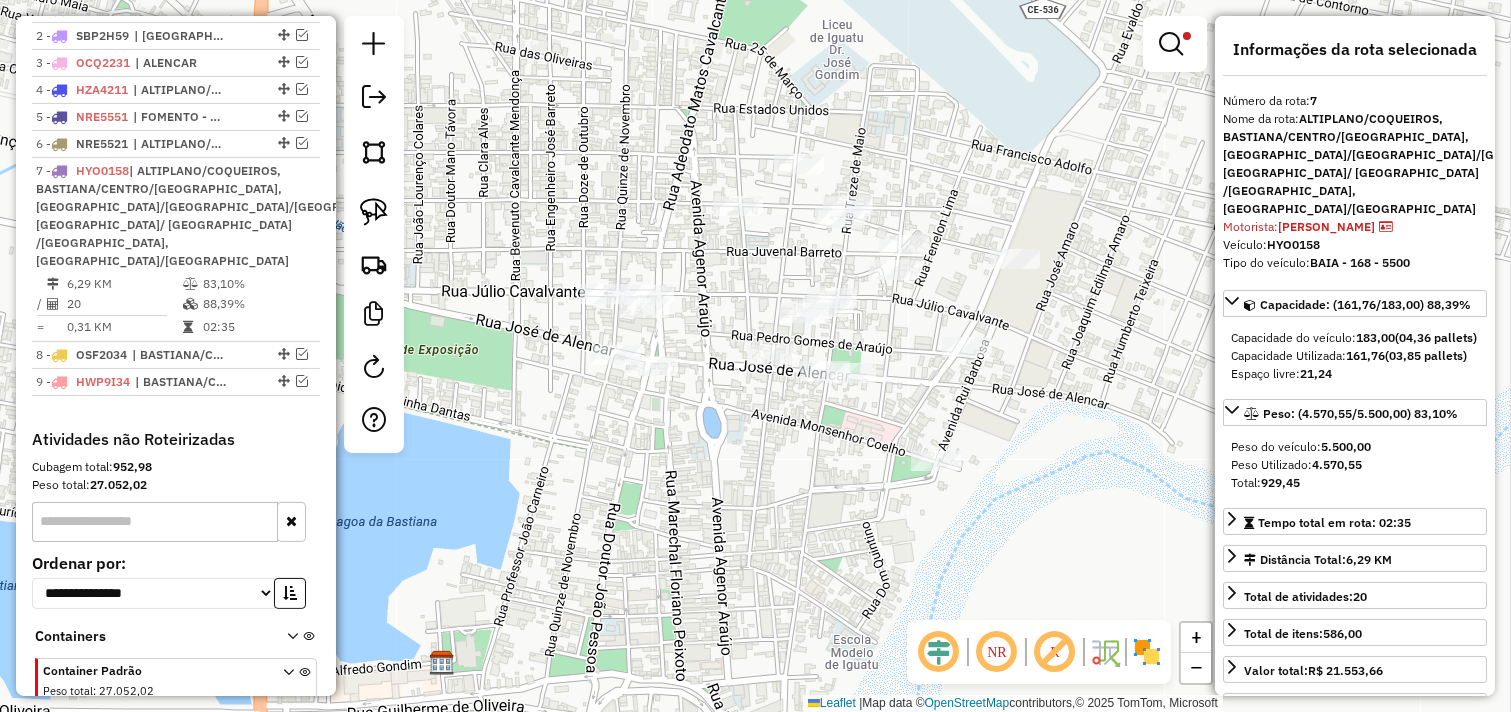 drag, startPoint x: 735, startPoint y: 365, endPoint x: 686, endPoint y: 460, distance: 106.89247 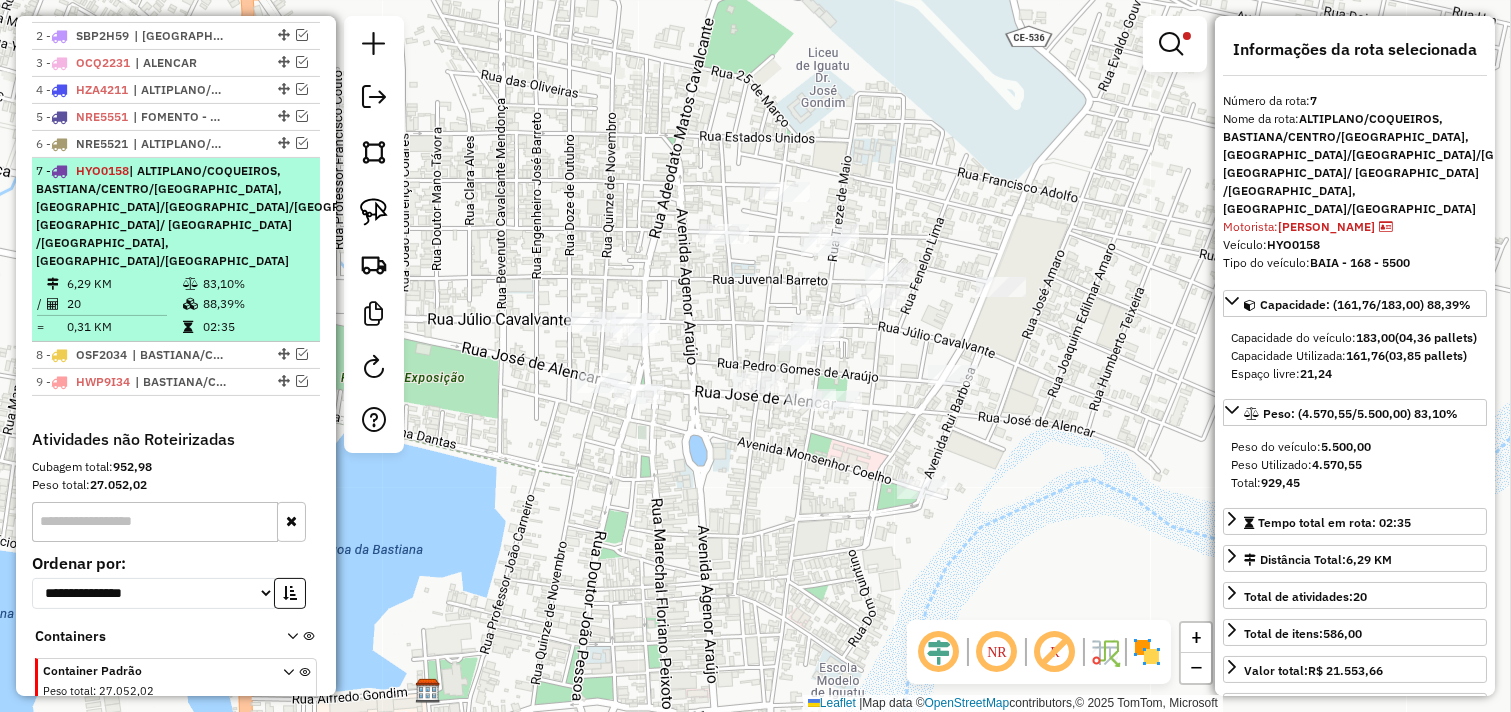 click at bounding box center (450, 170) 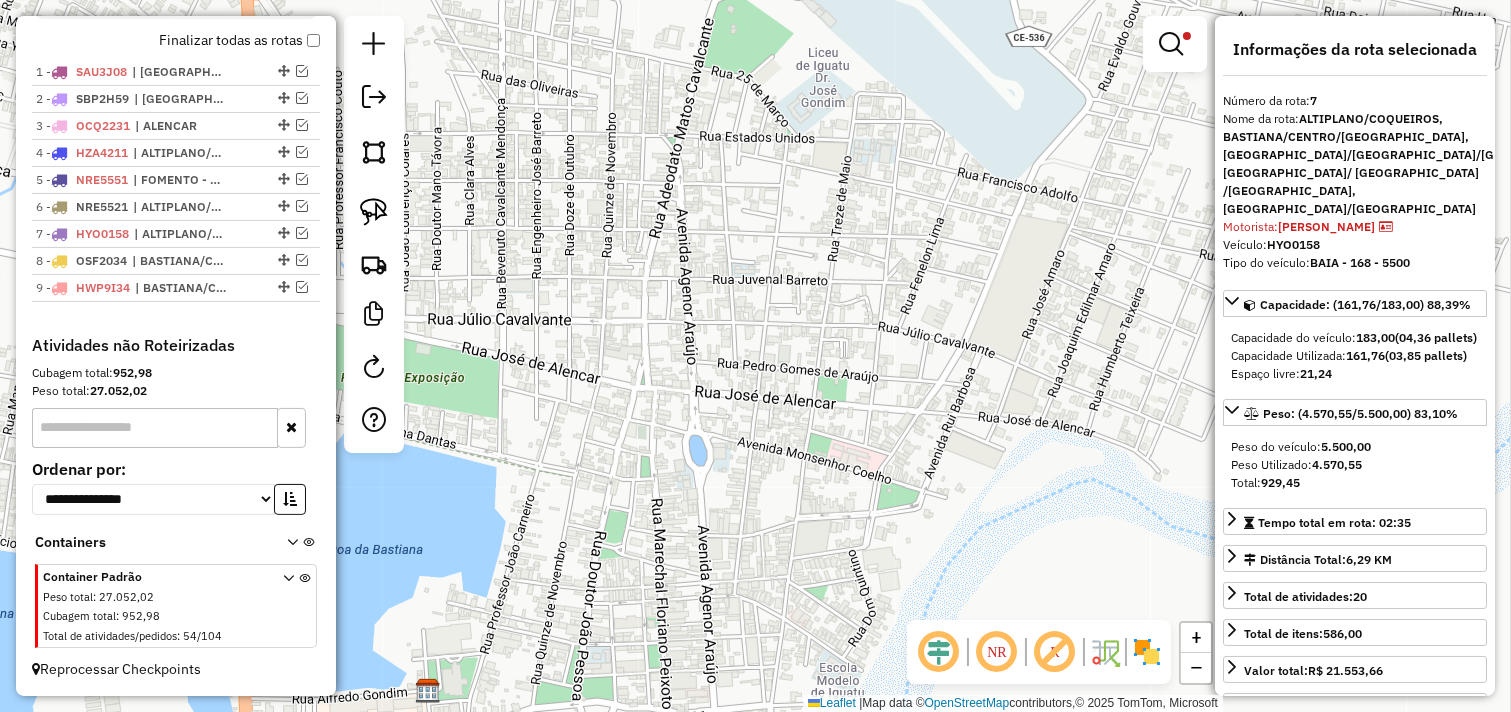 click on "Limpar filtros Janela de atendimento Grade de atendimento Capacidade Transportadoras Veículos Cliente Pedidos  Rotas Selecione os dias de semana para filtrar as janelas de atendimento  Seg   Ter   Qua   Qui   Sex   Sáb   Dom  Informe o período da janela de atendimento: De: Até:  Filtrar exatamente a janela do cliente  Considerar janela de atendimento padrão  Selecione os dias de semana para filtrar as grades de atendimento  Seg   Ter   Qua   Qui   Sex   Sáb   Dom   Considerar clientes sem dia de atendimento cadastrado  Clientes fora do dia de atendimento selecionado Filtrar as atividades entre os valores definidos abaixo:  Peso mínimo:  ****  Peso máximo:  *******  Cubagem mínima:   Cubagem máxima:   De:   Até:  Filtrar as atividades entre o tempo de atendimento definido abaixo:  De:   Até:   Considerar capacidade total dos clientes não roteirizados Transportadora: Selecione um ou mais itens Tipo de veículo: Selecione um ou mais itens Veículo: Selecione um ou mais itens Motorista: Nome: Setor:" 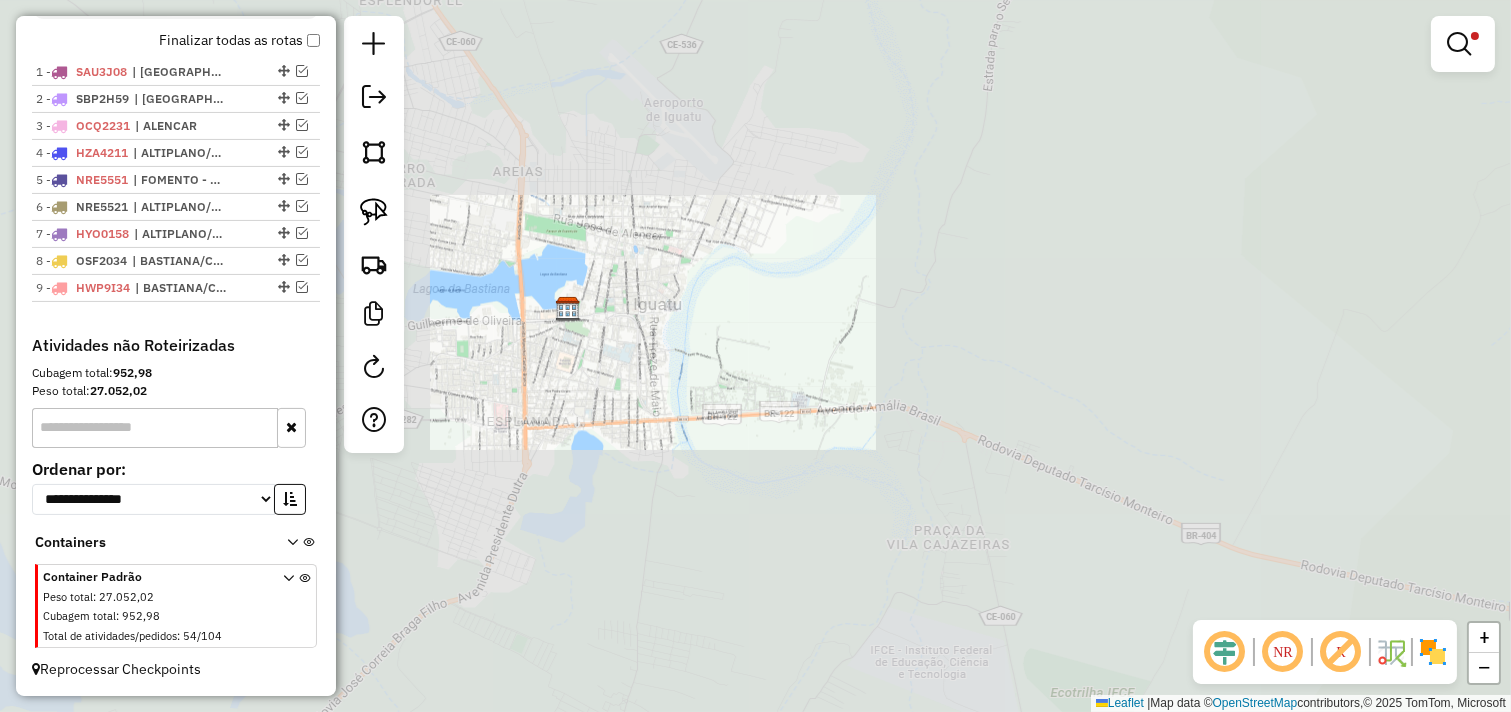 drag, startPoint x: 1045, startPoint y: 344, endPoint x: 907, endPoint y: 324, distance: 139.44174 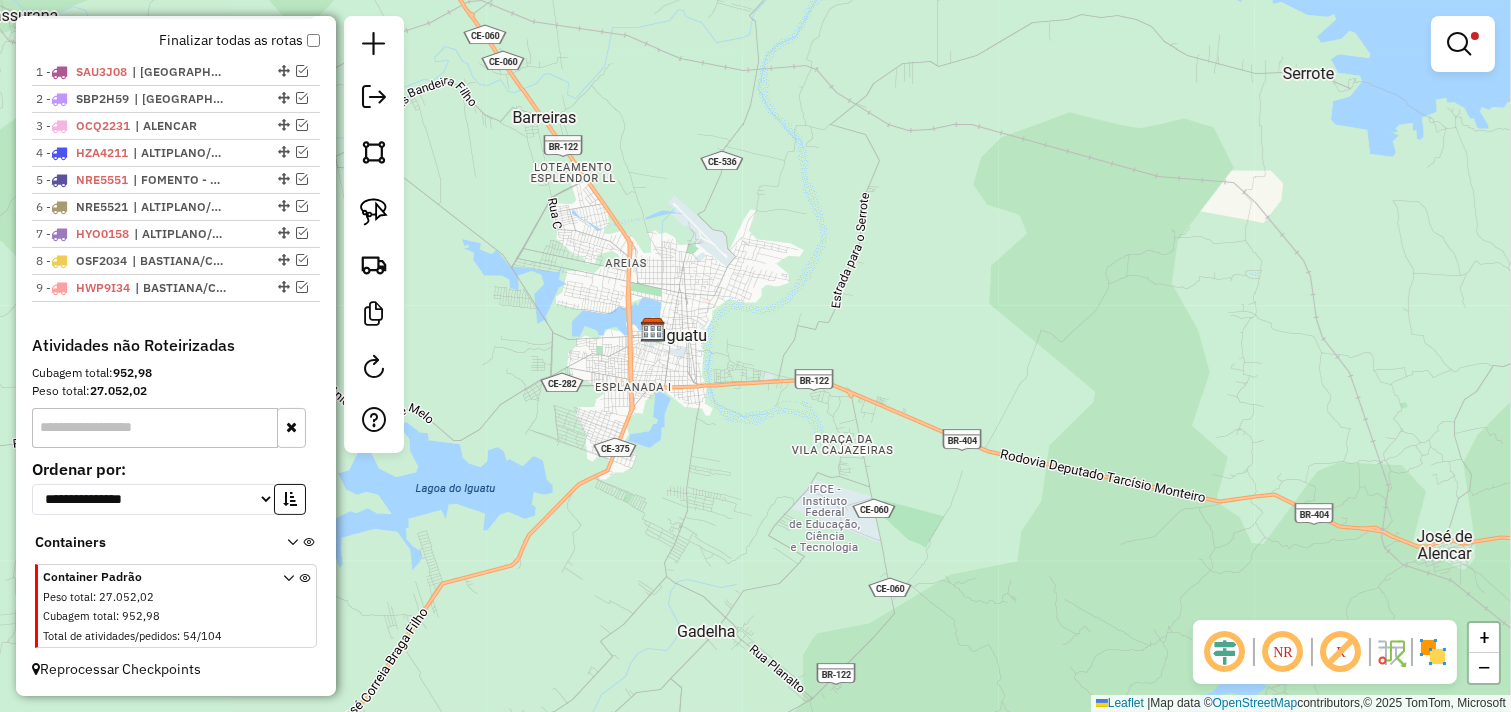 drag, startPoint x: 1128, startPoint y: 358, endPoint x: 963, endPoint y: 375, distance: 165.87344 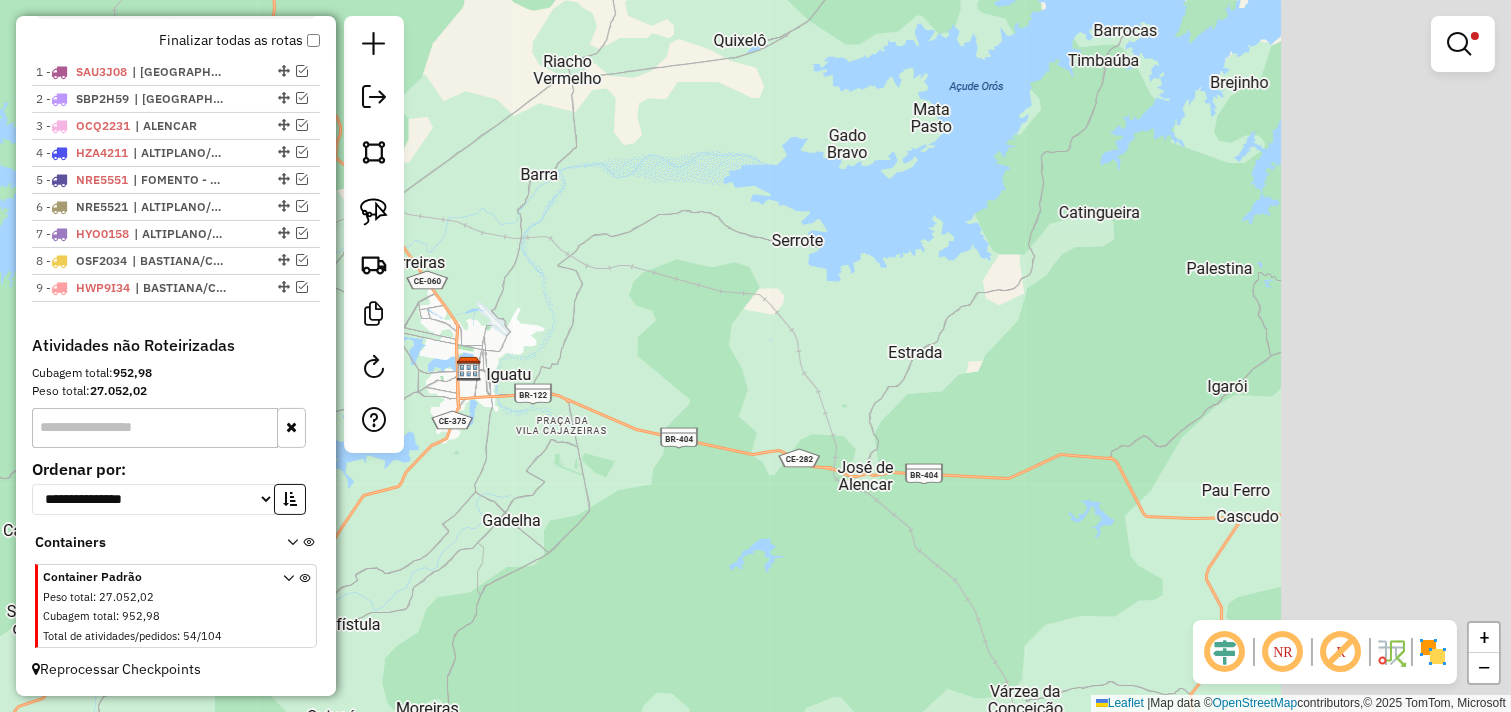drag, startPoint x: 1094, startPoint y: 394, endPoint x: 802, endPoint y: 403, distance: 292.13867 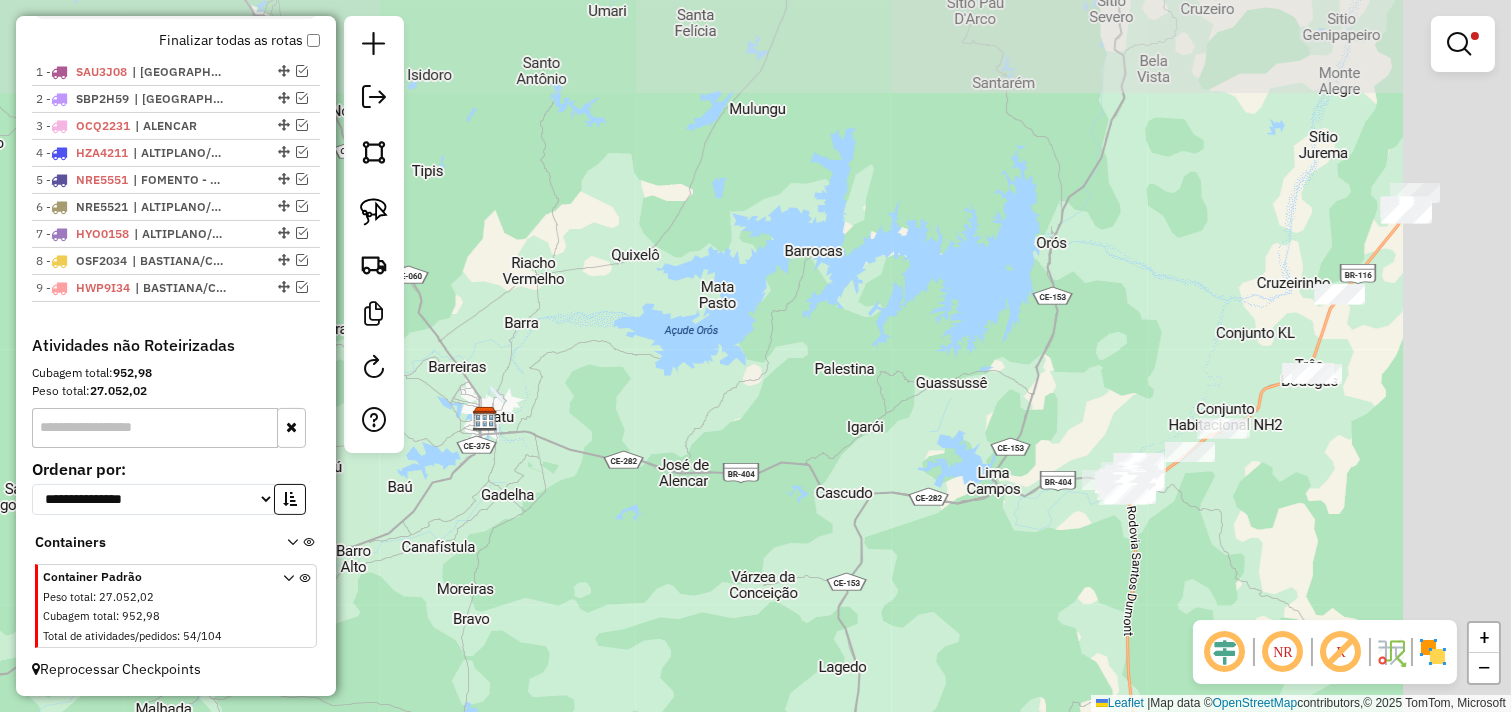 drag, startPoint x: 1158, startPoint y: 448, endPoint x: 832, endPoint y: 466, distance: 326.49655 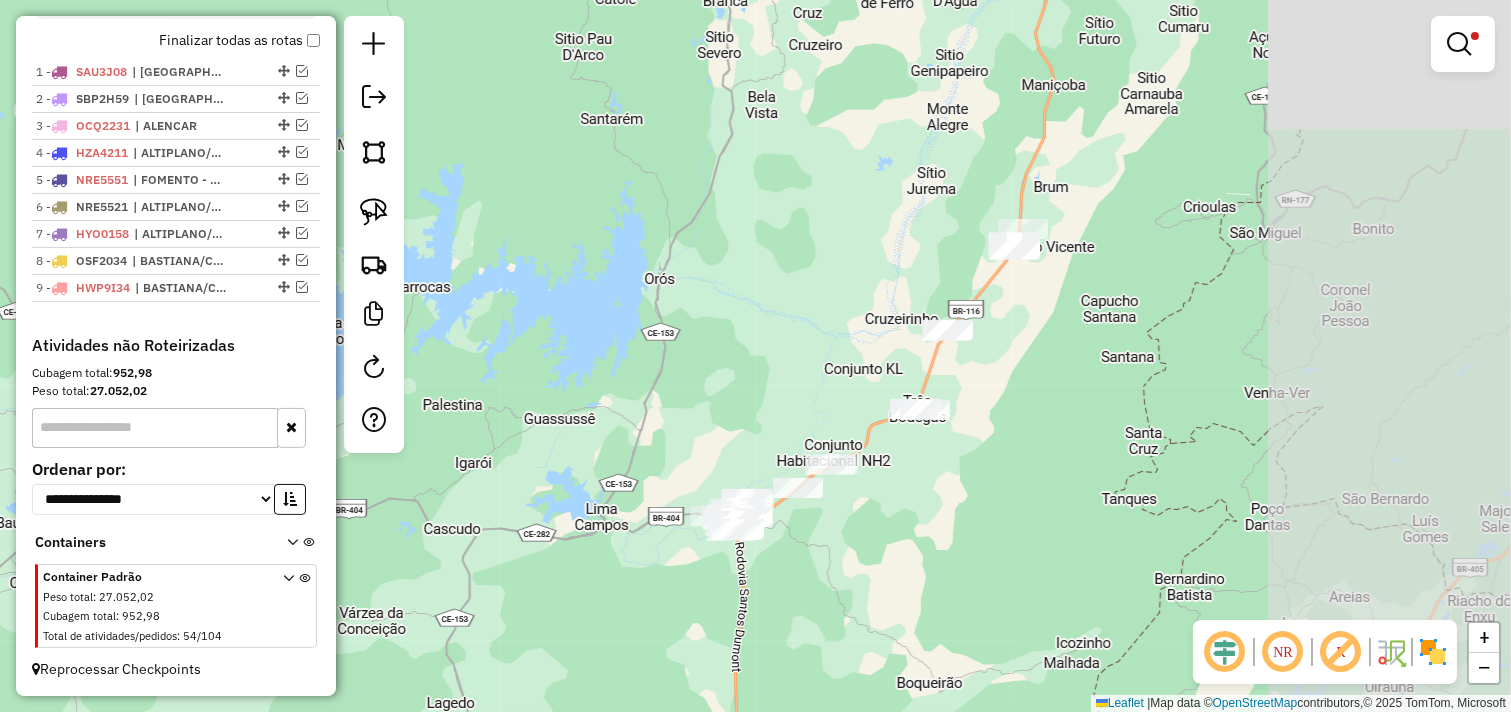 drag, startPoint x: 1086, startPoint y: 534, endPoint x: 872, endPoint y: 551, distance: 214.67418 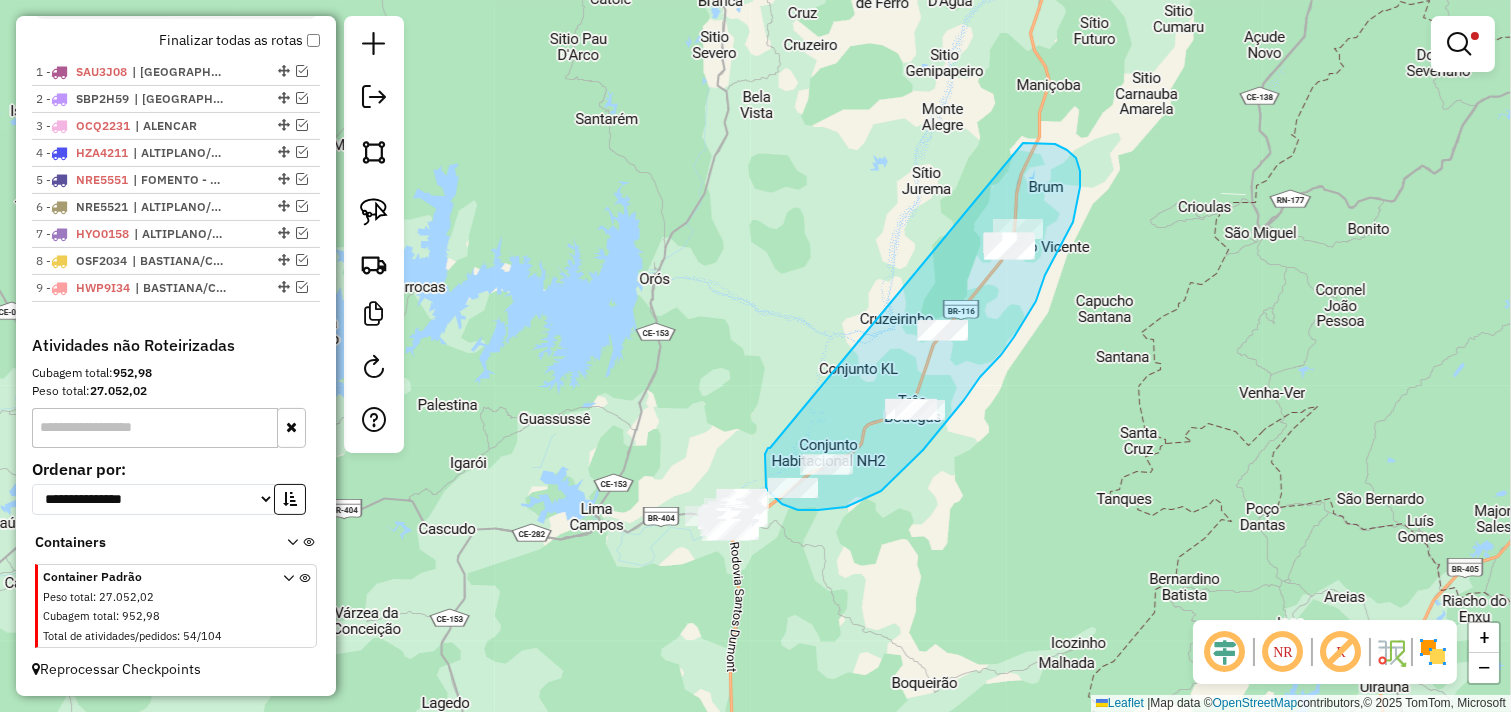 drag, startPoint x: 770, startPoint y: 448, endPoint x: 1004, endPoint y: 143, distance: 384.42294 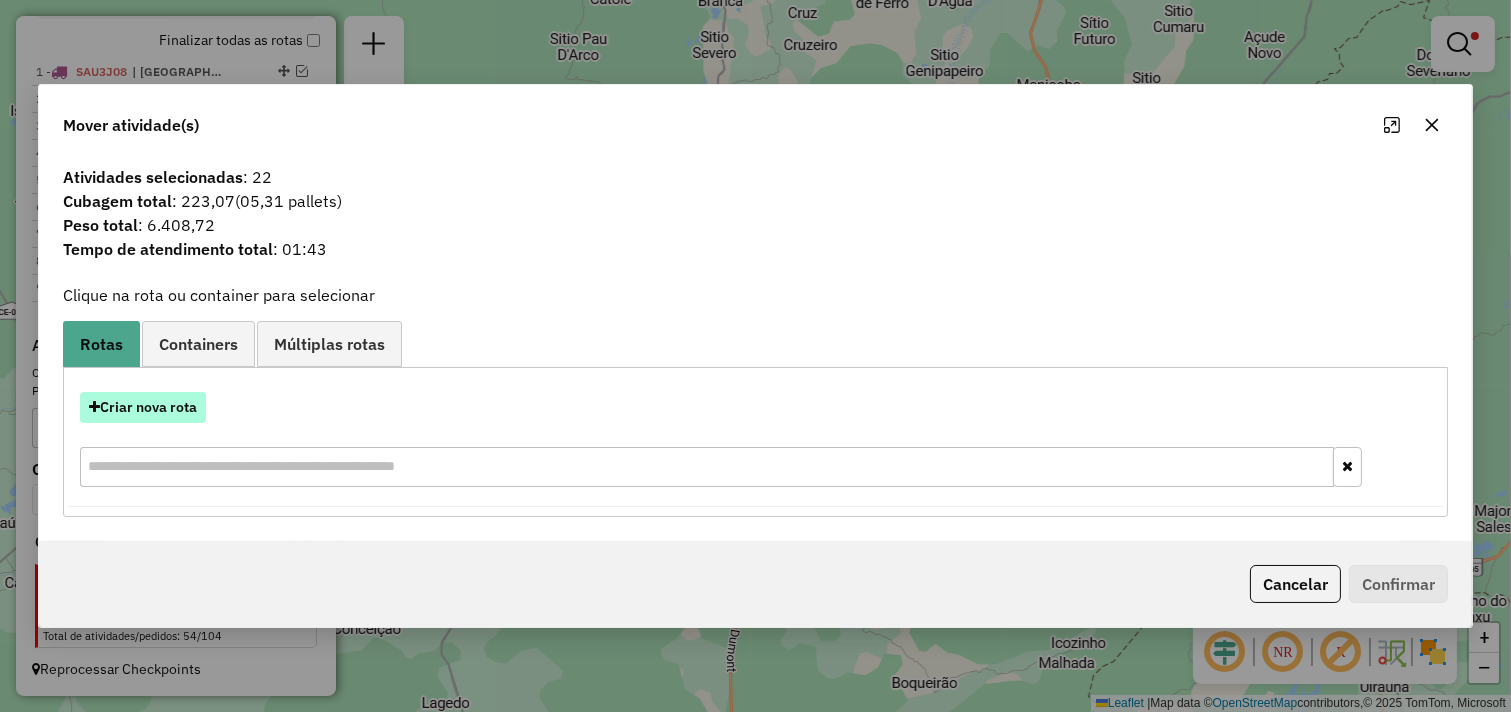 click on "Criar nova rota" at bounding box center (143, 407) 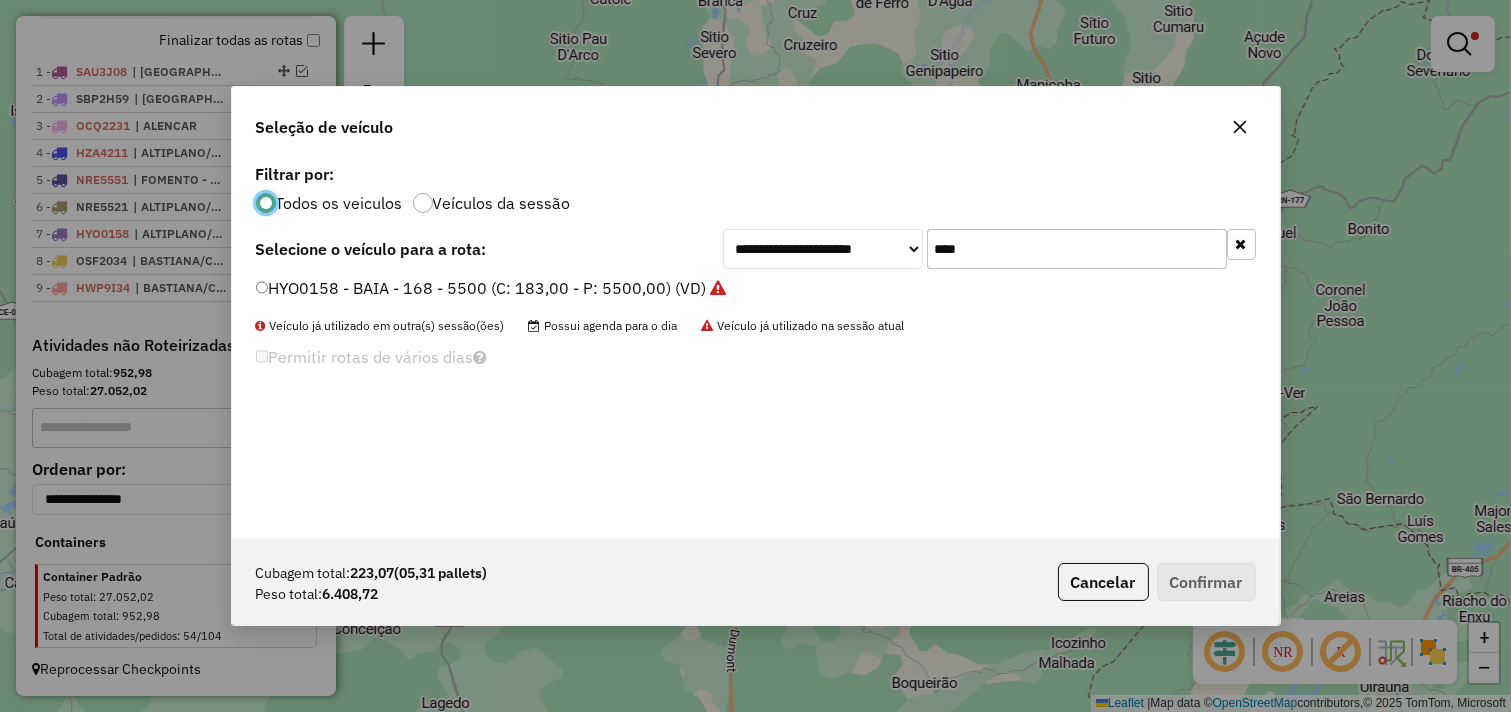 scroll, scrollTop: 11, scrollLeft: 5, axis: both 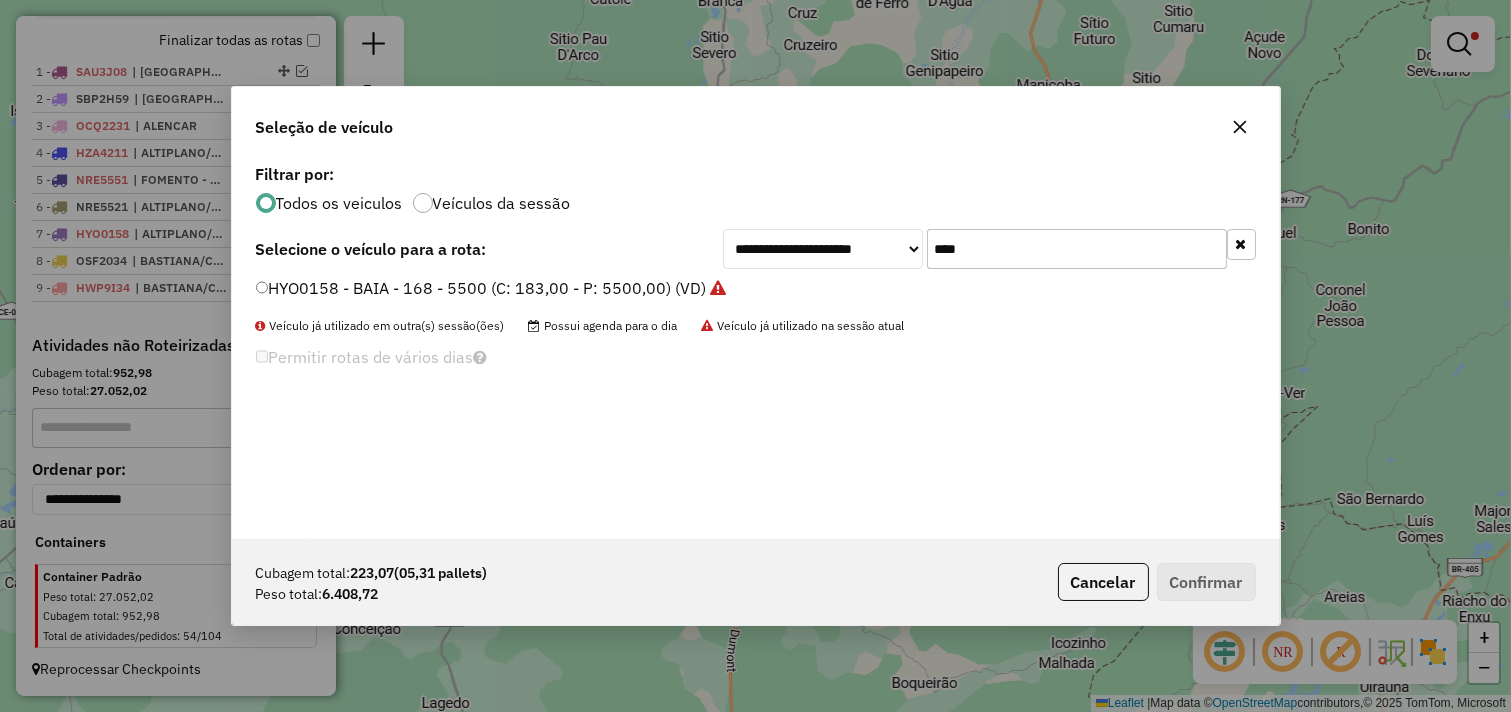 drag, startPoint x: 1028, startPoint y: 252, endPoint x: 770, endPoint y: 252, distance: 258 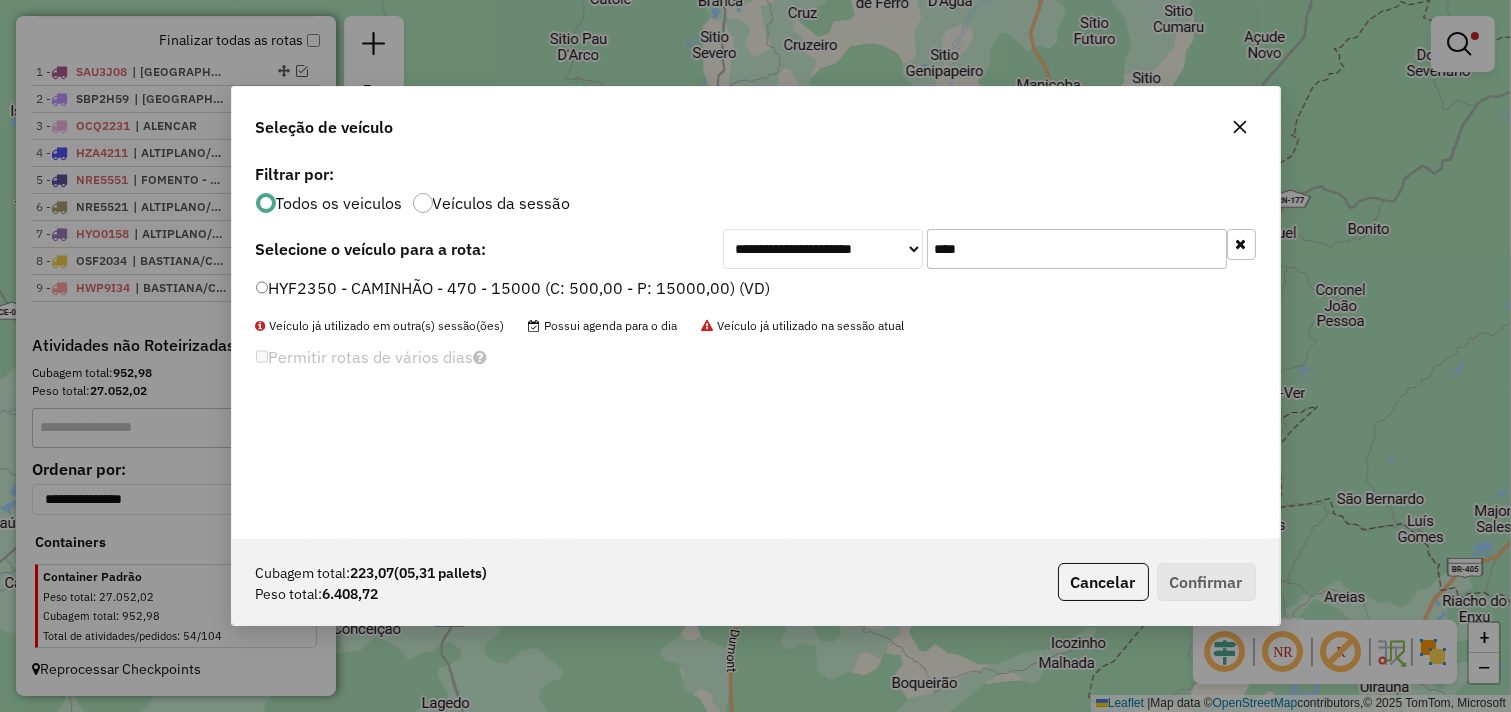 type on "****" 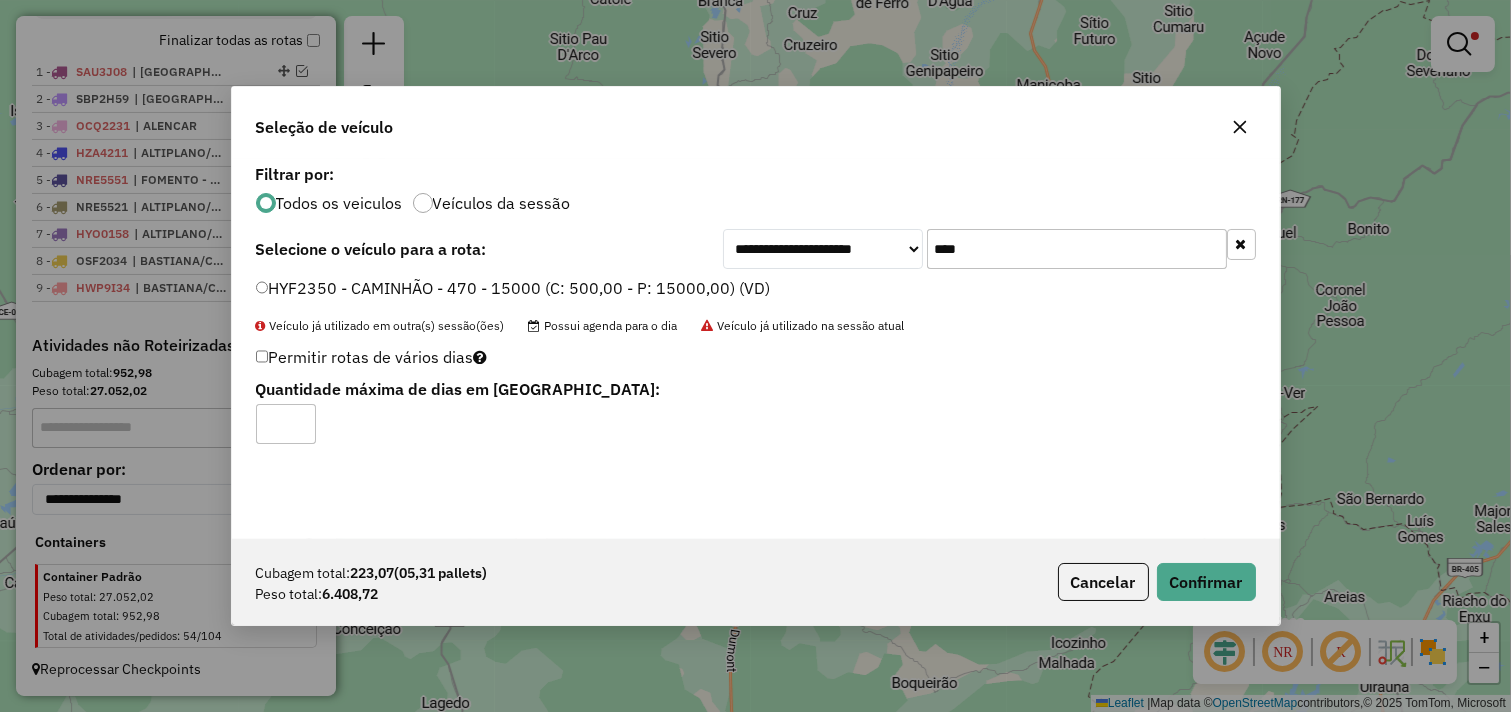 type on "*" 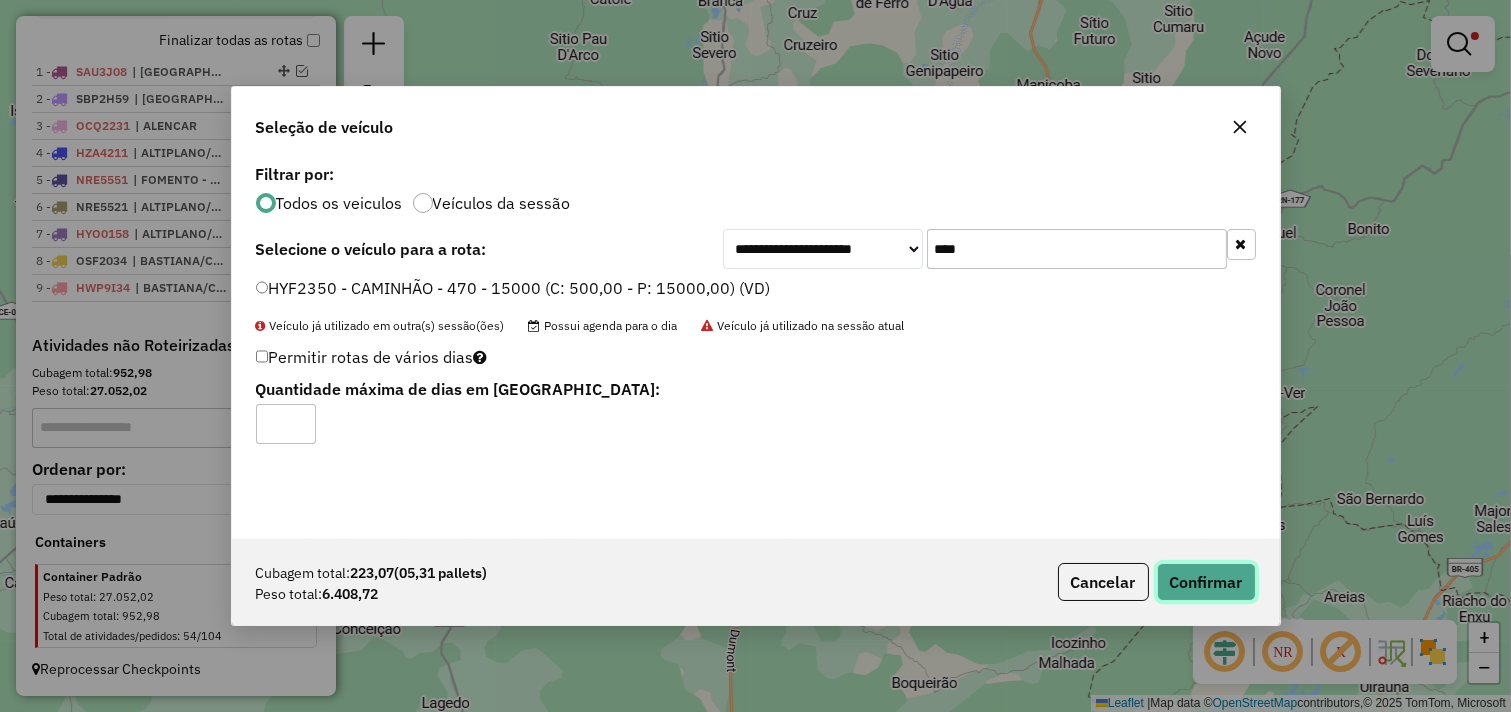 click on "Confirmar" 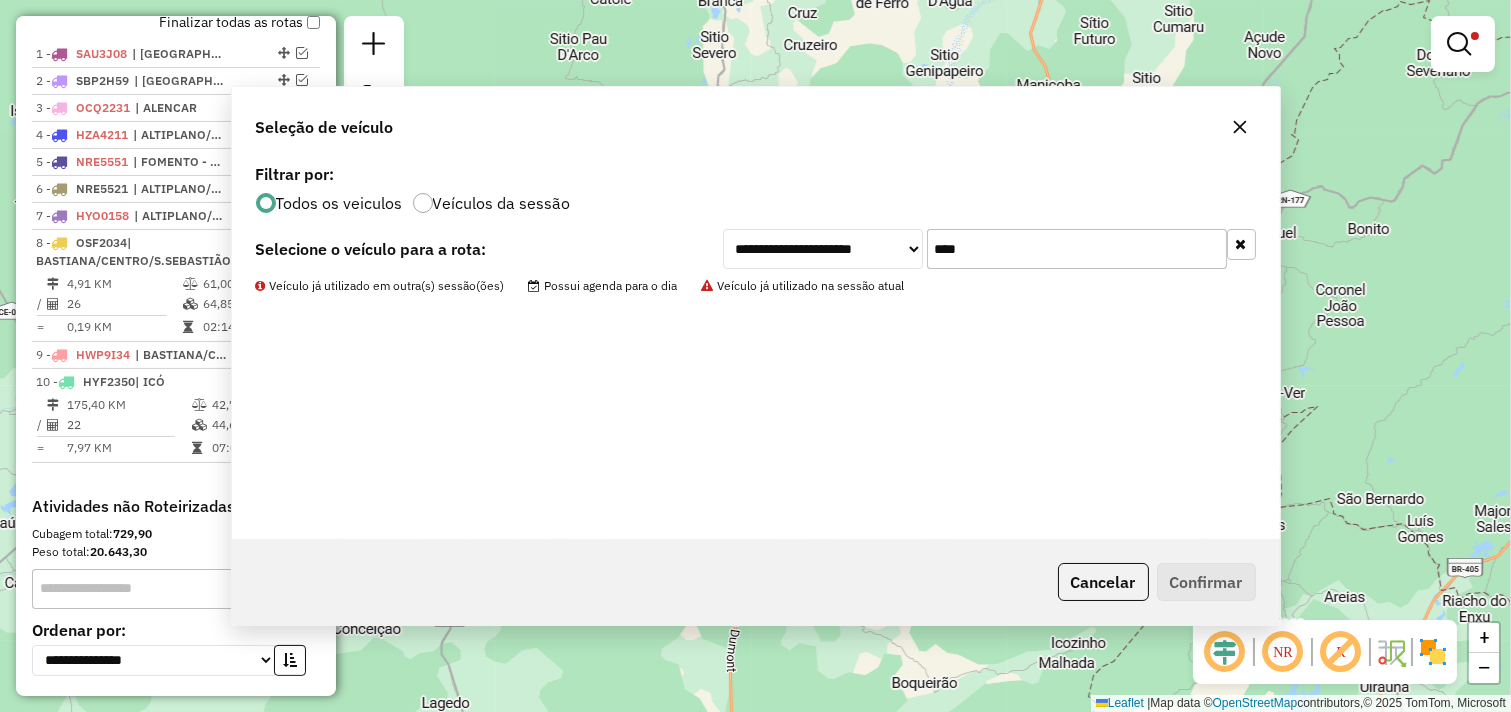 scroll, scrollTop: 776, scrollLeft: 0, axis: vertical 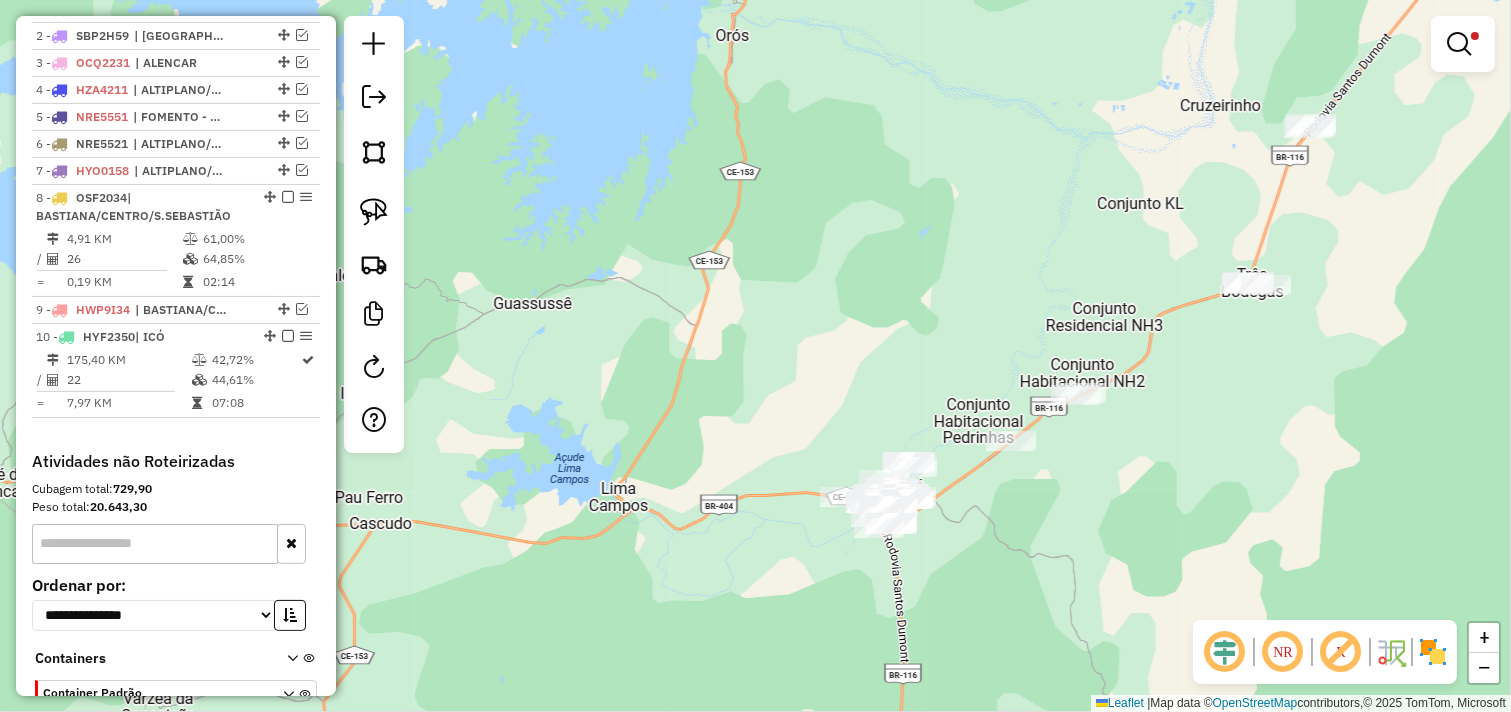 drag, startPoint x: 837, startPoint y: 577, endPoint x: 967, endPoint y: 531, distance: 137.89851 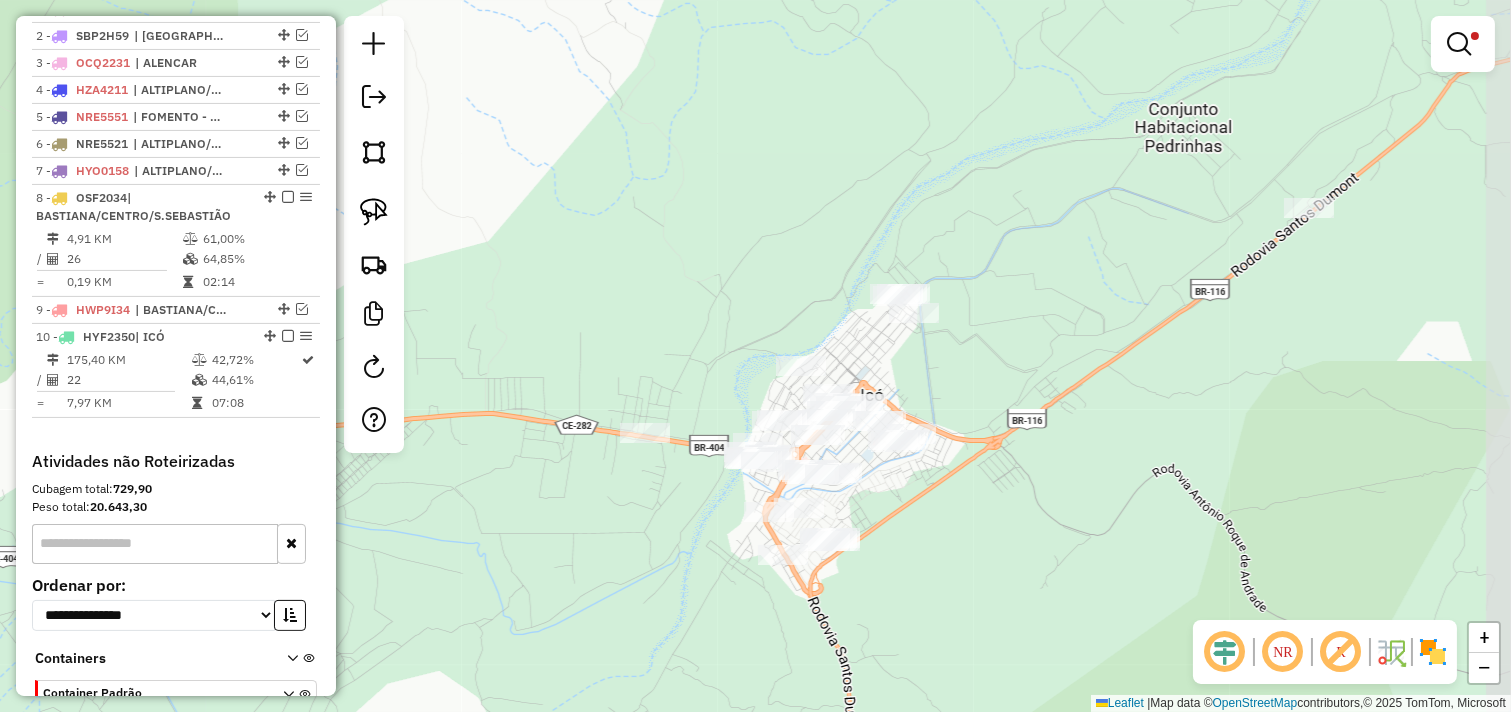 drag, startPoint x: 1198, startPoint y: 443, endPoint x: 1070, endPoint y: 457, distance: 128.76335 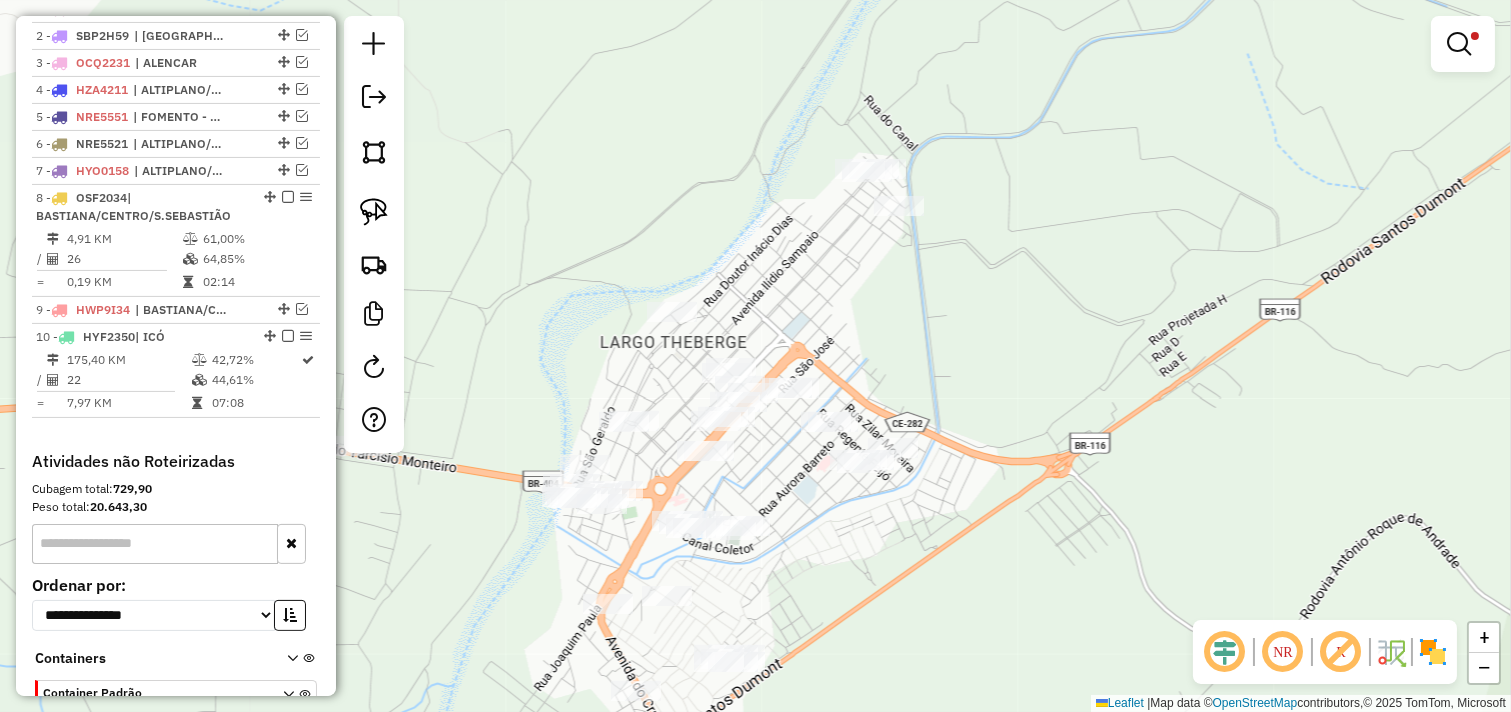 drag, startPoint x: 1023, startPoint y: 461, endPoint x: 1038, endPoint y: 507, distance: 48.38388 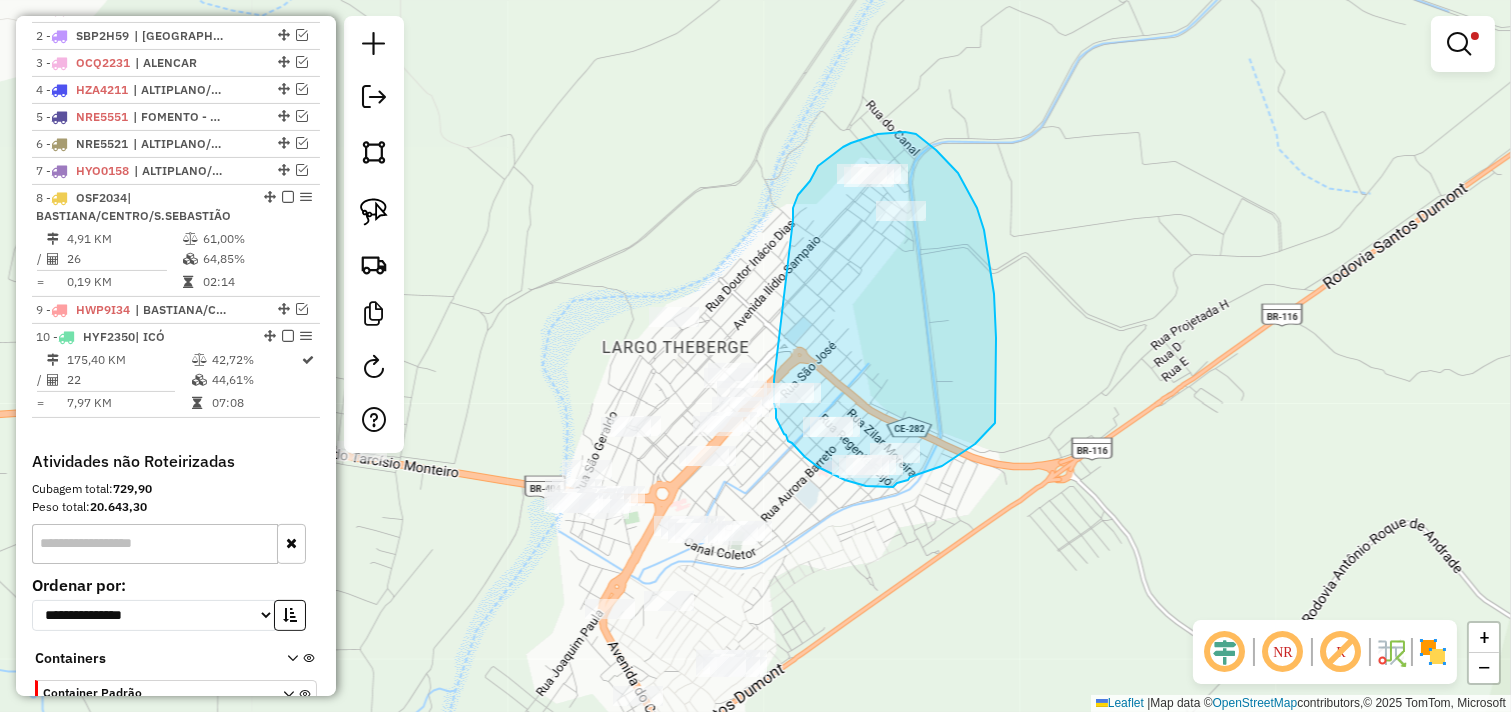 drag, startPoint x: 793, startPoint y: 218, endPoint x: 774, endPoint y: 371, distance: 154.17523 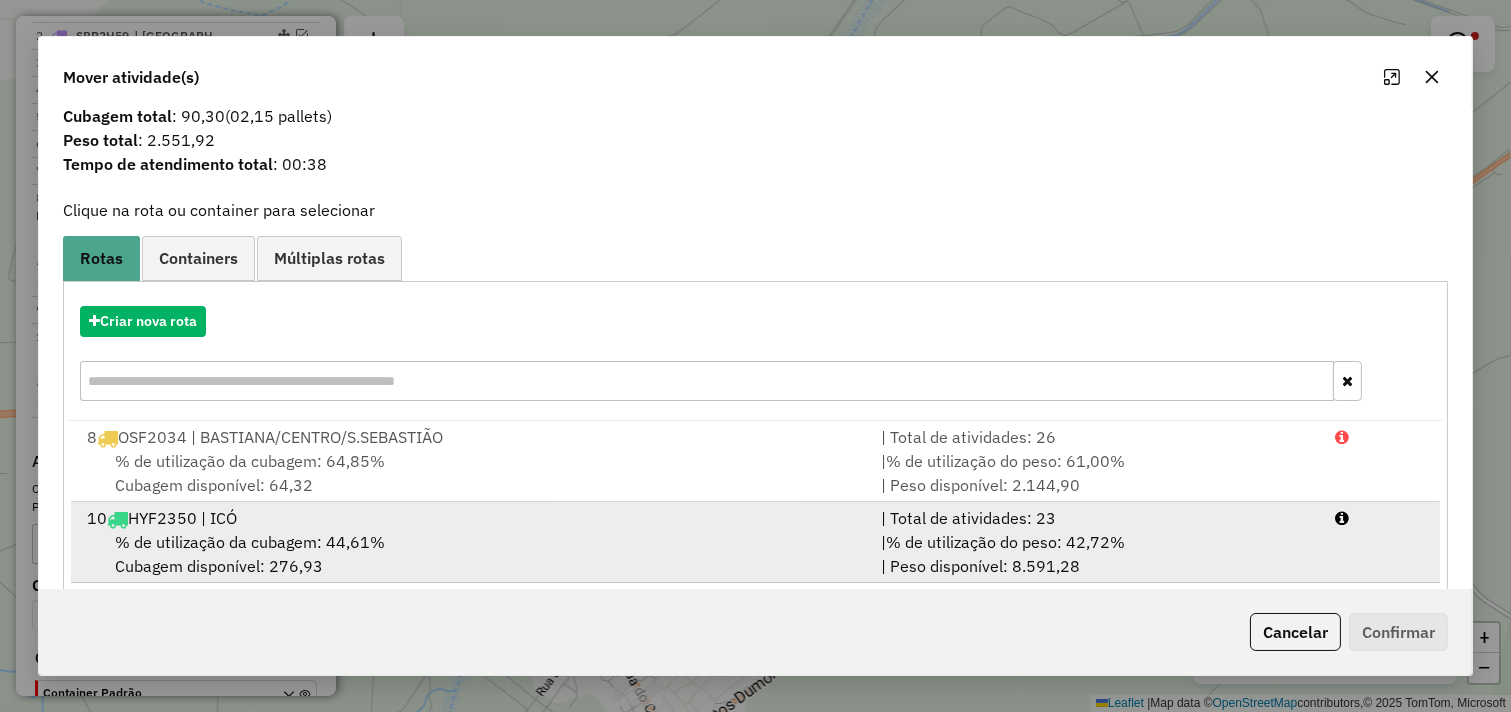 scroll, scrollTop: 64, scrollLeft: 0, axis: vertical 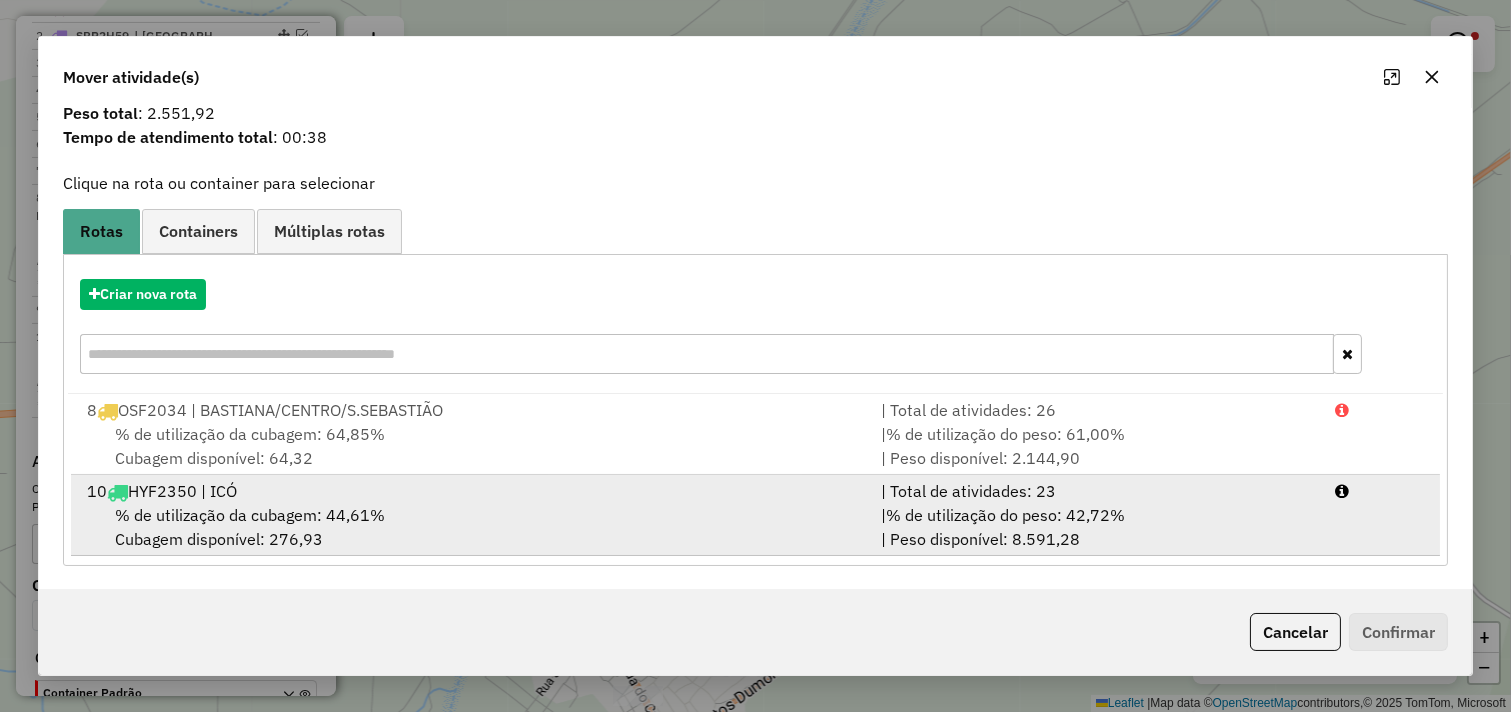 click on "% de utilização do peso: 42,72%" at bounding box center (1005, 515) 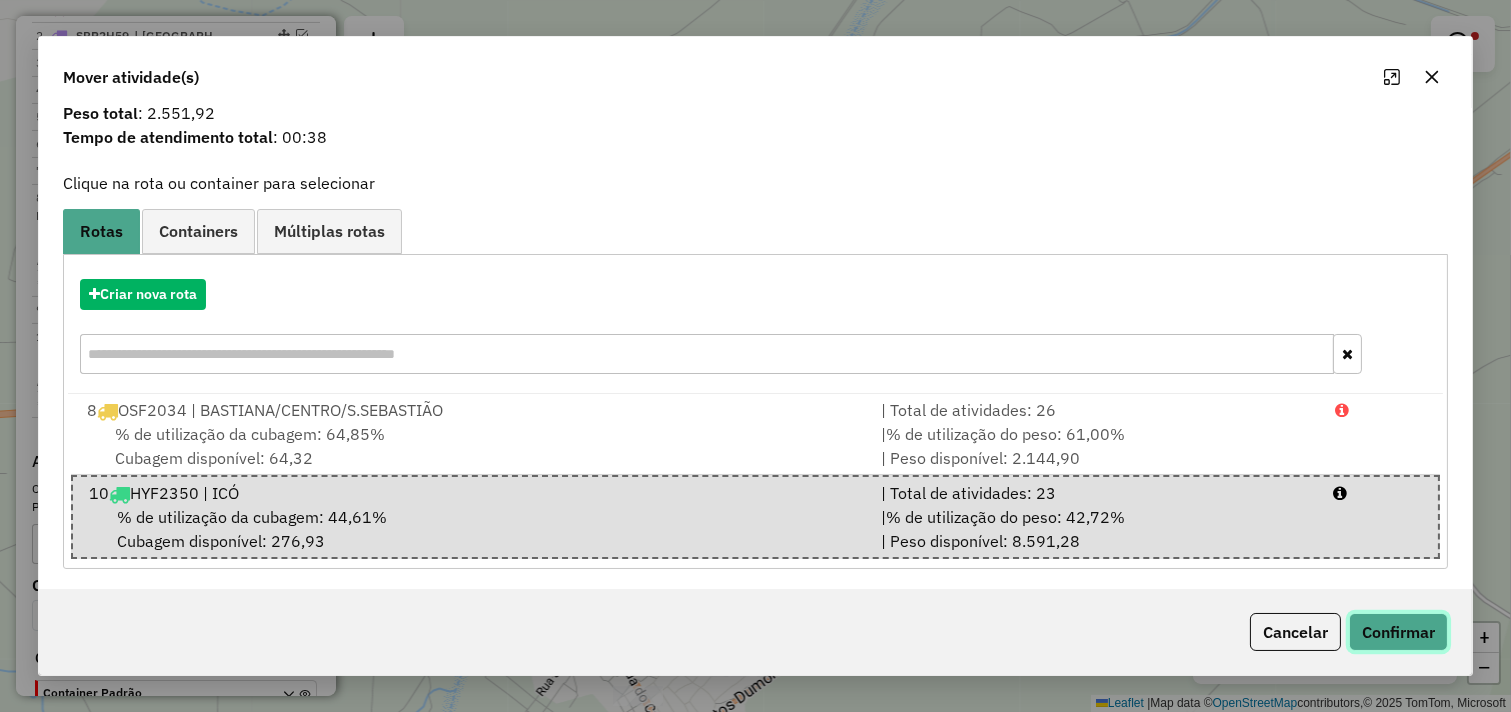 click on "Confirmar" 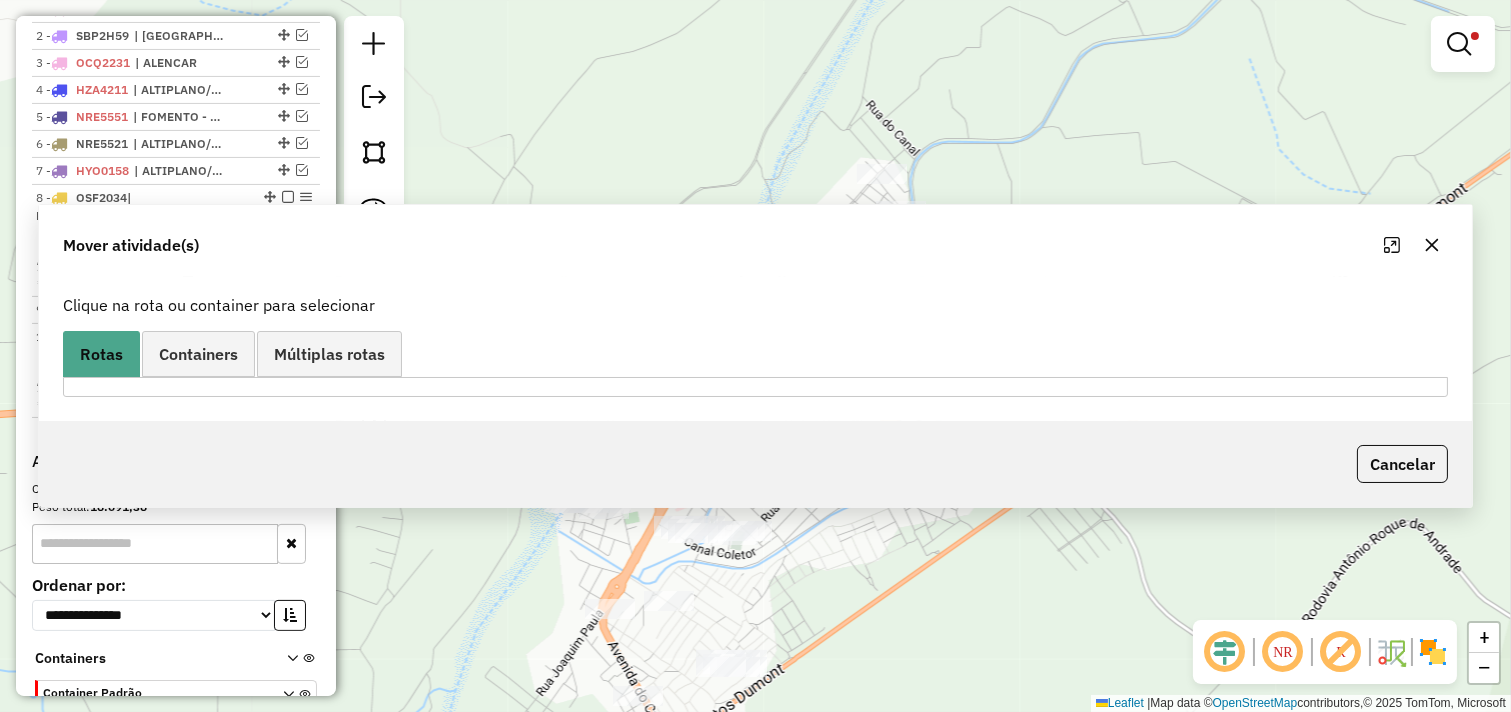 scroll, scrollTop: 0, scrollLeft: 0, axis: both 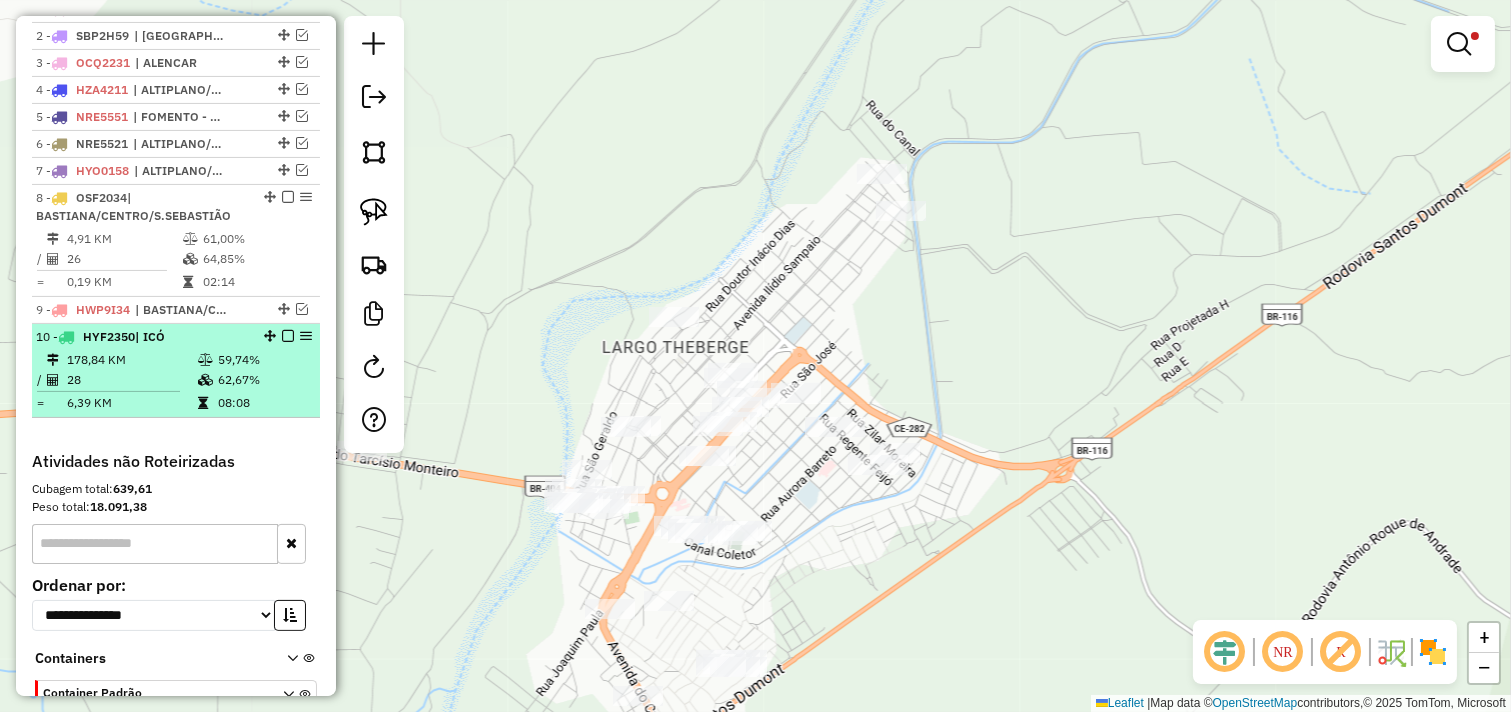 click on "| ICÓ" at bounding box center [150, 336] 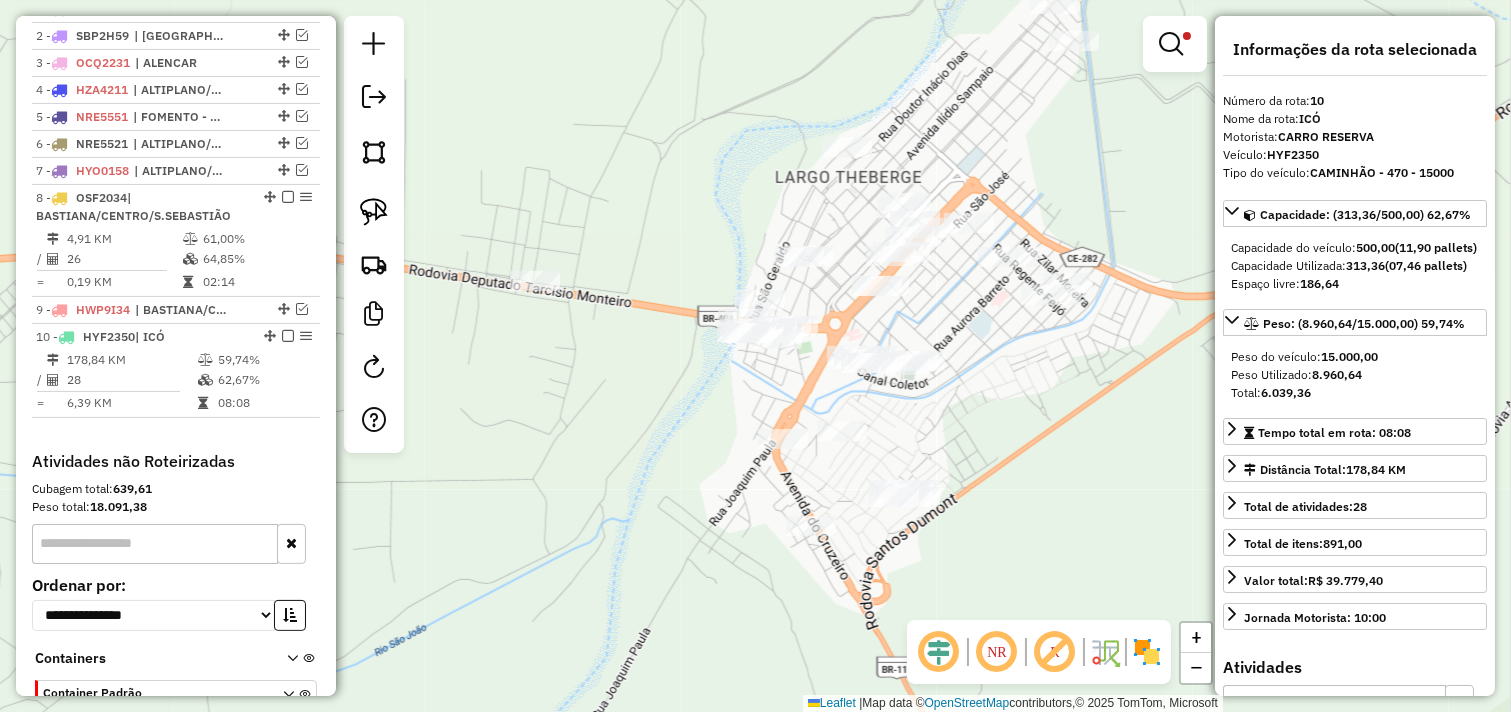 drag, startPoint x: 645, startPoint y: 450, endPoint x: 784, endPoint y: 554, distance: 173.60011 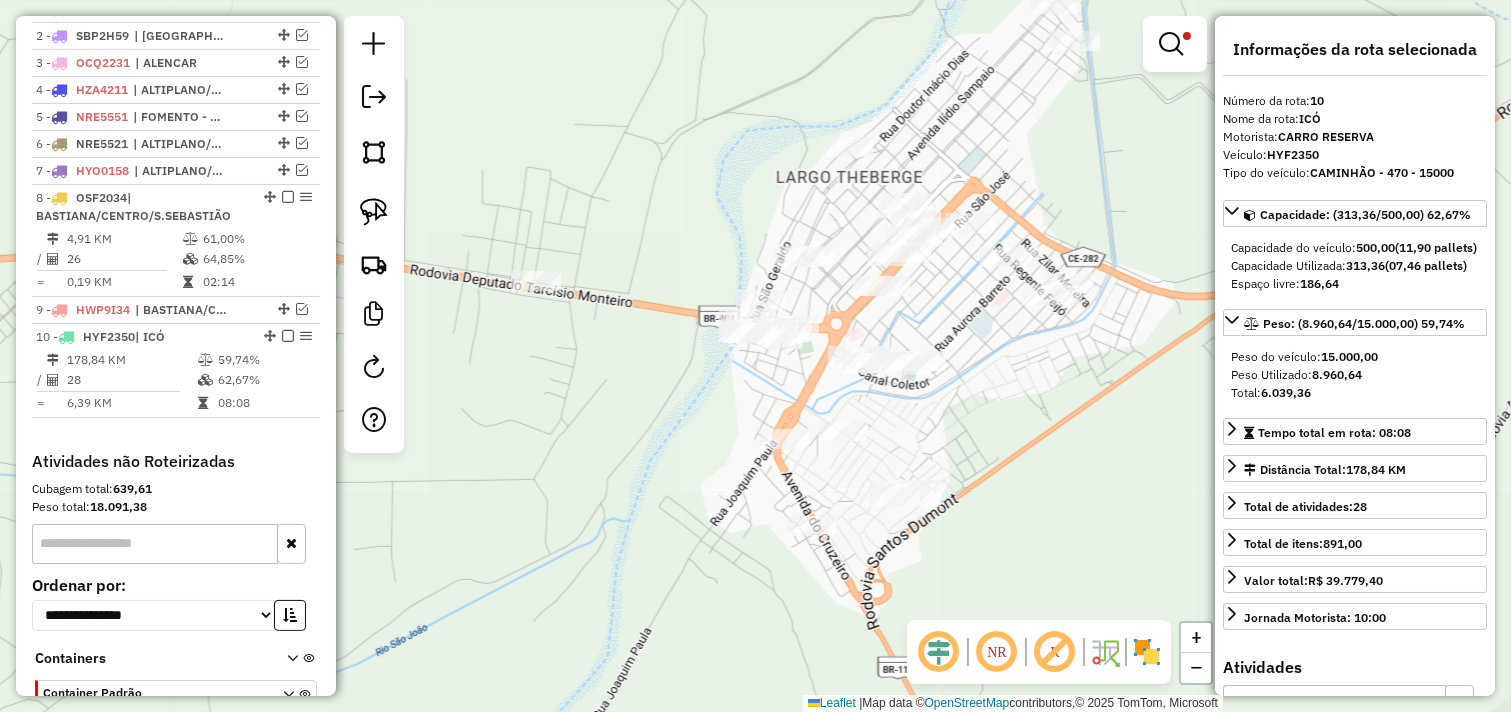 click on "Limpar filtros Janela de atendimento Grade de atendimento Capacidade Transportadoras Veículos Cliente Pedidos  Rotas Selecione os dias de semana para filtrar as janelas de atendimento  Seg   Ter   Qua   Qui   Sex   Sáb   Dom  Informe o período da janela de atendimento: De: Até:  Filtrar exatamente a janela do cliente  Considerar janela de atendimento padrão  Selecione os dias de semana para filtrar as grades de atendimento  Seg   Ter   Qua   Qui   Sex   Sáb   Dom   Considerar clientes sem dia de atendimento cadastrado  Clientes fora do dia de atendimento selecionado Filtrar as atividades entre os valores definidos abaixo:  Peso mínimo:  ****  Peso máximo:  *******  Cubagem mínima:   Cubagem máxima:   De:   Até:  Filtrar as atividades entre o tempo de atendimento definido abaixo:  De:   Até:   Considerar capacidade total dos clientes não roteirizados Transportadora: Selecione um ou mais itens Tipo de veículo: Selecione um ou mais itens Veículo: Selecione um ou mais itens Motorista: Nome: Setor:" 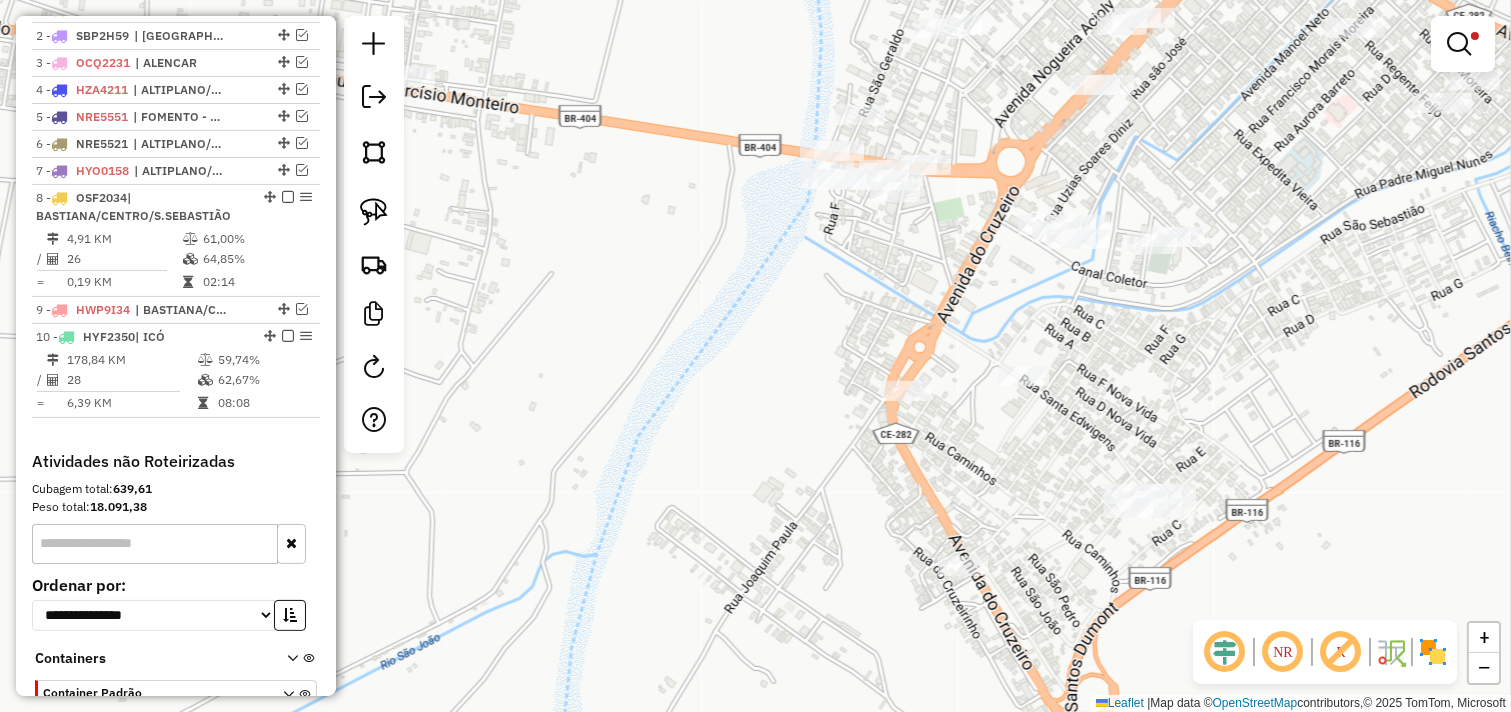 drag, startPoint x: 660, startPoint y: 490, endPoint x: 691, endPoint y: 534, distance: 53.823788 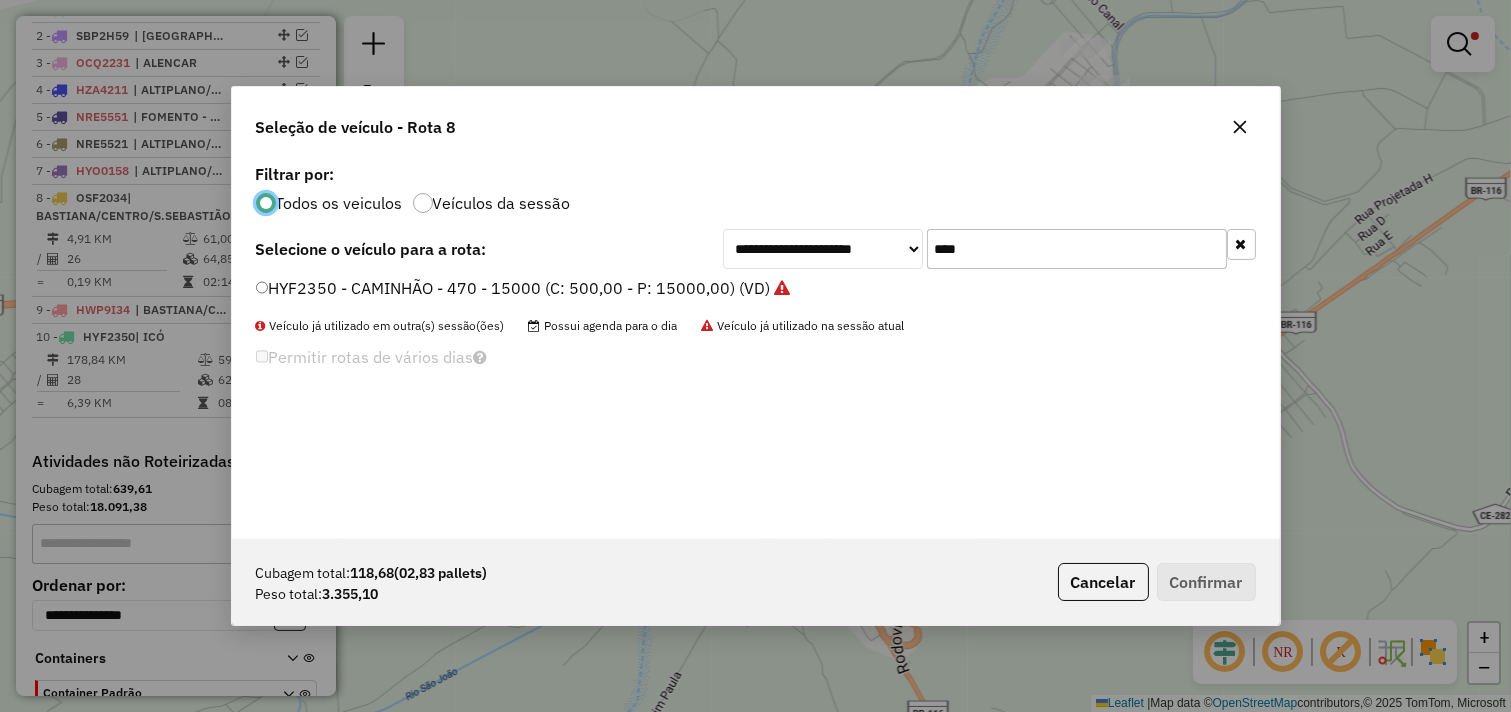 scroll, scrollTop: 11, scrollLeft: 5, axis: both 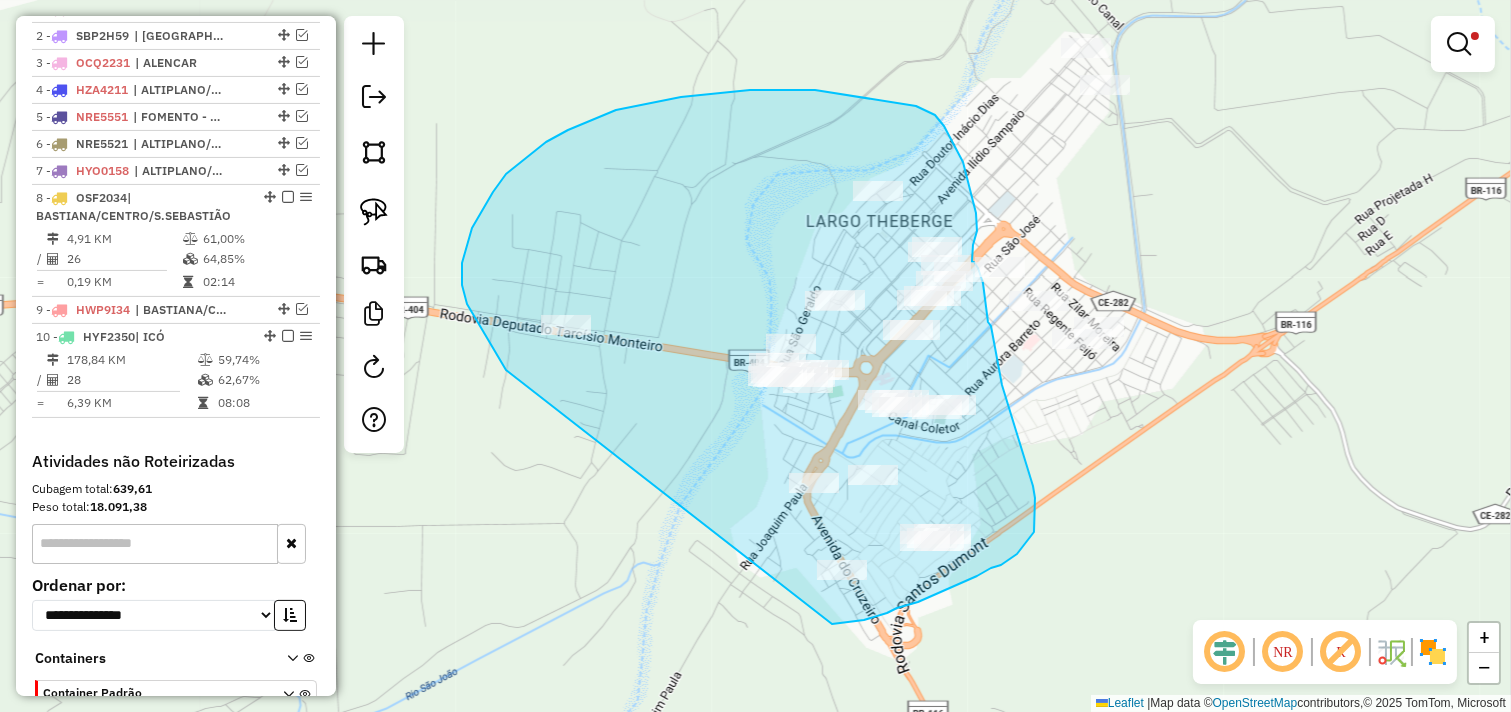 drag, startPoint x: 463, startPoint y: 292, endPoint x: 753, endPoint y: 631, distance: 446.1177 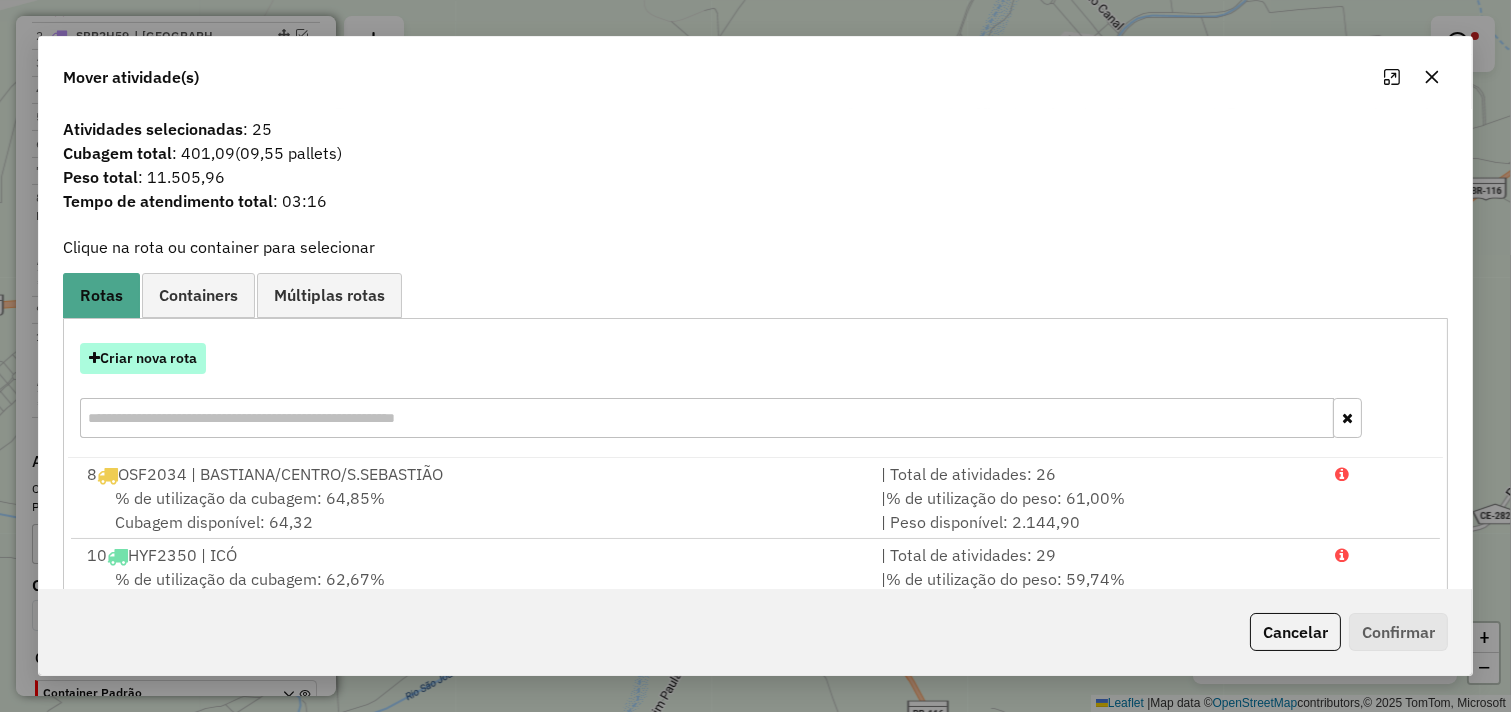 click on "Criar nova rota" at bounding box center [143, 358] 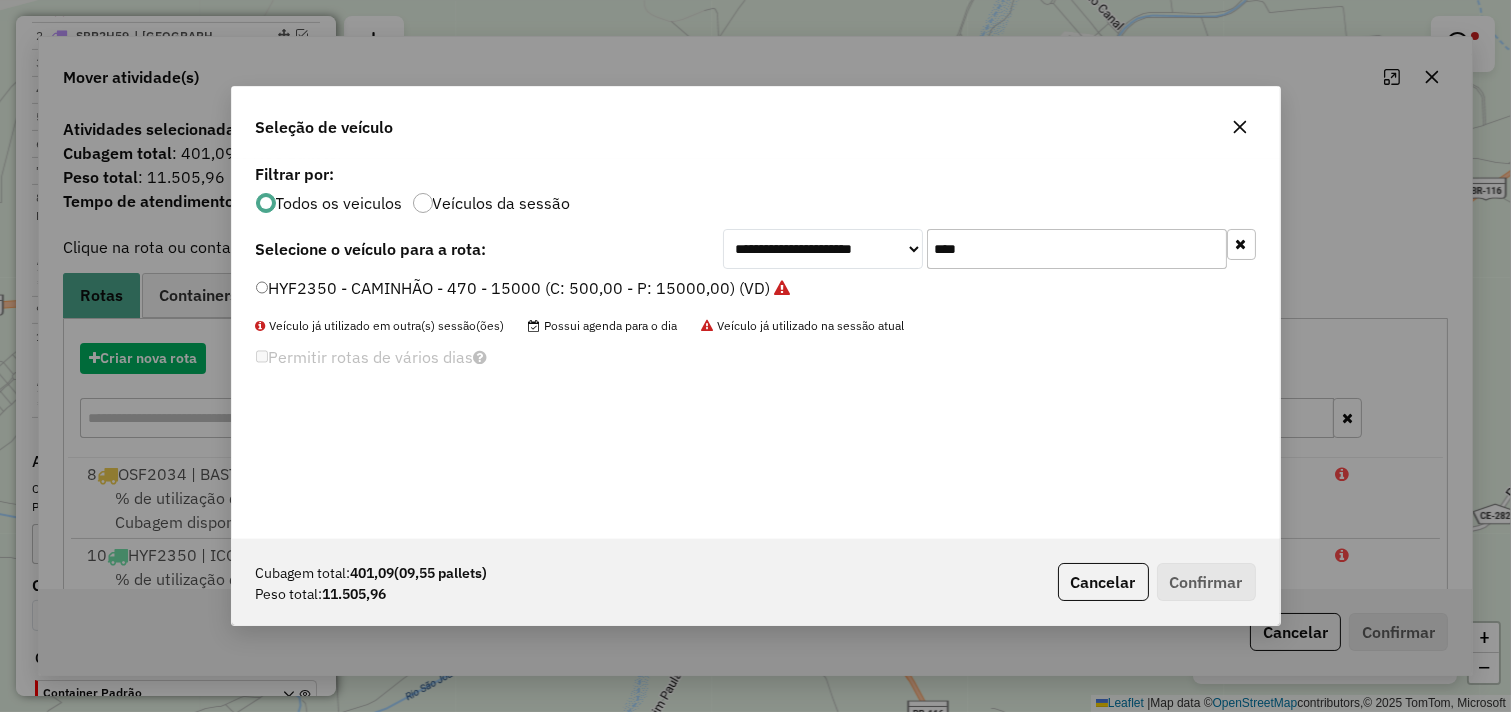 scroll, scrollTop: 11, scrollLeft: 5, axis: both 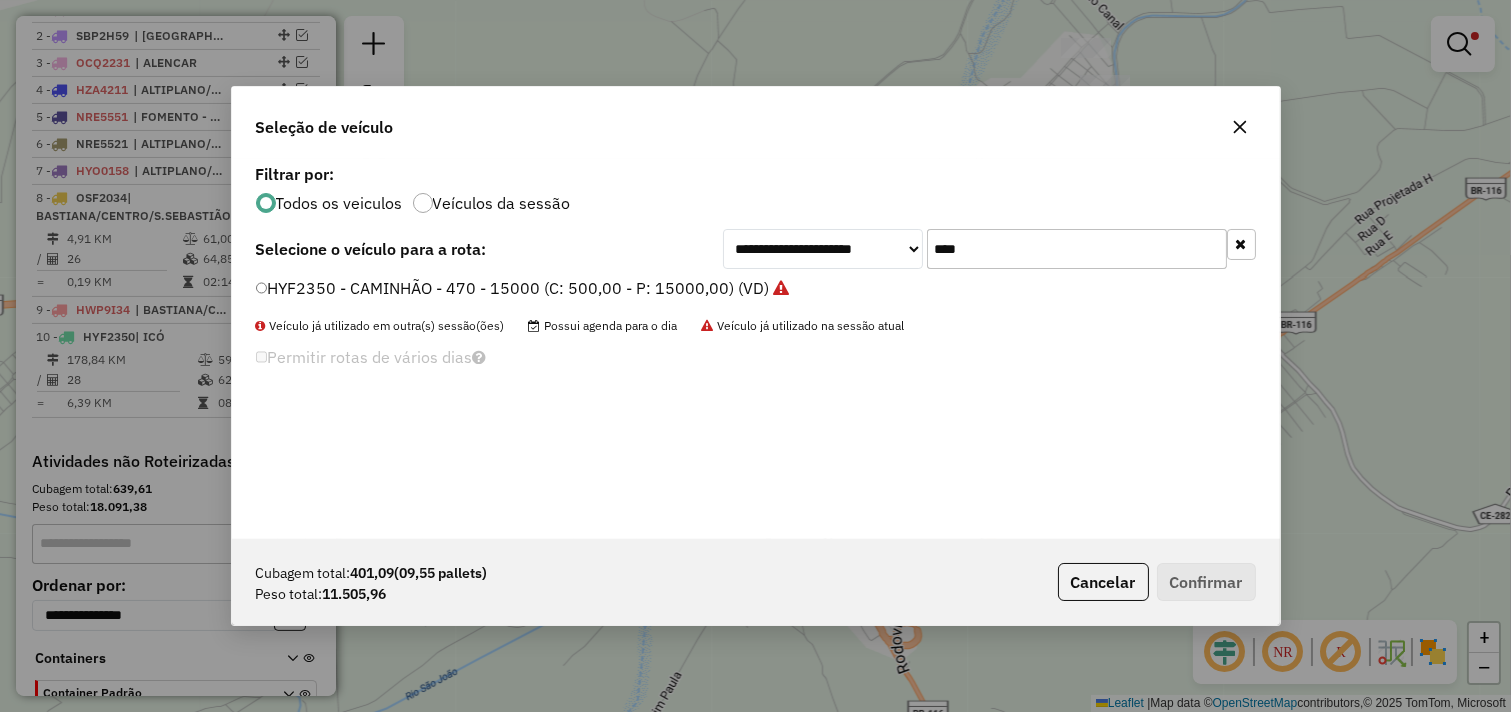 drag, startPoint x: 1037, startPoint y: 246, endPoint x: 687, endPoint y: 250, distance: 350.02286 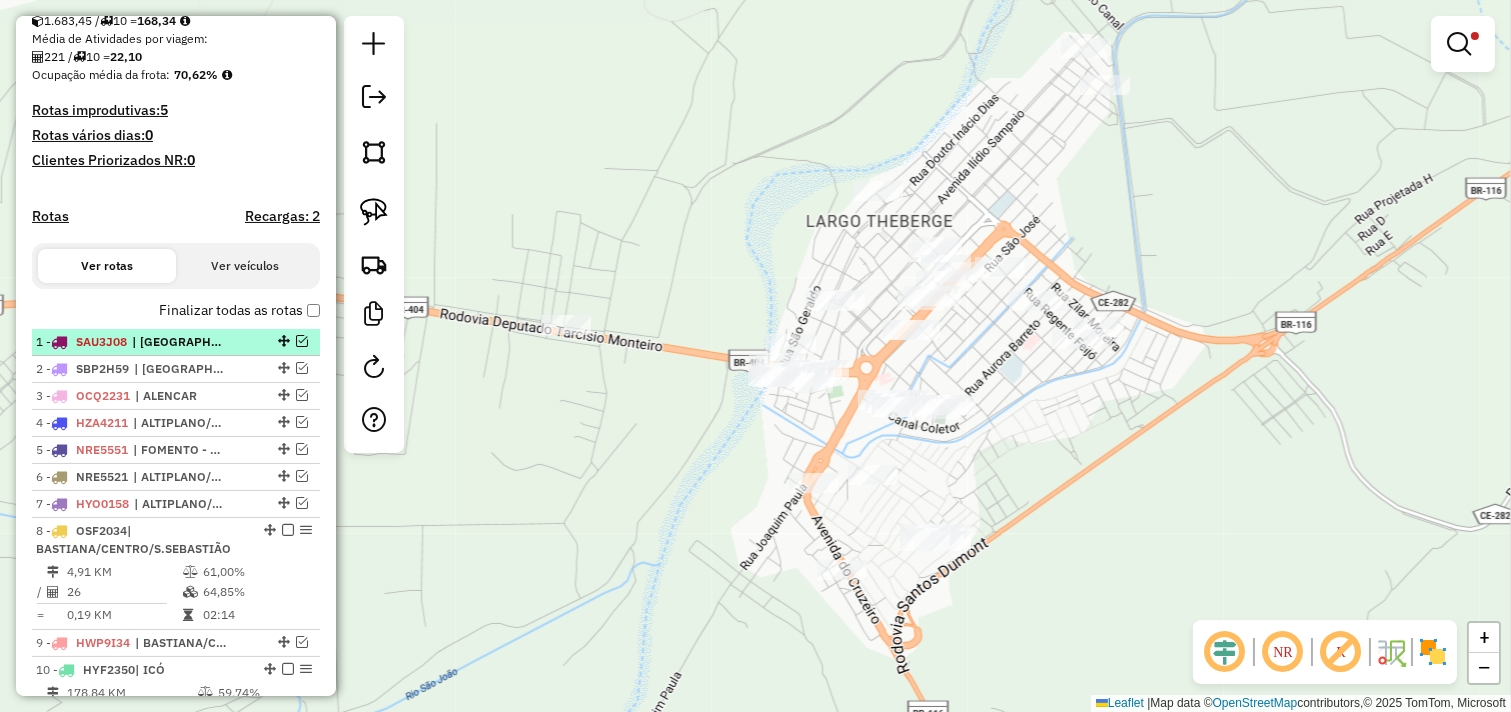 scroll, scrollTop: 554, scrollLeft: 0, axis: vertical 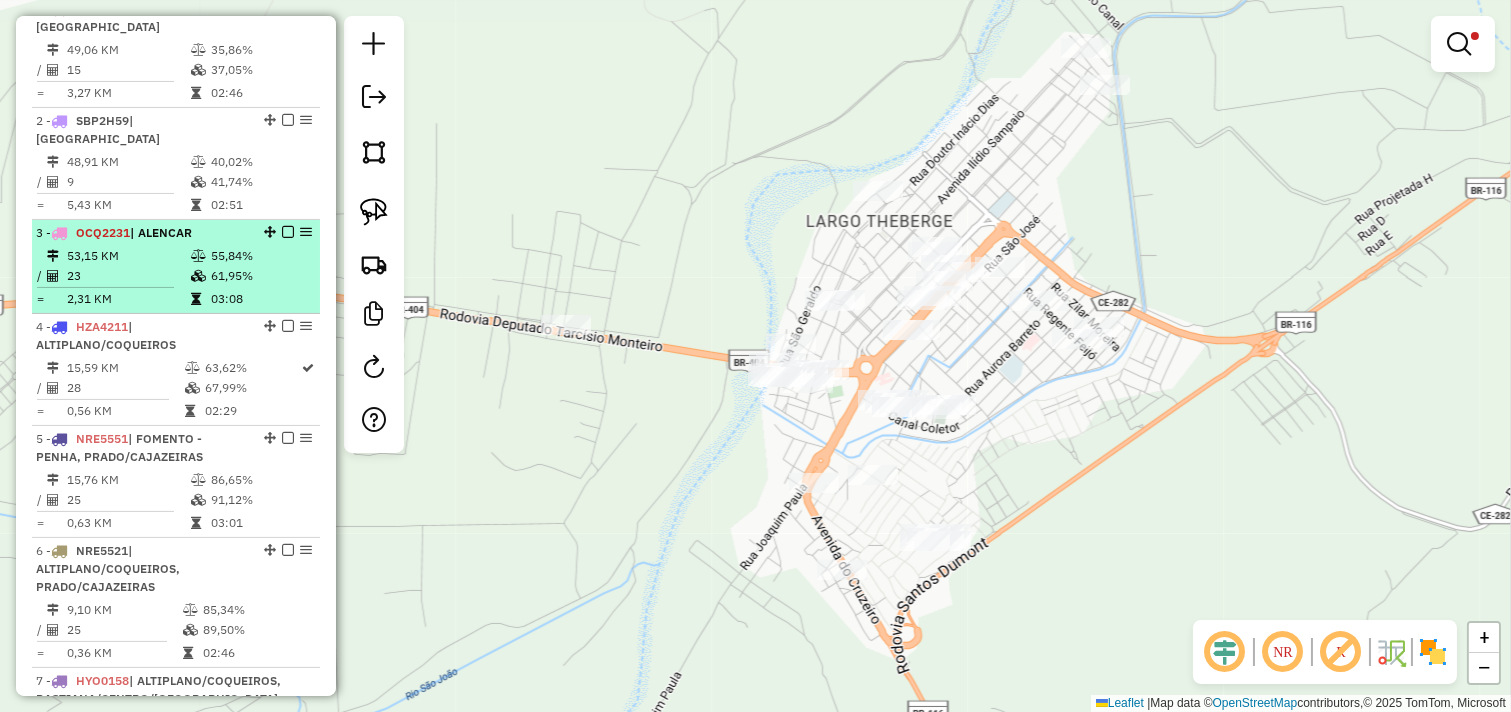 click at bounding box center [198, 276] 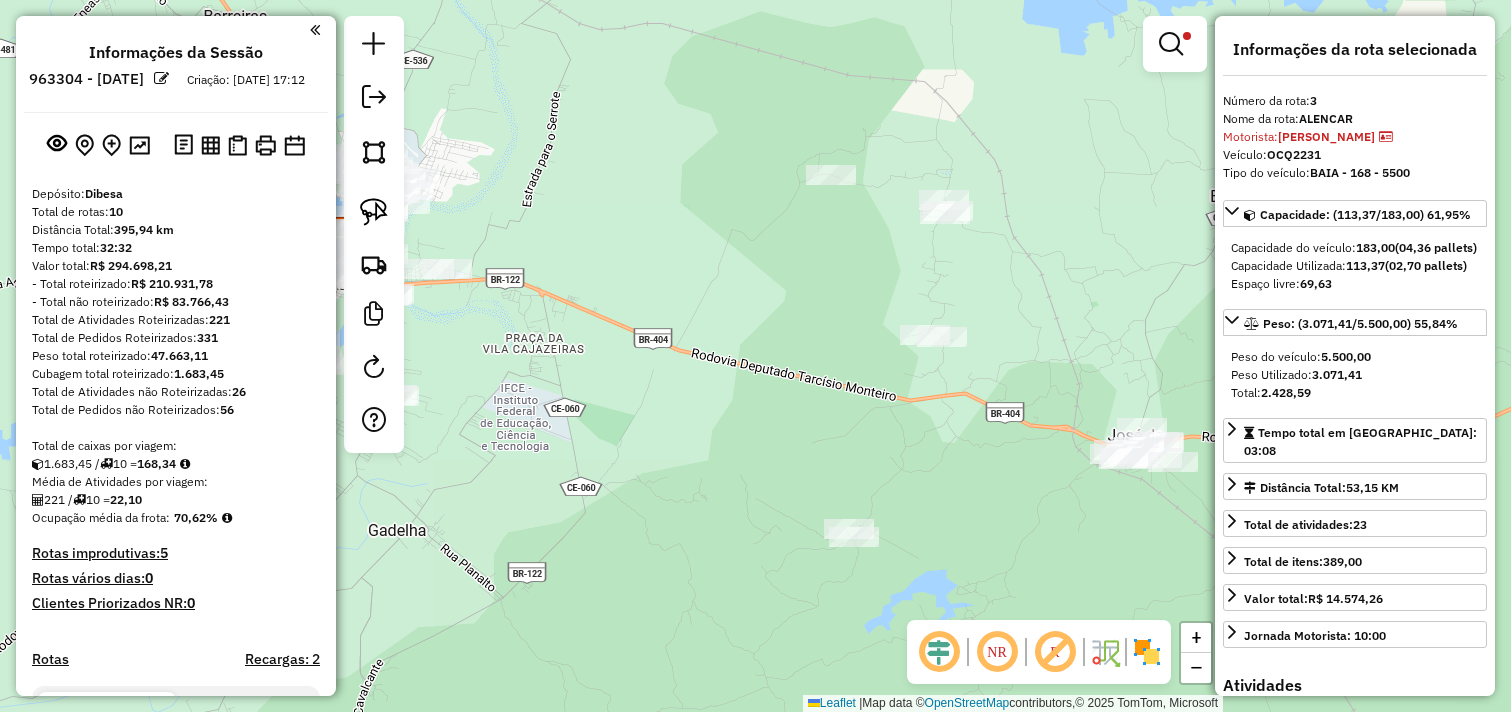 select on "*********" 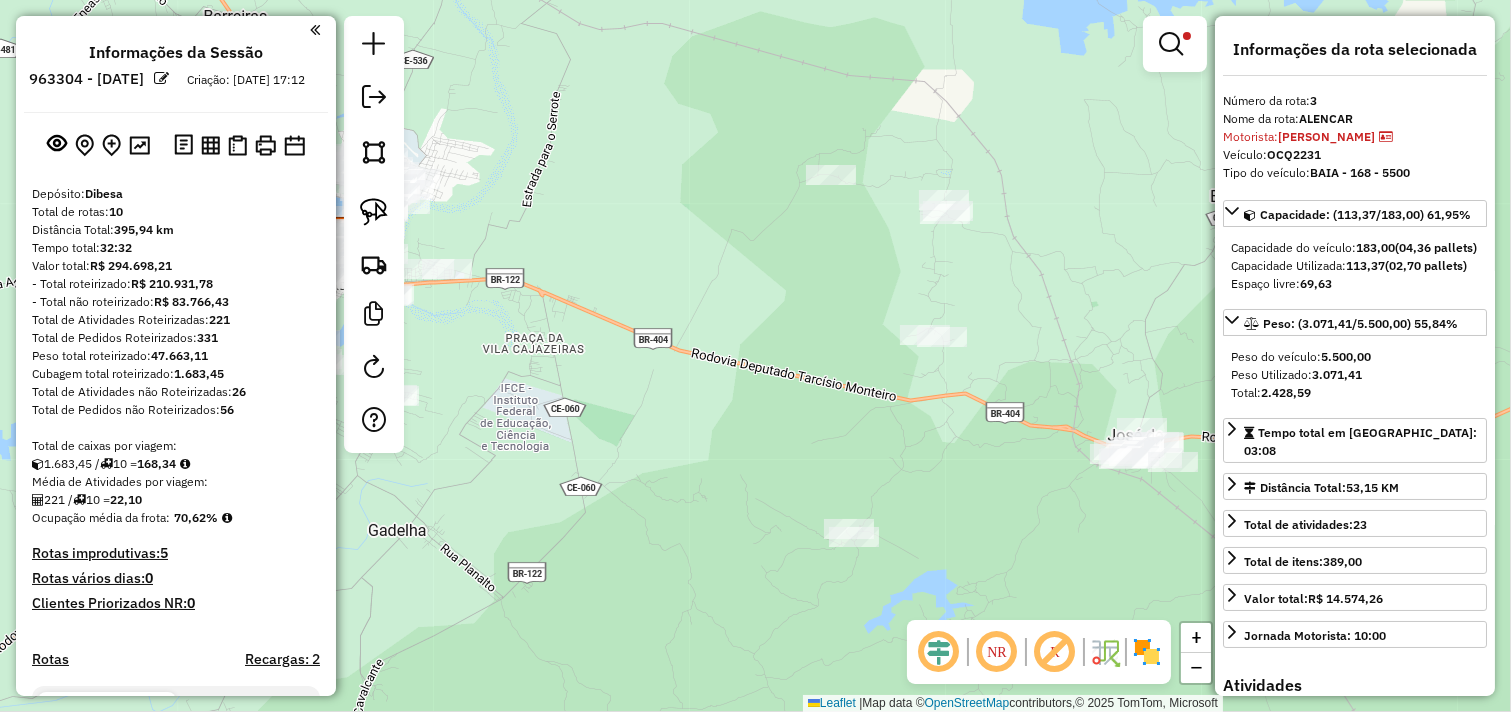 click on "15,59 KM" at bounding box center (125, 1144) 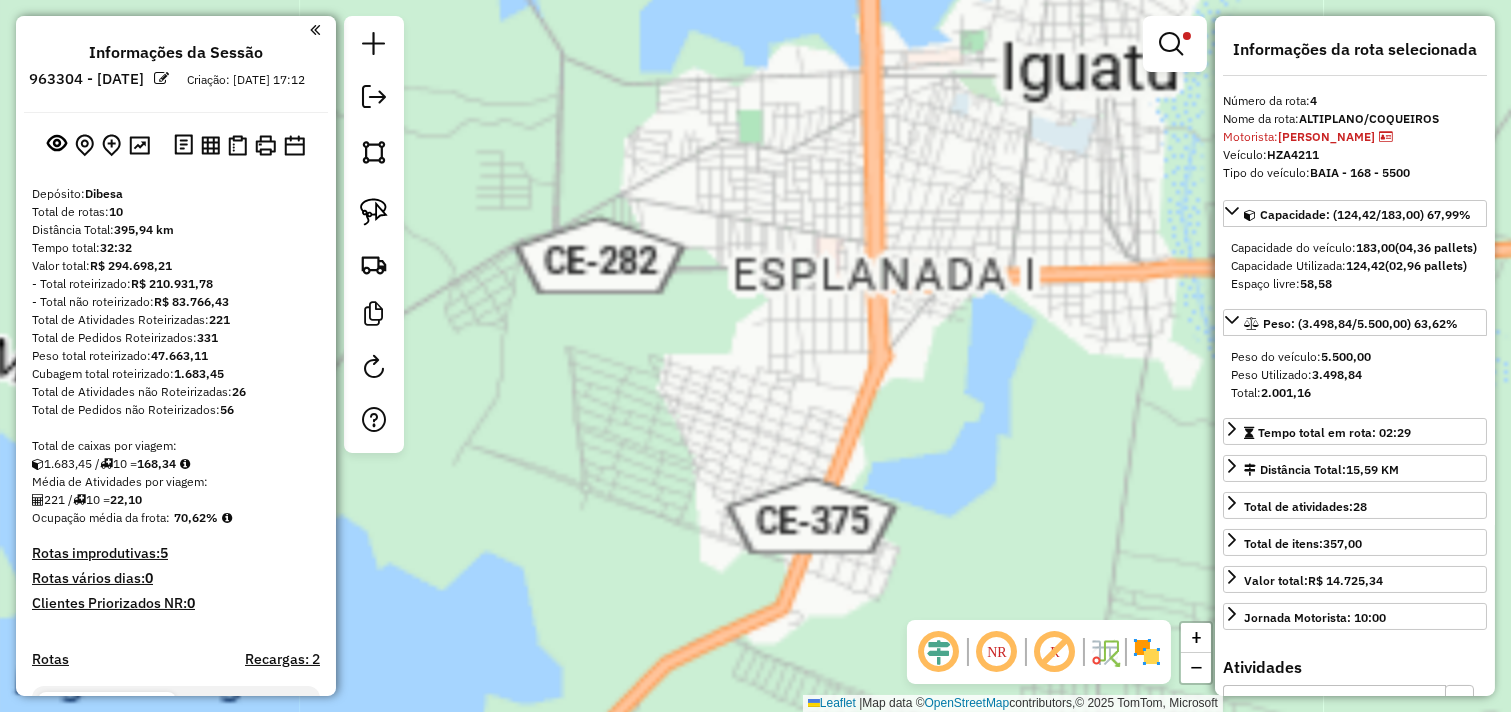 scroll, scrollTop: 776, scrollLeft: 0, axis: vertical 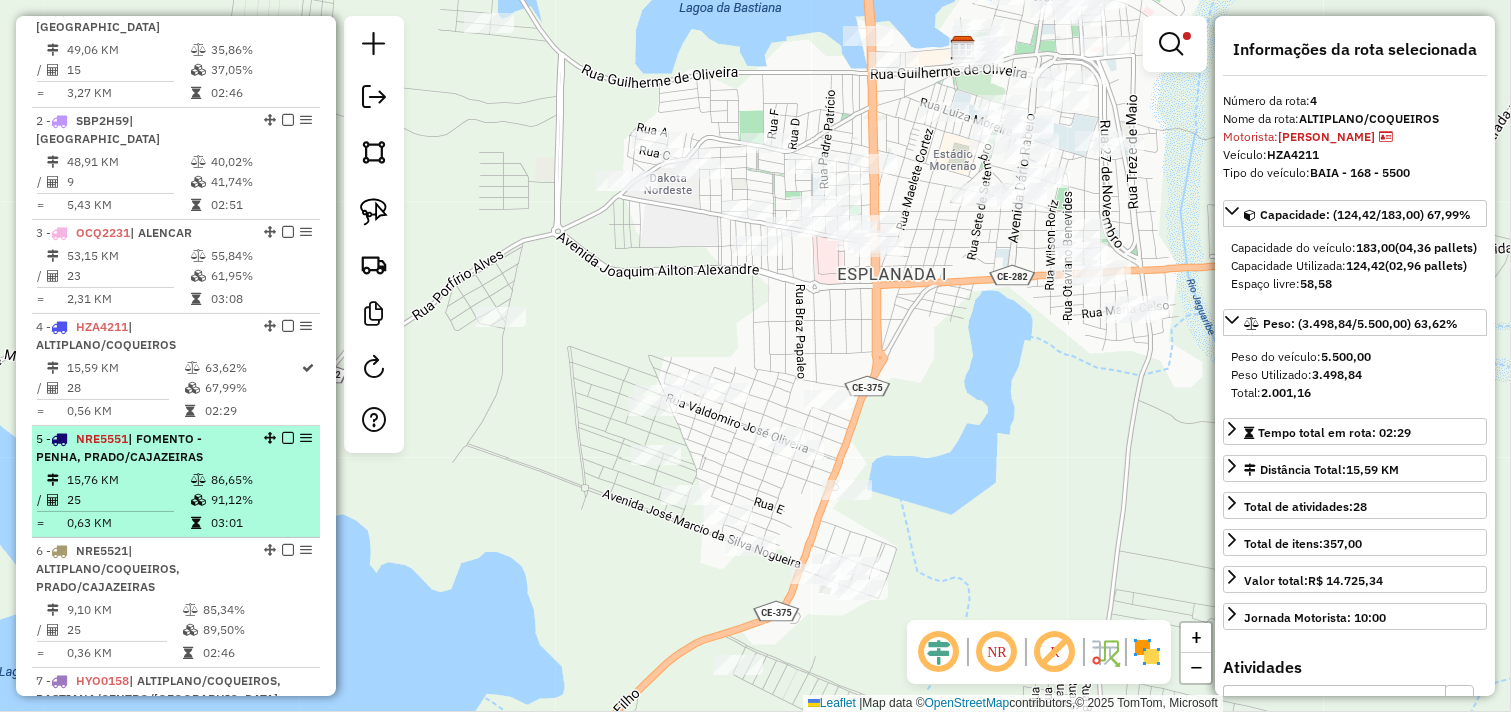 click on "| FOMENTO - PENHA, PRADO/CAJAZEIRAS" at bounding box center (119, 447) 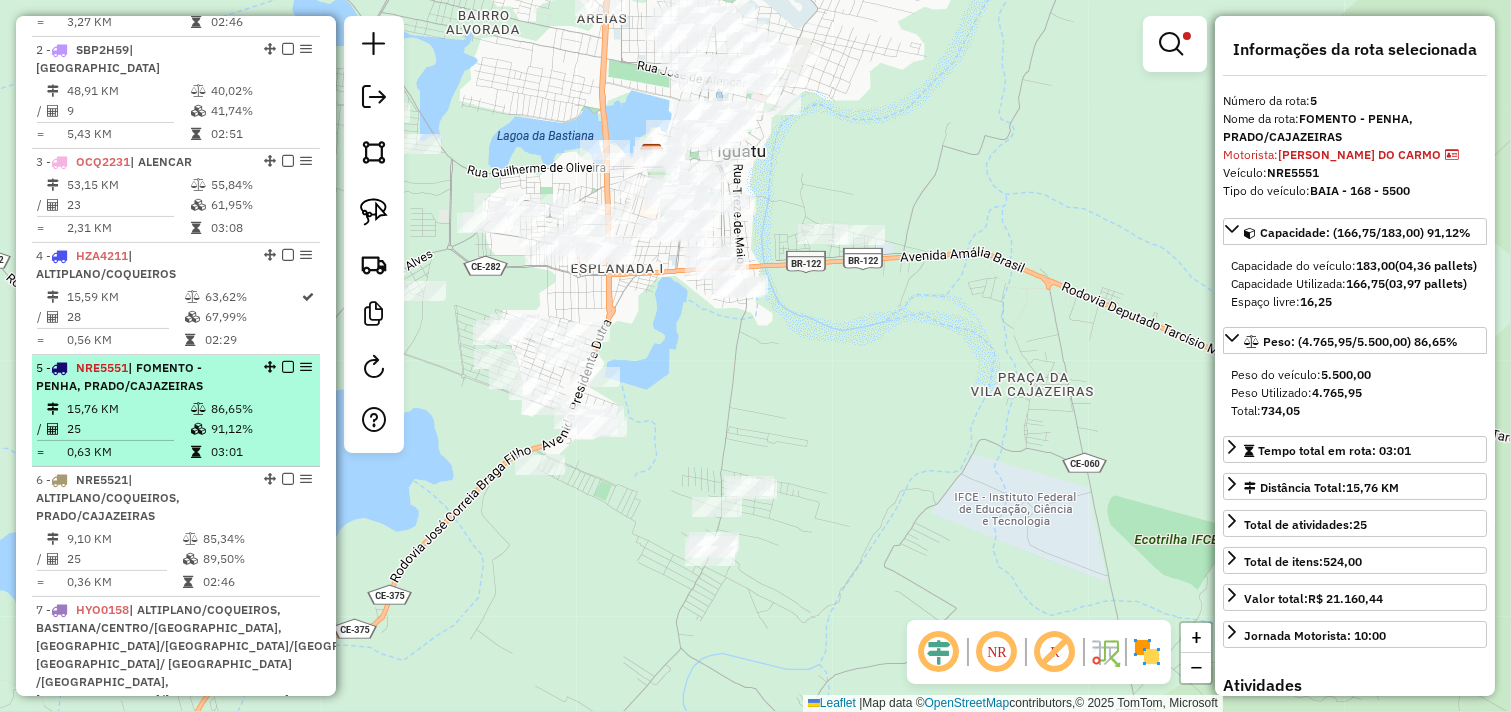 scroll, scrollTop: 887, scrollLeft: 0, axis: vertical 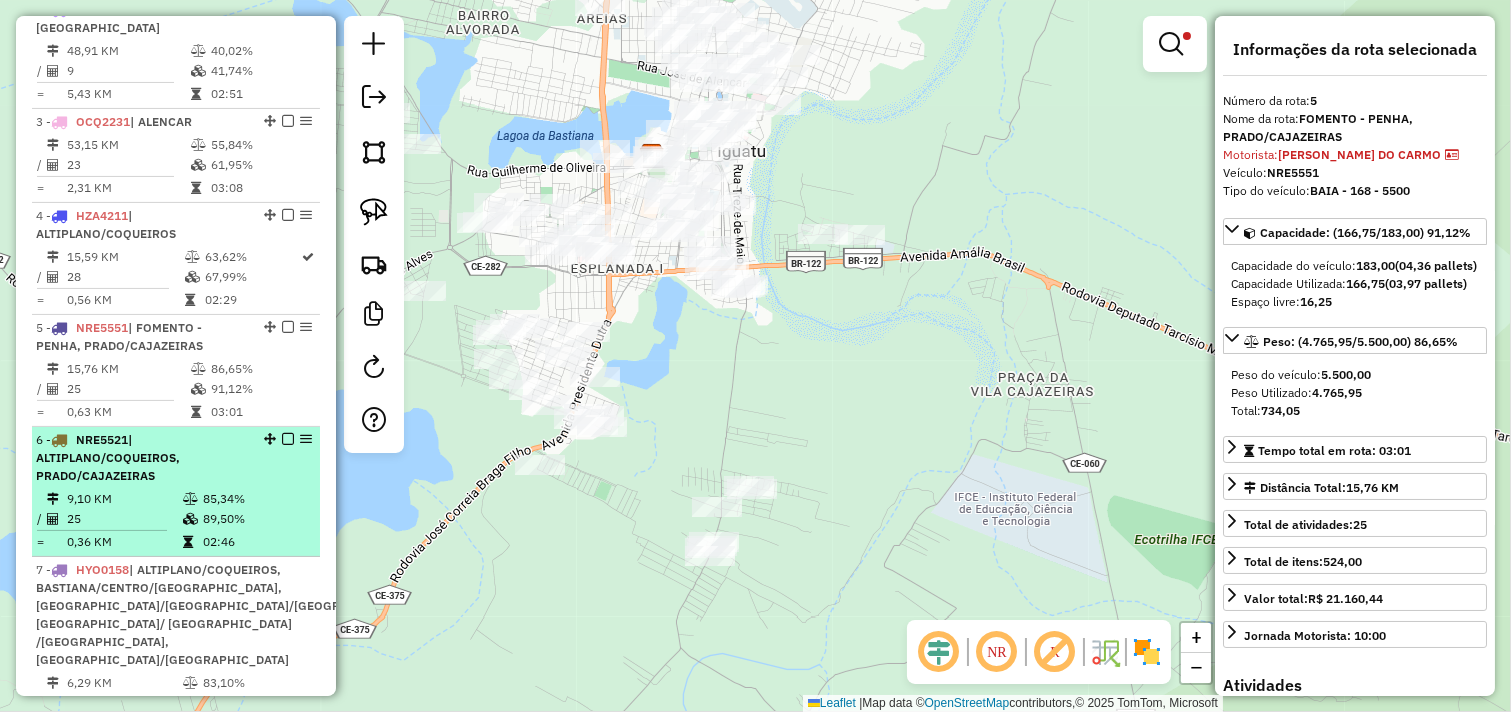 click on "| ALTIPLANO/COQUEIROS, PRADO/CAJAZEIRAS" at bounding box center [108, 457] 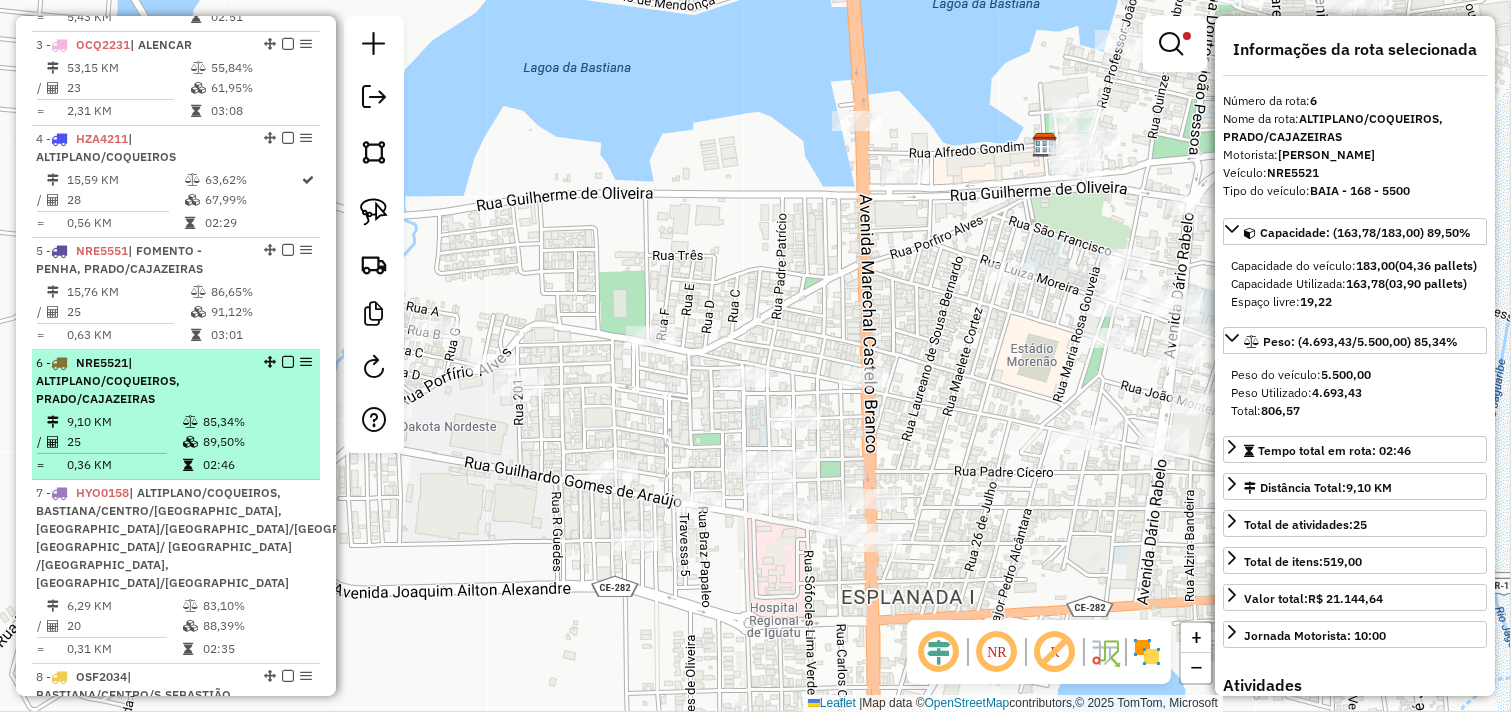 scroll, scrollTop: 998, scrollLeft: 0, axis: vertical 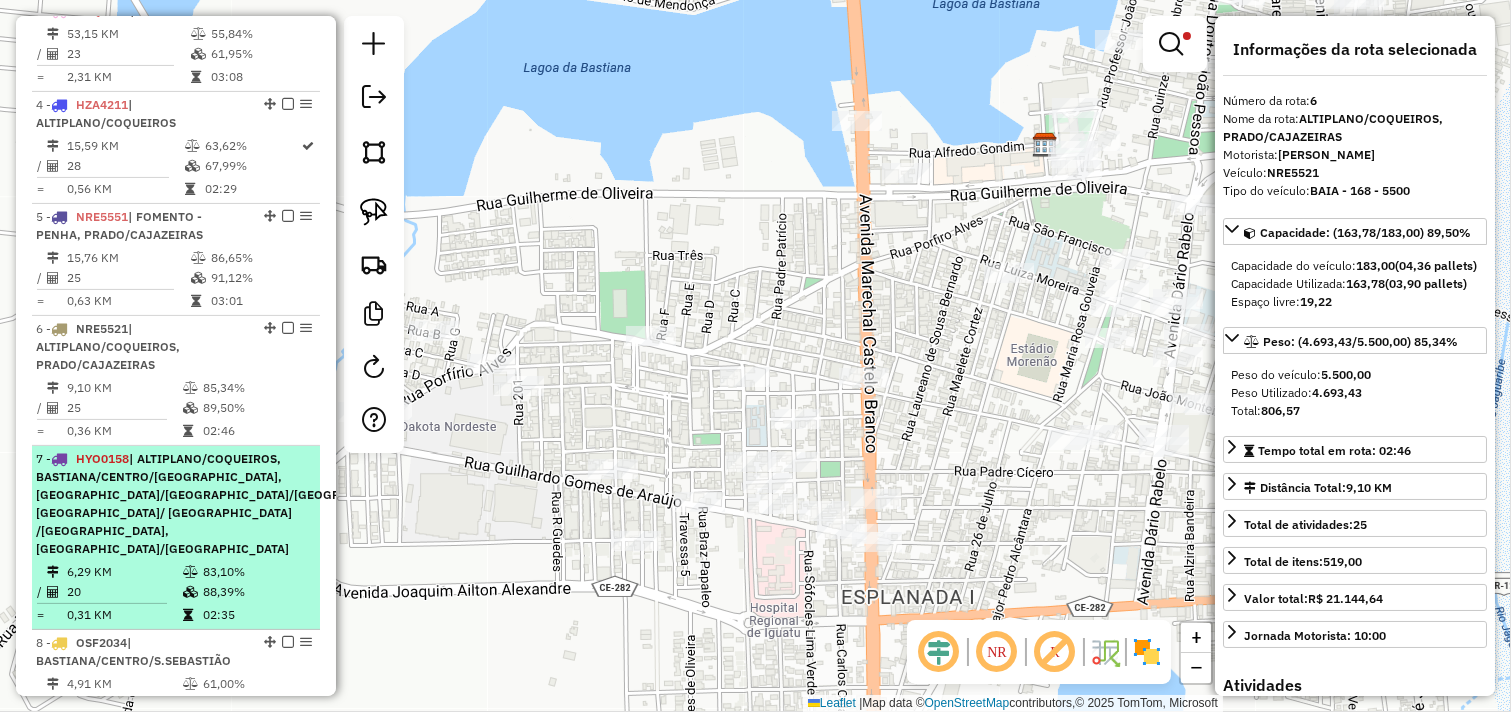 click on "| ALTIPLANO/COQUEIROS, BASTIANA/CENTRO/[GEOGRAPHIC_DATA], [GEOGRAPHIC_DATA]/[GEOGRAPHIC_DATA]/[GEOGRAPHIC_DATA], [GEOGRAPHIC_DATA]/ [GEOGRAPHIC_DATA] /[GEOGRAPHIC_DATA], [GEOGRAPHIC_DATA]/[GEOGRAPHIC_DATA]" at bounding box center (229, 503) 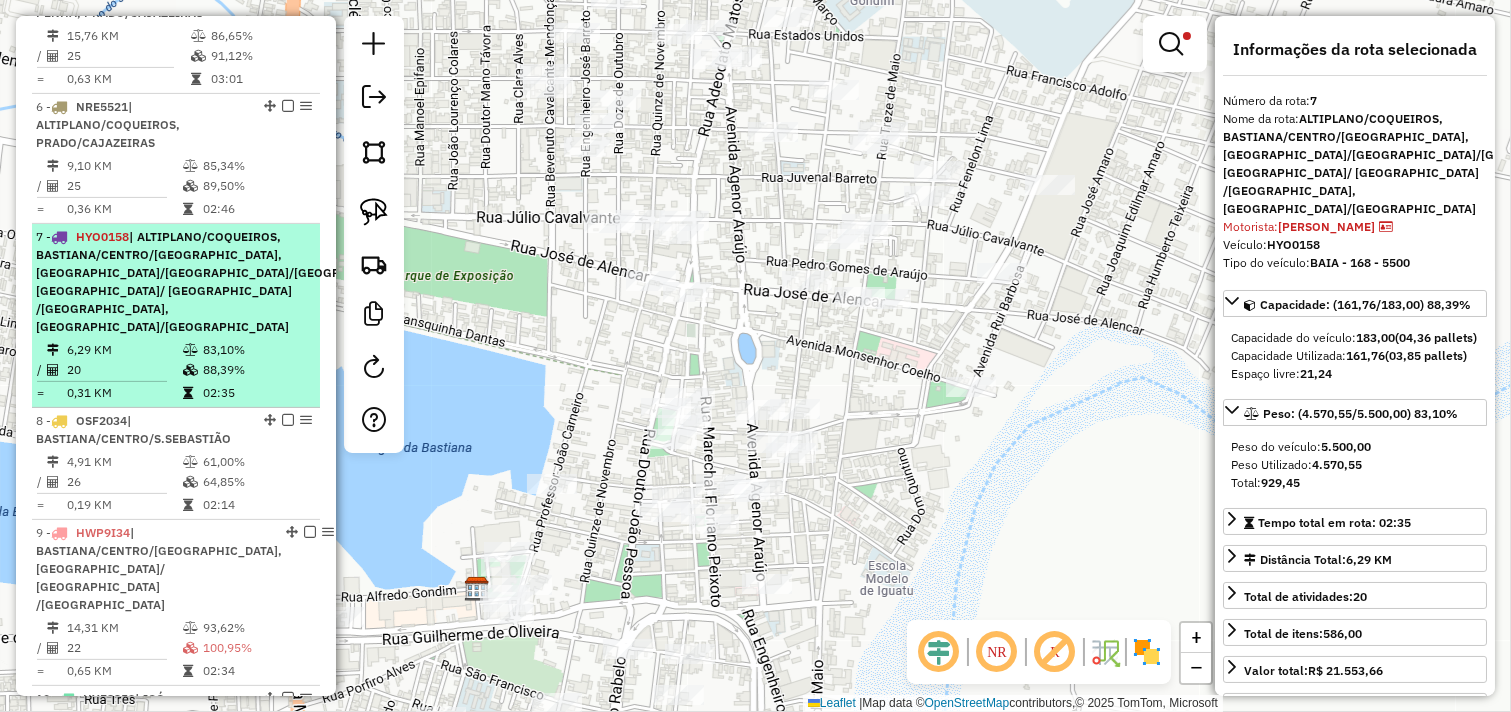 scroll, scrollTop: 1221, scrollLeft: 0, axis: vertical 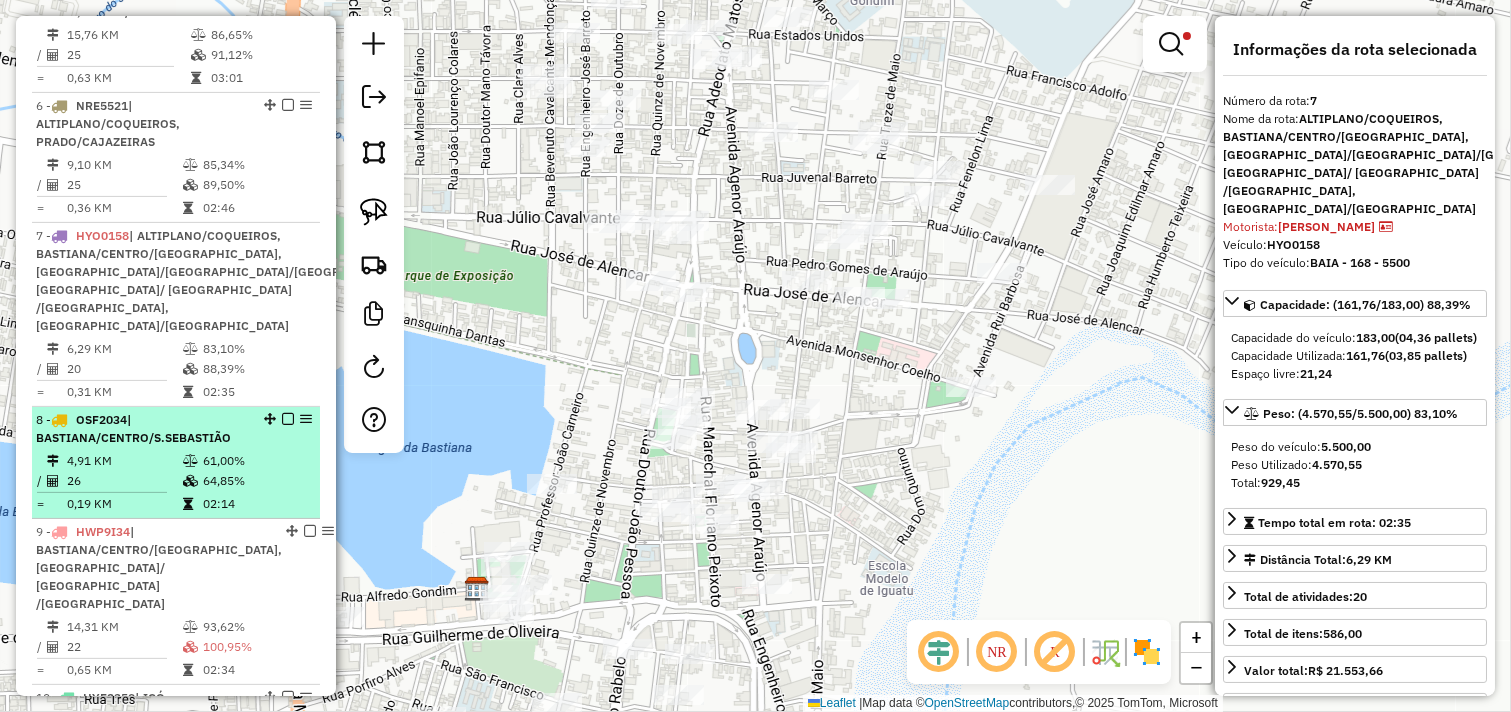 click on "26" at bounding box center [124, 481] 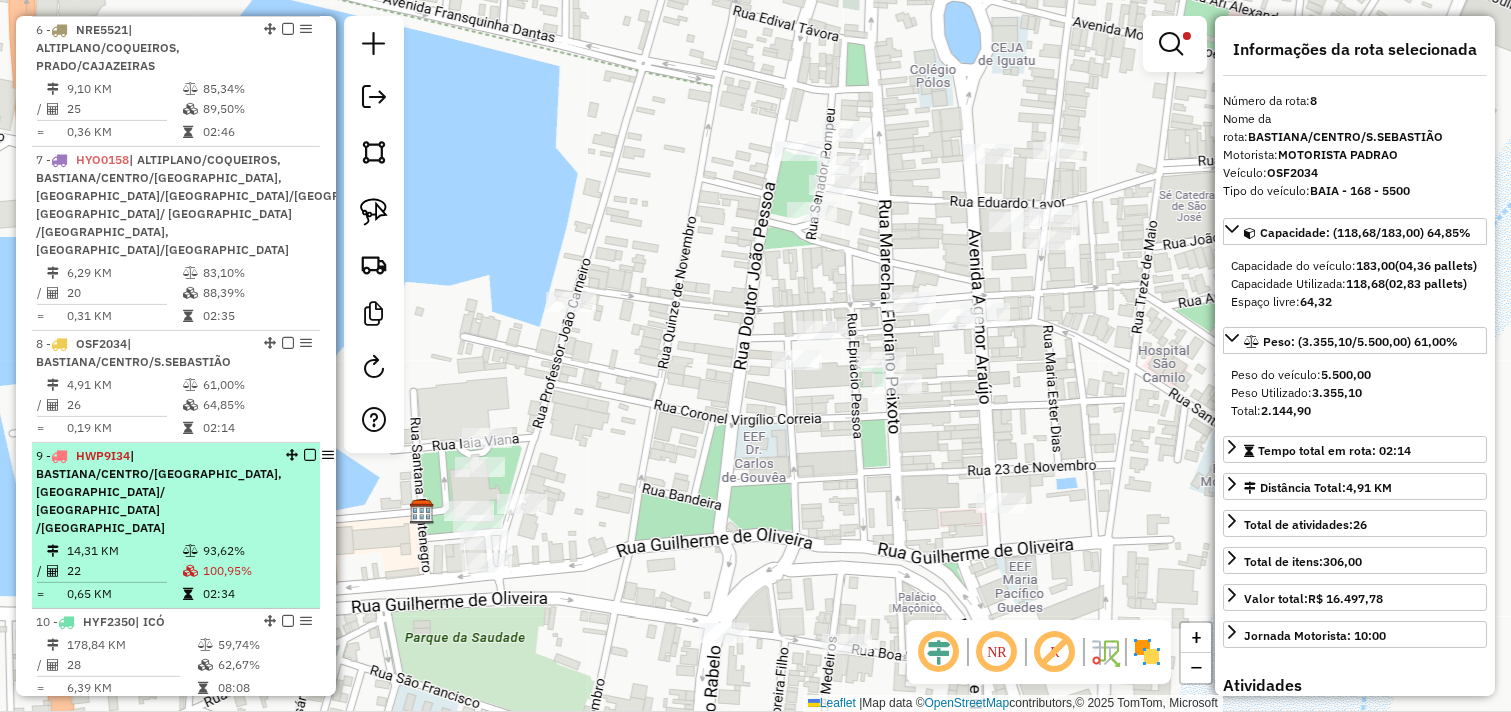 scroll, scrollTop: 1332, scrollLeft: 0, axis: vertical 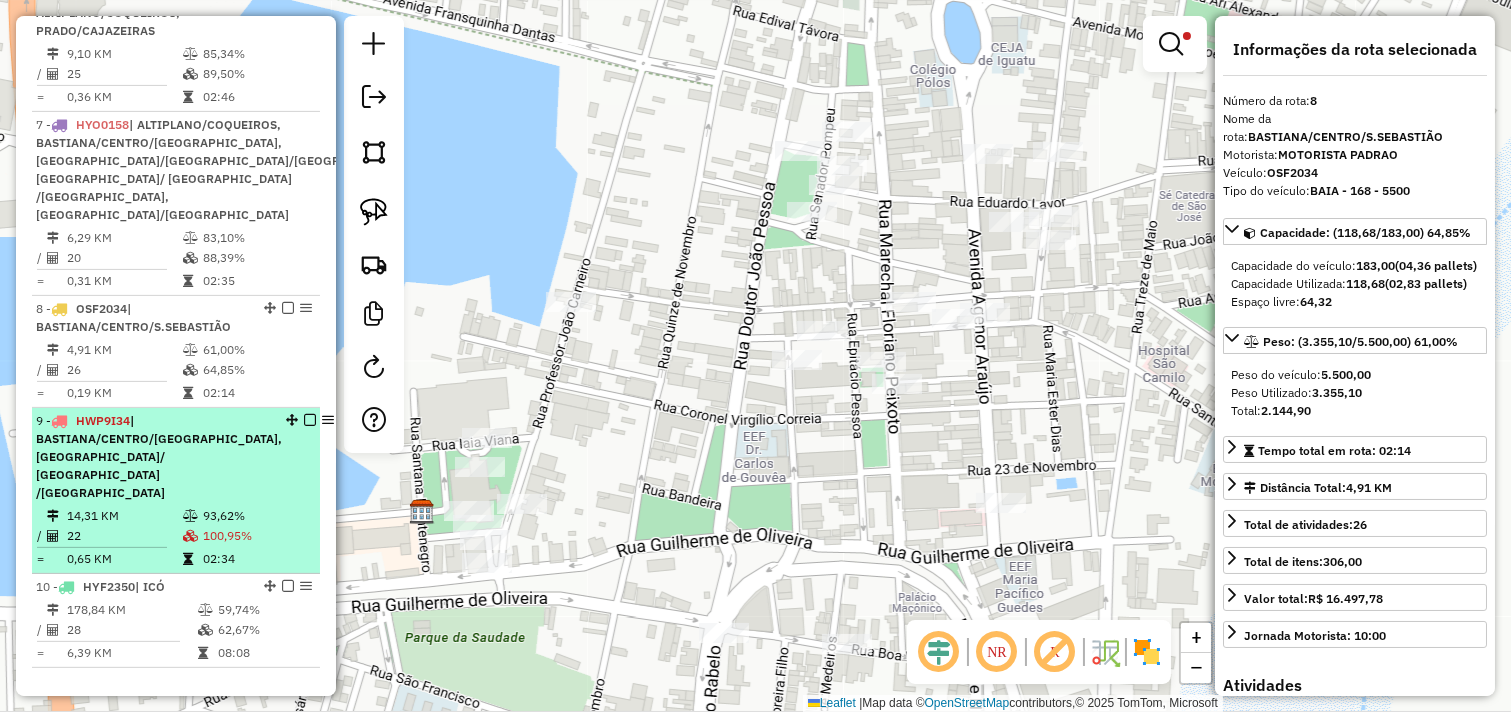 click on "14,31 KM   93,62%  /  22   100,95%     =  0,65 KM   02:34" at bounding box center (176, 537) 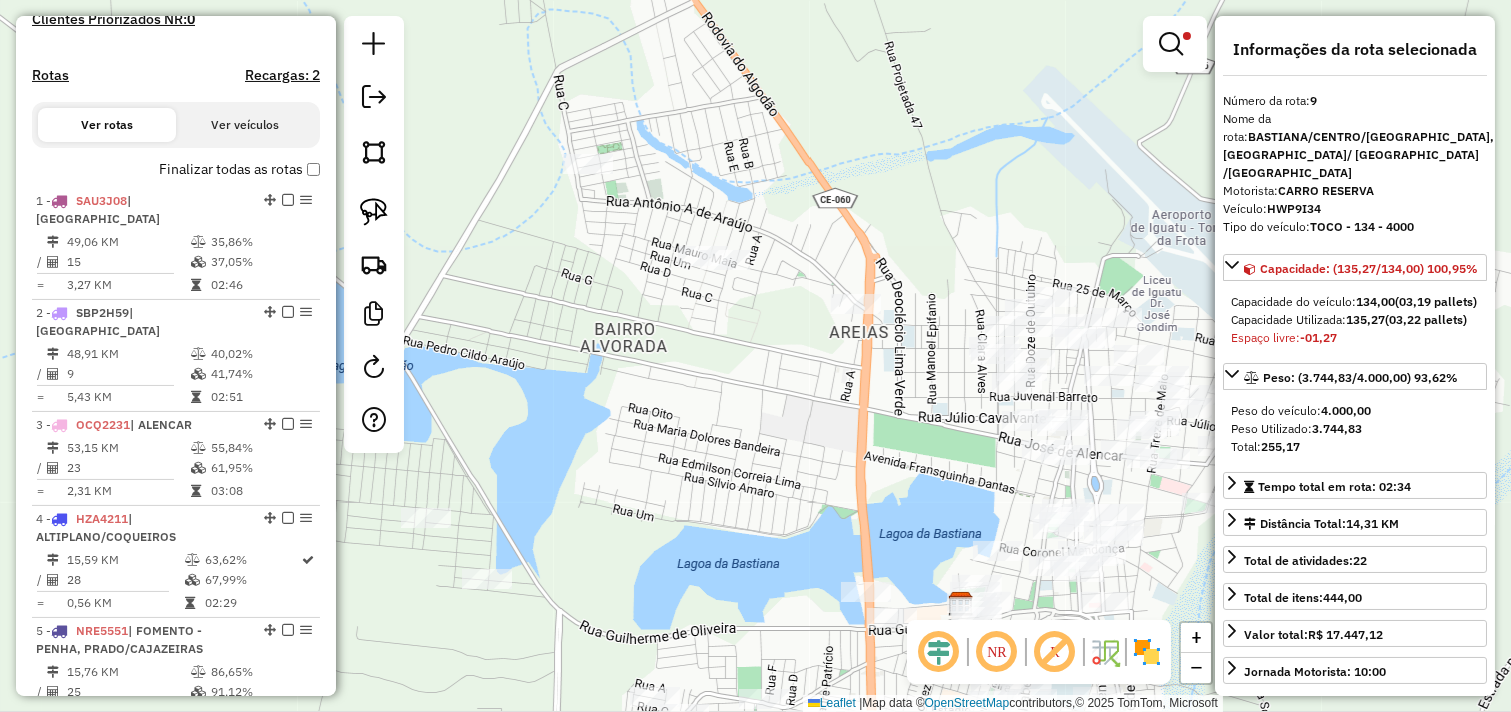 scroll, scrollTop: 554, scrollLeft: 0, axis: vertical 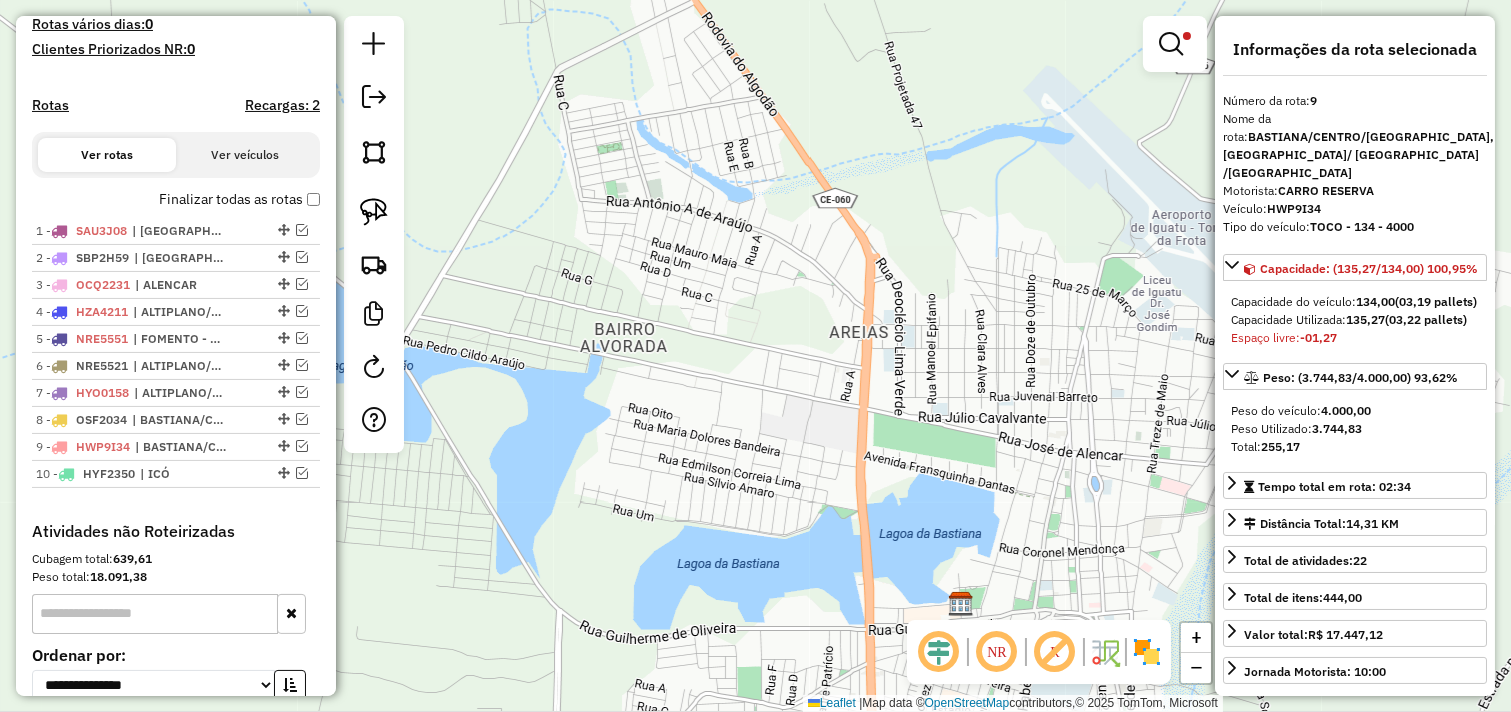 click on "Limpar filtros Janela de atendimento Grade de atendimento Capacidade Transportadoras Veículos Cliente Pedidos  Rotas Selecione os dias de semana para filtrar as janelas de atendimento  Seg   Ter   Qua   Qui   Sex   Sáb   Dom  Informe o período da janela de atendimento: De: Até:  Filtrar exatamente a janela do cliente  Considerar janela de atendimento padrão  Selecione os dias de semana para filtrar as grades de atendimento  Seg   Ter   Qua   Qui   Sex   Sáb   Dom   Considerar clientes sem dia de atendimento cadastrado  Clientes fora do dia de atendimento selecionado Filtrar as atividades entre os valores definidos abaixo:  Peso mínimo:  ****  Peso máximo:  *******  Cubagem mínima:   Cubagem máxima:   De:   Até:  Filtrar as atividades entre o tempo de atendimento definido abaixo:  De:   Até:   Considerar capacidade total dos clientes não roteirizados Transportadora: Selecione um ou mais itens Tipo de veículo: Selecione um ou mais itens Veículo: Selecione um ou mais itens Motorista: Nome: Setor:" 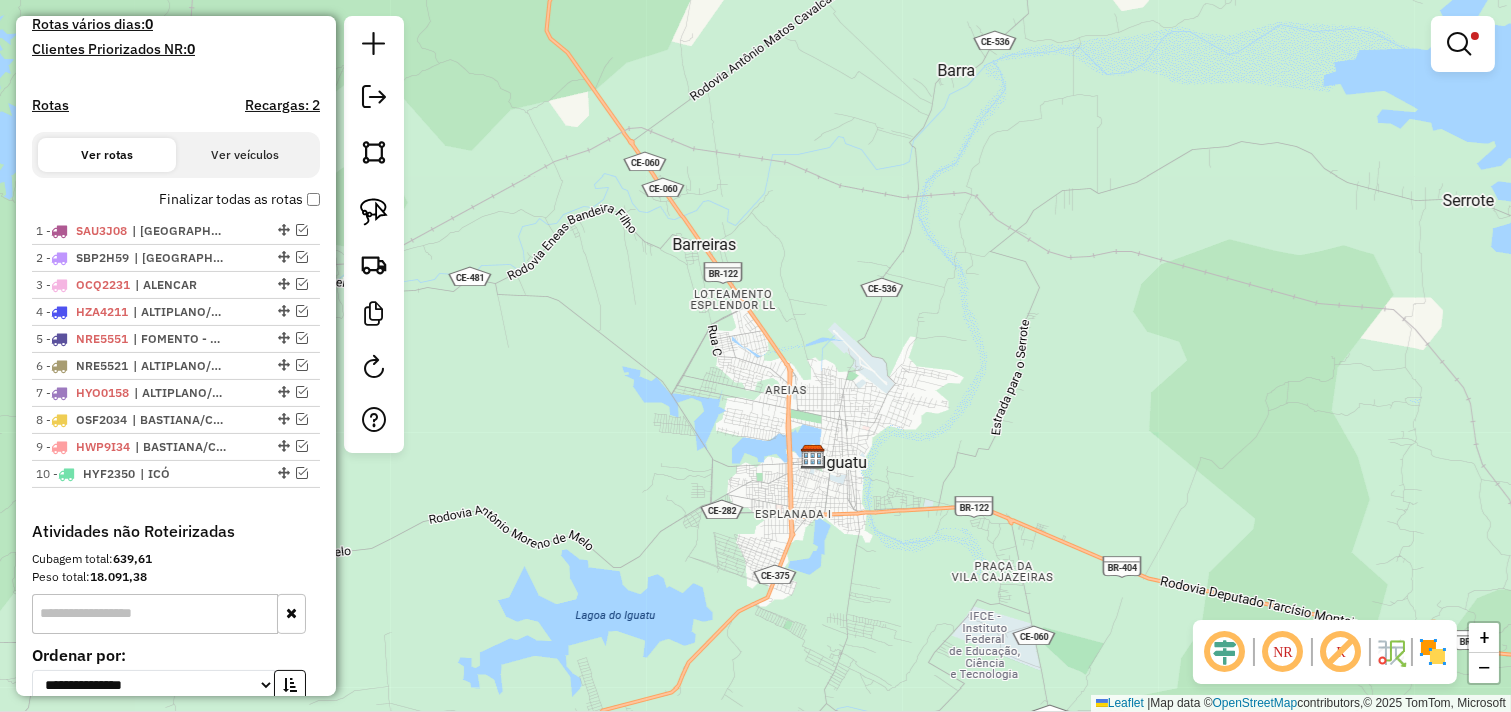 drag, startPoint x: 1001, startPoint y: 456, endPoint x: 688, endPoint y: 272, distance: 363.07712 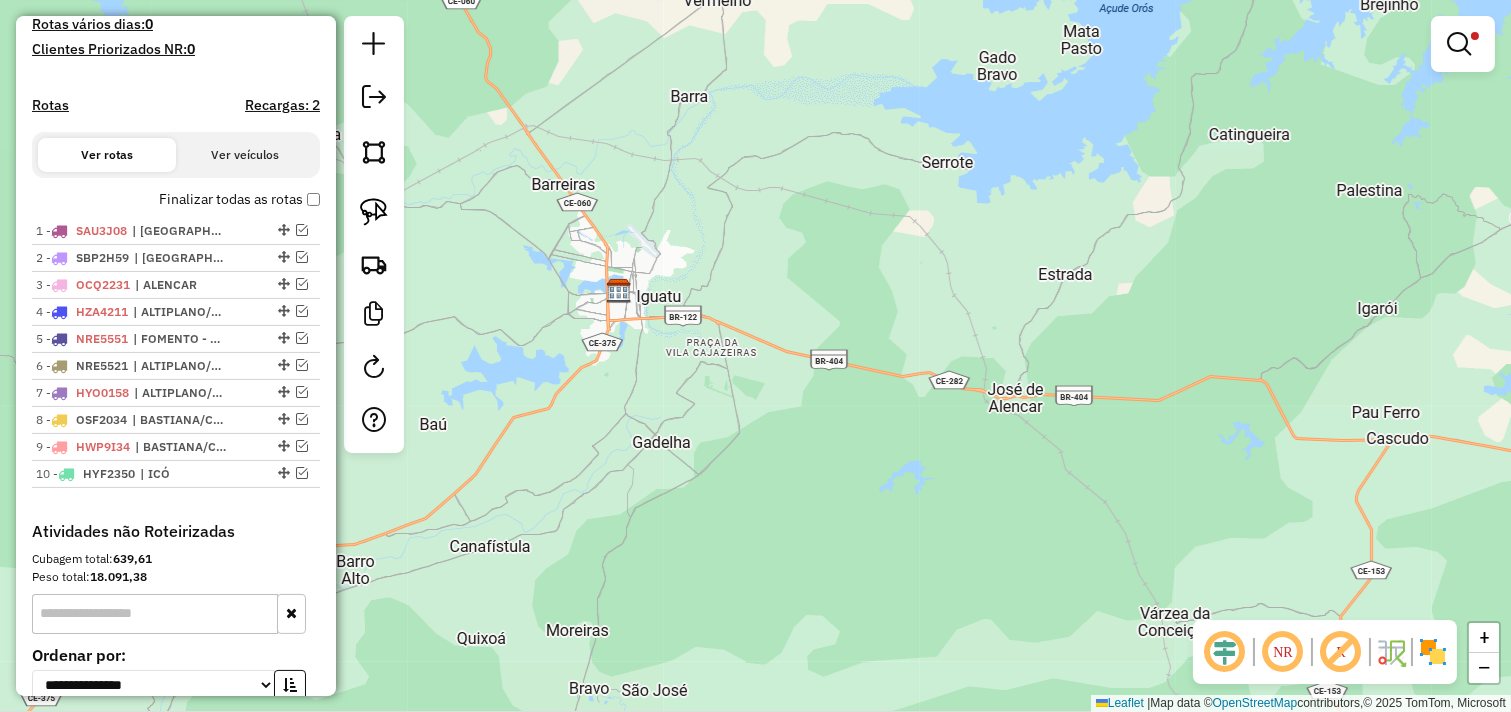 drag, startPoint x: 1044, startPoint y: 351, endPoint x: 916, endPoint y: 338, distance: 128.65846 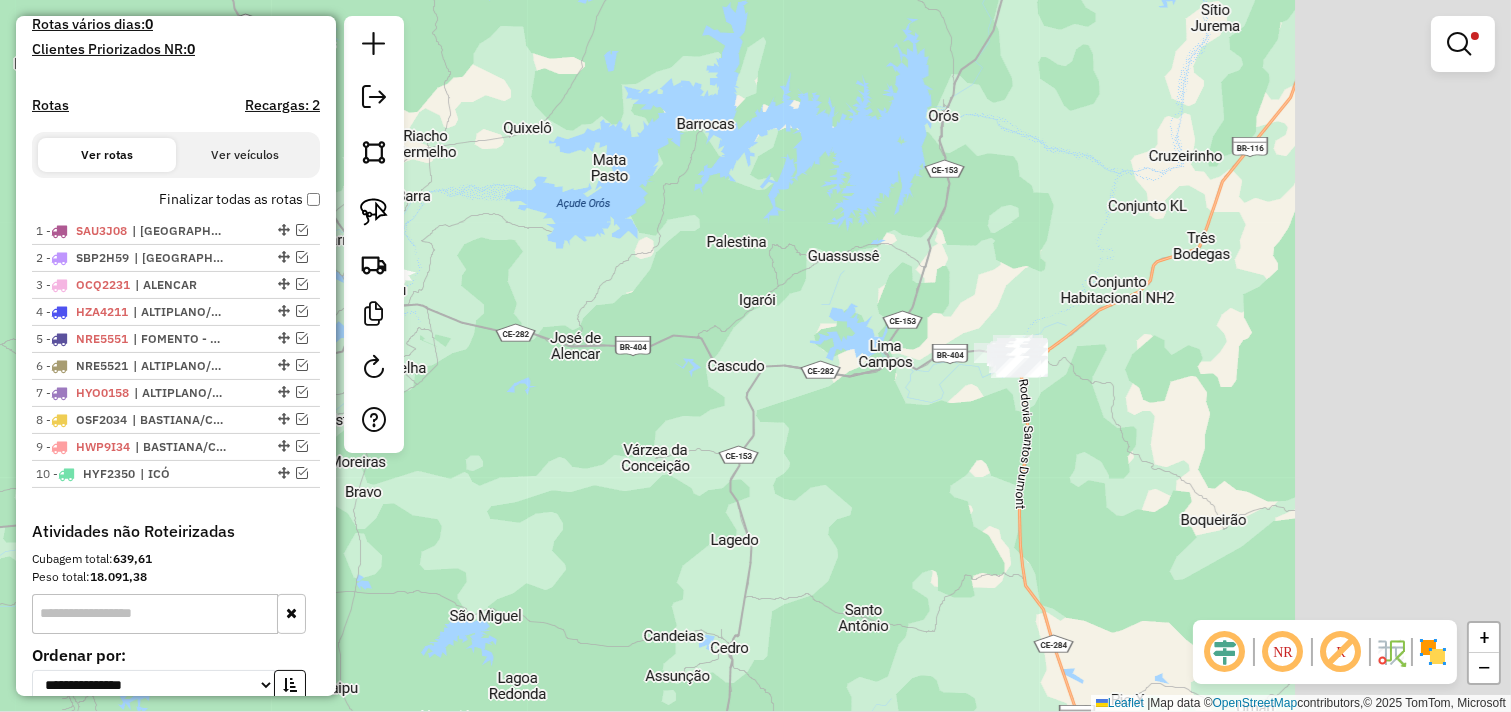 drag, startPoint x: 1103, startPoint y: 424, endPoint x: 852, endPoint y: 386, distance: 253.8602 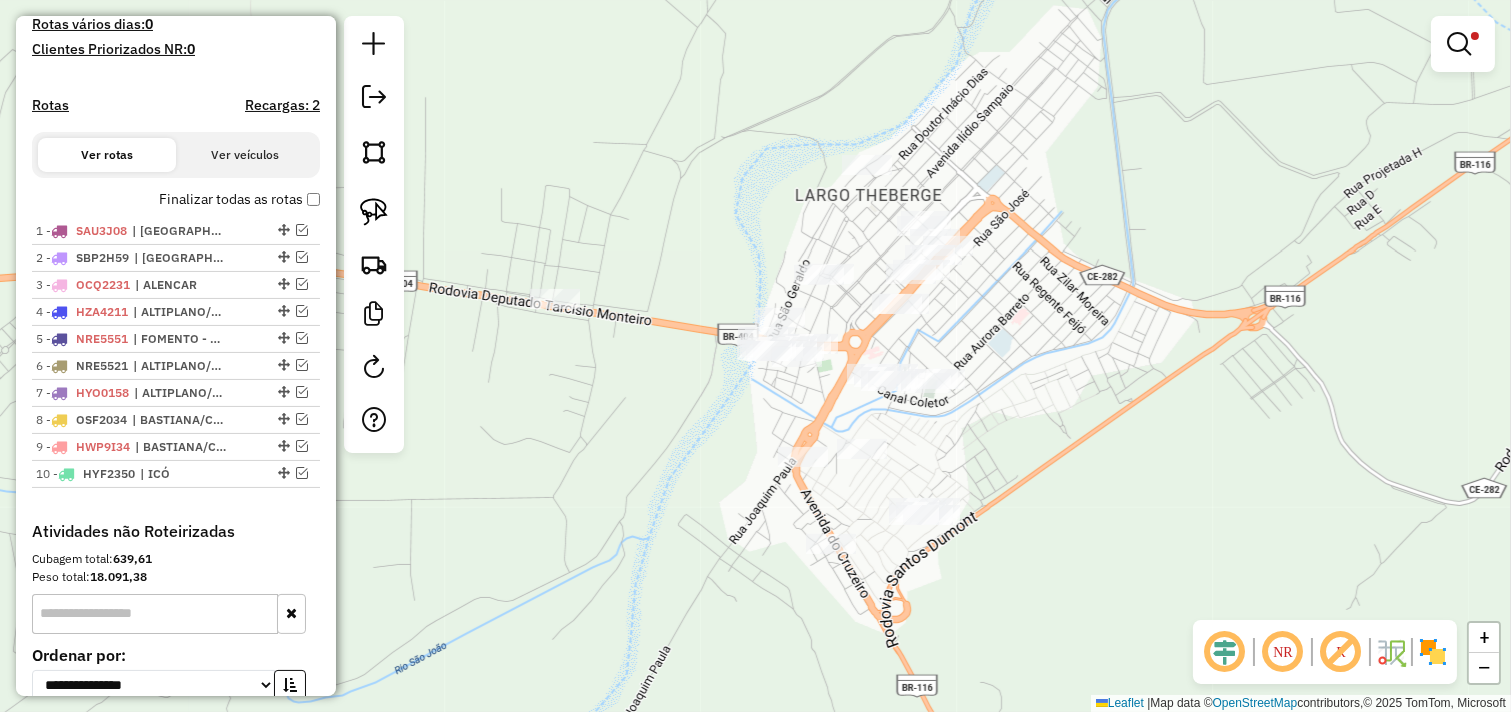 drag, startPoint x: 1112, startPoint y: 237, endPoint x: 988, endPoint y: 492, distance: 283.5507 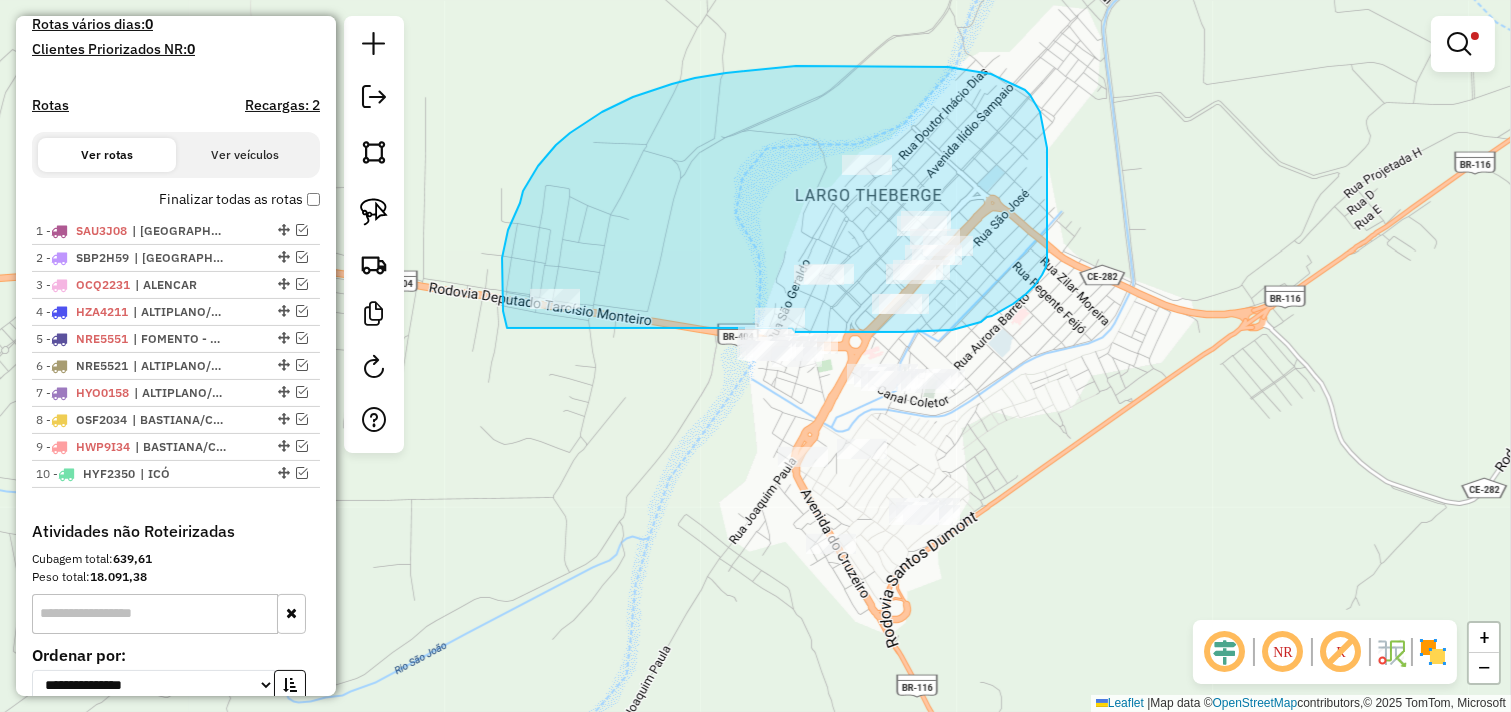 click on "Limpar filtros Janela de atendimento Grade de atendimento Capacidade Transportadoras Veículos Cliente Pedidos  Rotas Selecione os dias de semana para filtrar as janelas de atendimento  Seg   Ter   Qua   Qui   Sex   Sáb   Dom  Informe o período da janela de atendimento: De: Até:  Filtrar exatamente a janela do cliente  Considerar janela de atendimento padrão  Selecione os dias de semana para filtrar as grades de atendimento  Seg   Ter   Qua   Qui   Sex   Sáb   Dom   Considerar clientes sem dia de atendimento cadastrado  Clientes fora do dia de atendimento selecionado Filtrar as atividades entre os valores definidos abaixo:  Peso mínimo:  ****  Peso máximo:  *******  Cubagem mínima:   Cubagem máxima:   De:   Até:  Filtrar as atividades entre o tempo de atendimento definido abaixo:  De:   Até:   Considerar capacidade total dos clientes não roteirizados Transportadora: Selecione um ou mais itens Tipo de veículo: Selecione um ou mais itens Veículo: Selecione um ou mais itens Motorista: Nome: Setor:" 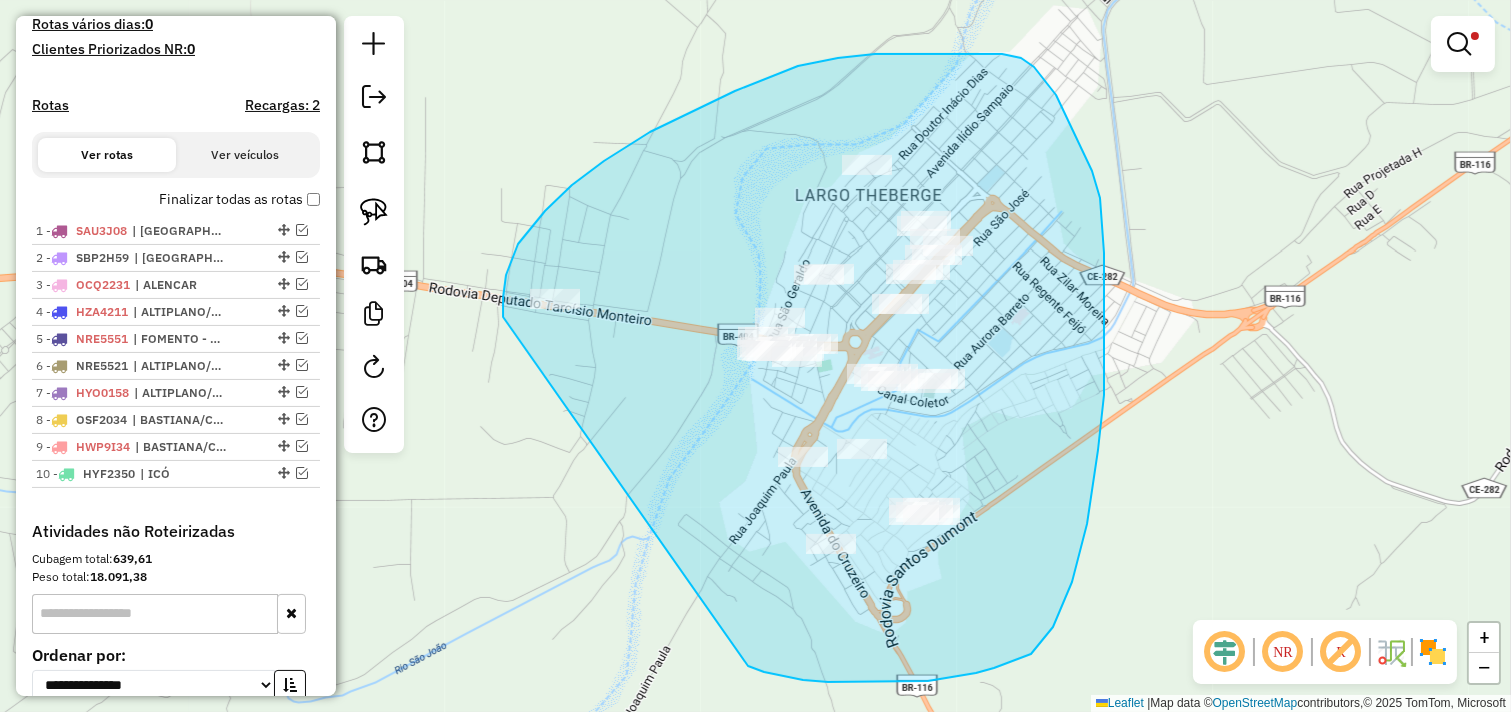 drag, startPoint x: 503, startPoint y: 317, endPoint x: 736, endPoint y: 660, distance: 414.65408 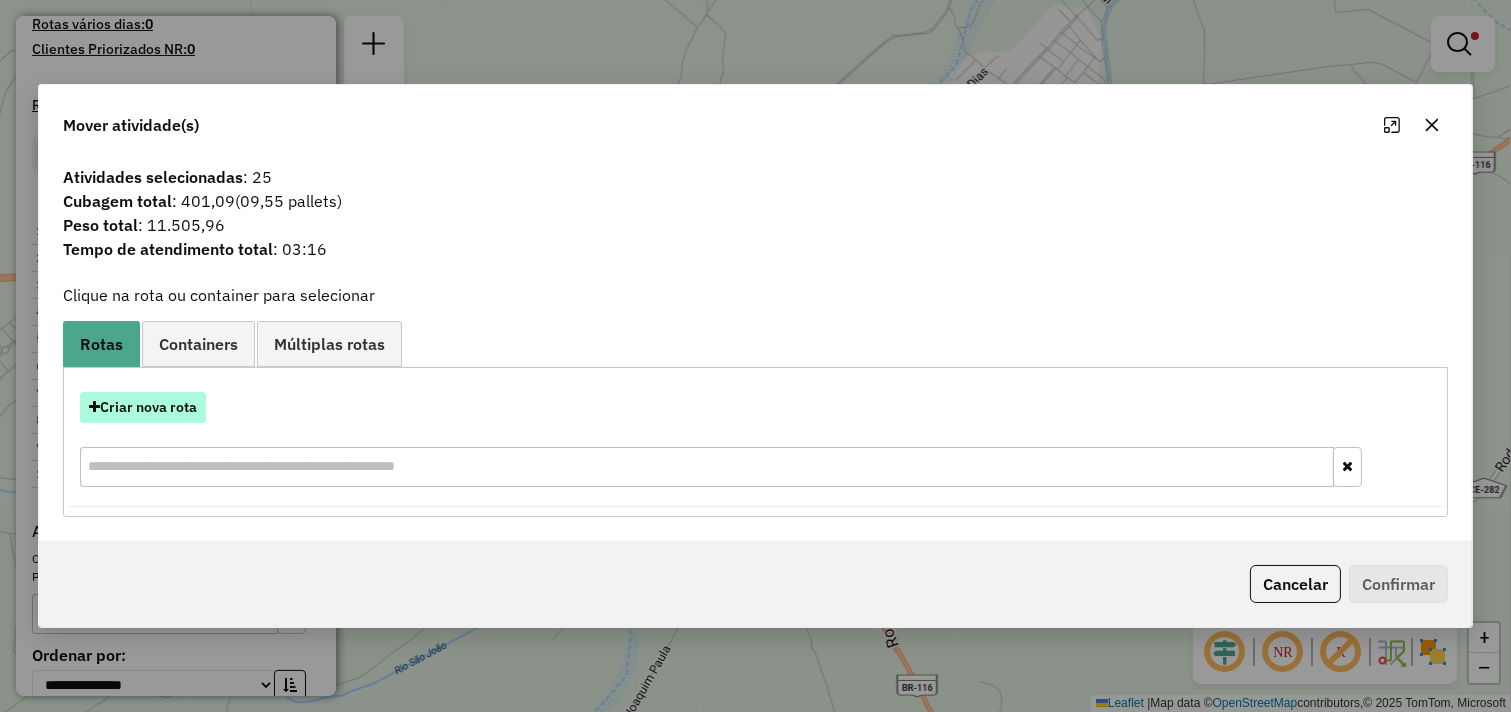 click on "Criar nova rota" at bounding box center [143, 407] 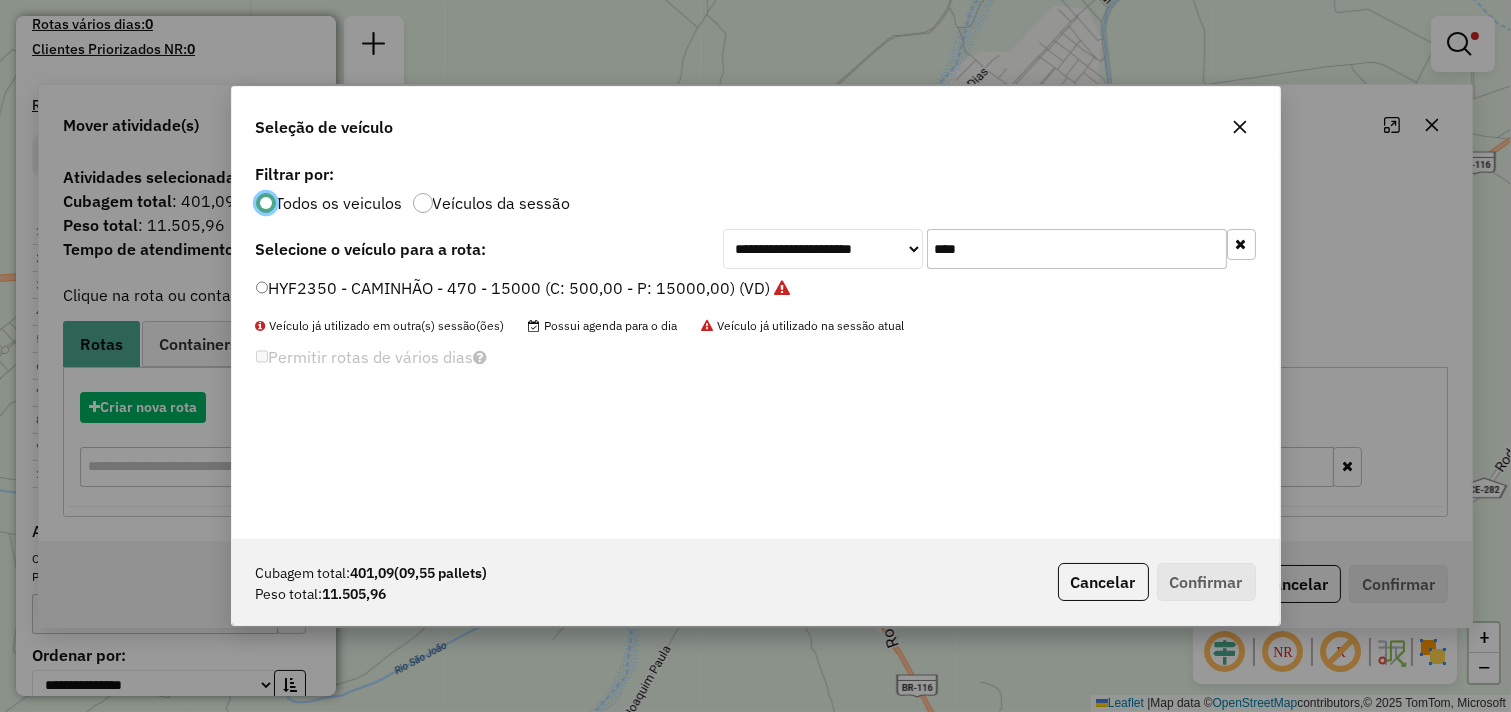 scroll, scrollTop: 11, scrollLeft: 5, axis: both 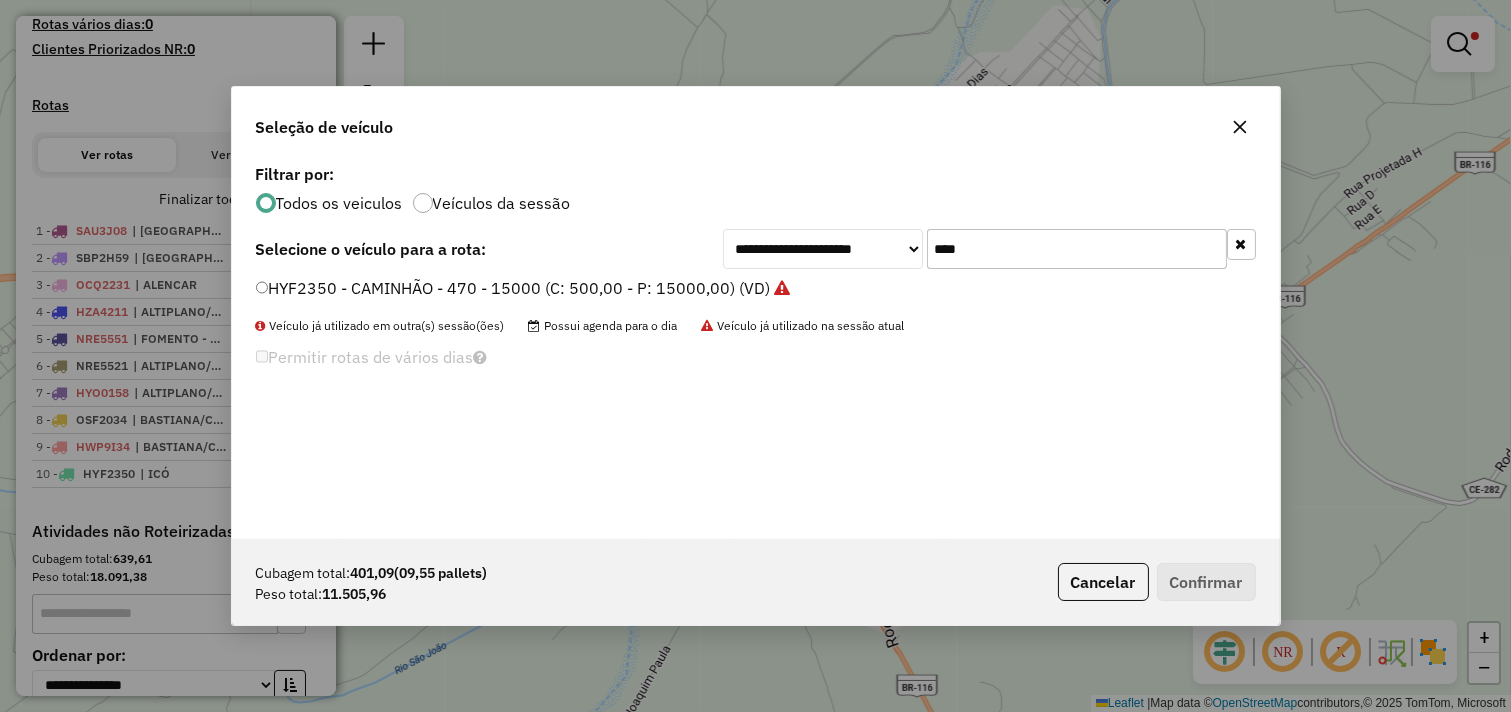 drag, startPoint x: 971, startPoint y: 250, endPoint x: 772, endPoint y: 244, distance: 199.09044 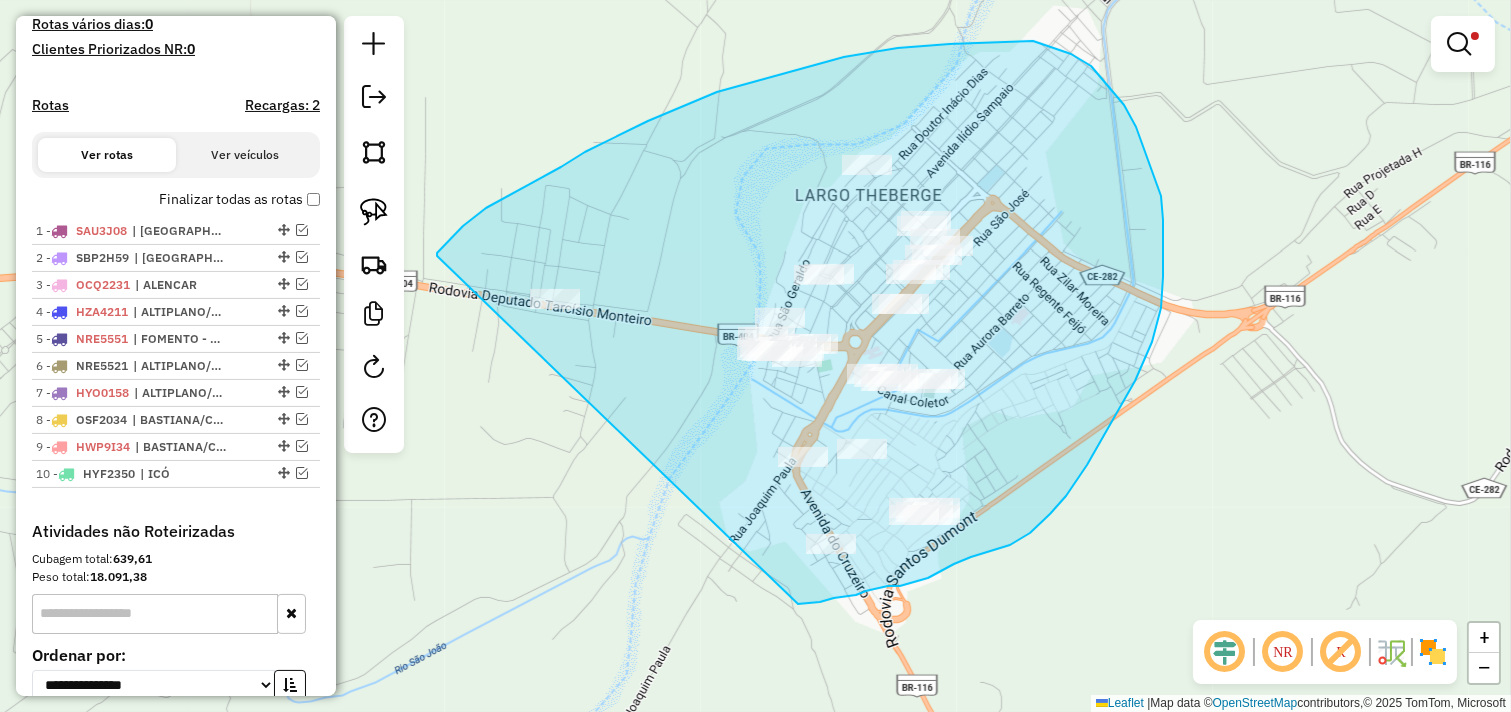 drag, startPoint x: 585, startPoint y: 152, endPoint x: 796, endPoint y: 604, distance: 498.8236 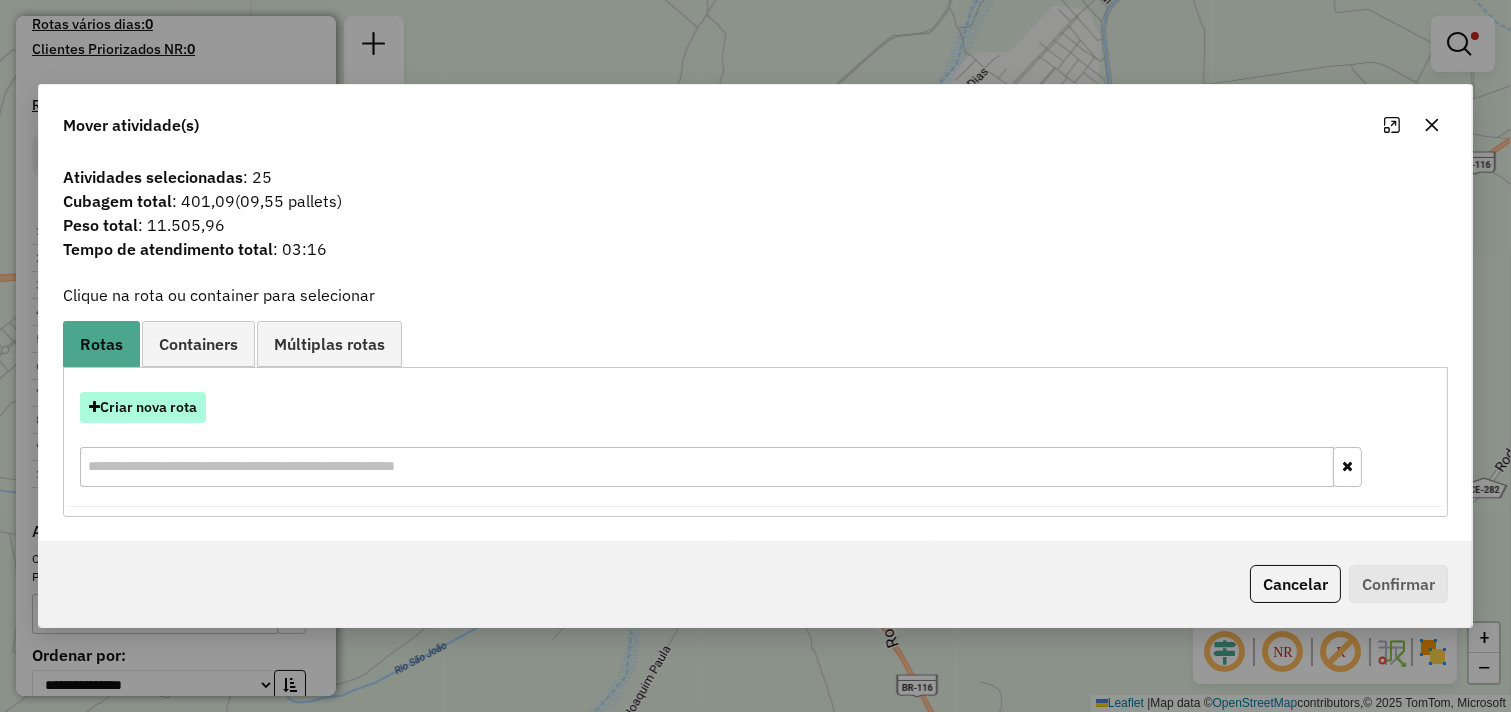 click on "Criar nova rota" at bounding box center [143, 407] 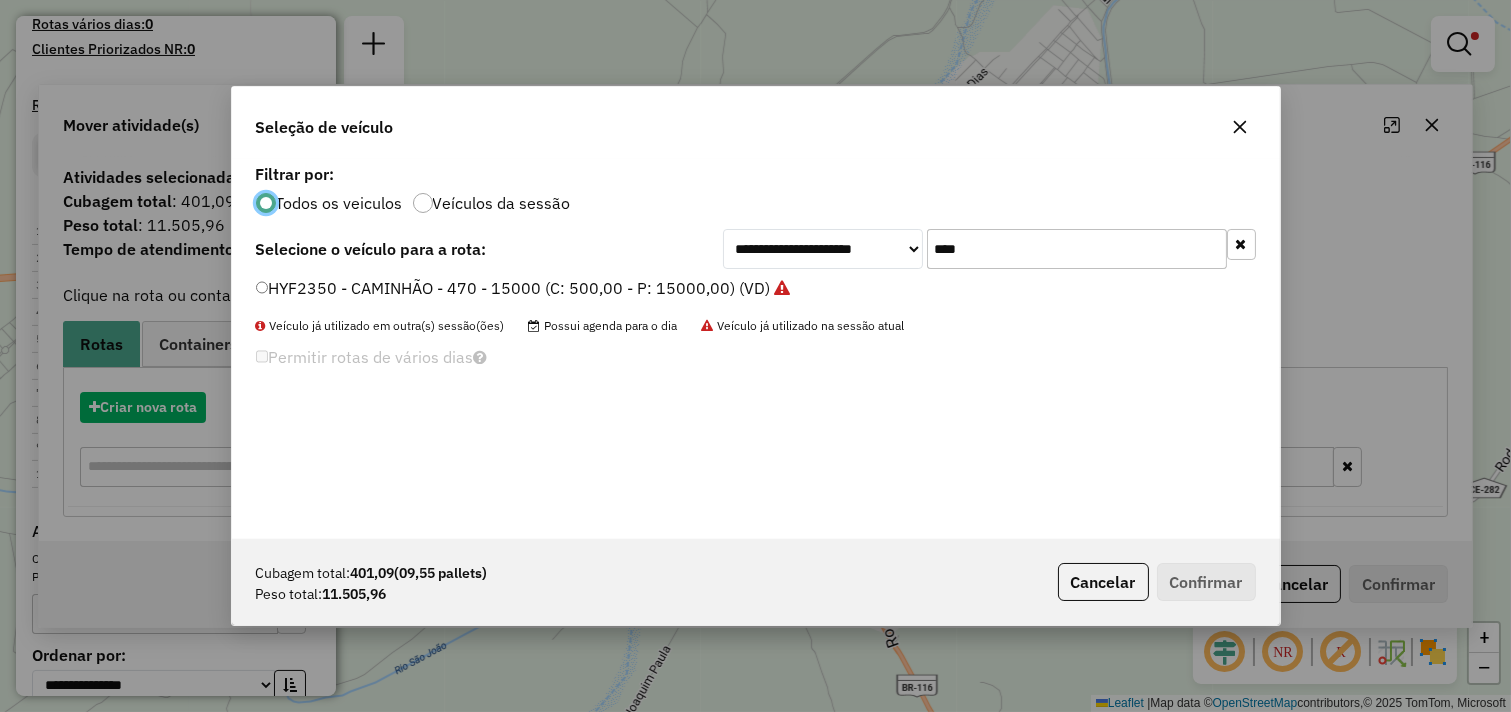 scroll, scrollTop: 11, scrollLeft: 5, axis: both 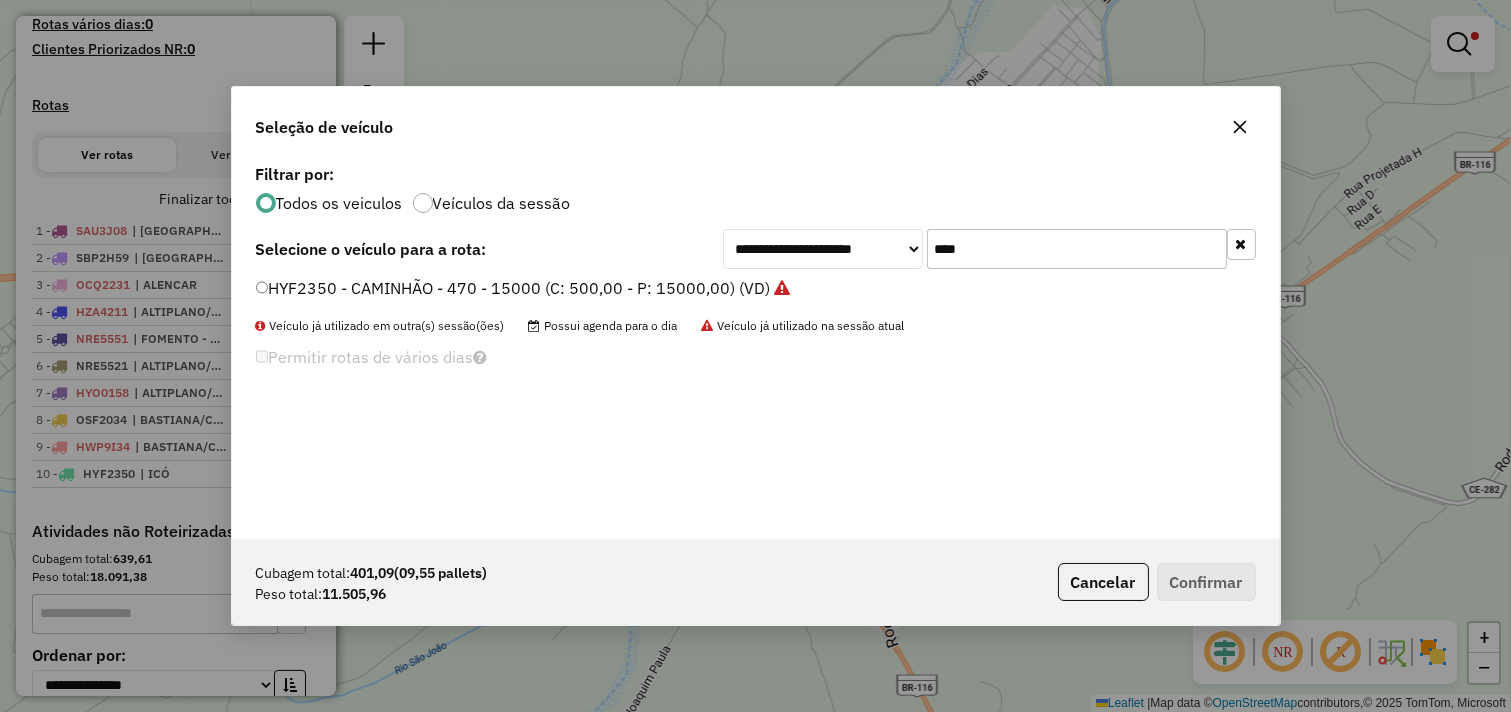 drag, startPoint x: 922, startPoint y: 247, endPoint x: 661, endPoint y: 256, distance: 261.15512 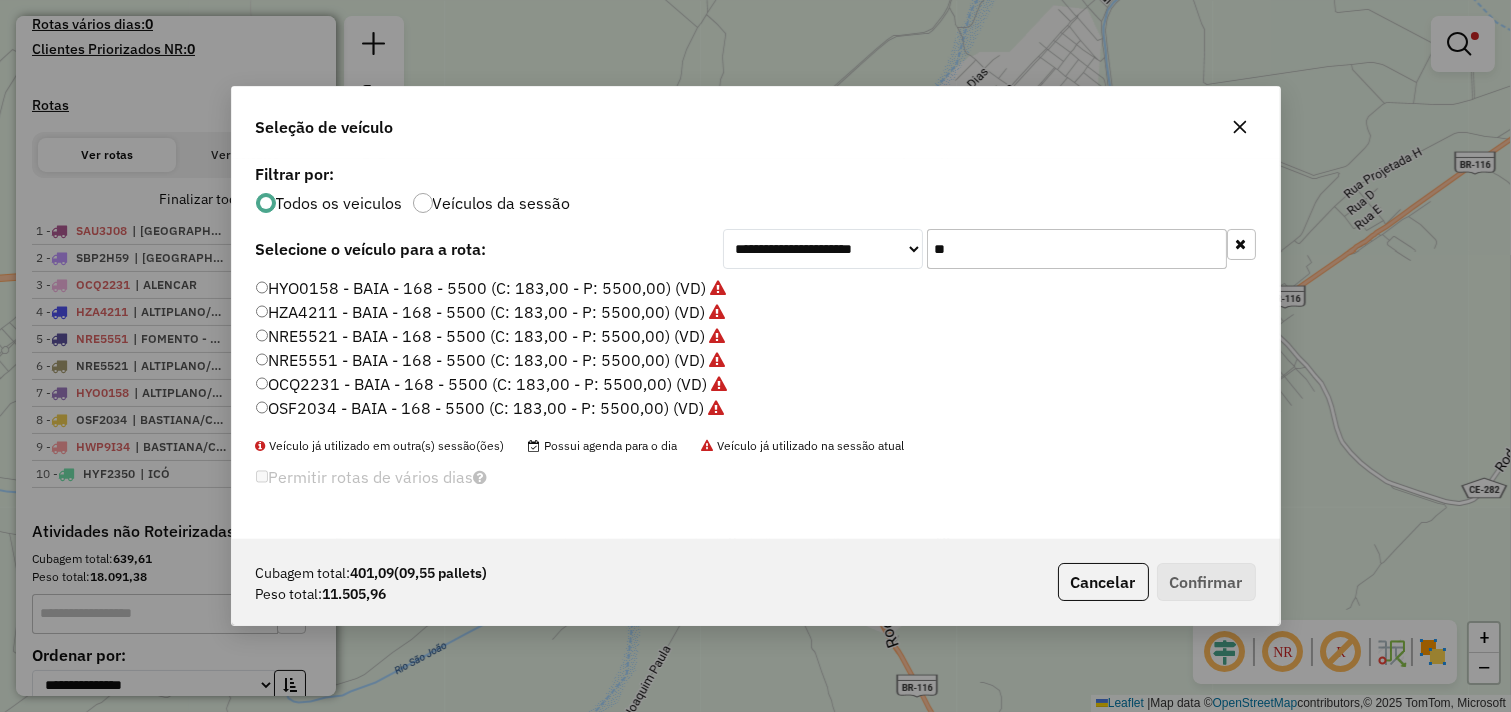 type on "*" 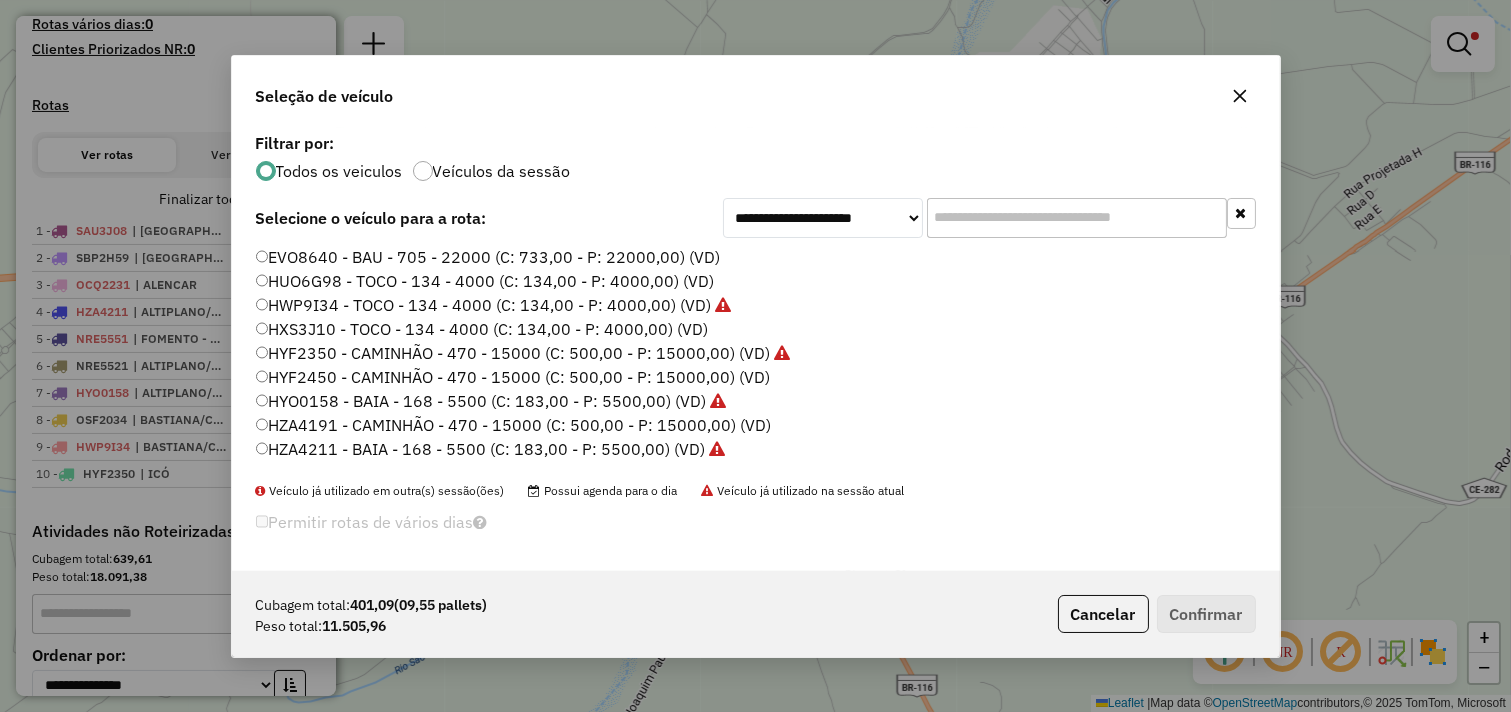 type 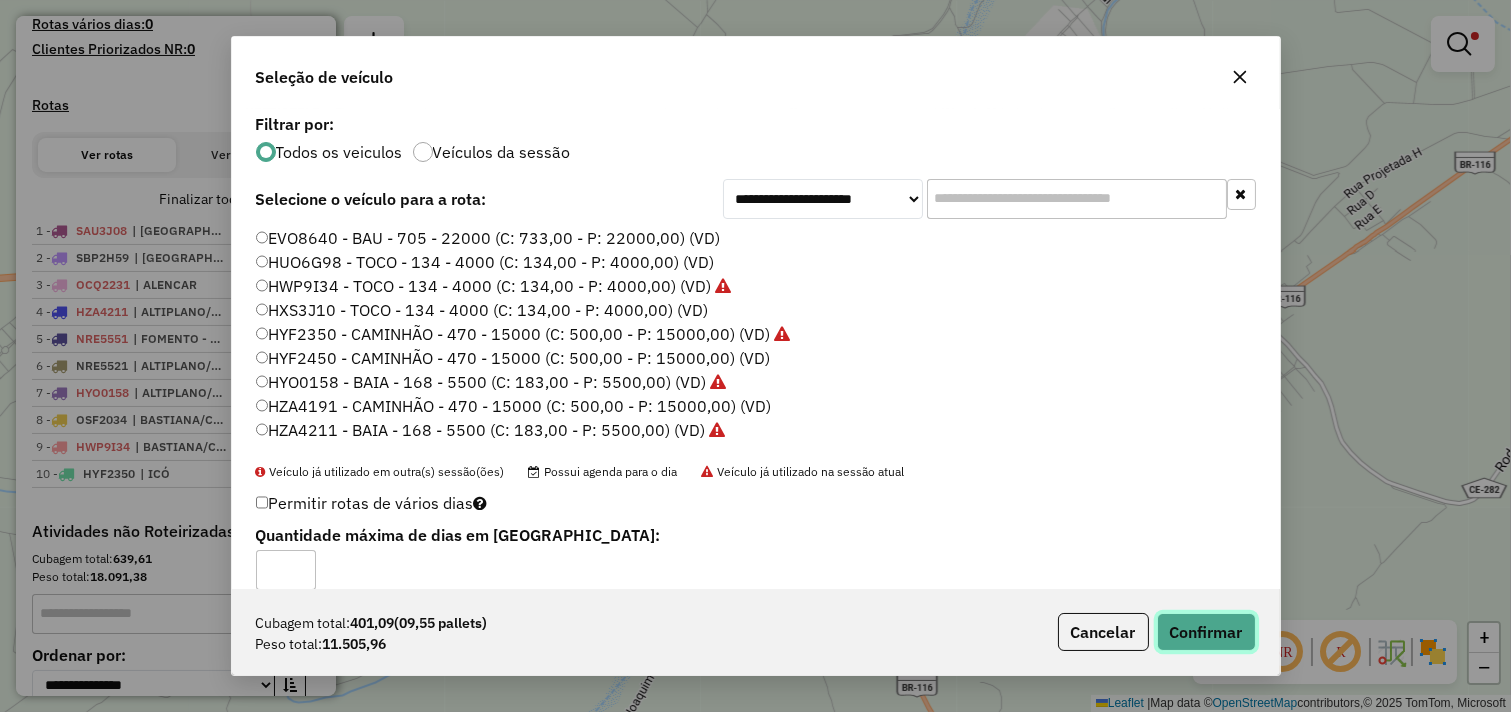 click on "Confirmar" 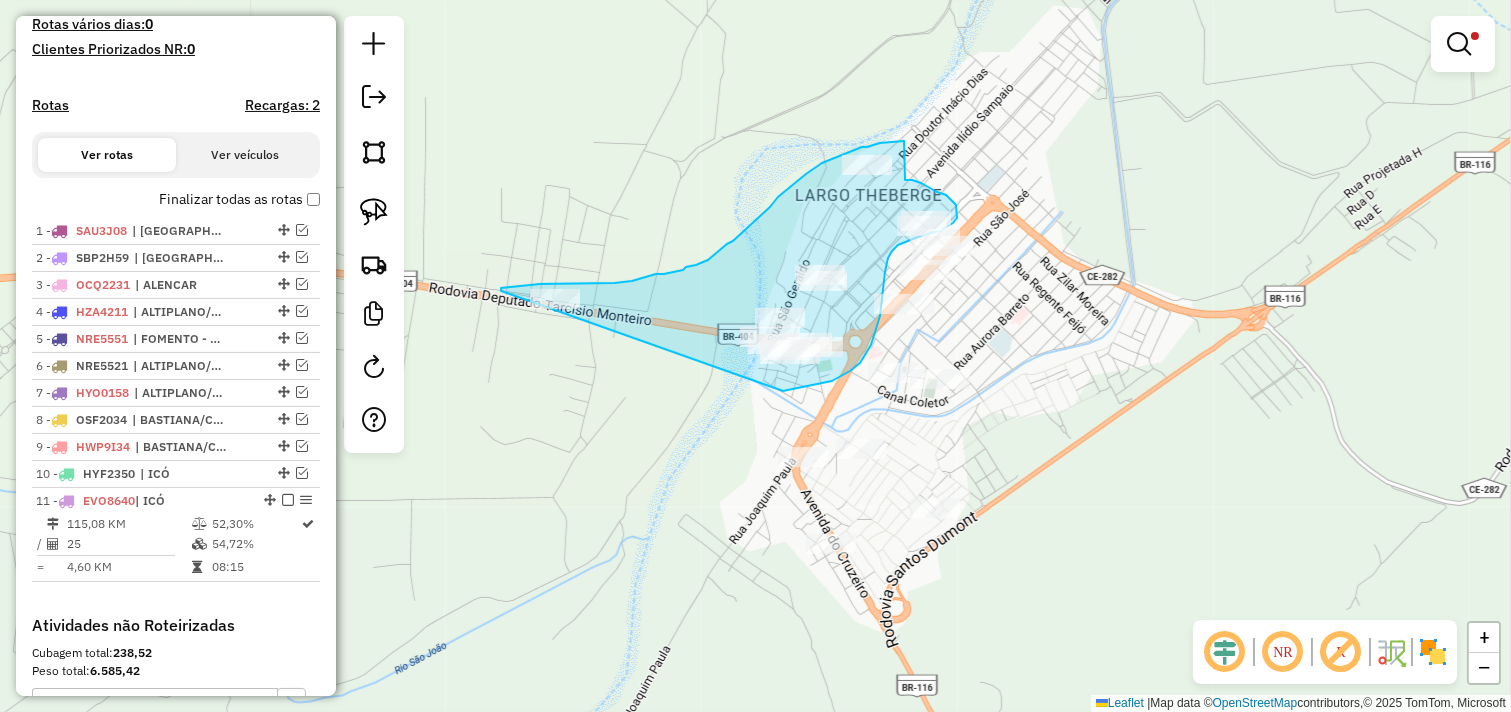 drag, startPoint x: 501, startPoint y: 291, endPoint x: 691, endPoint y: 400, distance: 219.04565 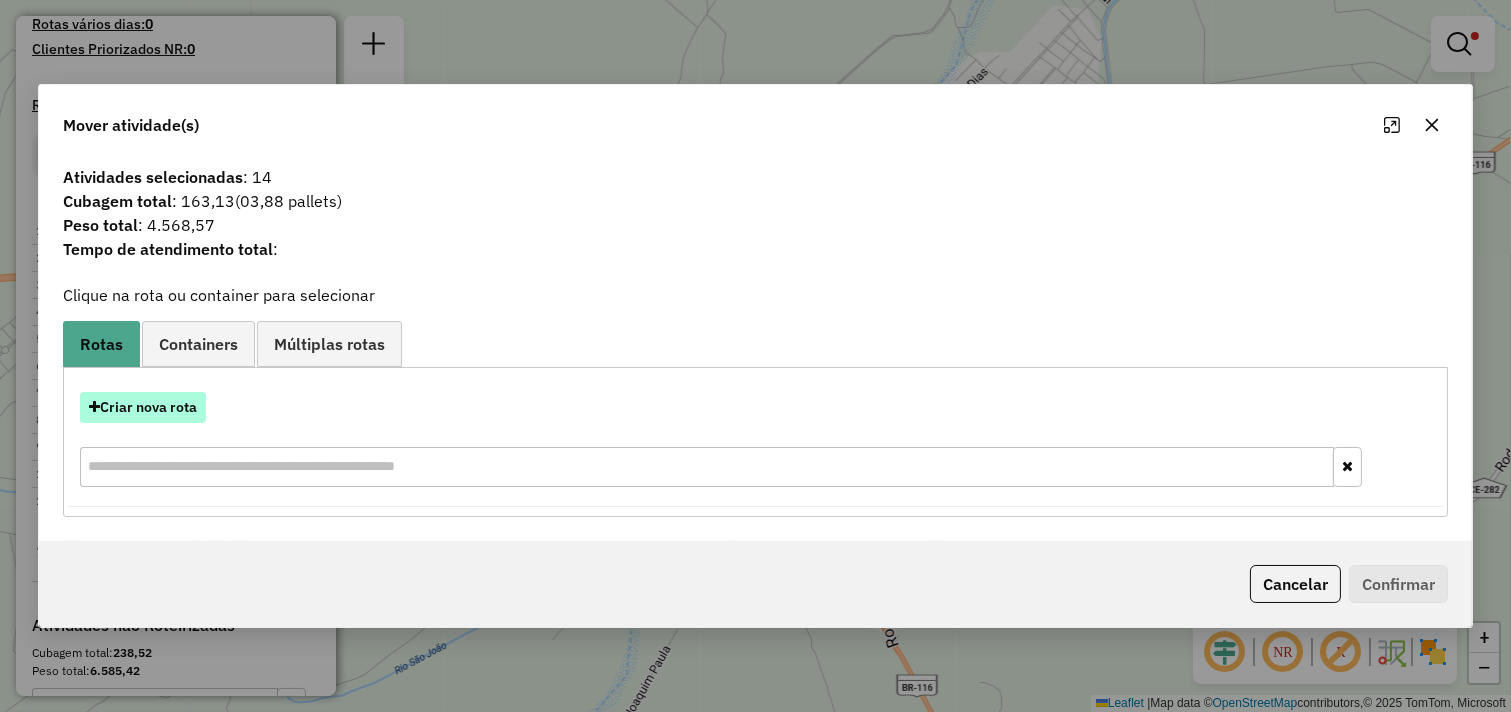 click on "Criar nova rota" at bounding box center [143, 407] 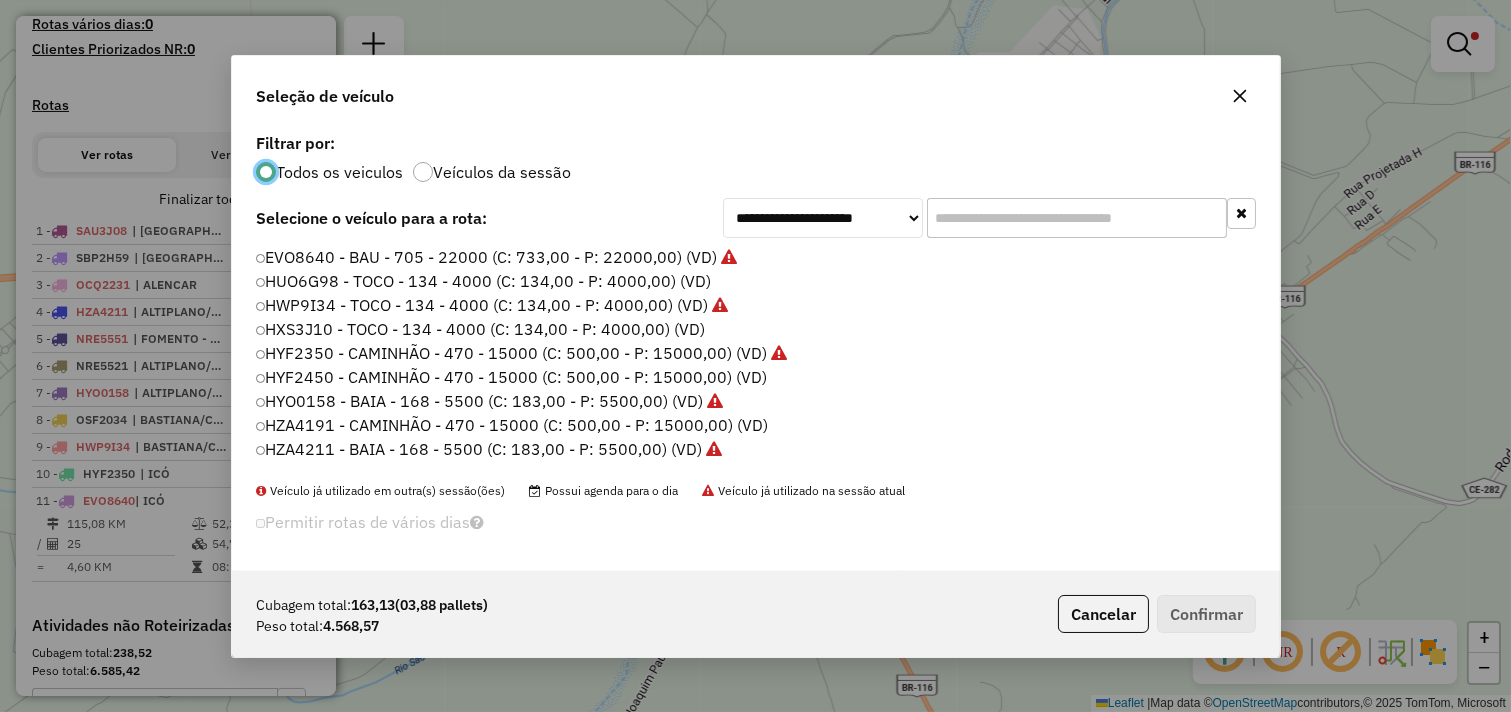 scroll, scrollTop: 11, scrollLeft: 5, axis: both 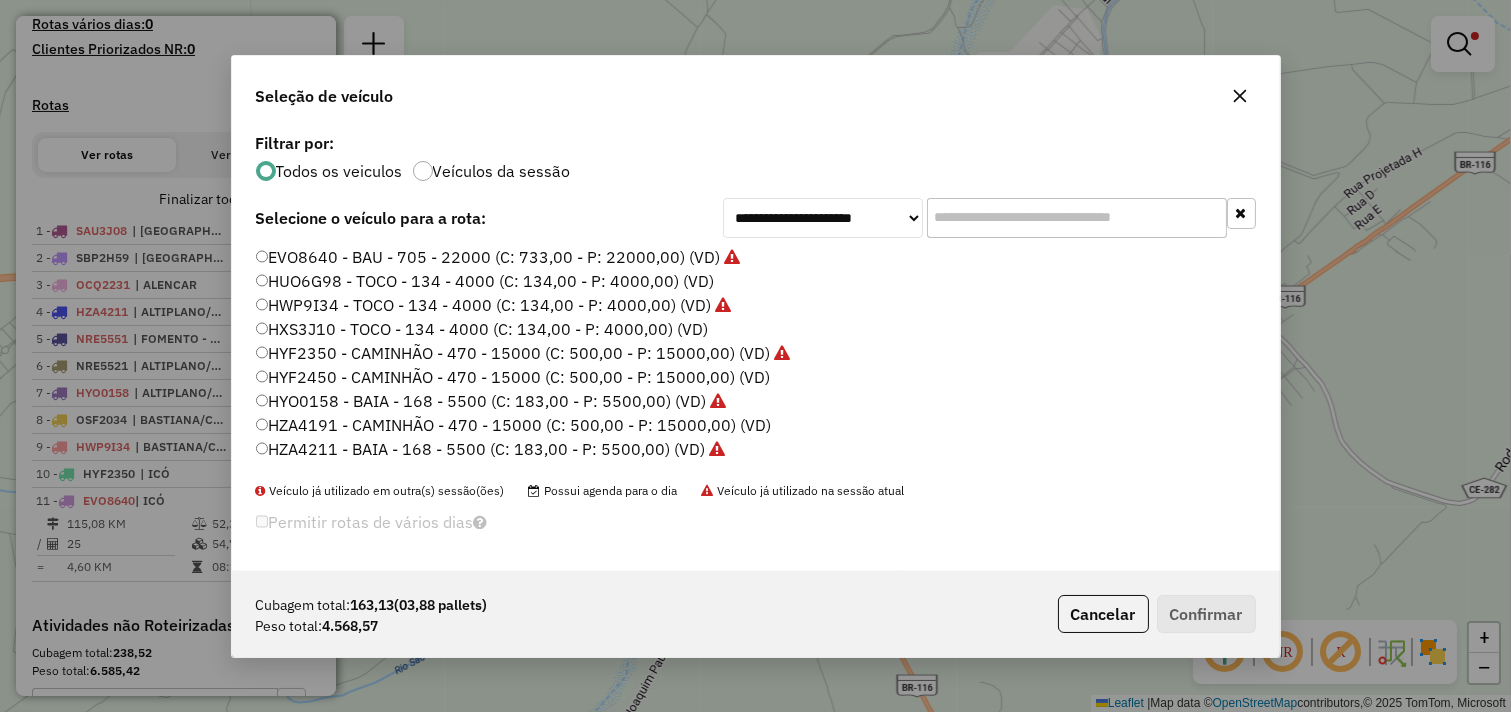 click 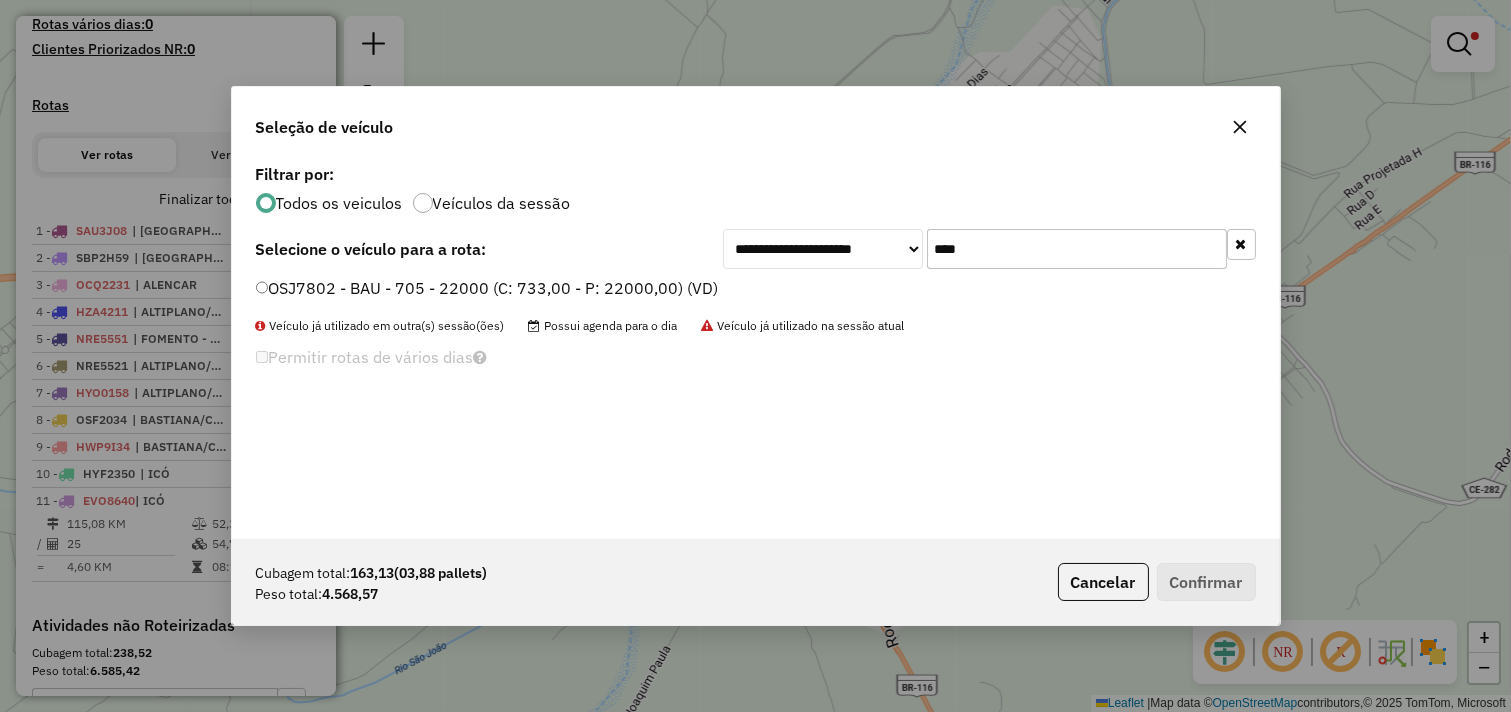 type on "****" 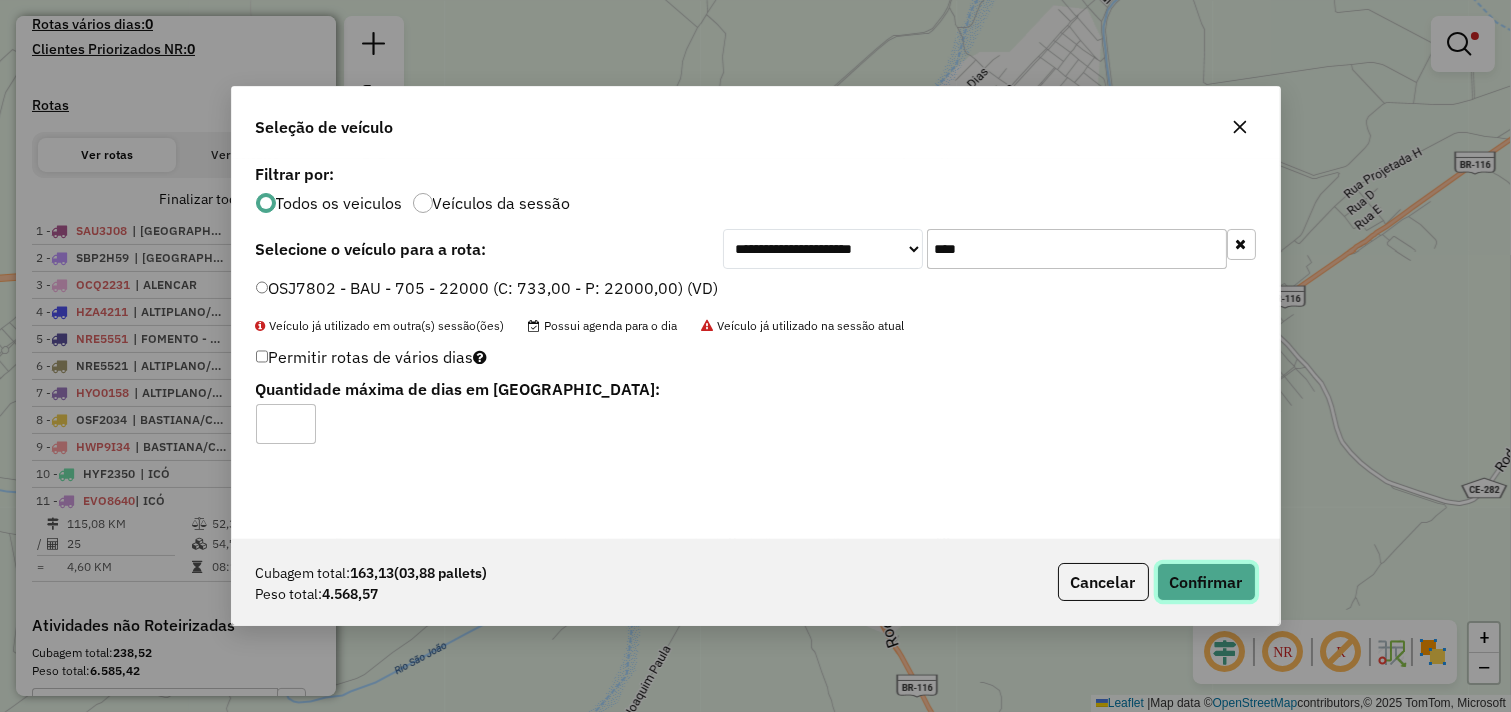 click on "Confirmar" 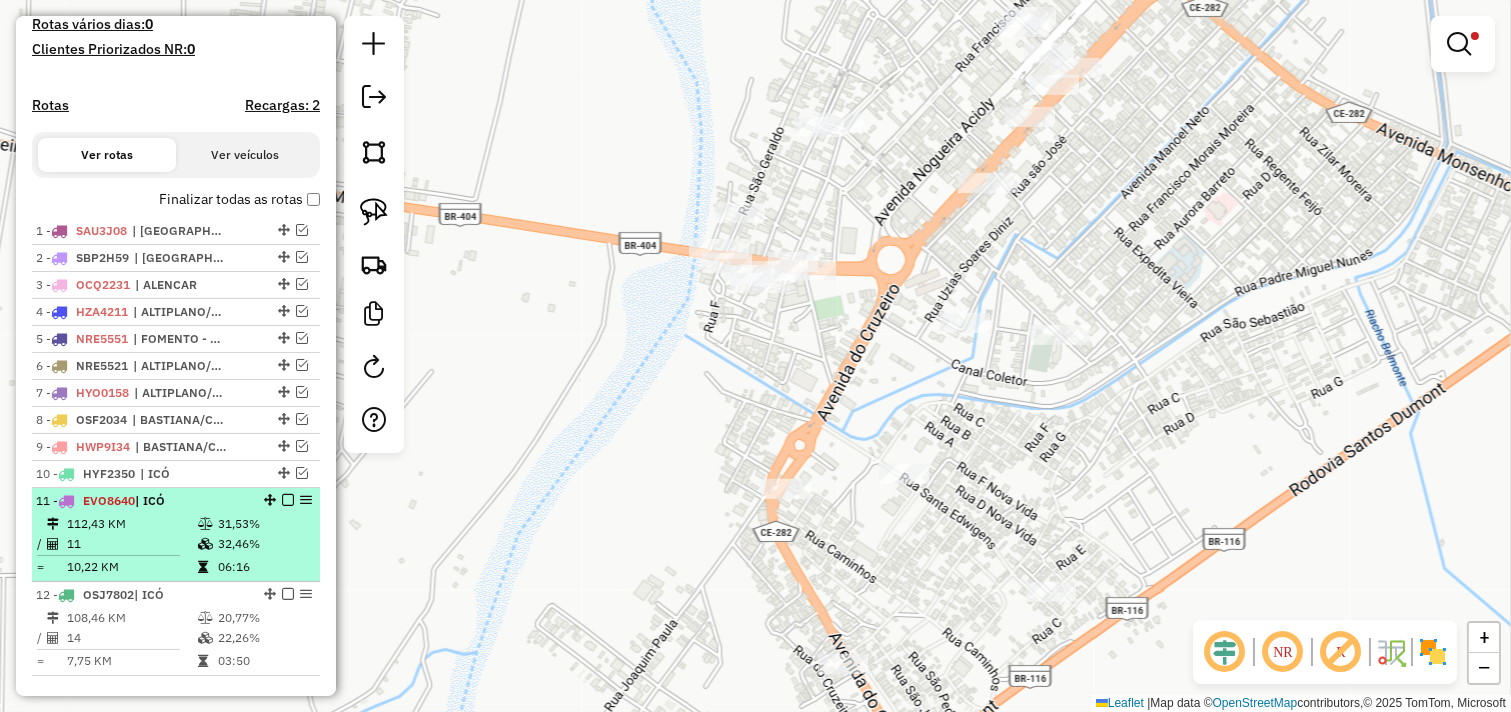 click on "11" at bounding box center [131, 544] 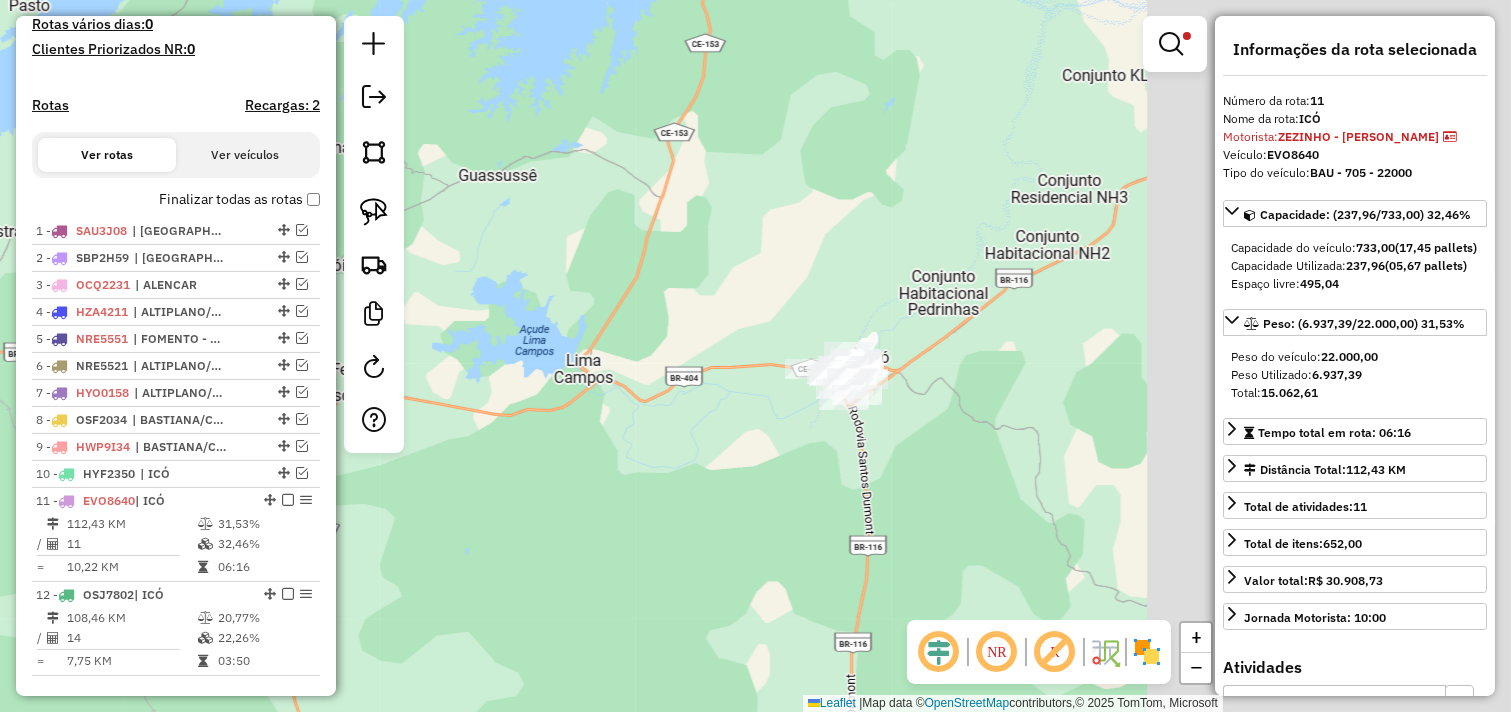 drag, startPoint x: 1003, startPoint y: 483, endPoint x: 332, endPoint y: 451, distance: 671.76263 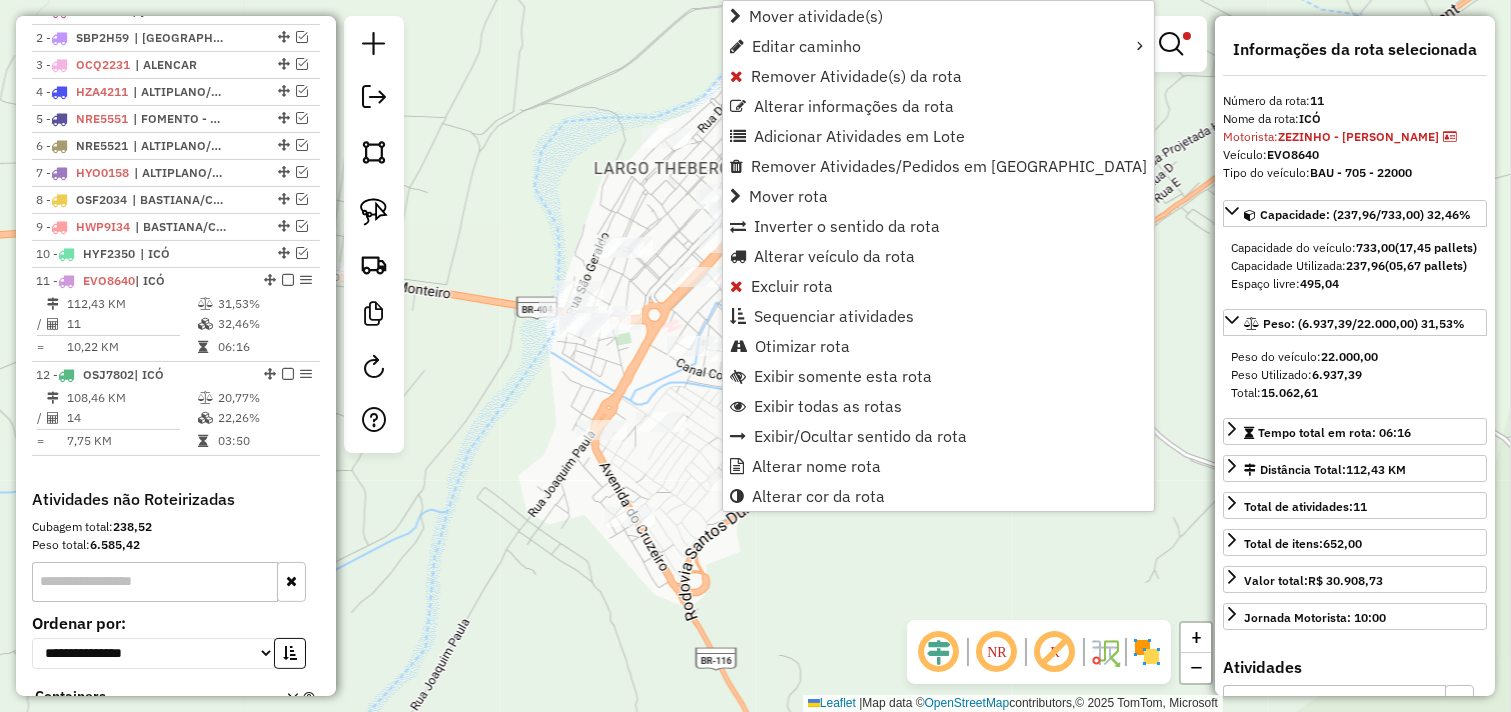 scroll, scrollTop: 945, scrollLeft: 0, axis: vertical 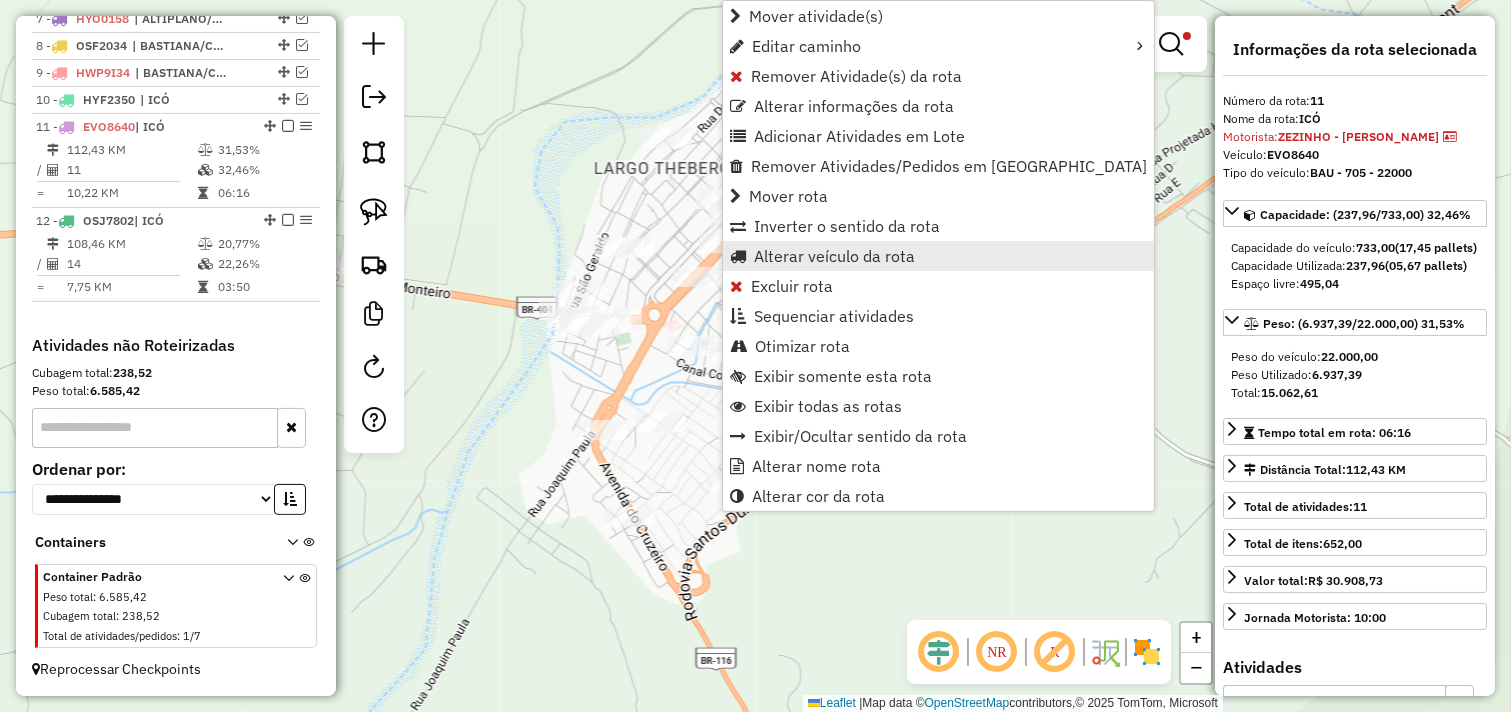 click on "Alterar veículo da rota" at bounding box center [834, 256] 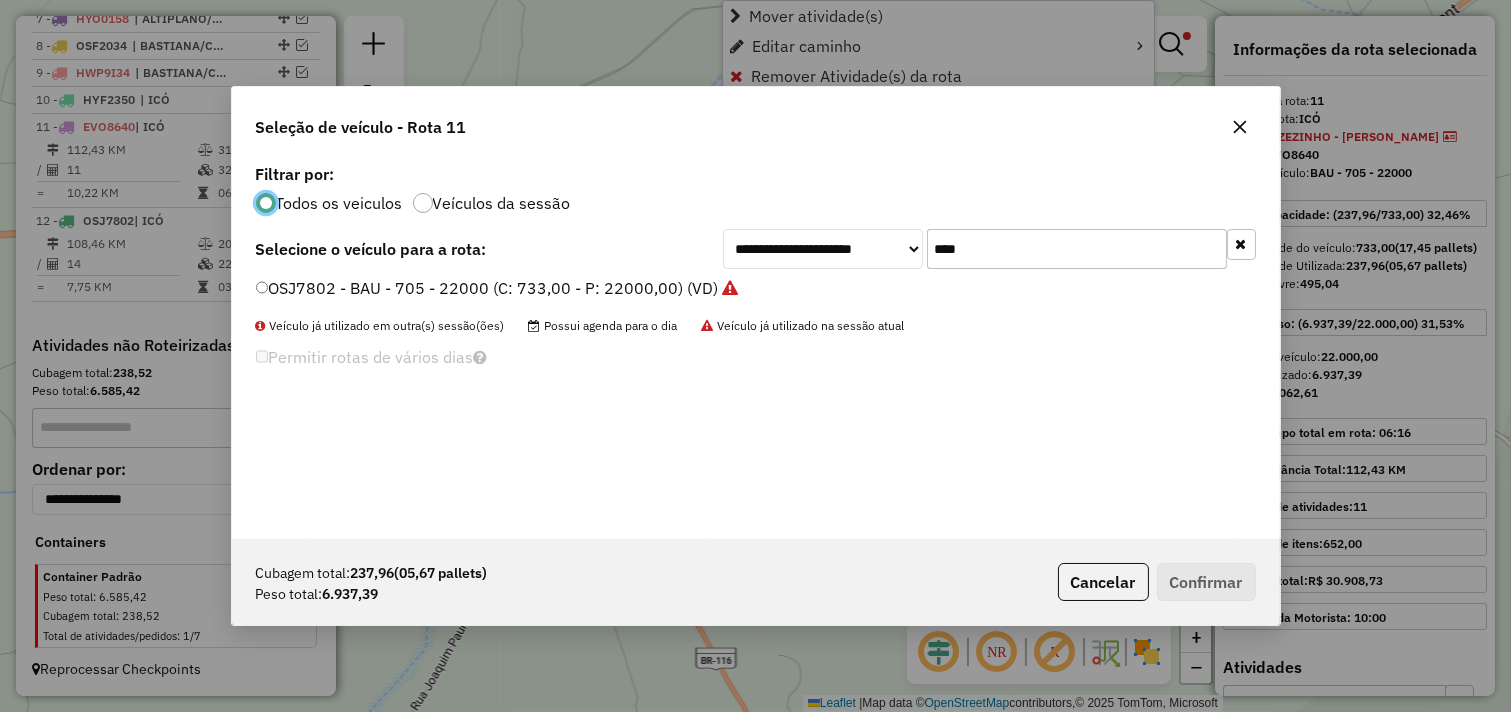 scroll, scrollTop: 11, scrollLeft: 5, axis: both 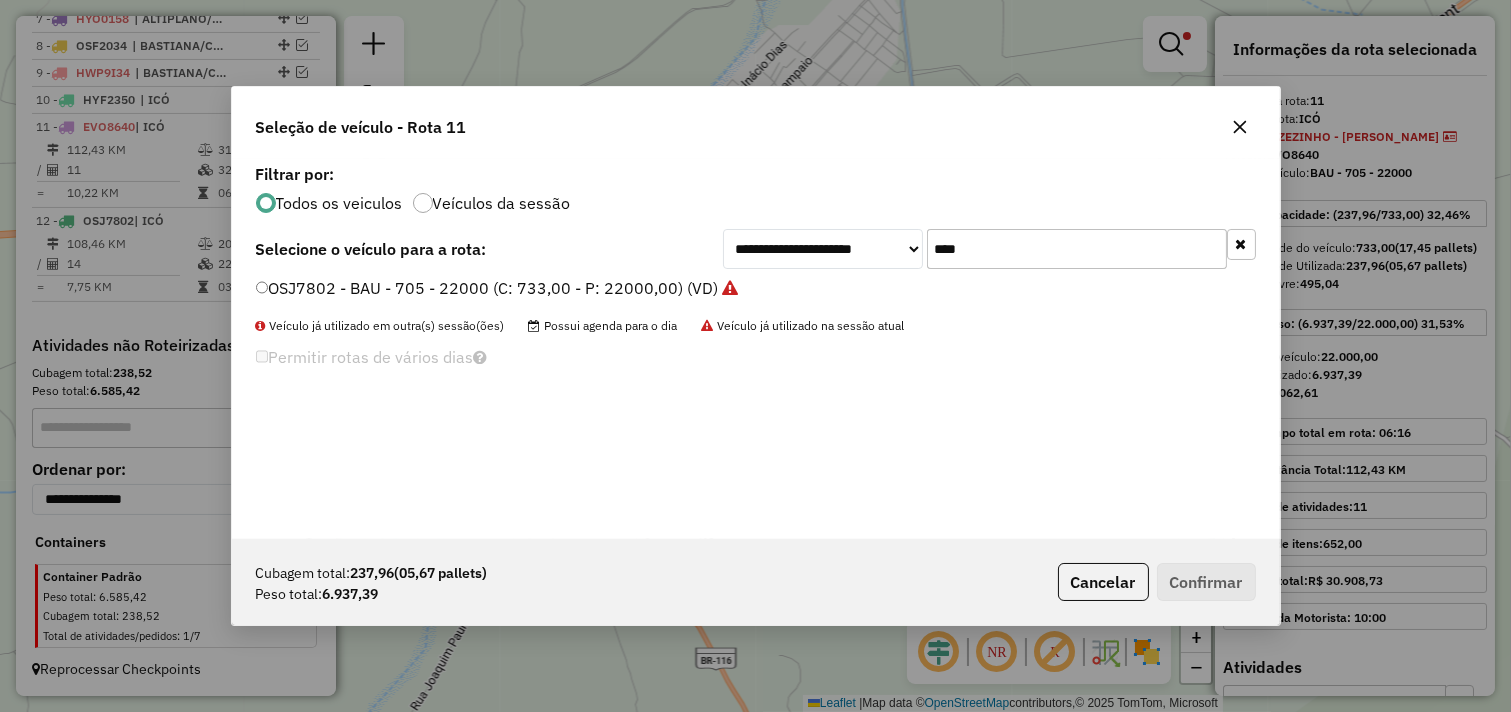 drag, startPoint x: 1061, startPoint y: 254, endPoint x: 484, endPoint y: 258, distance: 577.01385 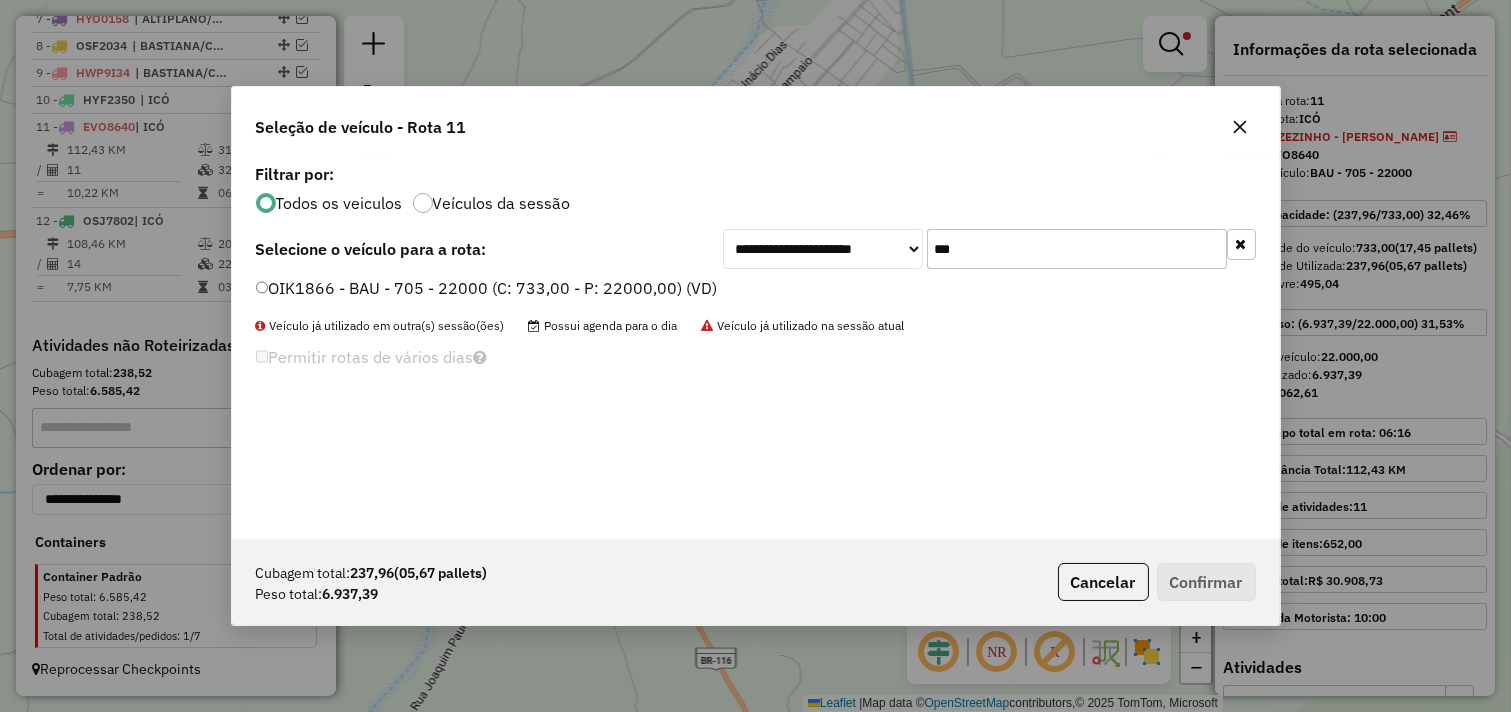 type on "***" 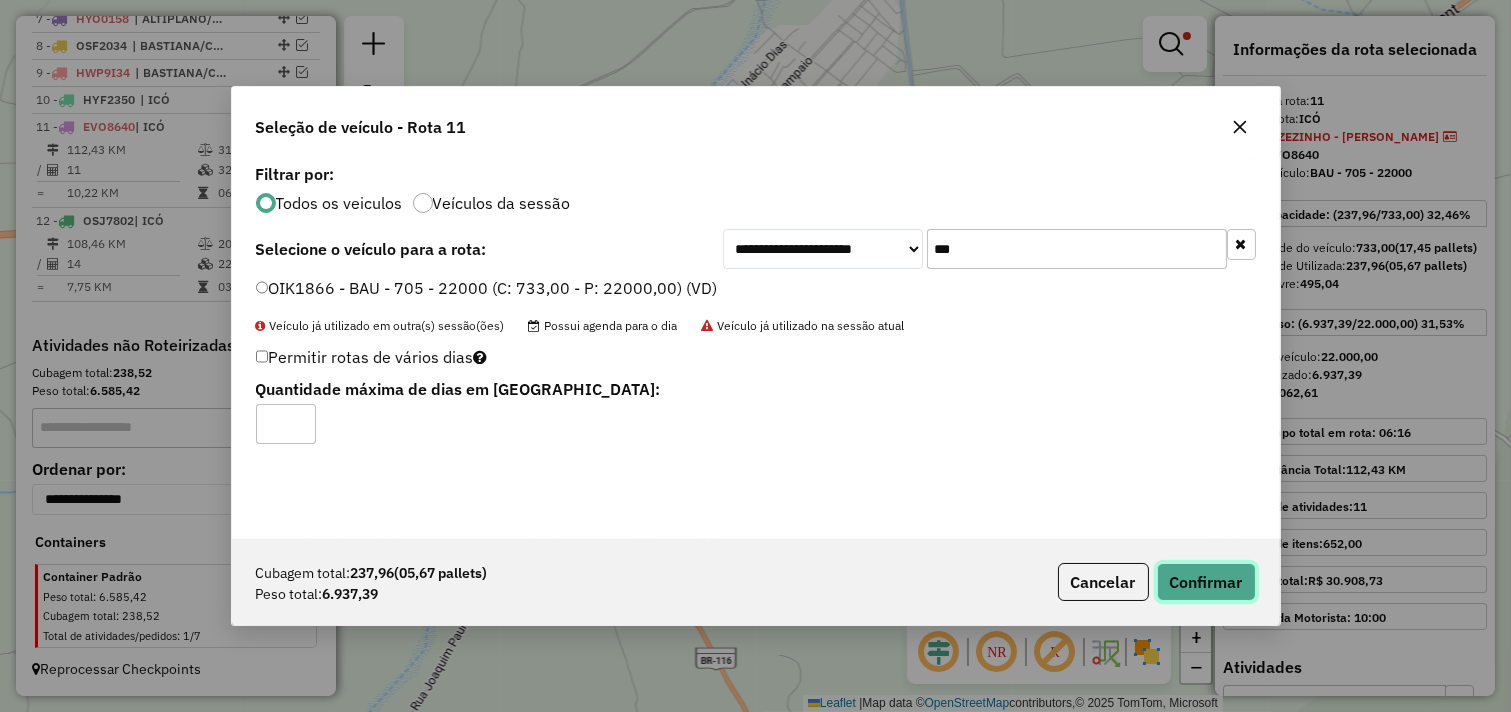 drag, startPoint x: 1212, startPoint y: 580, endPoint x: 774, endPoint y: 326, distance: 506.32007 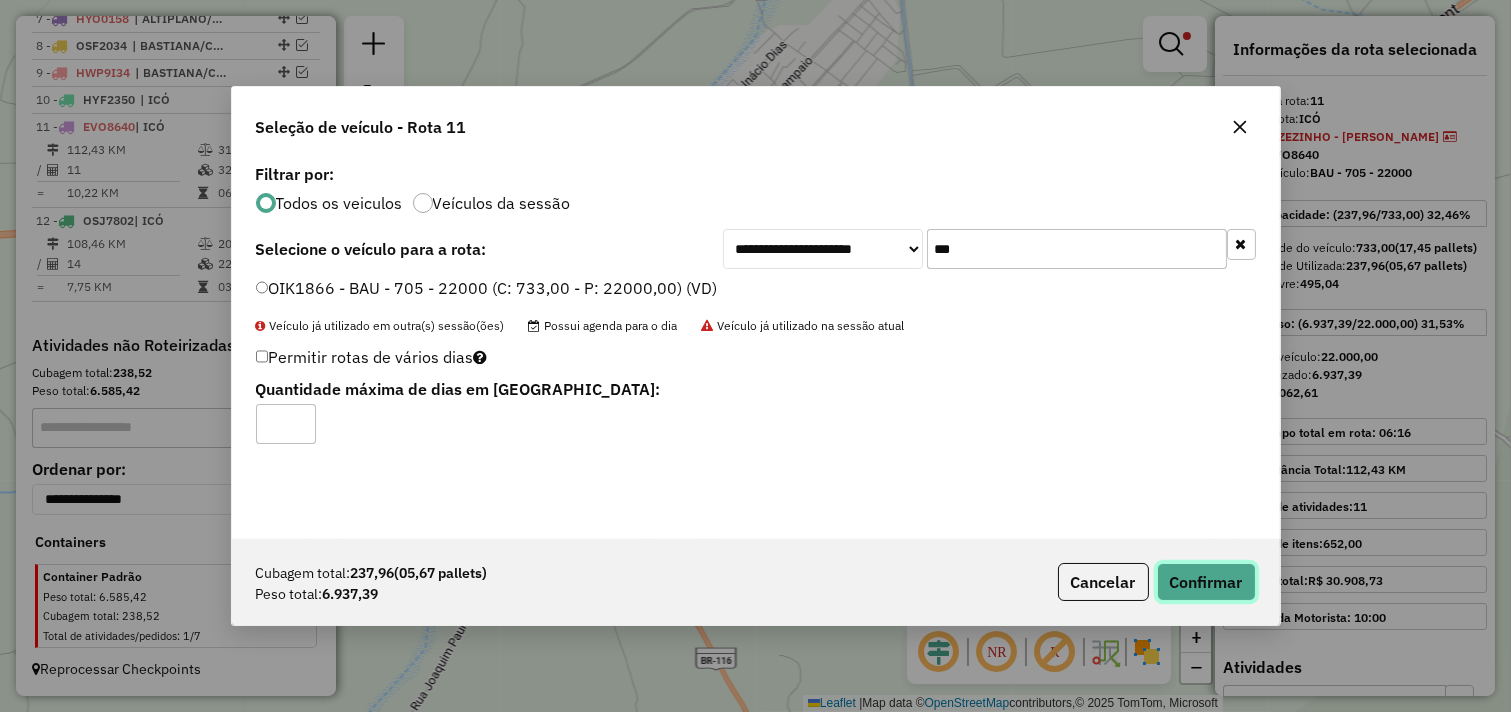click on "Confirmar" 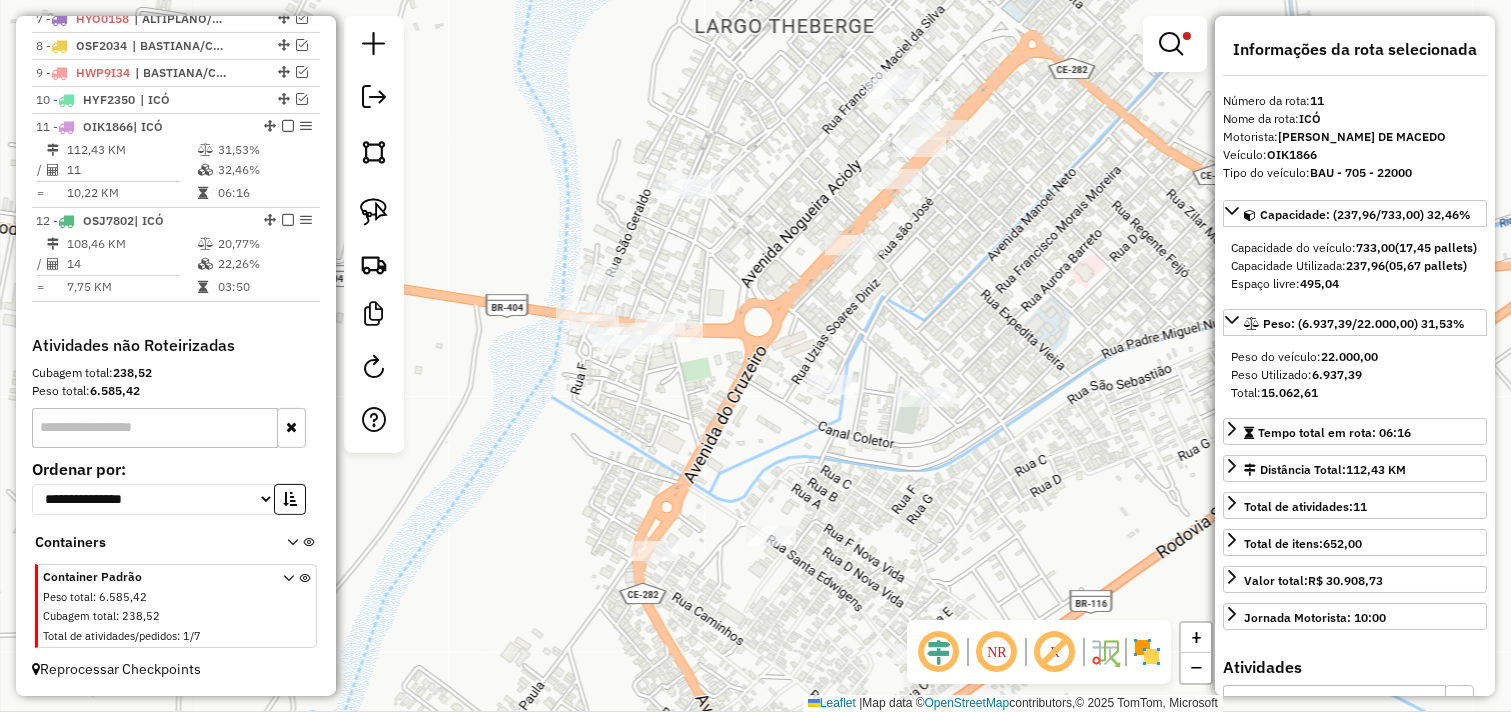 drag, startPoint x: 624, startPoint y: 187, endPoint x: 814, endPoint y: 171, distance: 190.6725 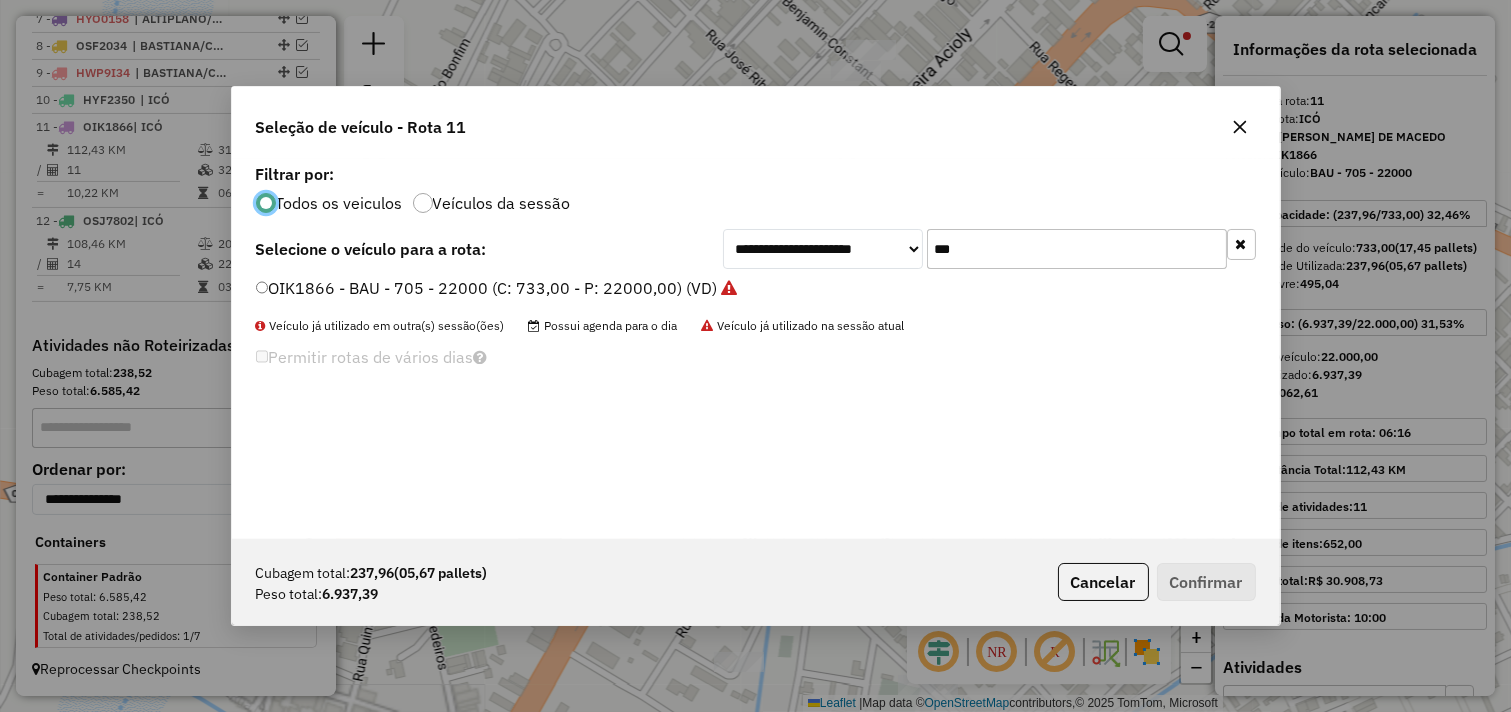 scroll, scrollTop: 11, scrollLeft: 6, axis: both 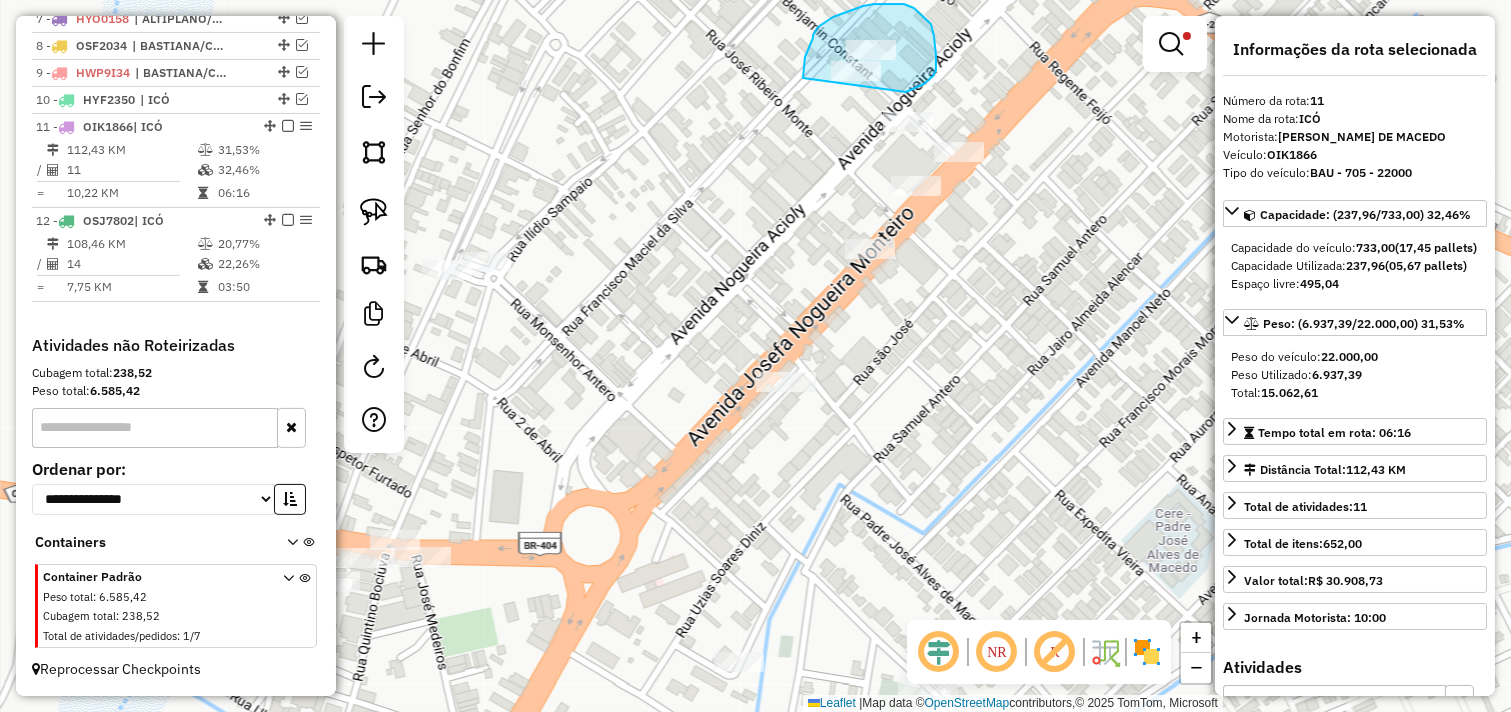 drag, startPoint x: 804, startPoint y: 64, endPoint x: 867, endPoint y: 100, distance: 72.56032 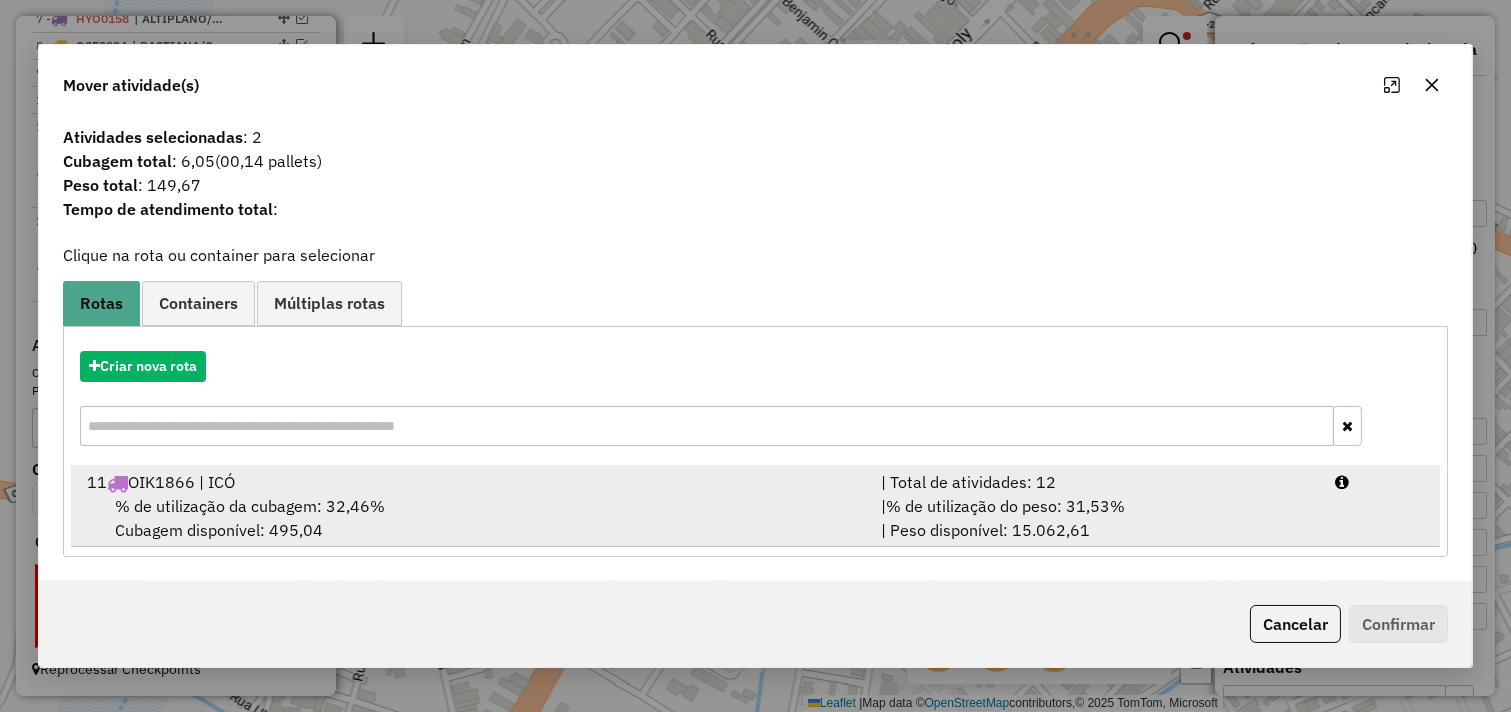 drag, startPoint x: 1060, startPoint y: 482, endPoint x: 1153, endPoint y: 511, distance: 97.41663 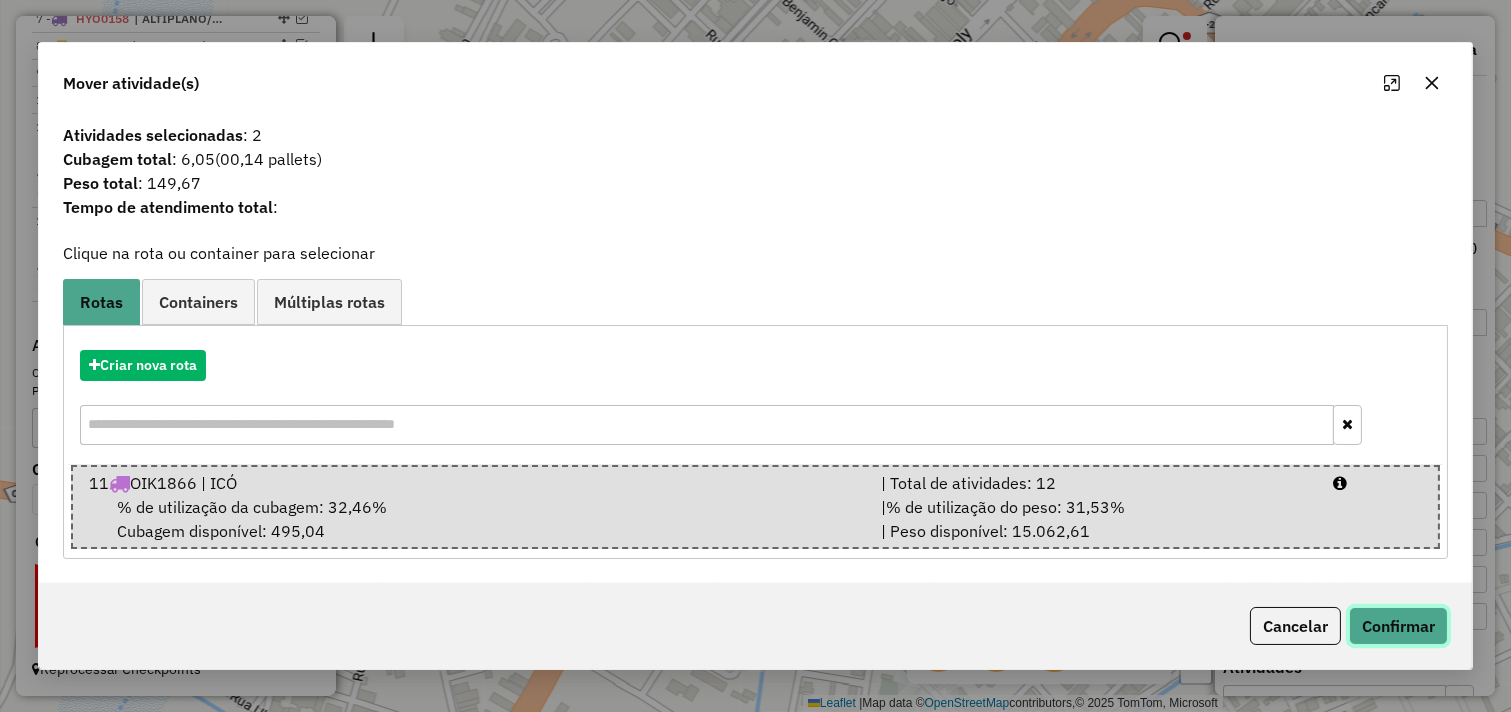 click on "Confirmar" 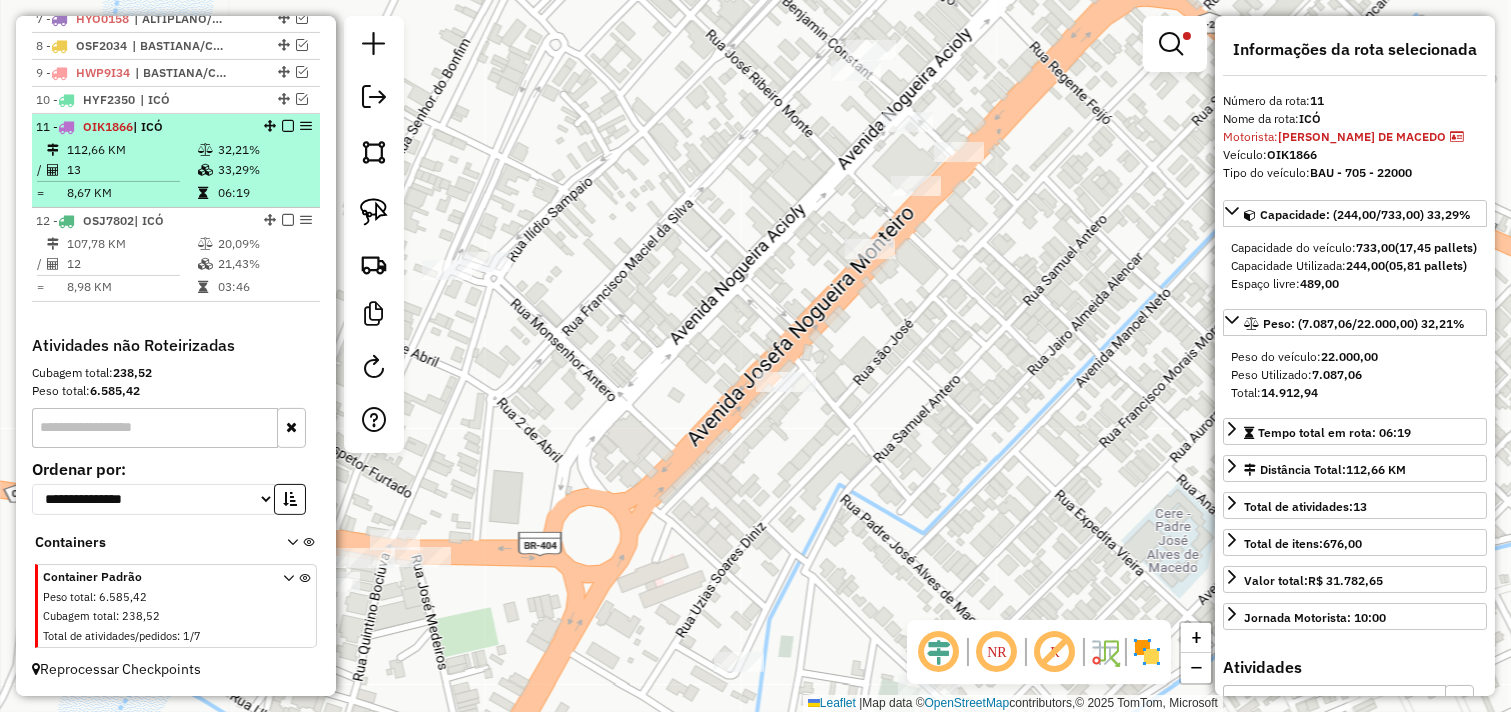 click on "112,66 KM" at bounding box center (131, 150) 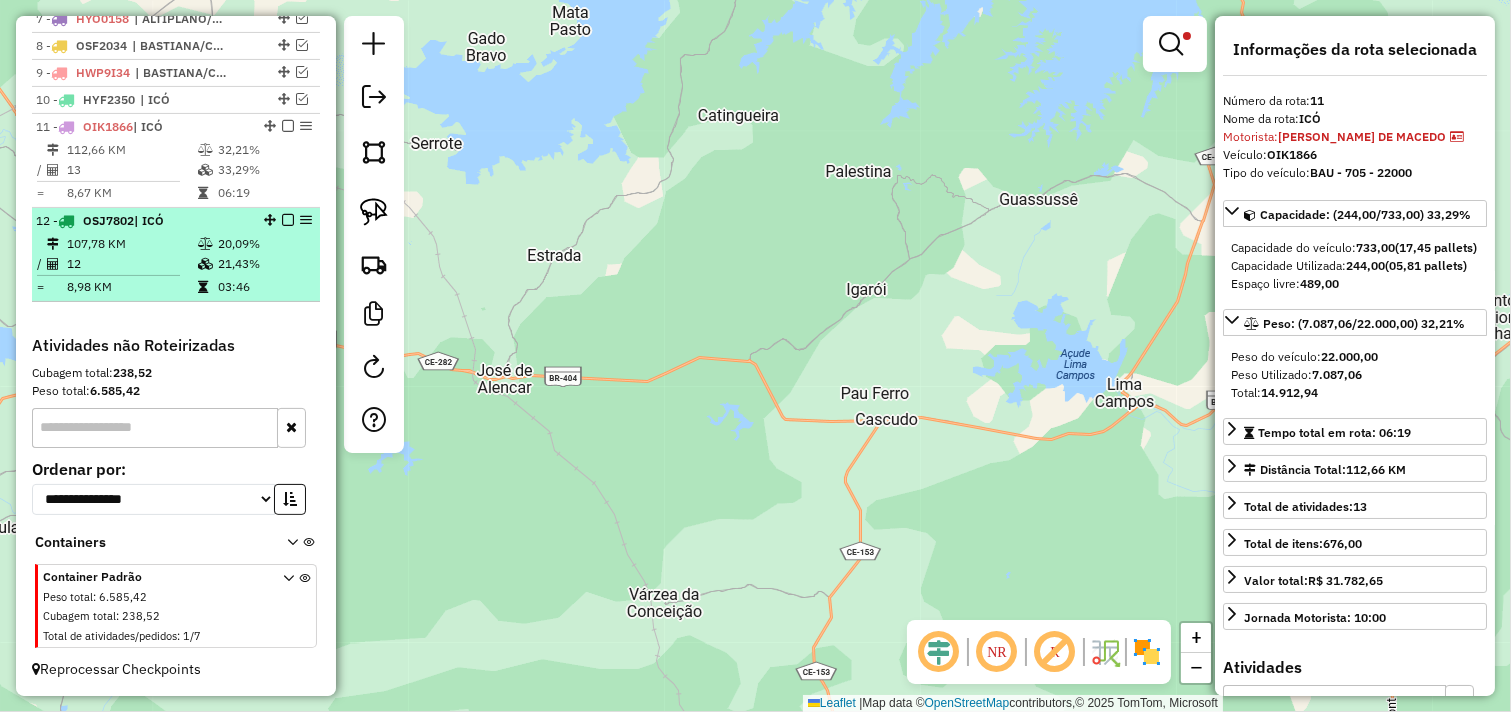 click on "107,78 KM" at bounding box center (131, 244) 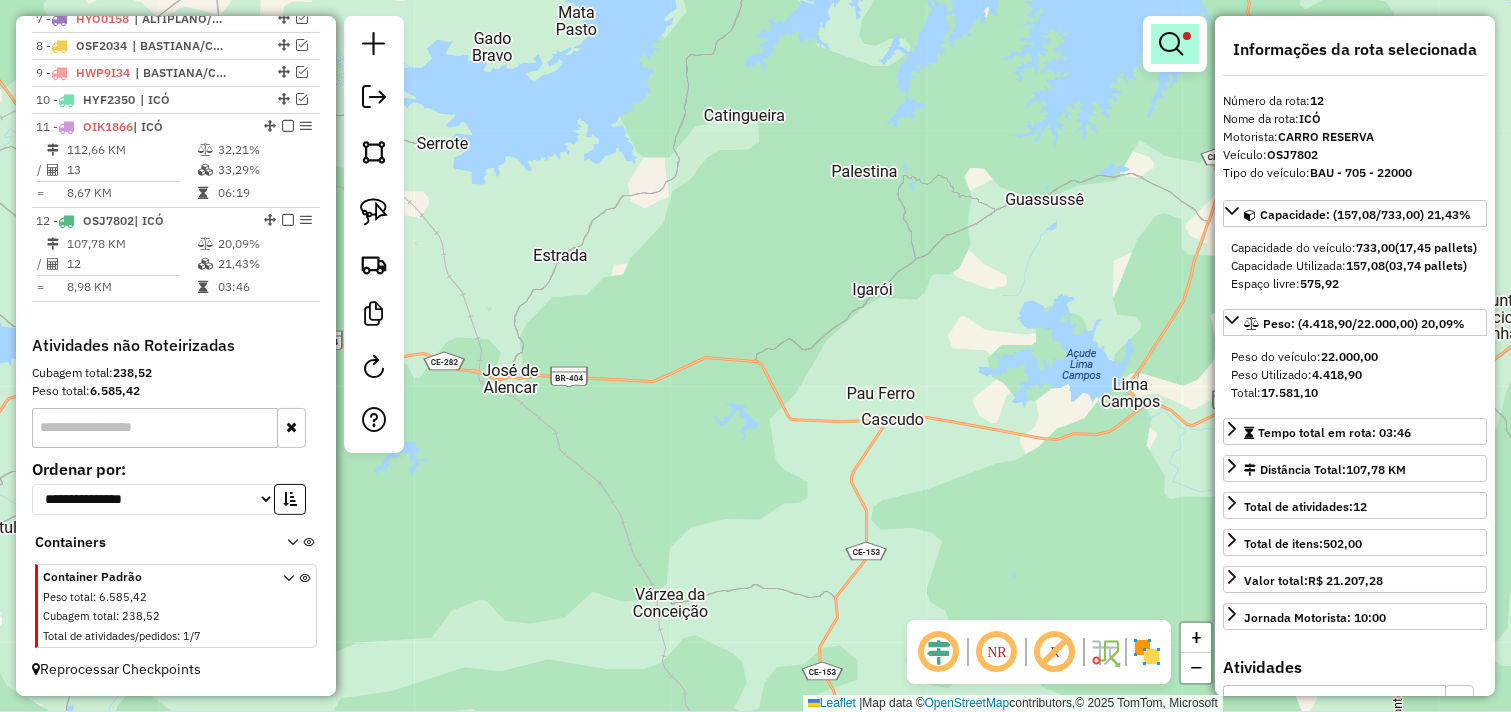 click at bounding box center (1175, 44) 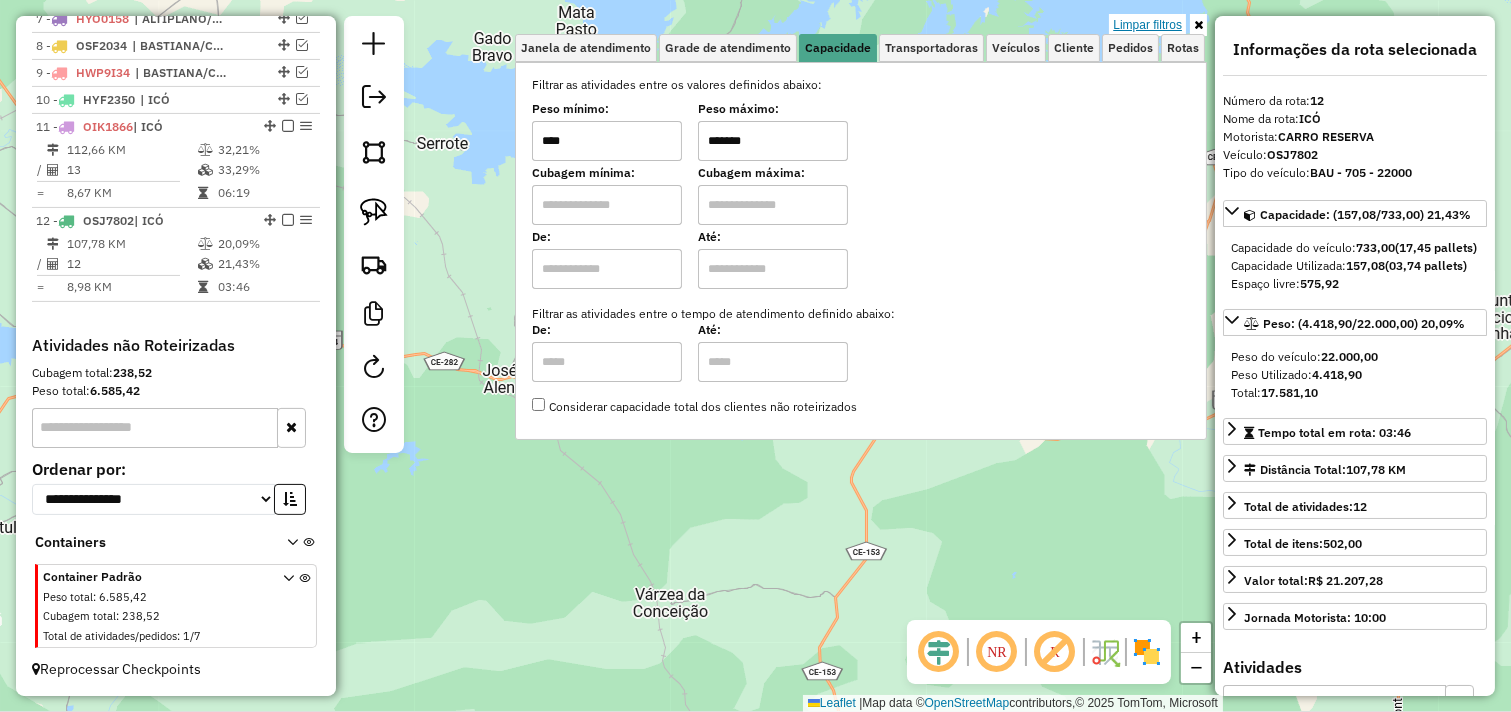 click on "Limpar filtros" at bounding box center (1147, 25) 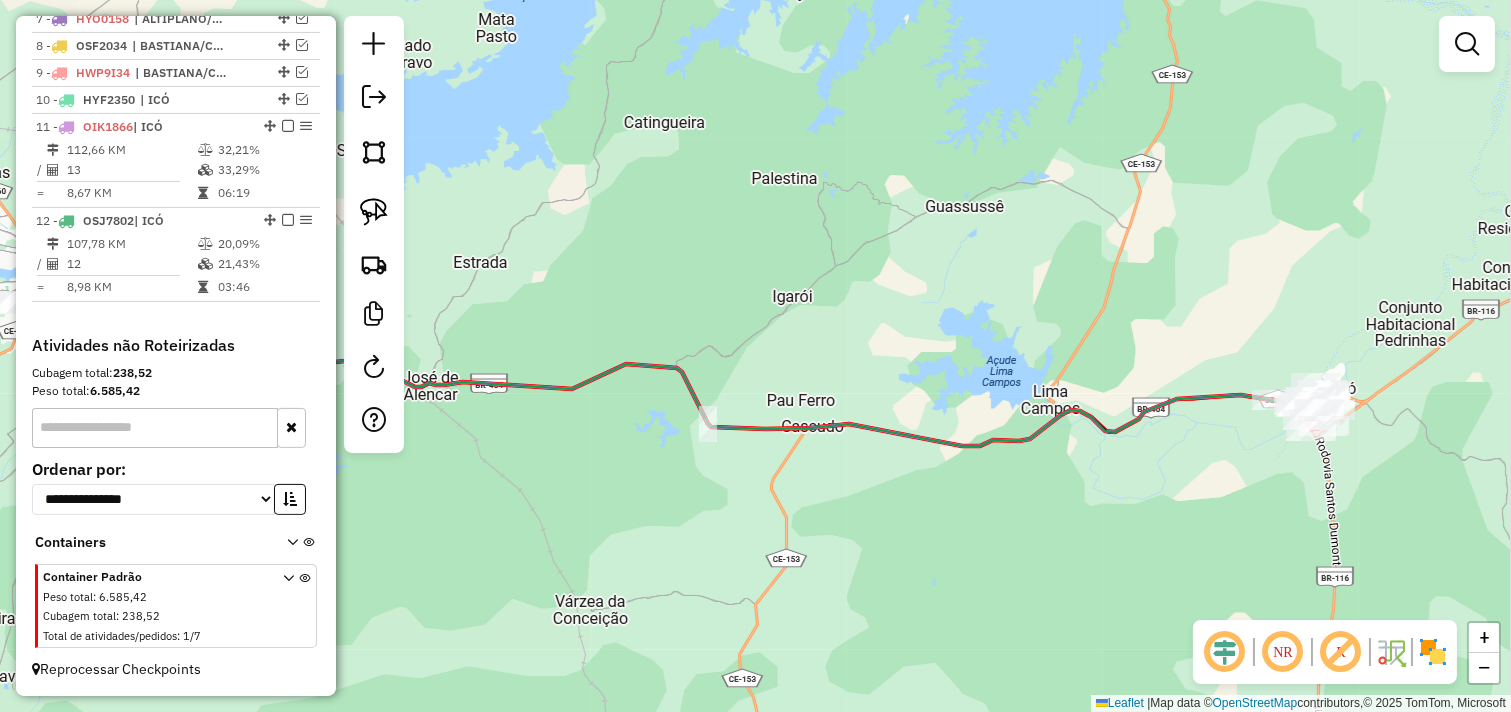 drag, startPoint x: 1001, startPoint y: 177, endPoint x: 651, endPoint y: 238, distance: 355.27594 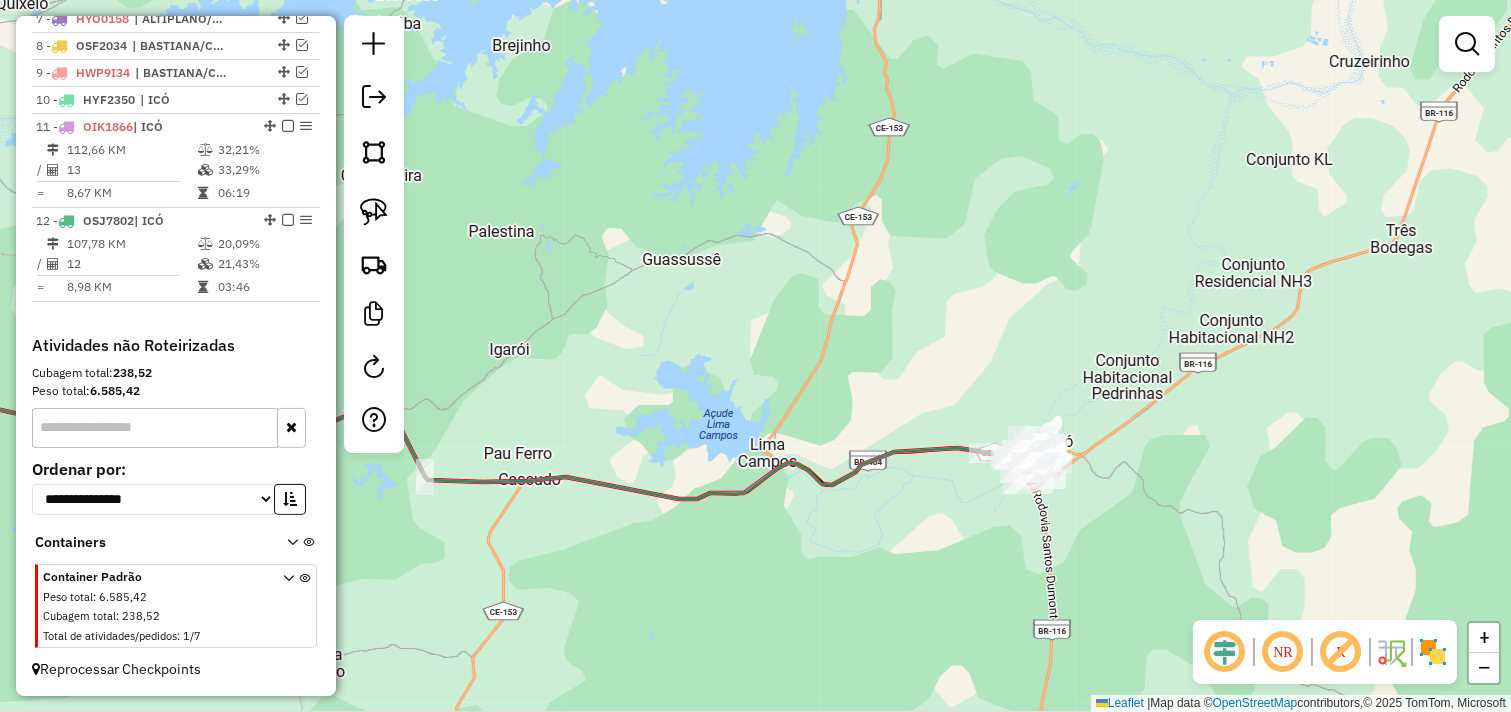 drag, startPoint x: 296, startPoint y: 98, endPoint x: 411, endPoint y: 164, distance: 132.59337 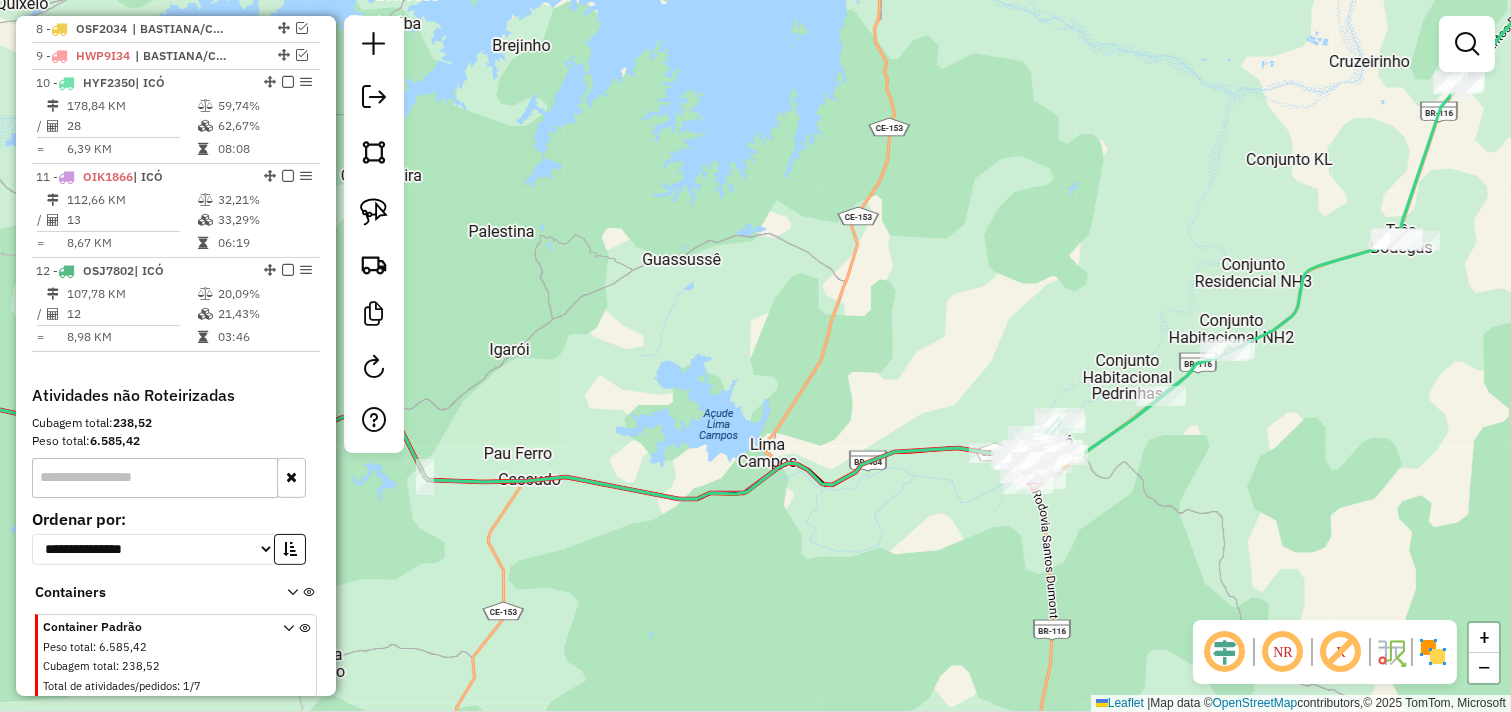 drag, startPoint x: 807, startPoint y: 346, endPoint x: 635, endPoint y: 275, distance: 186.07794 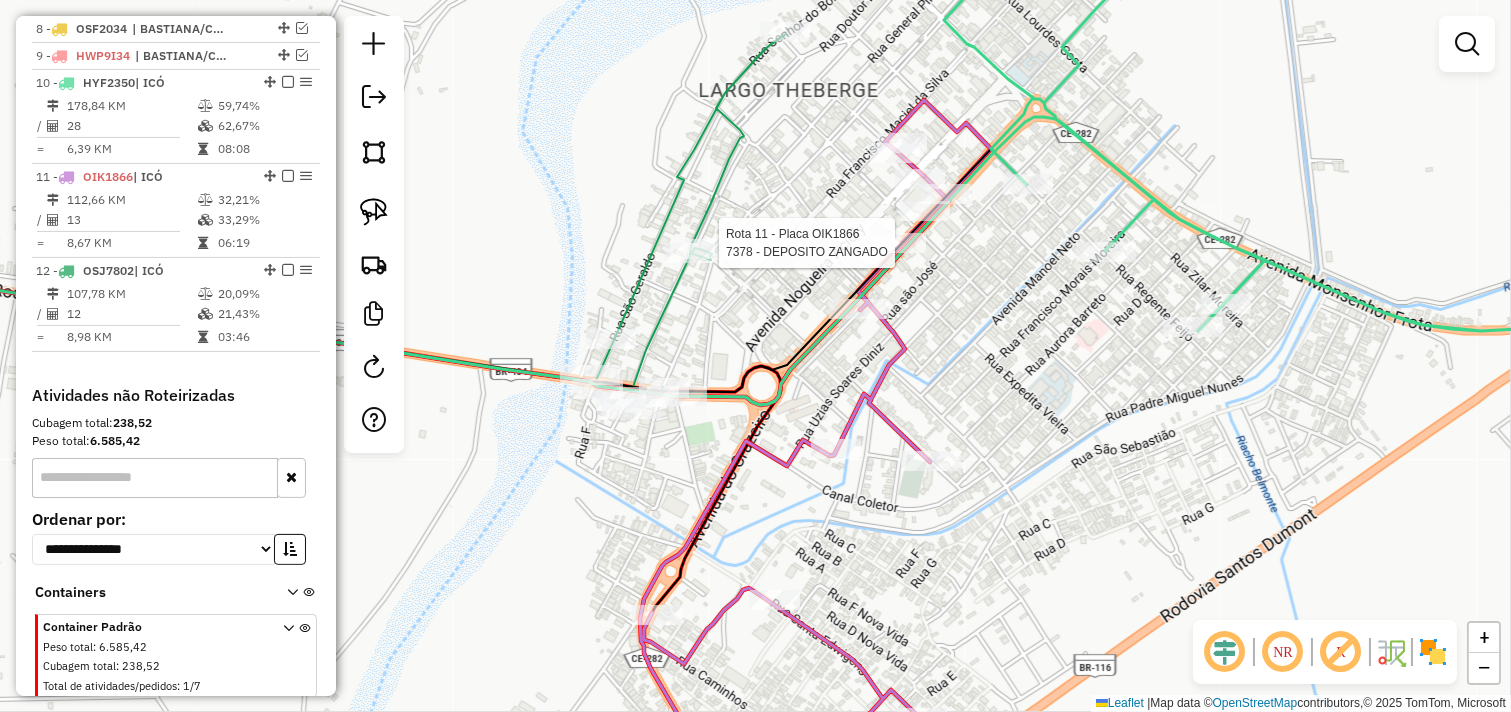 select on "*********" 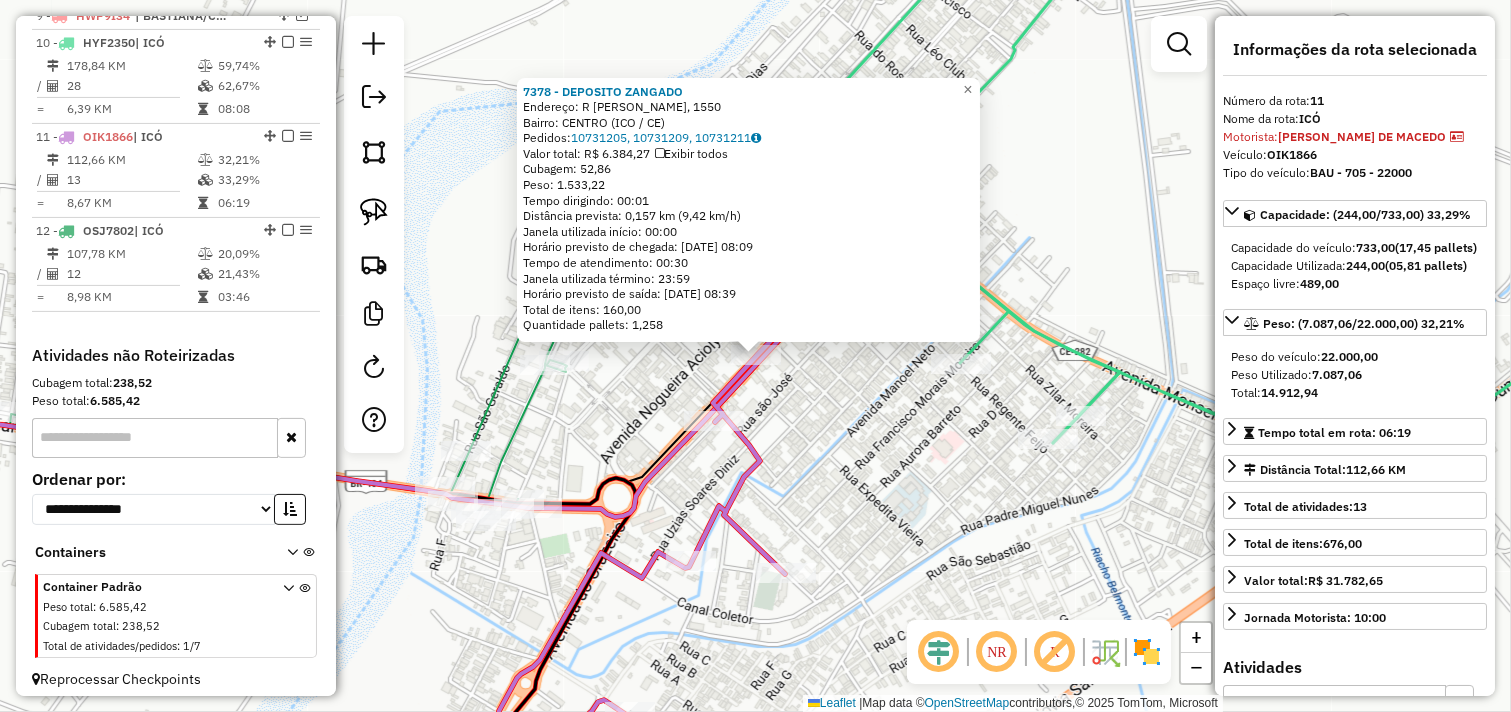 scroll, scrollTop: 1012, scrollLeft: 0, axis: vertical 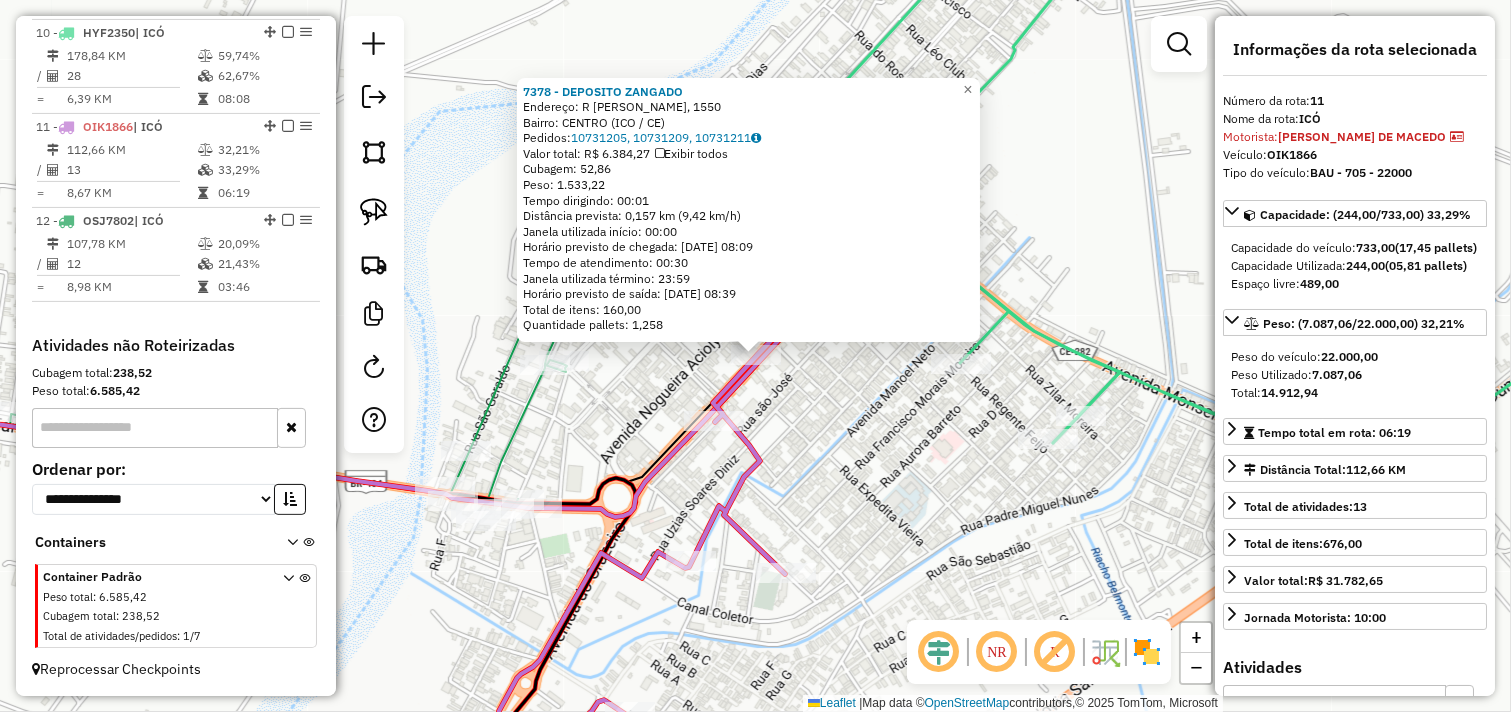 click on "7378 - DEPOSITO ZANGADO  Endereço: R   [PERSON_NAME], 1550   Bairro: CENTRO (ICO / CE)   Pedidos:  10731205, 10731209, 10731211   Valor total: R$ 6.384,27   Exibir todos   Cubagem: 52,86  Peso: 1.533,22  Tempo dirigindo: 00:01   Distância prevista: 0,157 km (9,42 km/h)   [GEOGRAPHIC_DATA] utilizada início: 00:00   Horário previsto de chegada: [DATE] 08:09   Tempo de atendimento: 00:30   Janela utilizada término: 23:59   Horário previsto de saída: [DATE] 08:39   Total de itens: 160,00   Quantidade pallets: 1,258  × Janela de atendimento Grade de atendimento Capacidade Transportadoras Veículos Cliente Pedidos  Rotas Selecione os dias de semana para filtrar as janelas de atendimento  Seg   Ter   Qua   Qui   Sex   Sáb   Dom  Informe o período da janela de atendimento: De: Até:  Filtrar exatamente a janela do cliente  Considerar janela de atendimento padrão  Selecione os dias de semana para filtrar as grades de atendimento  Seg   Ter   Qua   Qui   Sex   Sáb   Dom   Peso mínimo:   De:   De:" 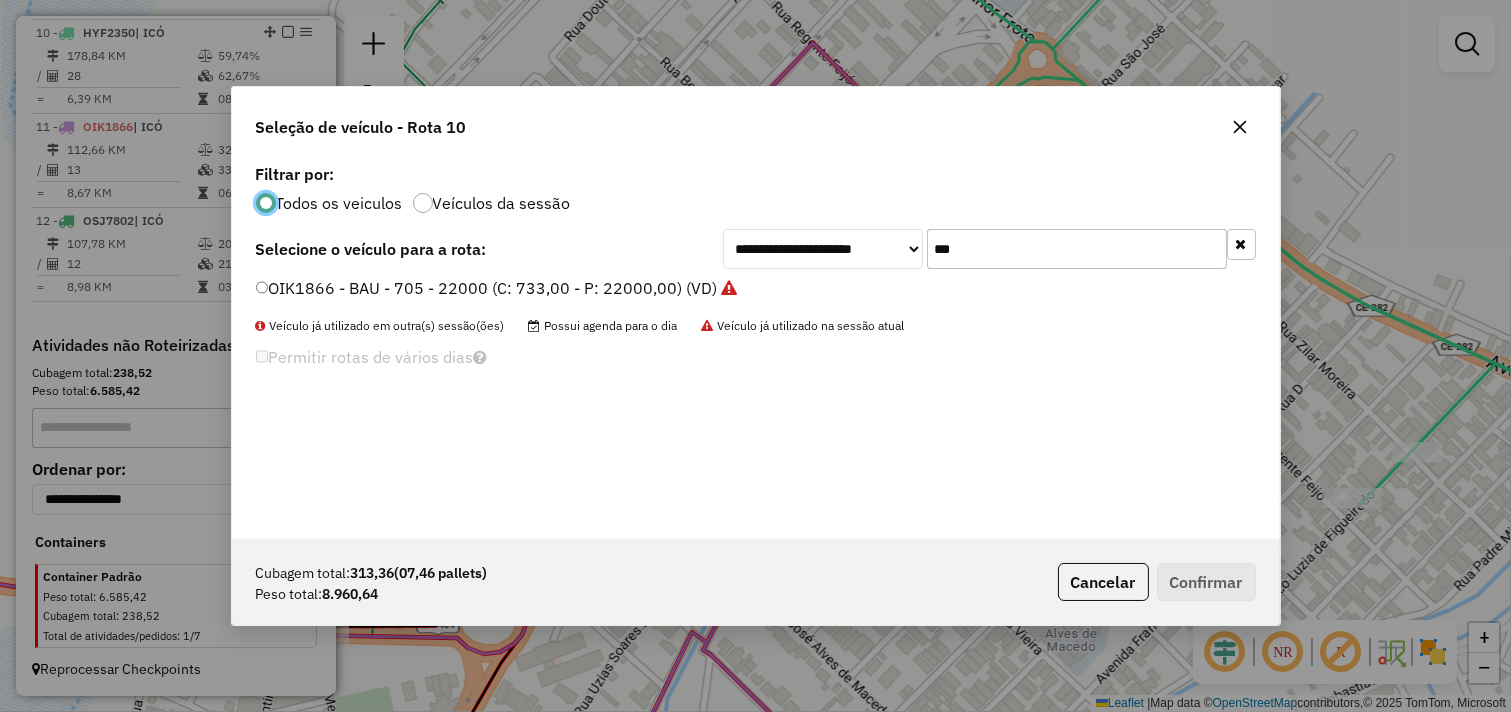scroll, scrollTop: 11, scrollLeft: 5, axis: both 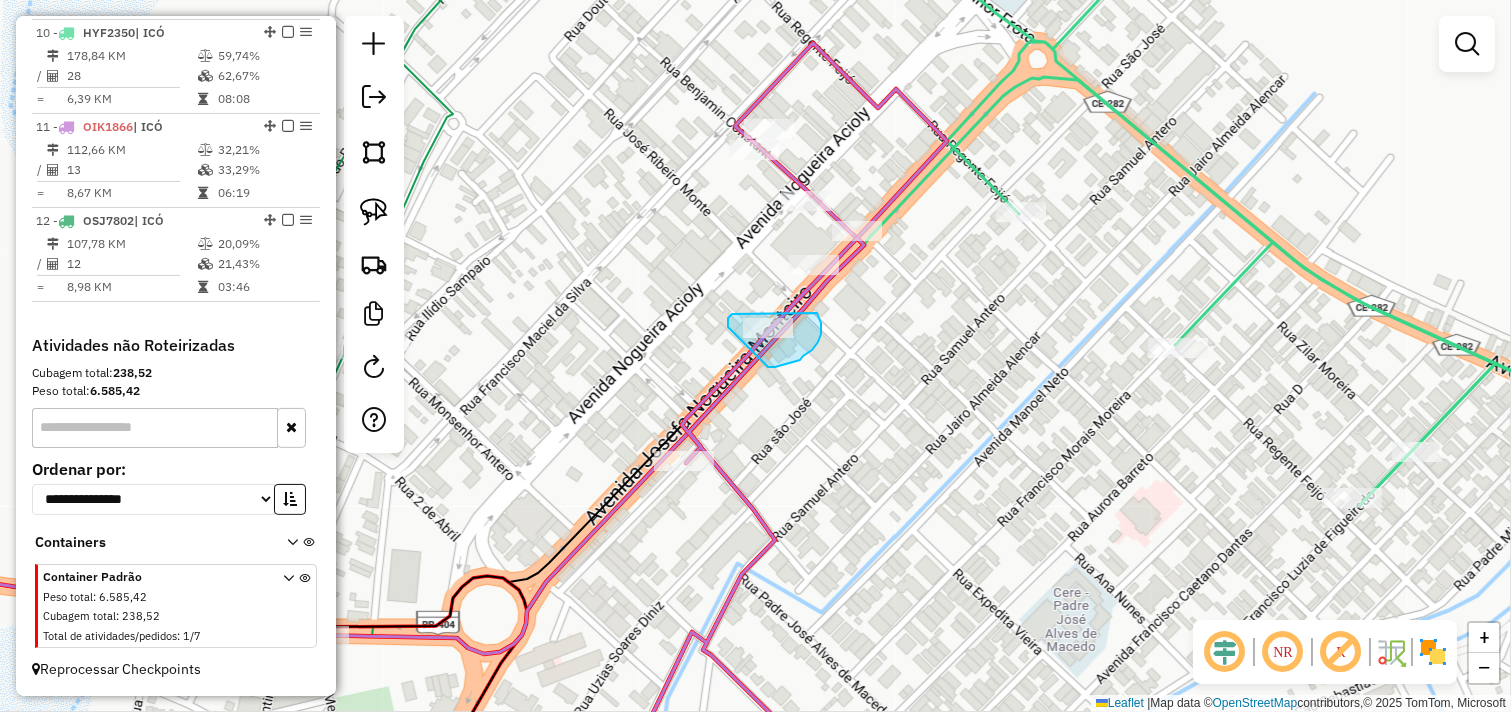 drag, startPoint x: 728, startPoint y: 321, endPoint x: 768, endPoint y: 367, distance: 60.959003 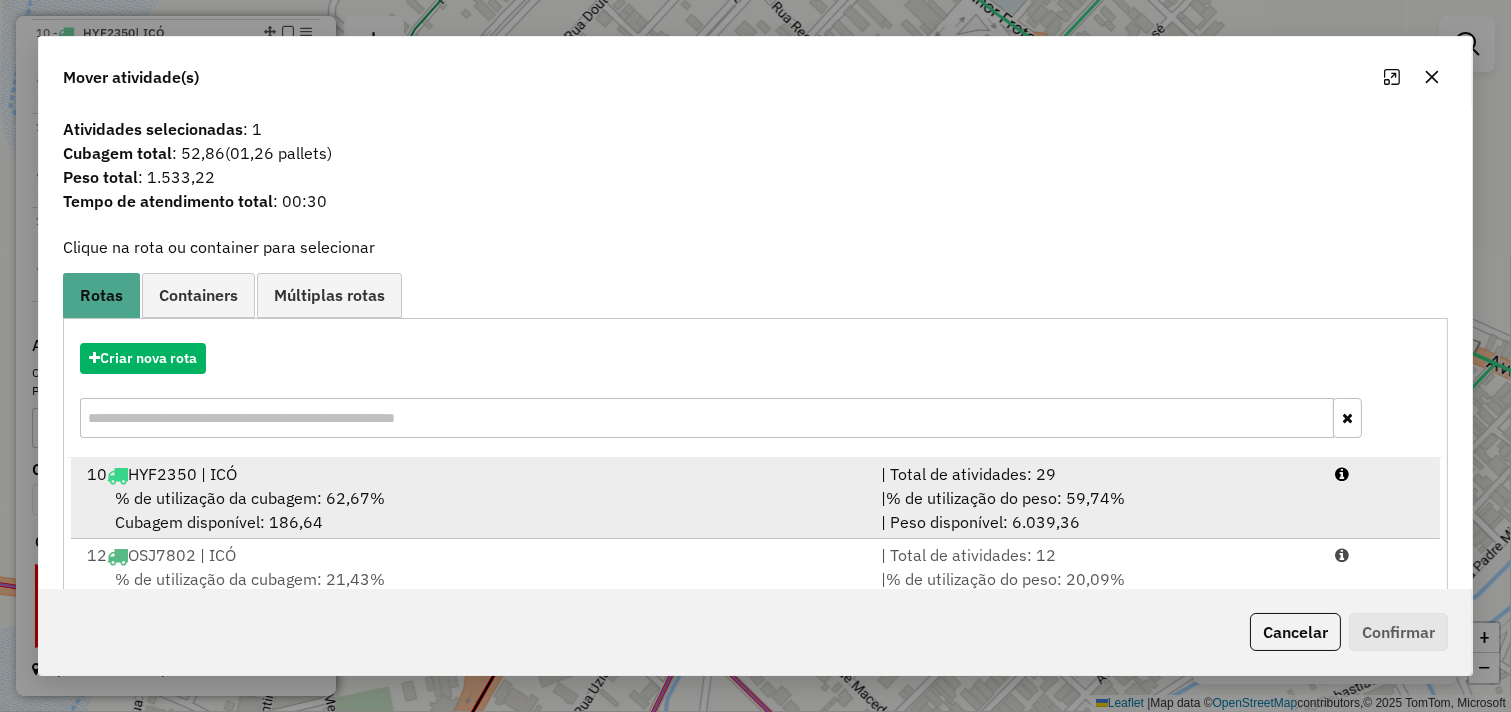 click on "% de utilização do peso: 59,74%" at bounding box center [1005, 498] 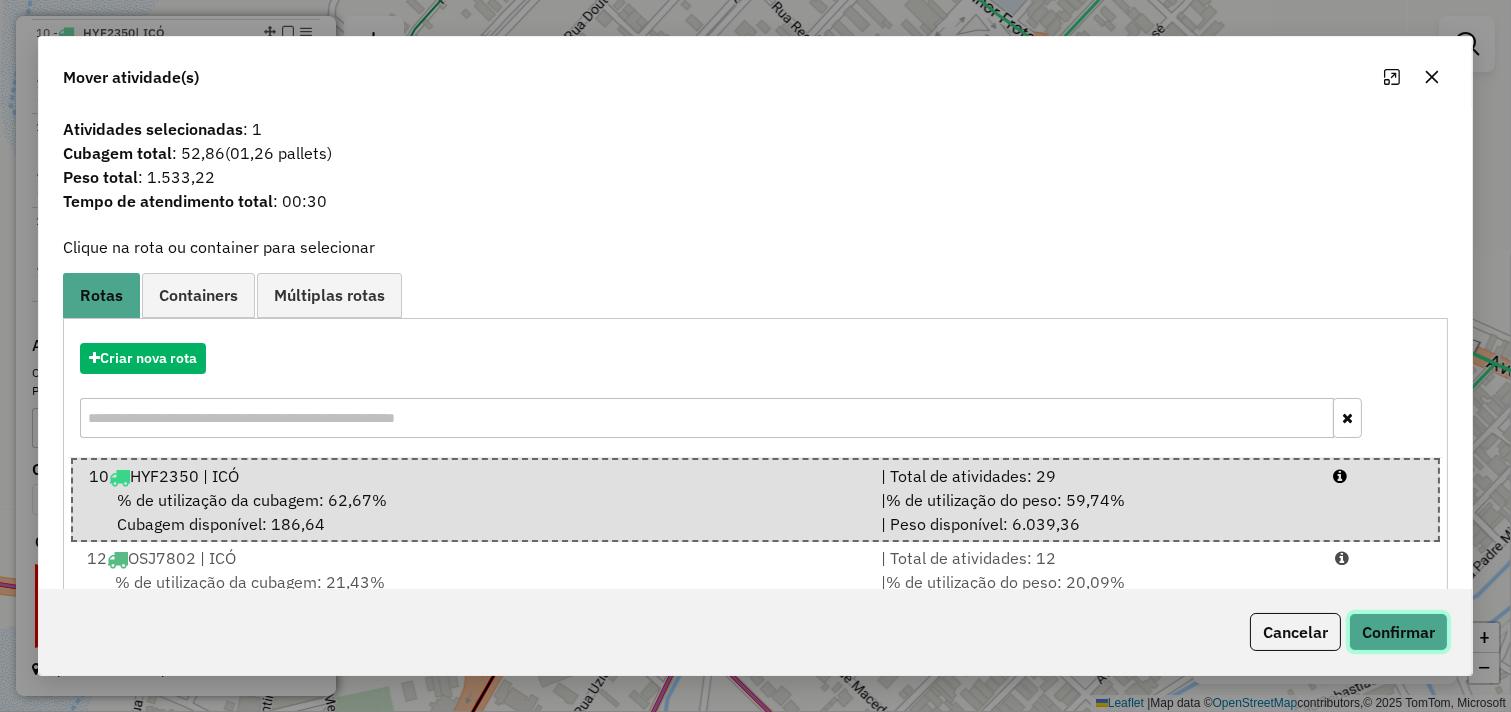 click on "Confirmar" 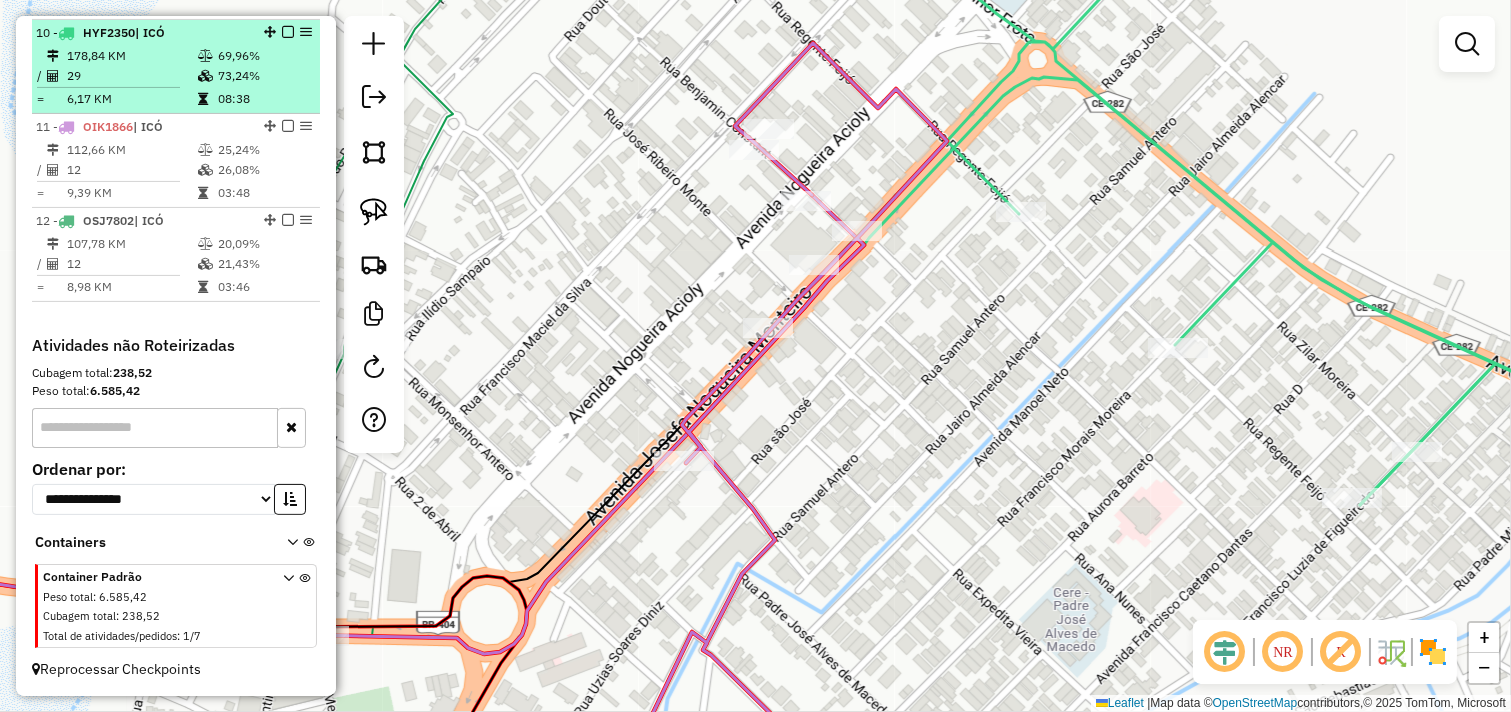 click on "29" at bounding box center (131, 76) 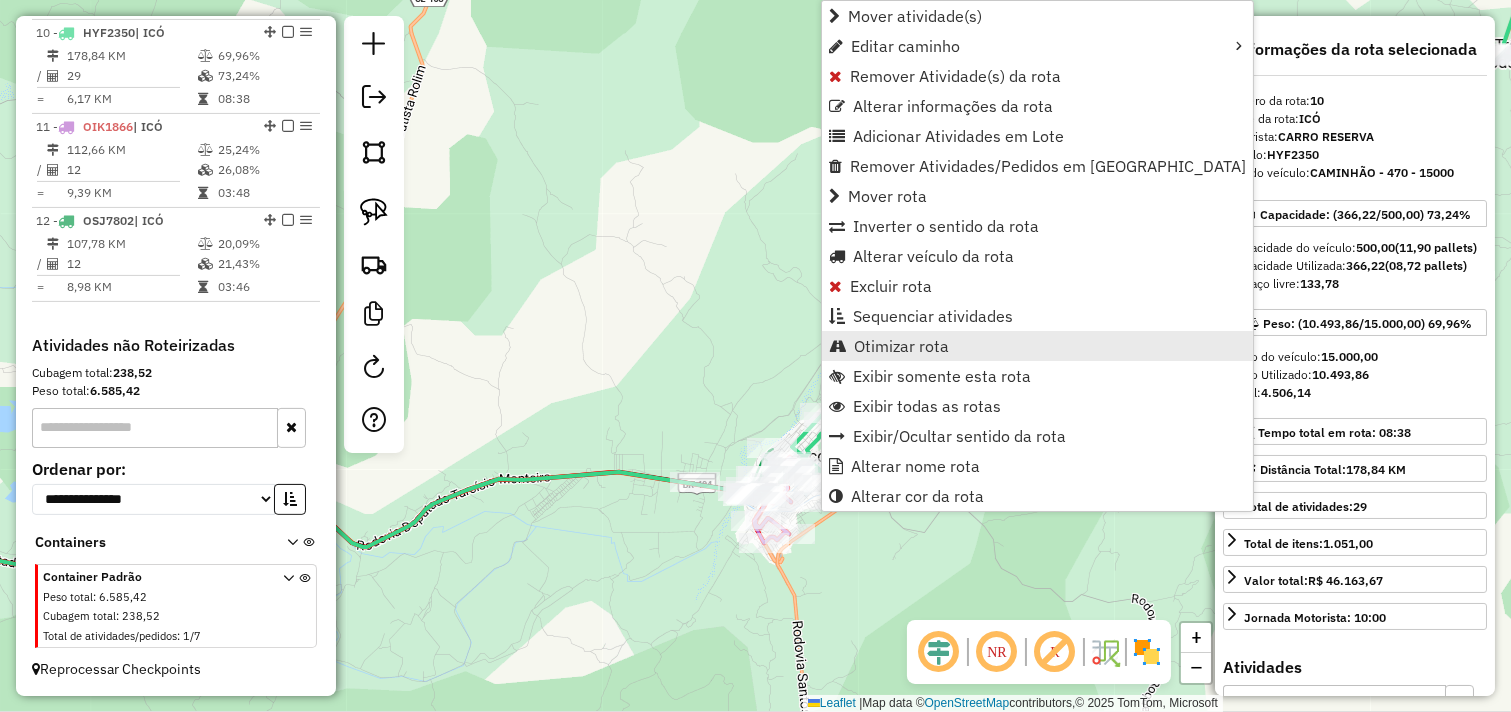 click on "Otimizar rota" at bounding box center (901, 346) 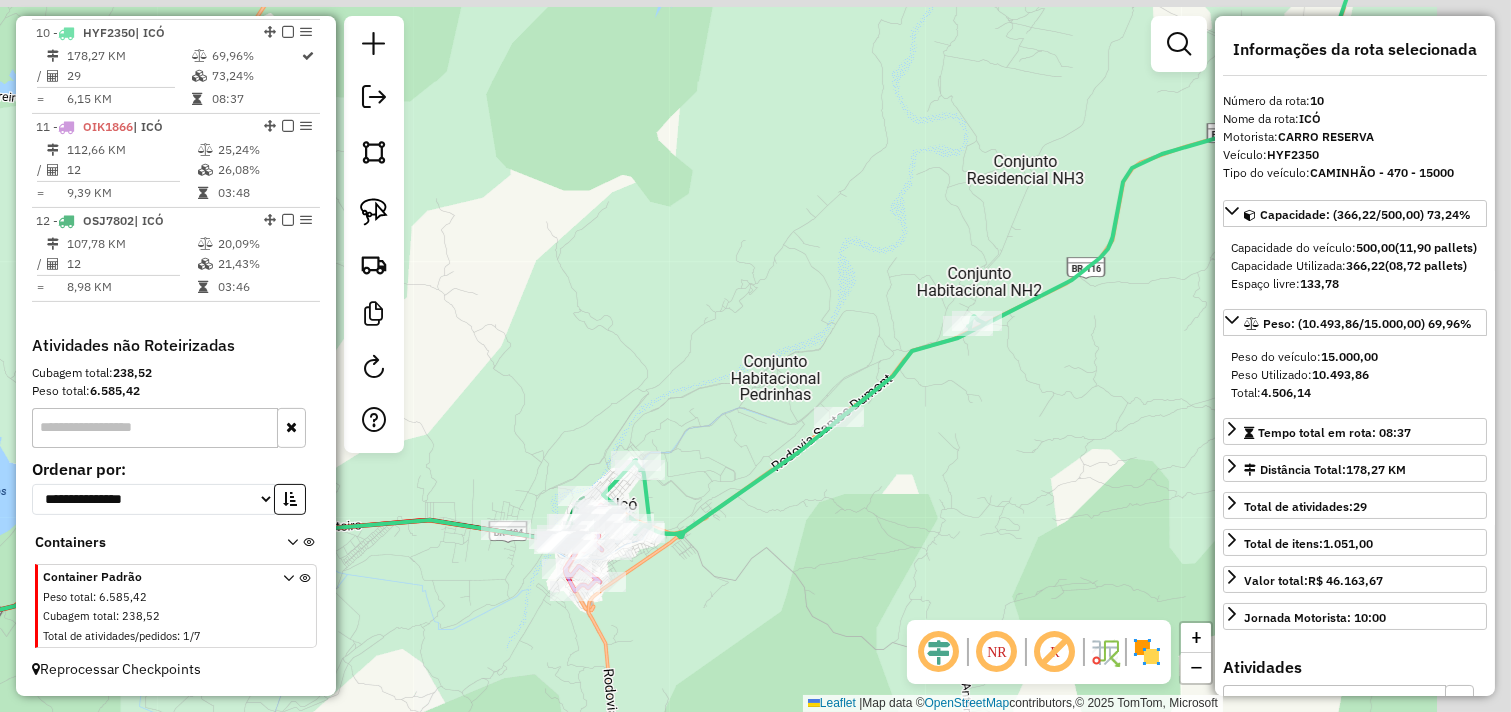 drag, startPoint x: 1104, startPoint y: 357, endPoint x: 947, endPoint y: 390, distance: 160.43066 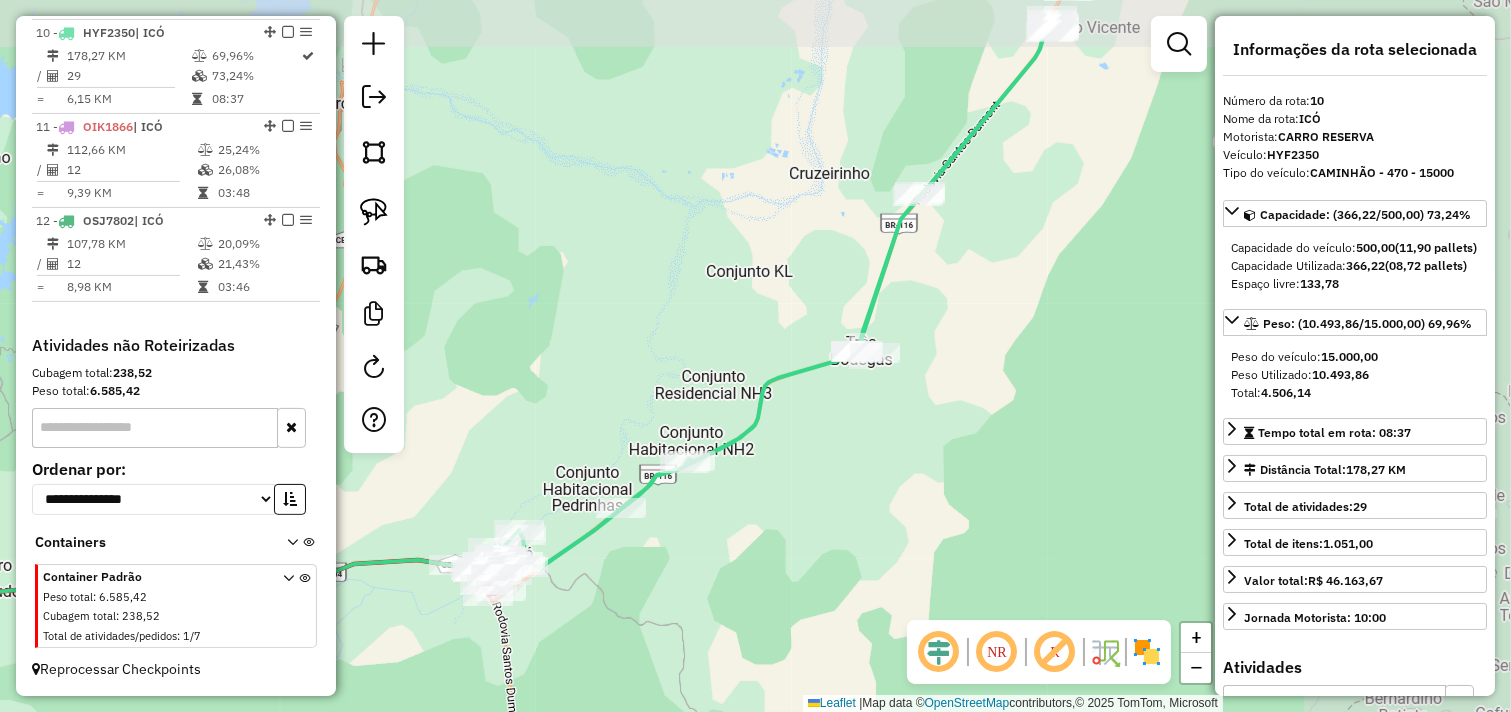 drag, startPoint x: 980, startPoint y: 405, endPoint x: 812, endPoint y: 461, distance: 177.08755 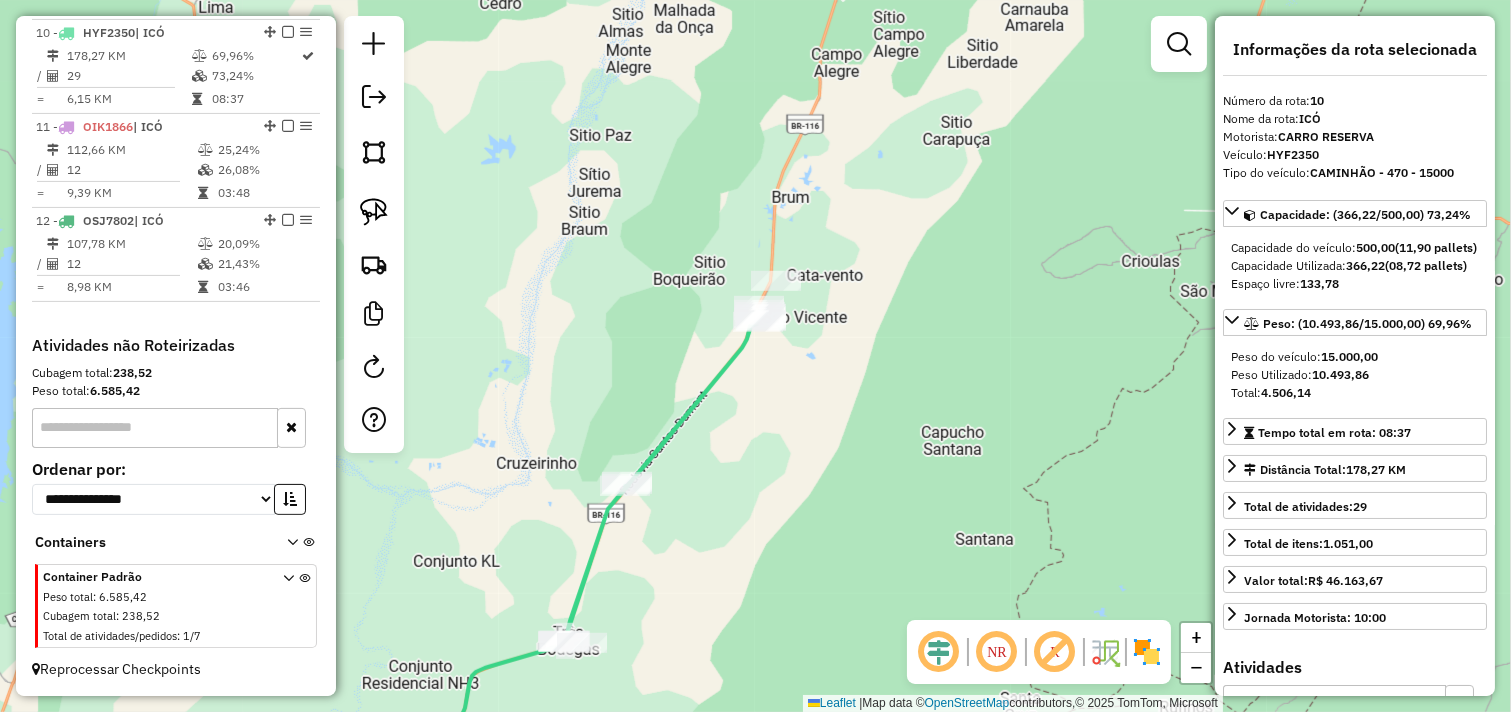 drag, startPoint x: 1071, startPoint y: 210, endPoint x: 647, endPoint y: 577, distance: 560.7718 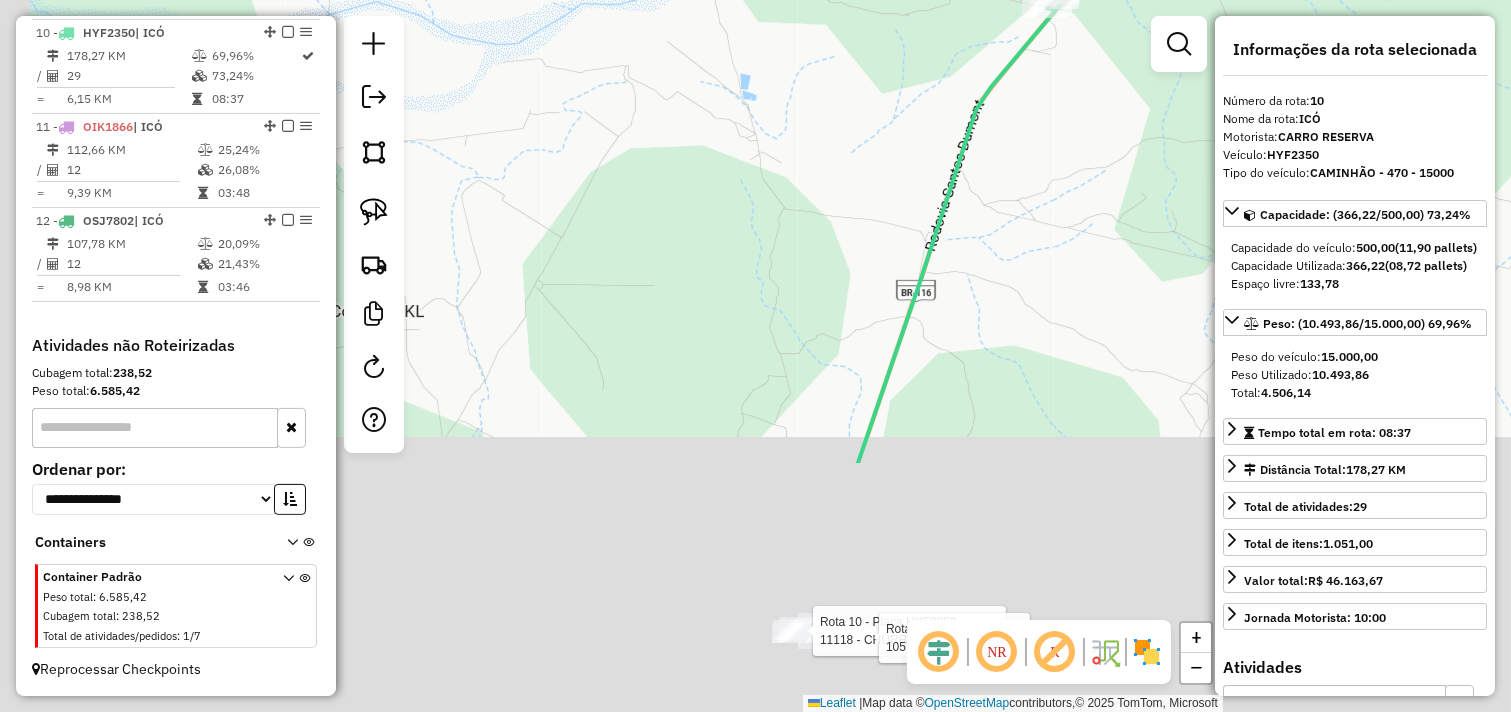 drag, startPoint x: 927, startPoint y: 400, endPoint x: 1060, endPoint y: 166, distance: 269.1561 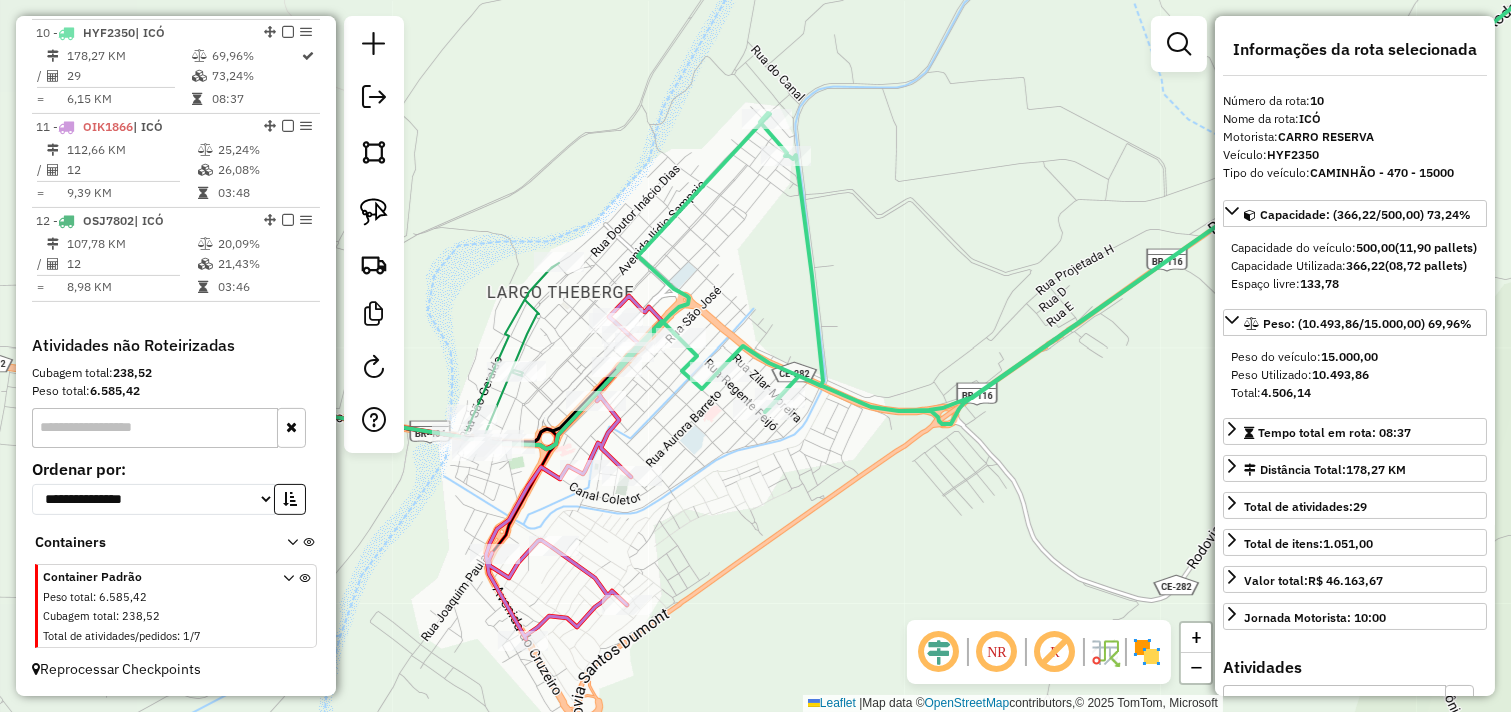 drag, startPoint x: 578, startPoint y: 422, endPoint x: 824, endPoint y: 437, distance: 246.4569 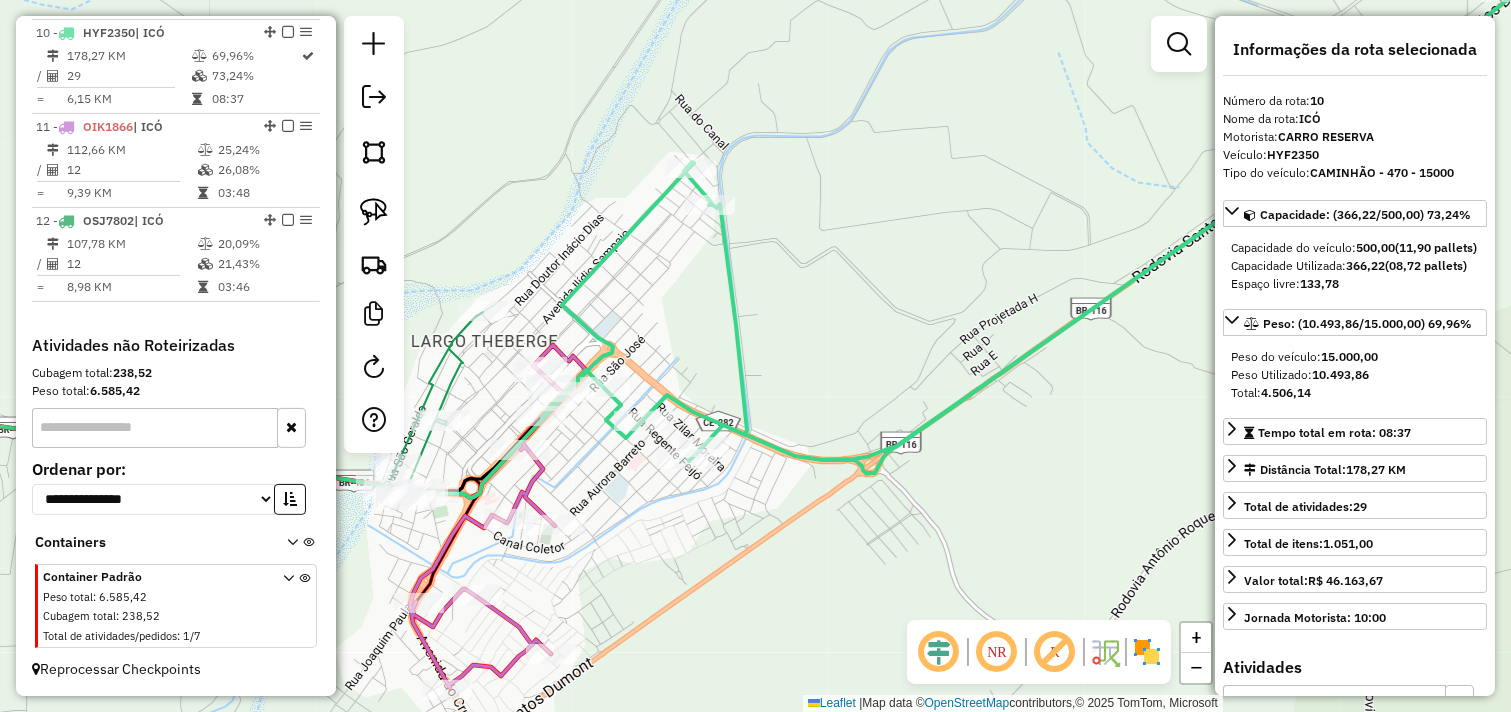 drag, startPoint x: 982, startPoint y: 428, endPoint x: 900, endPoint y: 474, distance: 94.02127 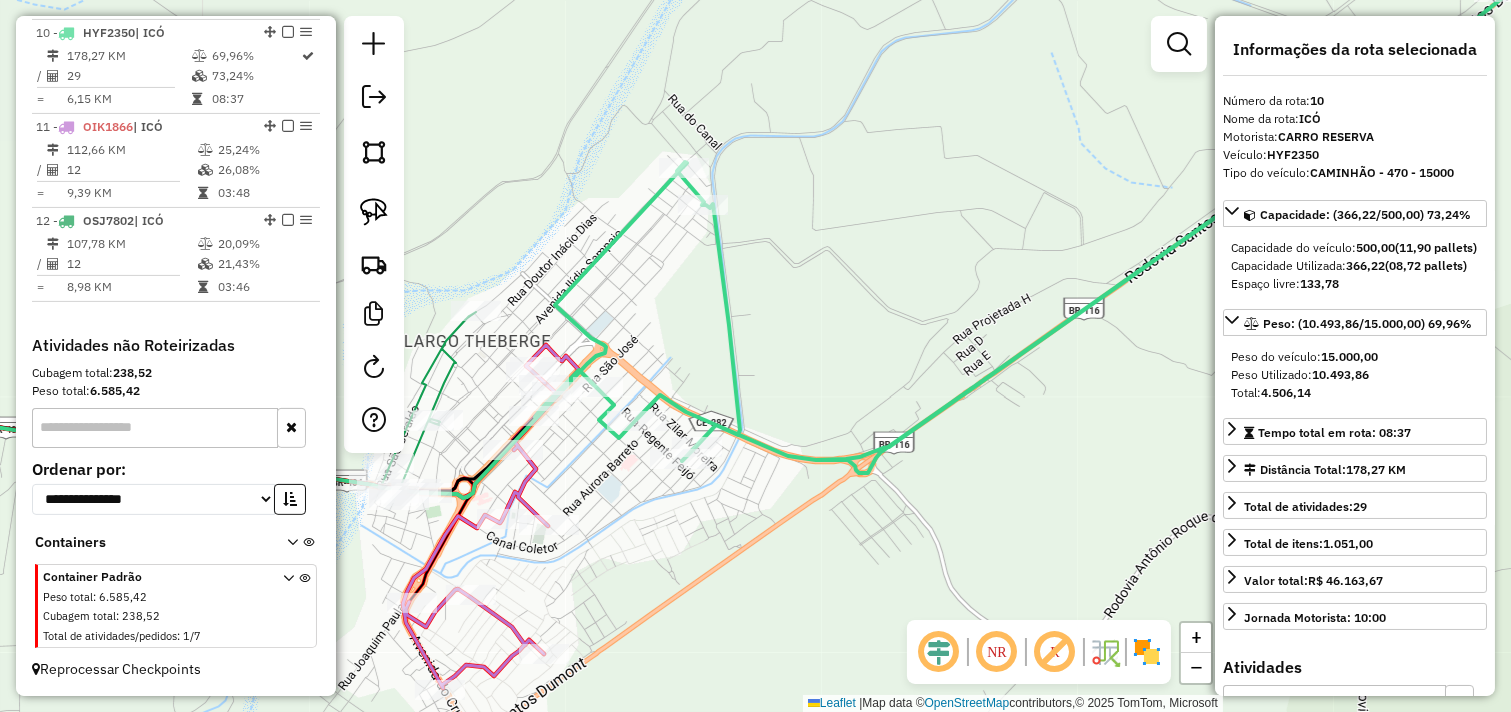 drag, startPoint x: 963, startPoint y: 456, endPoint x: 888, endPoint y: 472, distance: 76.687675 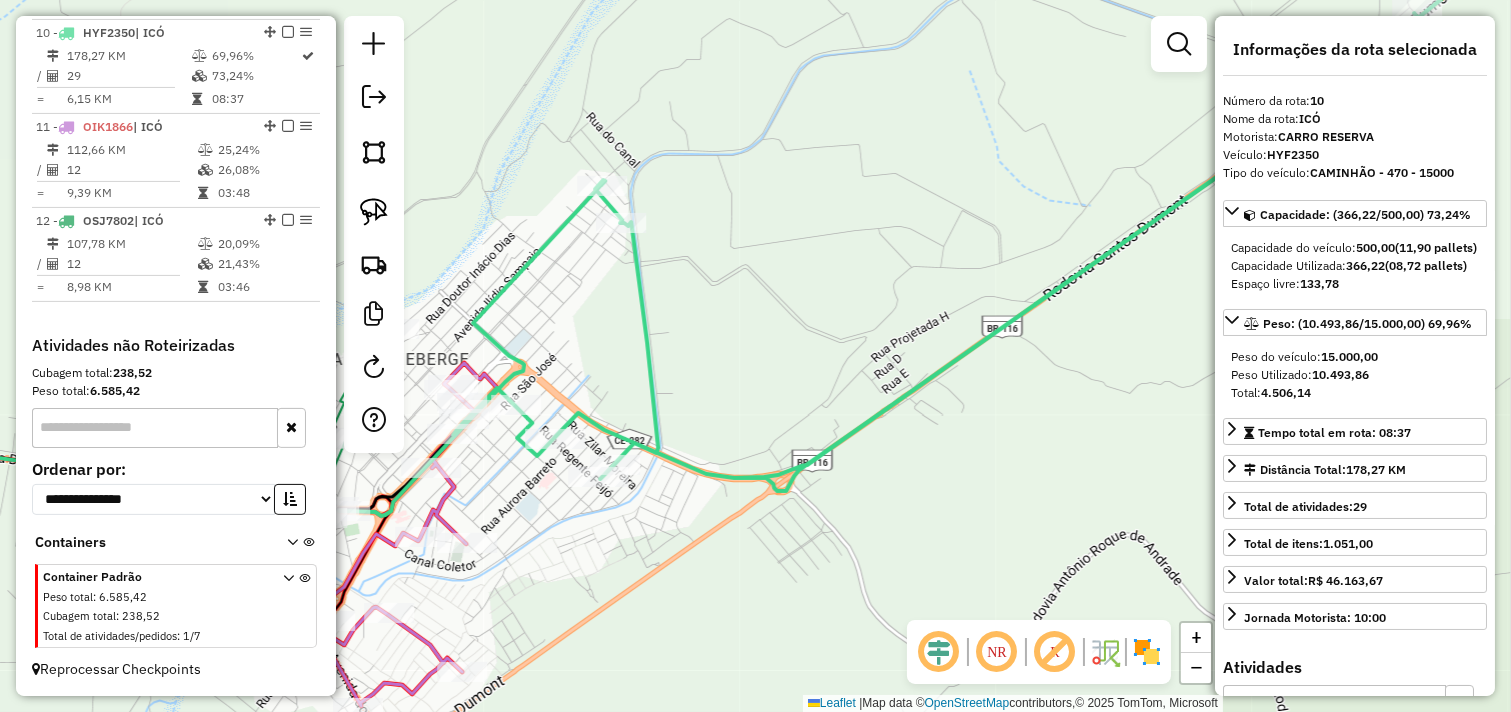 click on "Rota 10 - Placa HYF2350  11118 - CHURR BECO FRANCO Rota 10 - Placa HYF2350  10577 - BAR DO ZEZEU Janela de atendimento Grade de atendimento Capacidade Transportadoras Veículos Cliente Pedidos  Rotas Selecione os dias de semana para filtrar as janelas de atendimento  Seg   Ter   Qua   Qui   Sex   Sáb   Dom  Informe o período da janela de atendimento: De: Até:  Filtrar exatamente a janela do cliente  Considerar janela de atendimento padrão  Selecione os dias de semana para filtrar as grades de atendimento  Seg   Ter   Qua   Qui   Sex   Sáb   Dom   Considerar clientes sem dia de atendimento cadastrado  Clientes fora do dia de atendimento selecionado Filtrar as atividades entre os valores definidos abaixo:  Peso mínimo:   Peso máximo:   Cubagem mínima:   Cubagem máxima:   De:   Até:  Filtrar as atividades entre o tempo de atendimento definido abaixo:  De:   Até:   Considerar capacidade total dos clientes não roteirizados Transportadora: Selecione um ou mais itens Tipo de veículo: Veículo: Nome: De:" 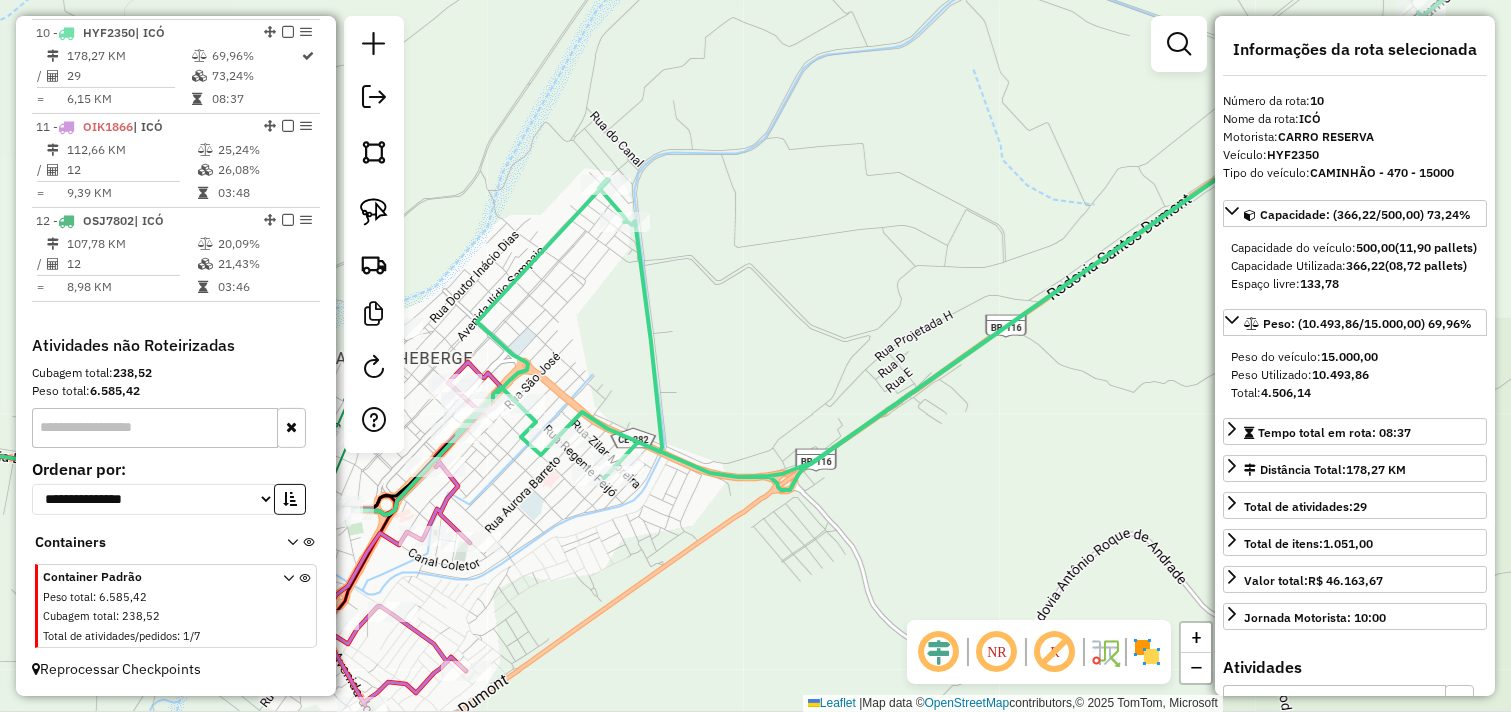 click on "Rota 10 - Placa HYF2350  11118 - CHURR BECO FRANCO Rota 10 - Placa HYF2350  10577 - BAR DO ZEZEU Janela de atendimento Grade de atendimento Capacidade Transportadoras Veículos Cliente Pedidos  Rotas Selecione os dias de semana para filtrar as janelas de atendimento  Seg   Ter   Qua   Qui   Sex   Sáb   Dom  Informe o período da janela de atendimento: De: Até:  Filtrar exatamente a janela do cliente  Considerar janela de atendimento padrão  Selecione os dias de semana para filtrar as grades de atendimento  Seg   Ter   Qua   Qui   Sex   Sáb   Dom   Considerar clientes sem dia de atendimento cadastrado  Clientes fora do dia de atendimento selecionado Filtrar as atividades entre os valores definidos abaixo:  Peso mínimo:   Peso máximo:   Cubagem mínima:   Cubagem máxima:   De:   Até:  Filtrar as atividades entre o tempo de atendimento definido abaixo:  De:   Até:   Considerar capacidade total dos clientes não roteirizados Transportadora: Selecione um ou mais itens Tipo de veículo: Veículo: Nome: De:" 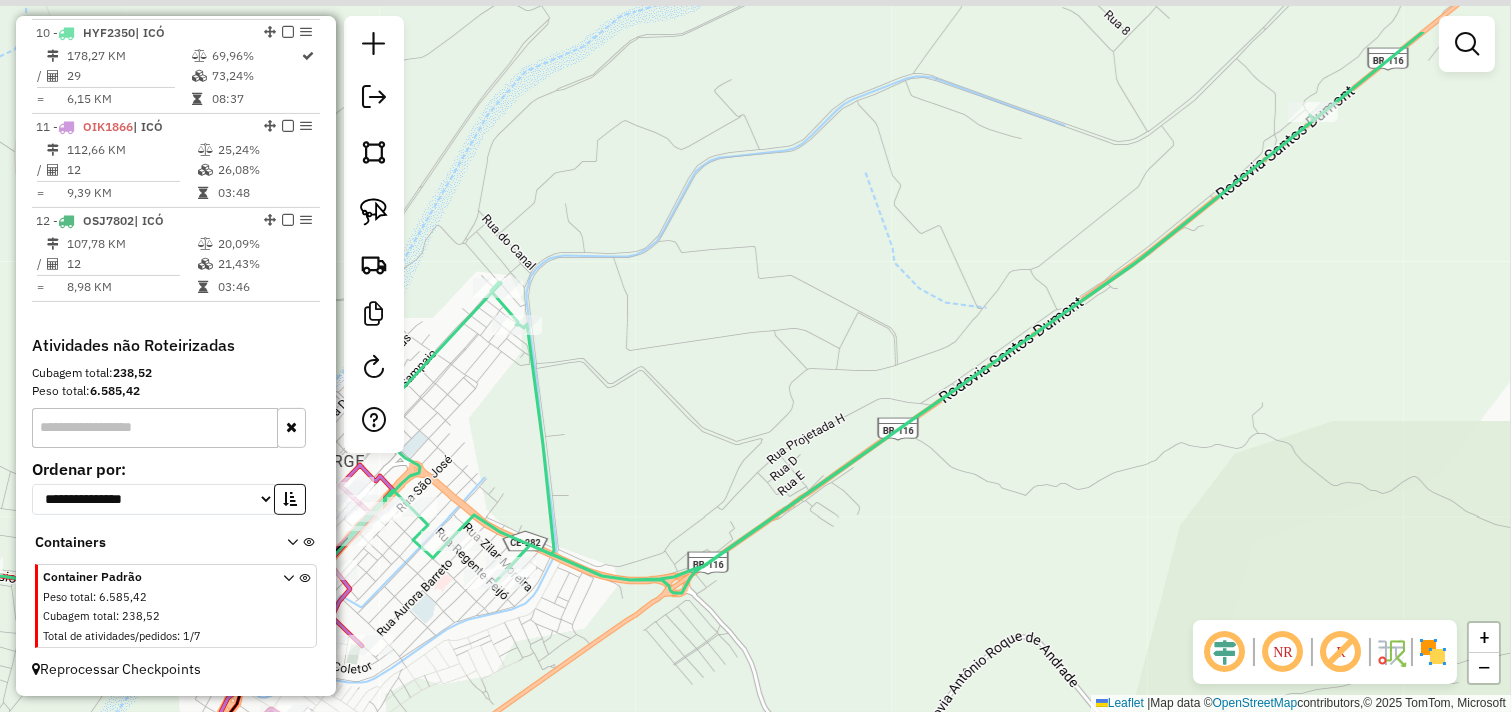 drag, startPoint x: 982, startPoint y: 460, endPoint x: 873, endPoint y: 563, distance: 149.96666 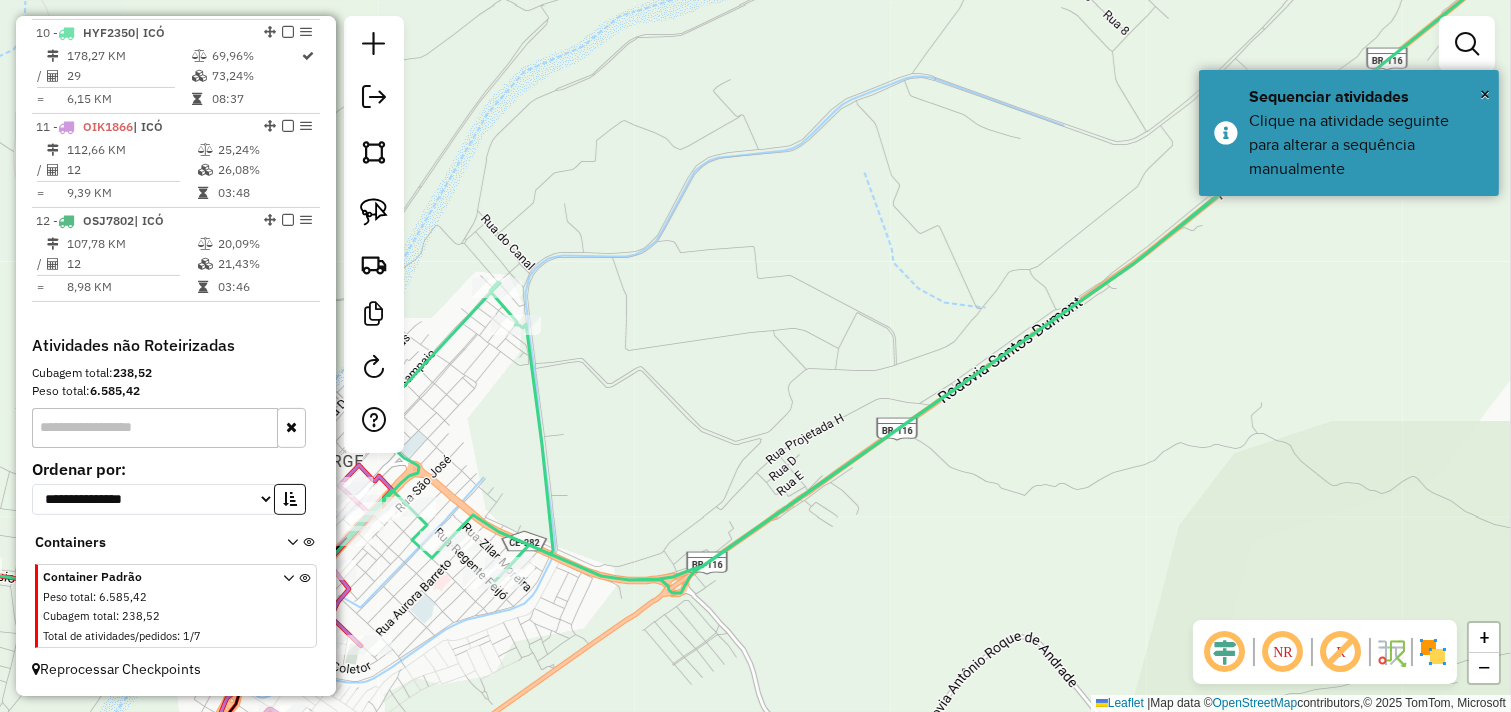 click on "Janela de atendimento Grade de atendimento Capacidade Transportadoras Veículos Cliente Pedidos  Rotas Selecione os dias de semana para filtrar as janelas de atendimento  Seg   Ter   Qua   Qui   Sex   Sáb   Dom  Informe o período da janela de atendimento: De: Até:  Filtrar exatamente a janela do cliente  Considerar janela de atendimento padrão  Selecione os dias de semana para filtrar as grades de atendimento  Seg   Ter   Qua   Qui   Sex   Sáb   Dom   Considerar clientes sem dia de atendimento cadastrado  Clientes fora do dia de atendimento selecionado Filtrar as atividades entre os valores definidos abaixo:  Peso mínimo:   Peso máximo:   Cubagem mínima:   Cubagem máxima:   De:   Até:  Filtrar as atividades entre o tempo de atendimento definido abaixo:  De:   Até:   Considerar capacidade total dos clientes não roteirizados Transportadora: Selecione um ou mais itens Tipo de veículo: Selecione um ou mais itens Veículo: Selecione um ou mais itens Motorista: Selecione um ou mais itens Nome: Rótulo:" 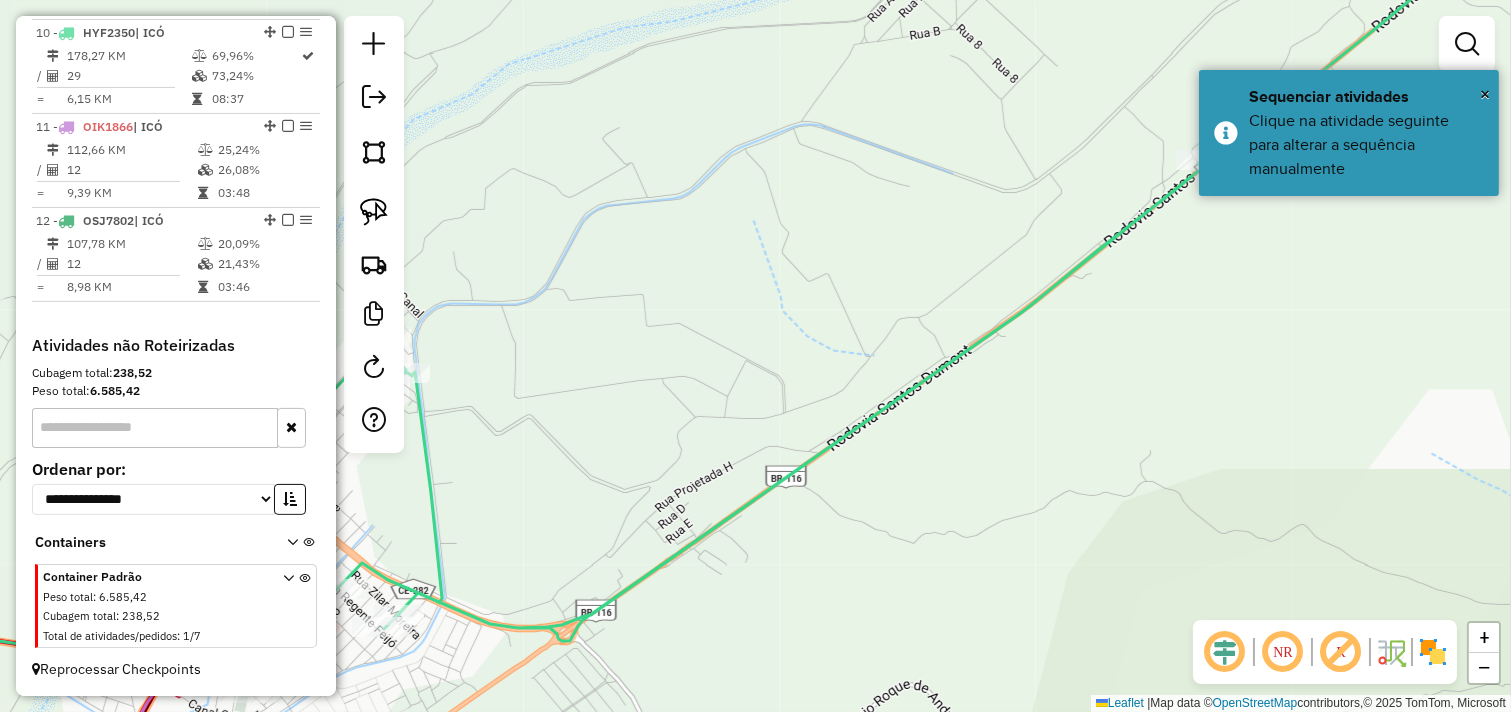 drag, startPoint x: 1056, startPoint y: 627, endPoint x: 904, endPoint y: 661, distance: 155.75623 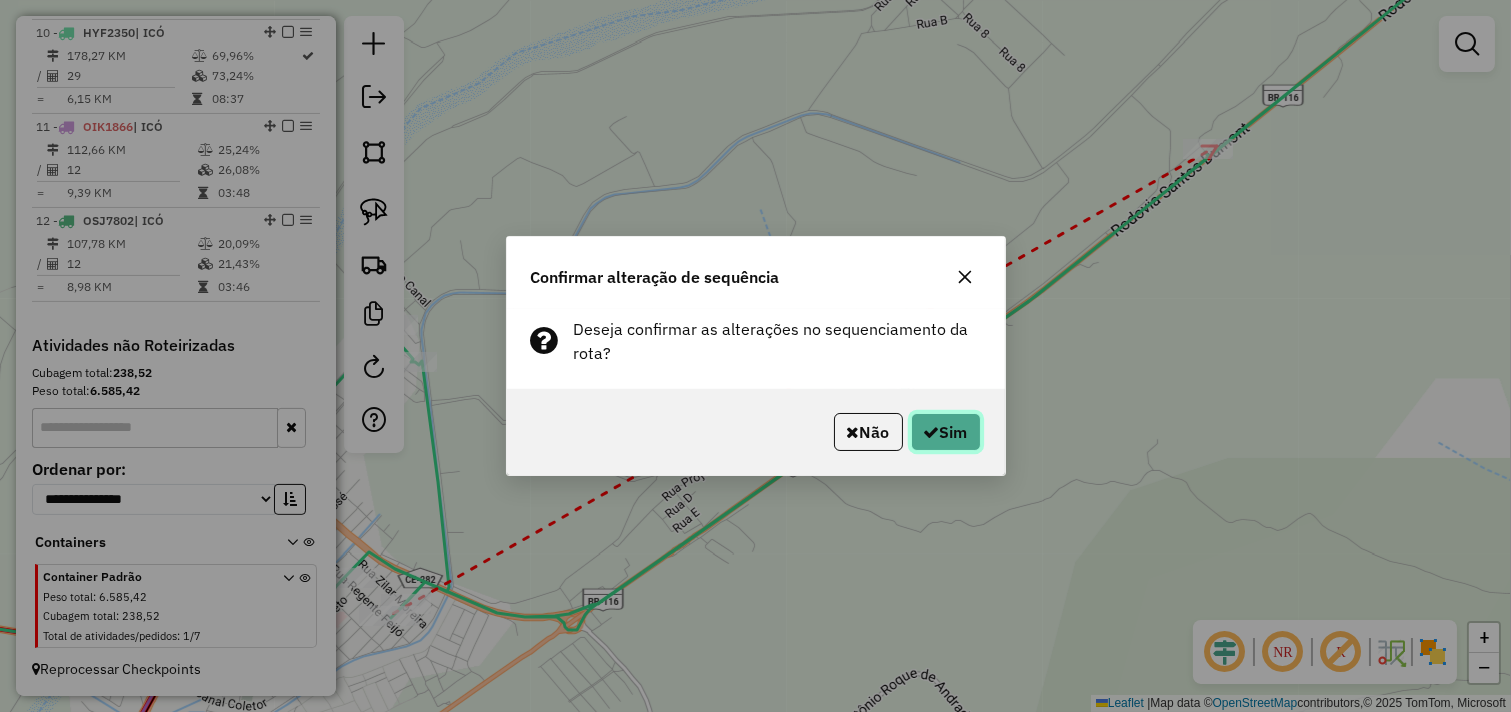 click on "Sim" 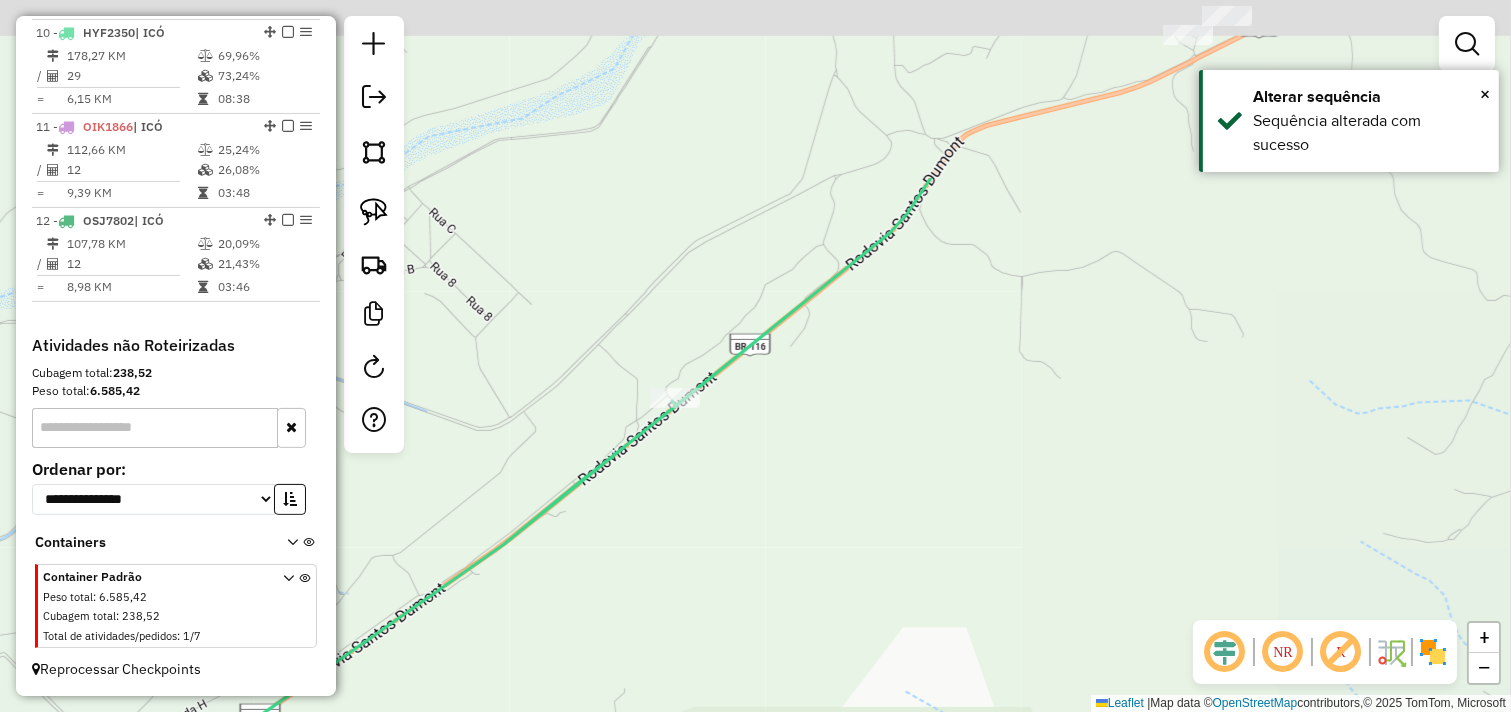 drag, startPoint x: 1201, startPoint y: 355, endPoint x: 664, endPoint y: 610, distance: 594.4695 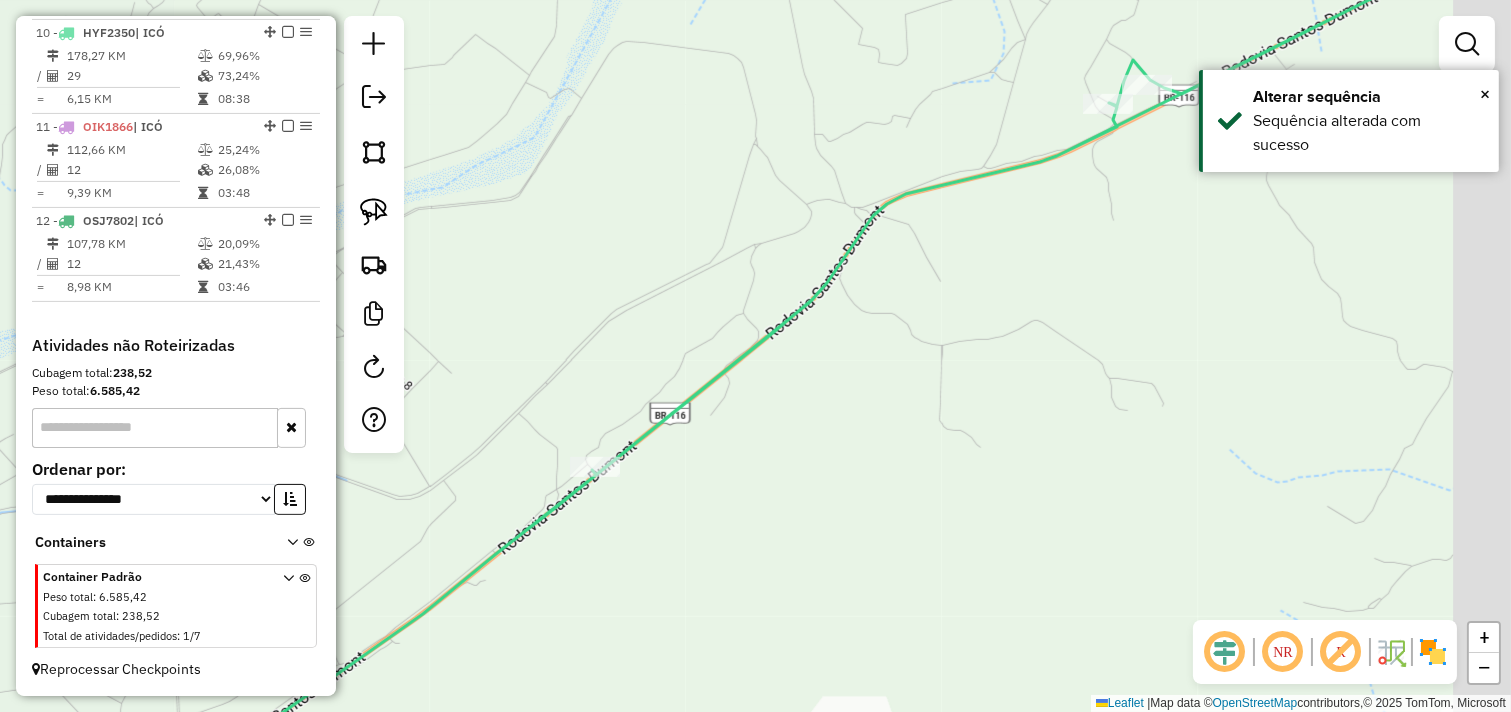 drag, startPoint x: 810, startPoint y: 525, endPoint x: 718, endPoint y: 595, distance: 115.60277 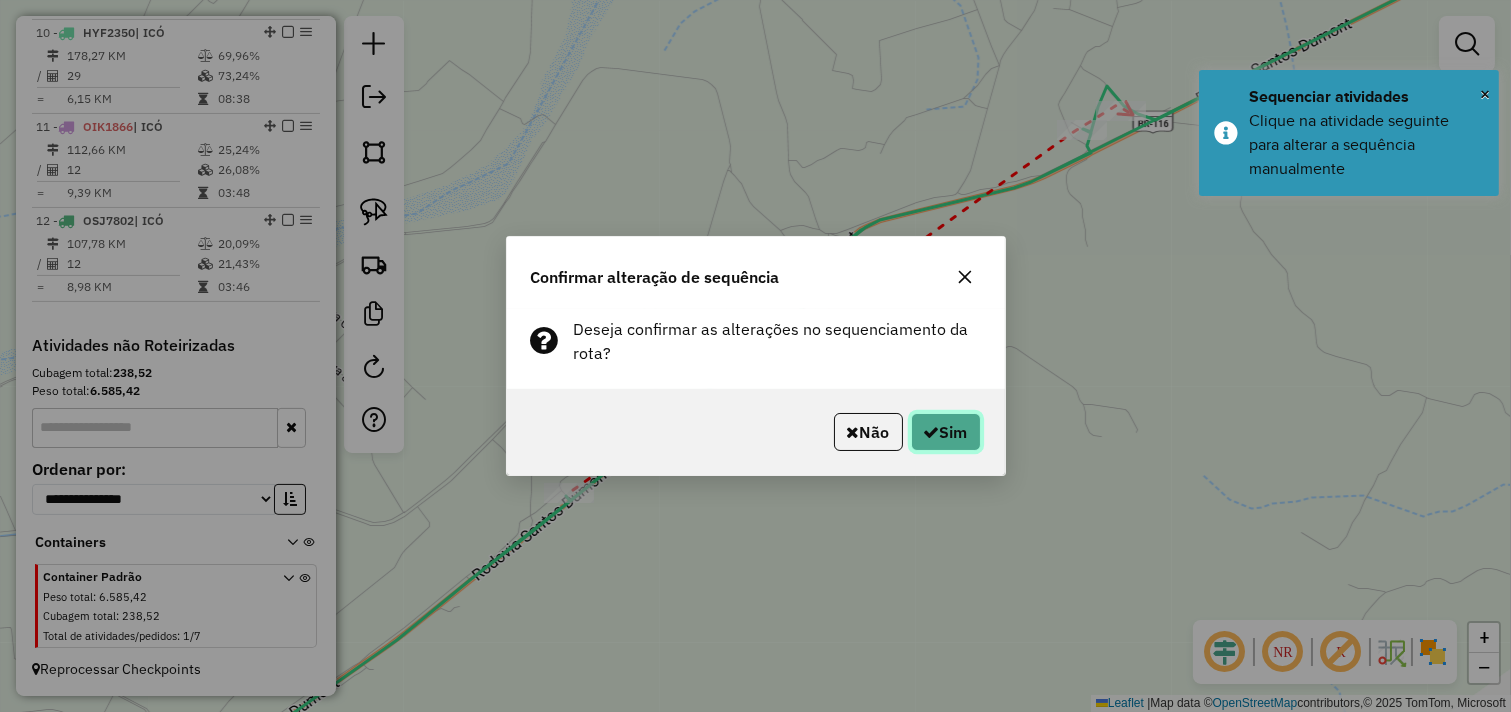 click on "Sim" 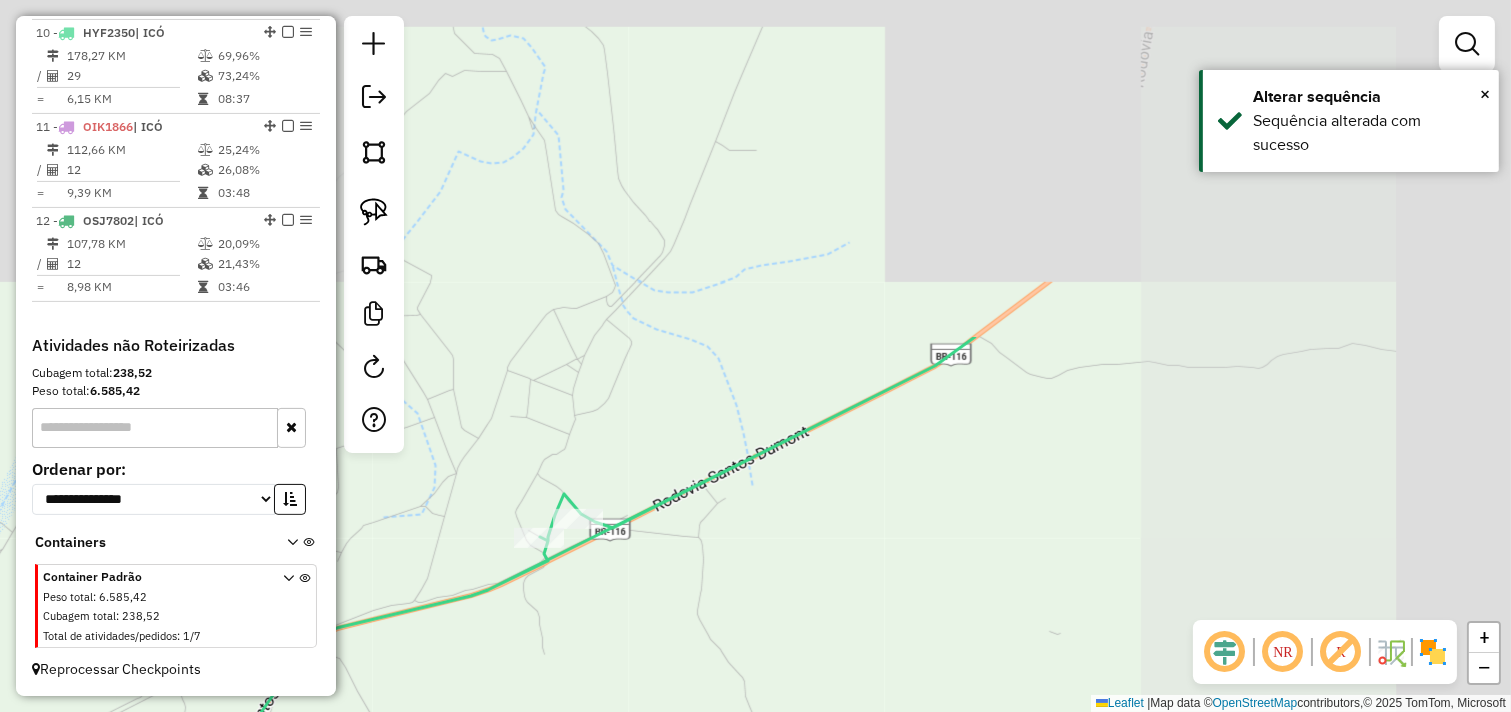 drag, startPoint x: 1331, startPoint y: 173, endPoint x: 777, endPoint y: 587, distance: 691.601 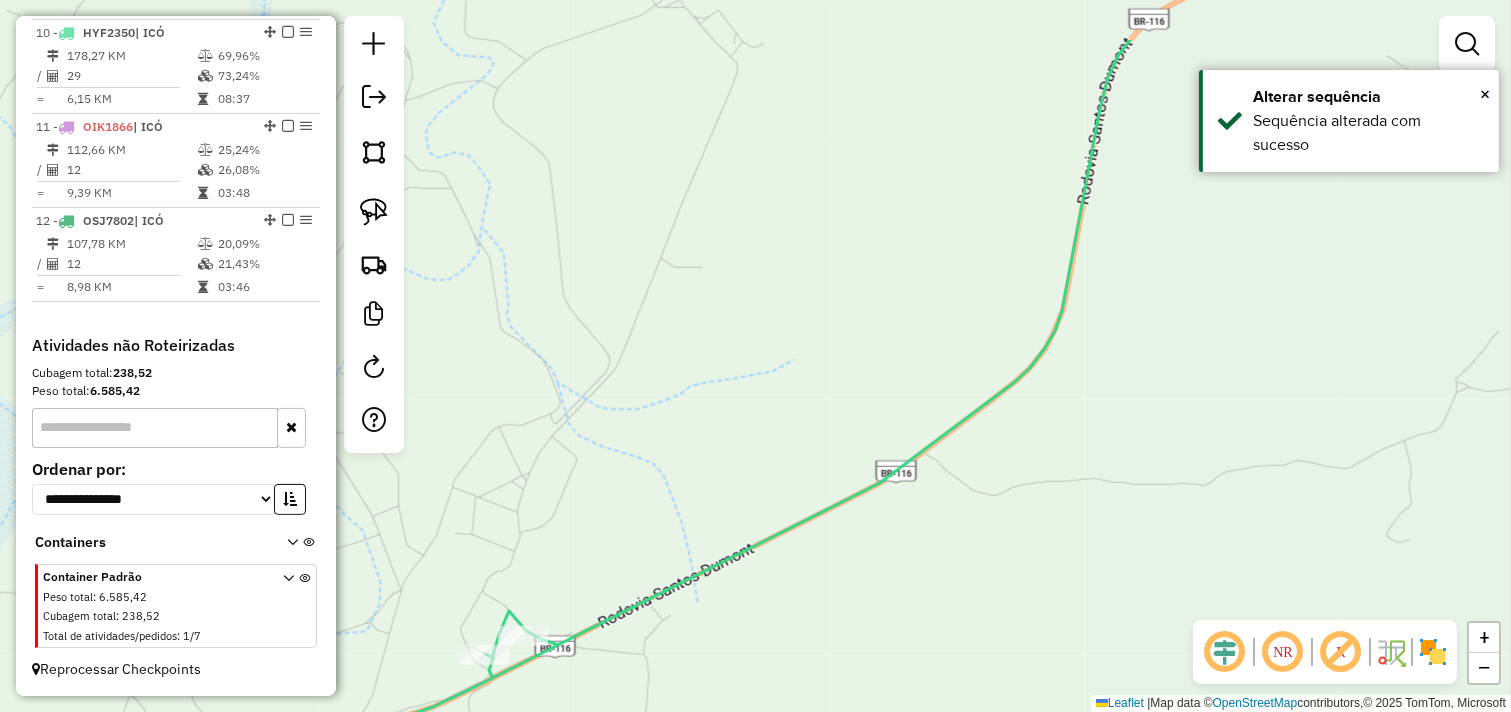 drag, startPoint x: 1085, startPoint y: 412, endPoint x: 1028, endPoint y: 524, distance: 125.670204 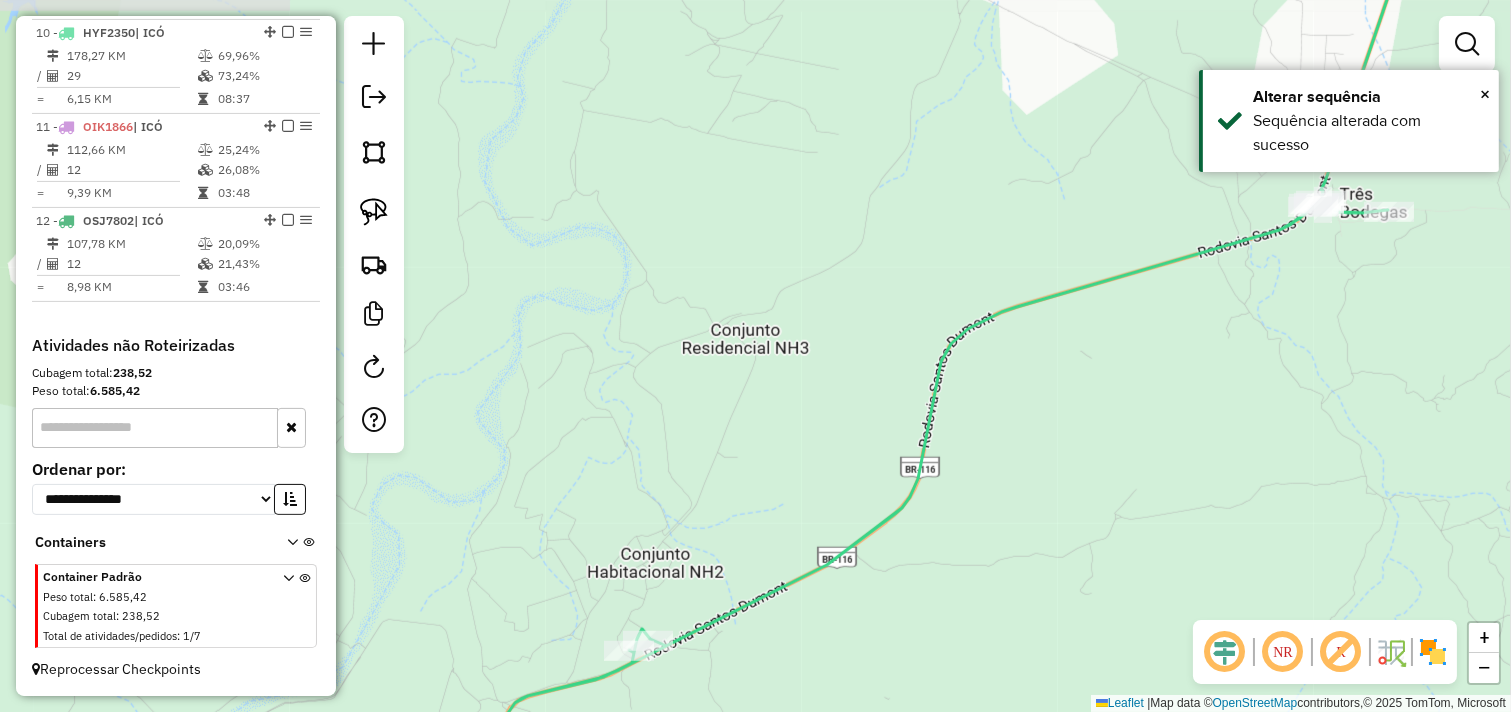 drag, startPoint x: 1157, startPoint y: 422, endPoint x: 994, endPoint y: 494, distance: 178.19371 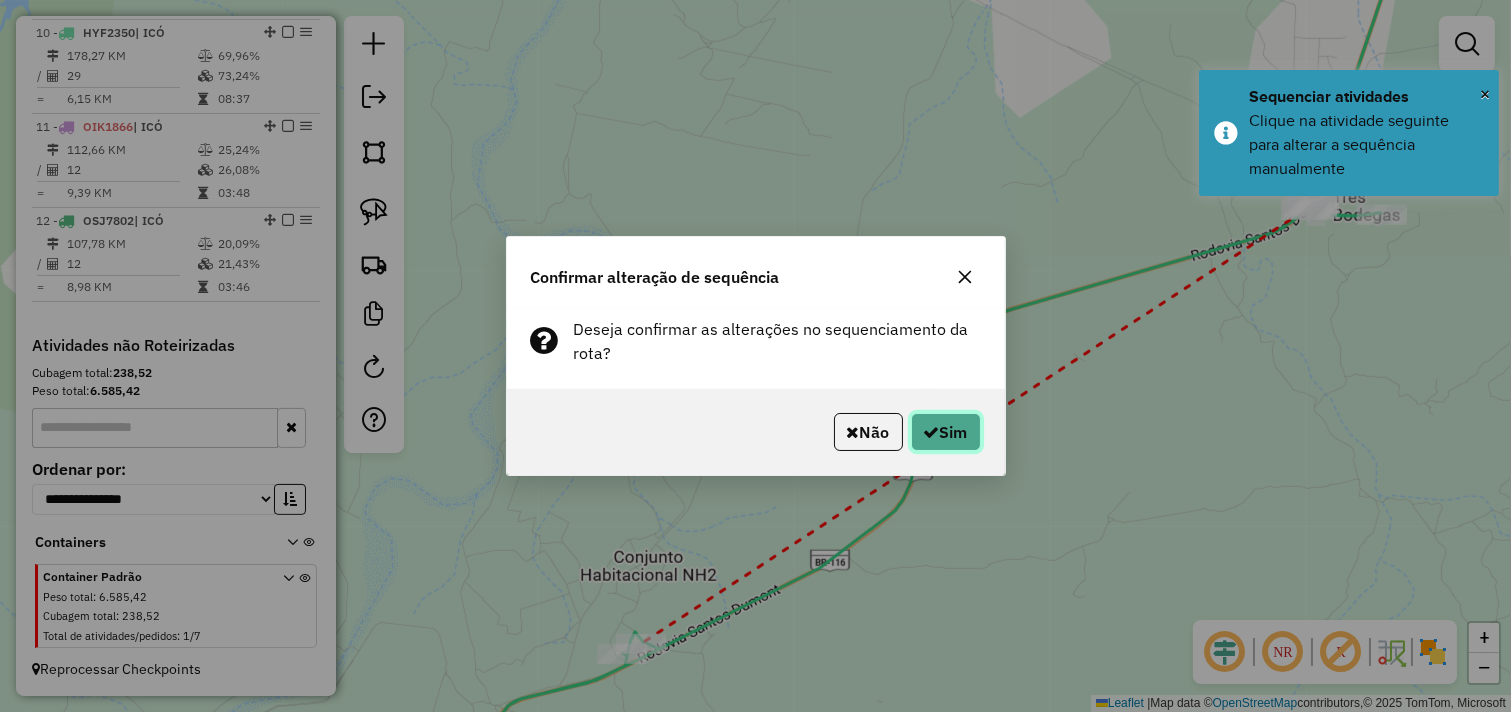 click on "Sim" 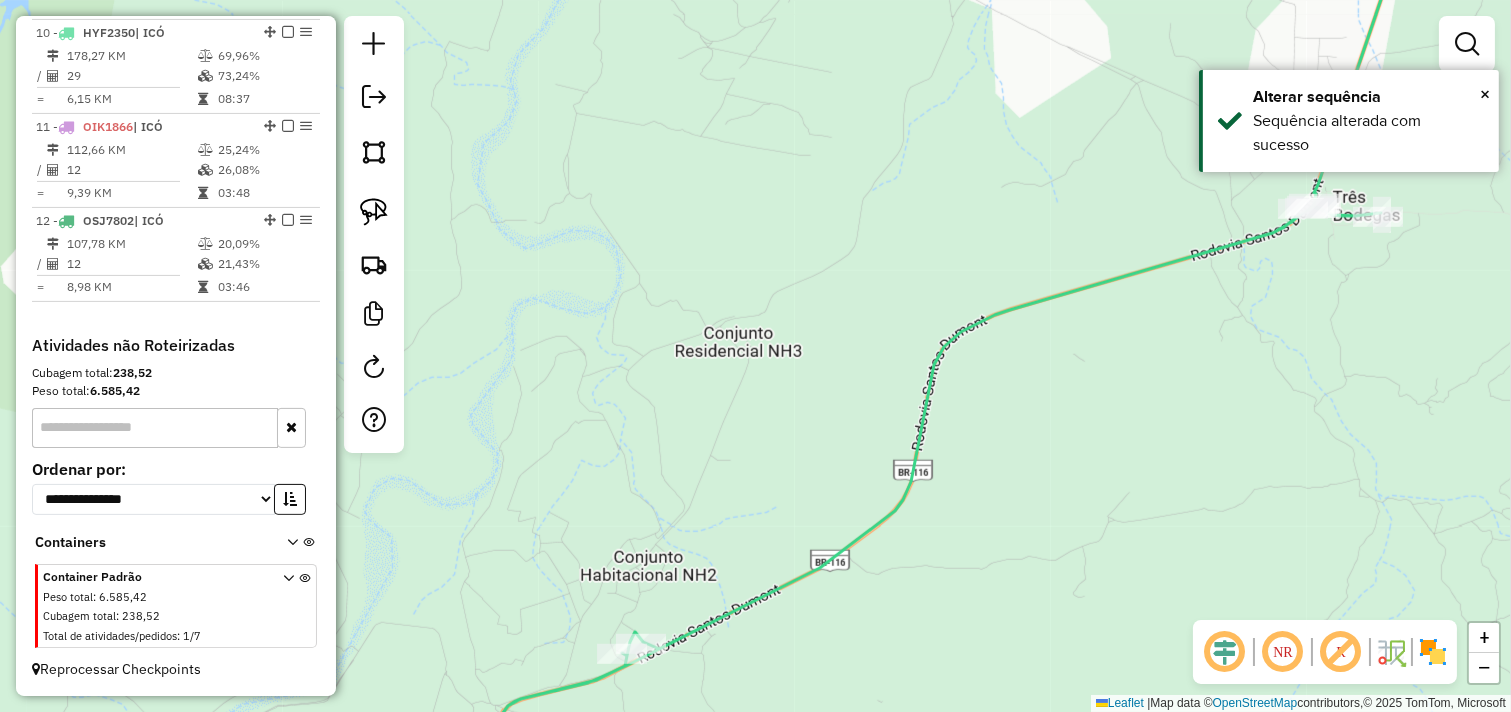 drag, startPoint x: 1334, startPoint y: 303, endPoint x: 1036, endPoint y: 528, distance: 373.40192 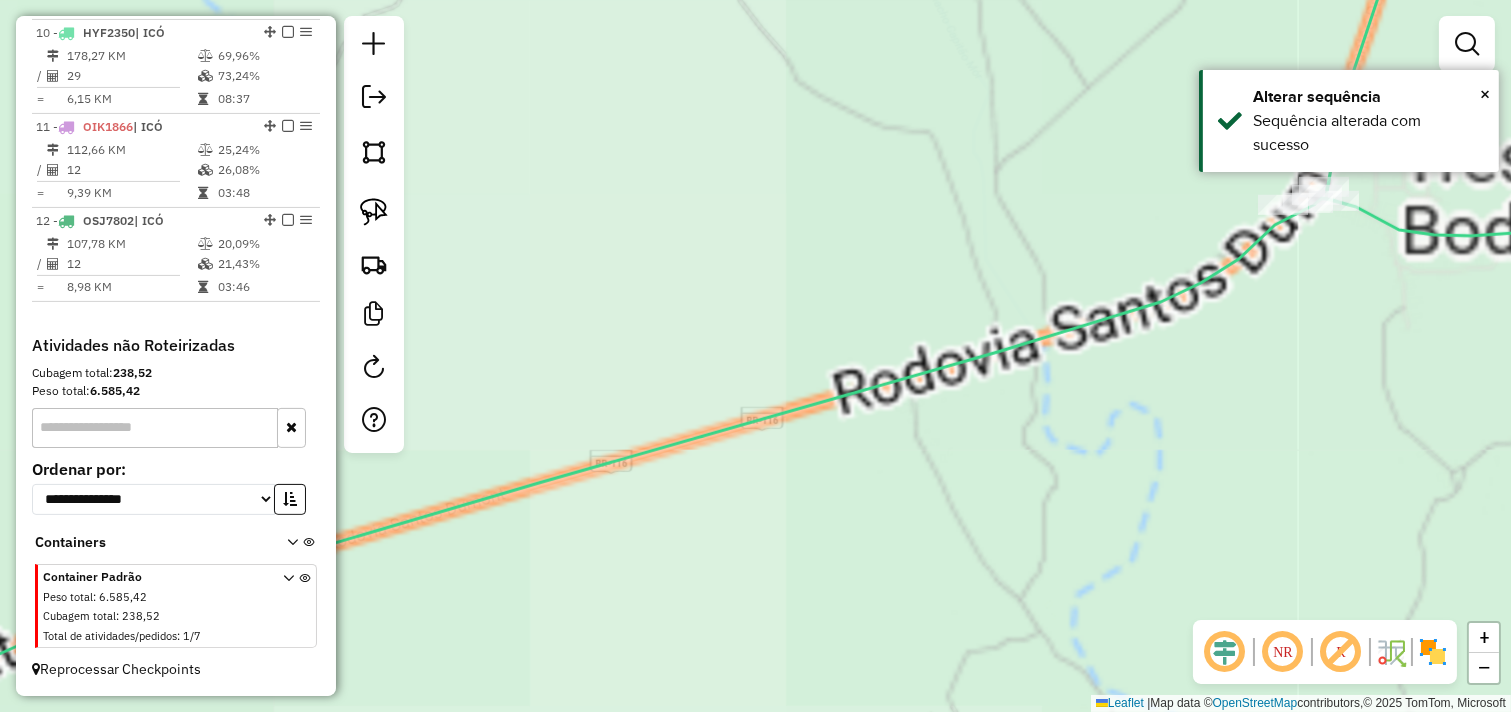 drag, startPoint x: 1351, startPoint y: 315, endPoint x: 997, endPoint y: 492, distance: 395.78403 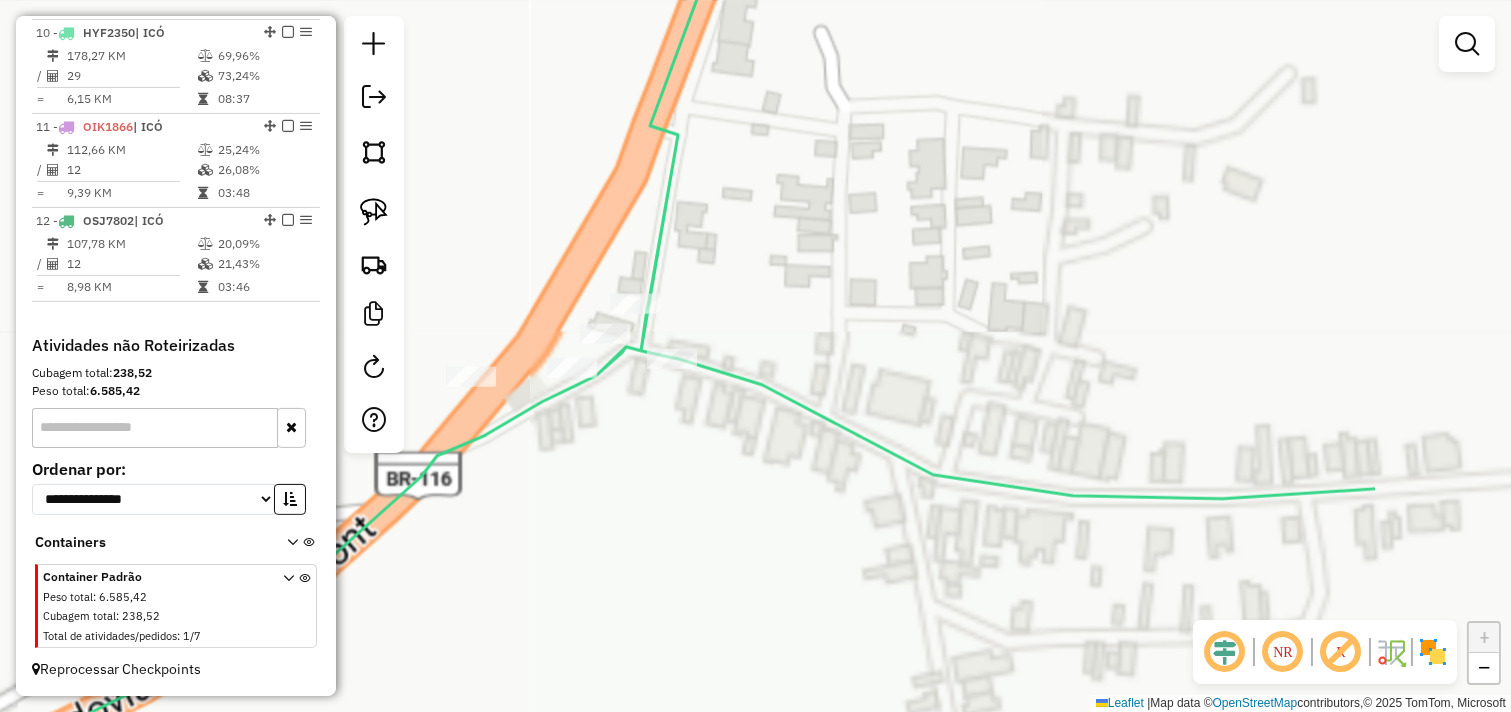 drag, startPoint x: 855, startPoint y: 448, endPoint x: 565, endPoint y: 431, distance: 290.49786 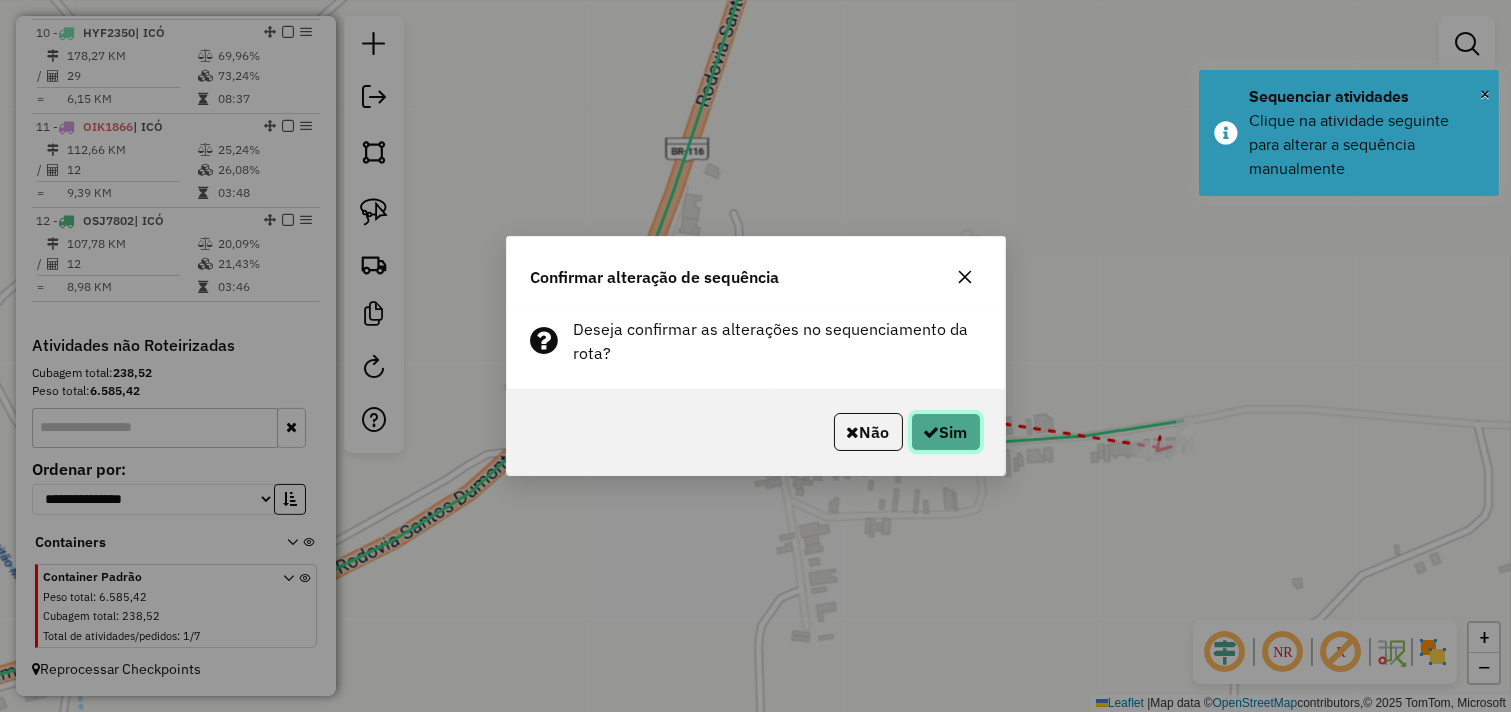 click on "Sim" 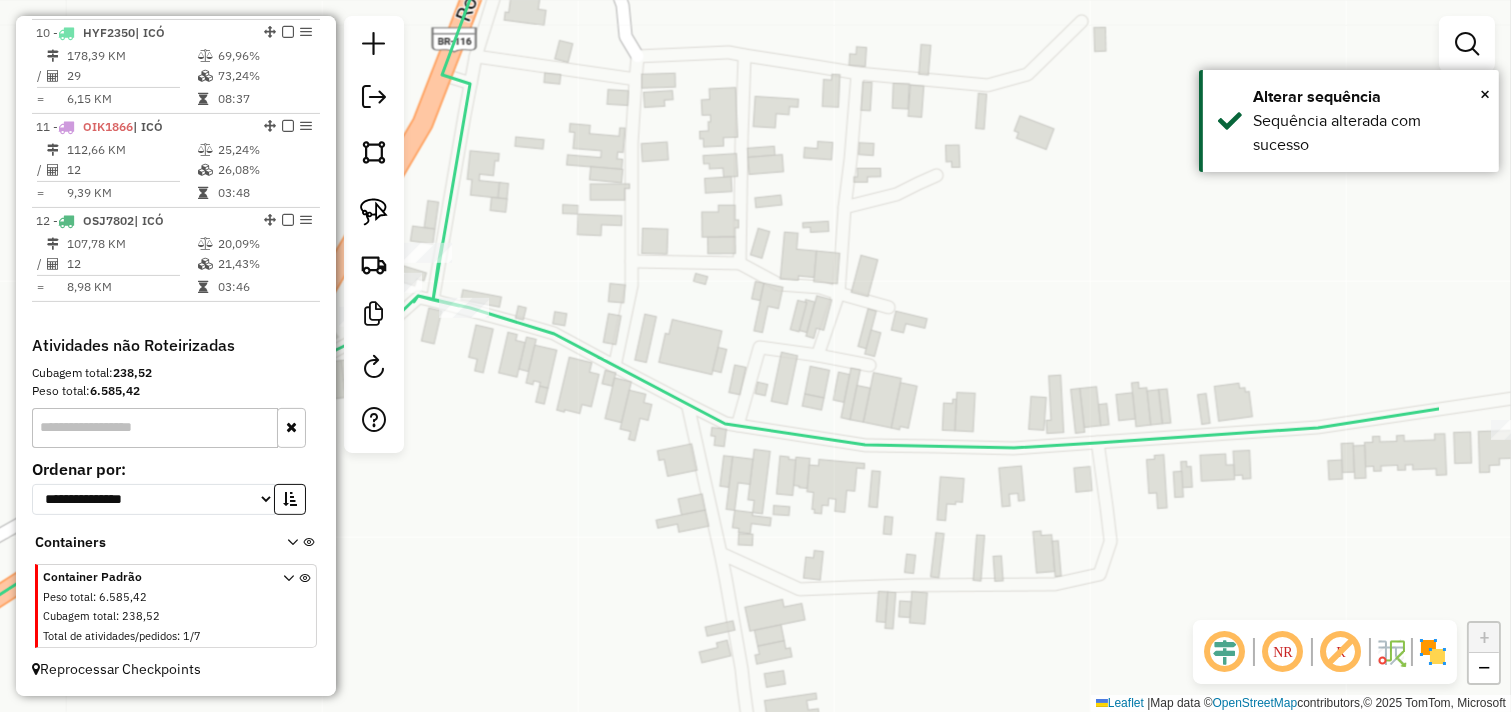 drag, startPoint x: 601, startPoint y: 464, endPoint x: 422, endPoint y: 372, distance: 201.25854 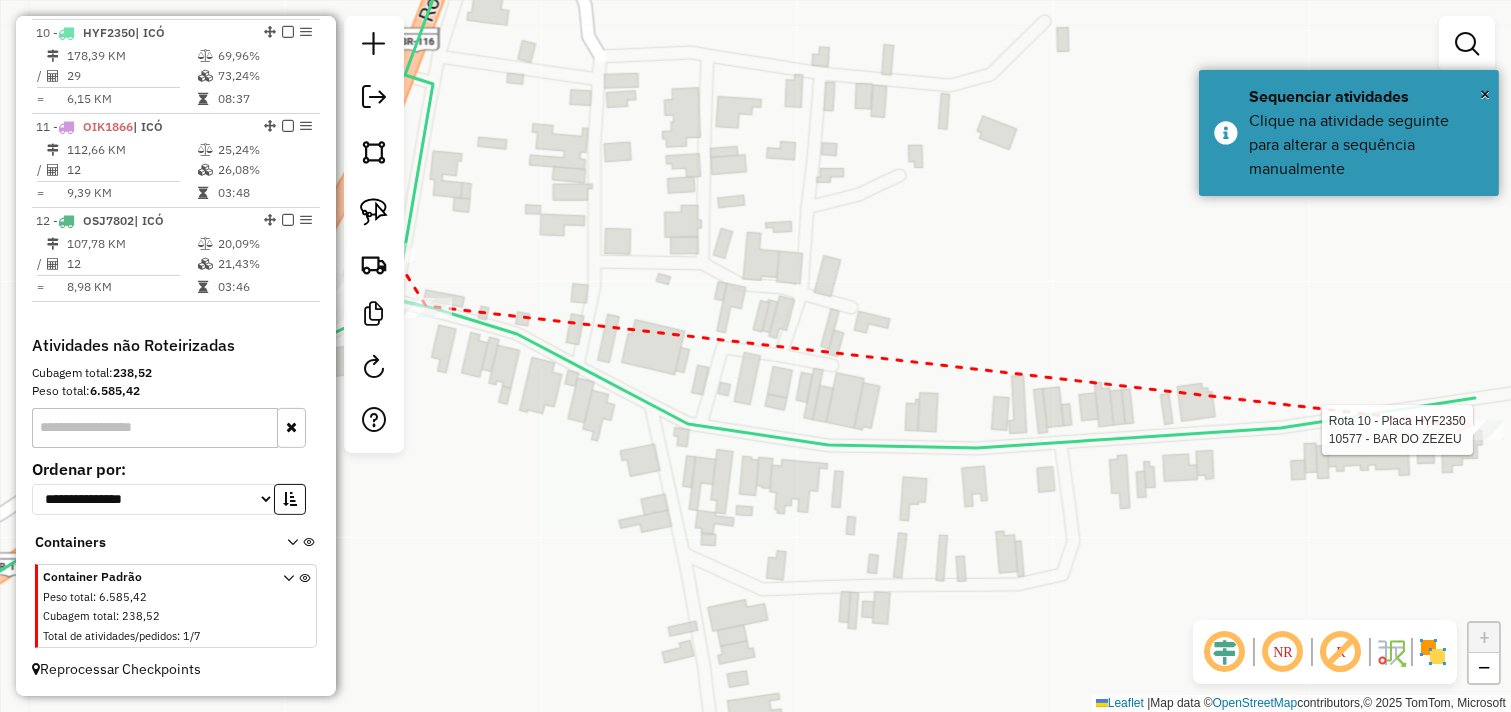 click on "Rota 10 - Placa HYF2350  10577 - BAR DO ZEZEU Janela de atendimento Grade de atendimento Capacidade Transportadoras Veículos Cliente Pedidos  Rotas Selecione os dias de semana para filtrar as janelas de atendimento  Seg   Ter   Qua   Qui   Sex   Sáb   Dom  Informe o período da janela de atendimento: De: Até:  Filtrar exatamente a janela do cliente  Considerar janela de atendimento padrão  Selecione os dias de semana para filtrar as grades de atendimento  Seg   Ter   Qua   Qui   Sex   Sáb   Dom   Considerar clientes sem dia de atendimento cadastrado  Clientes fora do dia de atendimento selecionado Filtrar as atividades entre os valores definidos abaixo:  Peso mínimo:   Peso máximo:   Cubagem mínima:   Cubagem máxima:   De:   Até:  Filtrar as atividades entre o tempo de atendimento definido abaixo:  De:   Até:   Considerar capacidade total dos clientes não roteirizados Transportadora: Selecione um ou mais itens Tipo de veículo: Selecione um ou mais itens Veículo: Selecione um ou mais itens Nome:" 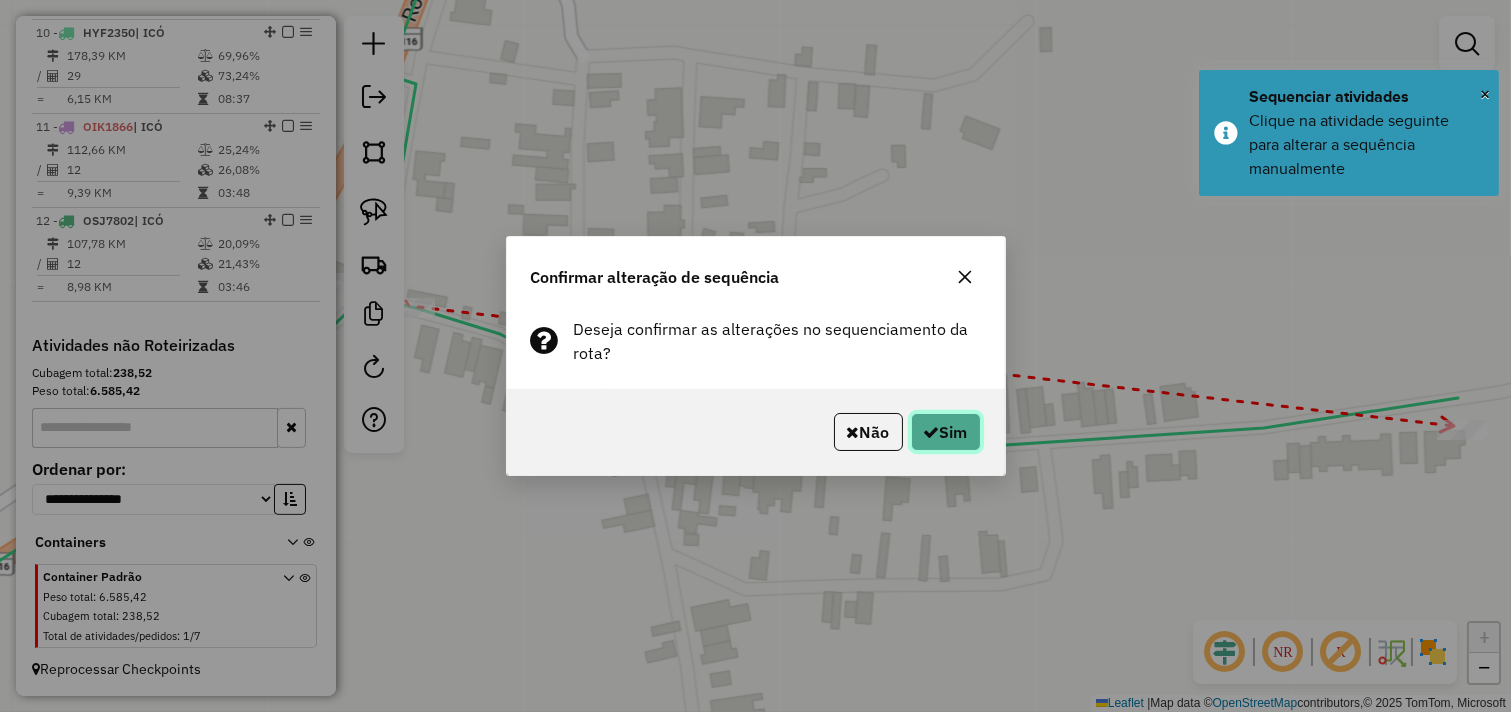 click on "Sim" 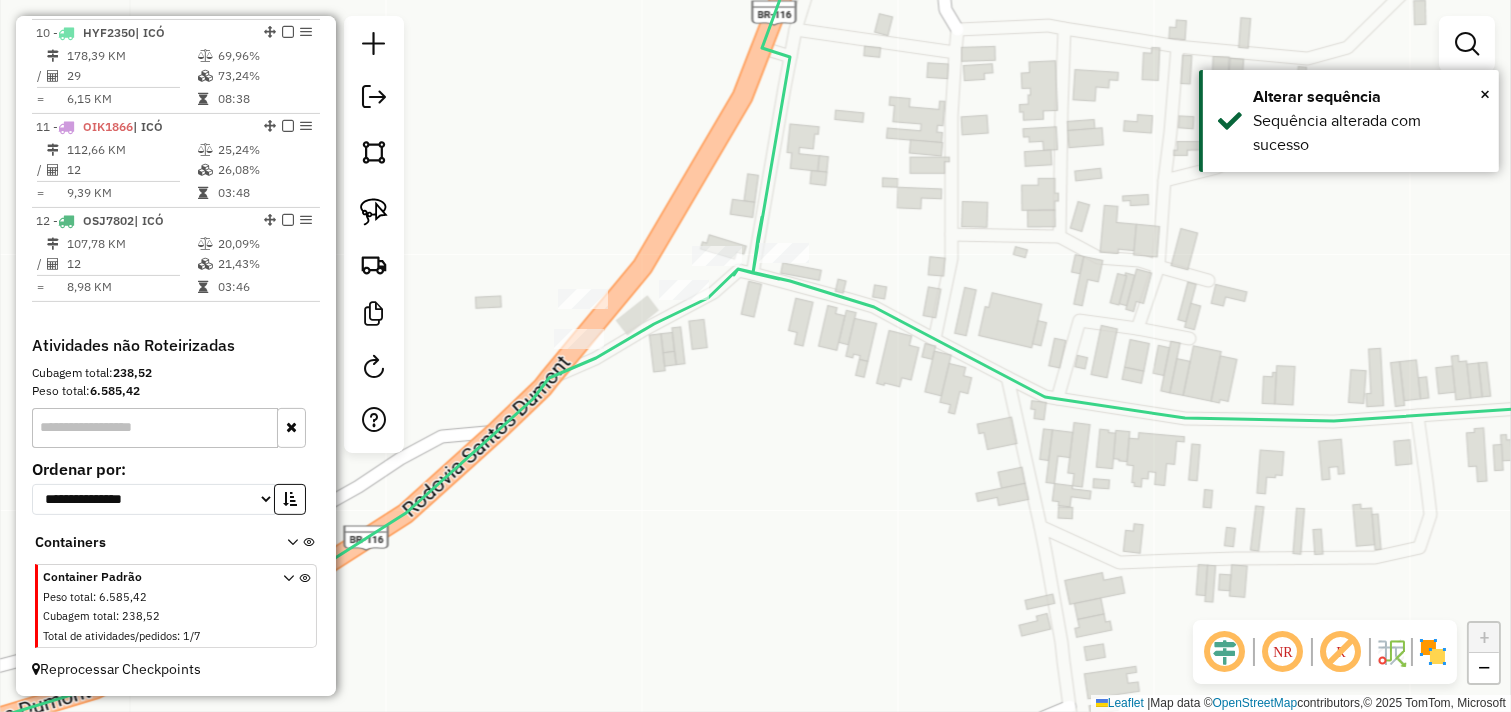 drag, startPoint x: 735, startPoint y: 325, endPoint x: 797, endPoint y: 314, distance: 62.968246 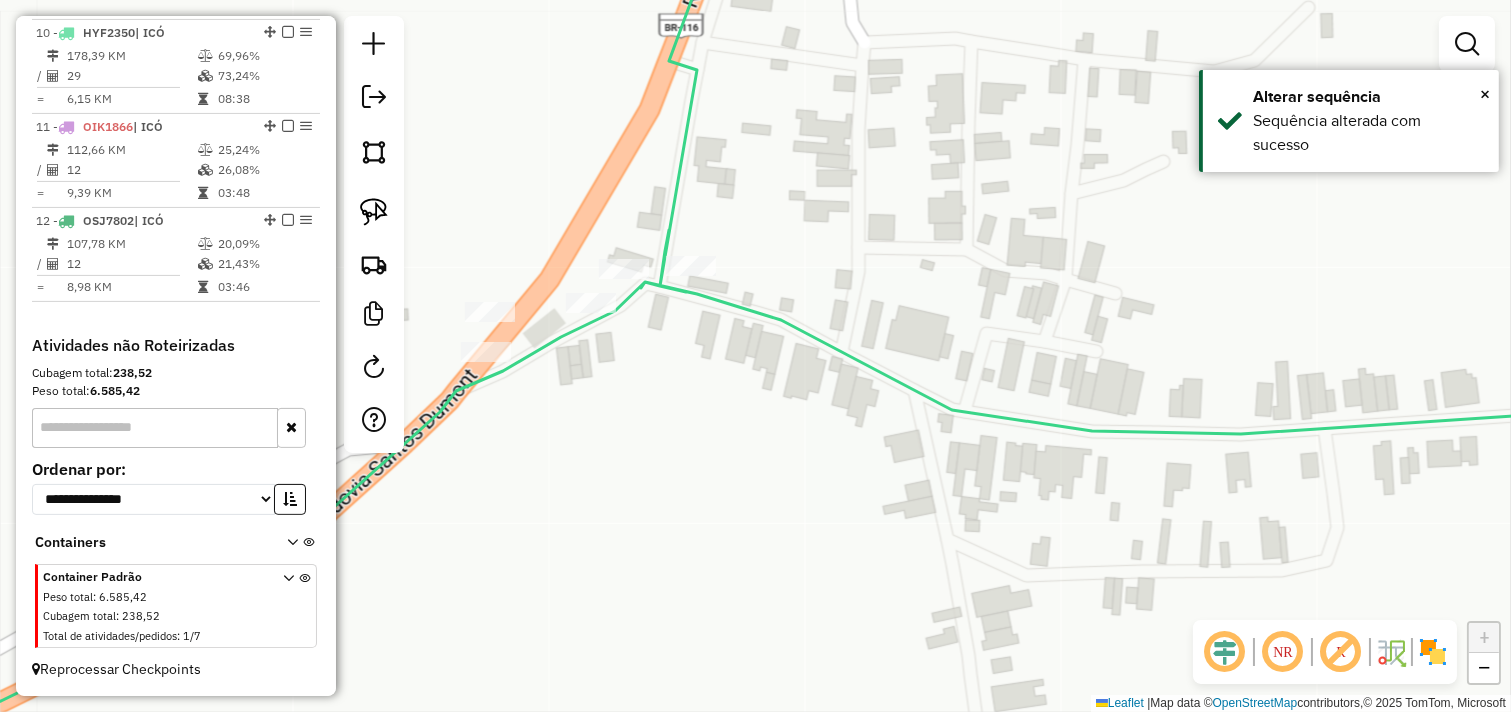 drag, startPoint x: 714, startPoint y: 338, endPoint x: 681, endPoint y: 341, distance: 33.13608 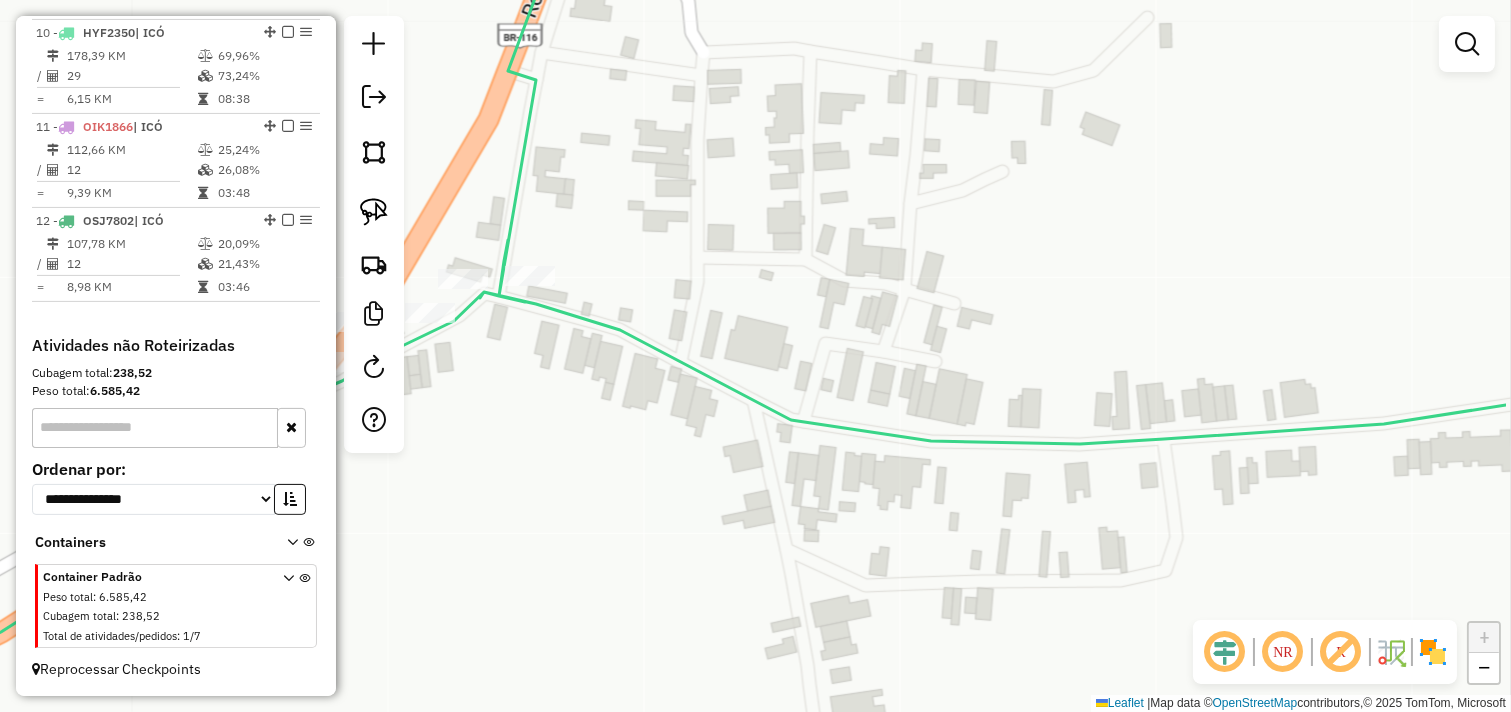 drag, startPoint x: 587, startPoint y: 345, endPoint x: 510, endPoint y: 345, distance: 77 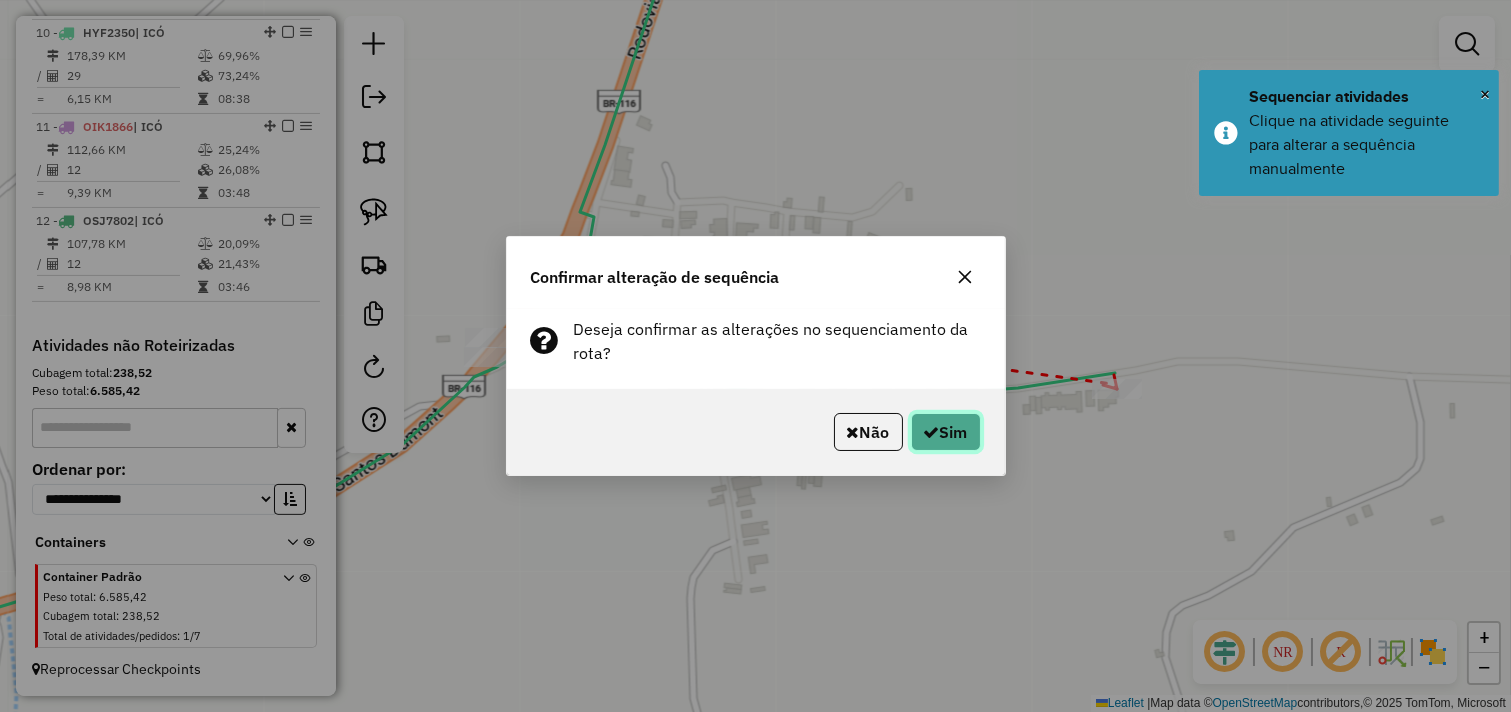 click on "Sim" 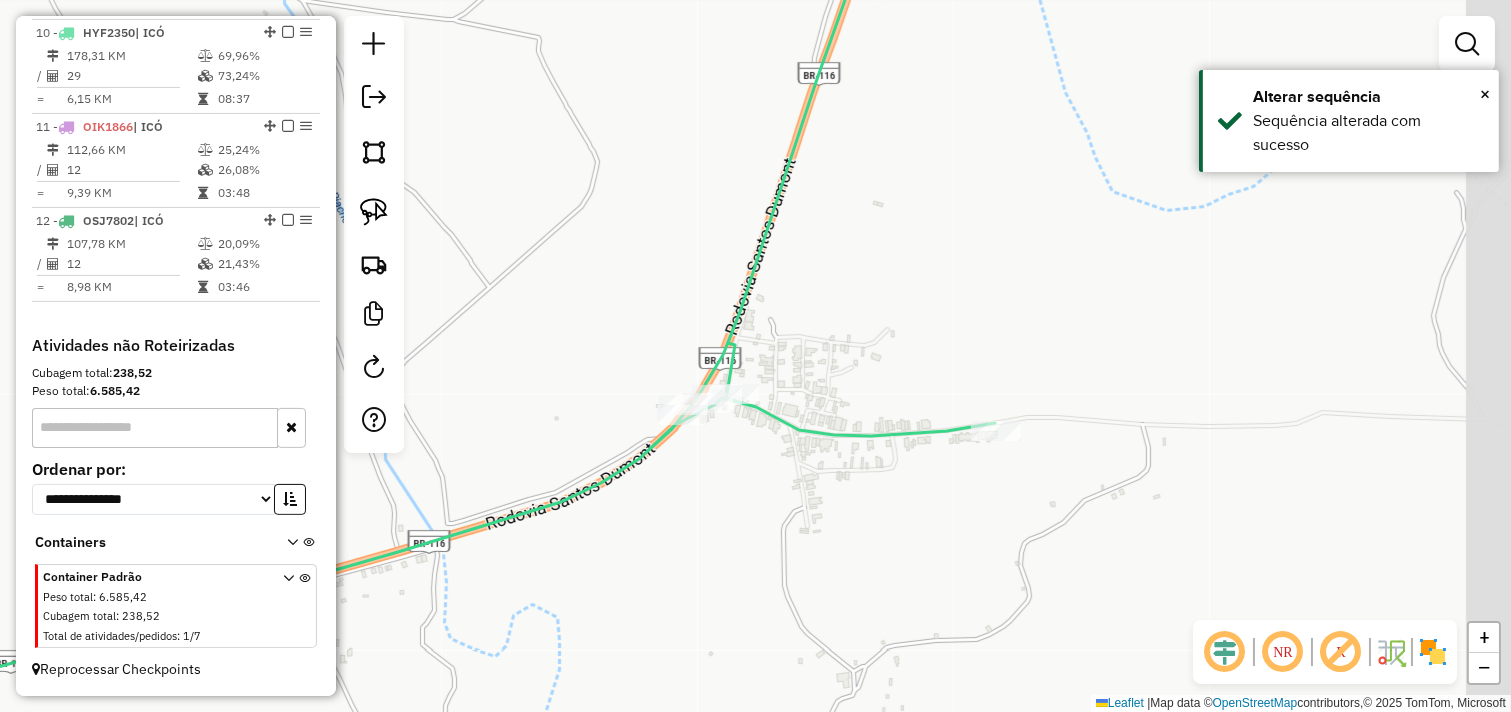 drag, startPoint x: 1087, startPoint y: 267, endPoint x: 930, endPoint y: 355, distance: 179.98056 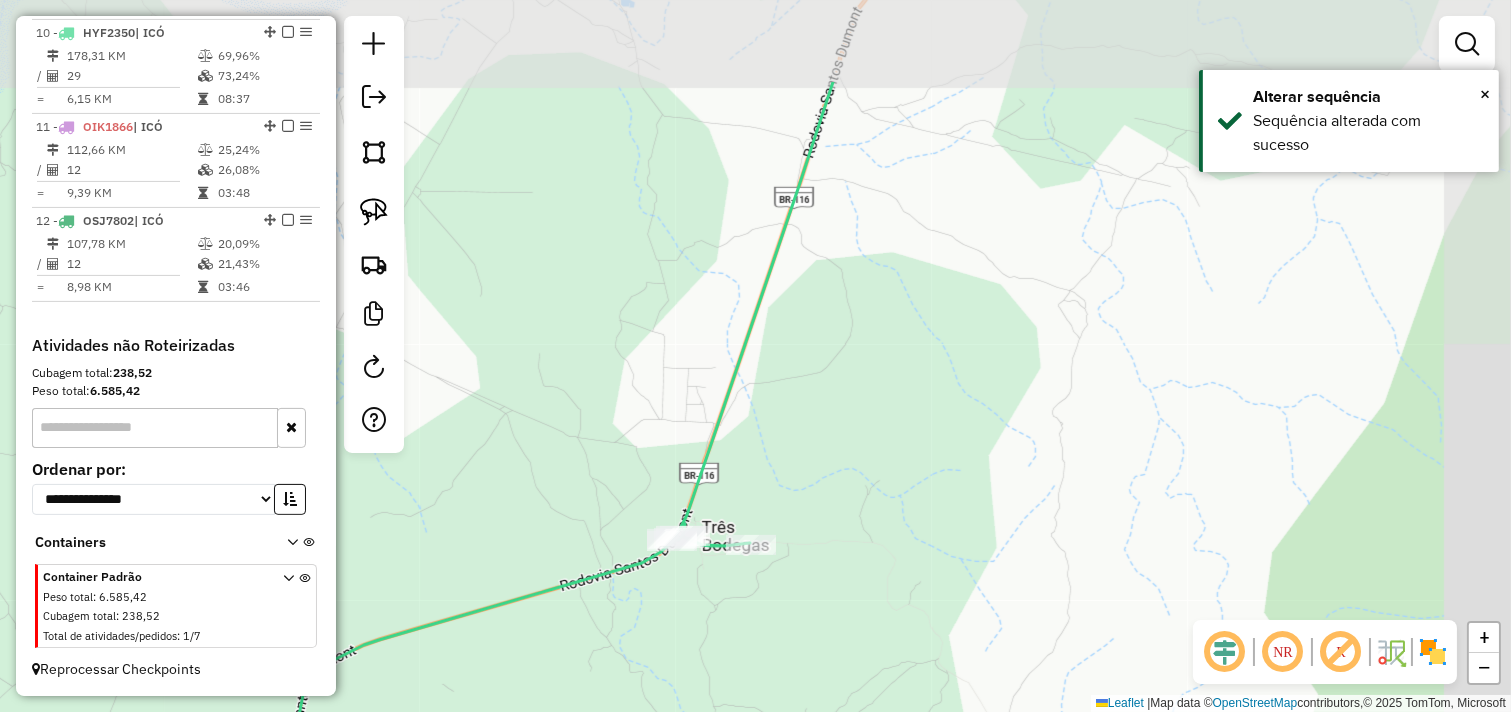 drag, startPoint x: 1000, startPoint y: 308, endPoint x: 794, endPoint y: 498, distance: 280.24274 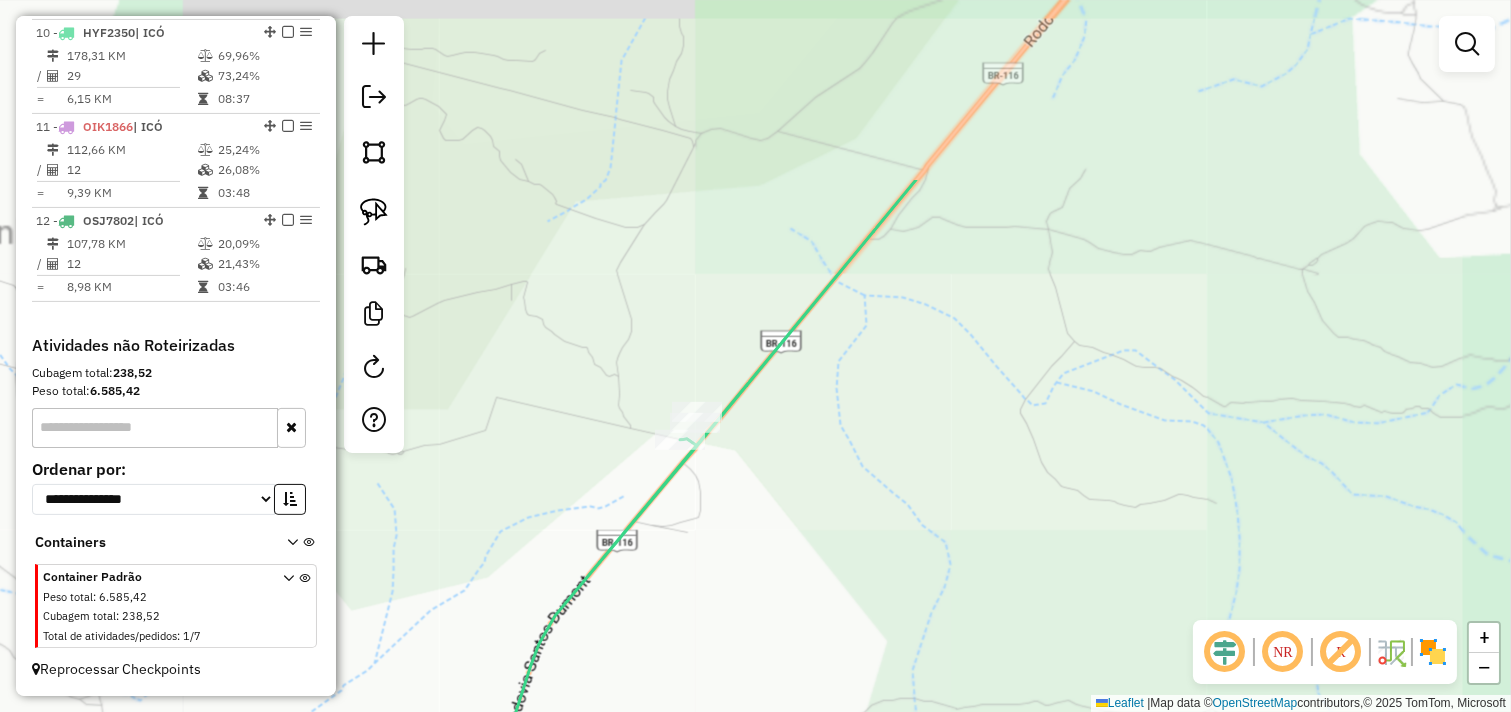 drag, startPoint x: 846, startPoint y: 215, endPoint x: 711, endPoint y: 503, distance: 318.07074 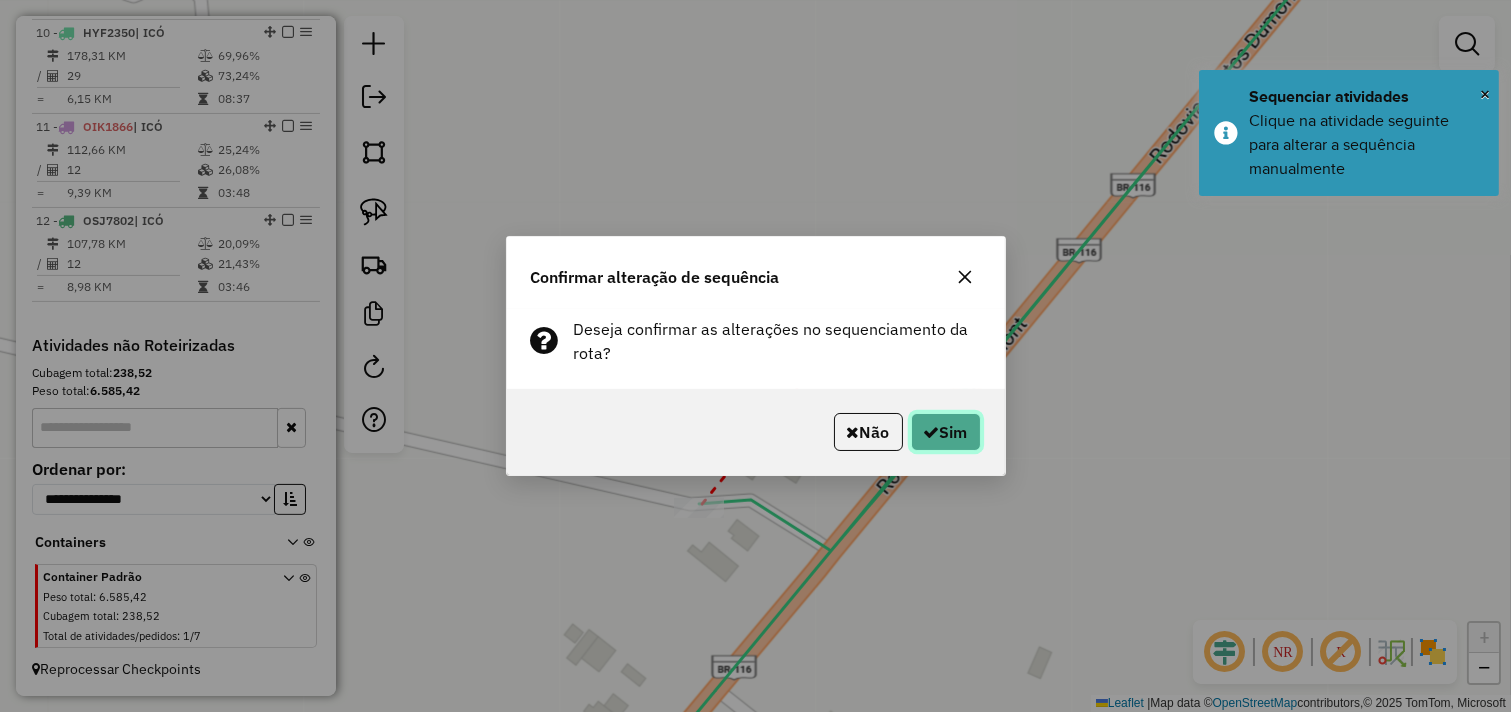 drag, startPoint x: 944, startPoint y: 424, endPoint x: 924, endPoint y: 396, distance: 34.4093 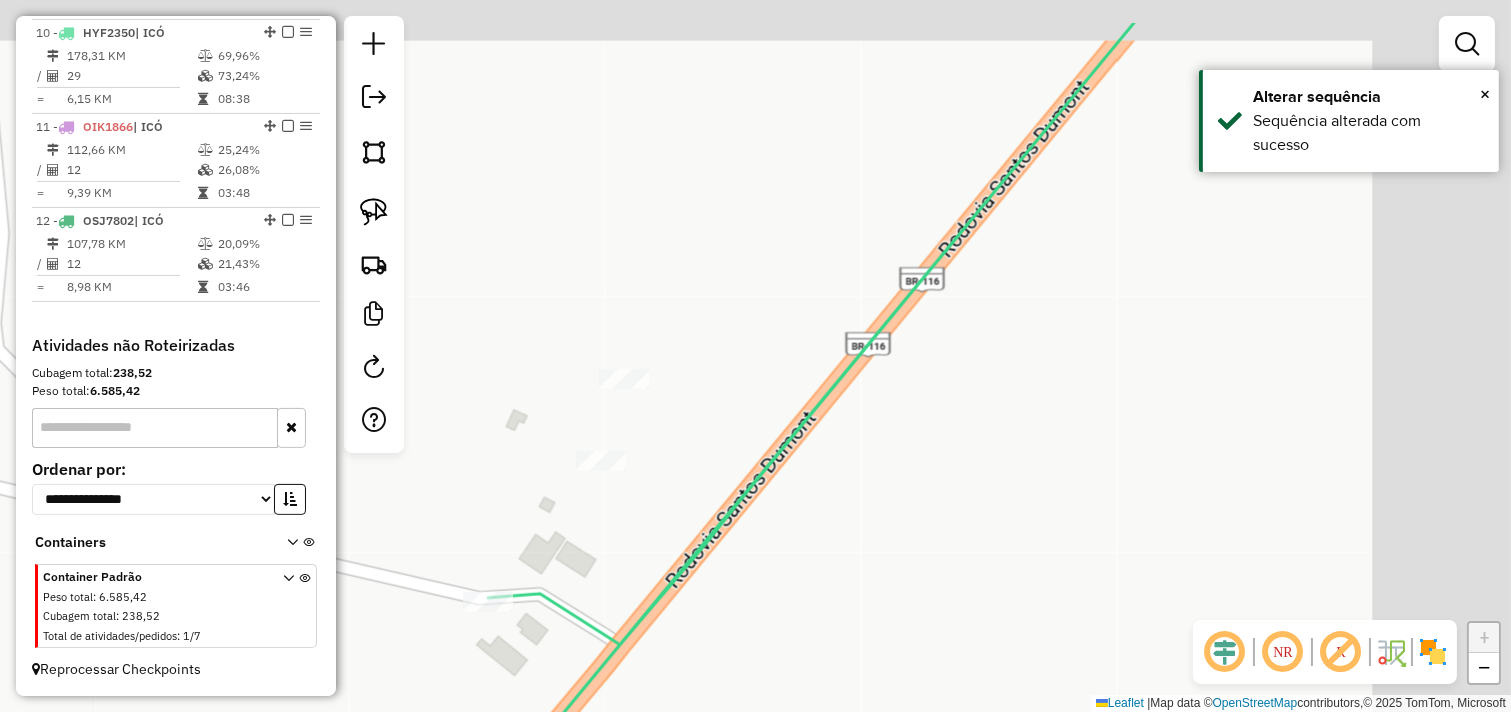 drag, startPoint x: 948, startPoint y: 374, endPoint x: 741, endPoint y: 466, distance: 226.52373 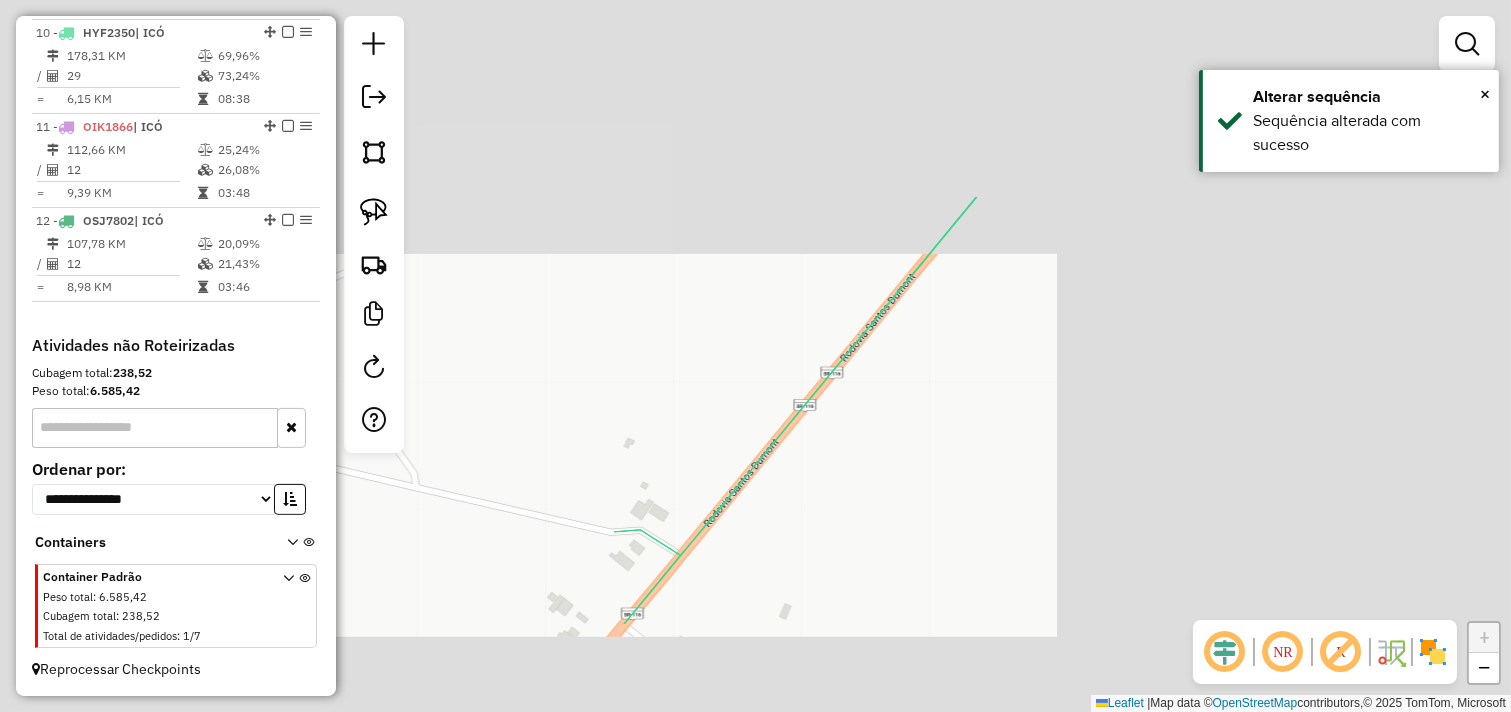 click on "Janela de atendimento Grade de atendimento Capacidade Transportadoras Veículos Cliente Pedidos  Rotas Selecione os dias de semana para filtrar as janelas de atendimento  Seg   Ter   Qua   Qui   Sex   Sáb   Dom  Informe o período da janela de atendimento: De: Até:  Filtrar exatamente a janela do cliente  Considerar janela de atendimento padrão  Selecione os dias de semana para filtrar as grades de atendimento  Seg   Ter   Qua   Qui   Sex   Sáb   Dom   Considerar clientes sem dia de atendimento cadastrado  Clientes fora do dia de atendimento selecionado Filtrar as atividades entre os valores definidos abaixo:  Peso mínimo:   Peso máximo:   Cubagem mínima:   Cubagem máxima:   De:   Até:  Filtrar as atividades entre o tempo de atendimento definido abaixo:  De:   Até:   Considerar capacidade total dos clientes não roteirizados Transportadora: Selecione um ou mais itens Tipo de veículo: Selecione um ou mais itens Veículo: Selecione um ou mais itens Motorista: Selecione um ou mais itens Nome: Rótulo:" 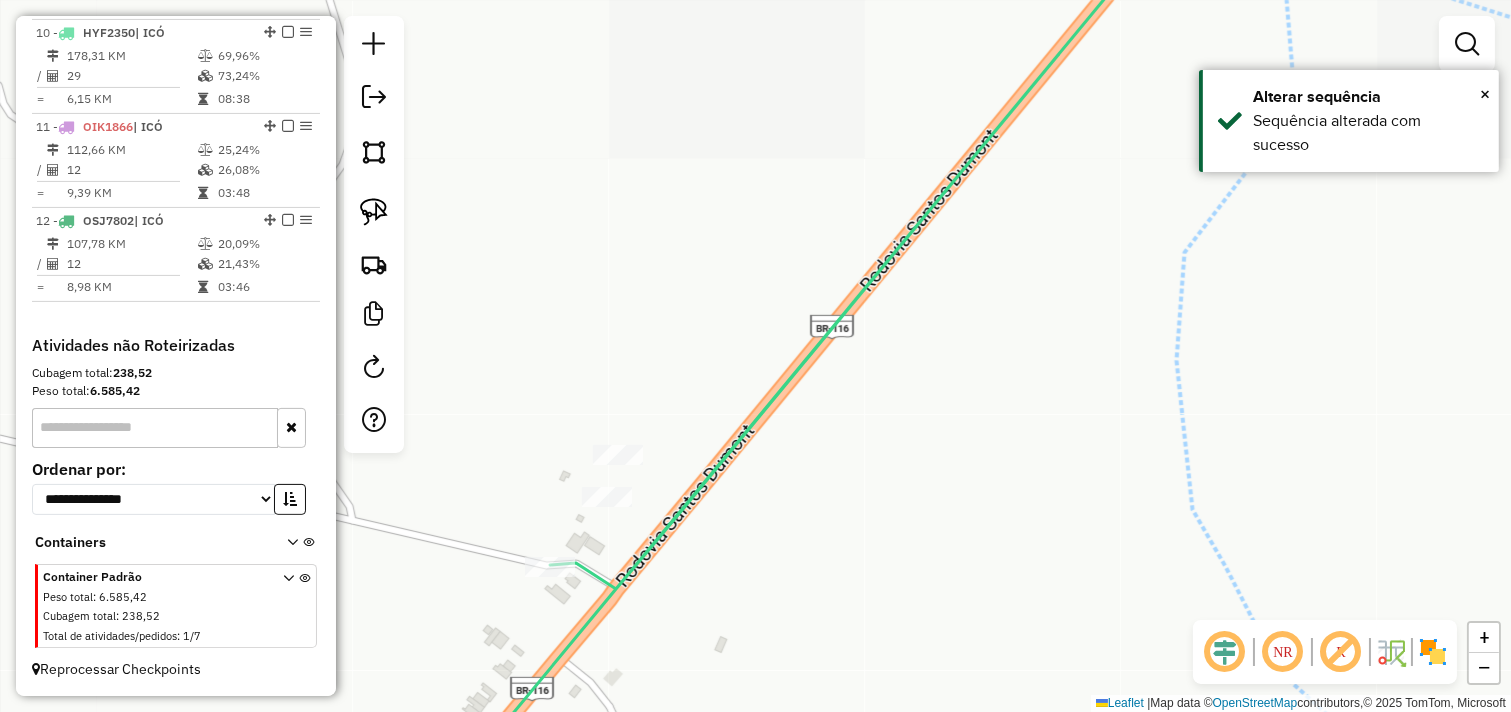 drag, startPoint x: 1140, startPoint y: 418, endPoint x: 1085, endPoint y: 444, distance: 60.835846 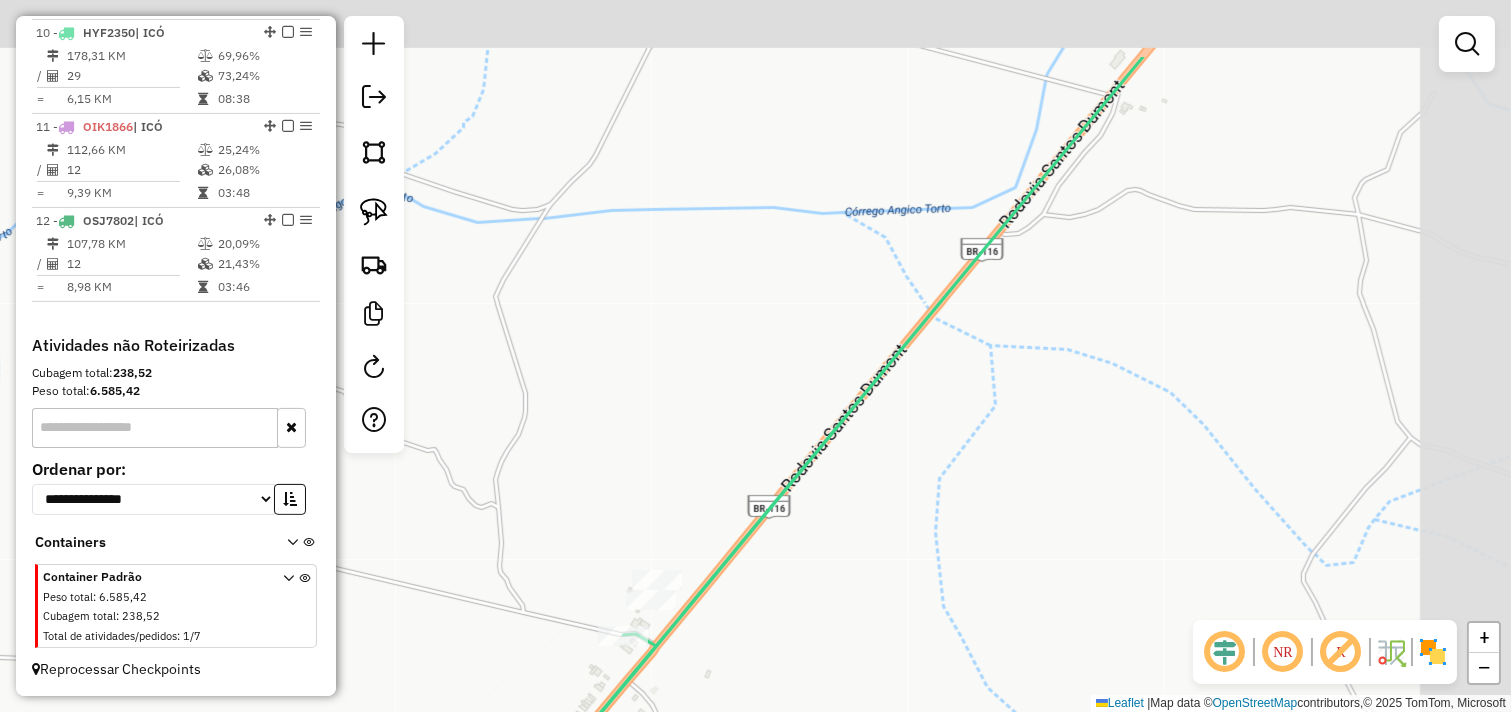 drag, startPoint x: 1172, startPoint y: 385, endPoint x: 940, endPoint y: 535, distance: 276.26797 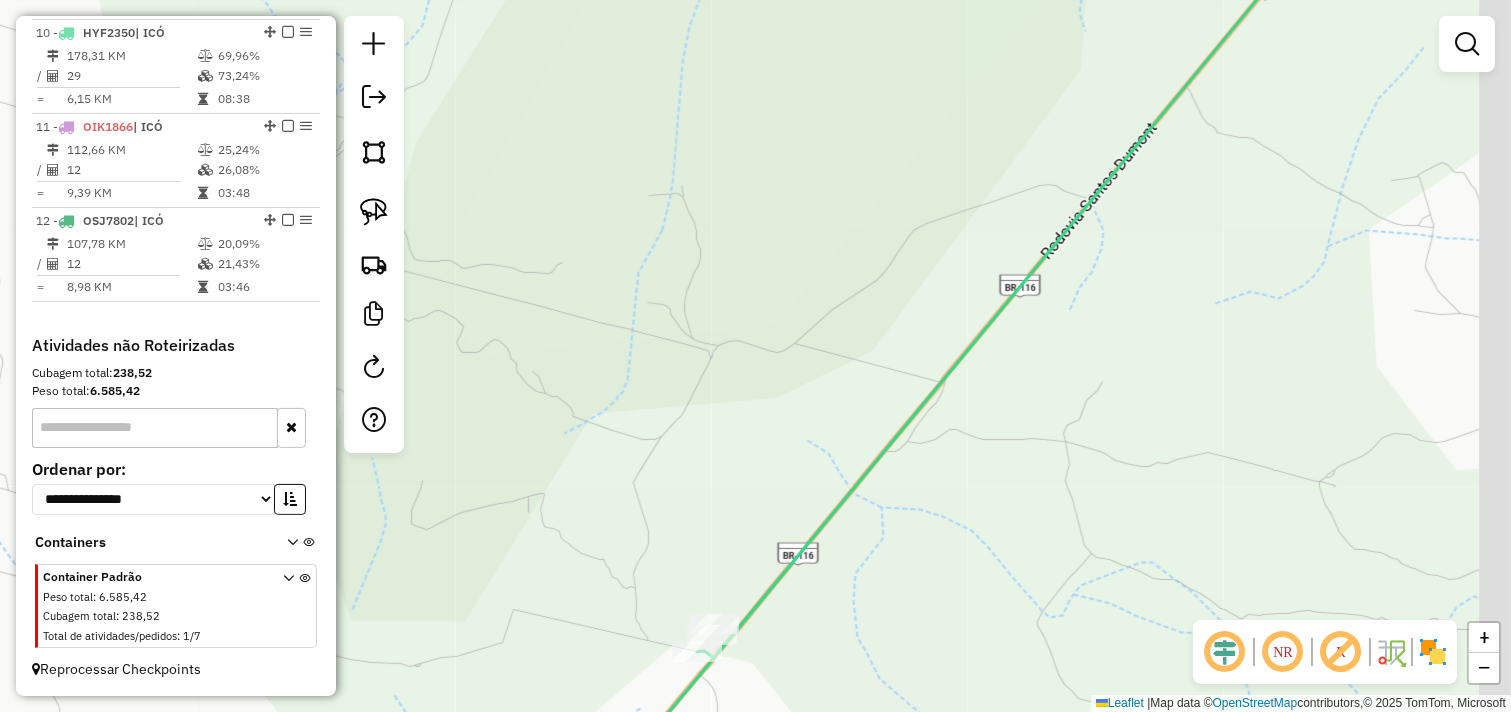 drag, startPoint x: 1178, startPoint y: 374, endPoint x: 941, endPoint y: 558, distance: 300.04166 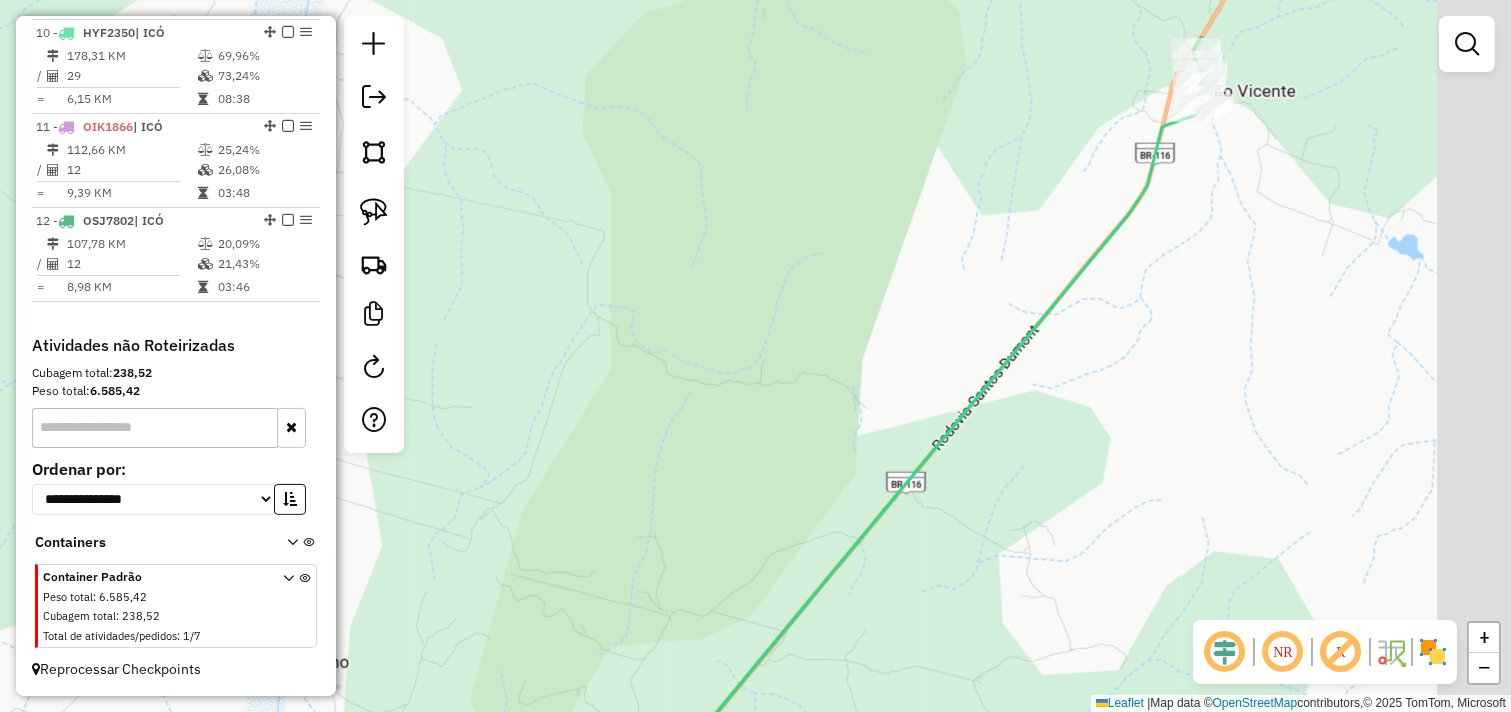 drag, startPoint x: 972, startPoint y: 544, endPoint x: 846, endPoint y: 628, distance: 151.43315 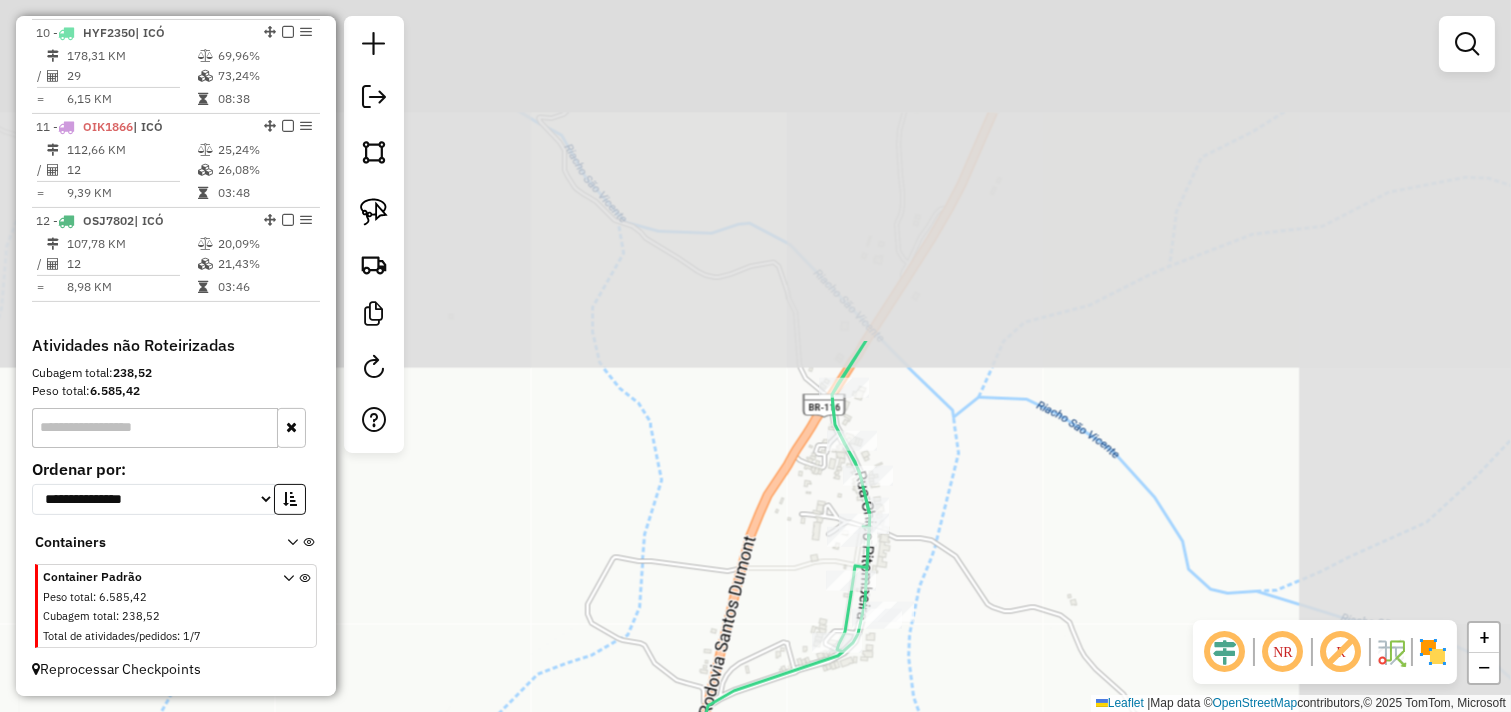 drag, startPoint x: 1266, startPoint y: 273, endPoint x: 966, endPoint y: 680, distance: 505.61743 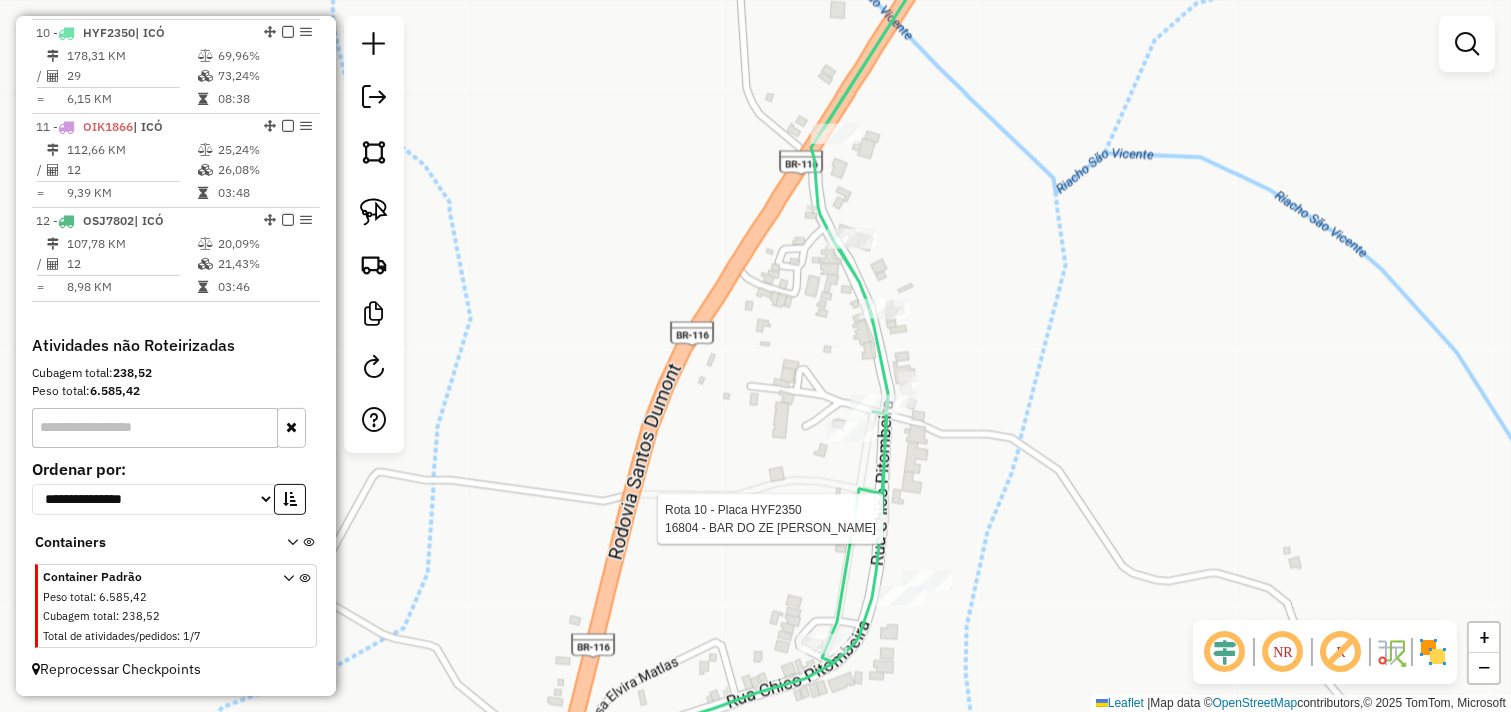 click on "Rota 10 - Placa HYF2350  16804 - BAR DO ZE [PERSON_NAME]" 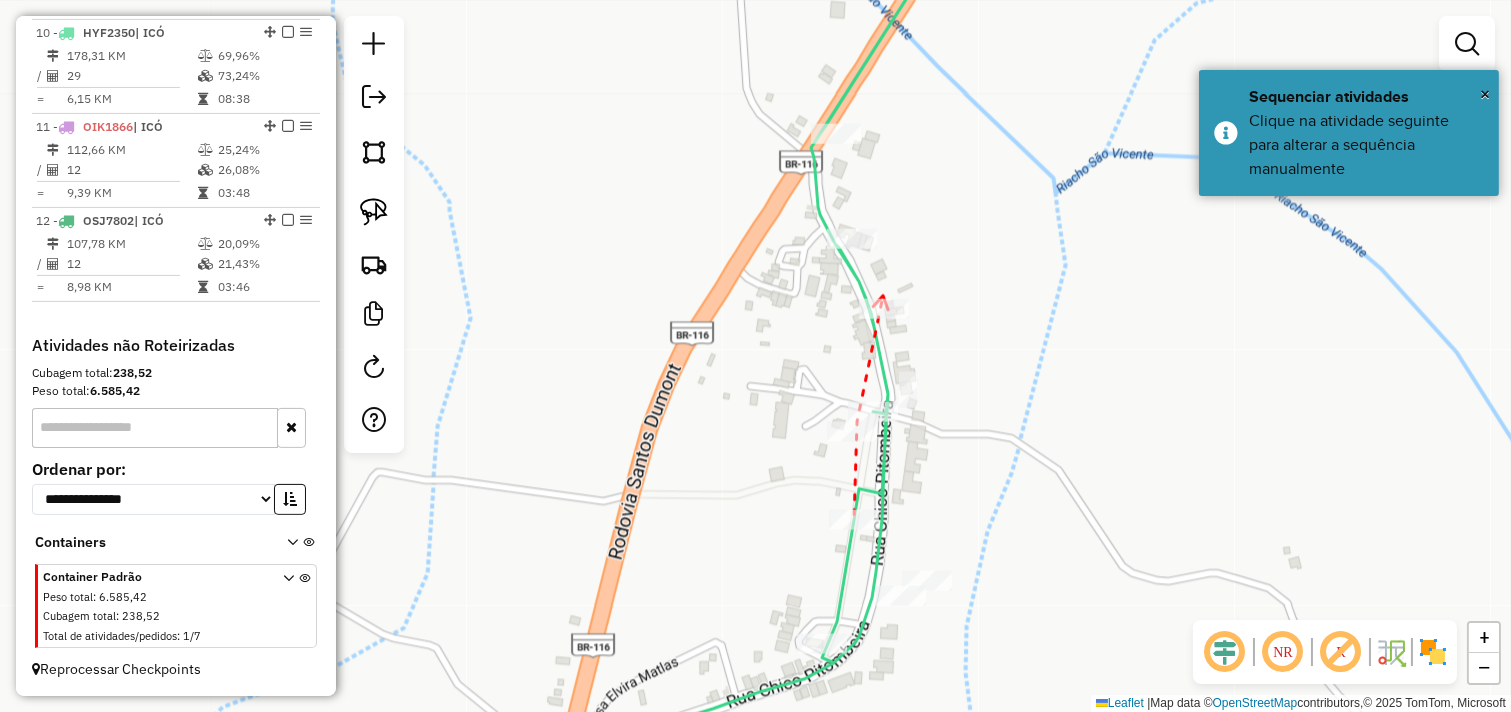click on "Rota 10 - Placa HYF2350  13603 - DEP DO TIAGO" 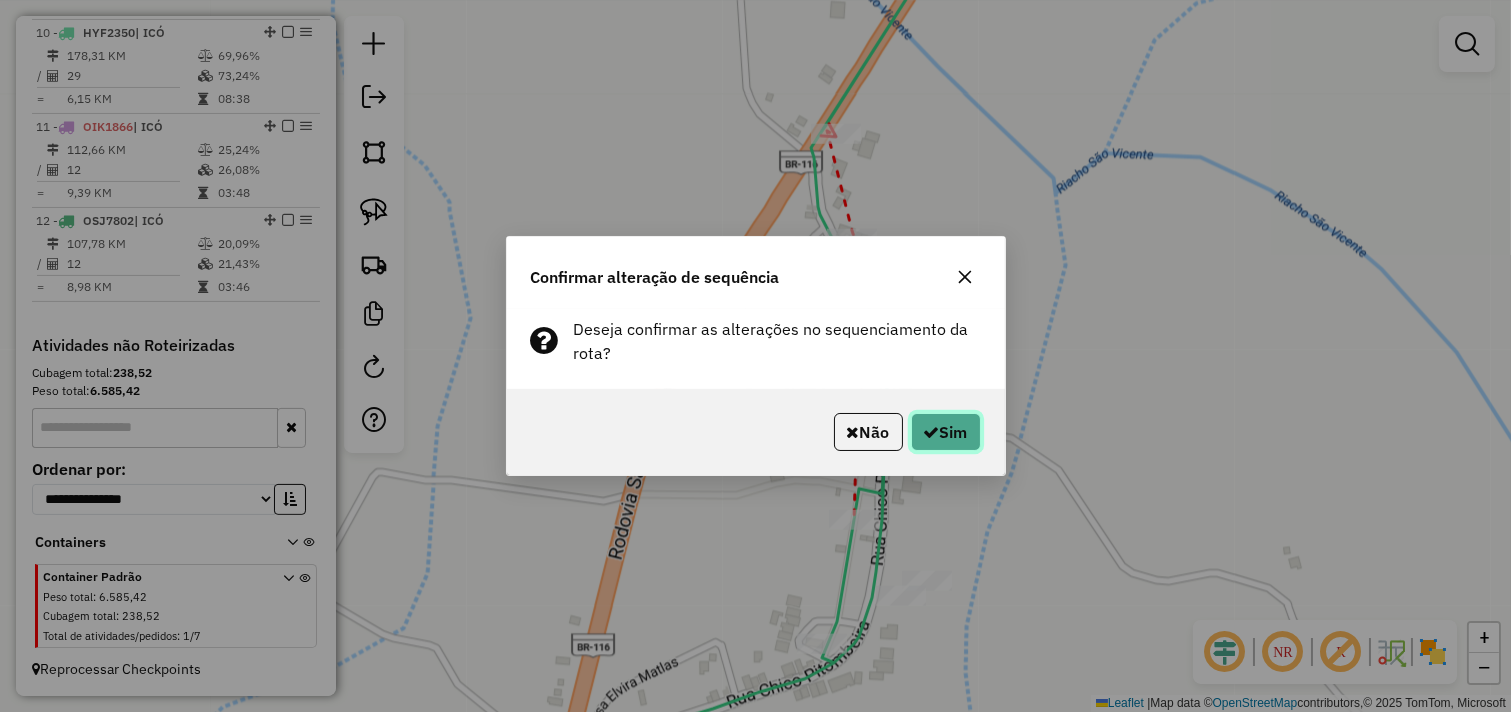 click on "Sim" 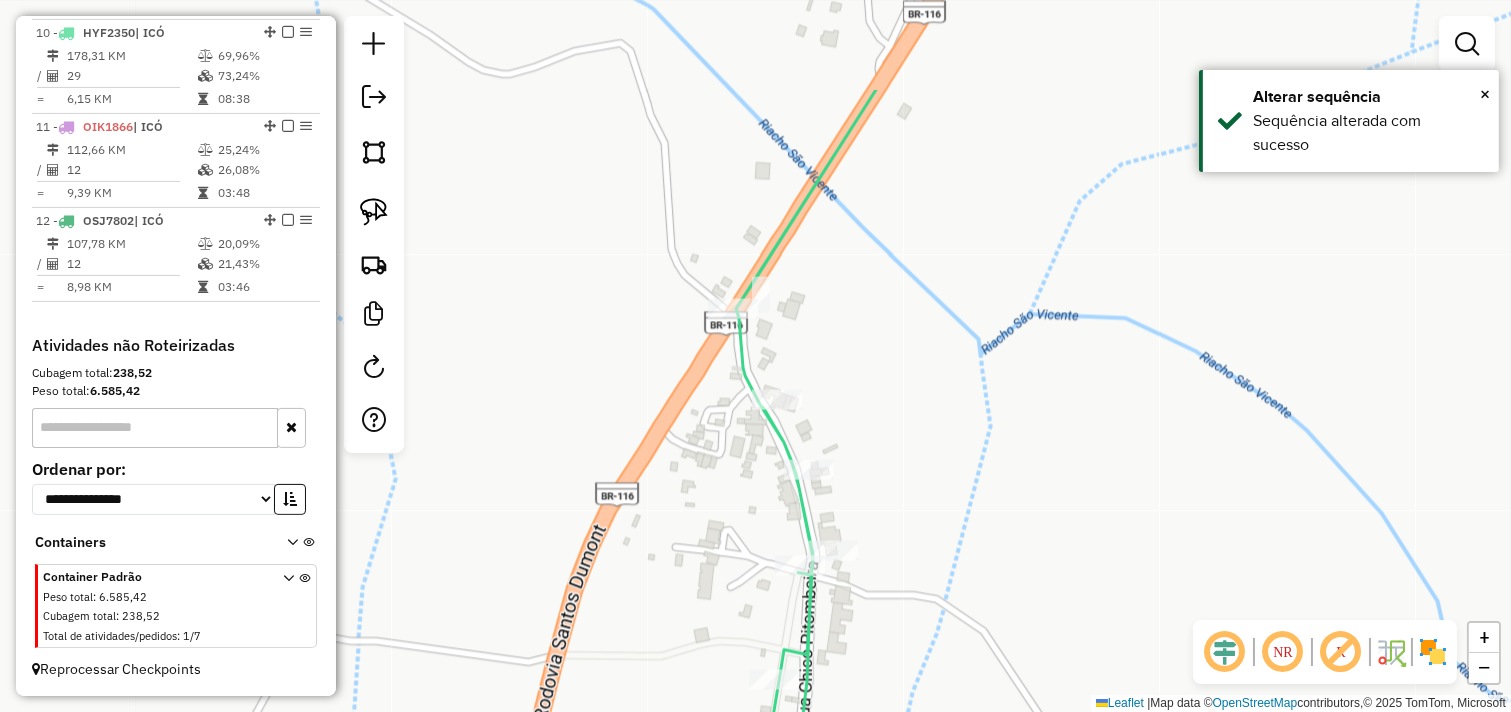 drag, startPoint x: 1190, startPoint y: 271, endPoint x: 1115, endPoint y: 433, distance: 178.5189 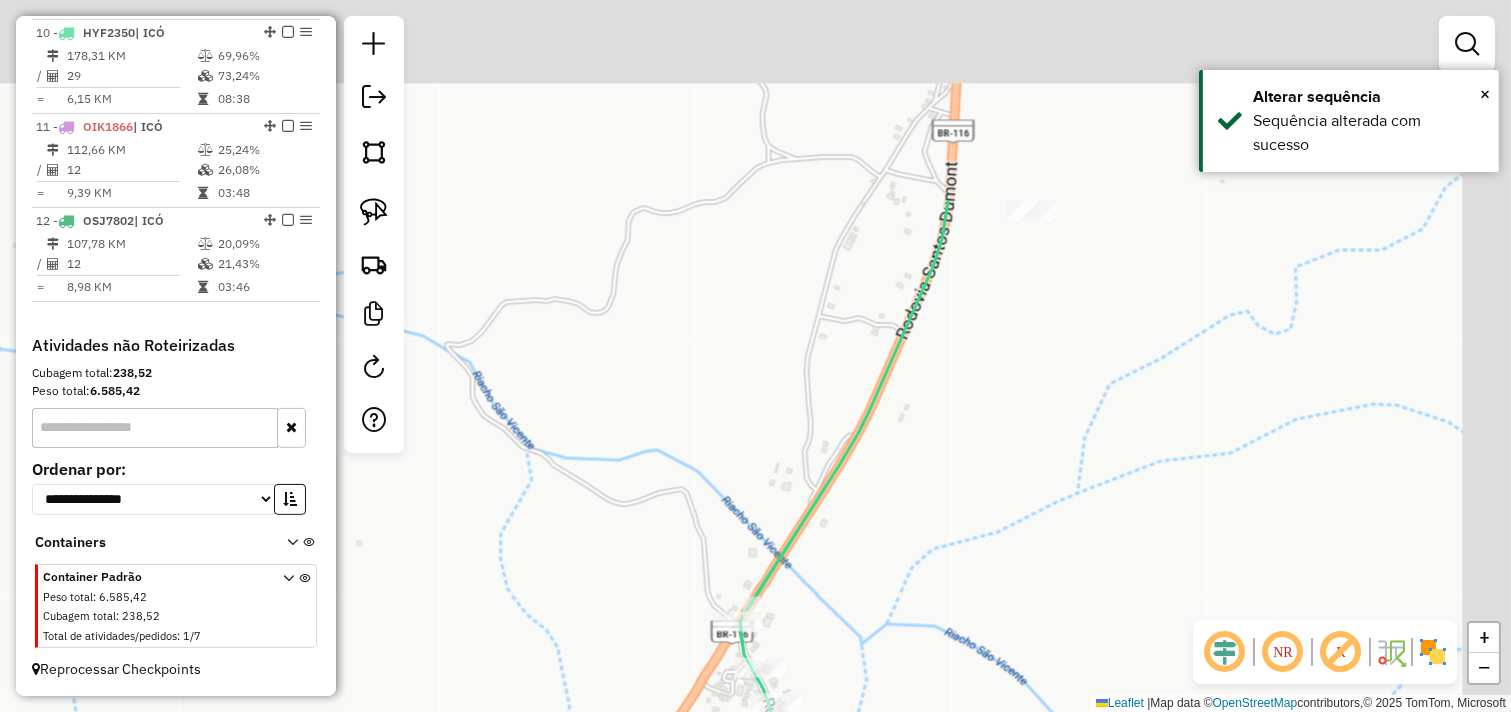 drag, startPoint x: 1200, startPoint y: 274, endPoint x: 998, endPoint y: 528, distance: 324.53043 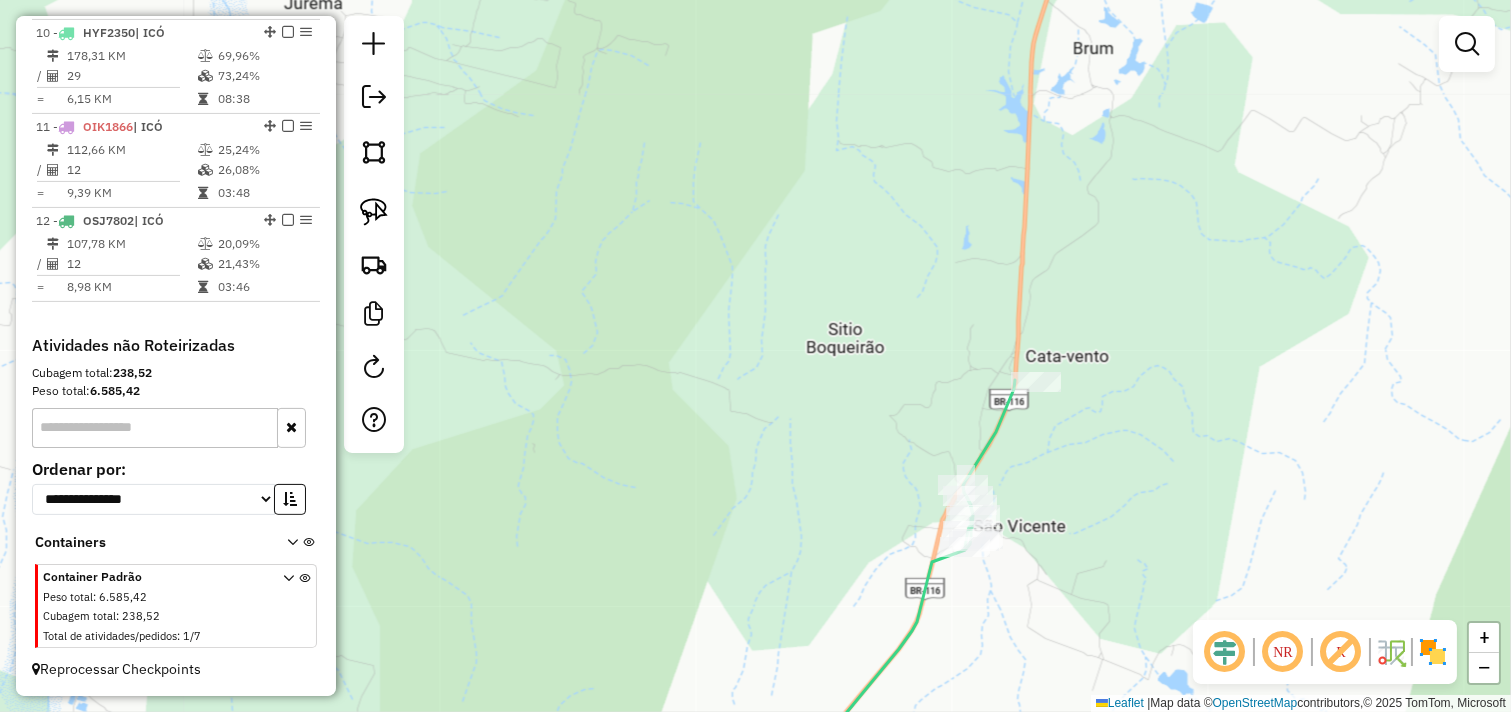 drag, startPoint x: 1170, startPoint y: 507, endPoint x: 1177, endPoint y: 318, distance: 189.12958 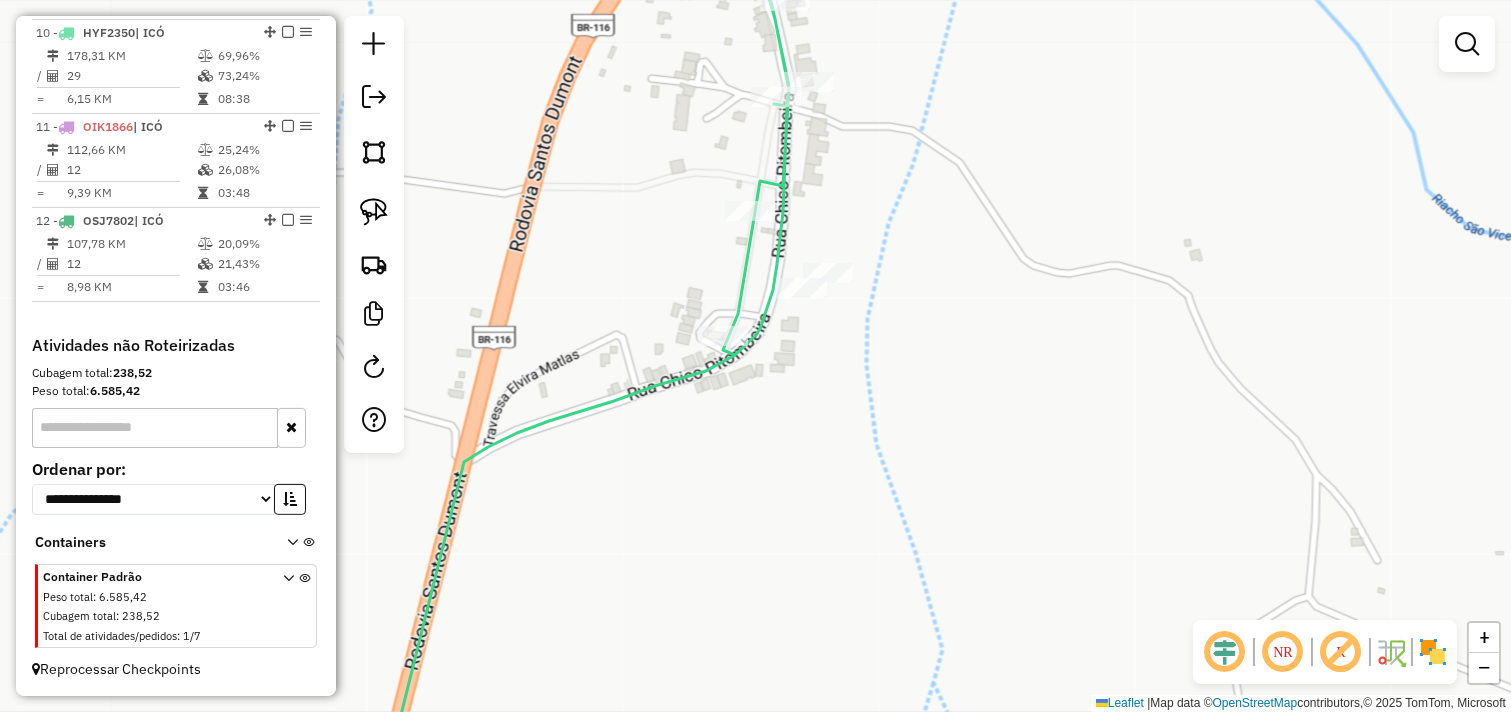 click at bounding box center [288, 32] 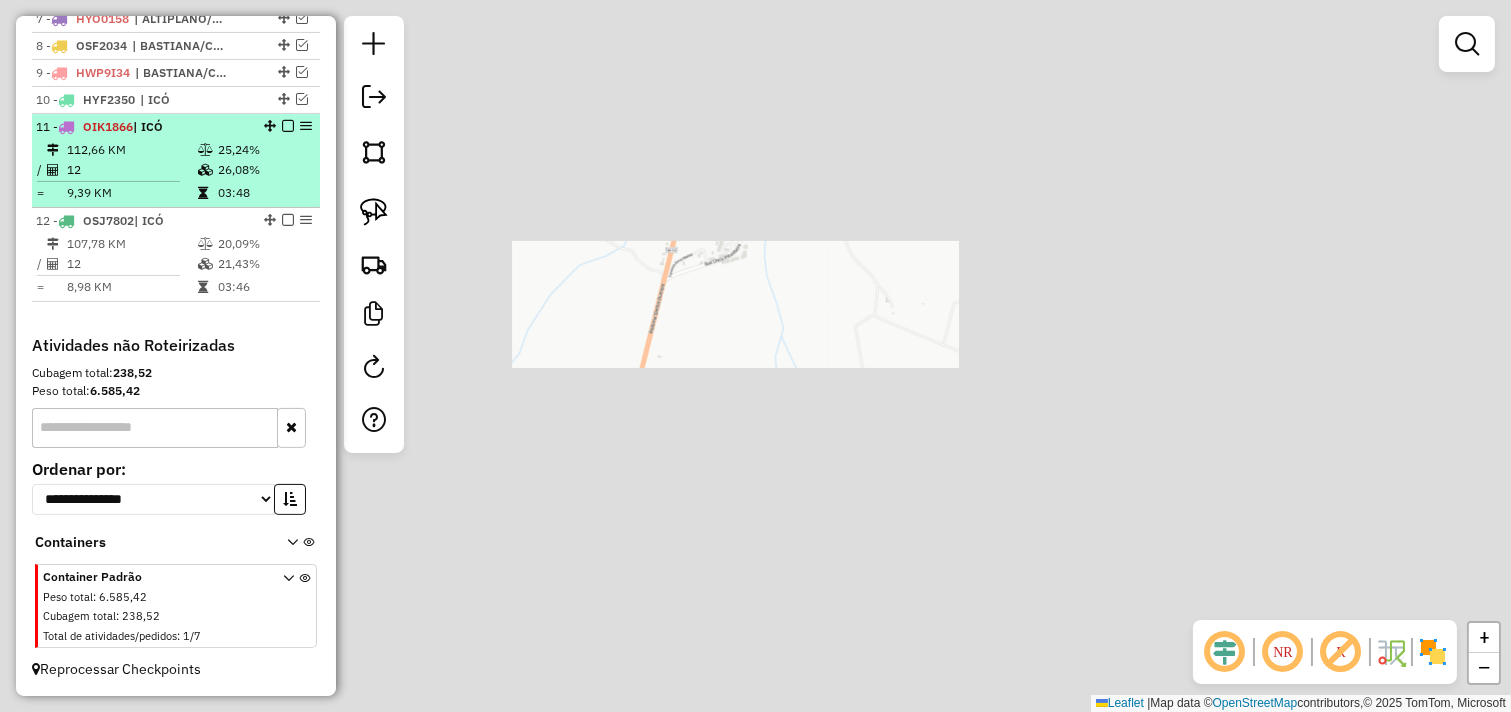 click at bounding box center [116, 181] 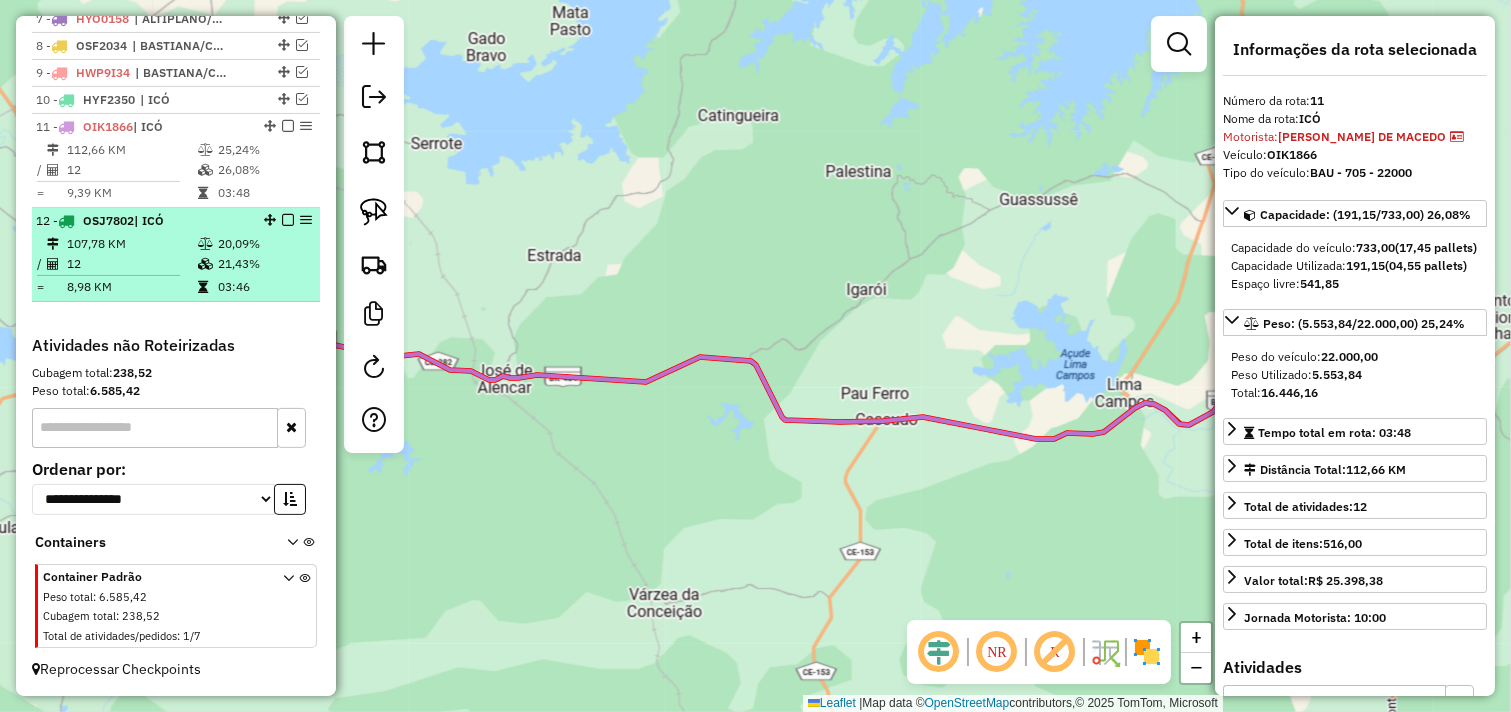click on "20,09%" at bounding box center [264, 244] 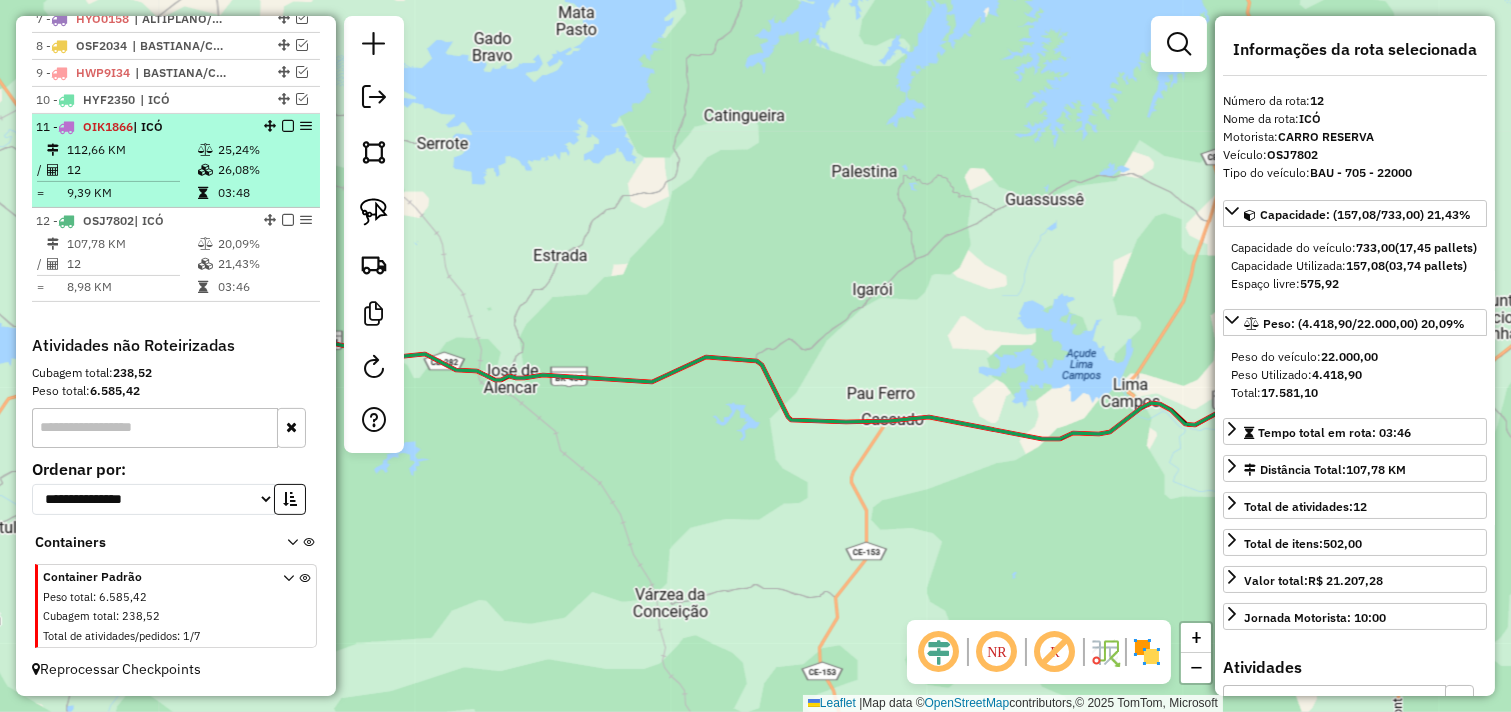 click on "26,08%" at bounding box center [264, 170] 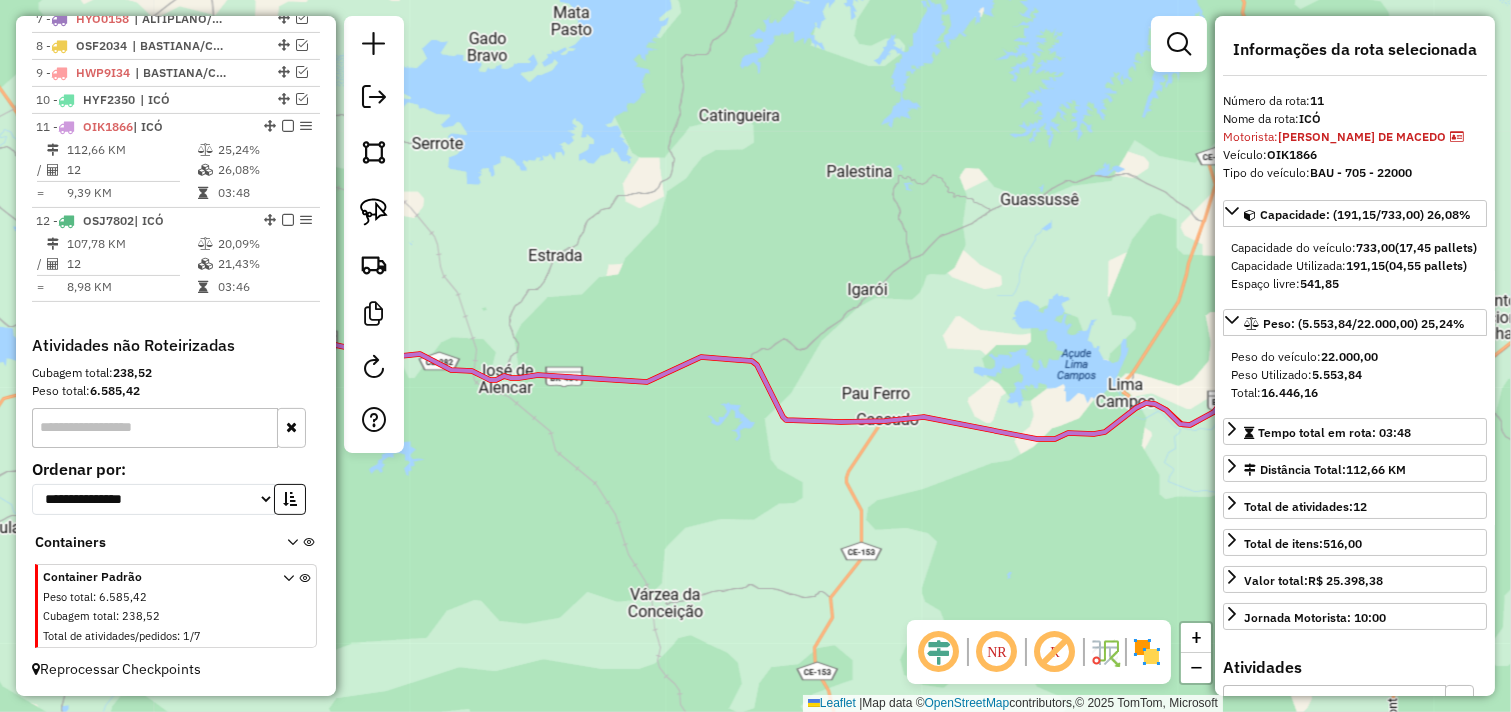 drag, startPoint x: 676, startPoint y: 204, endPoint x: 444, endPoint y: 2, distance: 307.61664 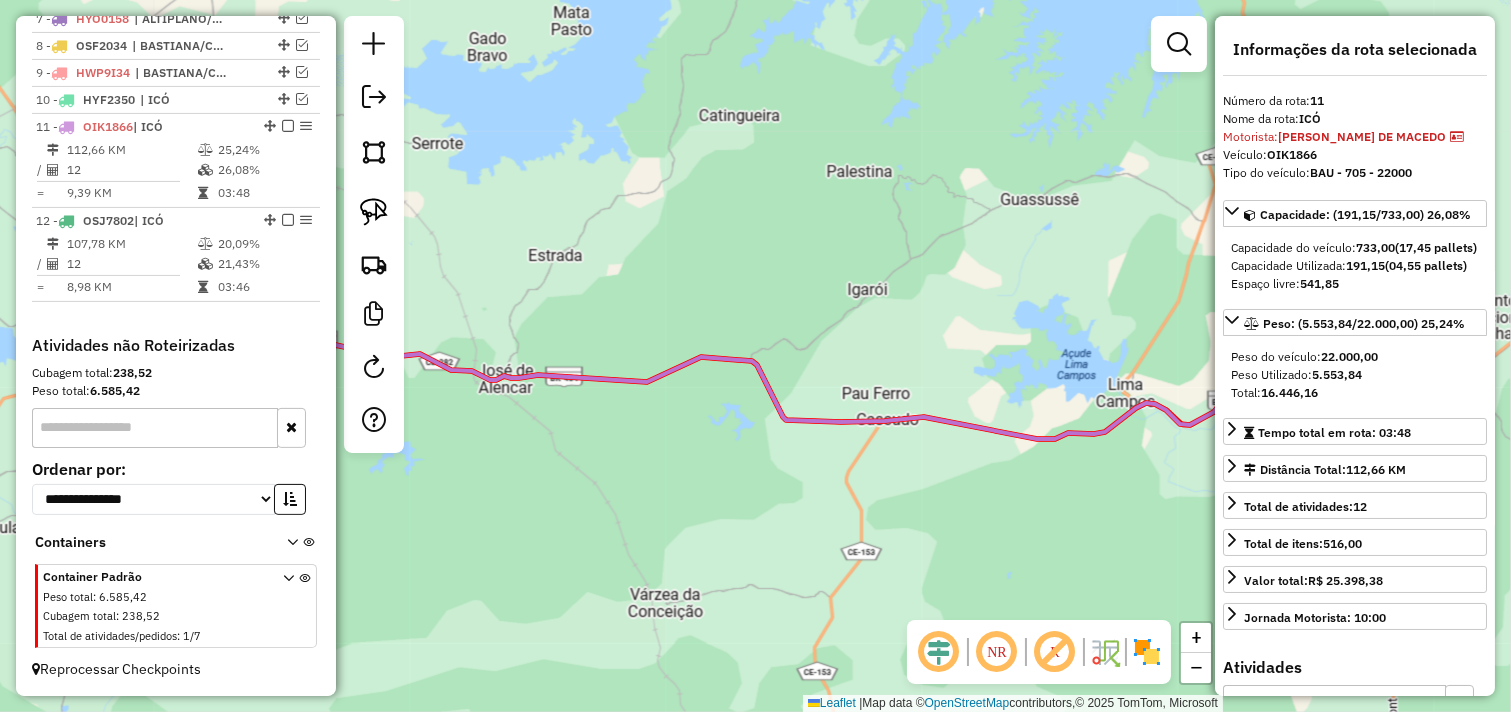 select on "*********" 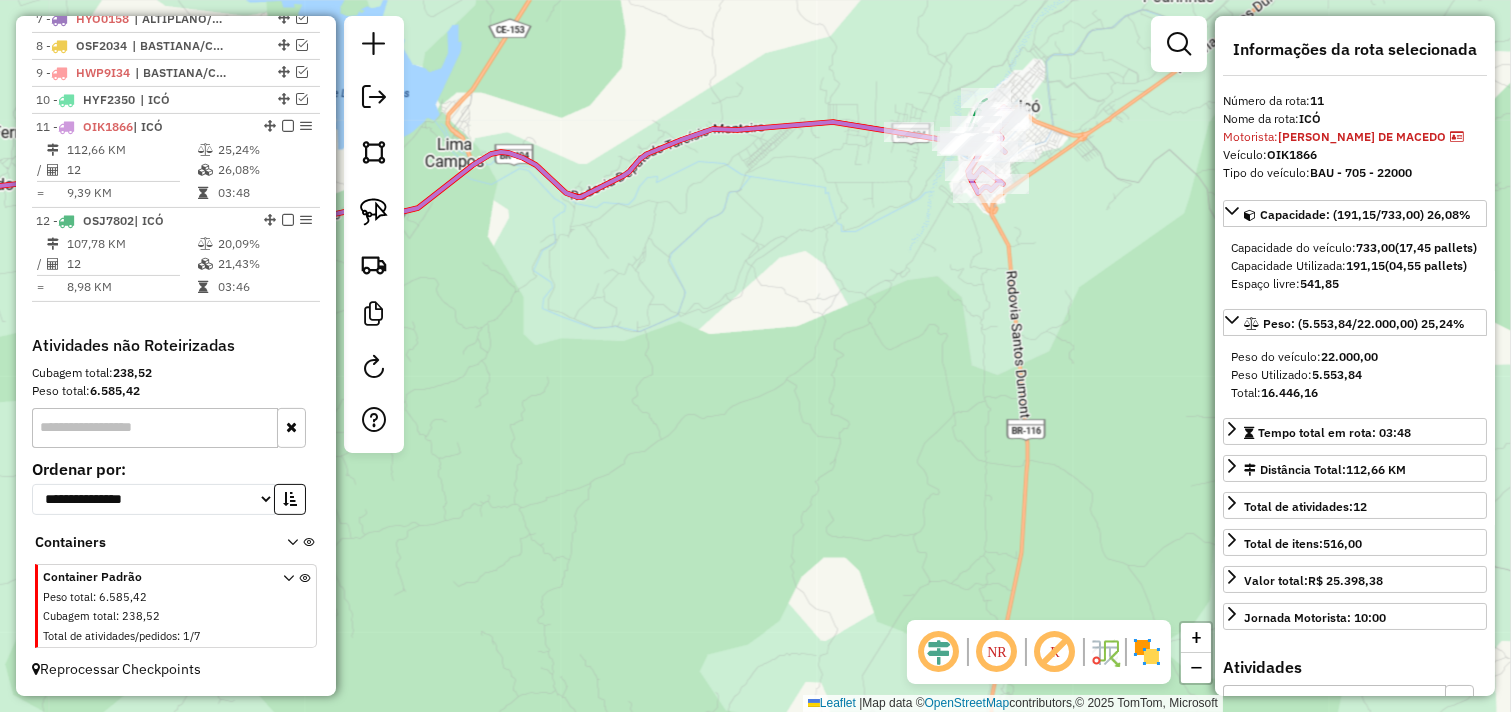 drag, startPoint x: 843, startPoint y: 238, endPoint x: 688, endPoint y: 307, distance: 169.66437 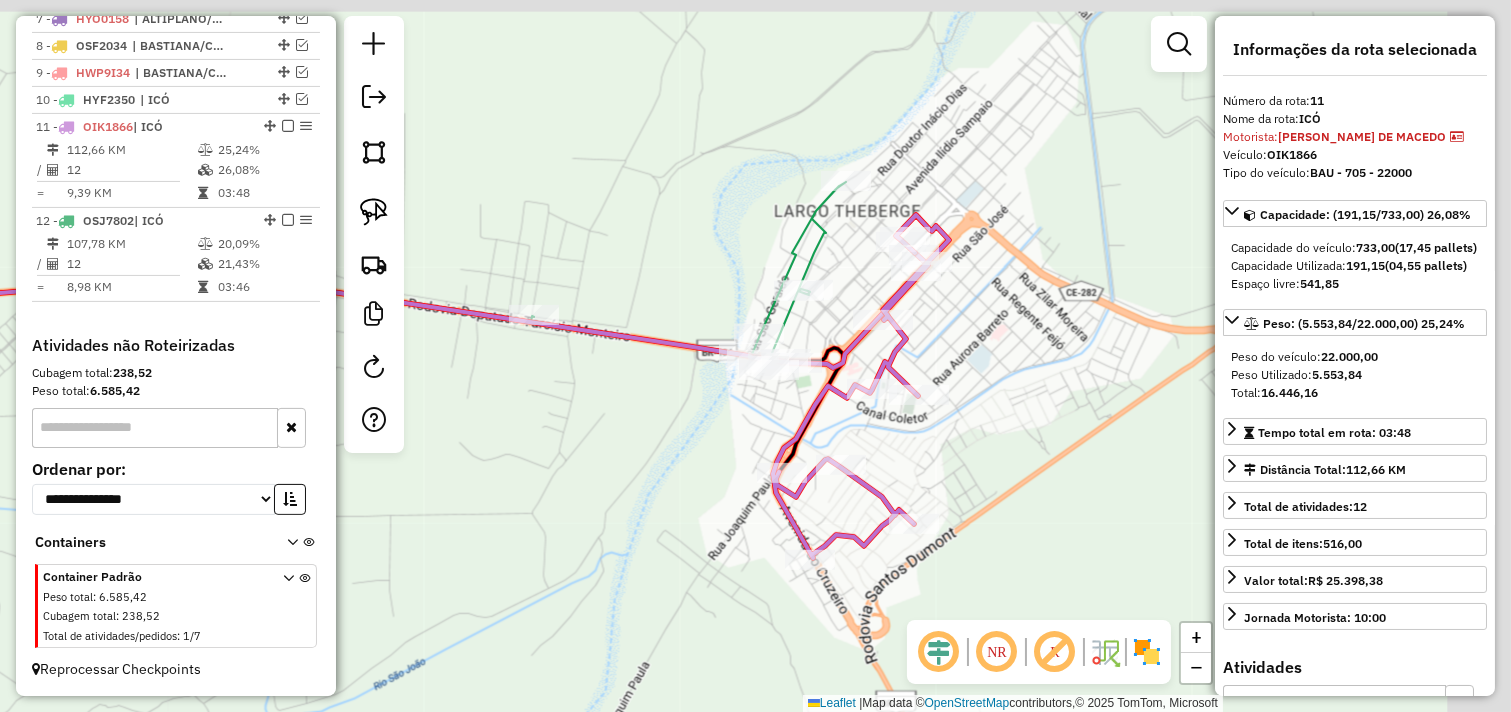drag, startPoint x: 855, startPoint y: 224, endPoint x: 610, endPoint y: 441, distance: 327.28275 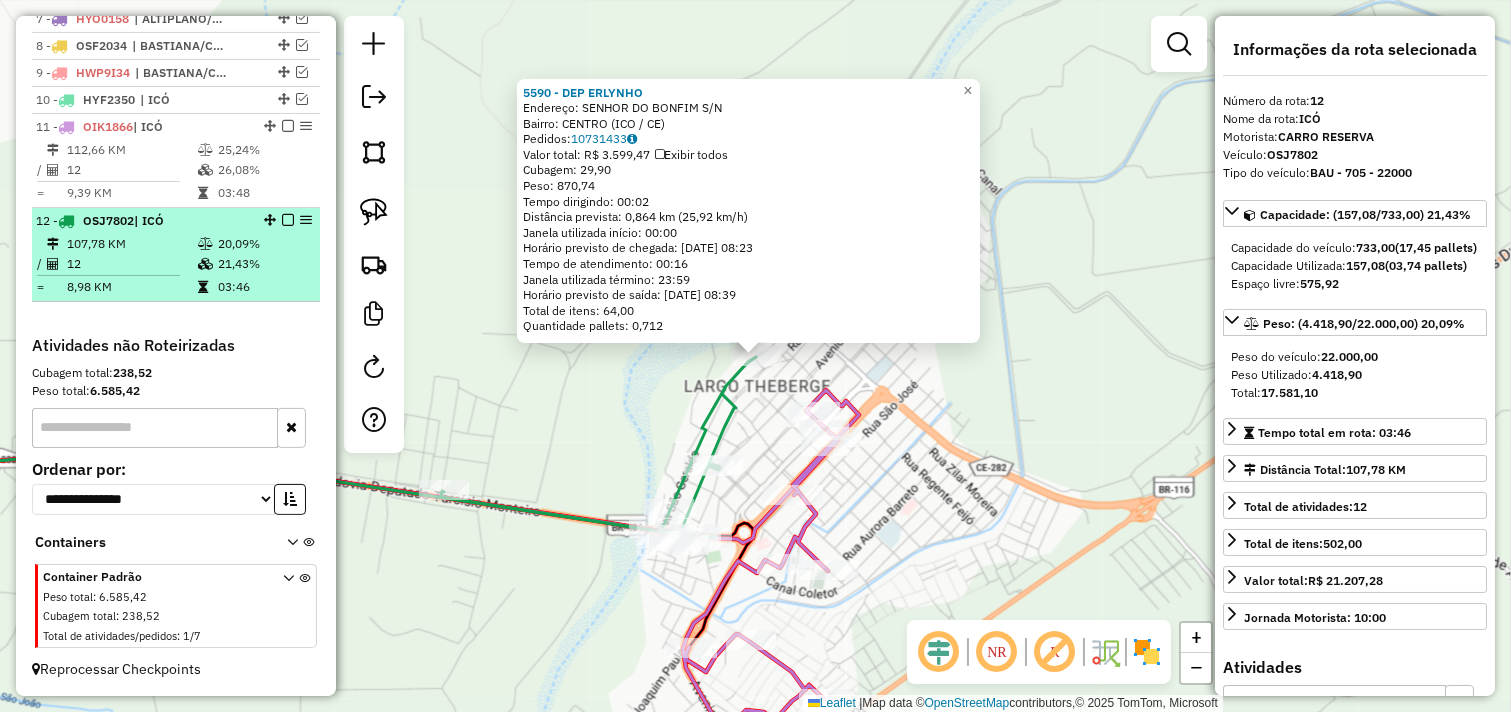click on "107,78 KM" at bounding box center [131, 244] 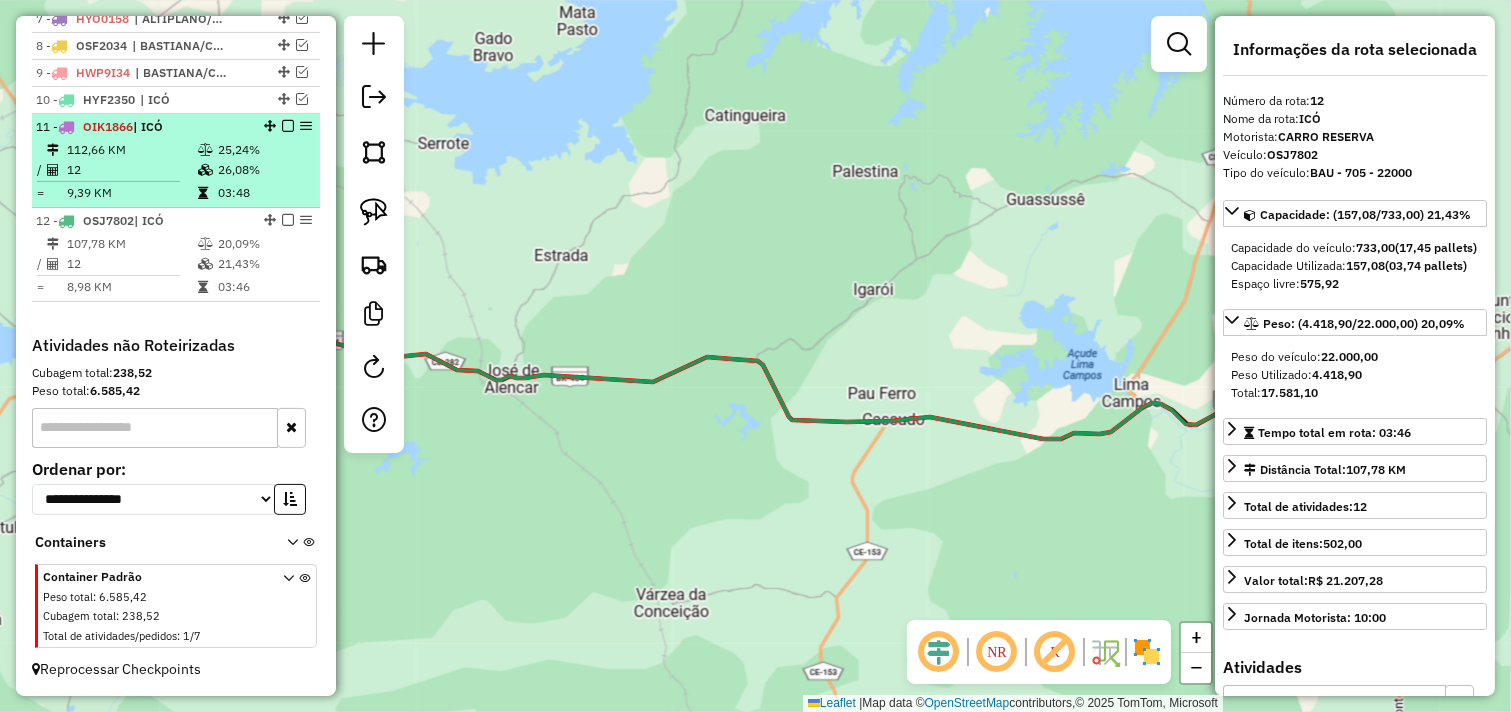 click on "112,66 KM" at bounding box center [131, 150] 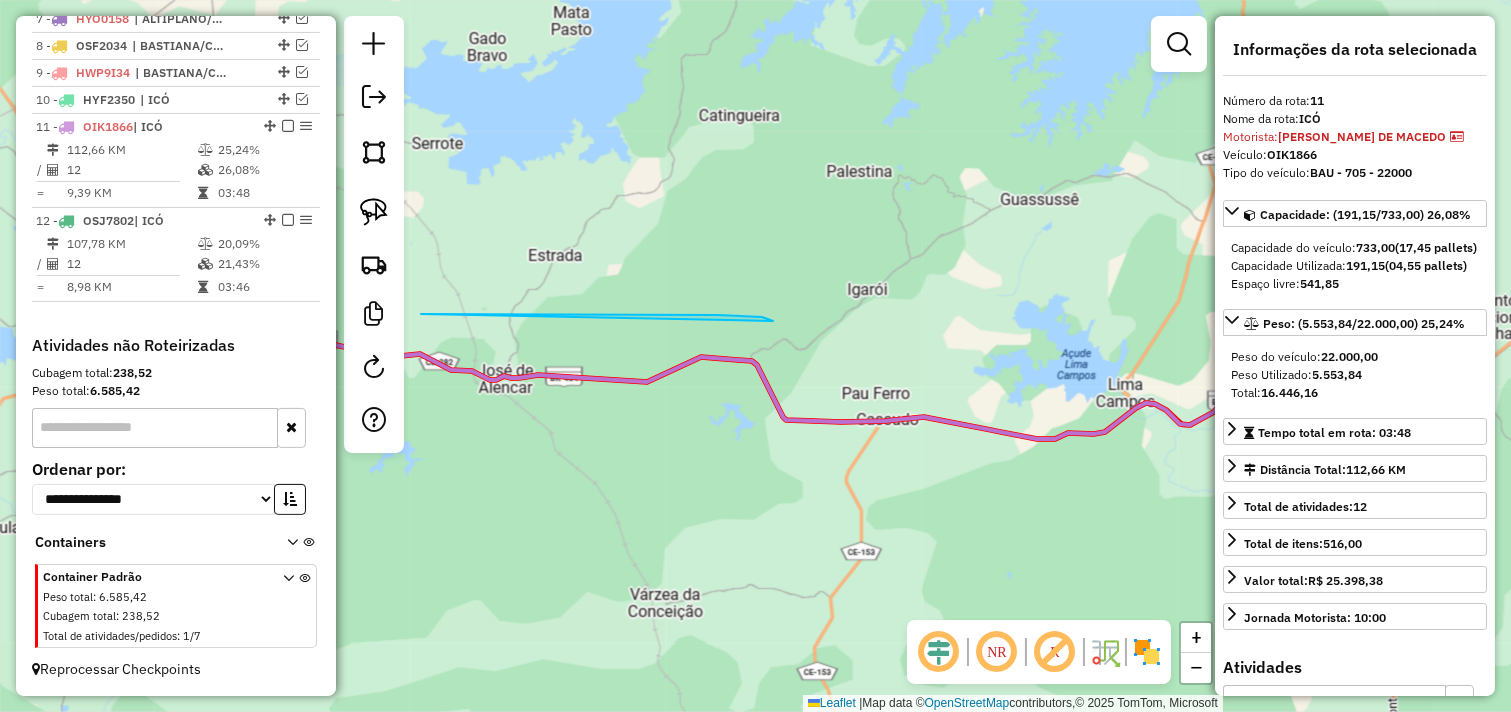 drag, startPoint x: 717, startPoint y: 315, endPoint x: 403, endPoint y: 314, distance: 314.0016 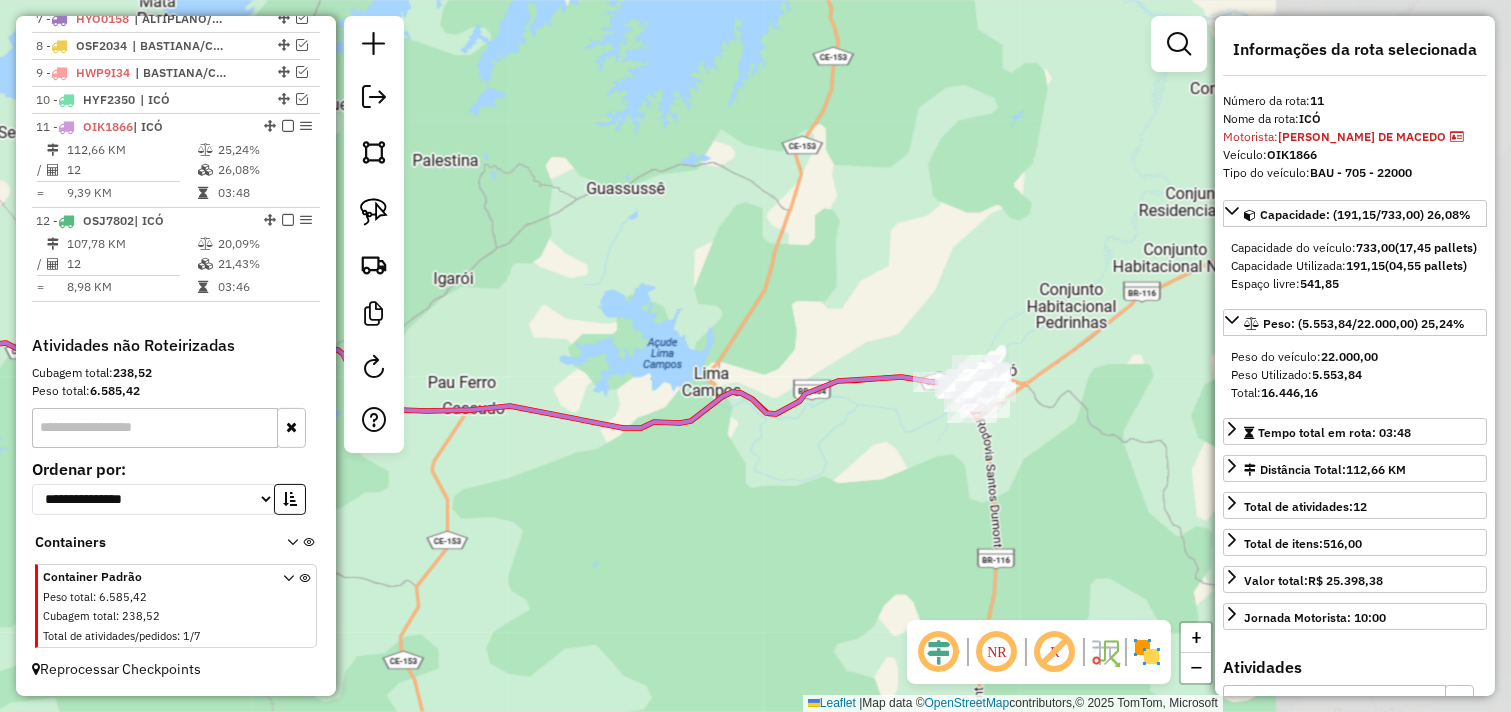 drag, startPoint x: 862, startPoint y: 252, endPoint x: 774, endPoint y: 312, distance: 106.50822 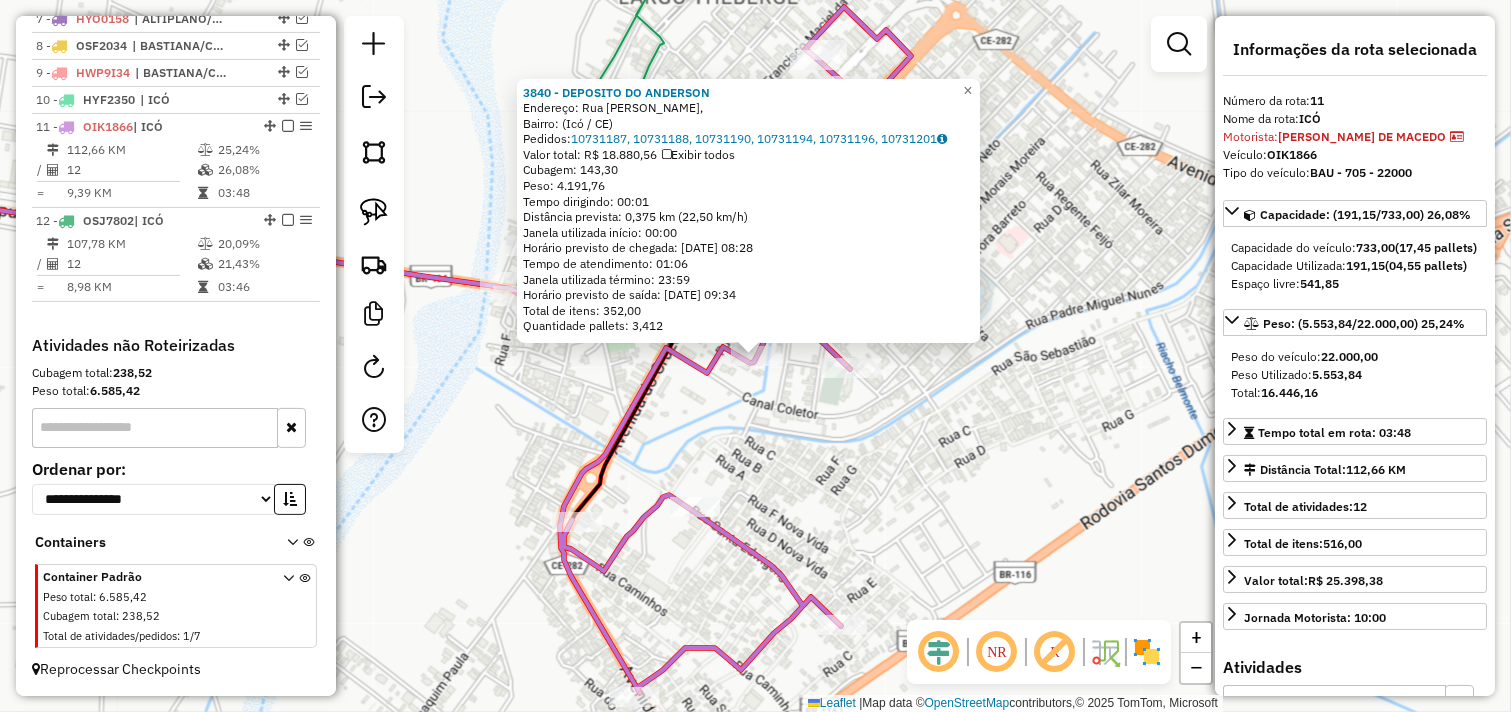drag, startPoint x: 888, startPoint y: 507, endPoint x: 876, endPoint y: 494, distance: 17.691807 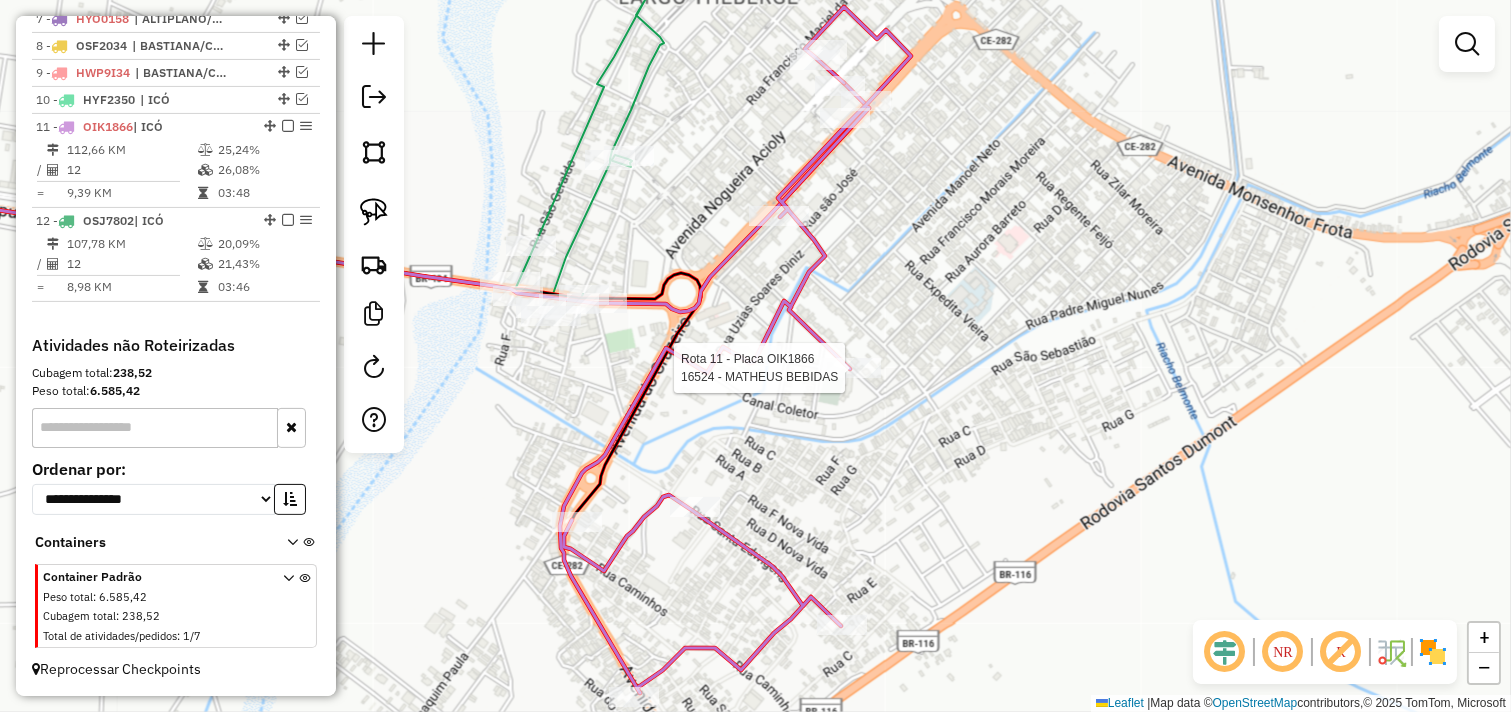 select on "*********" 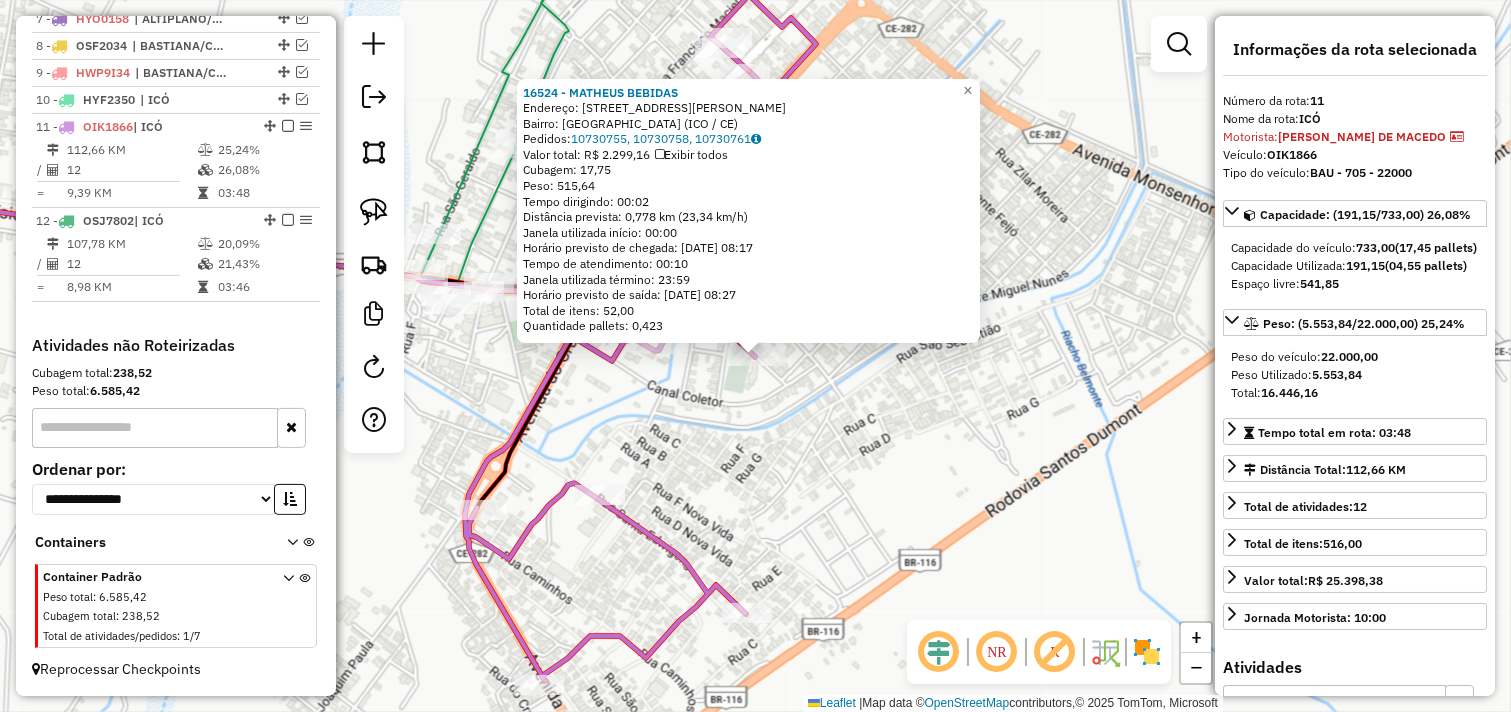 click on "16524 - MATHEUS BEBIDAS  Endereço:  [STREET_ADDRESS][PERSON_NAME]   Bairro: [GEOGRAPHIC_DATA] (ICO / CE)   Pedidos:  10730755, 10730758, 10730761   Valor total: R$ 2.299,16   Exibir todos   Cubagem: 17,75  Peso: 515,64  Tempo dirigindo: 00:02   Distância prevista: 0,778 km (23,34 km/h)   [GEOGRAPHIC_DATA] utilizada início: 00:00   Horário previsto de chegada: [DATE] 08:17   Tempo de atendimento: 00:10   Janela utilizada término: 23:59   Horário previsto de saída: [DATE] 08:27   Total de itens: 52,00   Quantidade pallets: 0,423  × Janela de atendimento Grade de atendimento Capacidade Transportadoras Veículos Cliente Pedidos  Rotas Selecione os dias de semana para filtrar as janelas de atendimento  Seg   Ter   Qua   Qui   Sex   Sáb   Dom  Informe o período da janela de atendimento: De: Até:  Filtrar exatamente a janela do cliente  Considerar janela de atendimento padrão  Selecione os dias de semana para filtrar as grades de atendimento  Seg   Ter   Qua   Qui   Sex   Sáb   Dom   Peso mínimo:   De:   Até:" 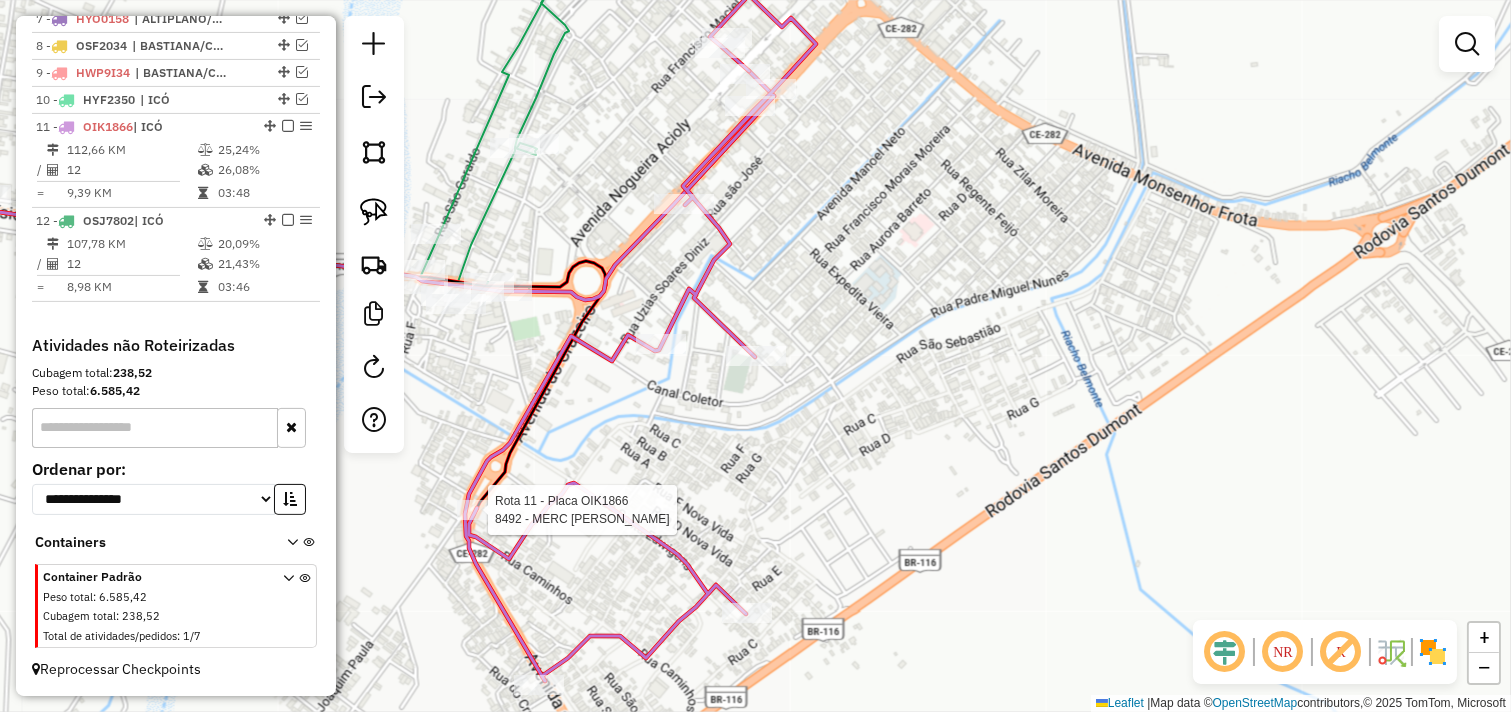 select on "*********" 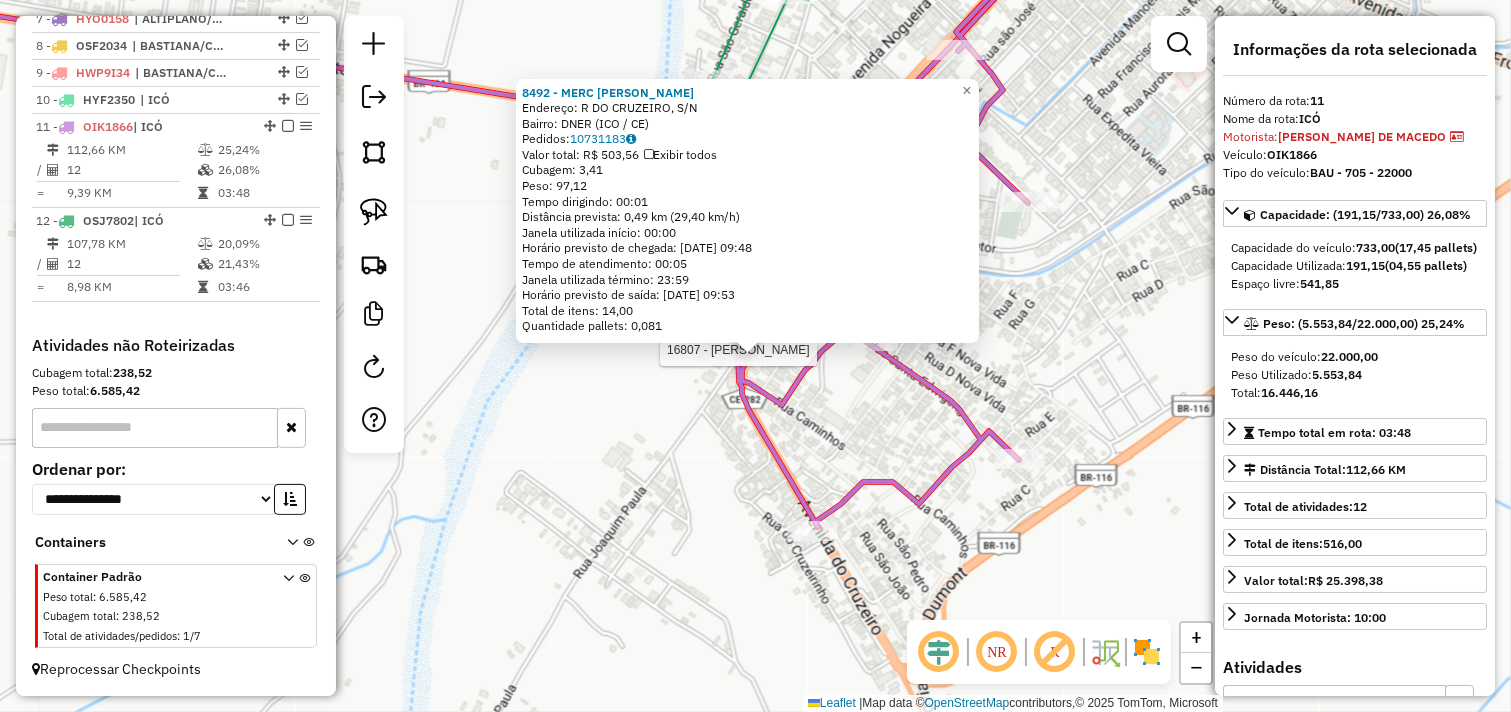 click 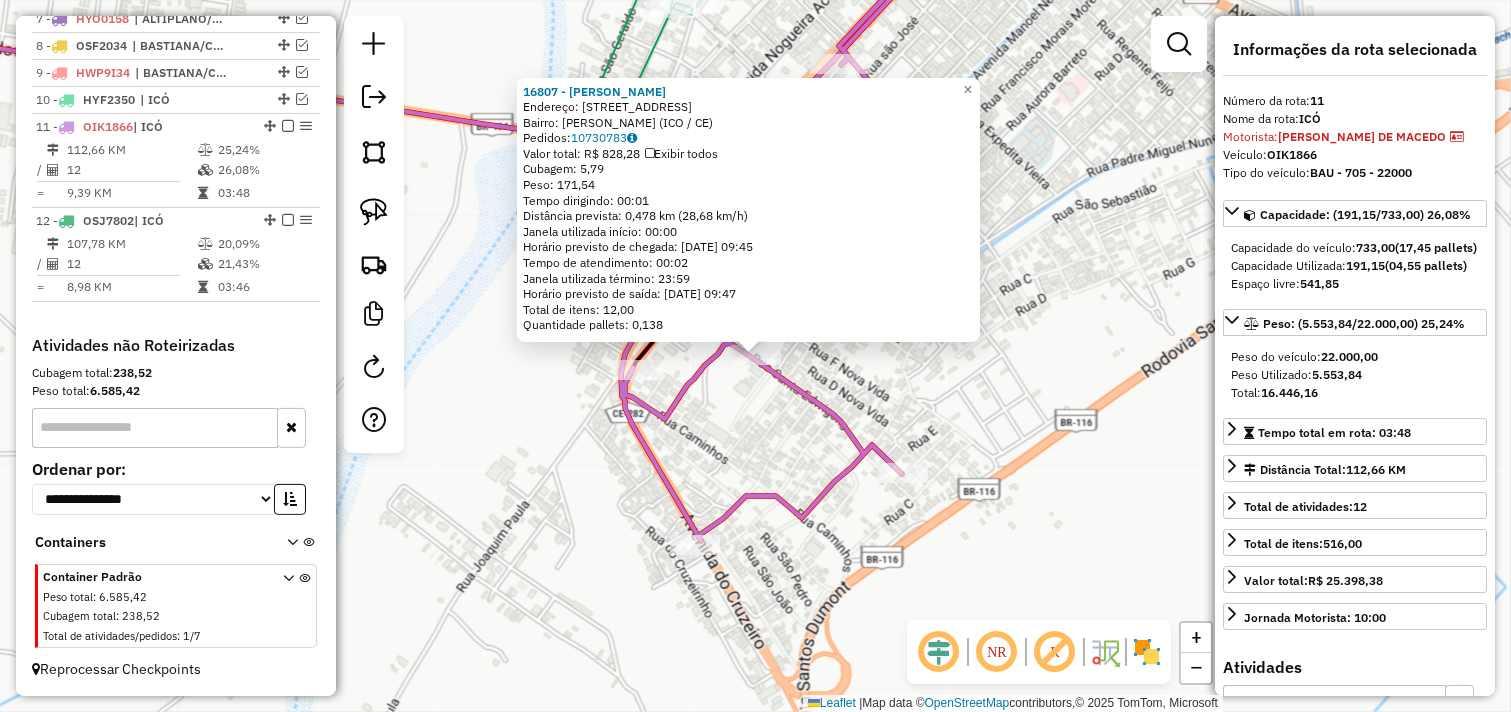 click 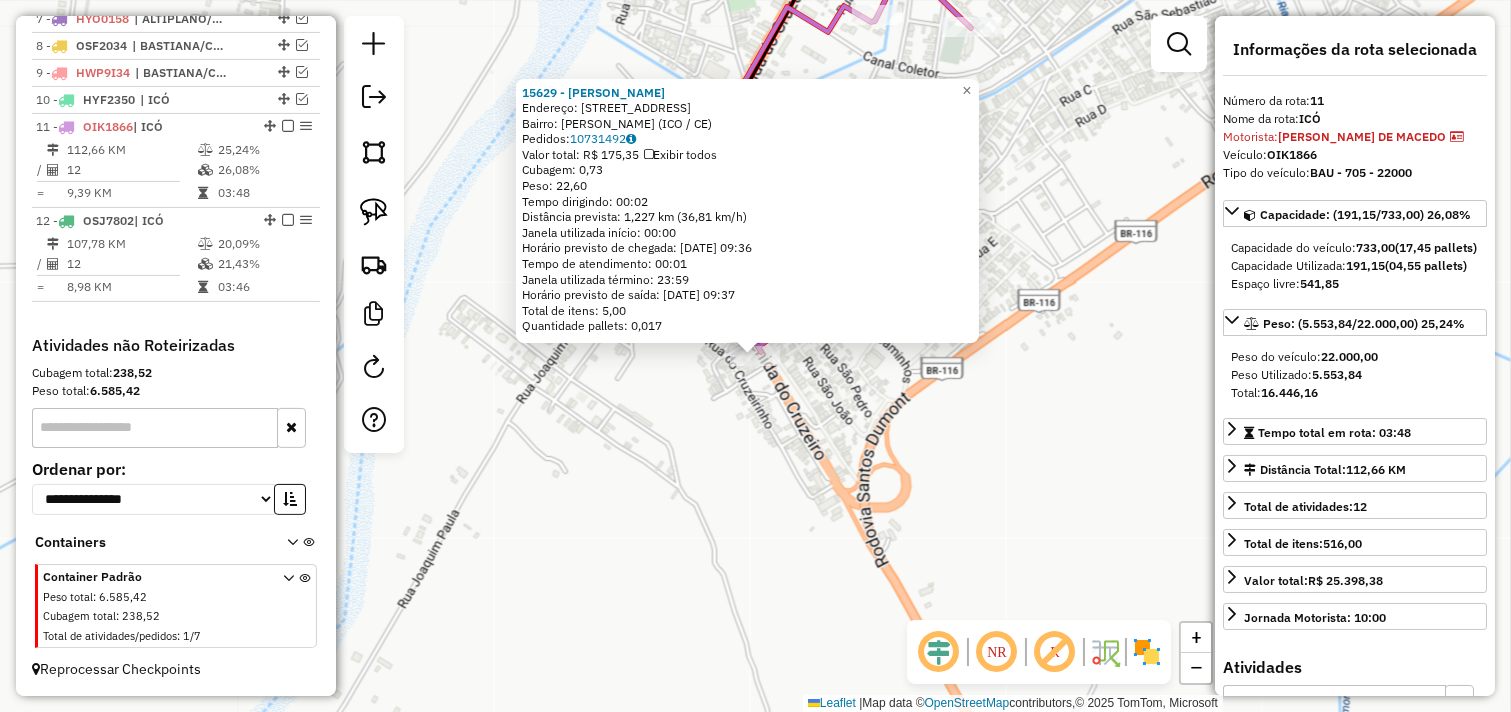 click on "15629 - [PERSON_NAME]  Endereço:  [STREET_ADDRESS][GEOGRAPHIC_DATA]: [GEOGRAPHIC_DATA] (ICO / CE)   Pedidos:  10731492   Valor total: R$ 175,35   Exibir todos   Cubagem: 0,73  Peso: 22,60  Tempo dirigindo: 00:02   Distância prevista: 1,227 km (36,81 km/h)   [GEOGRAPHIC_DATA] utilizada início: 00:00   Horário previsto de chegada: [DATE] 09:36   Tempo de atendimento: 00:01   Janela utilizada término: 23:59   Horário previsto de saída: [DATE] 09:37   Total de itens: 5,00   Quantidade pallets: 0,017  × Janela de atendimento Grade de atendimento Capacidade Transportadoras Veículos Cliente Pedidos  Rotas Selecione os dias de semana para filtrar as janelas de atendimento  Seg   Ter   Qua   Qui   Sex   Sáb   Dom  Informe o período da janela de atendimento: De: Até:  Filtrar exatamente a janela do cliente  Considerar janela de atendimento padrão  Selecione os dias de semana para filtrar as grades de atendimento  Seg   Ter   Qua   Qui   Sex   Sáb   Dom   Considerar clientes sem dia de atendimento cadastrado" 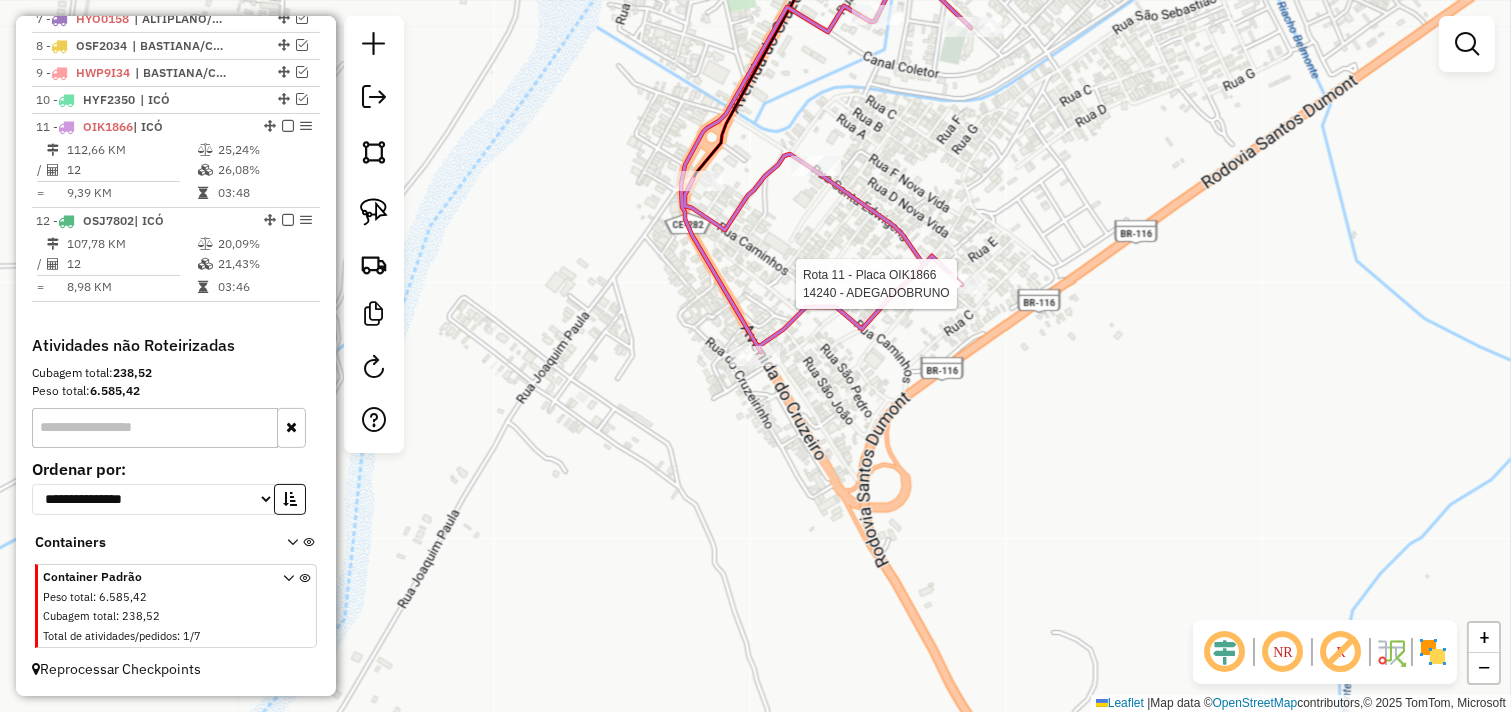 select on "*********" 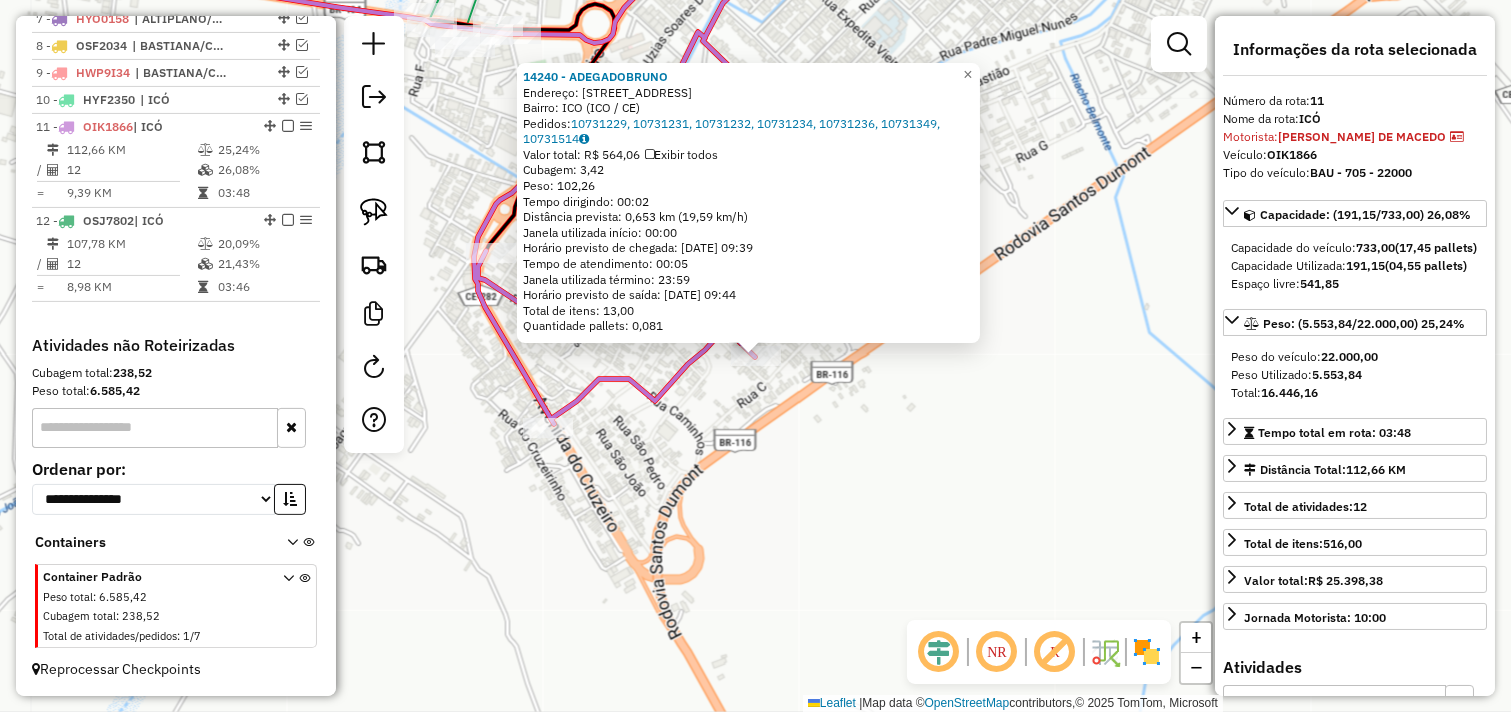 click on "14240 - ADEGADOBRUNO  Endereço:  [GEOGRAPHIC_DATA]: ICO (ICO / CE)   Pedidos:  10731229, 10731231, 10731232, 10731234, 10731236, 10731349, 10731514   Valor total: R$ 564,06   Exibir todos   Cubagem: 3,42  Peso: 102,26  Tempo dirigindo: 00:02   Distância prevista: 0,653 km (19,59 km/h)   [GEOGRAPHIC_DATA] utilizada início: 00:00   Horário previsto de chegada: [DATE] 09:39   Tempo de atendimento: 00:05   Janela utilizada término: 23:59   Horário previsto de saída: [DATE] 09:44   Total de itens: 13,00   Quantidade pallets: 0,081  × Janela de atendimento Grade de atendimento Capacidade Transportadoras Veículos Cliente Pedidos  Rotas Selecione os dias de semana para filtrar as janelas de atendimento  Seg   Ter   Qua   Qui   Sex   Sáb   Dom  Informe o período da janela de atendimento: De: Até:  Filtrar exatamente a janela do cliente  Considerar janela de atendimento padrão  Selecione os dias de semana para filtrar as grades de atendimento  Seg   Ter   Qua   Qui   Sex   Sáb   Dom   Peso mínimo:   De:  +" 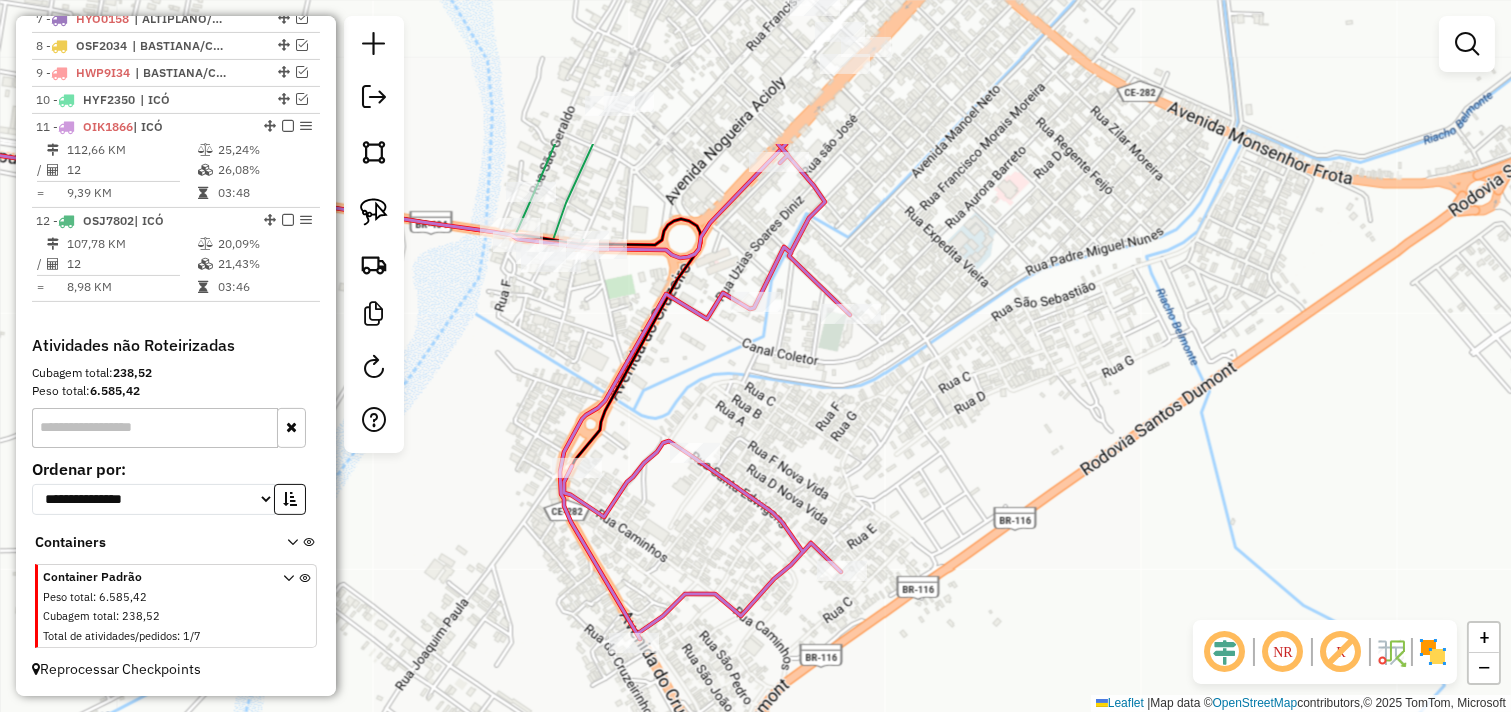 drag, startPoint x: 875, startPoint y: 342, endPoint x: 977, endPoint y: 580, distance: 258.93628 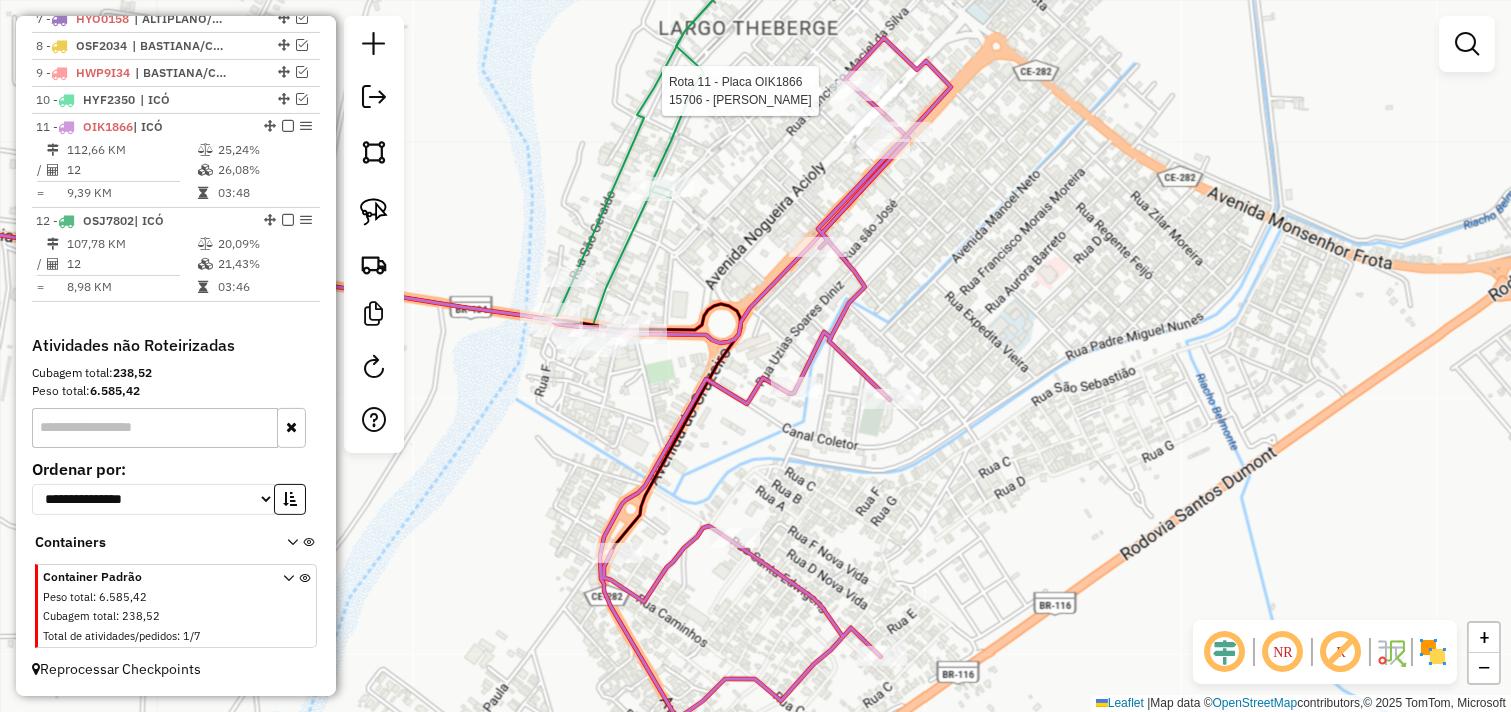 select on "*********" 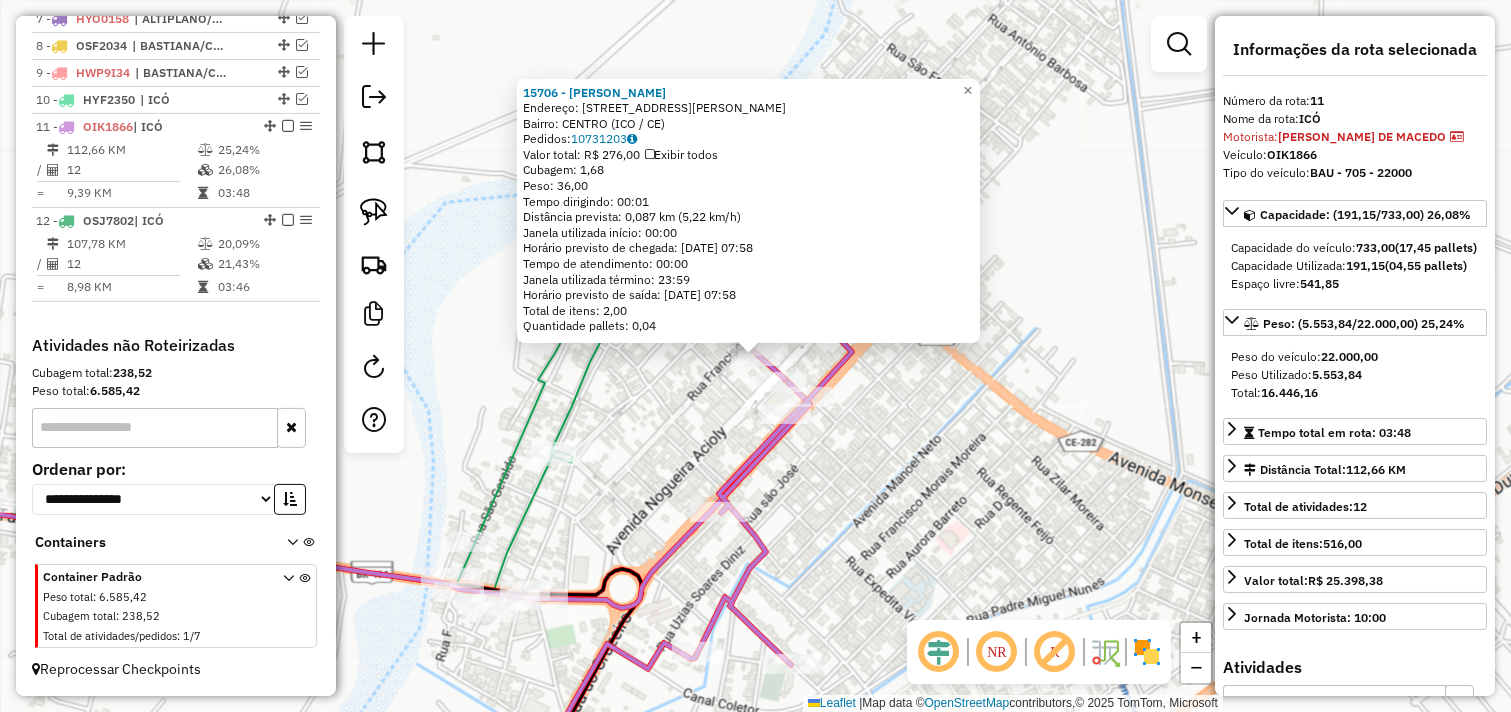 drag, startPoint x: 678, startPoint y: 405, endPoint x: 693, endPoint y: 404, distance: 15.033297 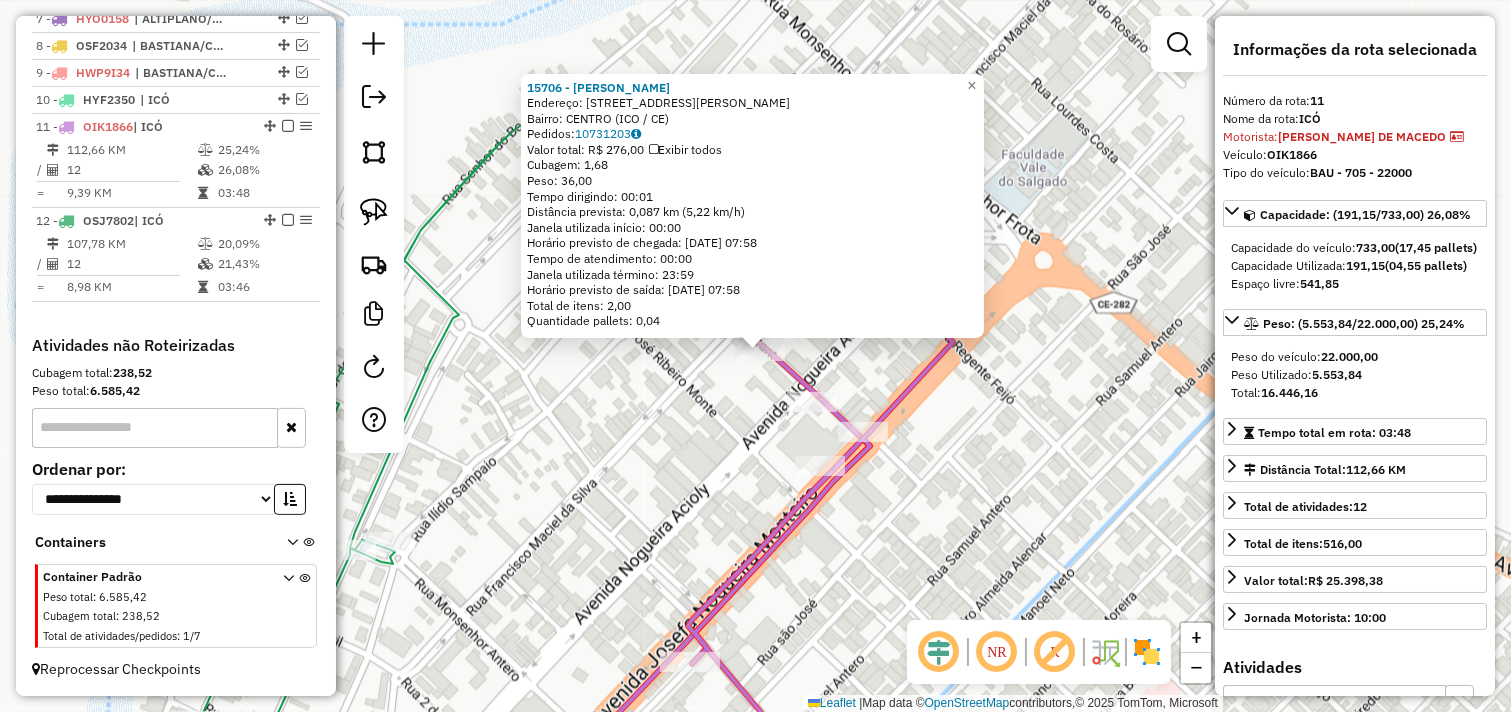 click on "Rota 11 - Placa OIK1866  15706 - [PERSON_NAME] 15706 - [PERSON_NAME]:  [STREET_ADDRESS][PERSON_NAME]   Bairro: CENTRO (ICO / CE)   Pedidos:  10731203   Valor total: R$ 276,00   Exibir todos   Cubagem: 1,68  Peso: 36,00  Tempo dirigindo: 00:01   Distância prevista: 0,087 km (5,22 km/h)   Janela utilizada início: 00:00   Horário previsto de chegada: [DATE] 07:58   Tempo de atendimento: 00:00   Janela utilizada término: 23:59   Horário previsto de saída: [DATE] 07:58   Total de itens: 2,00   Quantidade pallets: 0,04  × Janela de atendimento Grade de atendimento Capacidade Transportadoras Veículos Cliente Pedidos  Rotas Selecione os dias de semana para filtrar as janelas de atendimento  Seg   Ter   Qua   Qui   Sex   Sáb   Dom  Informe o período da janela de atendimento: De: Até:  Filtrar exatamente a janela do cliente  Considerar janela de atendimento padrão  Selecione os dias de semana para filtrar as grades de atendimento  Seg   Ter   Qua   Qui   Sex   Sáb   Dom   De:   De:" 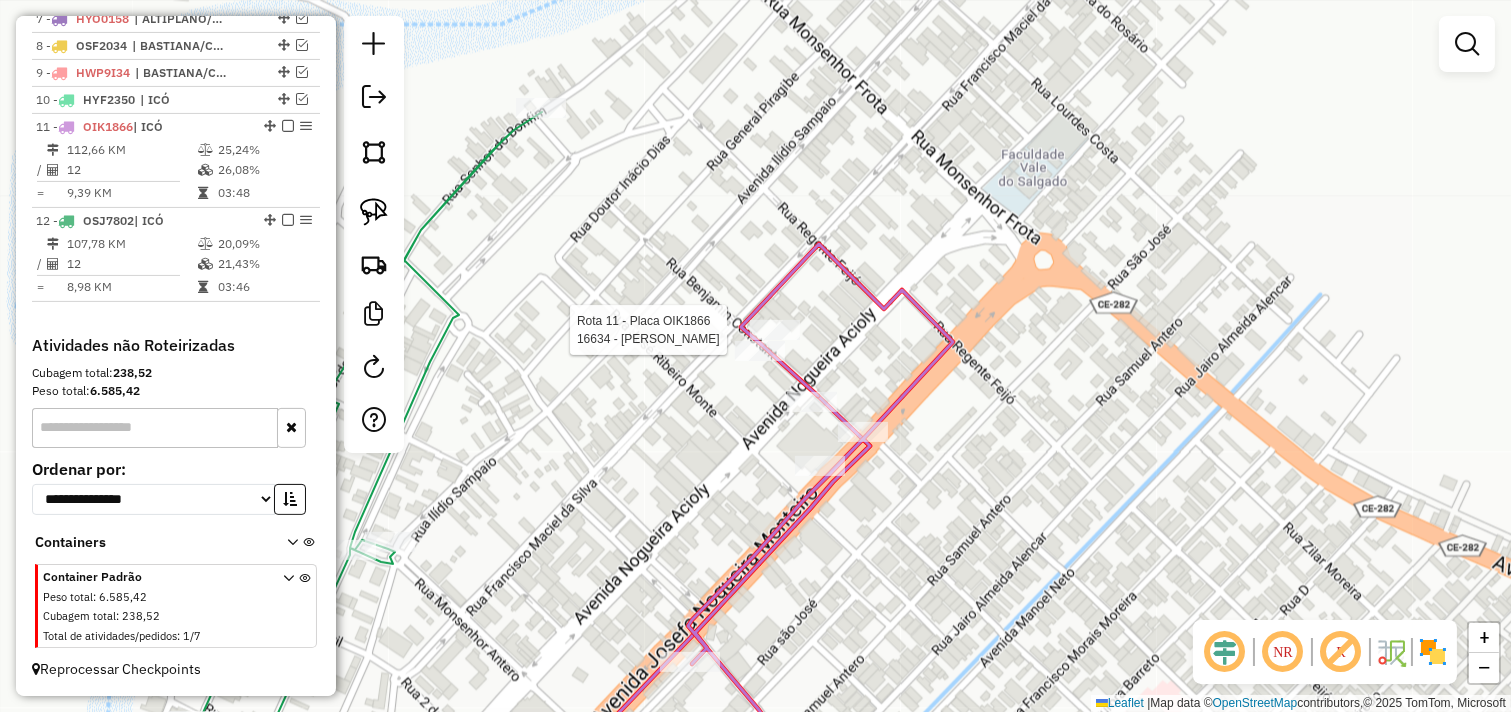 select on "*********" 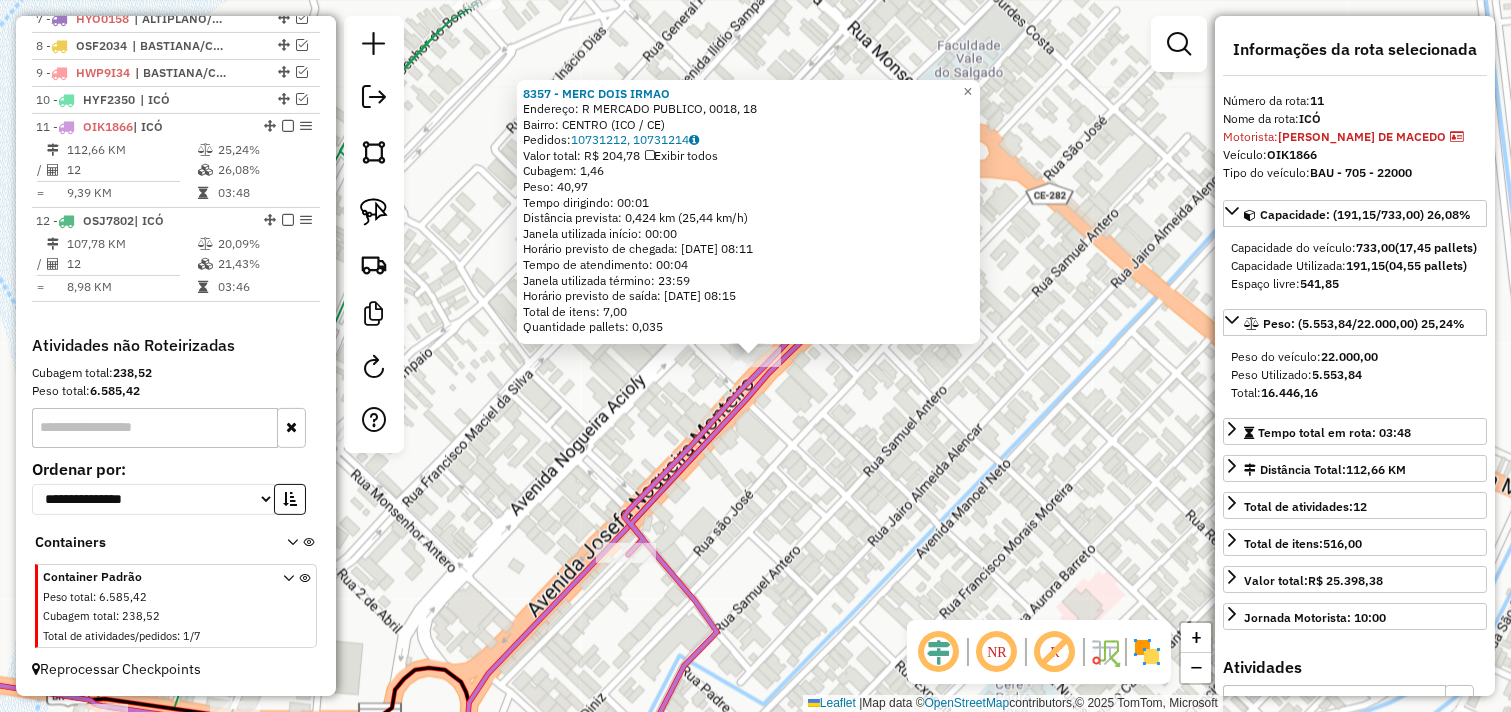 drag, startPoint x: 881, startPoint y: 426, endPoint x: 847, endPoint y: 405, distance: 39.962482 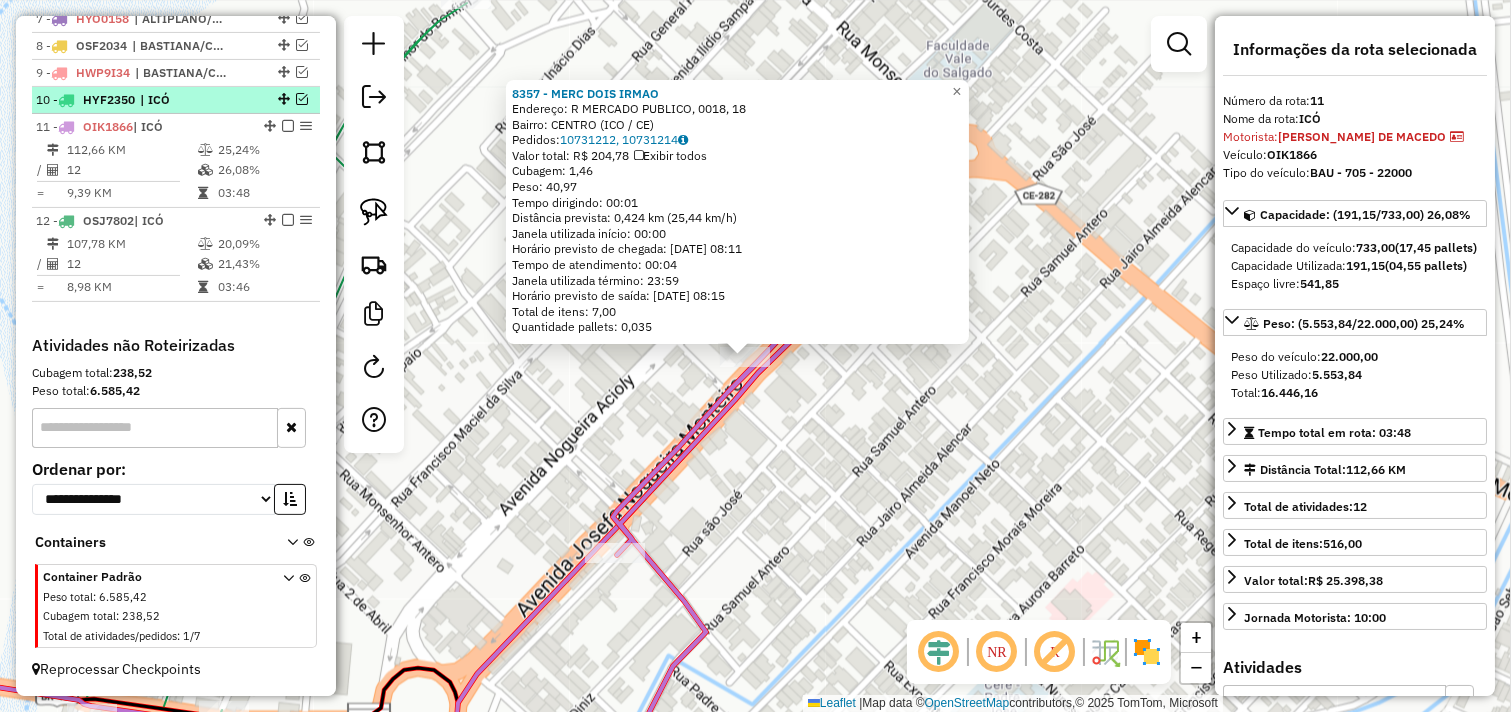 click on "8357 - MERC DOIS [PERSON_NAME]: R   MERCADO PUBLICO, 0018, 18   Bairro: CENTRO (ICO / CE)   Pedidos:  10731212, 10731214   Valor total: R$ 204,78   Exibir todos   Cubagem: 1,46  Peso: 40,97  Tempo dirigindo: 00:01   Distância prevista: 0,424 km (25,44 km/h)   [GEOGRAPHIC_DATA] utilizada início: 00:00   Horário previsto de chegada: [DATE] 08:11   Tempo de atendimento: 00:04   Janela utilizada término: 23:59   Horário previsto de saída: [DATE] 08:15   Total de itens: 7,00   Quantidade pallets: 0,035  × Janela de atendimento Grade de atendimento Capacidade Transportadoras Veículos Cliente Pedidos  Rotas Selecione os dias de semana para filtrar as janelas de atendimento  Seg   Ter   Qua   Qui   Sex   Sáb   Dom  Informe o período da janela de atendimento: De: Até:  Filtrar exatamente a janela do cliente  Considerar janela de atendimento padrão  Selecione os dias de semana para filtrar as grades de atendimento  Seg   Ter   Qua   Qui   Sex   Sáb   Dom   Clientes fora do dia de atendimento selecionado +" 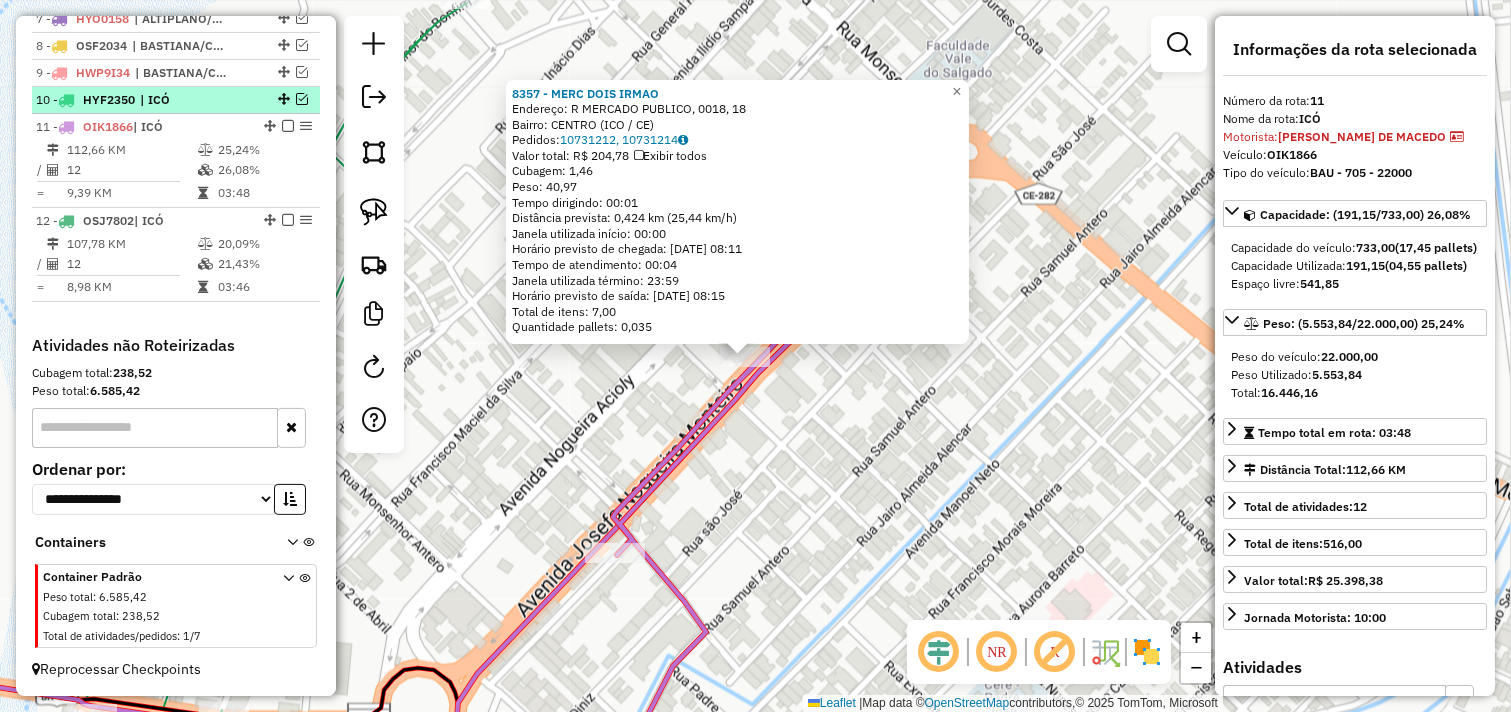 click on "8357 - MERC DOIS [PERSON_NAME]: R   MERCADO PUBLICO, 0018, 18   Bairro: CENTRO (ICO / CE)   Pedidos:  10731212, 10731214   Valor total: R$ 204,78   Exibir todos   Cubagem: 1,46  Peso: 40,97  Tempo dirigindo: 00:01   Distância prevista: 0,424 km (25,44 km/h)   [GEOGRAPHIC_DATA] utilizada início: 00:00   Horário previsto de chegada: [DATE] 08:11   Tempo de atendimento: 00:04   Janela utilizada término: 23:59   Horário previsto de saída: [DATE] 08:15   Total de itens: 7,00   Quantidade pallets: 0,035" 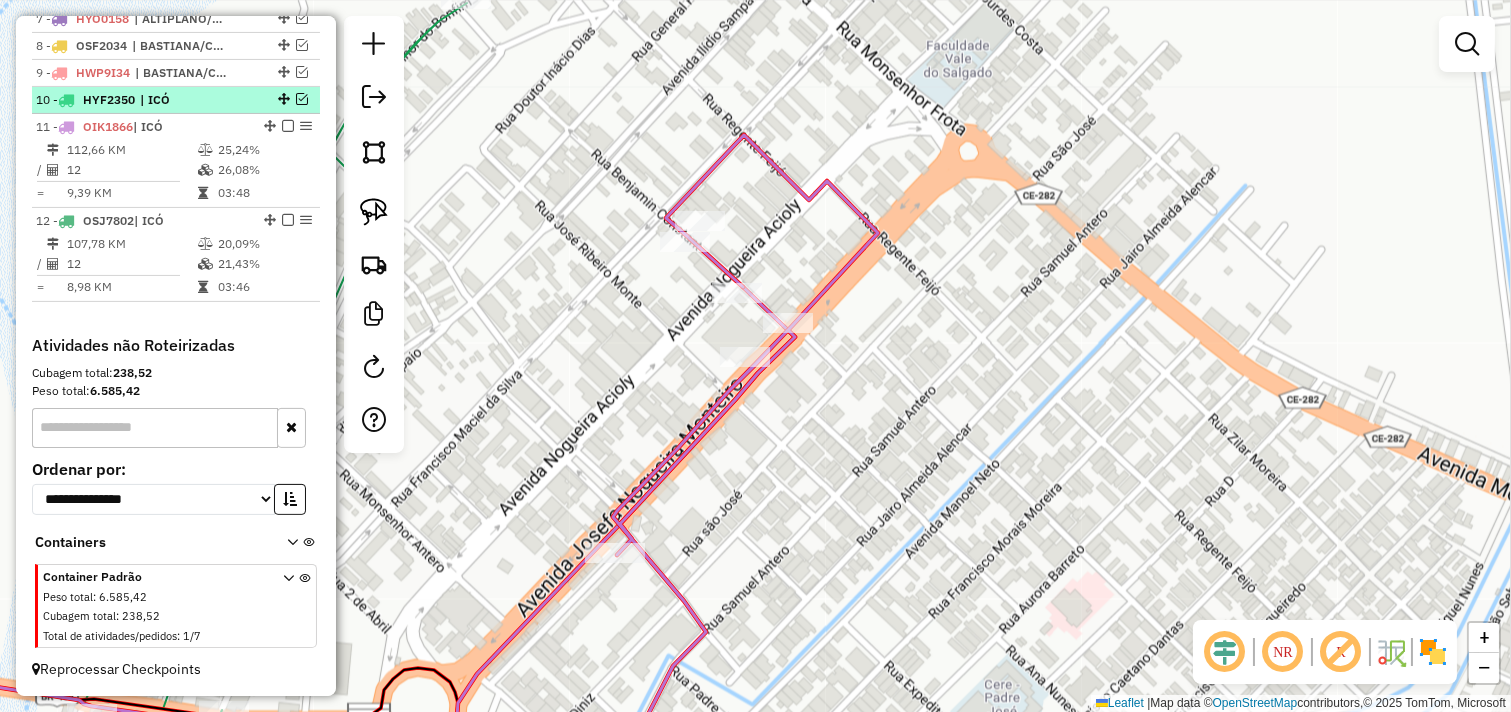 click on "10 -       HYF2350   | ICÓ" at bounding box center [176, 100] 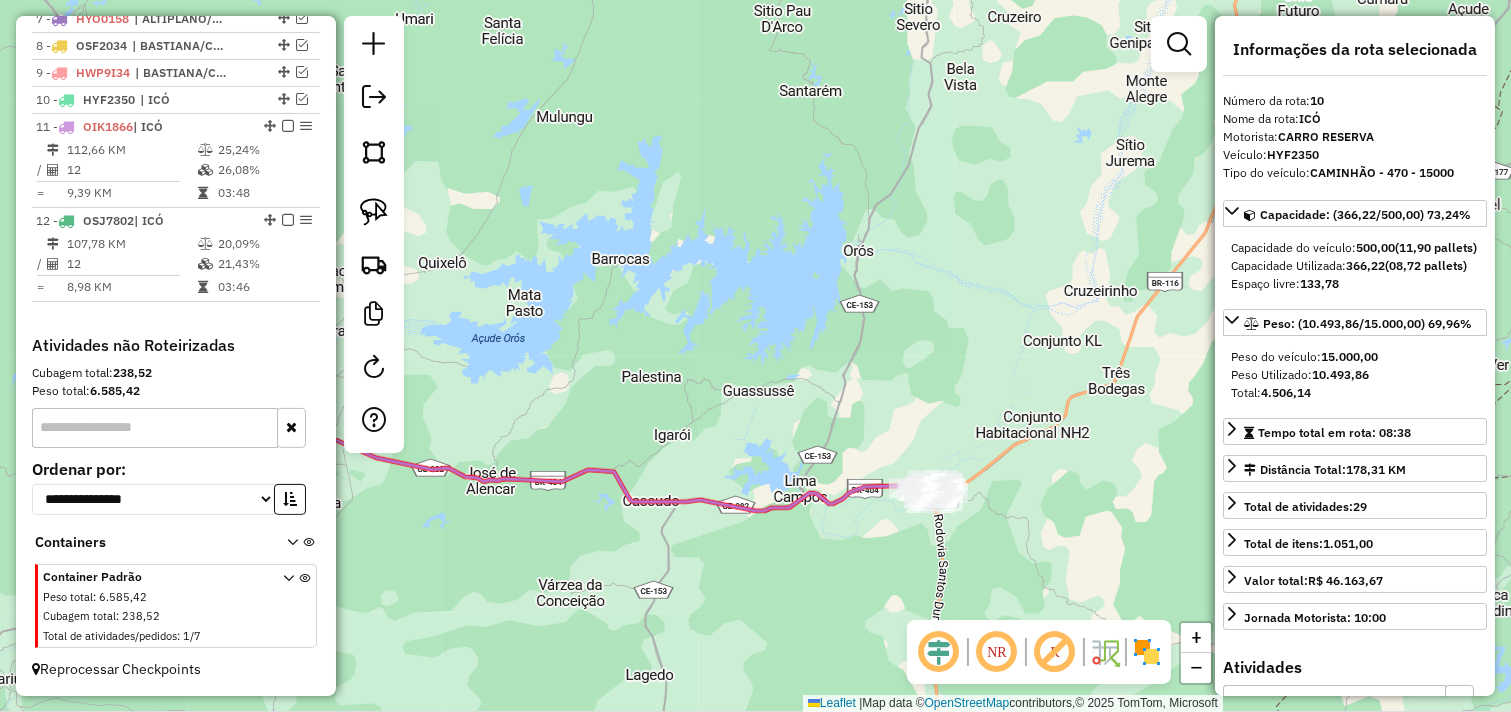 click at bounding box center (302, 99) 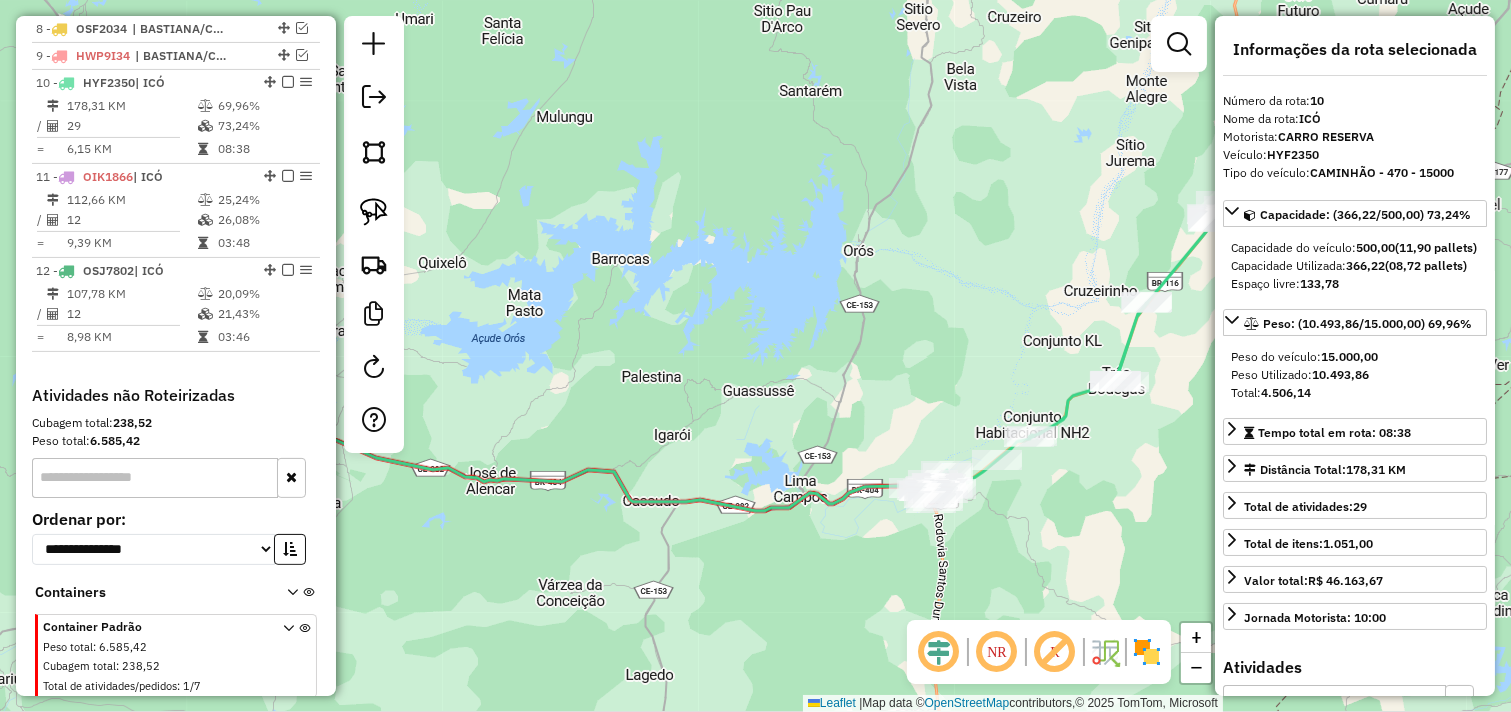 scroll, scrollTop: 1012, scrollLeft: 0, axis: vertical 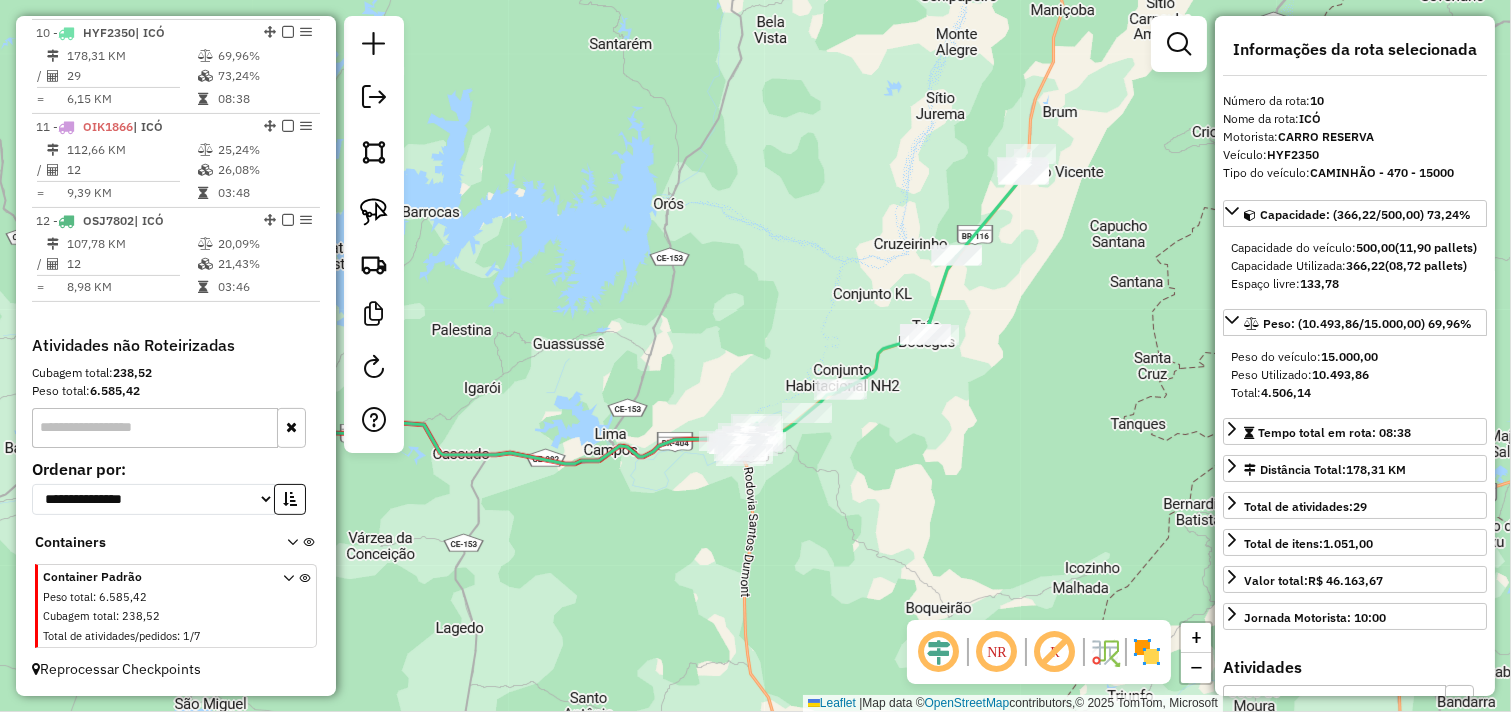 drag, startPoint x: 855, startPoint y: 328, endPoint x: 716, endPoint y: 293, distance: 143.33876 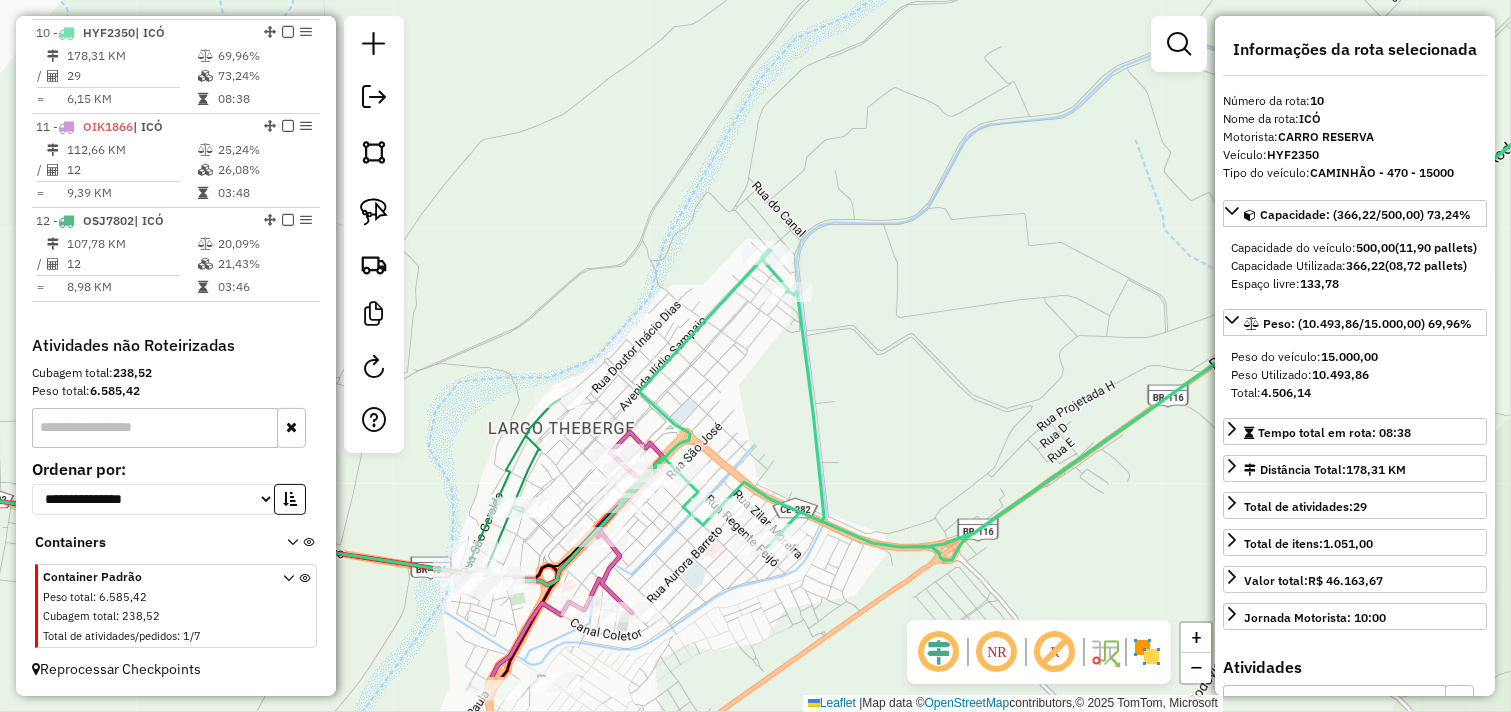 drag, startPoint x: 674, startPoint y: 481, endPoint x: 665, endPoint y: 431, distance: 50.803543 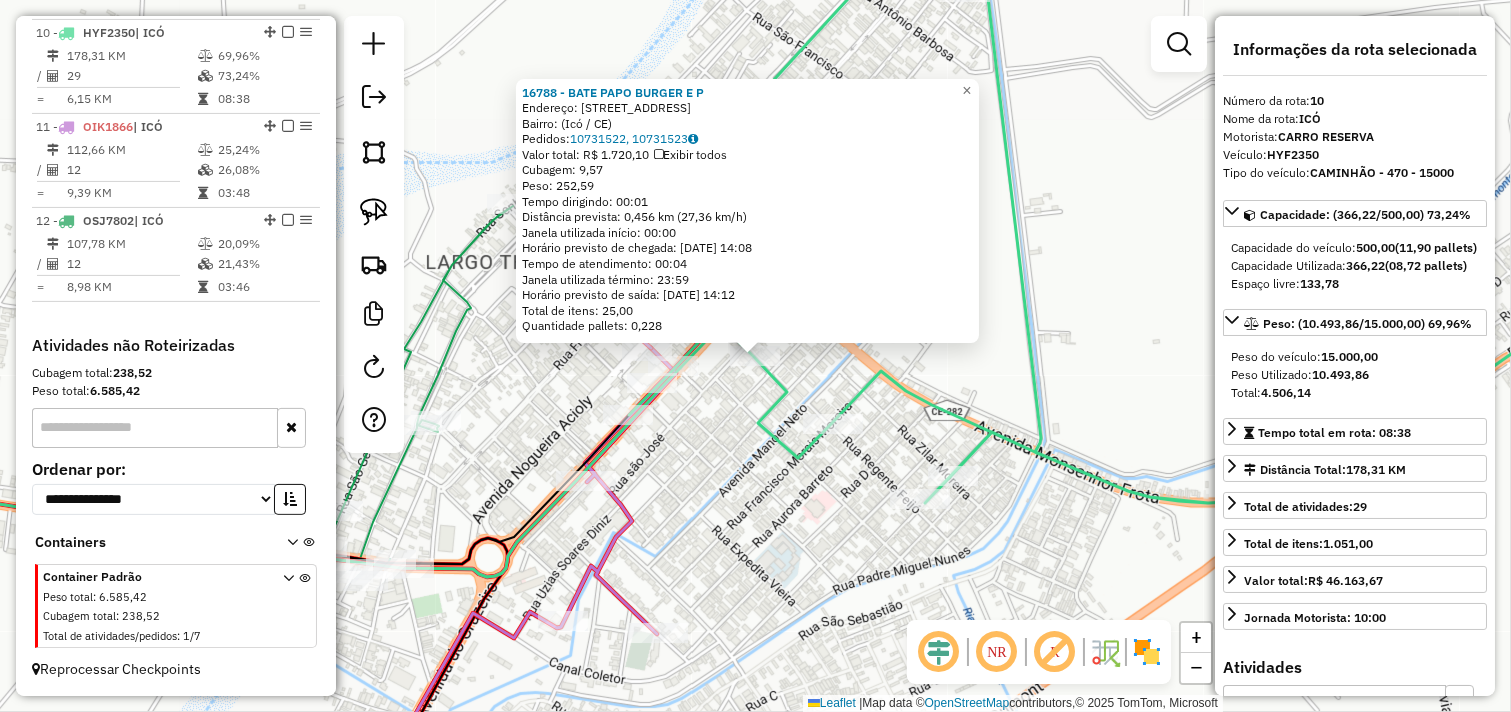 click on "16788 - BATE PAPO BURGER E P  Endereço: [STREET_ADDRESS]   Pedidos:  10731522, 10731523   Valor total: R$ 1.720,10   Exibir todos   Cubagem: 9,57  Peso: 252,59  Tempo dirigindo: 00:01   Distância prevista: 0,456 km (27,36 km/h)   Janela utilizada início: 00:00   Horário previsto de chegada: [DATE] 14:08   Tempo de atendimento: 00:04   Janela utilizada término: 23:59   Horário previsto de saída: [DATE] 14:12   Total de itens: 25,00   Quantidade pallets: 0,228  × Janela de atendimento Grade de atendimento Capacidade Transportadoras Veículos Cliente Pedidos  Rotas Selecione os dias de semana para filtrar as janelas de atendimento  Seg   Ter   Qua   Qui   Sex   Sáb   Dom  Informe o período da janela de atendimento: De: Até:  Filtrar exatamente a janela do cliente  Considerar janela de atendimento padrão  Selecione os dias de semana para filtrar as grades de atendimento  Seg   Ter   Qua   Qui   Sex   Sáb   Dom   Clientes fora do dia de atendimento selecionado De:" 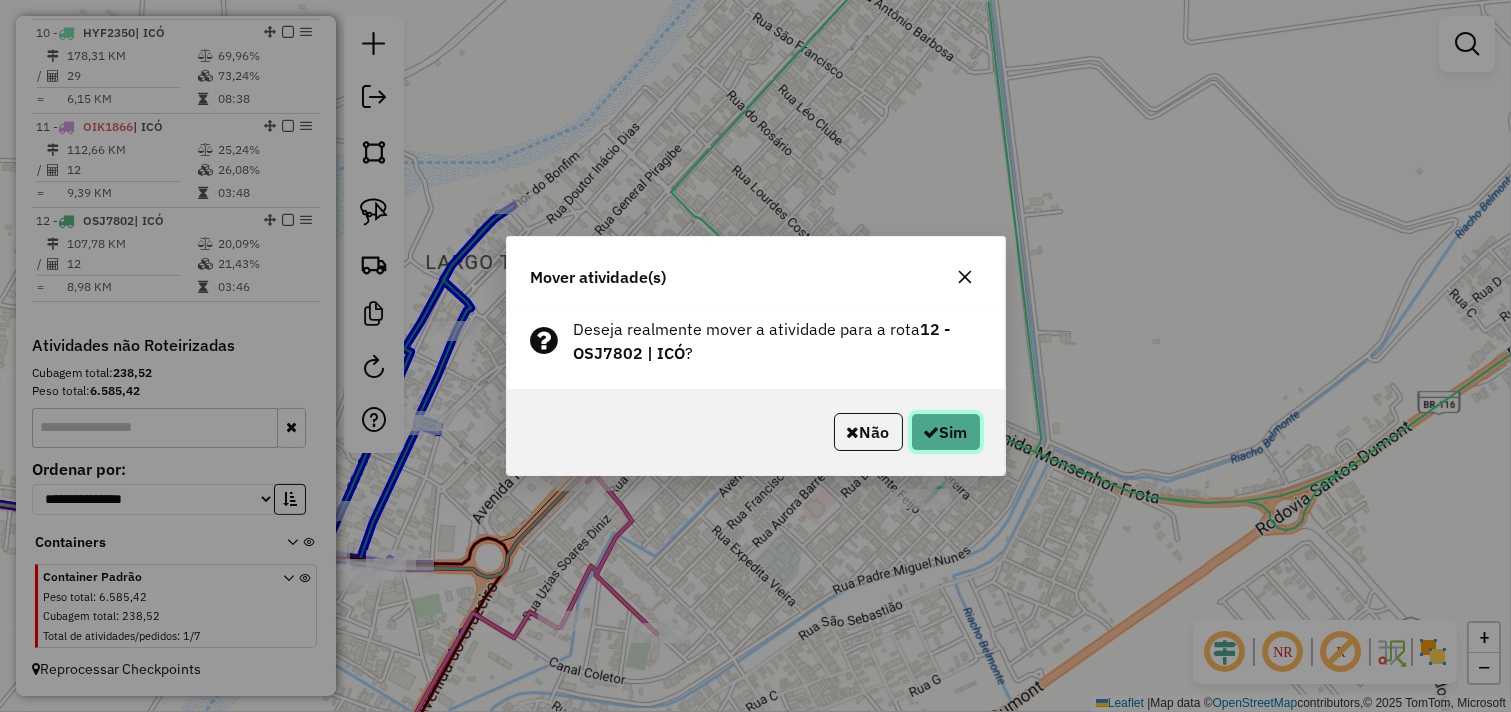 click 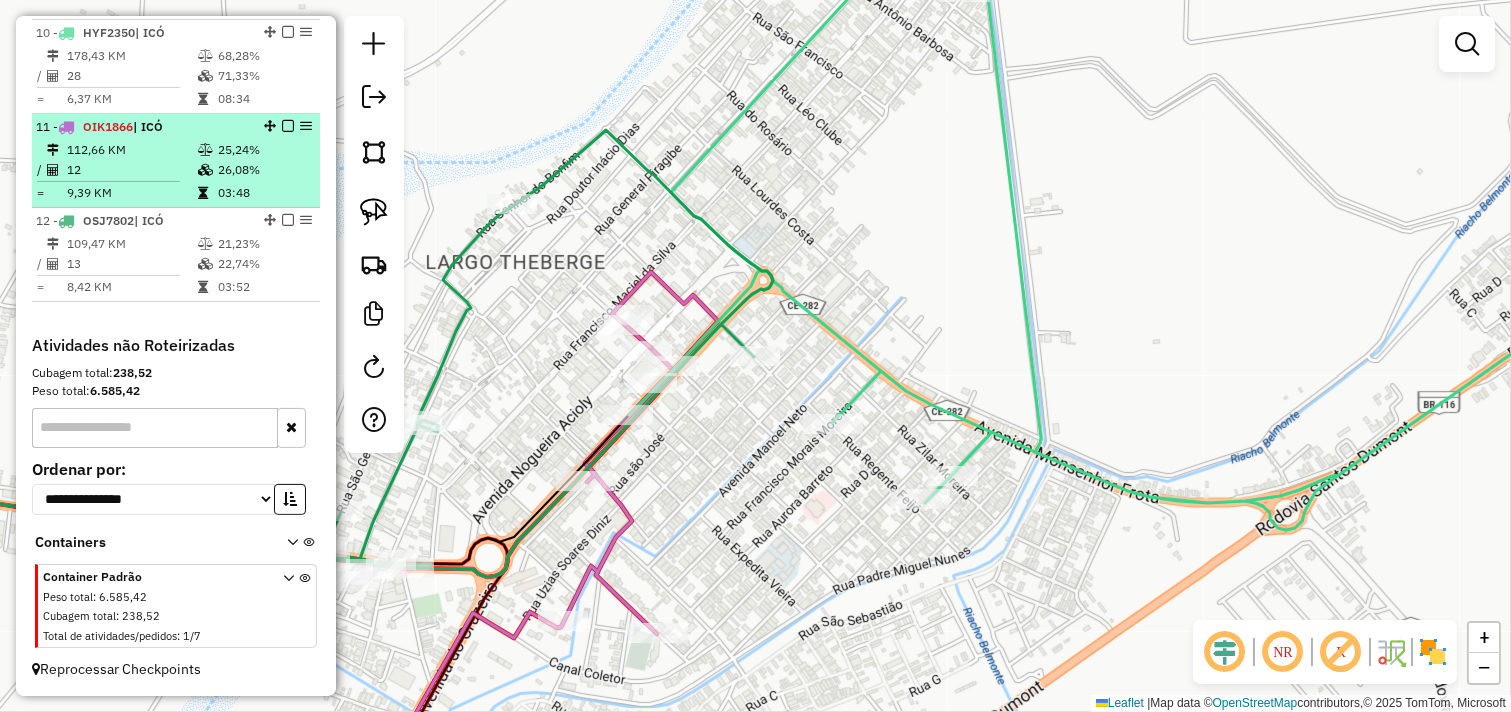 click on "26,08%" at bounding box center (264, 170) 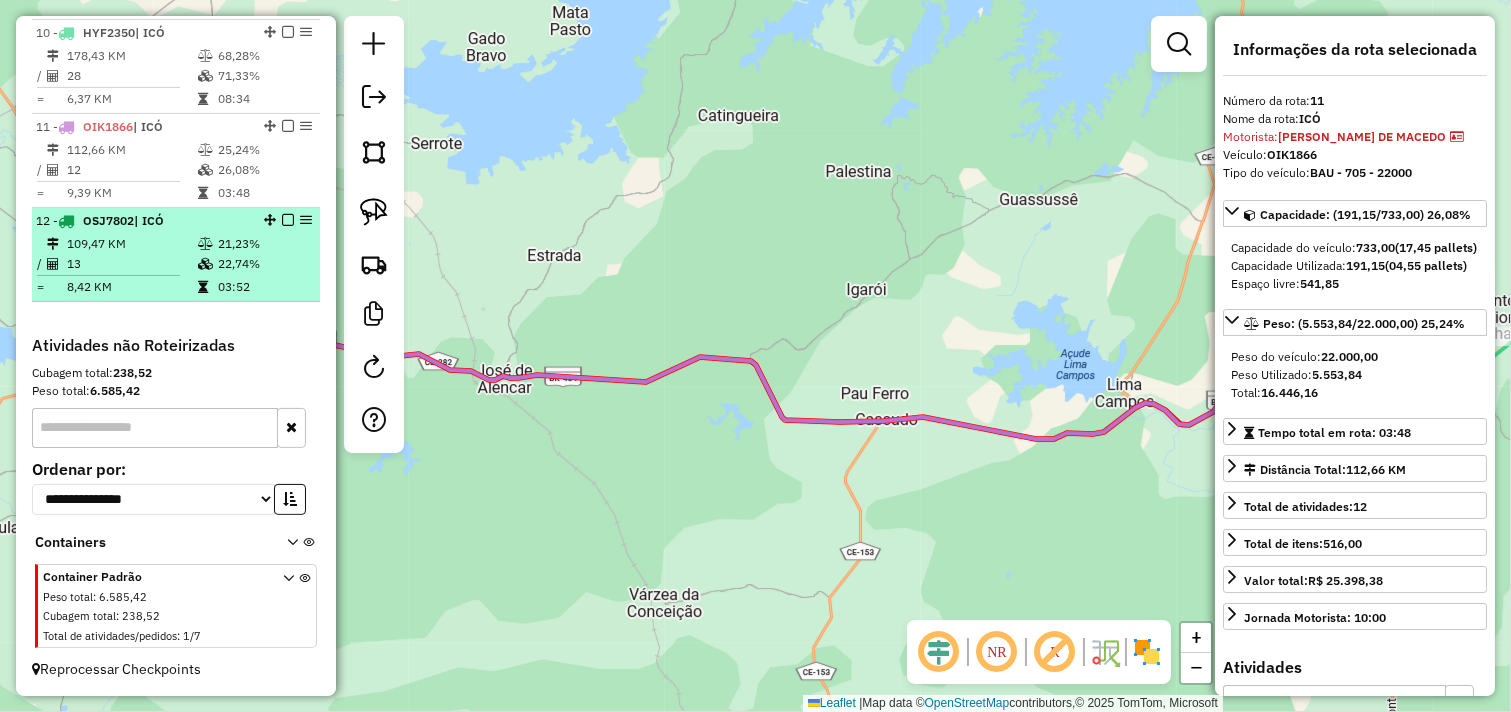 click on "21,23%" at bounding box center [264, 244] 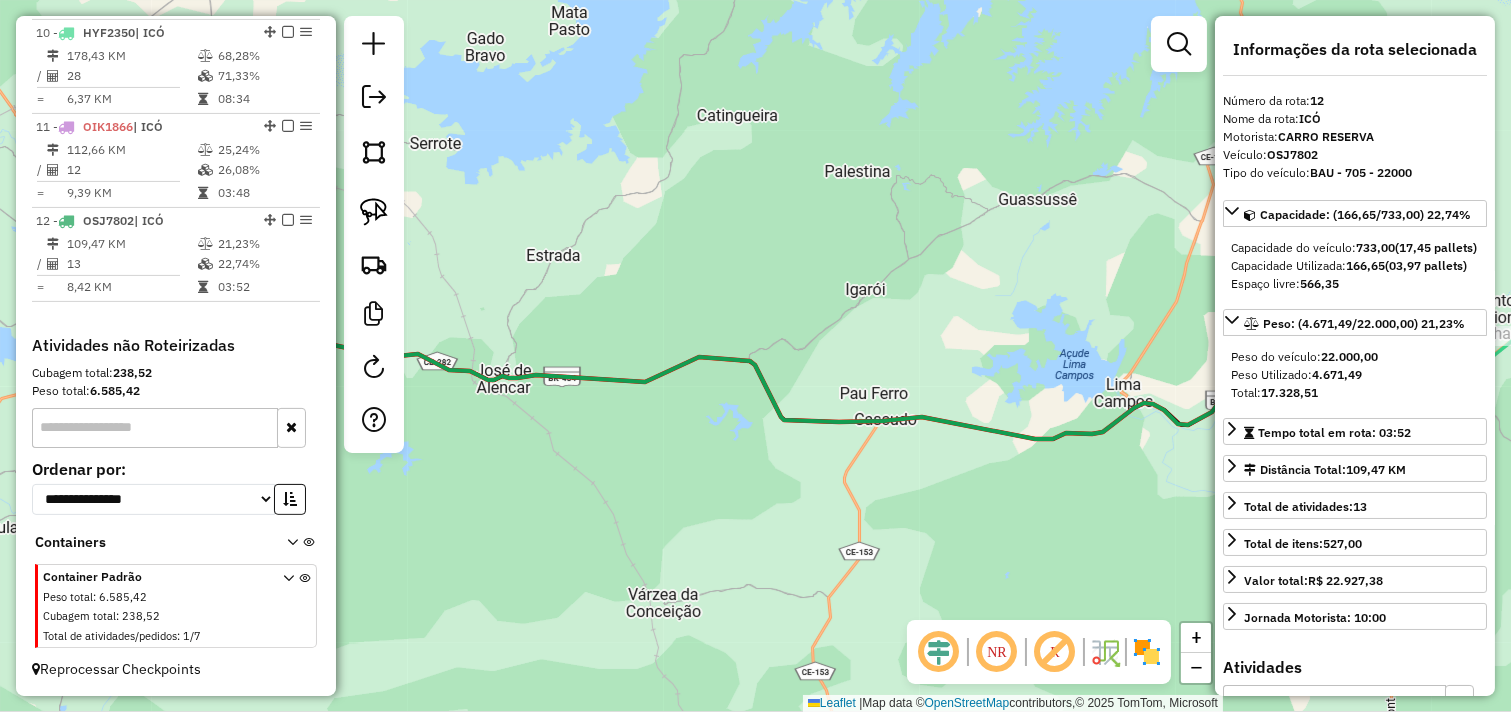 drag, startPoint x: 183, startPoint y: 47, endPoint x: 565, endPoint y: 174, distance: 402.55807 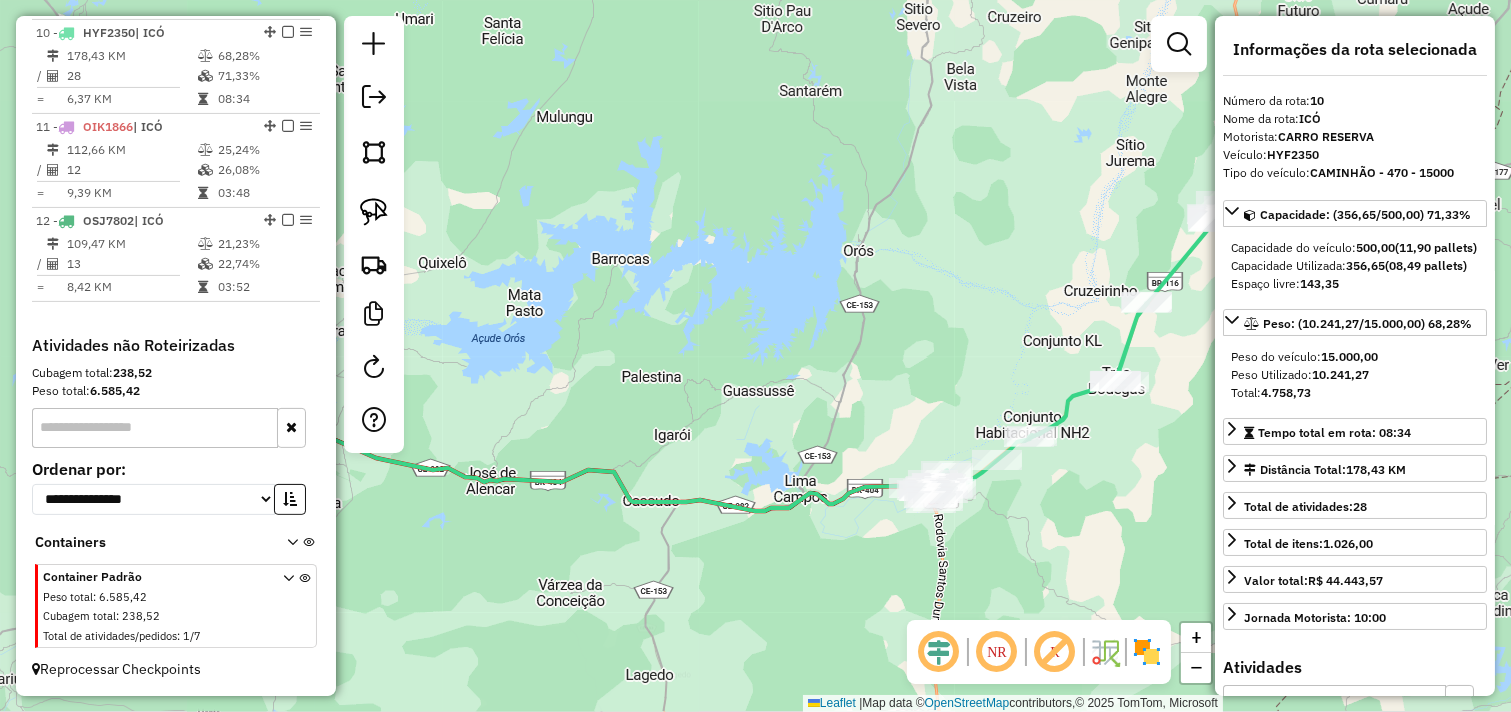 drag, startPoint x: 902, startPoint y: 301, endPoint x: 724, endPoint y: 302, distance: 178.0028 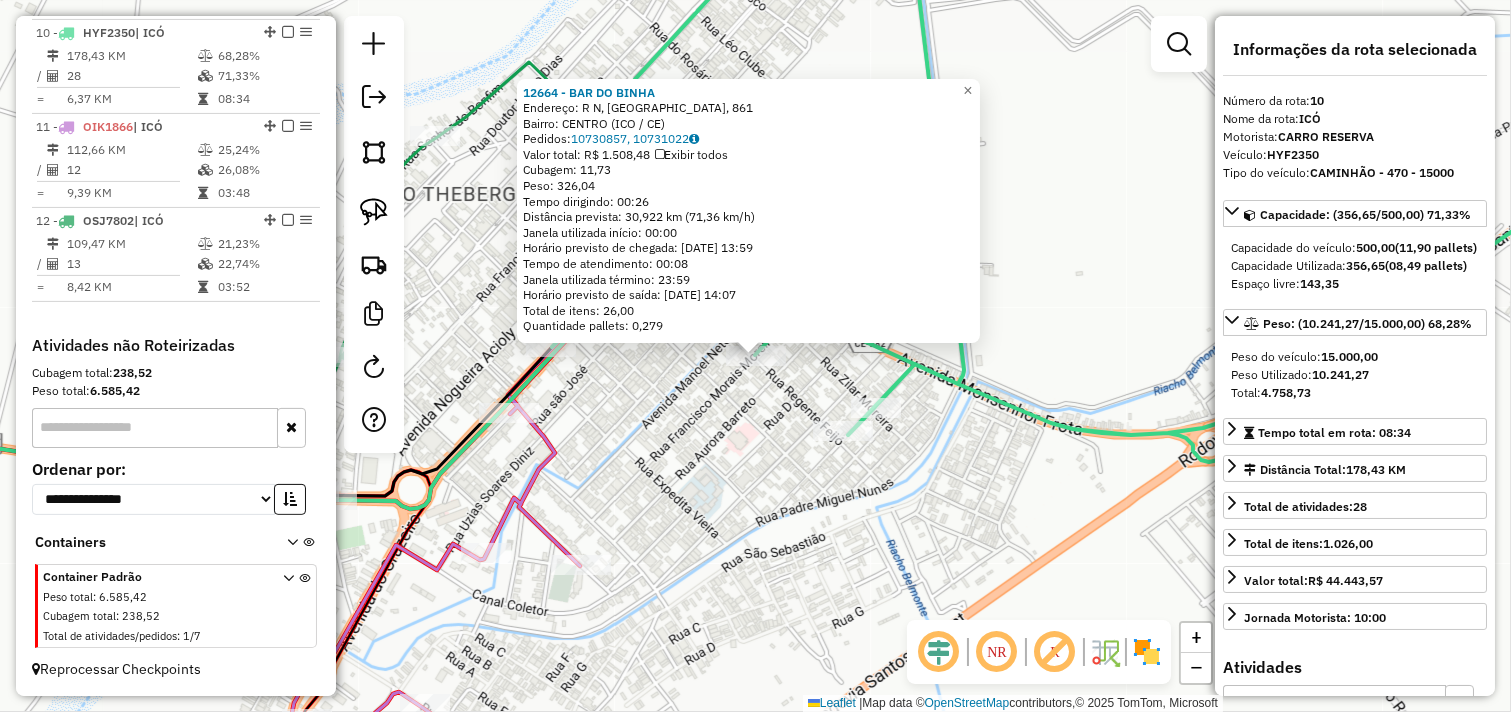 click on "12664 - BAR DO BINHA  Endereço: R   N, [GEOGRAPHIC_DATA], 861   Bairro: CENTRO (ICO / CE)   Pedidos:  10730857, 10731022   Valor total: R$ 1.508,48   Exibir todos   Cubagem: 11,73  Peso: 326,04  Tempo dirigindo: 00:26   Distância prevista: 30,922 km (71,36 km/h)   [GEOGRAPHIC_DATA] utilizada início: 00:00   Horário previsto de chegada: [DATE] 13:59   Tempo de atendimento: 00:08   Janela utilizada término: 23:59   Horário previsto de saída: [DATE] 14:07   Total de itens: 26,00   Quantidade pallets: 0,279  × Janela de atendimento Grade de atendimento Capacidade Transportadoras Veículos Cliente Pedidos  Rotas Selecione os dias de semana para filtrar as janelas de atendimento  Seg   Ter   Qua   Qui   Sex   Sáb   Dom  Informe o período da janela de atendimento: De: Até:  Filtrar exatamente a janela do cliente  Considerar janela de atendimento padrão  Selecione os dias de semana para filtrar as grades de atendimento  Seg   Ter   Qua   Qui   Sex   Sáb   Dom   Clientes fora do dia de atendimento selecionado De:" 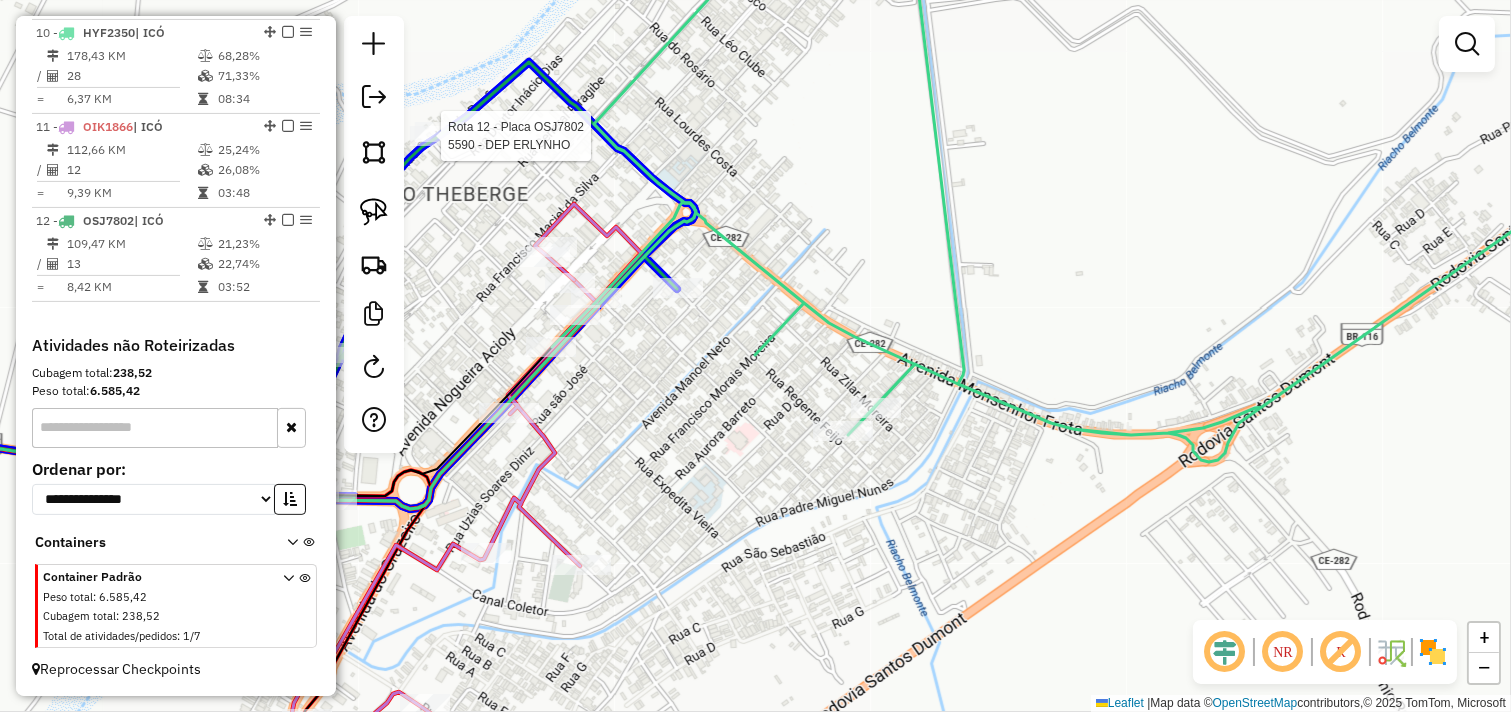 click 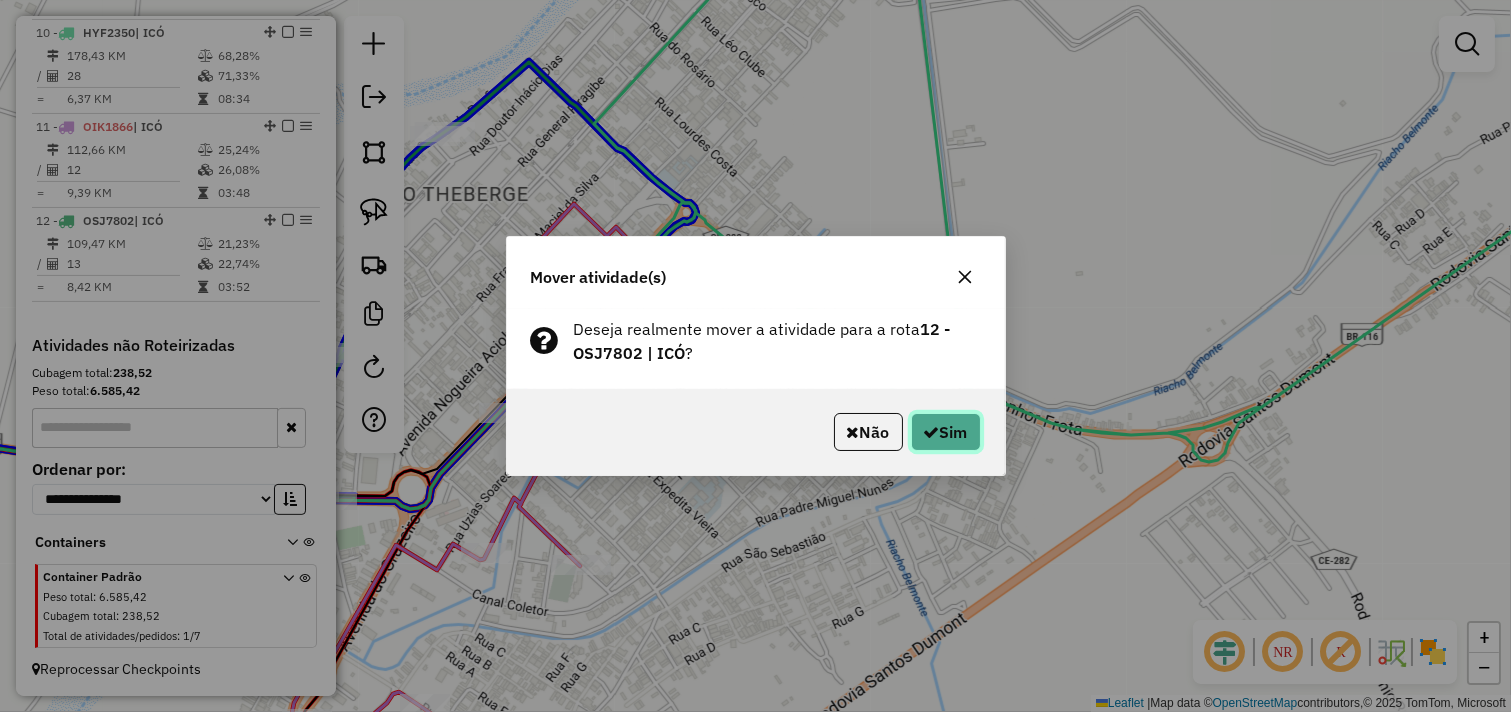 click 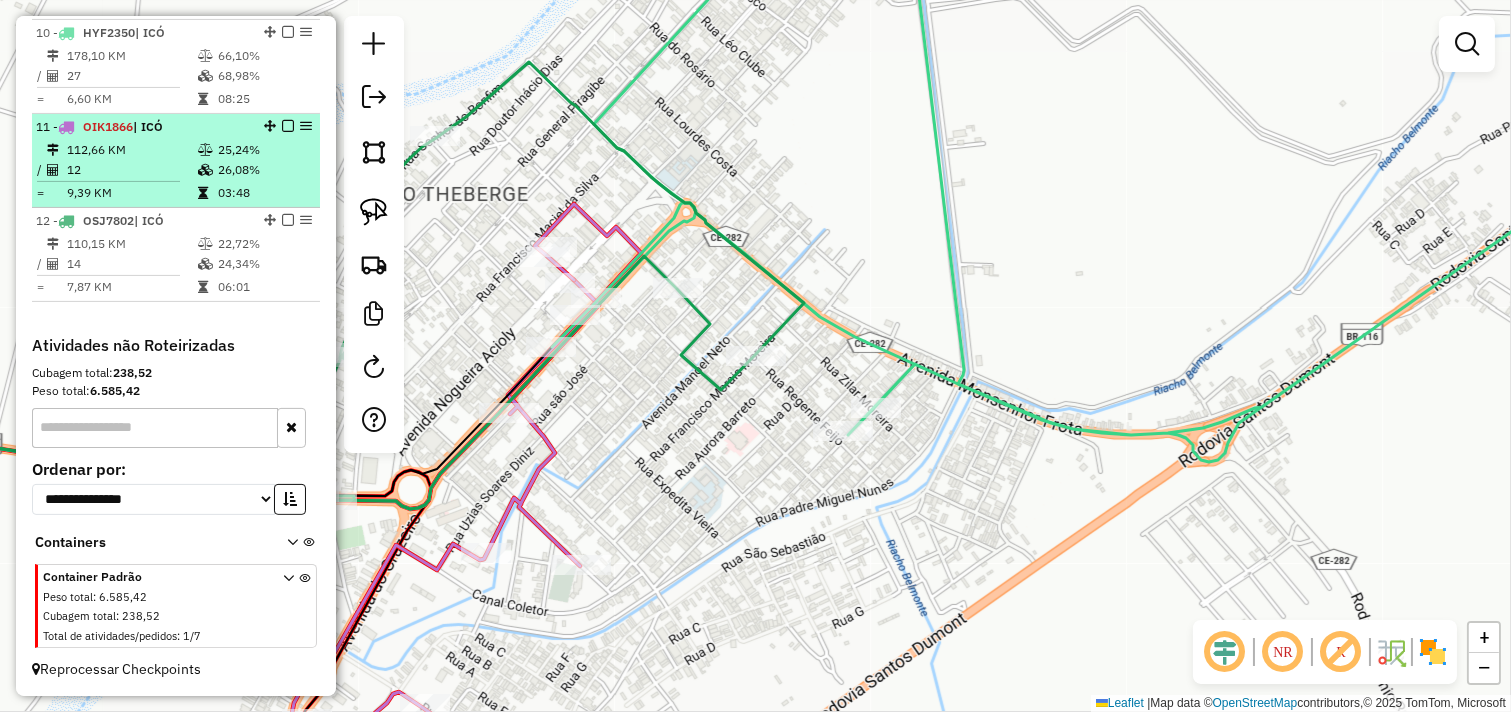 click on "12" at bounding box center [131, 170] 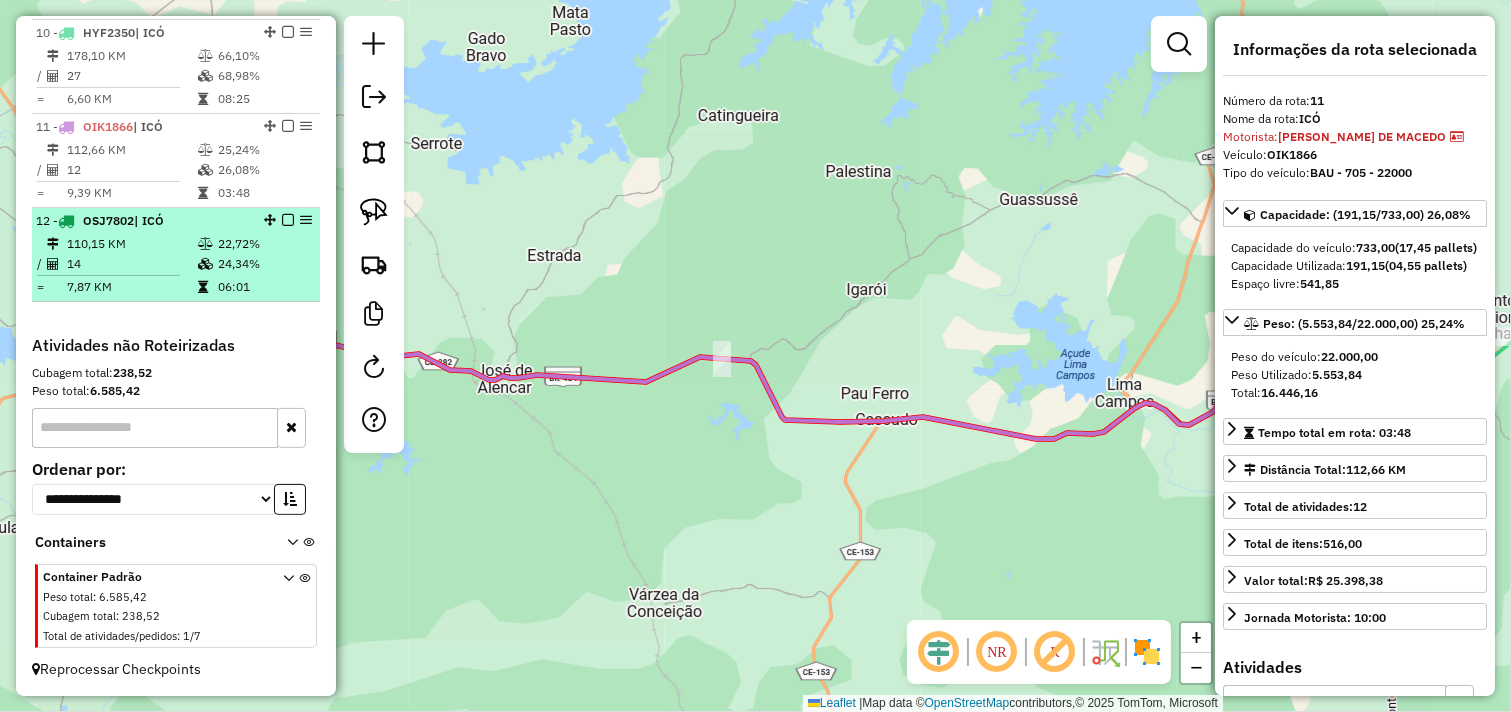 click at bounding box center (207, 244) 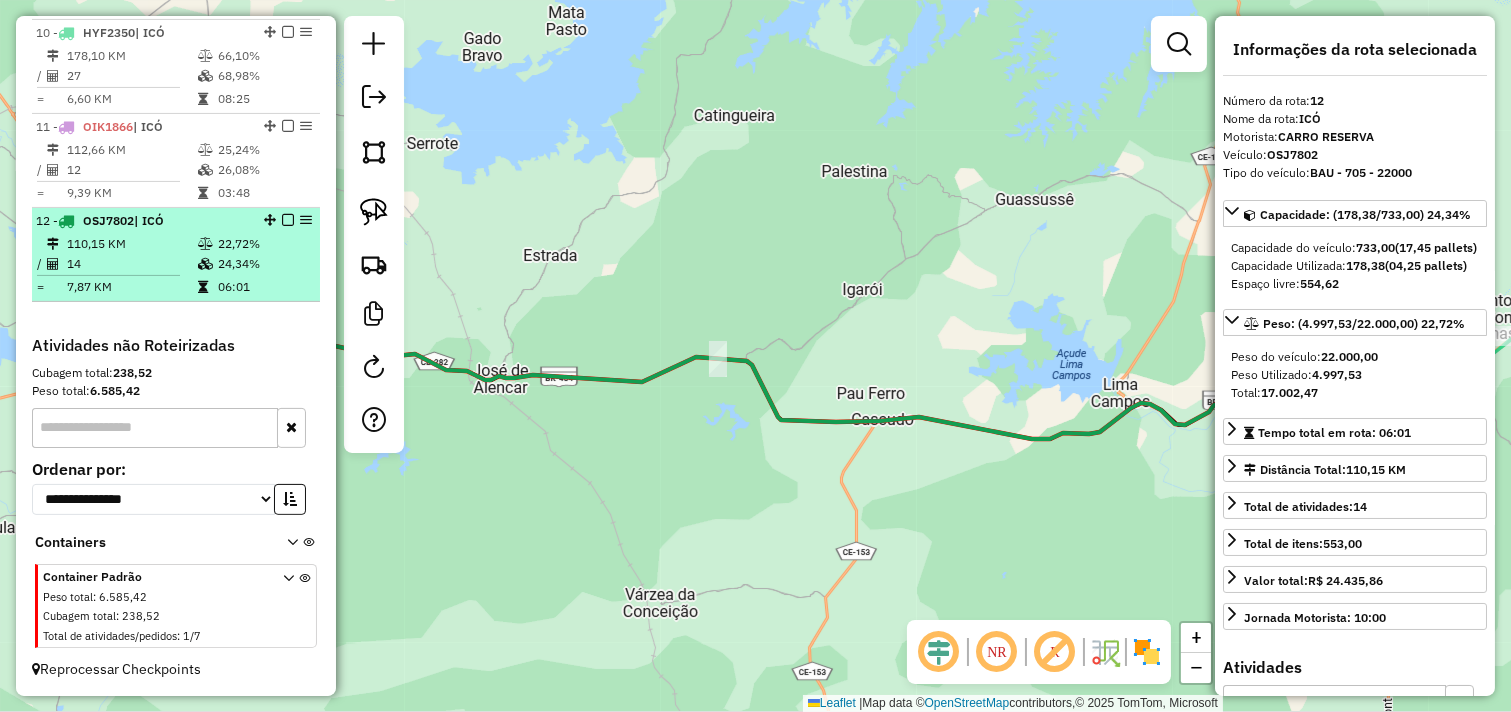 drag, startPoint x: 187, startPoint y: 243, endPoint x: 247, endPoint y: 254, distance: 61 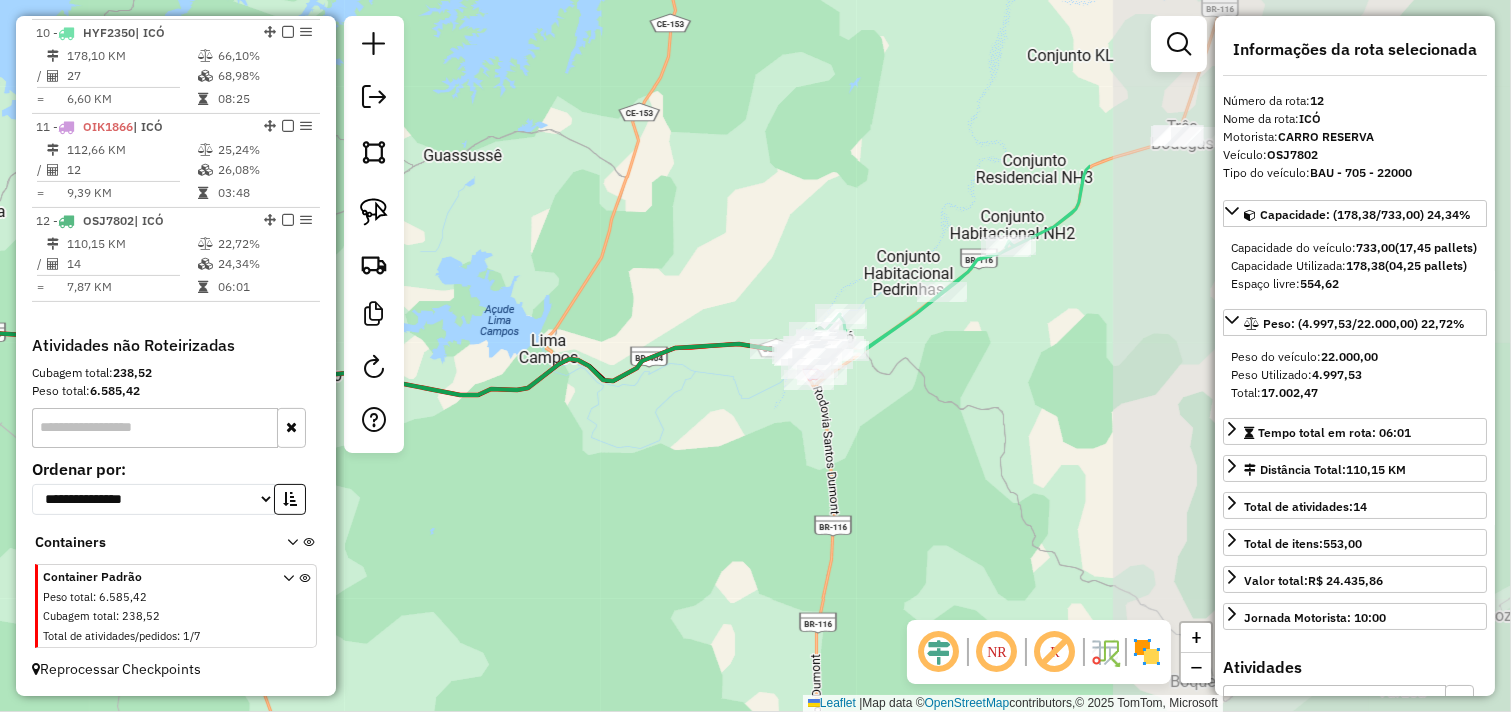 drag, startPoint x: 788, startPoint y: 332, endPoint x: 561, endPoint y: 401, distance: 237.25514 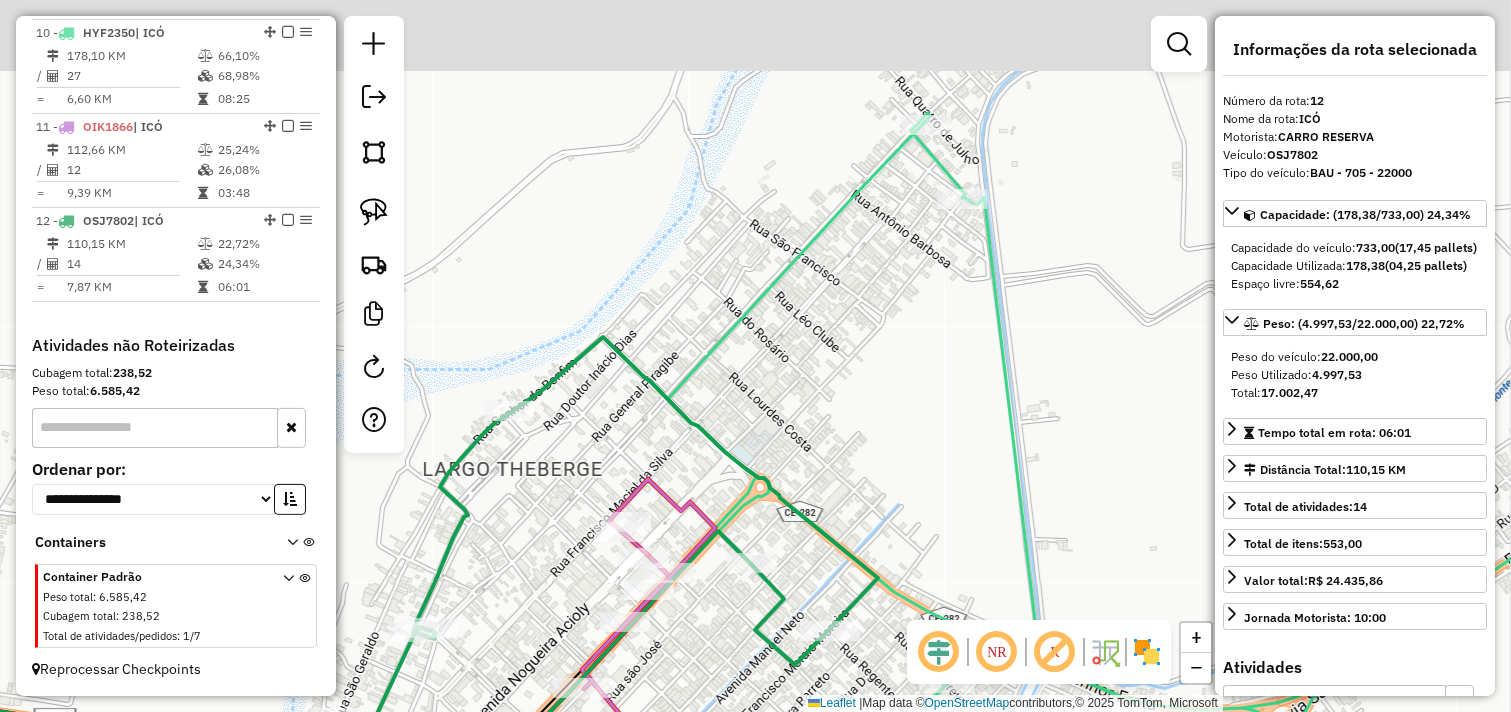 drag, startPoint x: 943, startPoint y: 245, endPoint x: 922, endPoint y: 343, distance: 100.22475 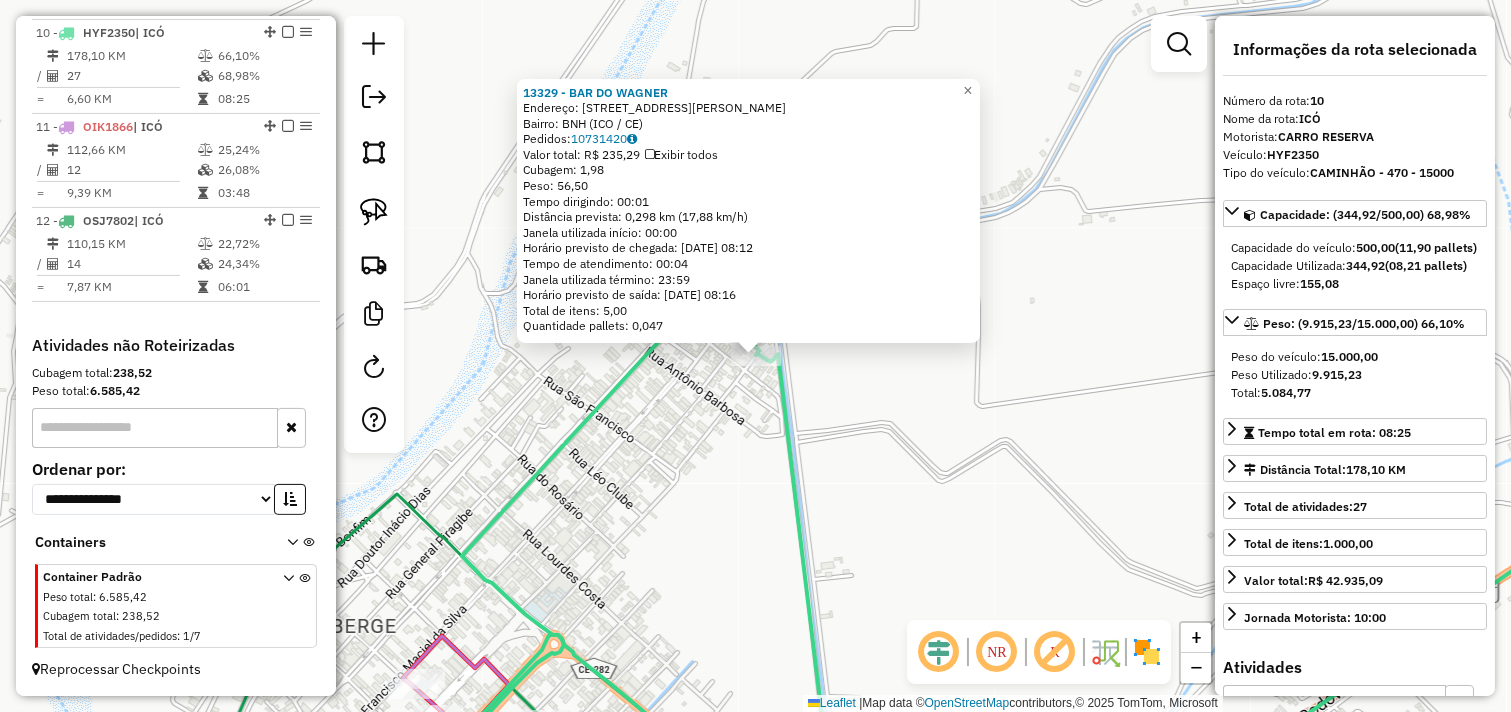 drag, startPoint x: 703, startPoint y: 446, endPoint x: 698, endPoint y: 410, distance: 36.345562 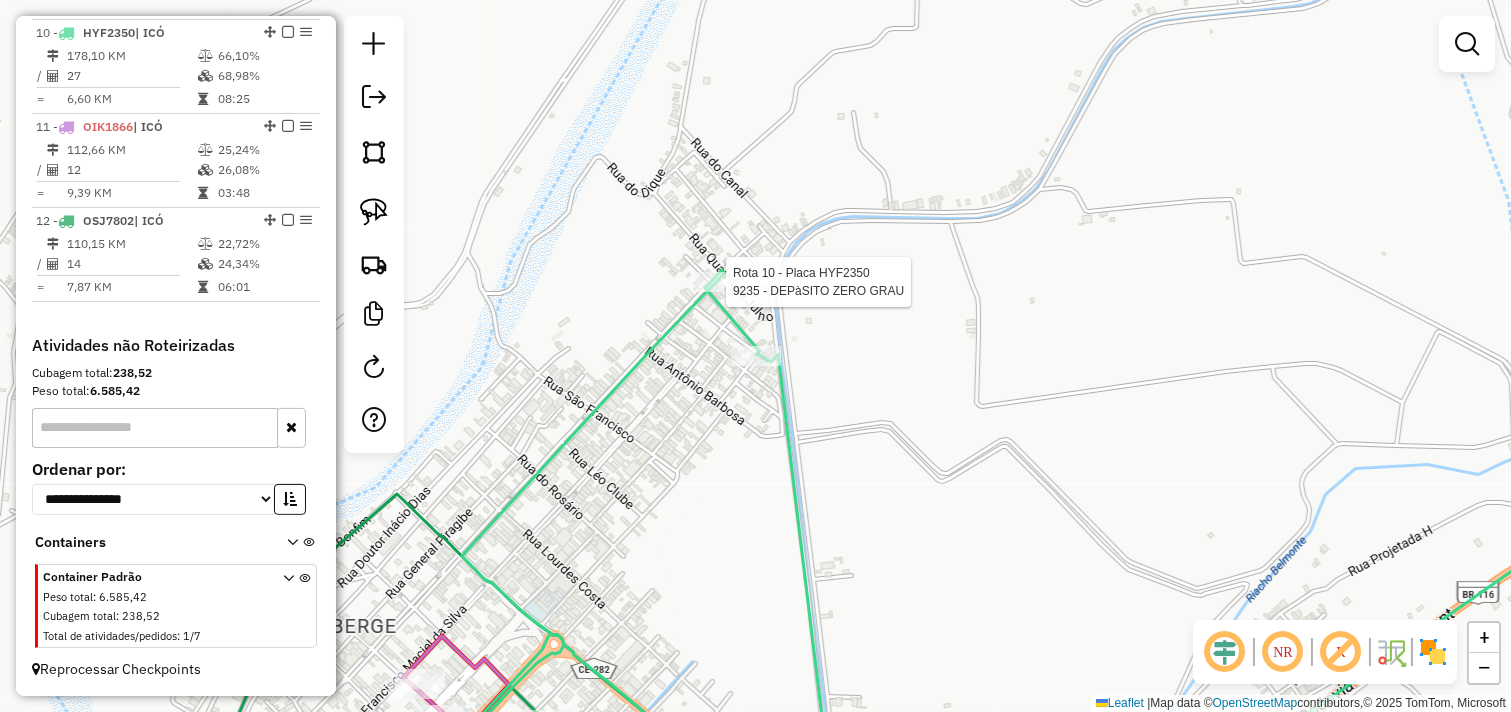 select on "*********" 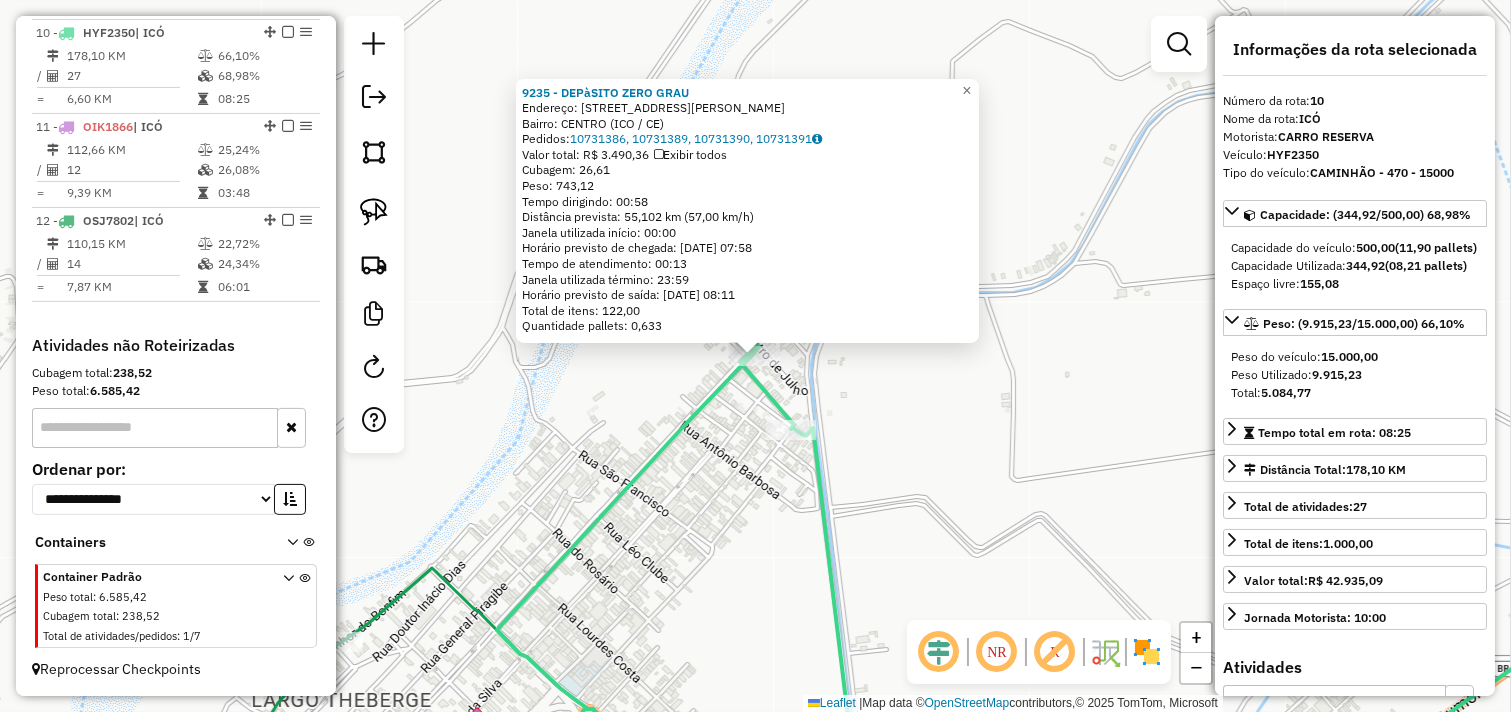 click on "9235 - DEPàSITO ZERO GRAU  Endereço: AV  [PERSON_NAME], 764   Bairro: CENTRO (ICO / CE)   Pedidos:  10731386, 10731389, 10731390, 10731391   Valor total: R$ 3.490,36   Exibir todos   Cubagem: 26,61  Peso: 743,12  Tempo dirigindo: 00:58   Distância prevista: 55,102 km (57,00 km/h)   Janela utilizada início: 00:00   Horário previsto de chegada: [DATE] 07:58   Tempo de atendimento: 00:13   Janela utilizada término: 23:59   Horário previsto de saída: [DATE] 08:11   Total de itens: 122,00   Quantidade pallets: 0,633  × Janela de atendimento Grade de atendimento Capacidade Transportadoras Veículos Cliente Pedidos  Rotas Selecione os dias de semana para filtrar as janelas de atendimento  Seg   Ter   Qua   Qui   Sex   Sáb   Dom  Informe o período da janela de atendimento: De: Até:  Filtrar exatamente a janela do cliente  Considerar janela de atendimento padrão  Selecione os dias de semana para filtrar as grades de atendimento  Seg   Ter   Qua   Qui   Sex   Sáb   Dom   Peso mínimo:   De:  De:" 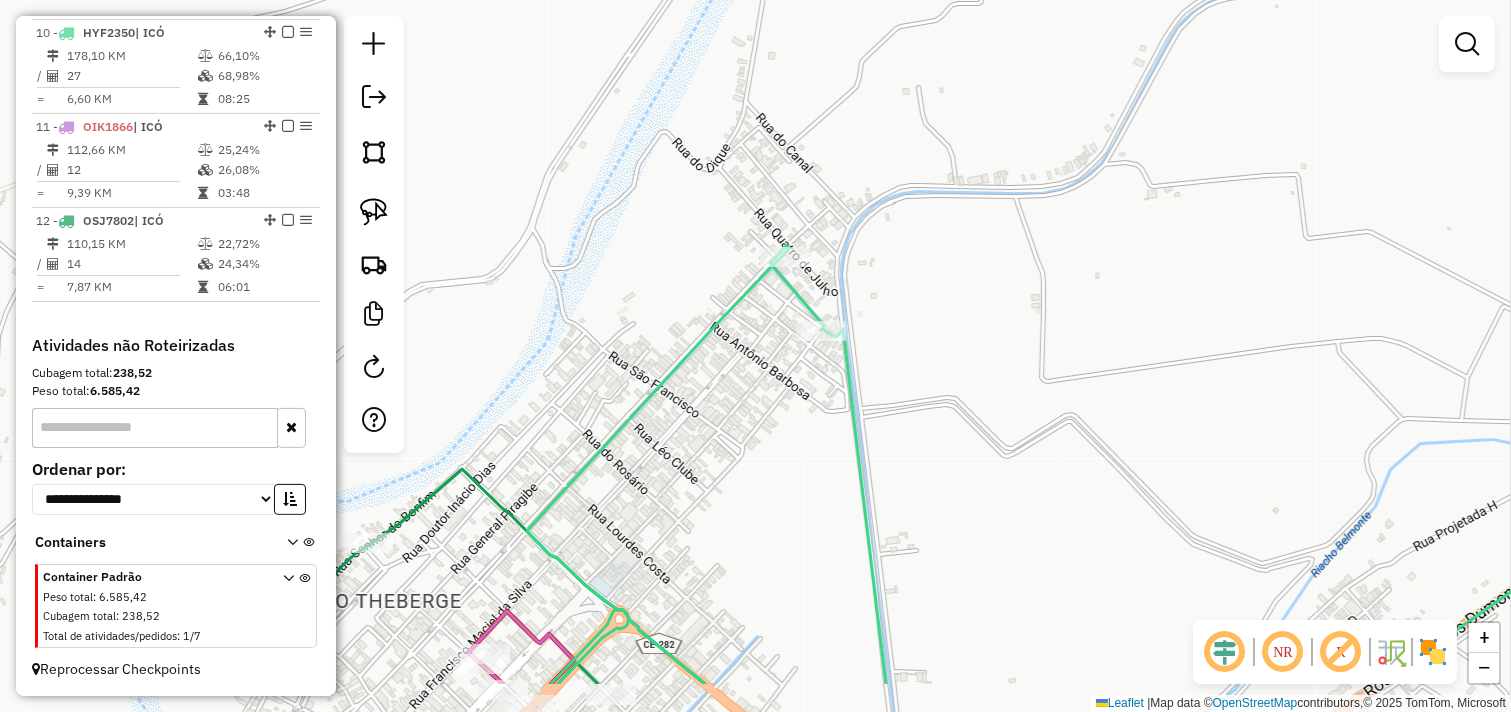 drag, startPoint x: 750, startPoint y: 535, endPoint x: 780, endPoint y: 436, distance: 103.44564 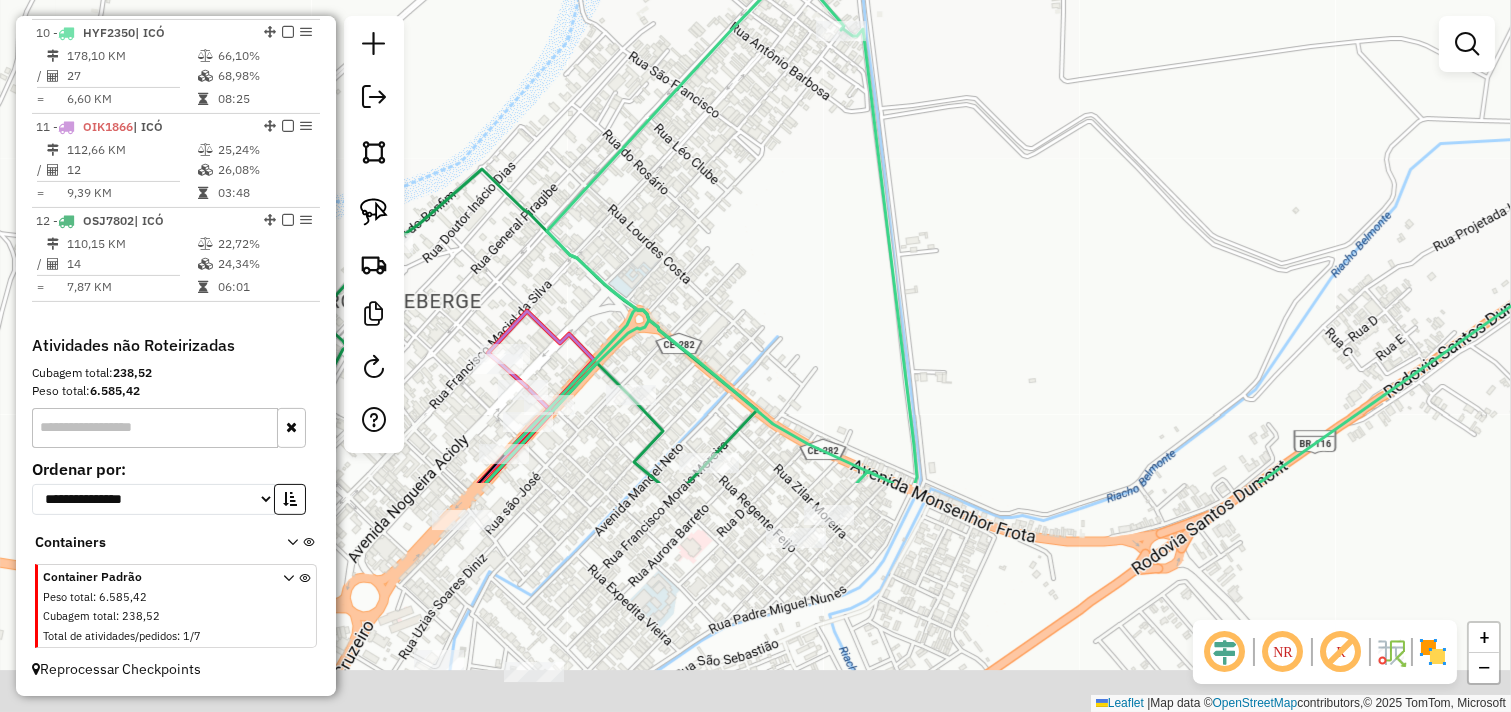 drag, startPoint x: 774, startPoint y: 534, endPoint x: 811, endPoint y: 143, distance: 392.74673 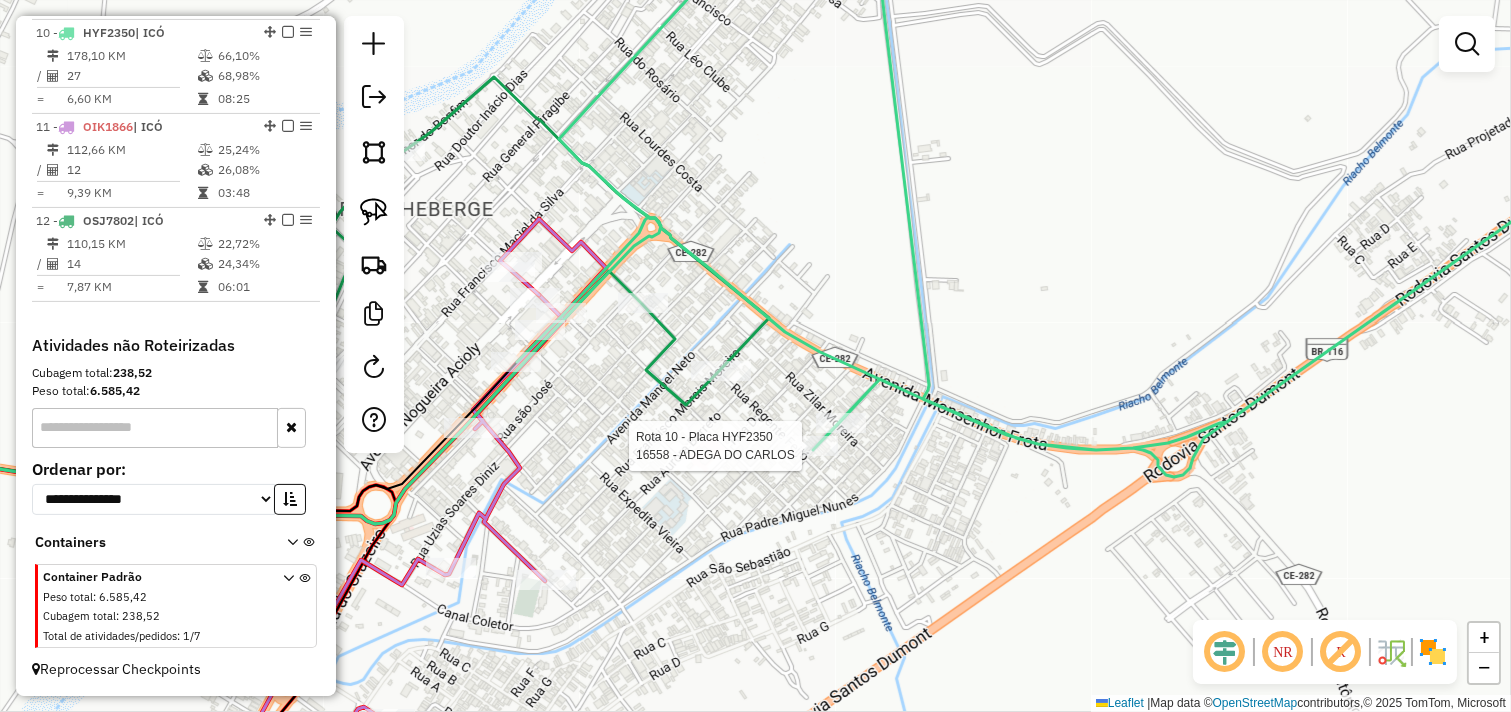 select on "*********" 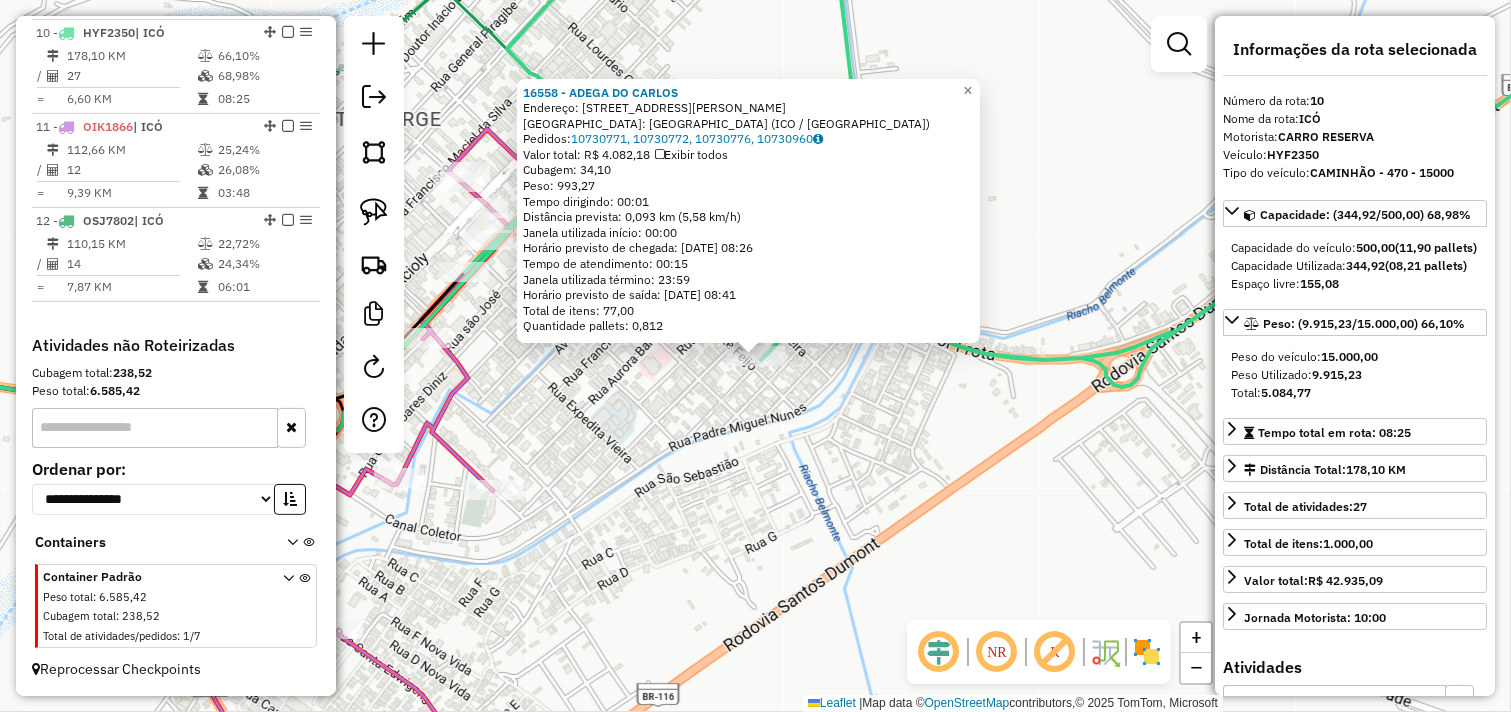 drag, startPoint x: 760, startPoint y: 414, endPoint x: 765, endPoint y: 401, distance: 13.928389 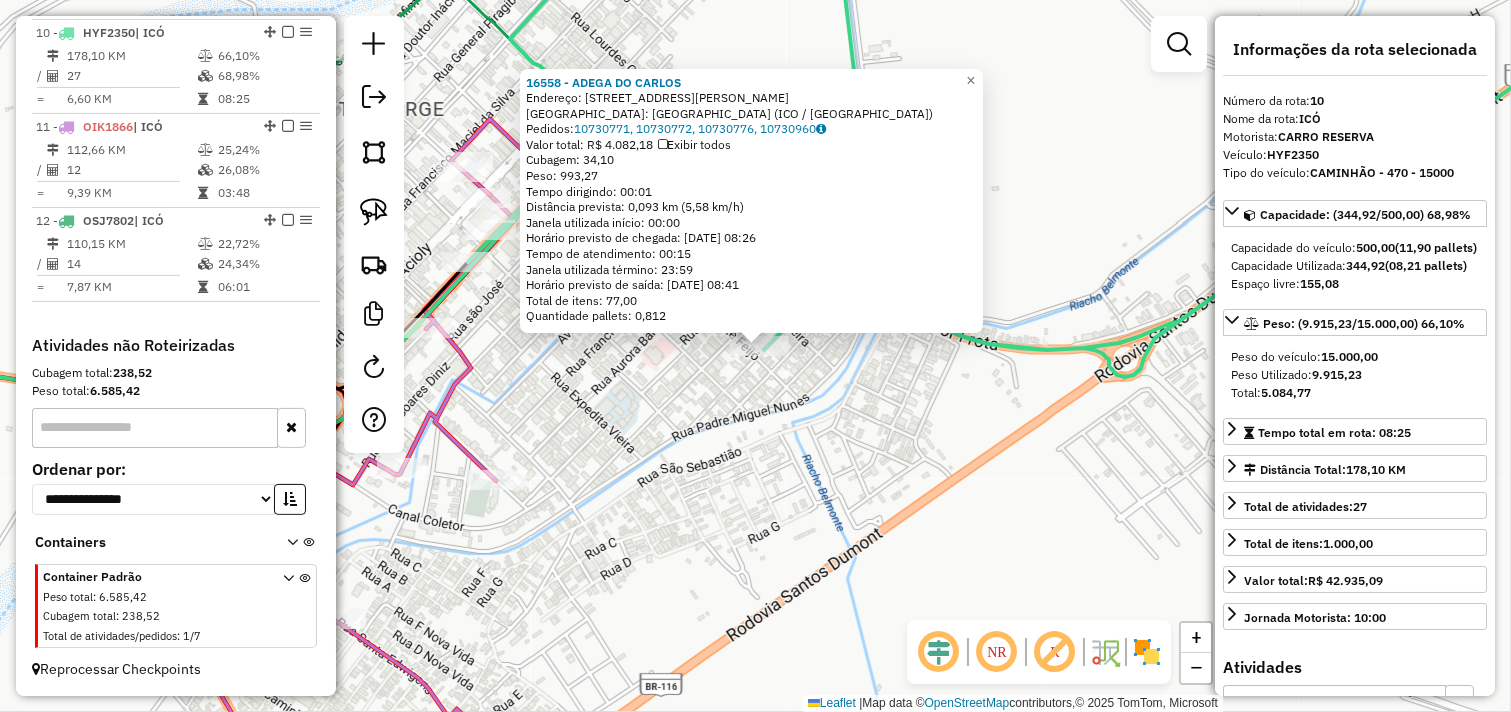 click on "Rota 10 - Placa HYF2350  16558 - ADEGA DO CARLOS 16558 - ADEGA DO [PERSON_NAME]:  [STREET_ADDRESS][PERSON_NAME]   Bairro: [GEOGRAPHIC_DATA] (ICO / [GEOGRAPHIC_DATA])   Pedidos:  10730771, 10730772, 10730776, 10730960   Valor total: R$ 4.082,18   Exibir todos   Cubagem: 34,10  Peso: 993,27  Tempo dirigindo: 00:01   Distância prevista: 0,093 km (5,58 km/h)   Janela utilizada início: 00:00   Horário previsto de chegada: [DATE] 08:26   Tempo de atendimento: 00:15   Janela utilizada término: 23:59   Horário previsto de saída: [DATE] 08:41   Total de itens: 77,00   Quantidade pallets: 0,812  × Janela de atendimento Grade de atendimento Capacidade Transportadoras Veículos Cliente Pedidos  Rotas Selecione os dias de semana para filtrar as janelas de atendimento  Seg   Ter   Qua   Qui   Sex   Sáb   Dom  Informe o período da janela de atendimento: De: Até:  Filtrar exatamente a janela do cliente  Considerar janela de atendimento padrão  Selecione os dias de semana para filtrar as grades de atendimento  Seg  De:" 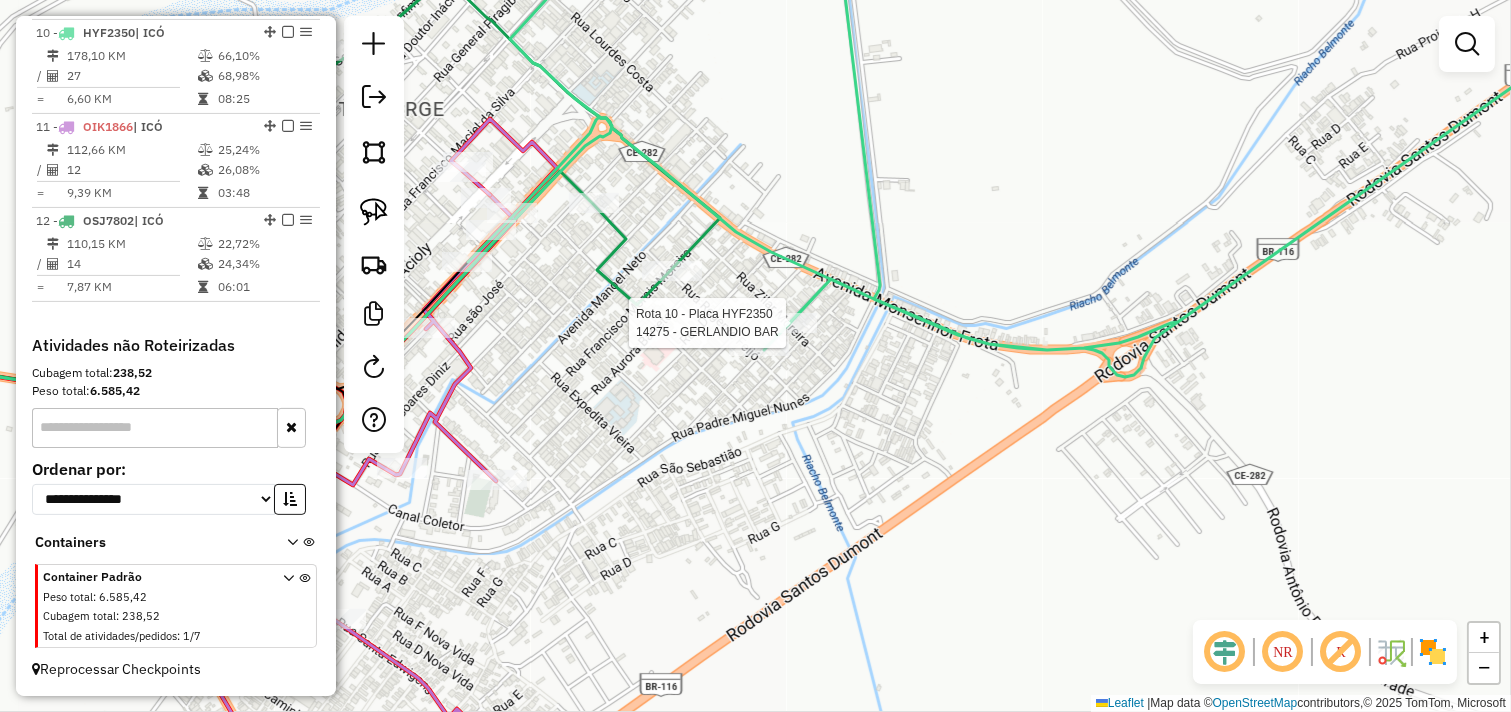 select on "*********" 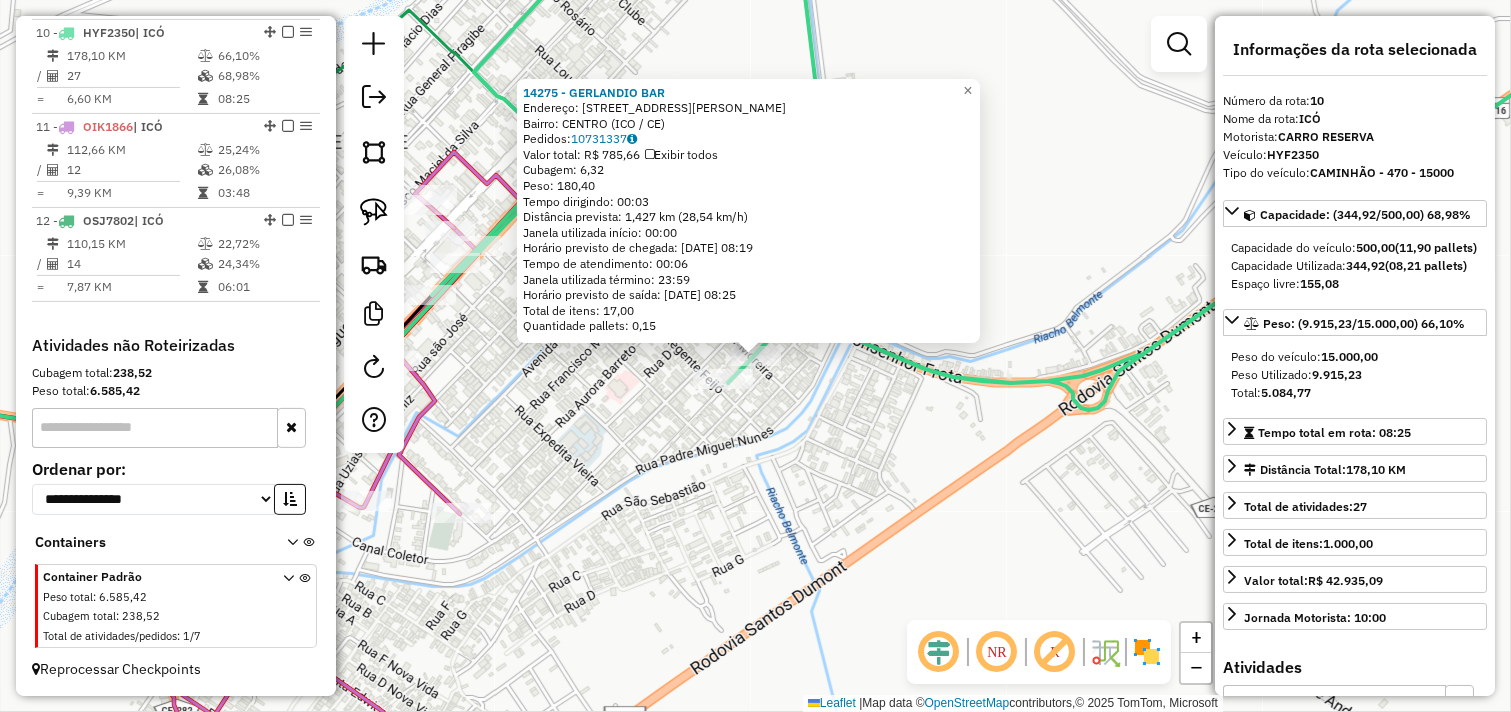 click on "14275 - GERLANDIO BAR  Endereço:  [STREET_ADDRESS][PERSON_NAME]   Bairro: CENTRO (ICO / CE)   Pedidos:  10731337   Valor total: R$ 785,66   Exibir todos   Cubagem: 6,32  Peso: 180,40  Tempo dirigindo: 00:03   Distância prevista: 1,427 km (28,54 km/h)   [GEOGRAPHIC_DATA] utilizada início: 00:00   Horário previsto de chegada: [DATE] 08:19   Tempo de atendimento: 00:06   Janela utilizada término: 23:59   Horário previsto de saída: [DATE] 08:25   Total de itens: 17,00   Quantidade pallets: 0,15  × Janela de atendimento Grade de atendimento Capacidade Transportadoras Veículos Cliente Pedidos  Rotas Selecione os dias de semana para filtrar as janelas de atendimento  Seg   Ter   Qua   Qui   Sex   Sáb   Dom  Informe o período da janela de atendimento: De: Até:  Filtrar exatamente a janela do cliente  Considerar janela de atendimento padrão  Selecione os dias de semana para filtrar as grades de atendimento  Seg   Ter   Qua   Qui   Sex   Sáb   Dom   Considerar clientes sem dia de atendimento cadastrado  De:   De:" 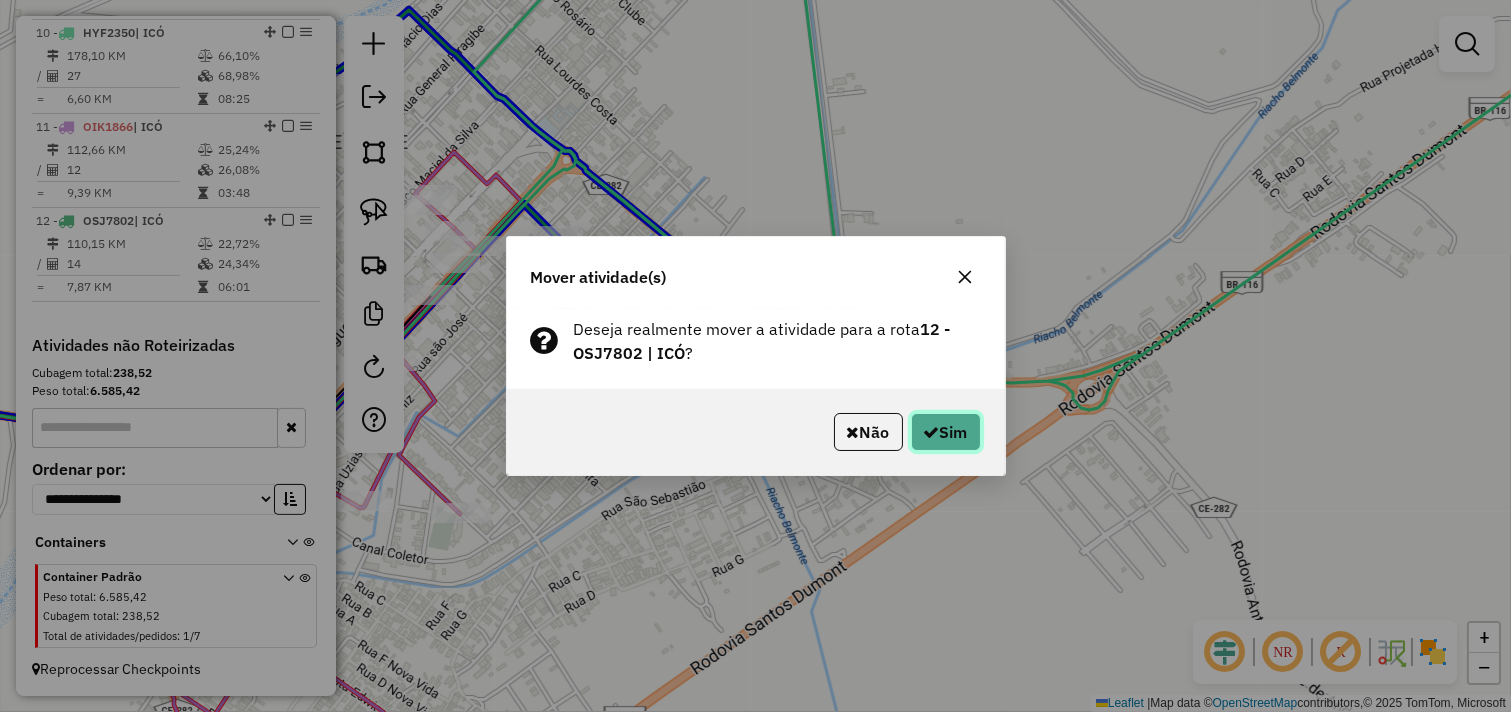 click on "Sim" 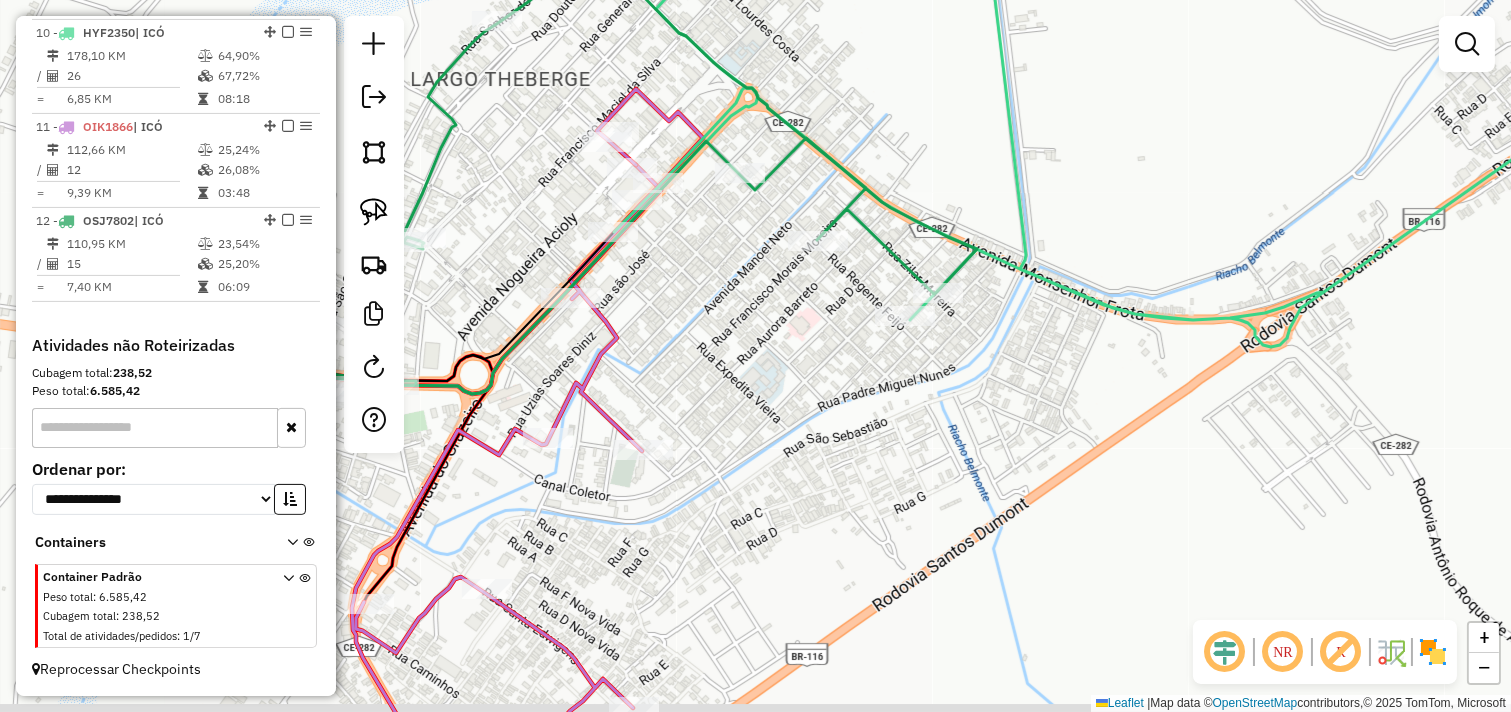 drag, startPoint x: 784, startPoint y: 188, endPoint x: 953, endPoint y: 142, distance: 175.14851 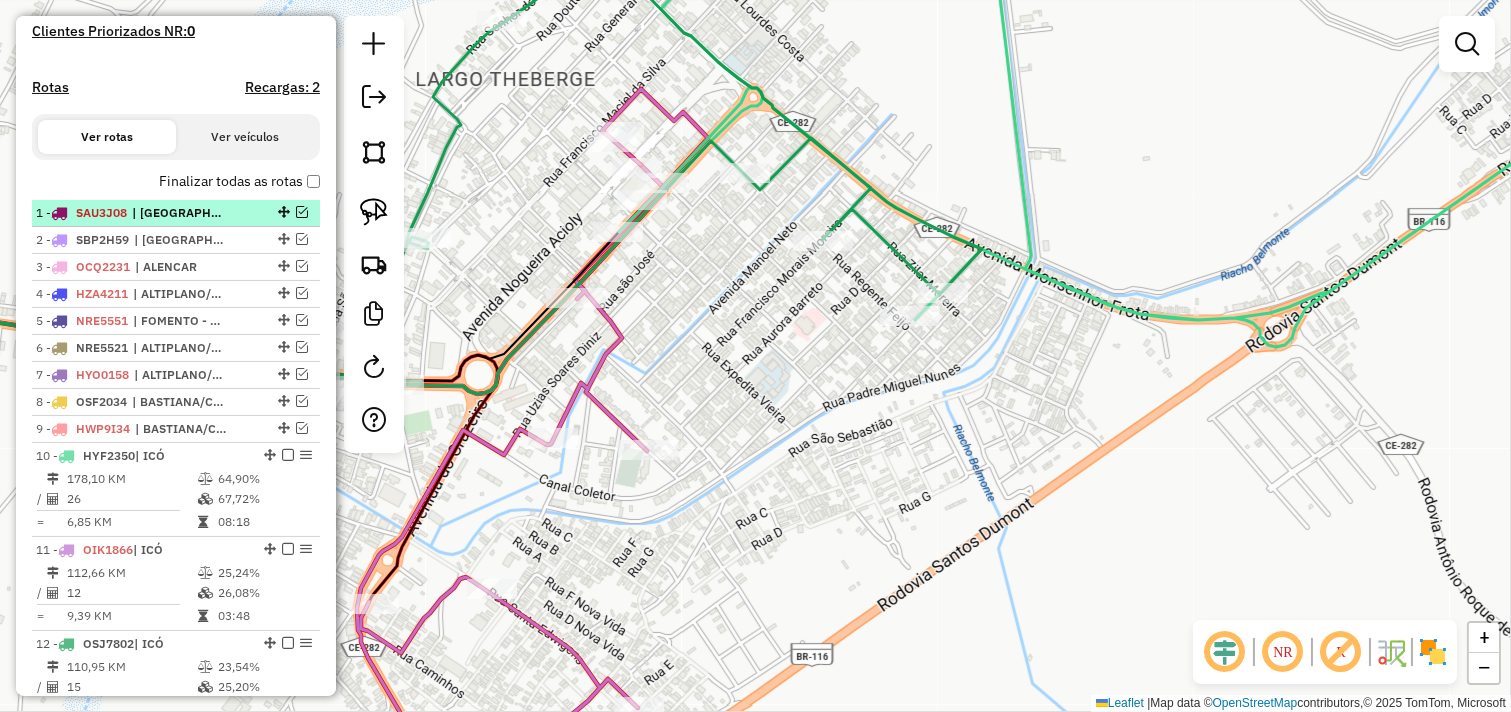 scroll, scrollTop: 567, scrollLeft: 0, axis: vertical 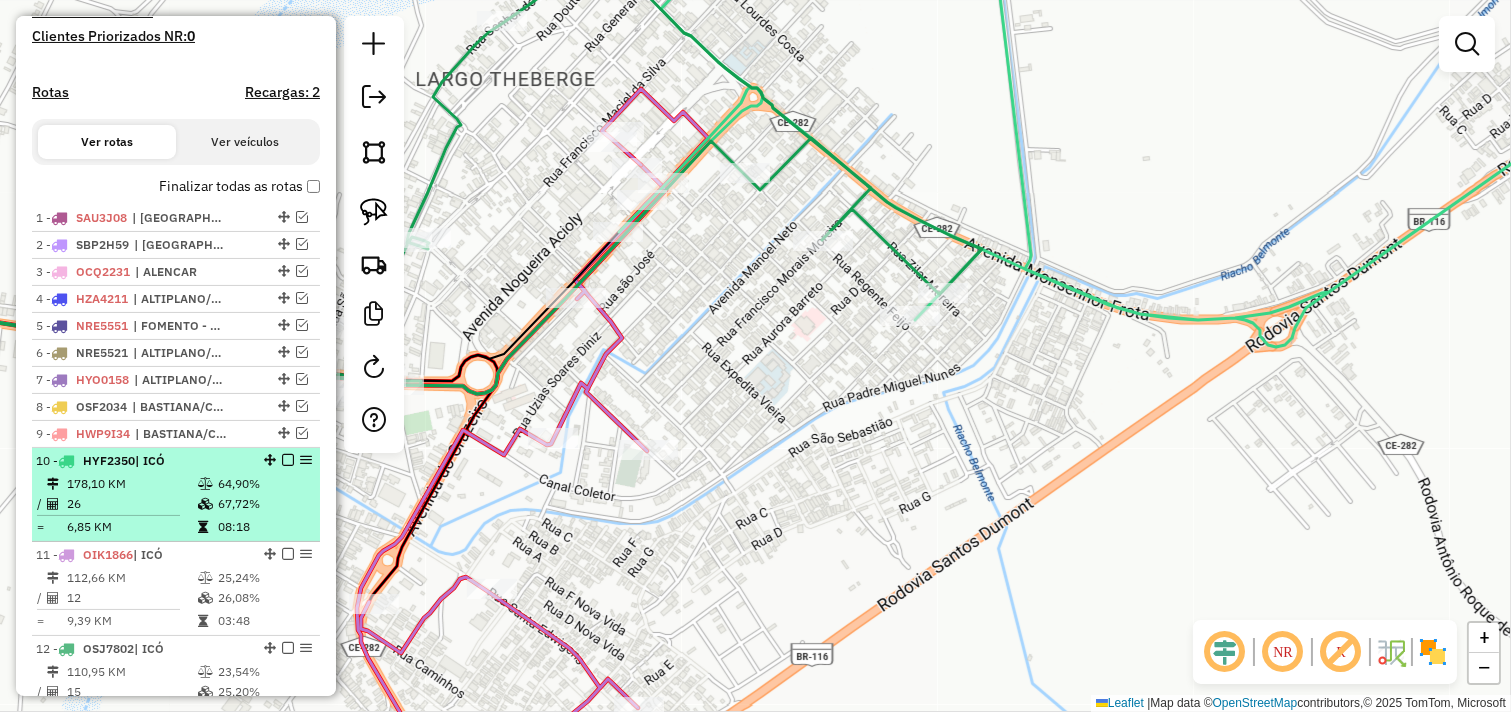 click on "178,10 KM" at bounding box center [131, 484] 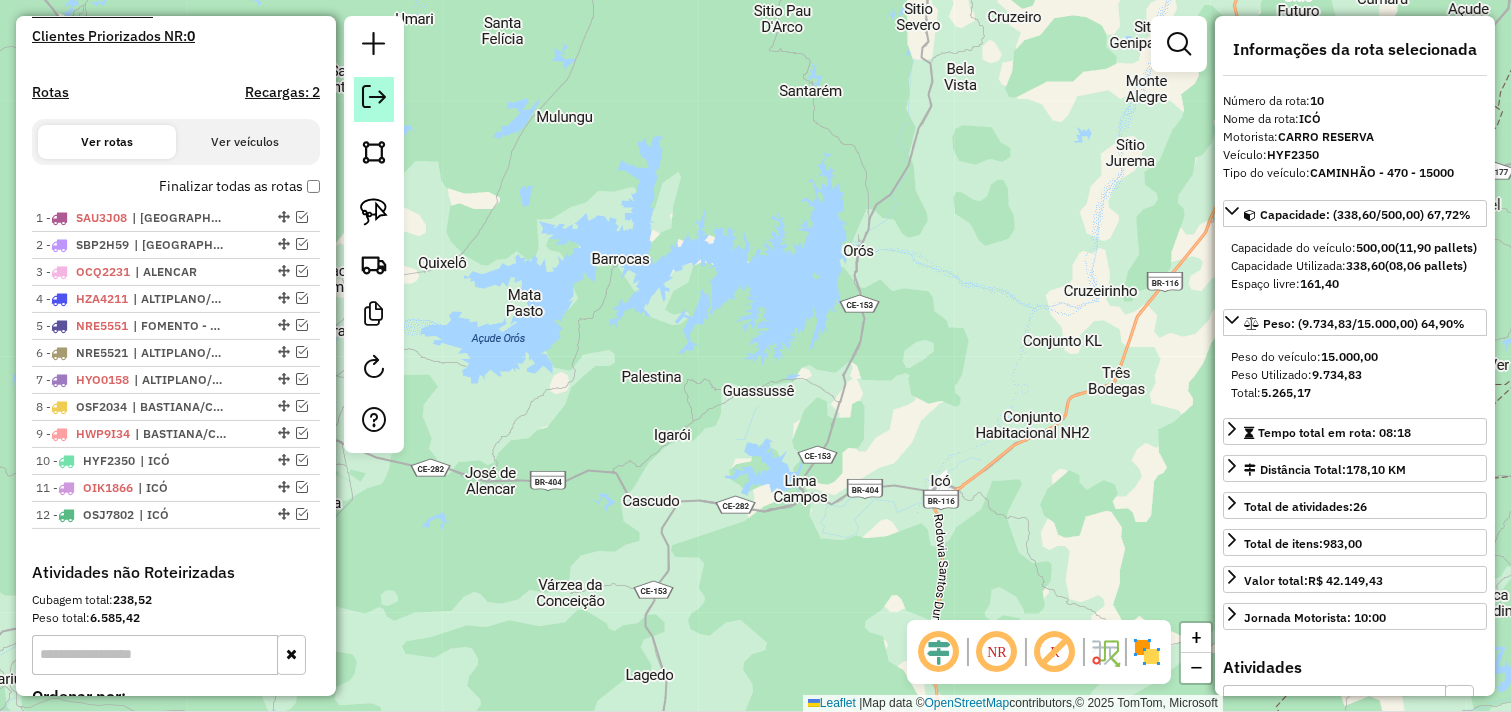 click 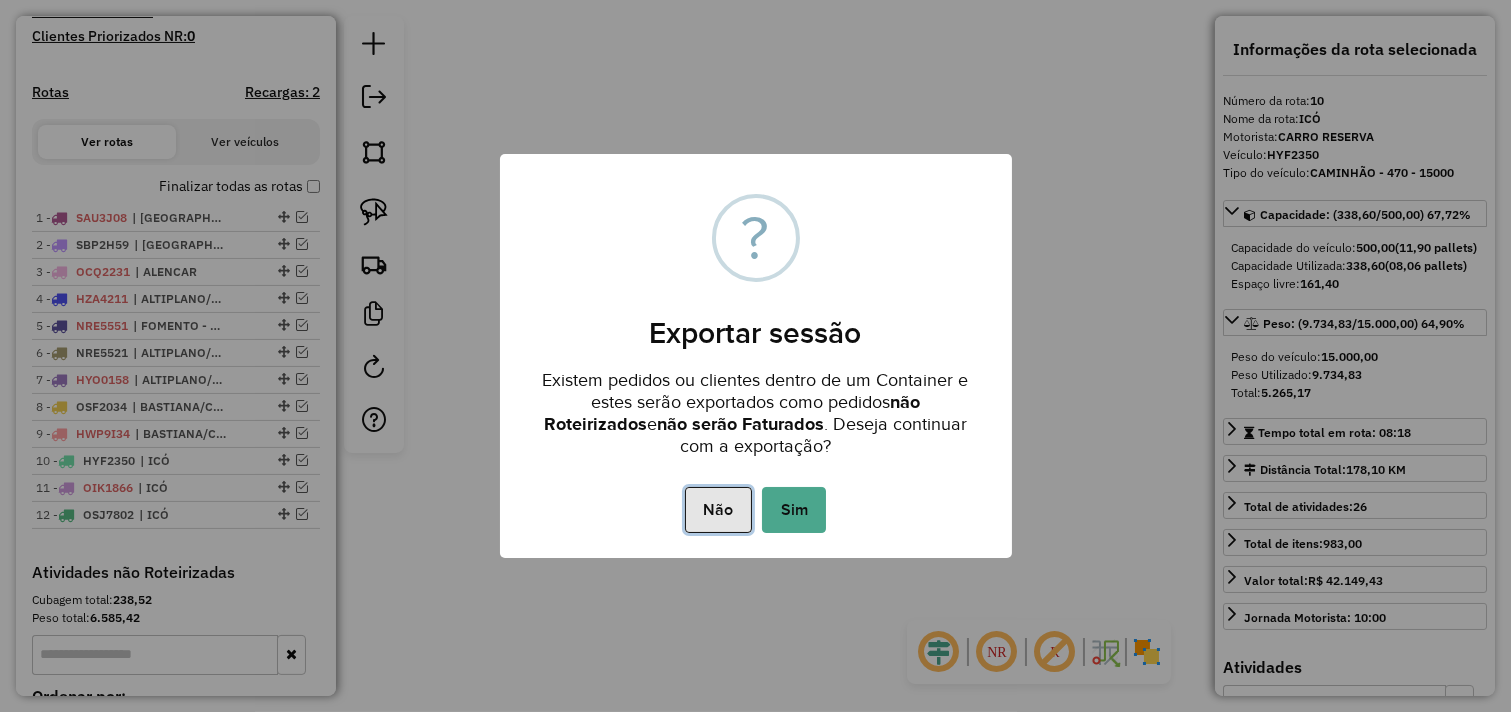 click on "Não" at bounding box center [718, 510] 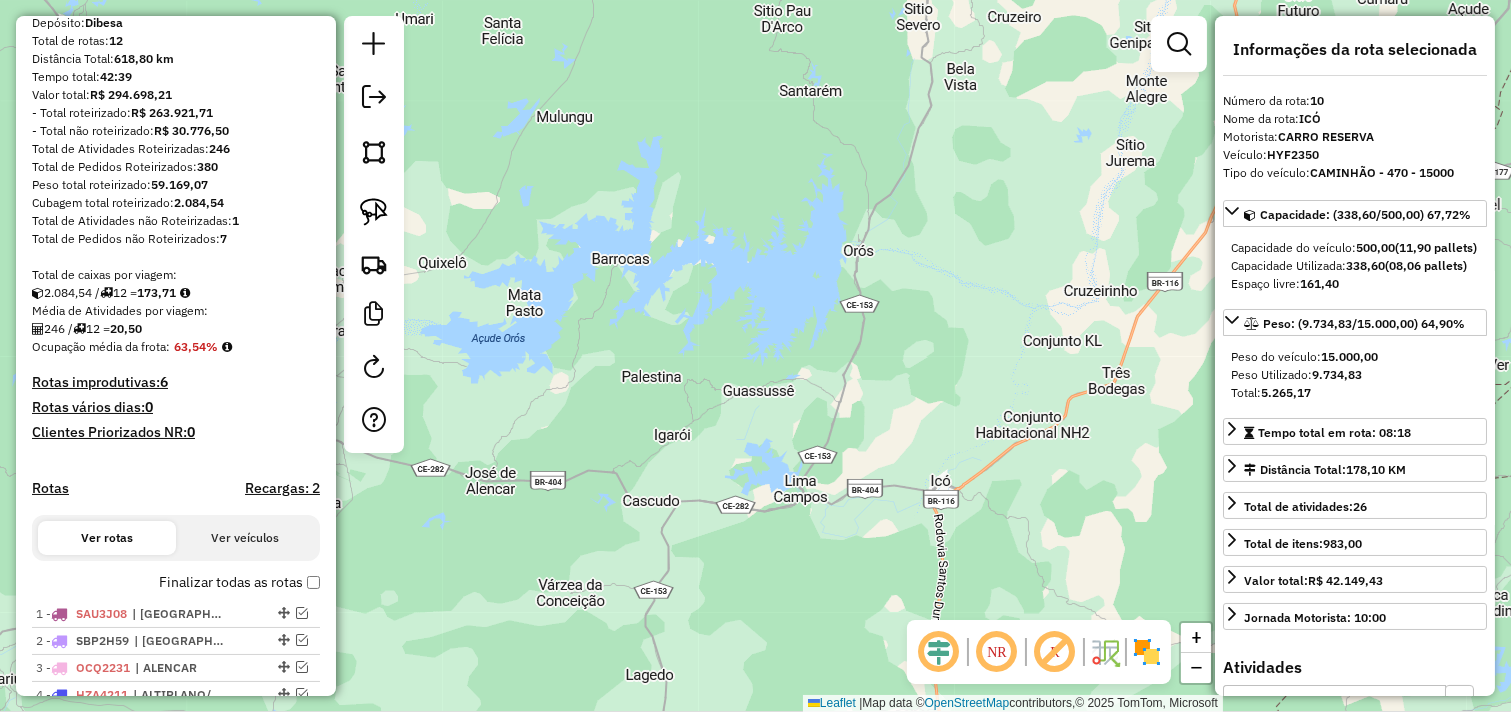 scroll, scrollTop: 123, scrollLeft: 0, axis: vertical 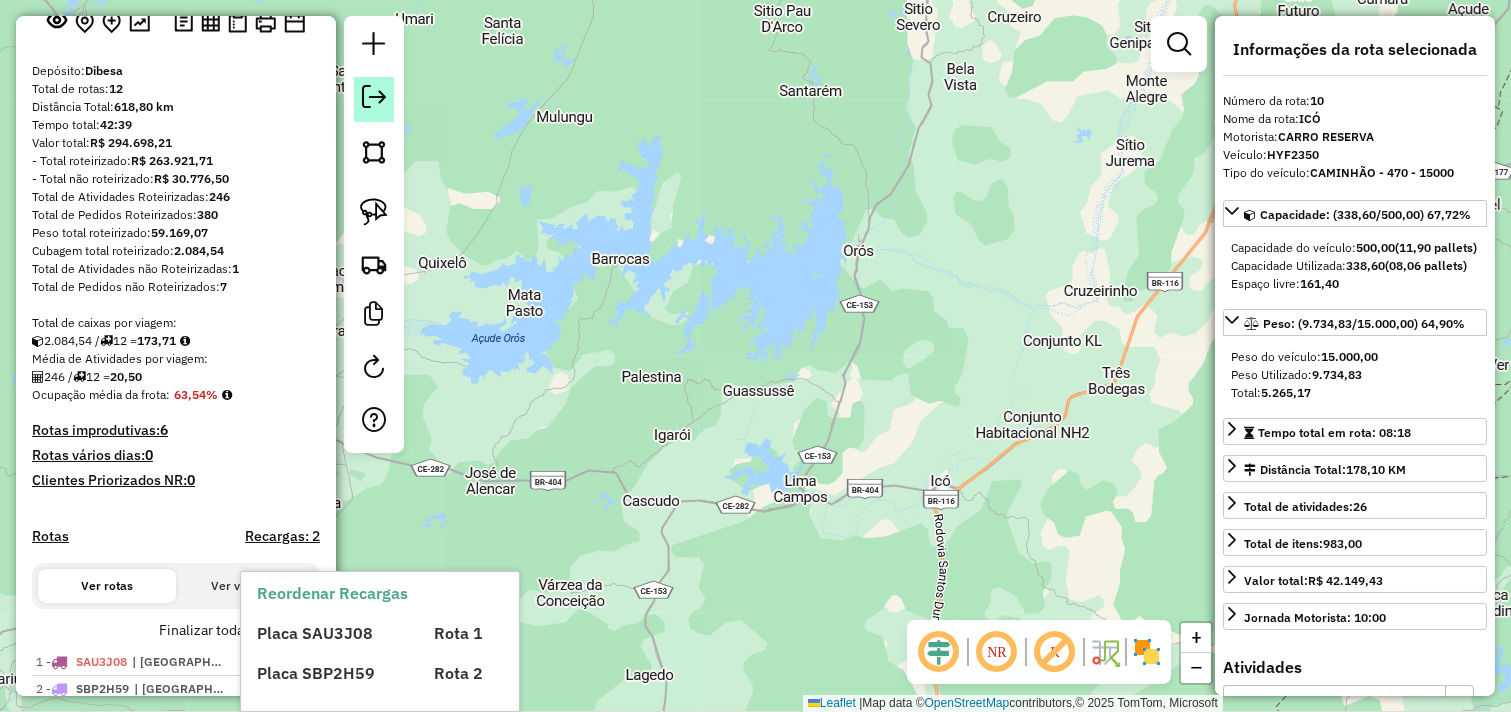 click 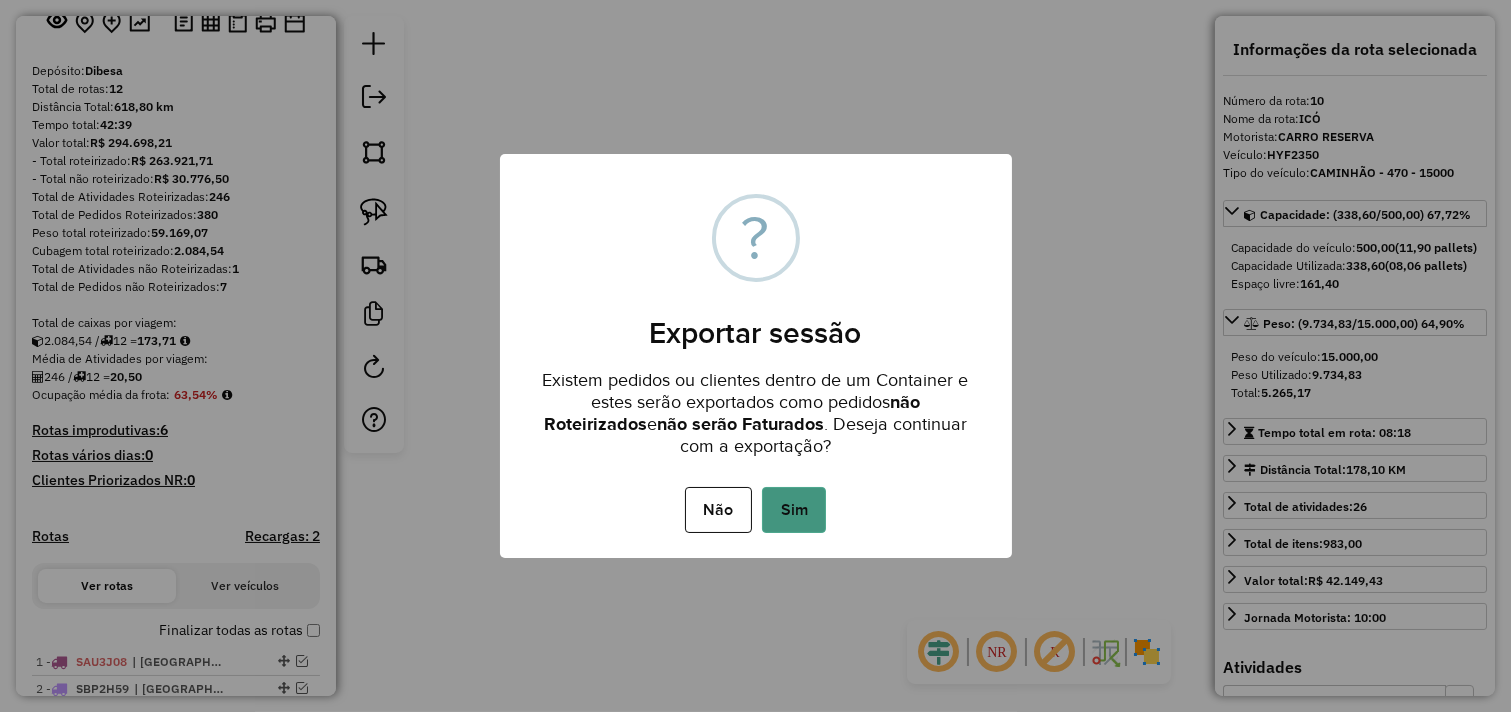 click on "Sim" at bounding box center (794, 510) 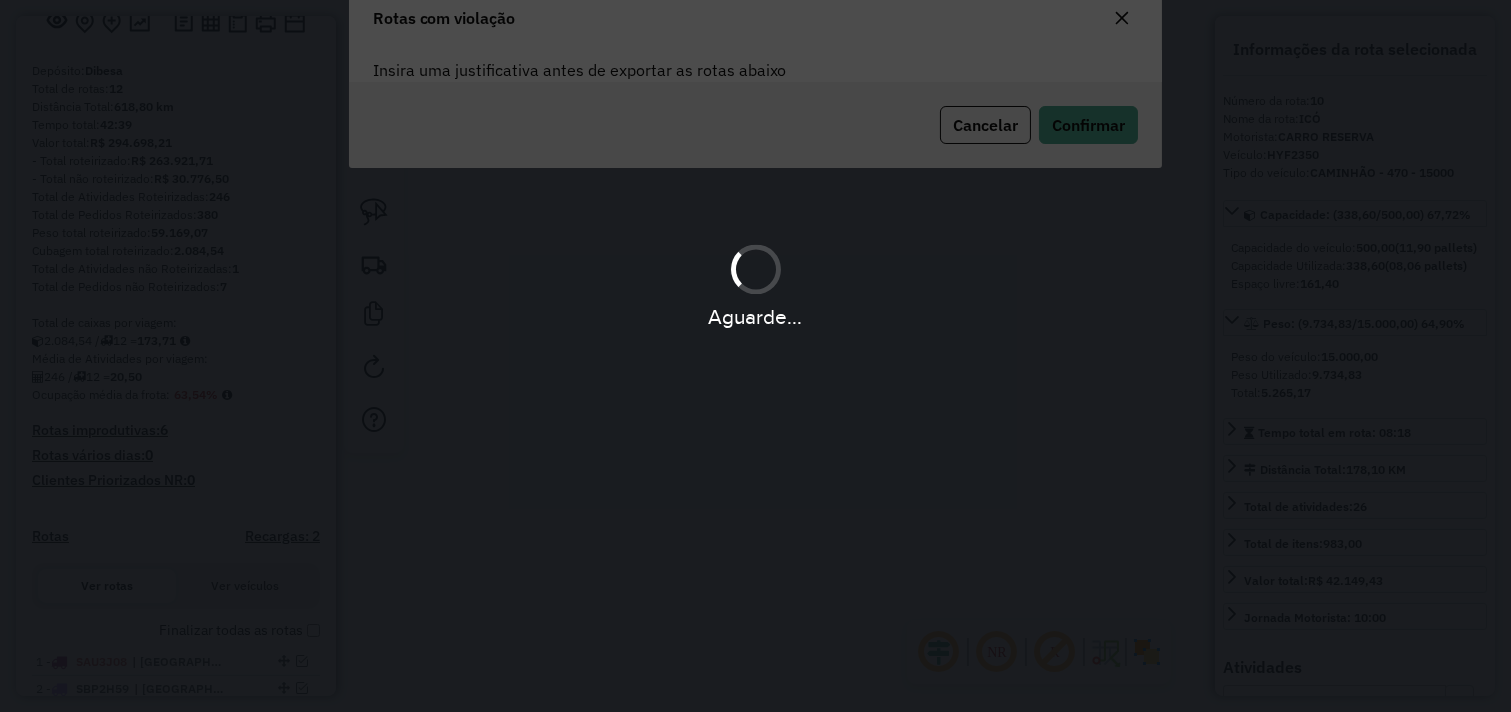 scroll, scrollTop: 0, scrollLeft: 0, axis: both 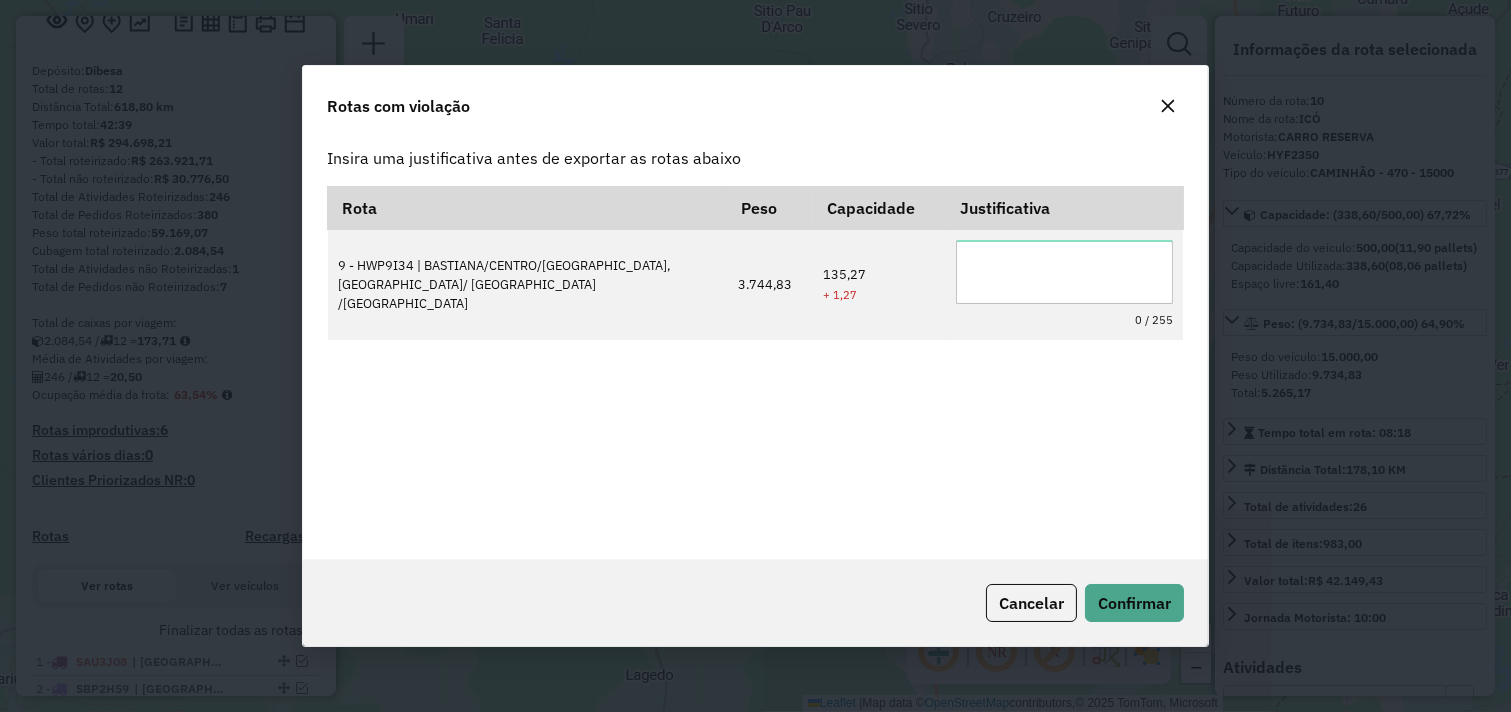 drag, startPoint x: 1167, startPoint y: 103, endPoint x: 1152, endPoint y: 110, distance: 16.552946 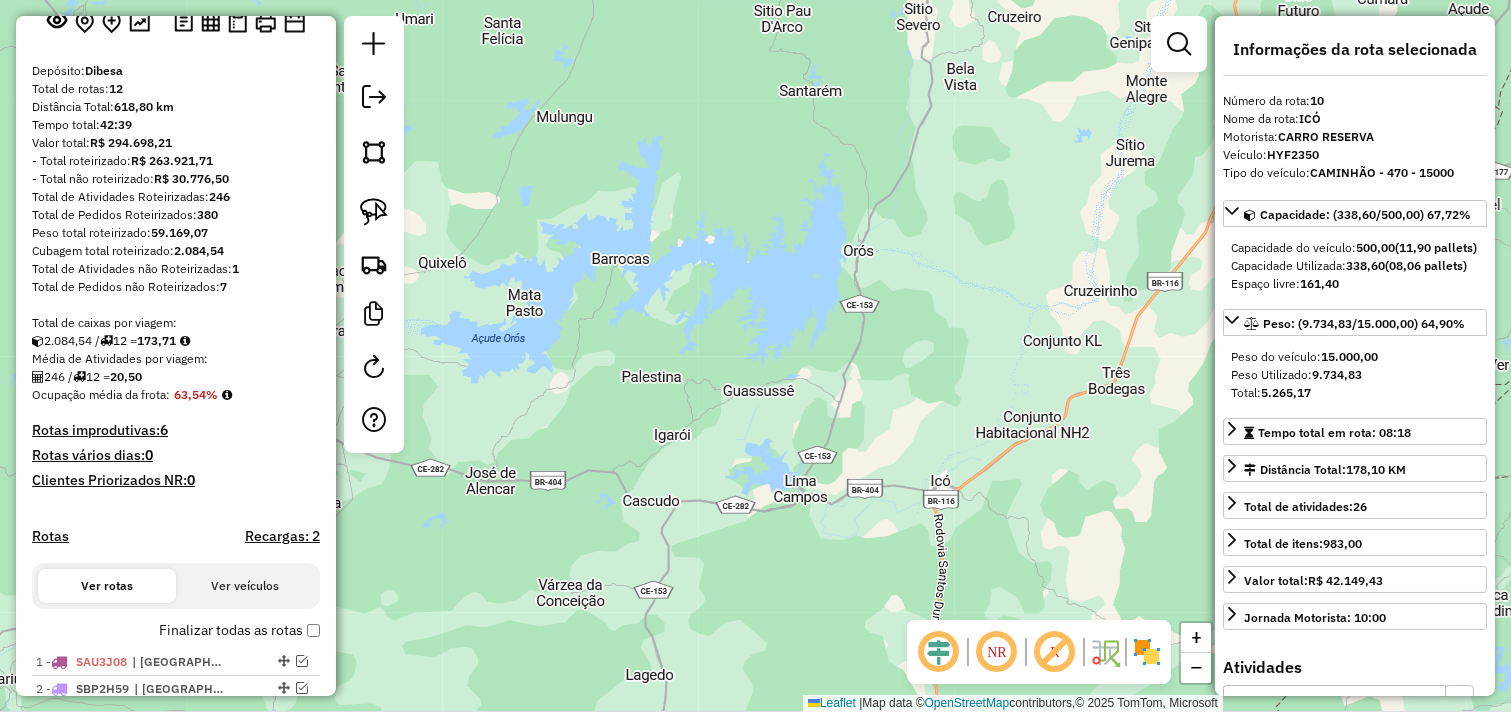 click on "Janela de atendimento Grade de atendimento Capacidade Transportadoras Veículos Cliente Pedidos  Rotas Selecione os dias de semana para filtrar as janelas de atendimento  Seg   Ter   Qua   Qui   Sex   Sáb   Dom  Informe o período da janela de atendimento: De: Até:  Filtrar exatamente a janela do cliente  Considerar janela de atendimento padrão  Selecione os dias de semana para filtrar as grades de atendimento  Seg   Ter   Qua   Qui   Sex   Sáb   Dom   Considerar clientes sem dia de atendimento cadastrado  Clientes fora do dia de atendimento selecionado Filtrar as atividades entre os valores definidos abaixo:  Peso mínimo:   Peso máximo:   Cubagem mínima:   Cubagem máxima:   De:   Até:  Filtrar as atividades entre o tempo de atendimento definido abaixo:  De:   Até:   Considerar capacidade total dos clientes não roteirizados Transportadora: Selecione um ou mais itens Tipo de veículo: Selecione um ou mais itens Veículo: Selecione um ou mais itens Motorista: Selecione um ou mais itens Nome: Rótulo:" 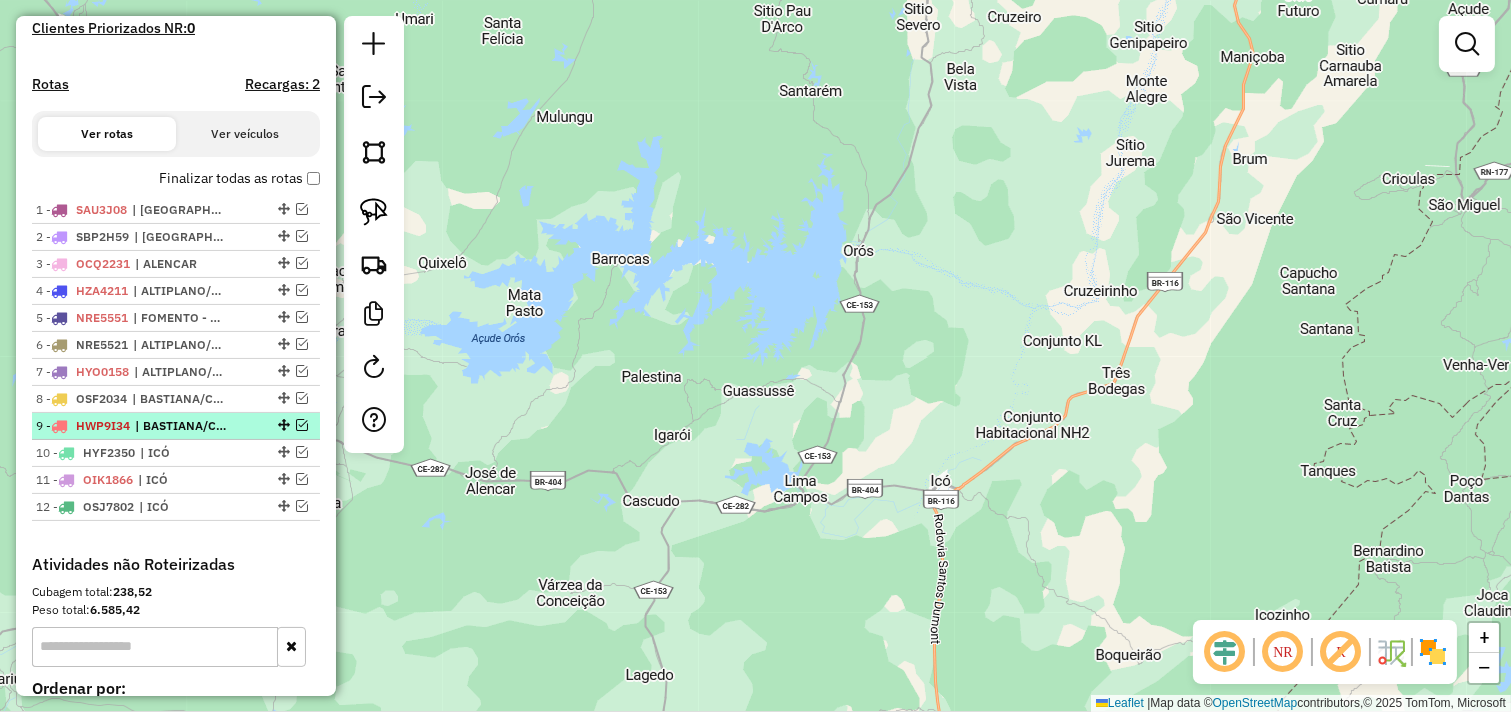 scroll, scrollTop: 678, scrollLeft: 0, axis: vertical 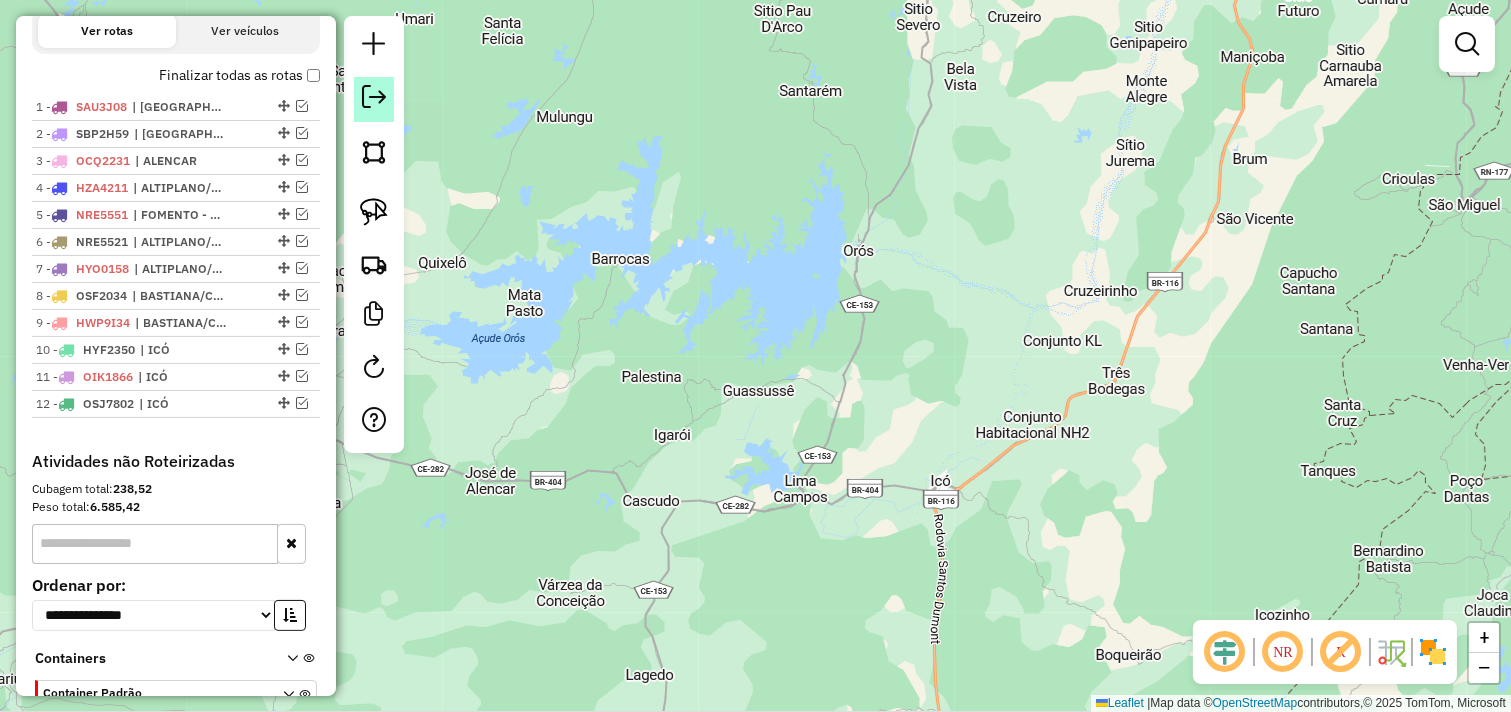 click 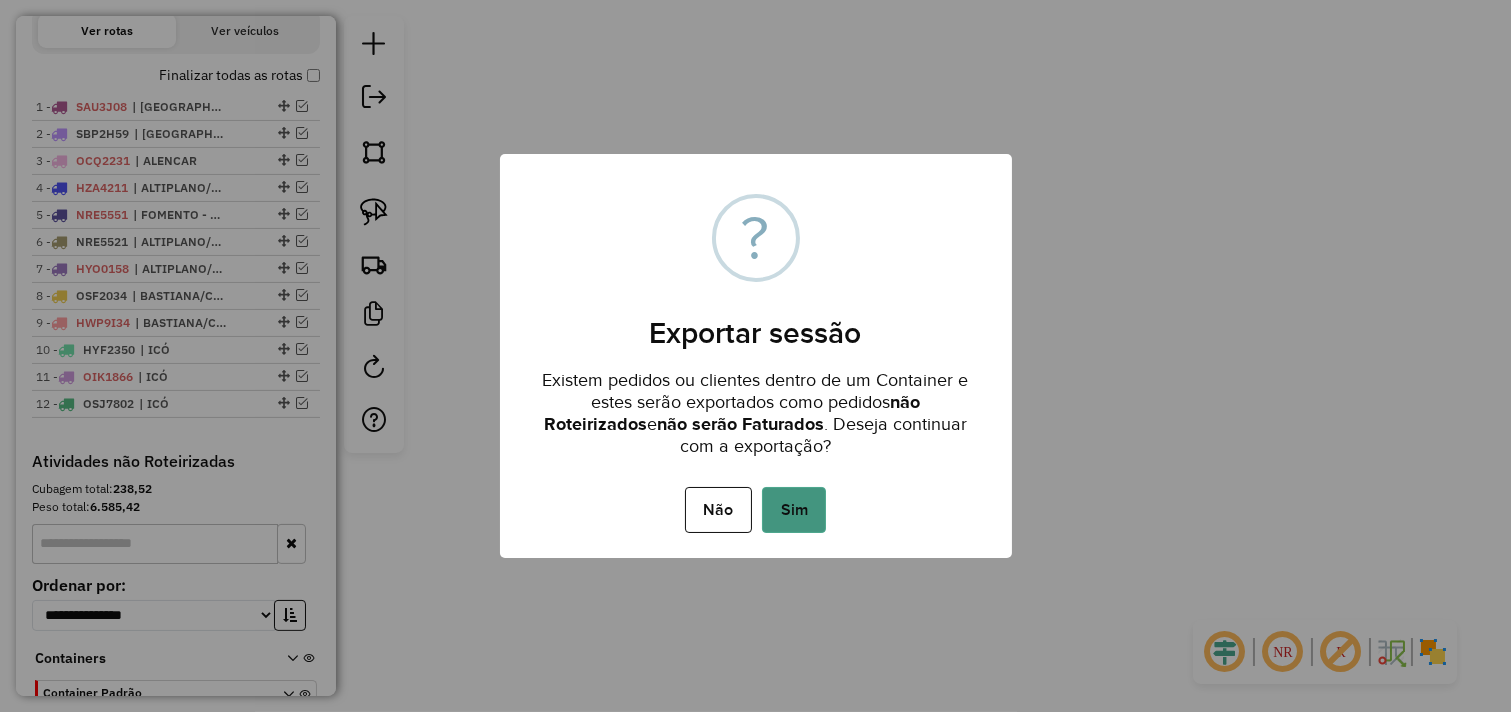click on "Sim" at bounding box center [794, 510] 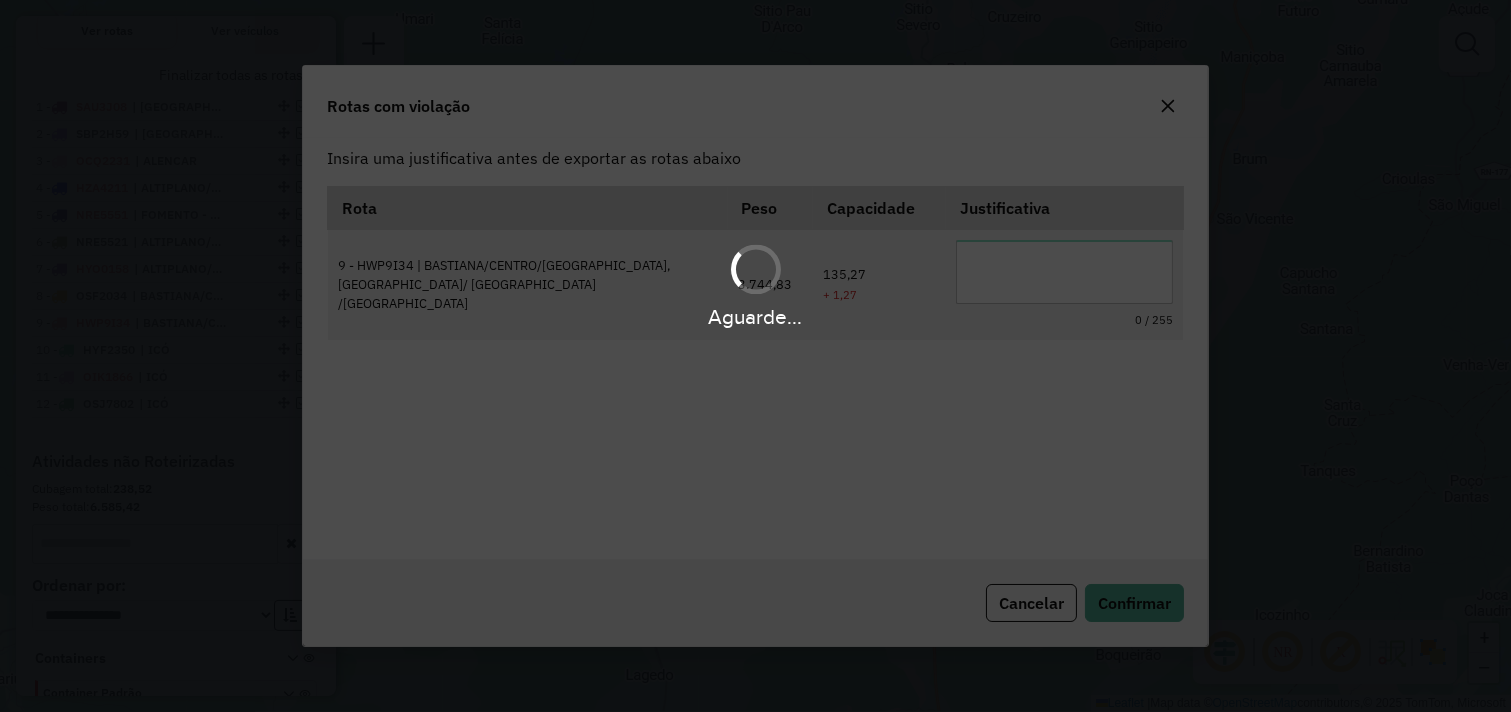 scroll, scrollTop: 0, scrollLeft: 0, axis: both 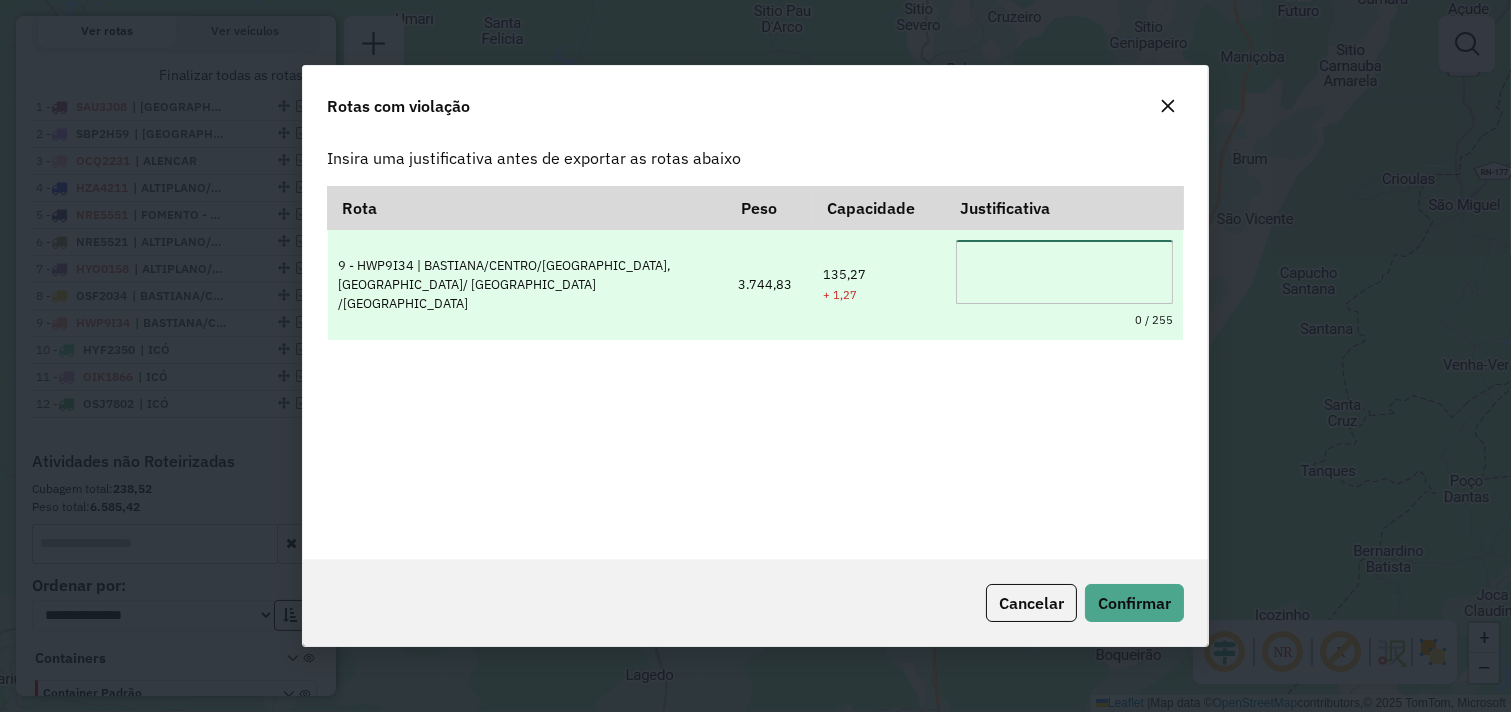 click at bounding box center (1064, 272) 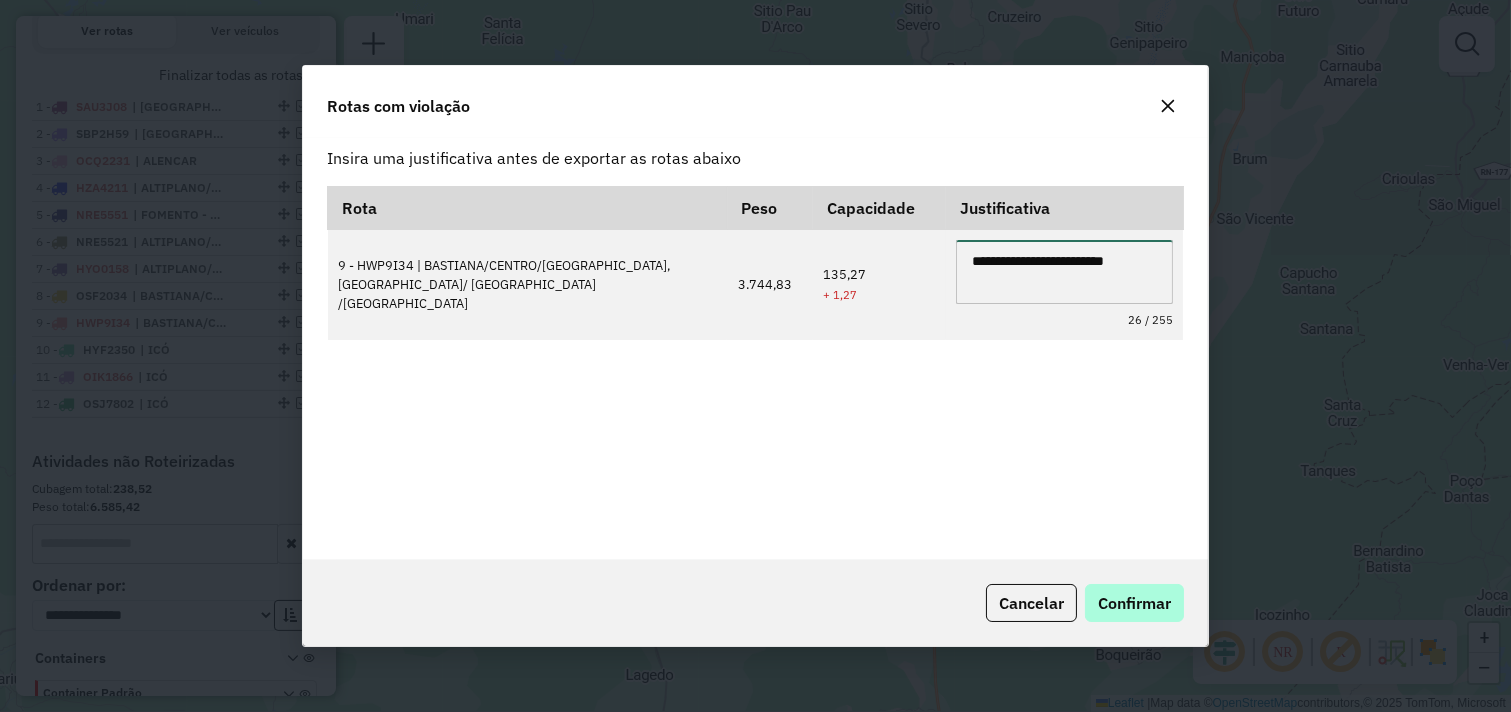 type on "**********" 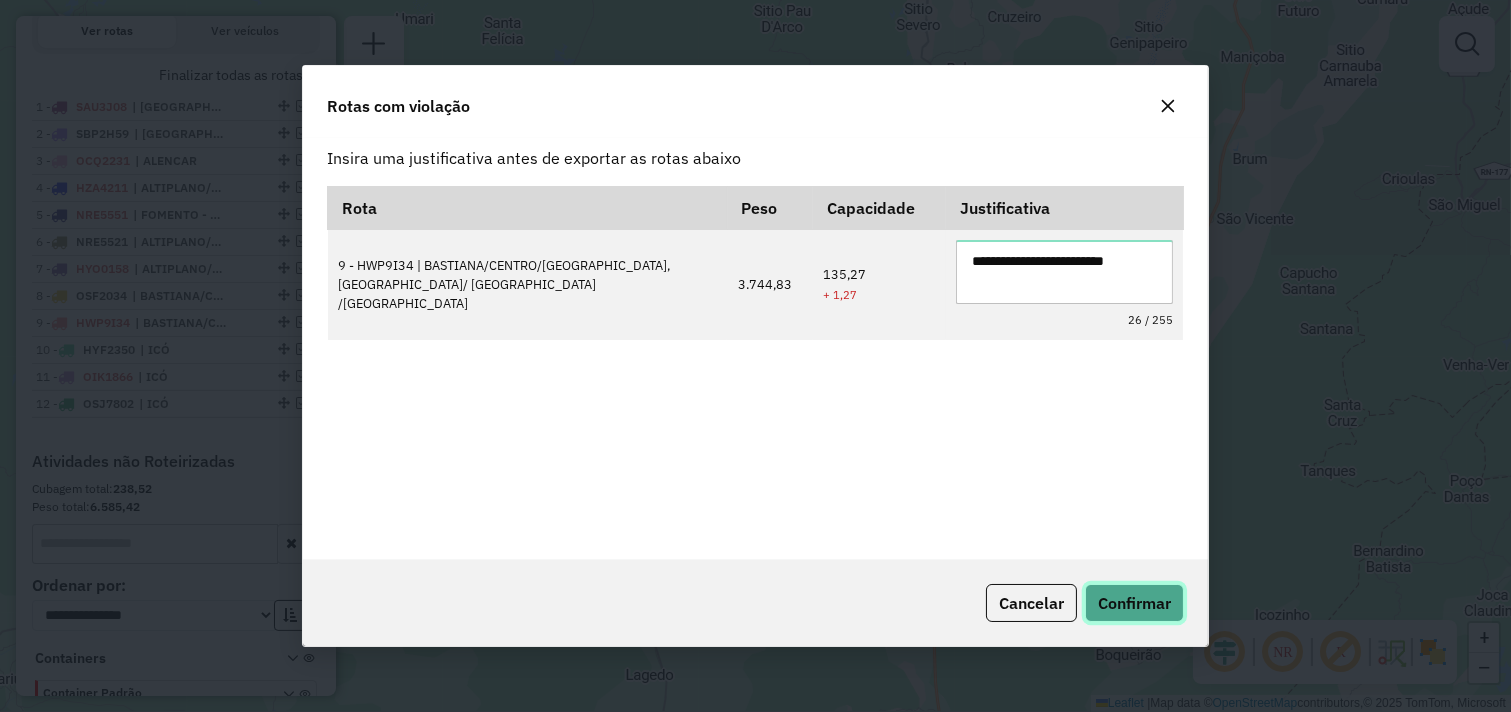 click on "Confirmar" 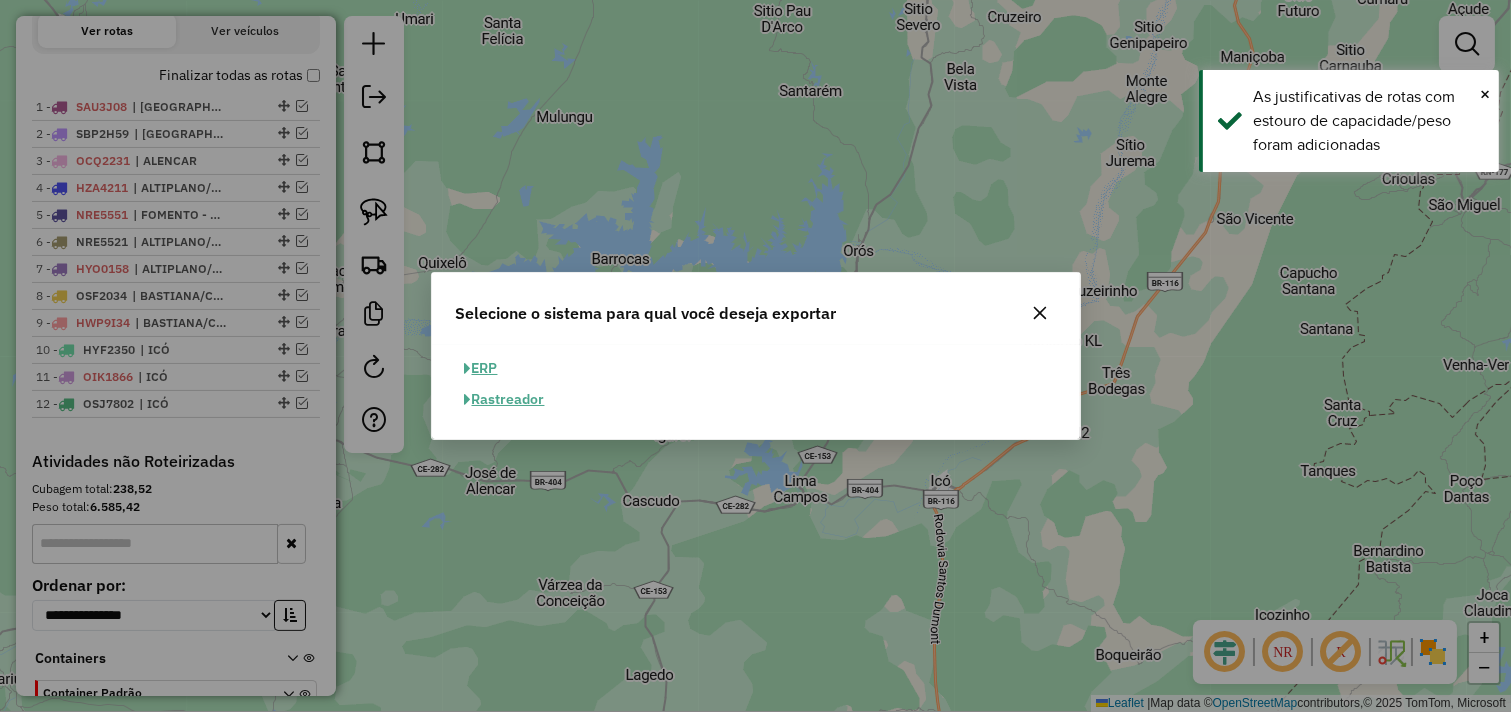 click on "ERP" 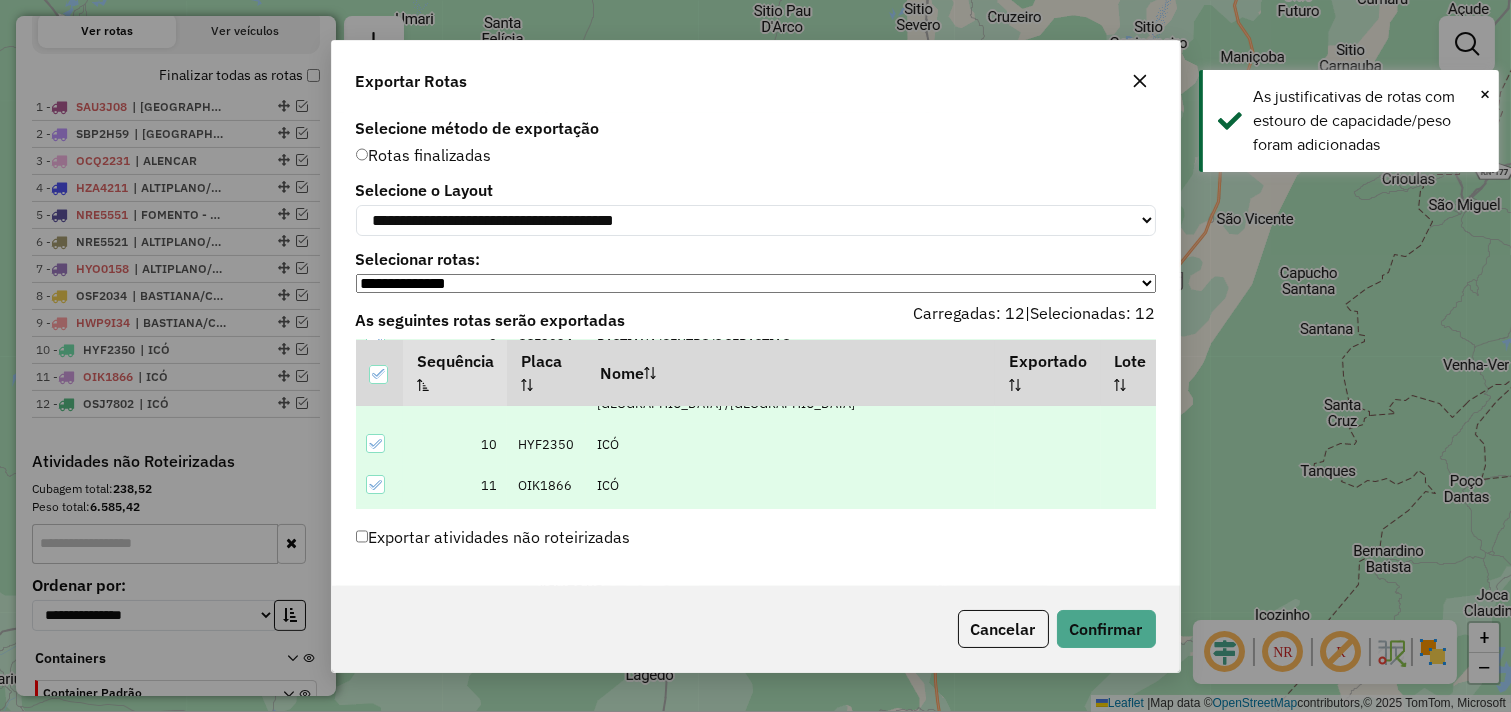 scroll, scrollTop: 466, scrollLeft: 0, axis: vertical 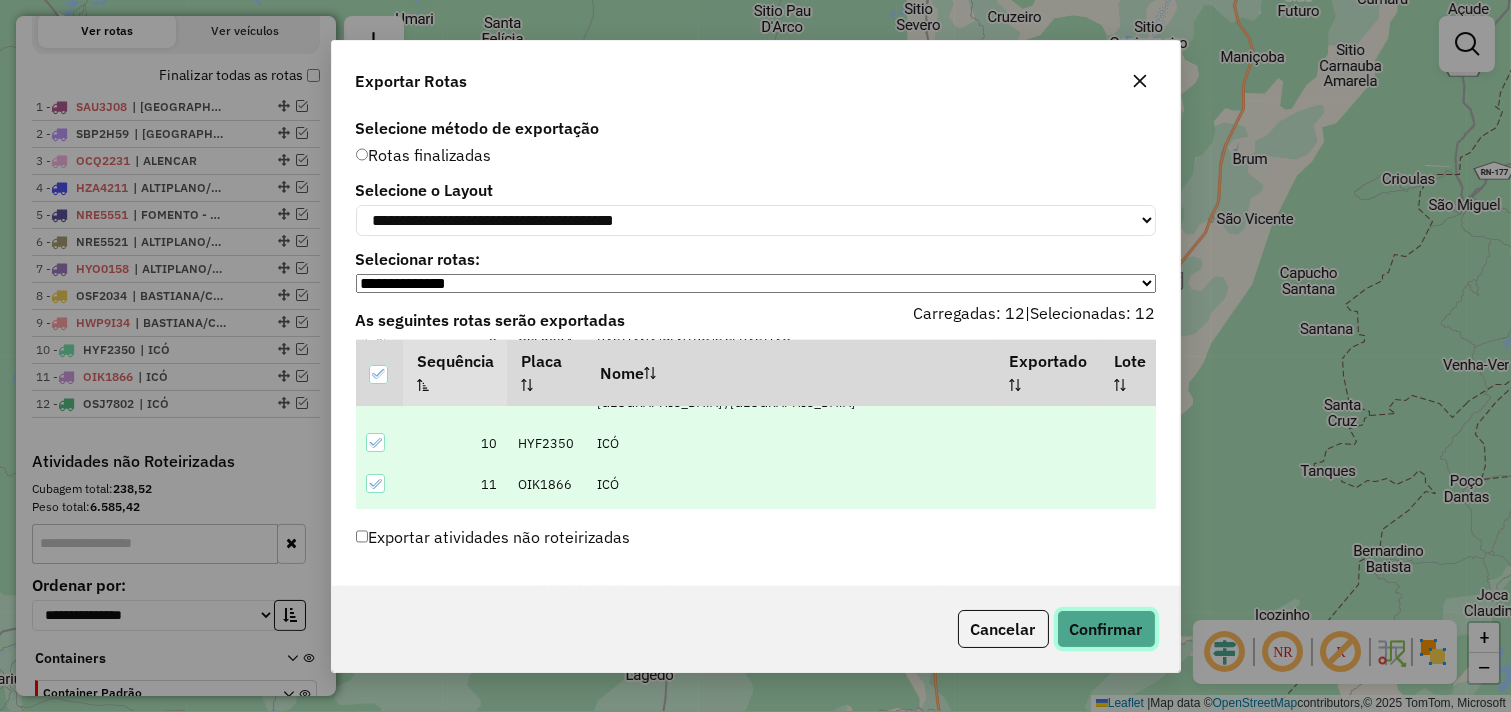 click on "Confirmar" 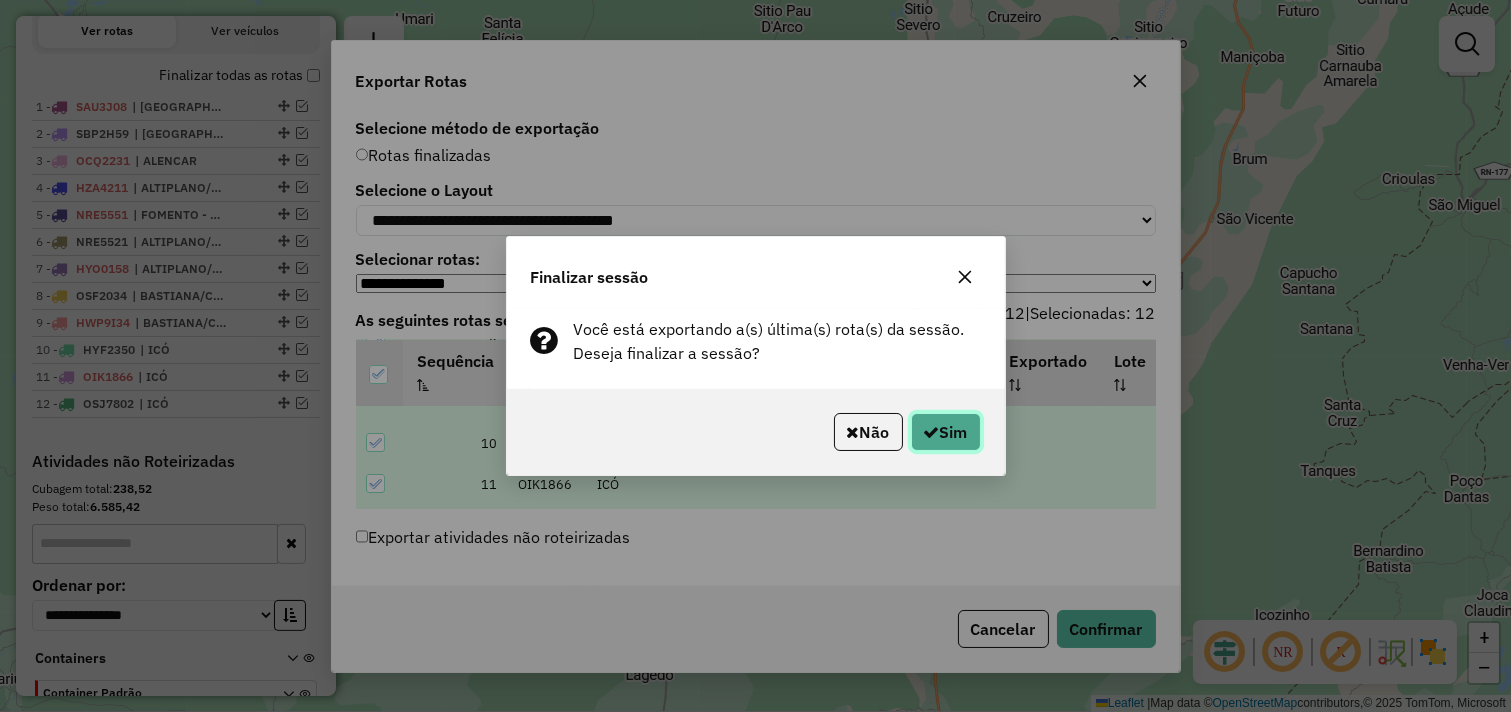 click on "Sim" 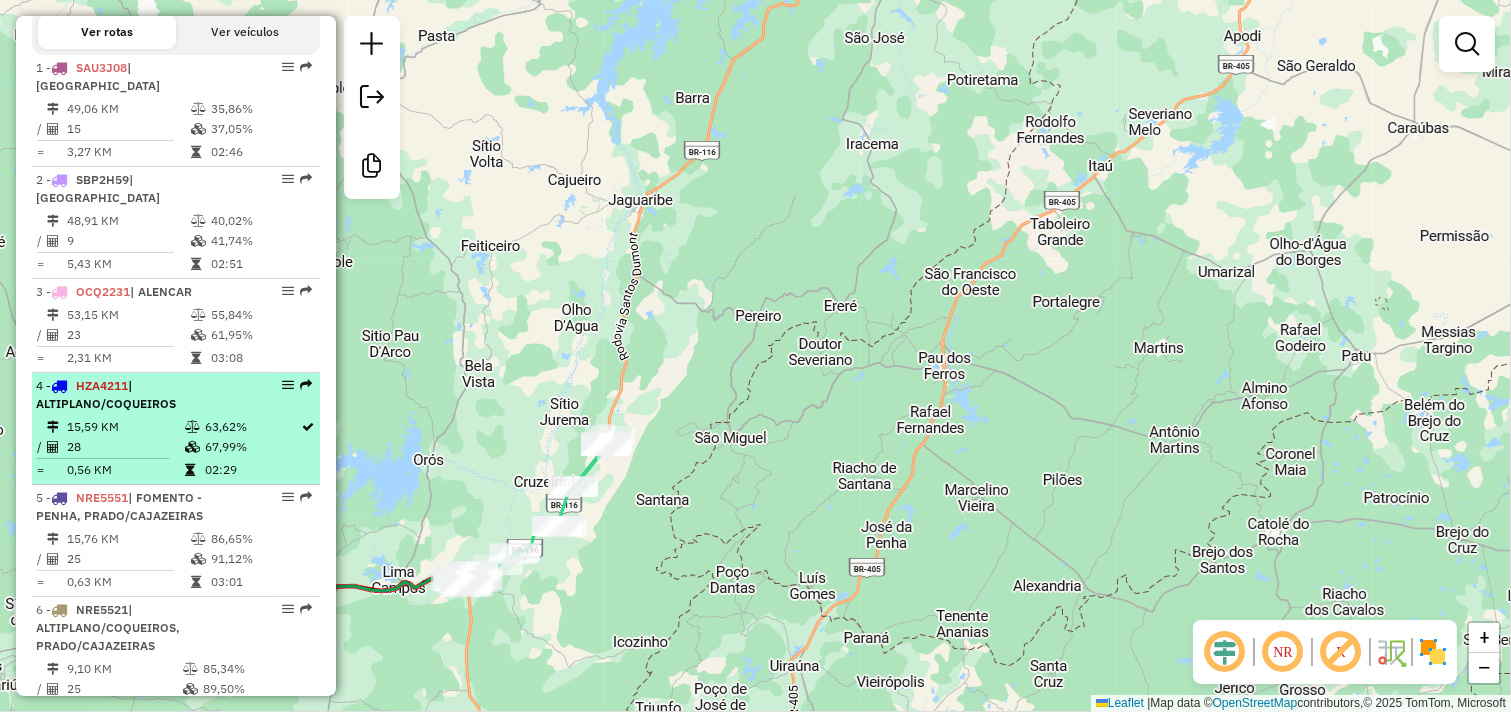 scroll, scrollTop: 732, scrollLeft: 0, axis: vertical 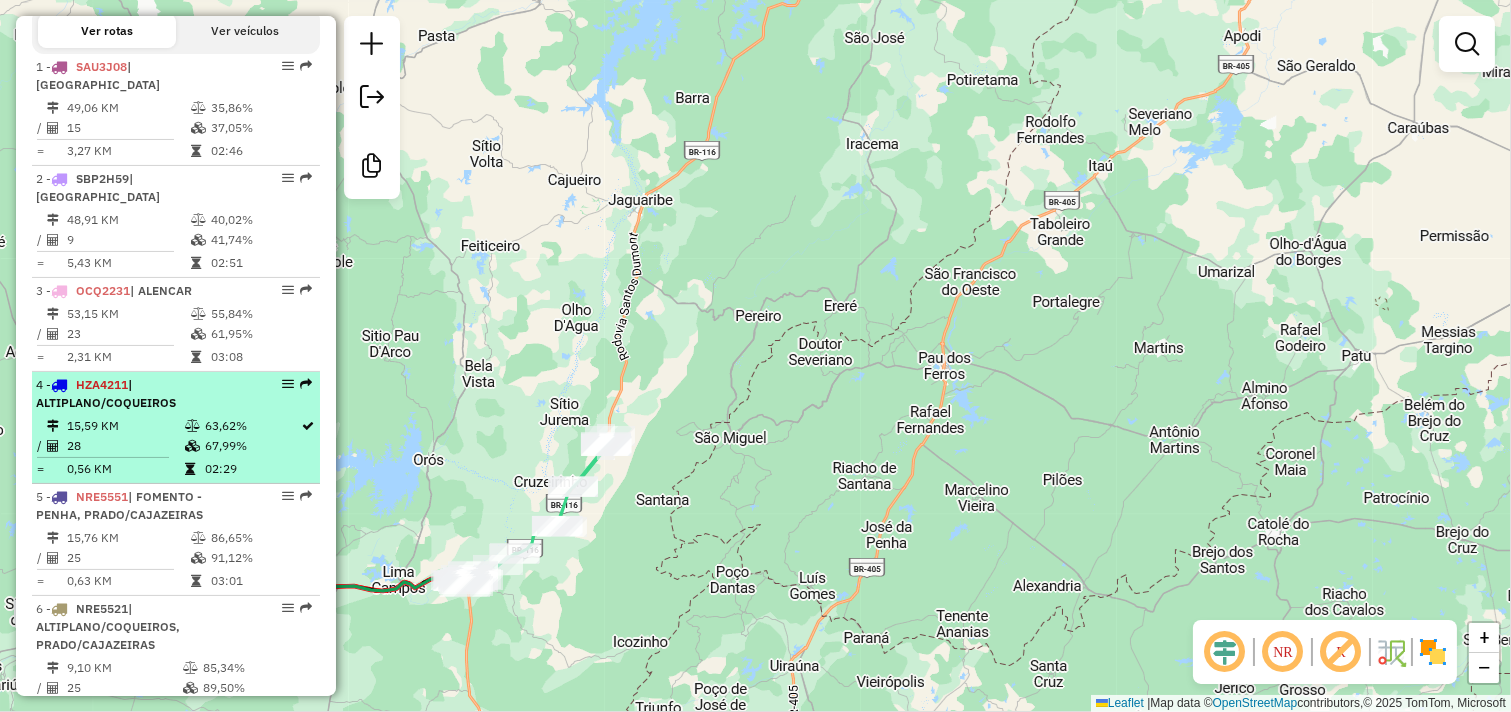 click on "| ALTIPLANO/COQUEIROS" at bounding box center (106, 393) 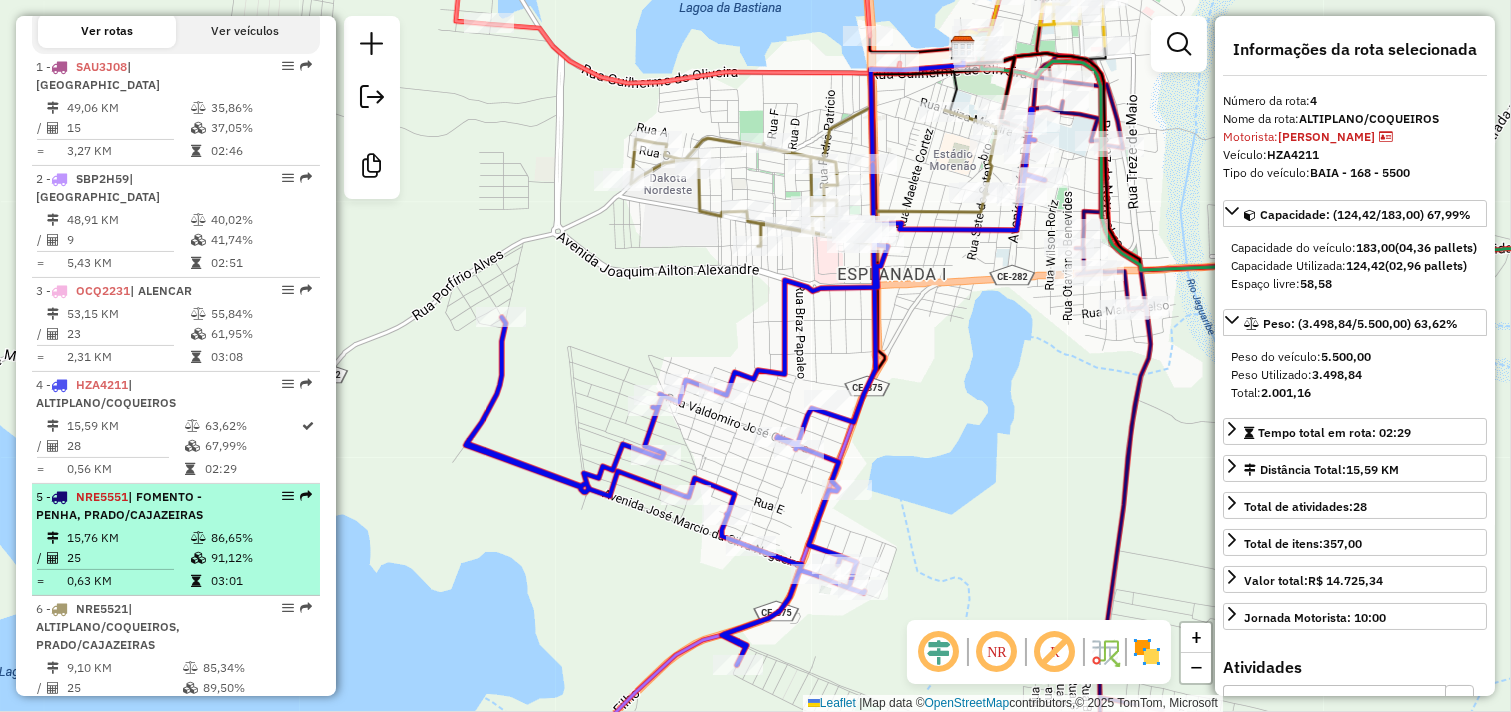 click on "0,63 KM" at bounding box center (128, 581) 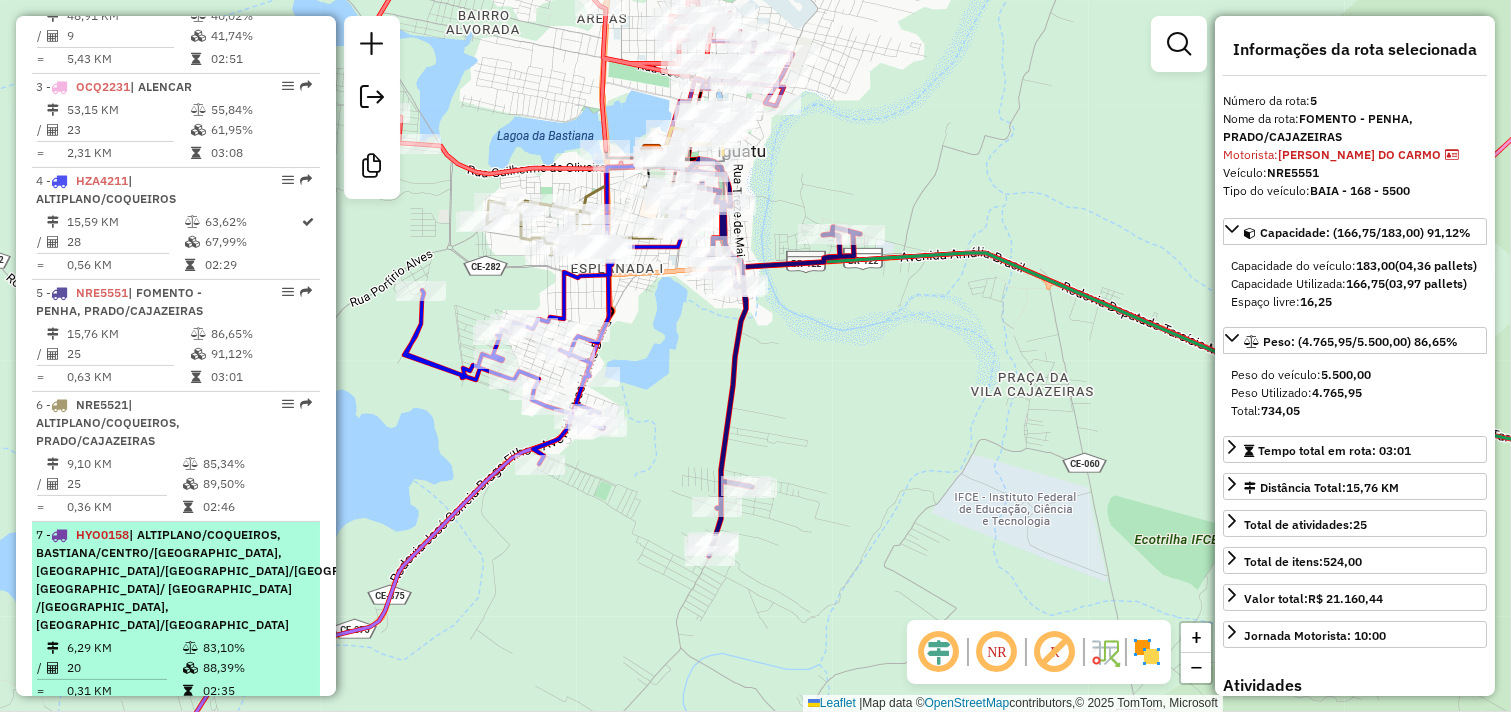 scroll, scrollTop: 954, scrollLeft: 0, axis: vertical 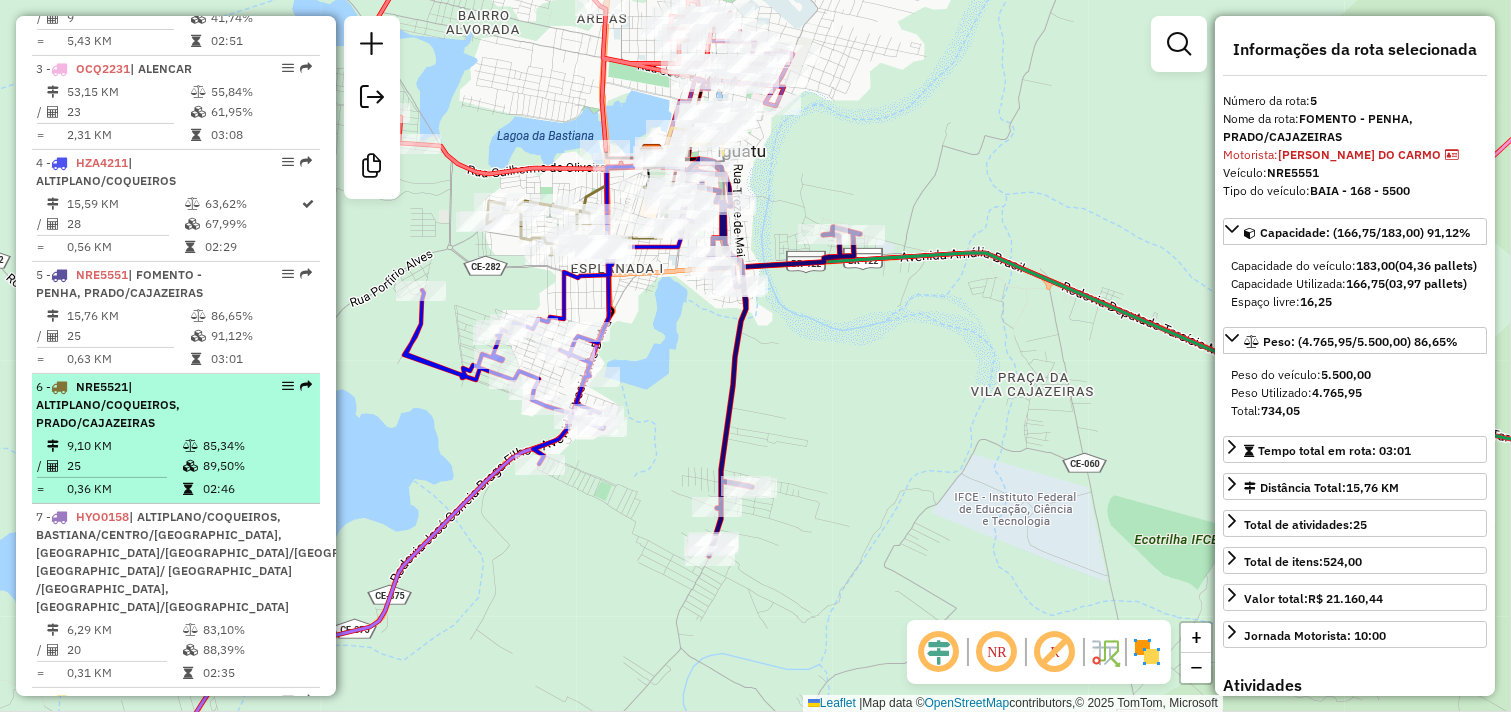 click at bounding box center (102, 477) 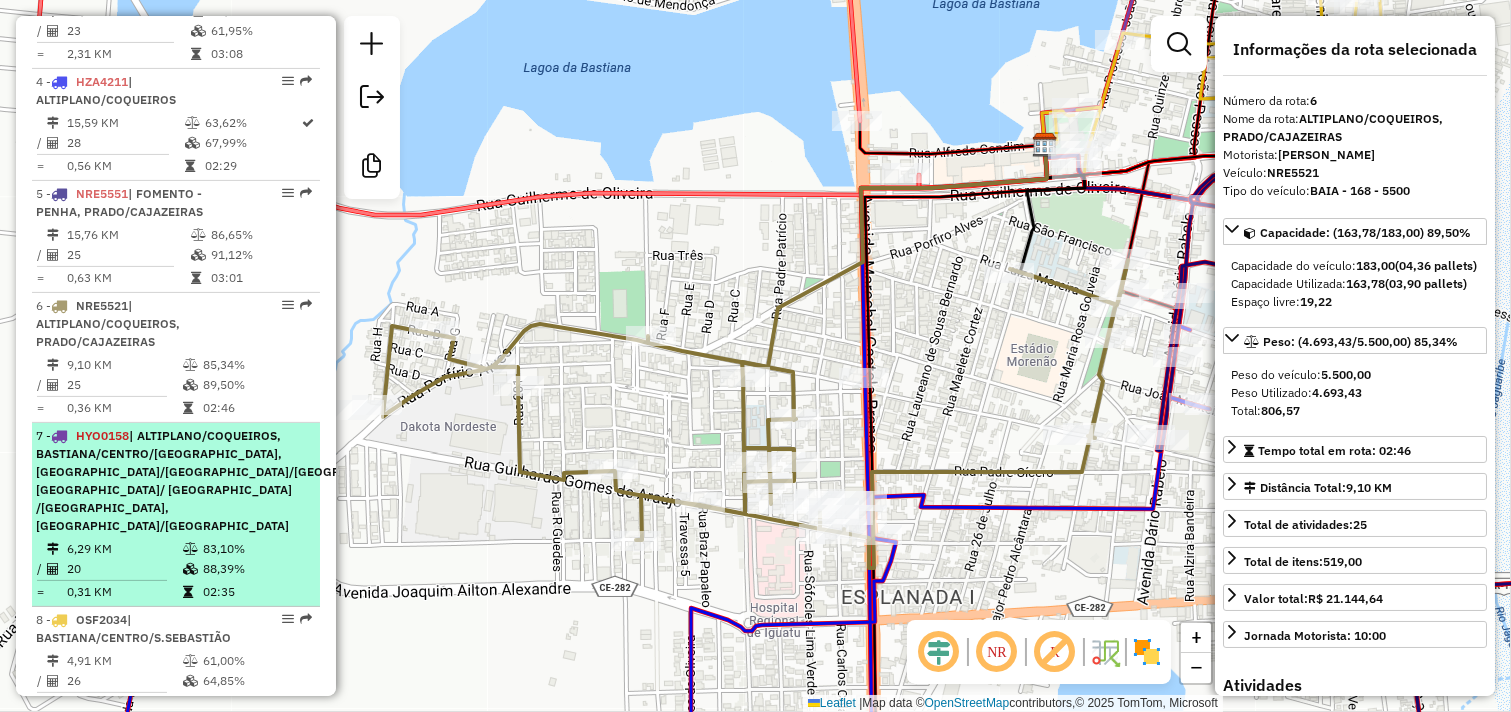 scroll, scrollTop: 1065, scrollLeft: 0, axis: vertical 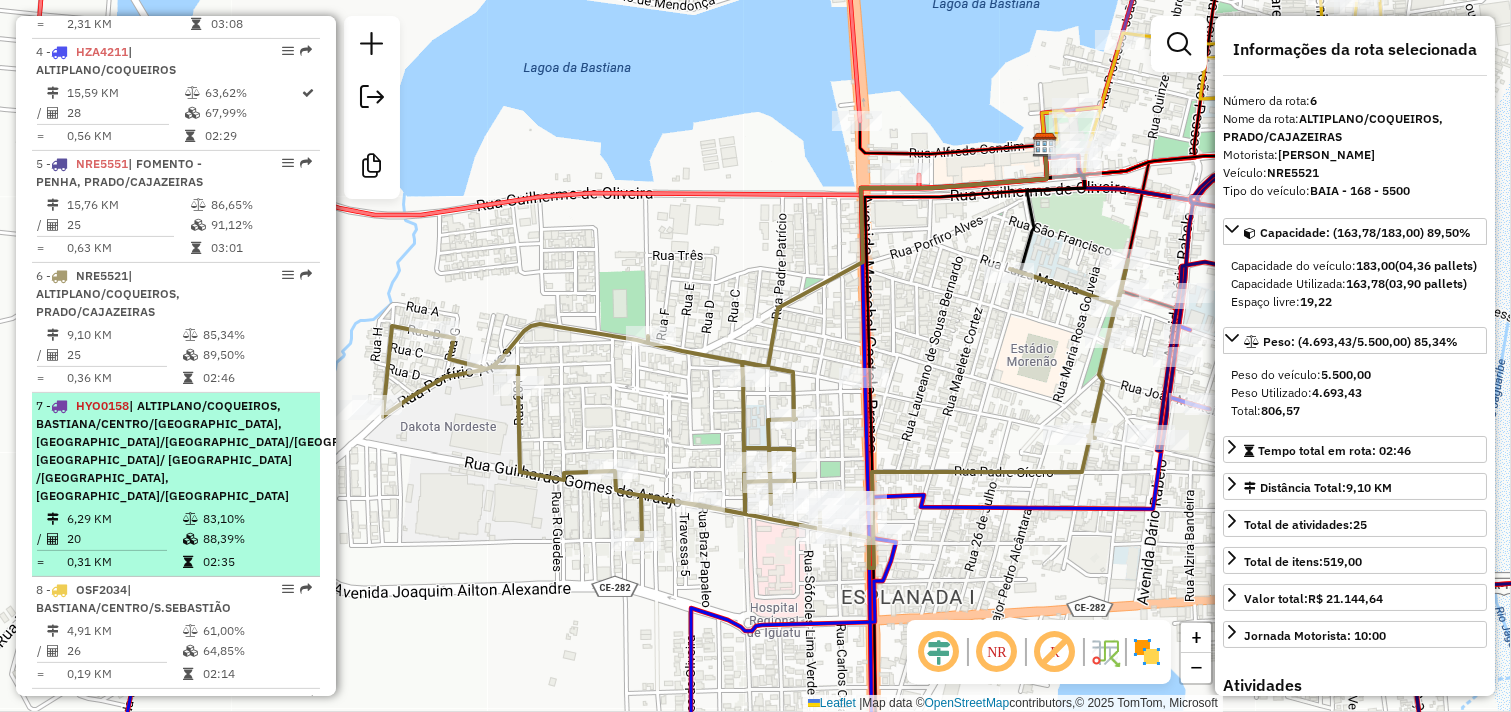 click on "| ALTIPLANO/COQUEIROS, BASTIANA/CENTRO/[GEOGRAPHIC_DATA], [GEOGRAPHIC_DATA]/[GEOGRAPHIC_DATA]/[GEOGRAPHIC_DATA], [GEOGRAPHIC_DATA]/ [GEOGRAPHIC_DATA] /[GEOGRAPHIC_DATA], [GEOGRAPHIC_DATA]/[GEOGRAPHIC_DATA]" at bounding box center [229, 450] 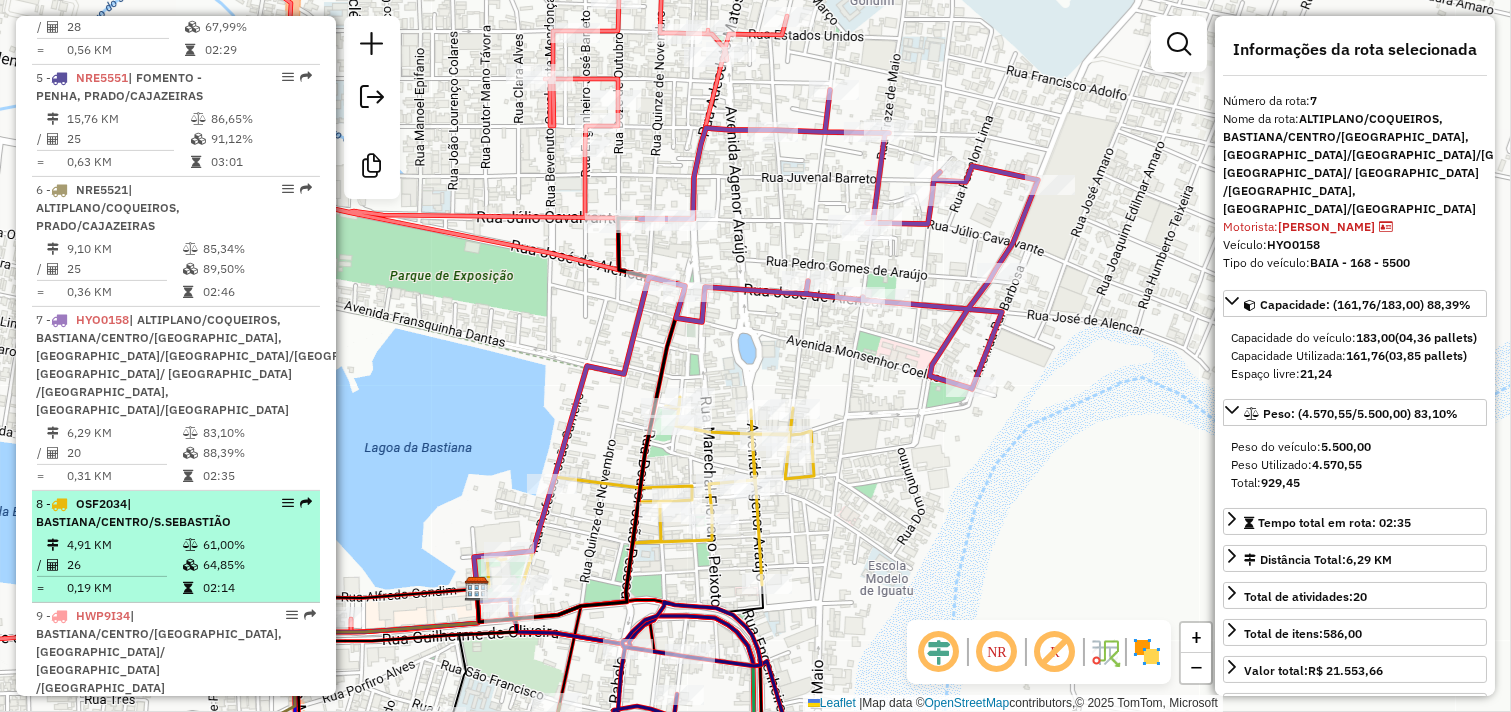 scroll, scrollTop: 1287, scrollLeft: 0, axis: vertical 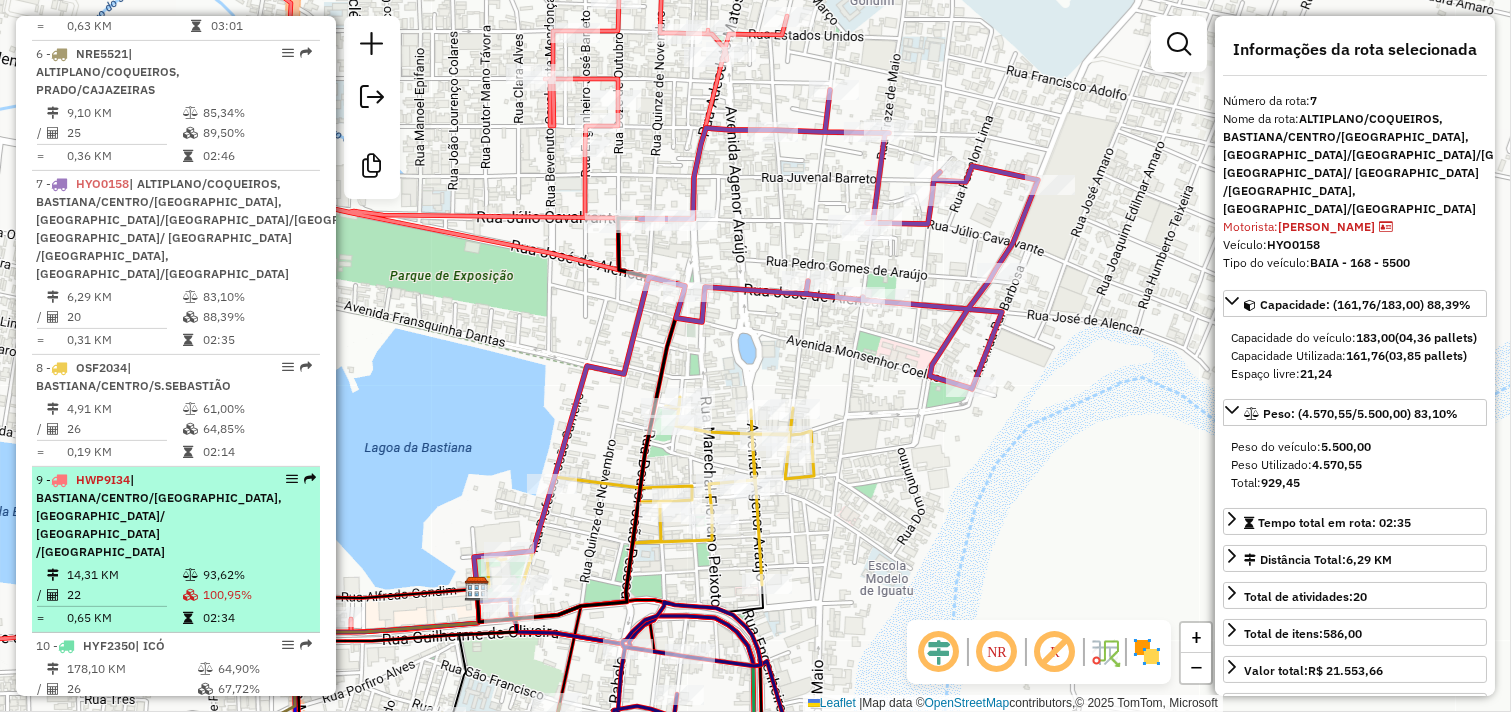 click on "| BASTIANA/CENTRO/[GEOGRAPHIC_DATA], [GEOGRAPHIC_DATA]/ [GEOGRAPHIC_DATA] /[GEOGRAPHIC_DATA]" at bounding box center [159, 515] 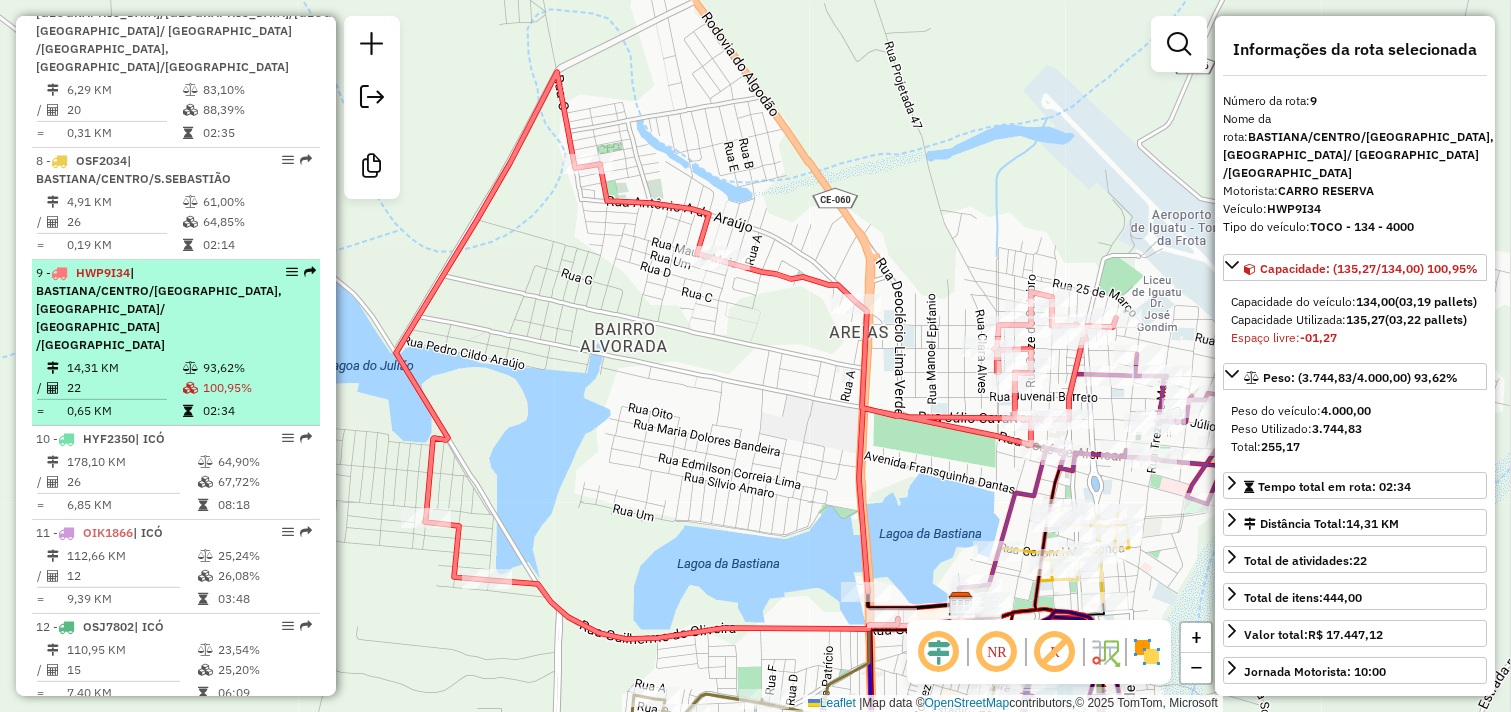 scroll, scrollTop: 1510, scrollLeft: 0, axis: vertical 